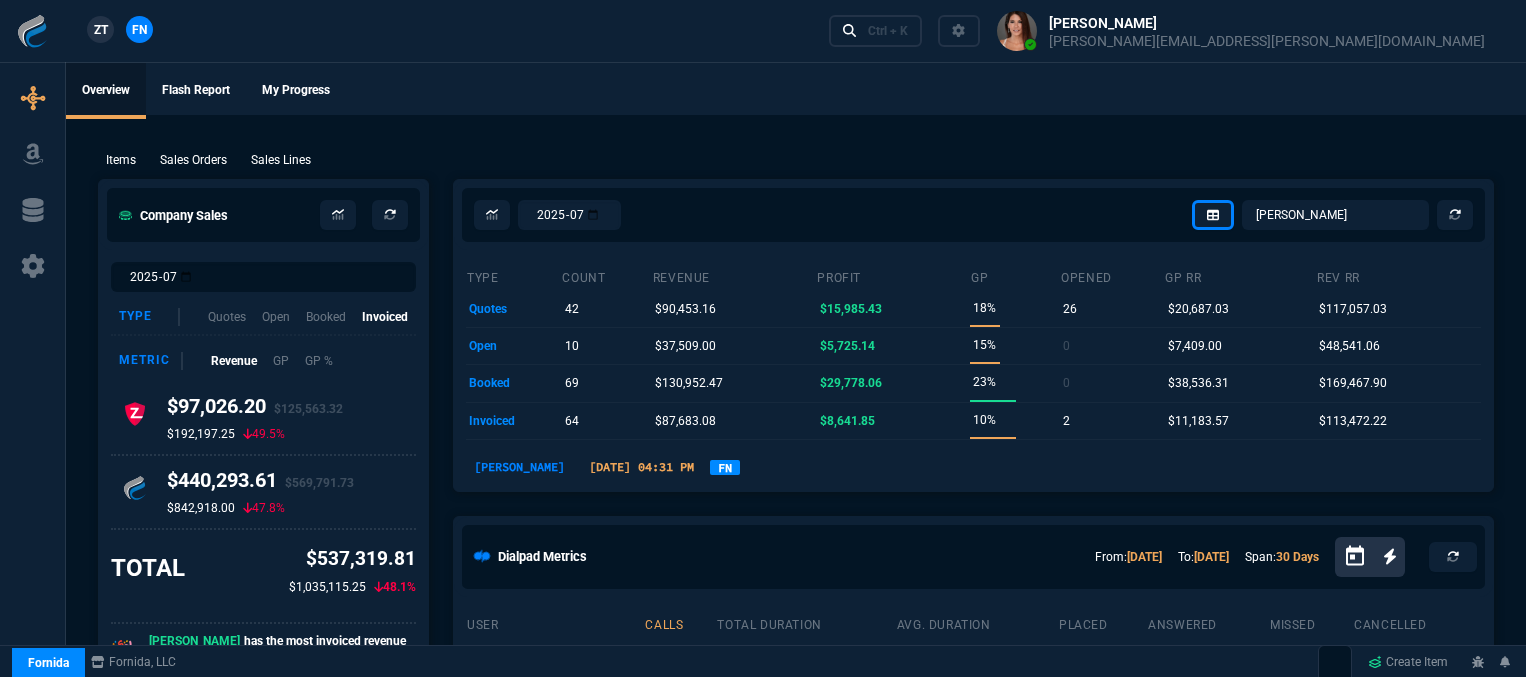 select on "12: [PERSON_NAME]" 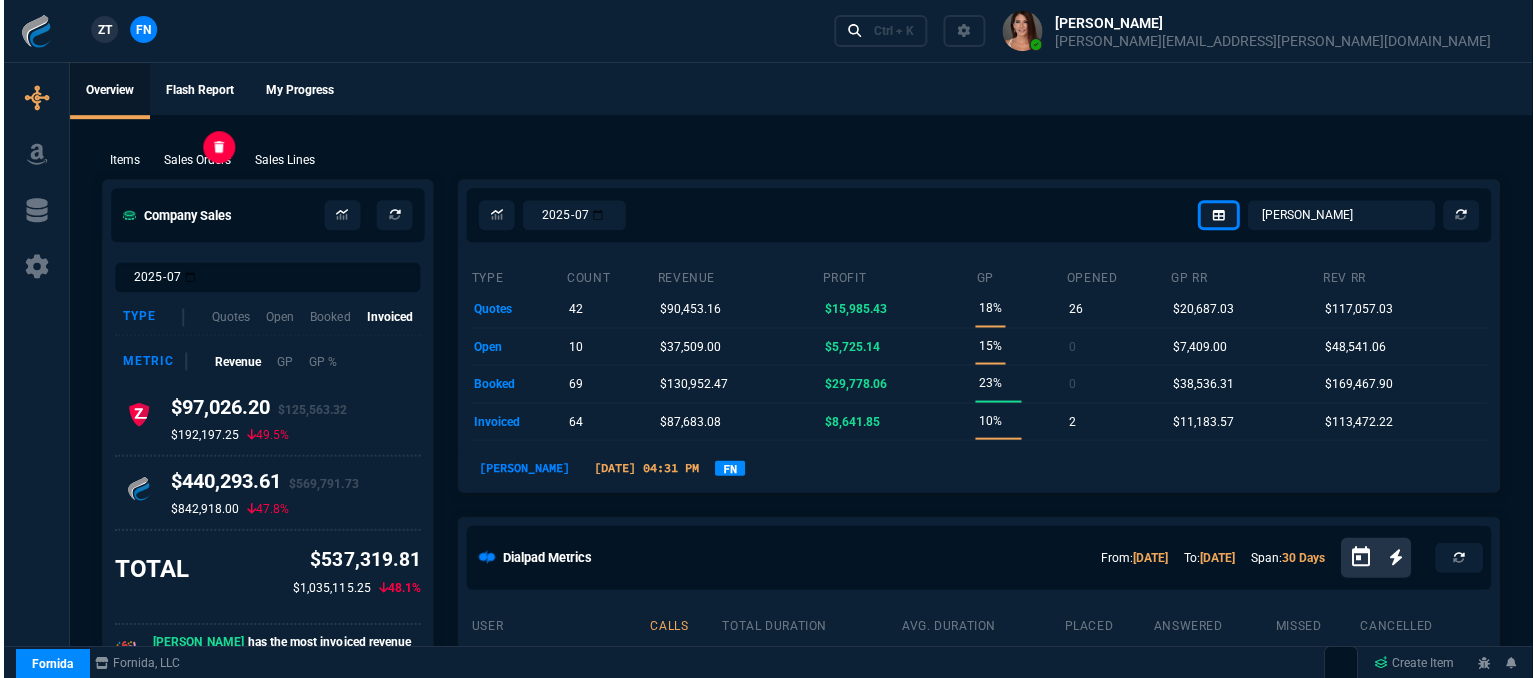 scroll, scrollTop: 0, scrollLeft: 0, axis: both 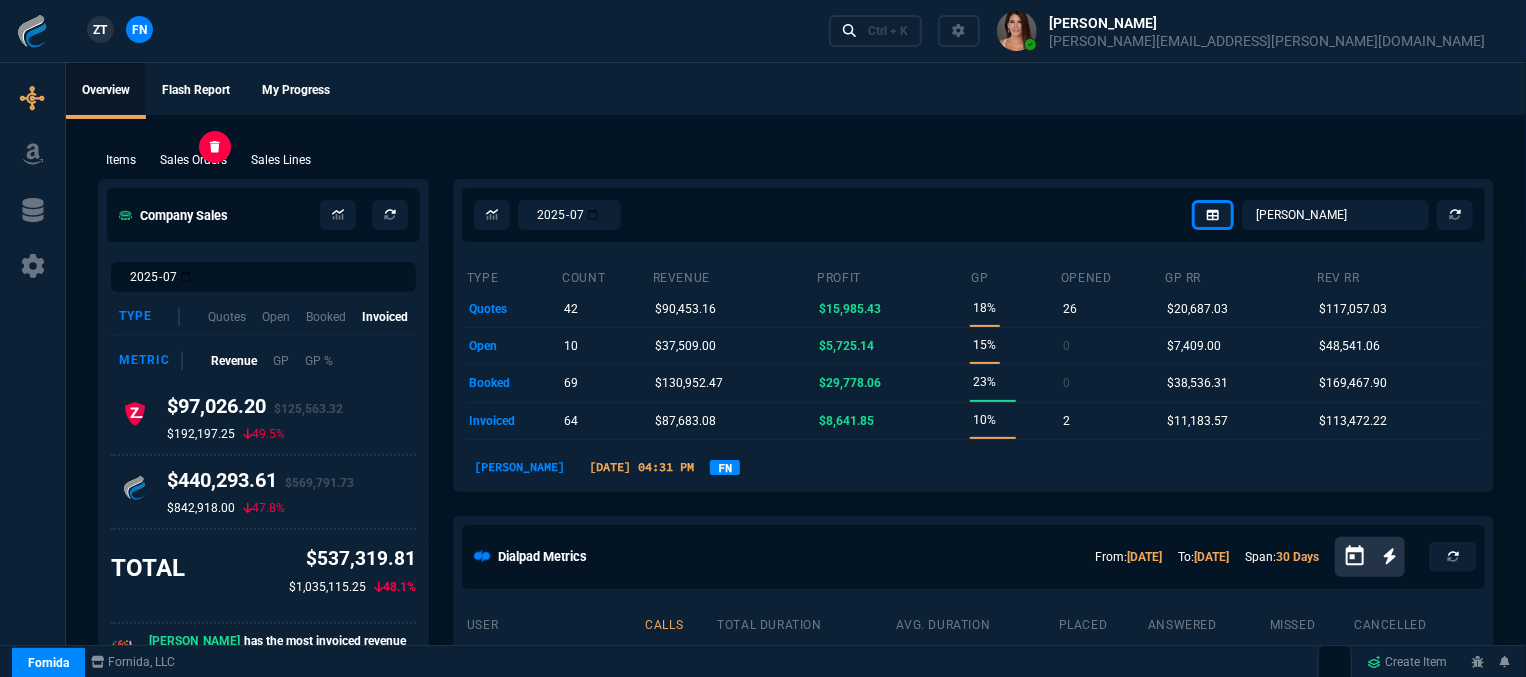 click on "Sales Orders" at bounding box center [193, 160] 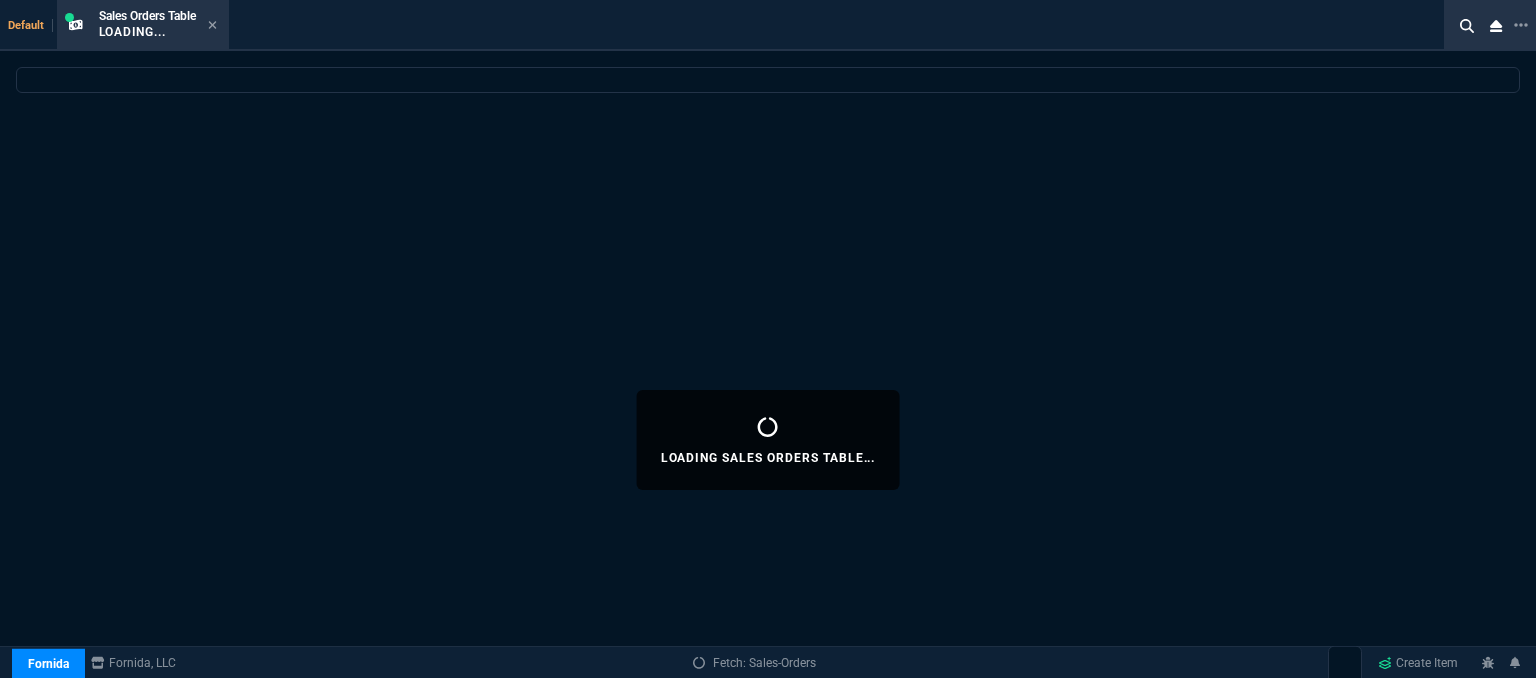 select 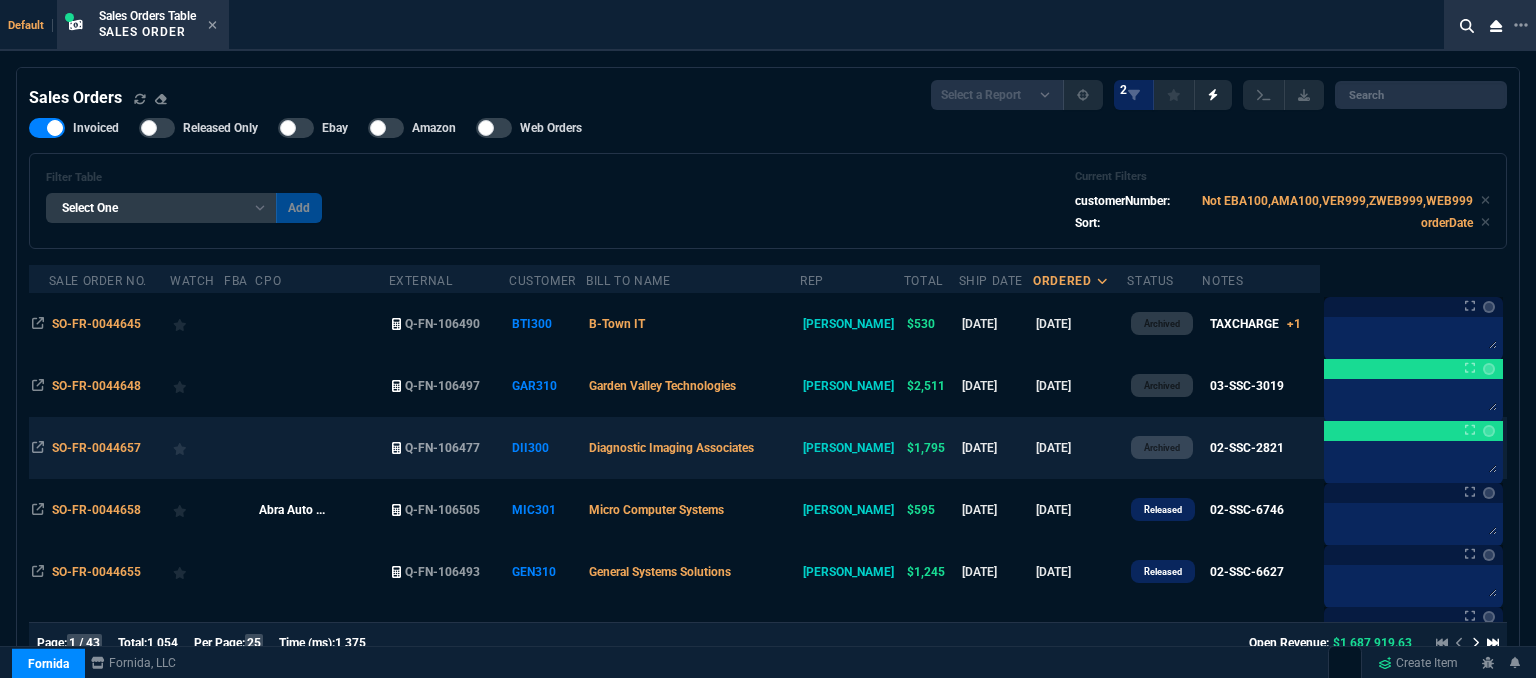 scroll, scrollTop: 100, scrollLeft: 0, axis: vertical 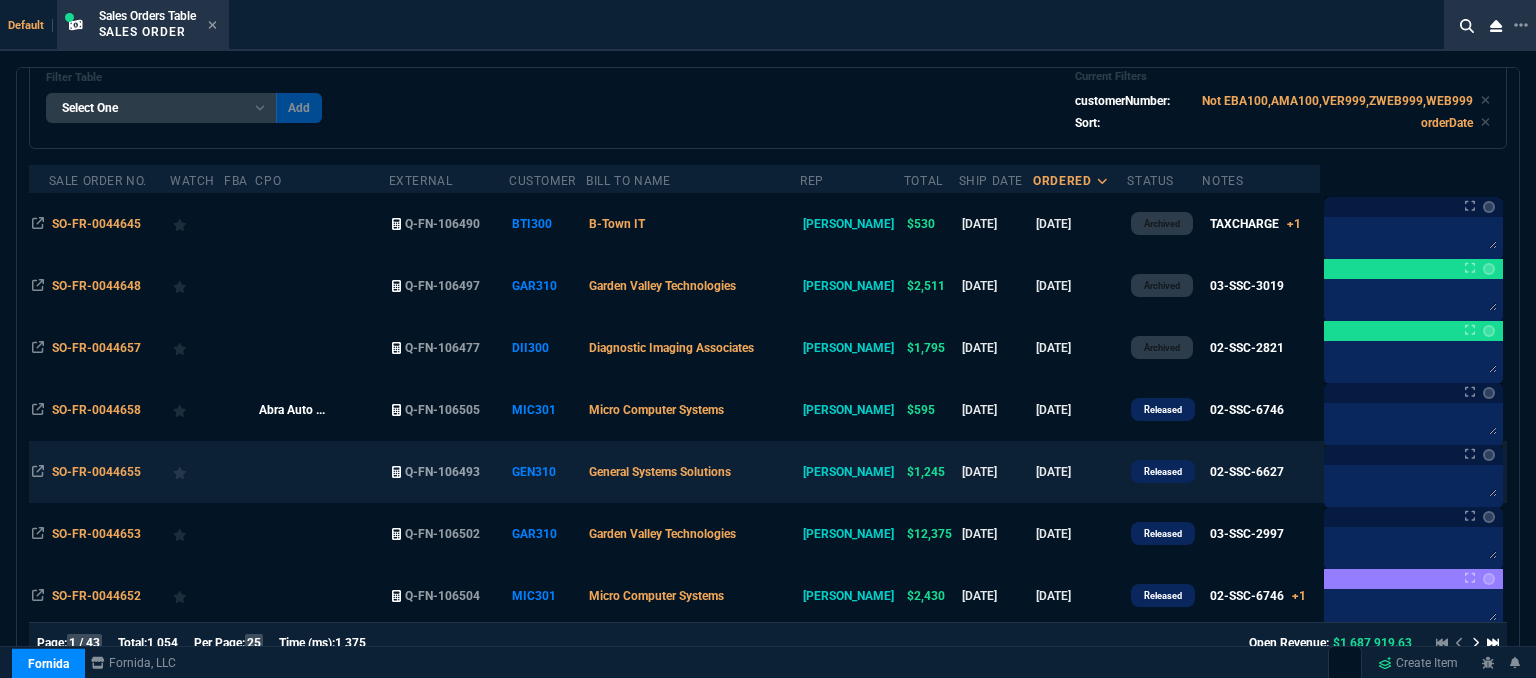 click on "General Systems Solutions" at bounding box center [693, 472] 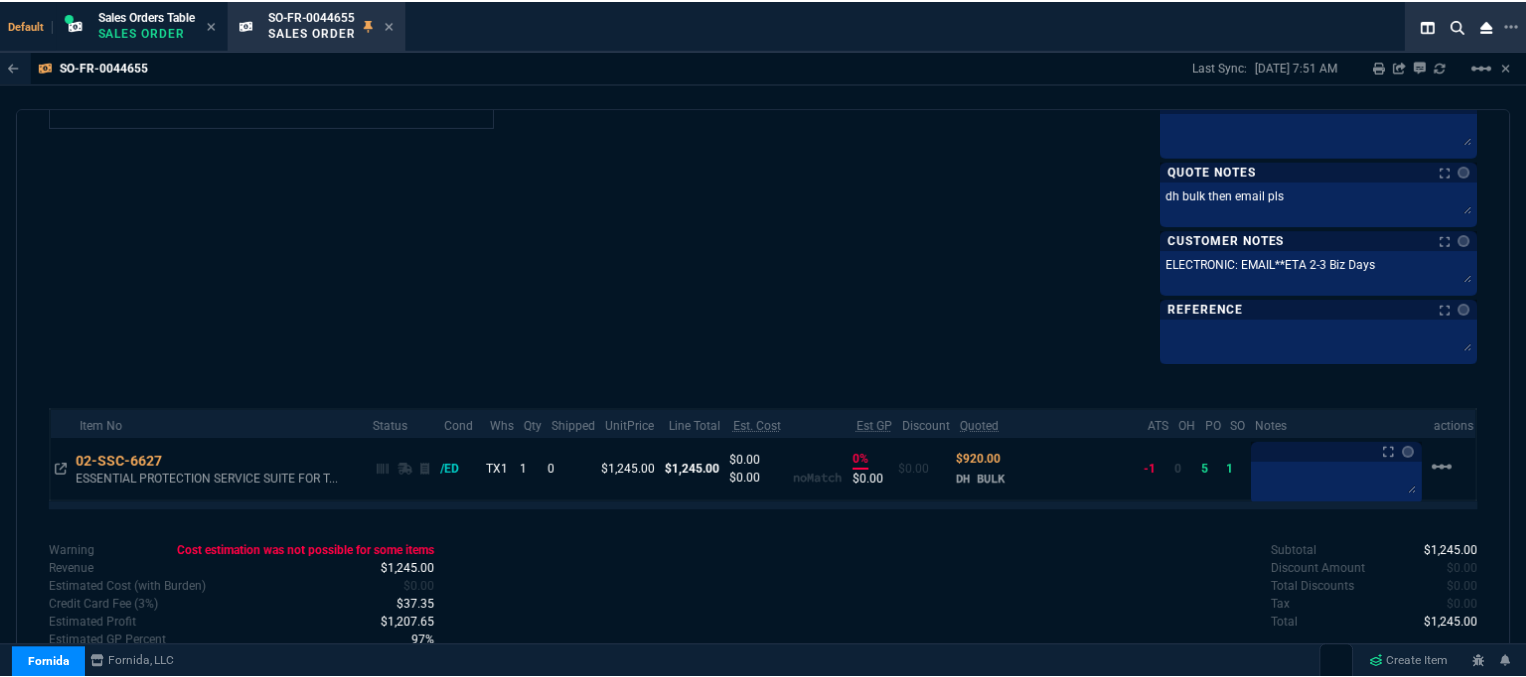 scroll, scrollTop: 1092, scrollLeft: 0, axis: vertical 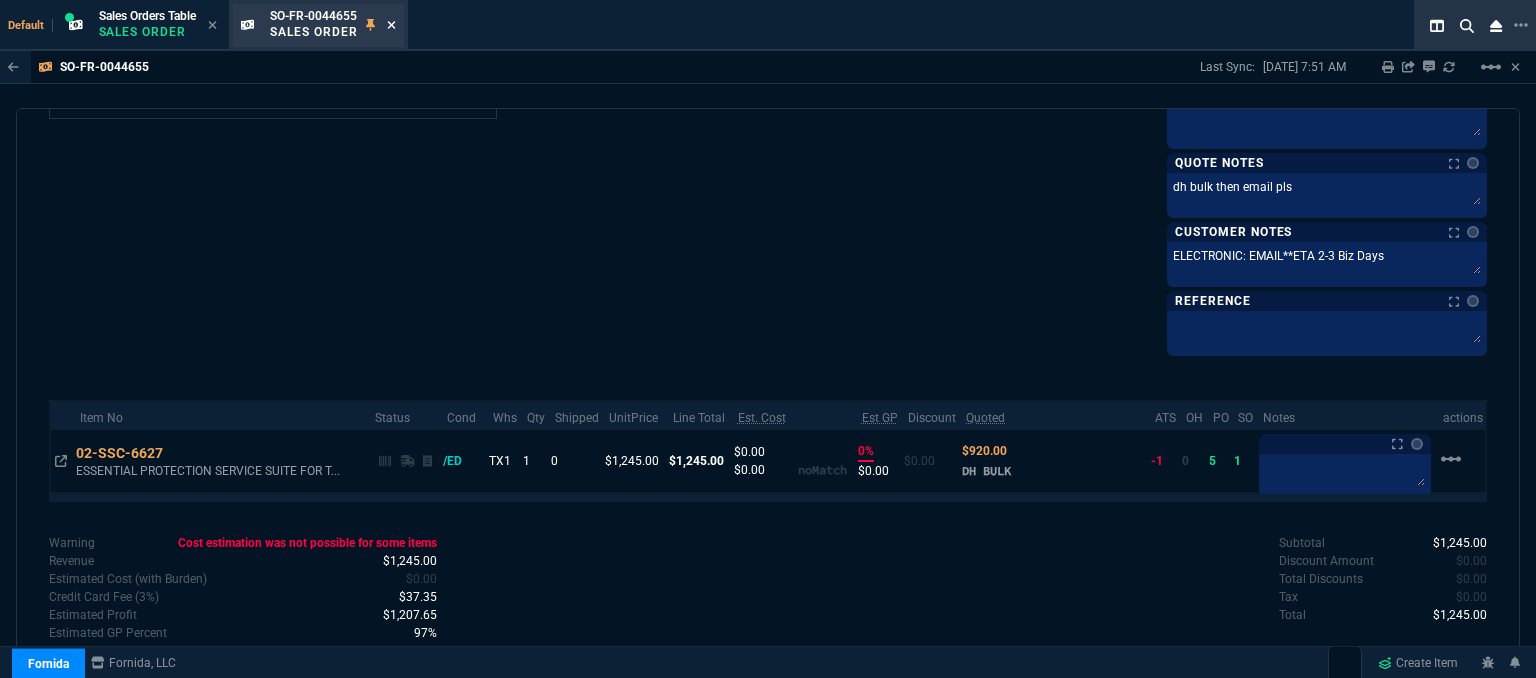 click 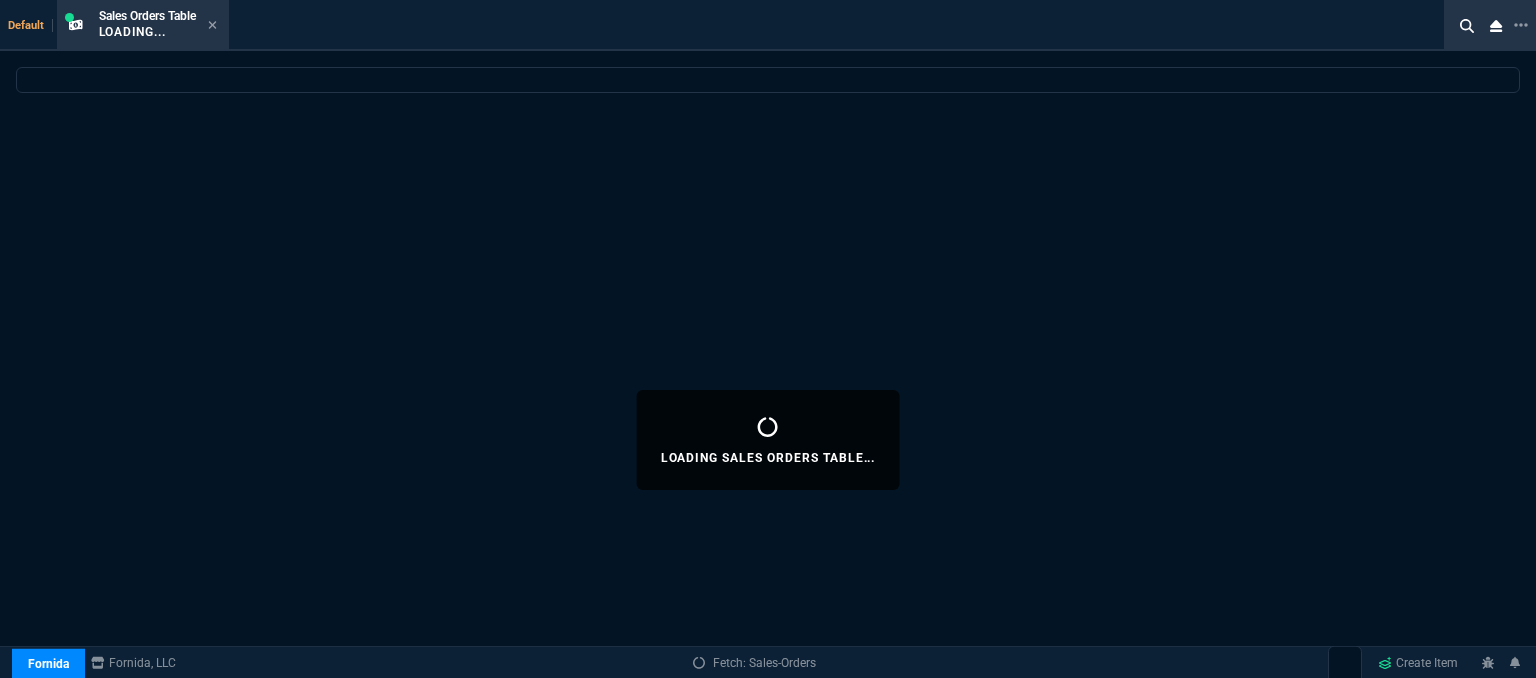 select 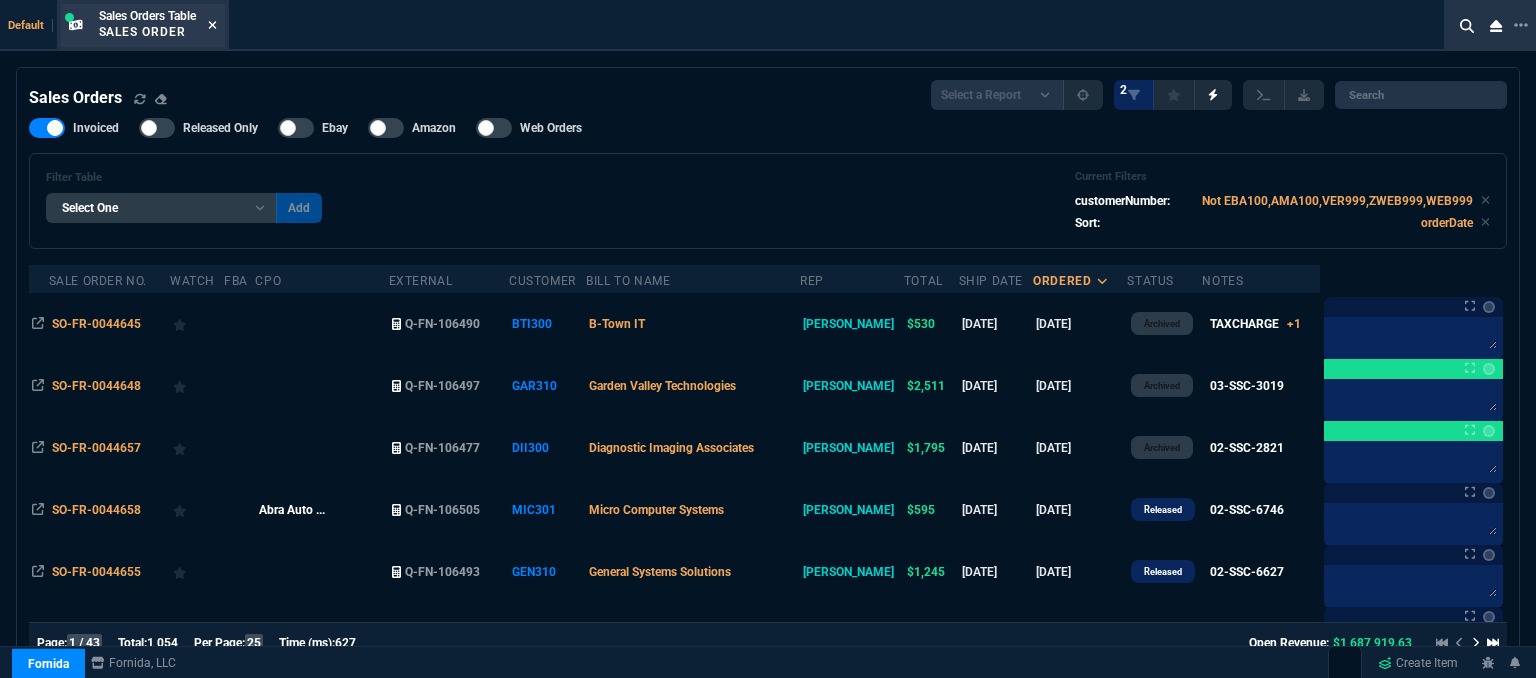 click 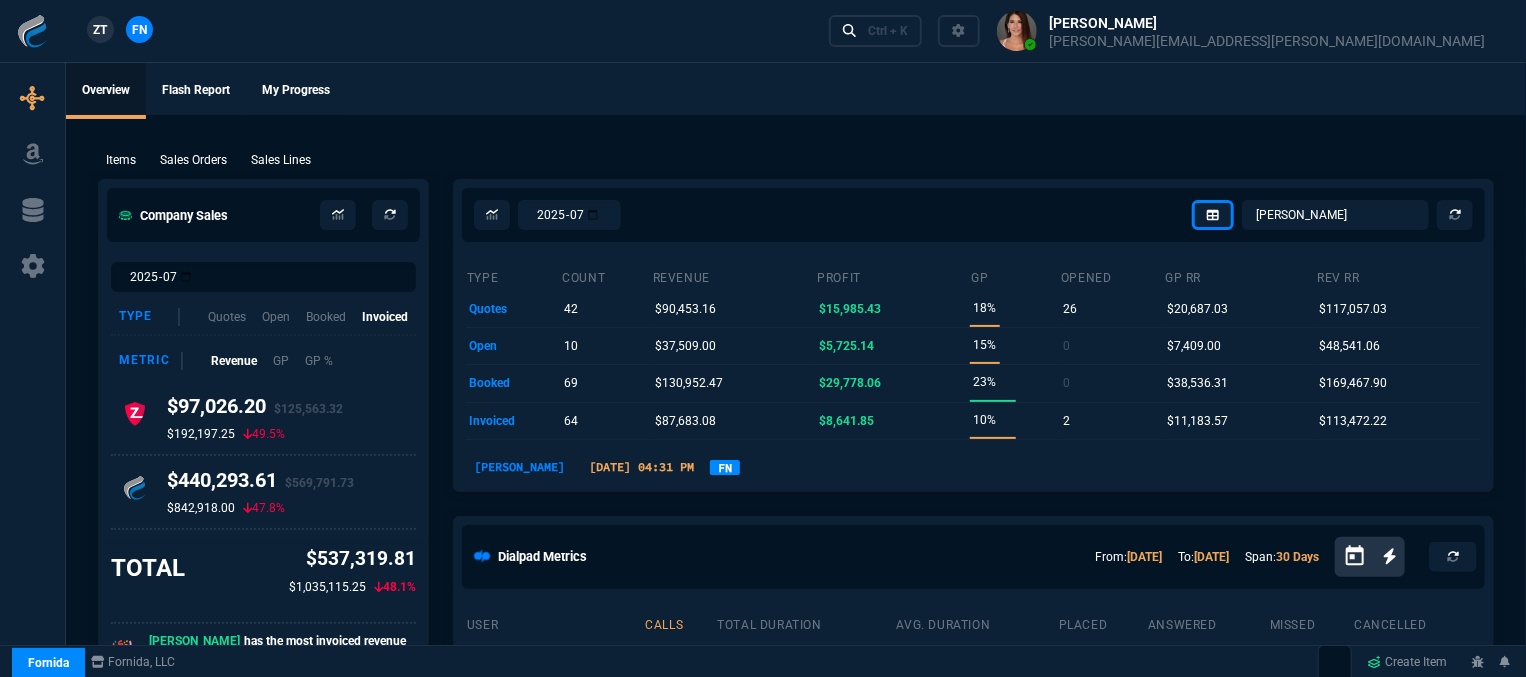 click on "ZT FN Ctrl + K" at bounding box center (763, 31) 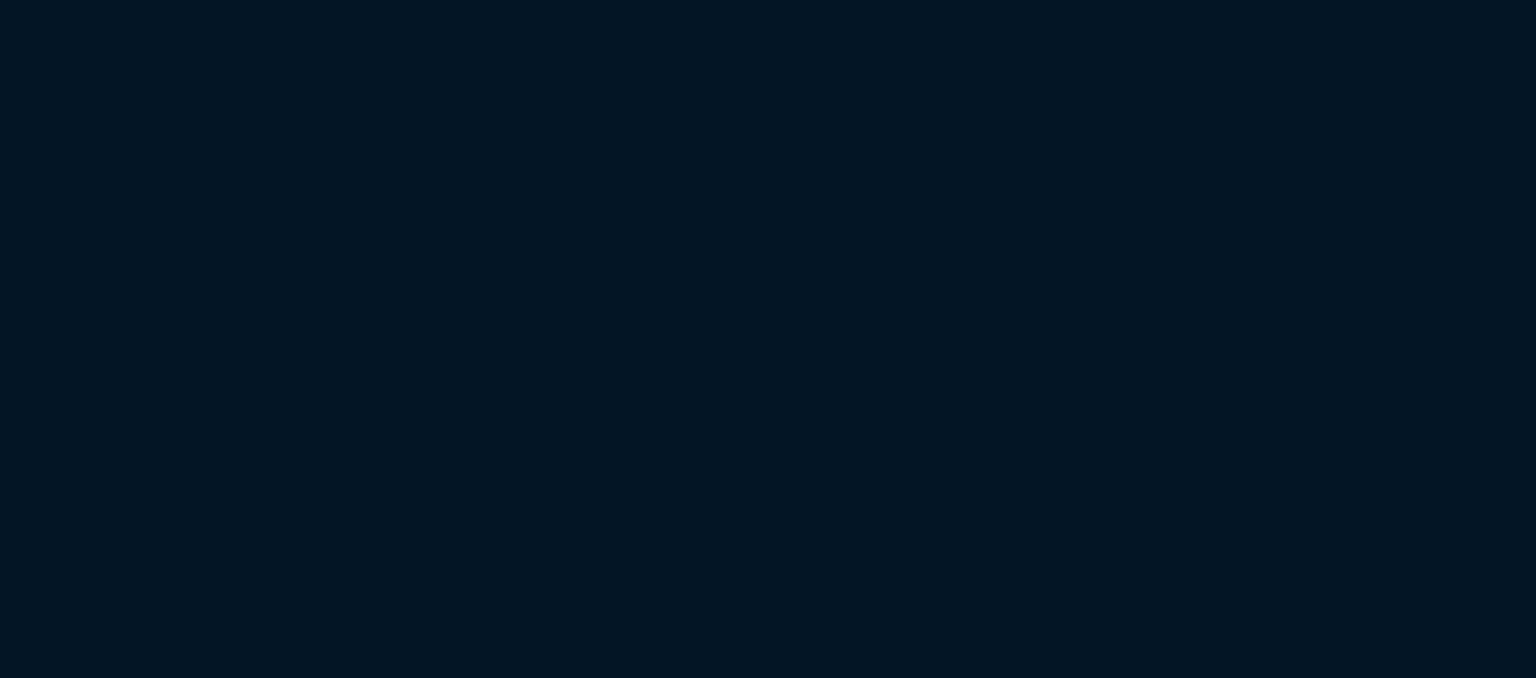 scroll, scrollTop: 0, scrollLeft: 0, axis: both 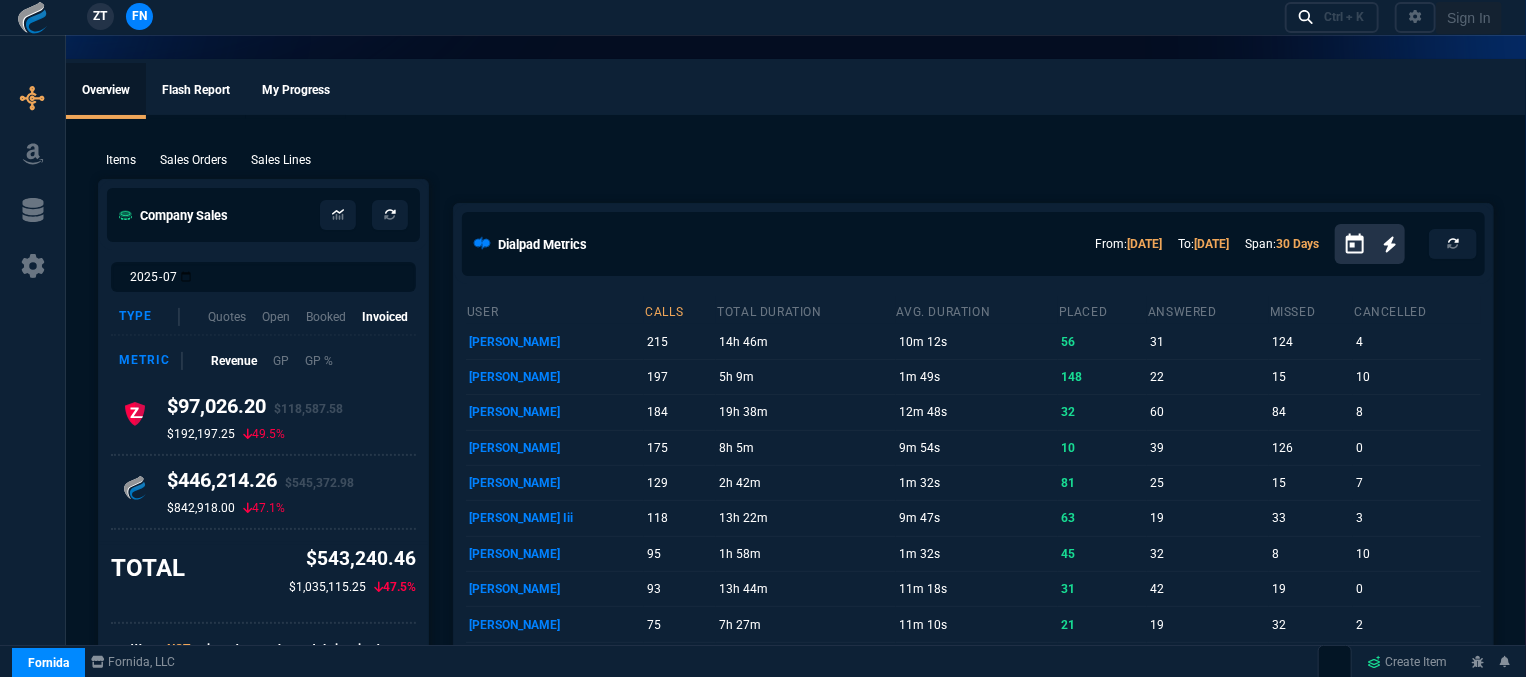 select on "12: [PERSON_NAME]" 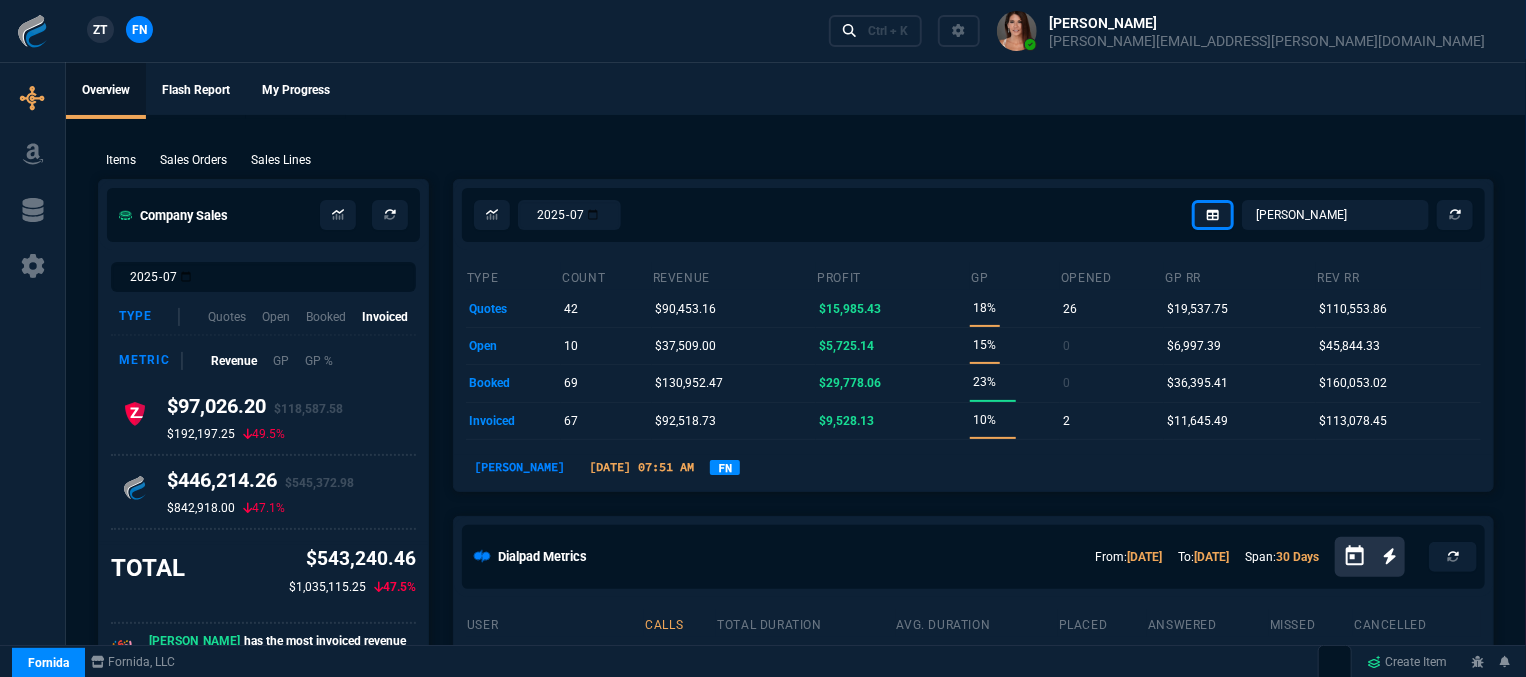 type 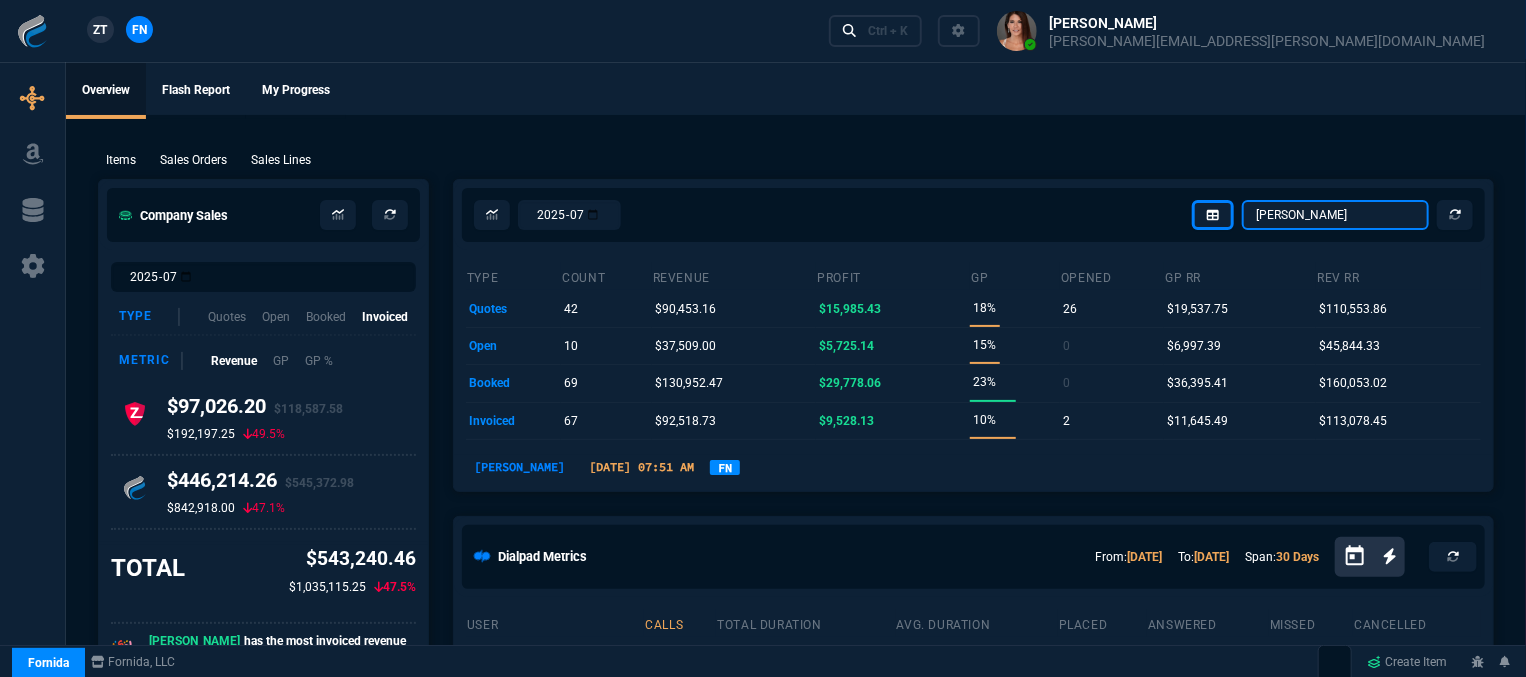 click on "[PERSON_NAME] Over   [PERSON_NAME]   [PERSON_NAME]   Seti [PERSON_NAME]   Wafek [PERSON_NAME]   [PERSON_NAME]   [PERSON_NAME]   [PERSON_NAME]   Amazon Order   [PERSON_NAME]   [PERSON_NAME]   [PERSON_NAME]   dash.test   [PERSON_NAME]   [PERSON_NAME]   [PERSON_NAME]   [PERSON_NAME]   Selected Company Total" at bounding box center (1335, 215) 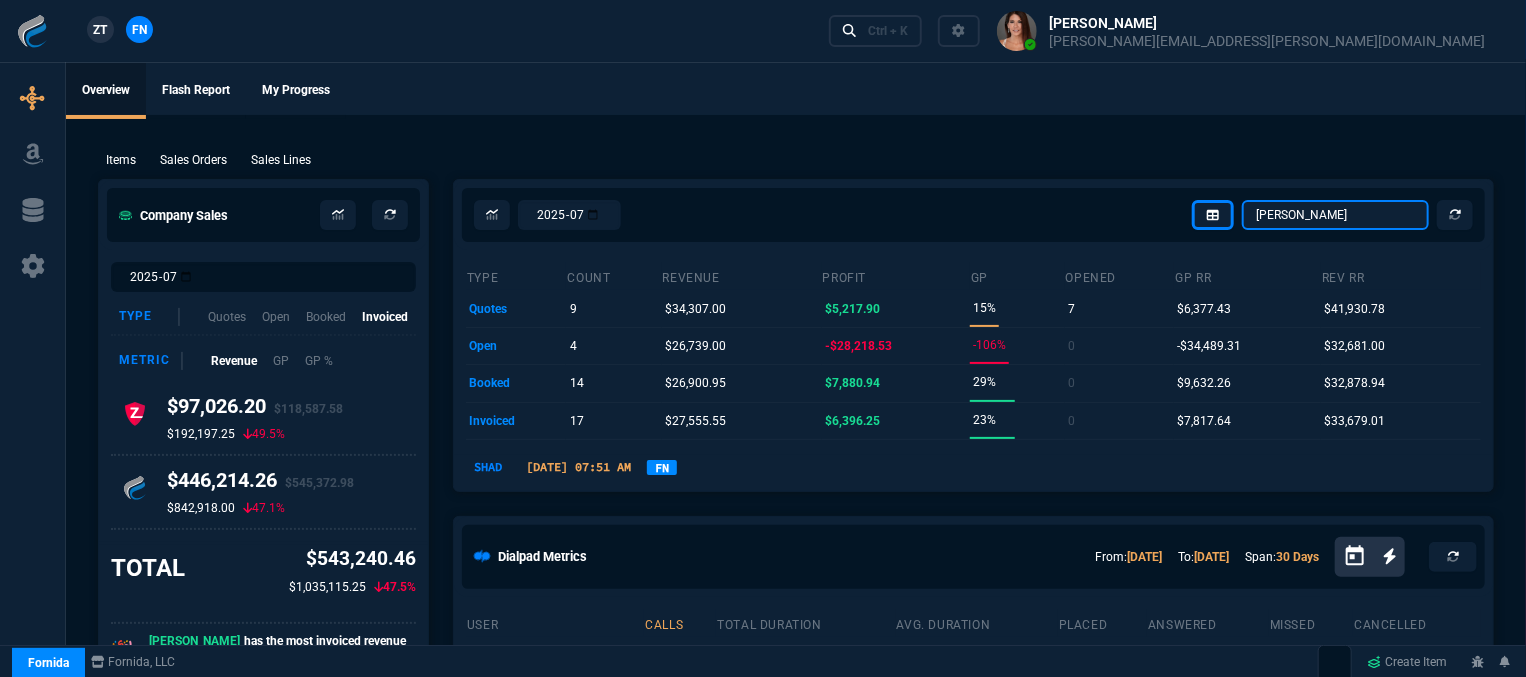 click on "Omar   Brian Over   Farzad Vahid   Steven Huang   Seti Shadab   Alicia Bostic   Wafek Mohammed   Sarah Smith   Ryan Neptune   Carlos Ocampo   Amazon Order   Dave Jenks   Fiona Rossi   Billy Hefner   dash.test   Chase Bollinger   Rob Henneberger   Scott DeJarnette   Jared Tokuz   Selected Company Total" at bounding box center (1335, 215) 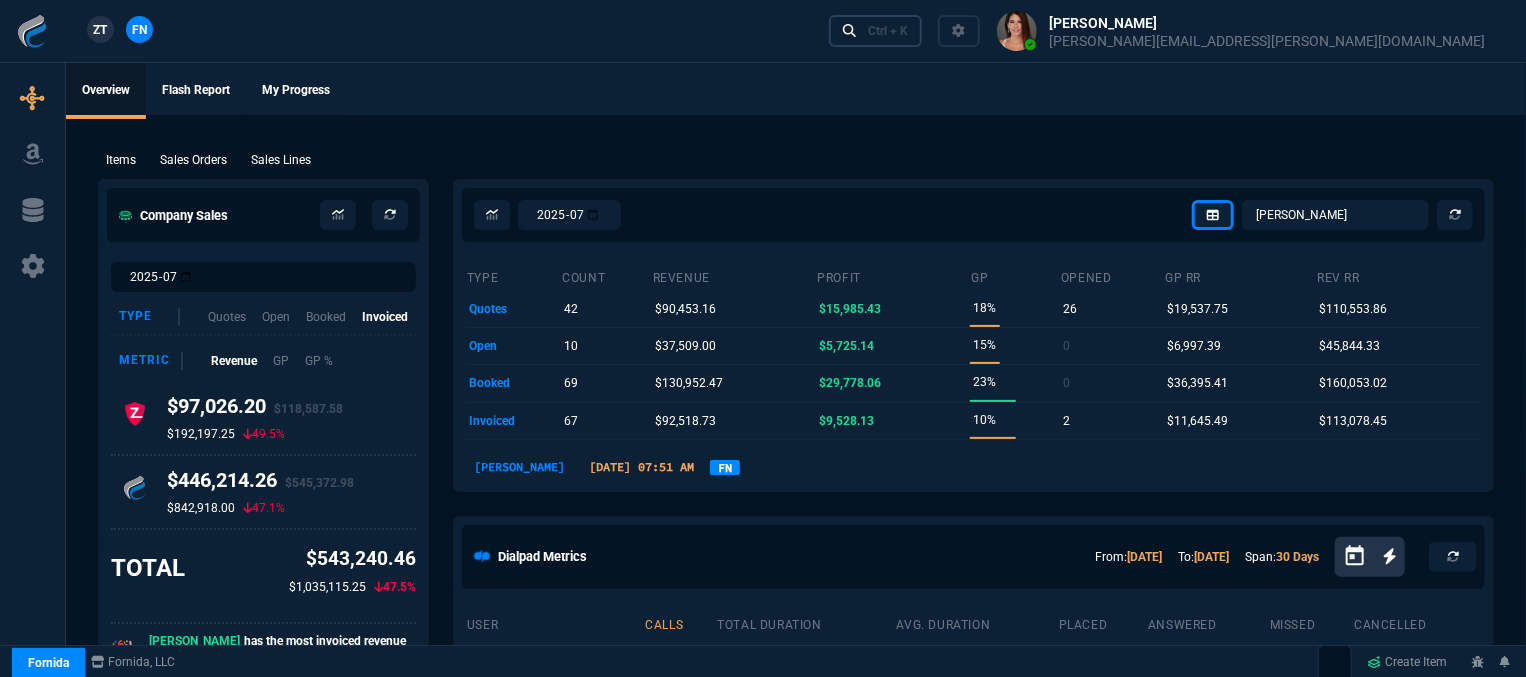 click on "Ctrl + K" at bounding box center [888, 31] 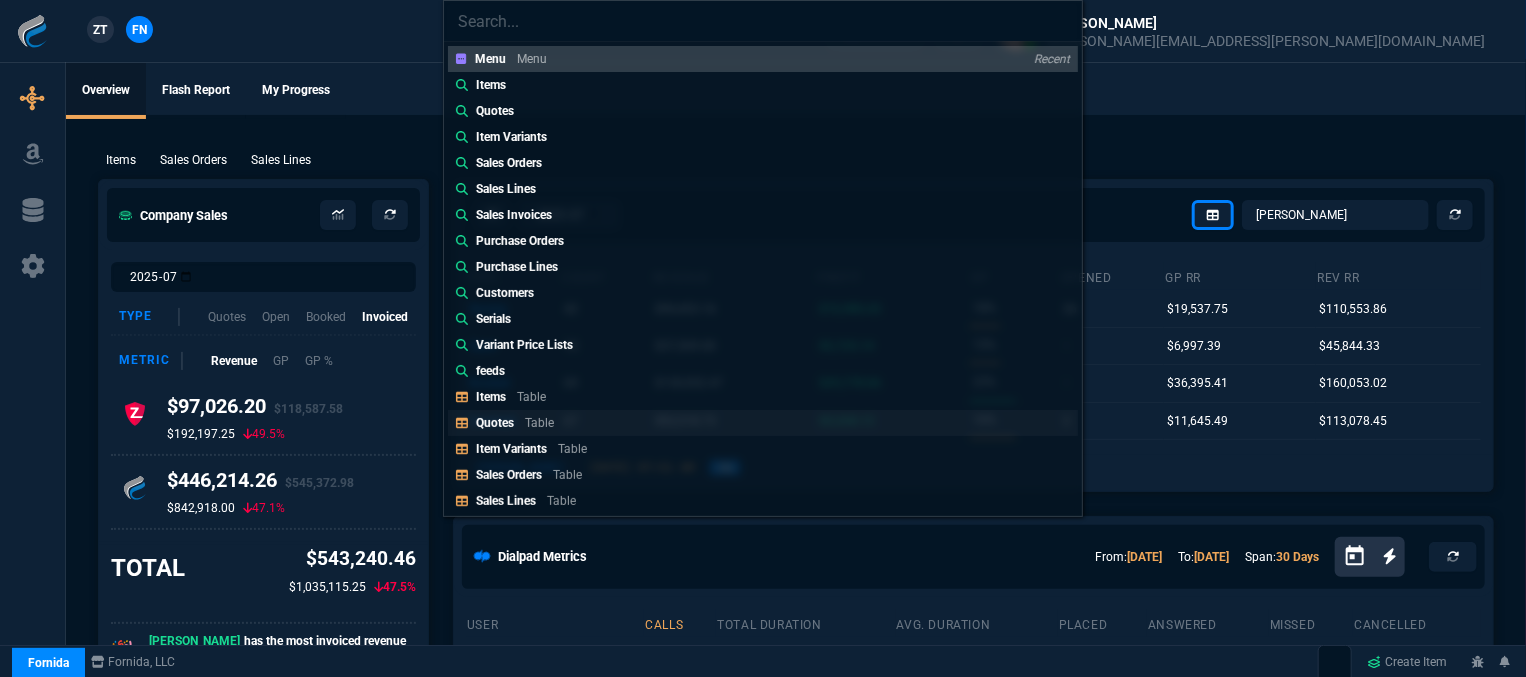 click on "Table" at bounding box center [539, 423] 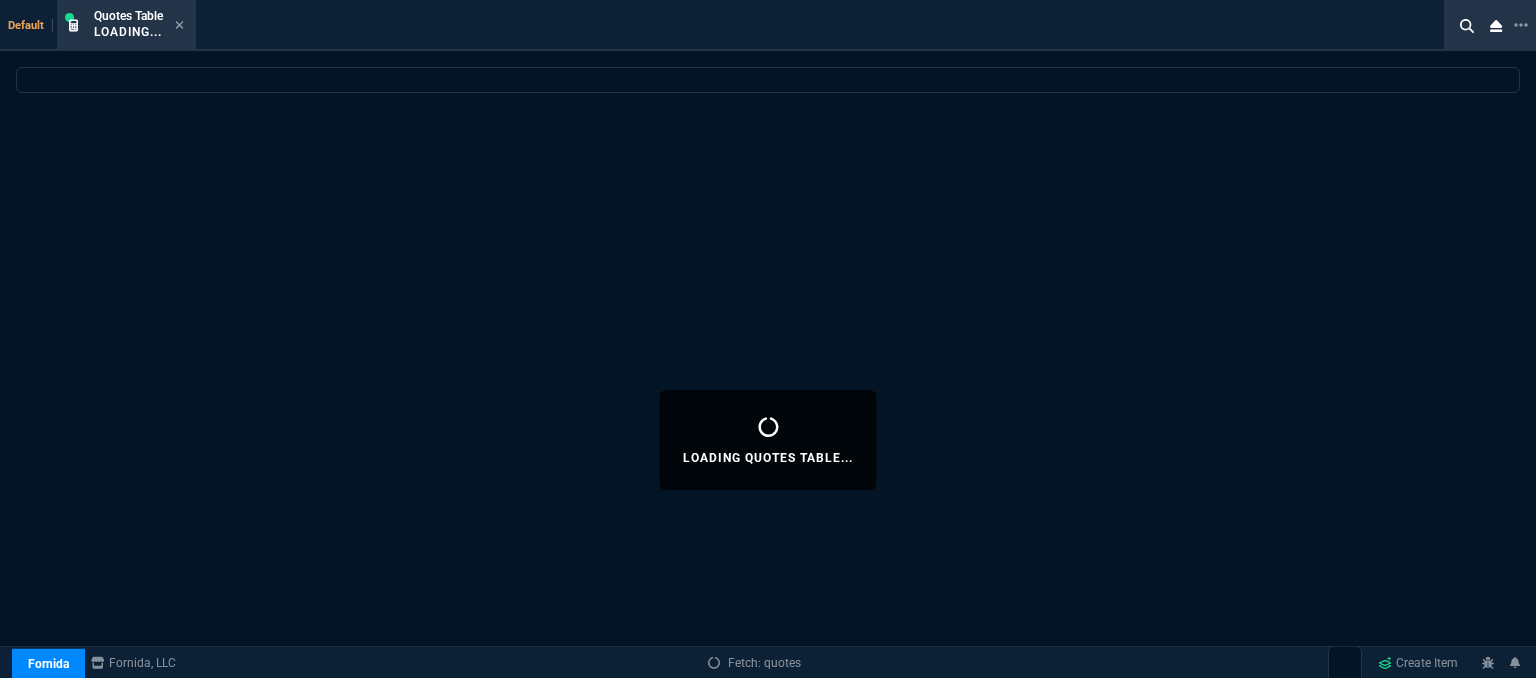 select 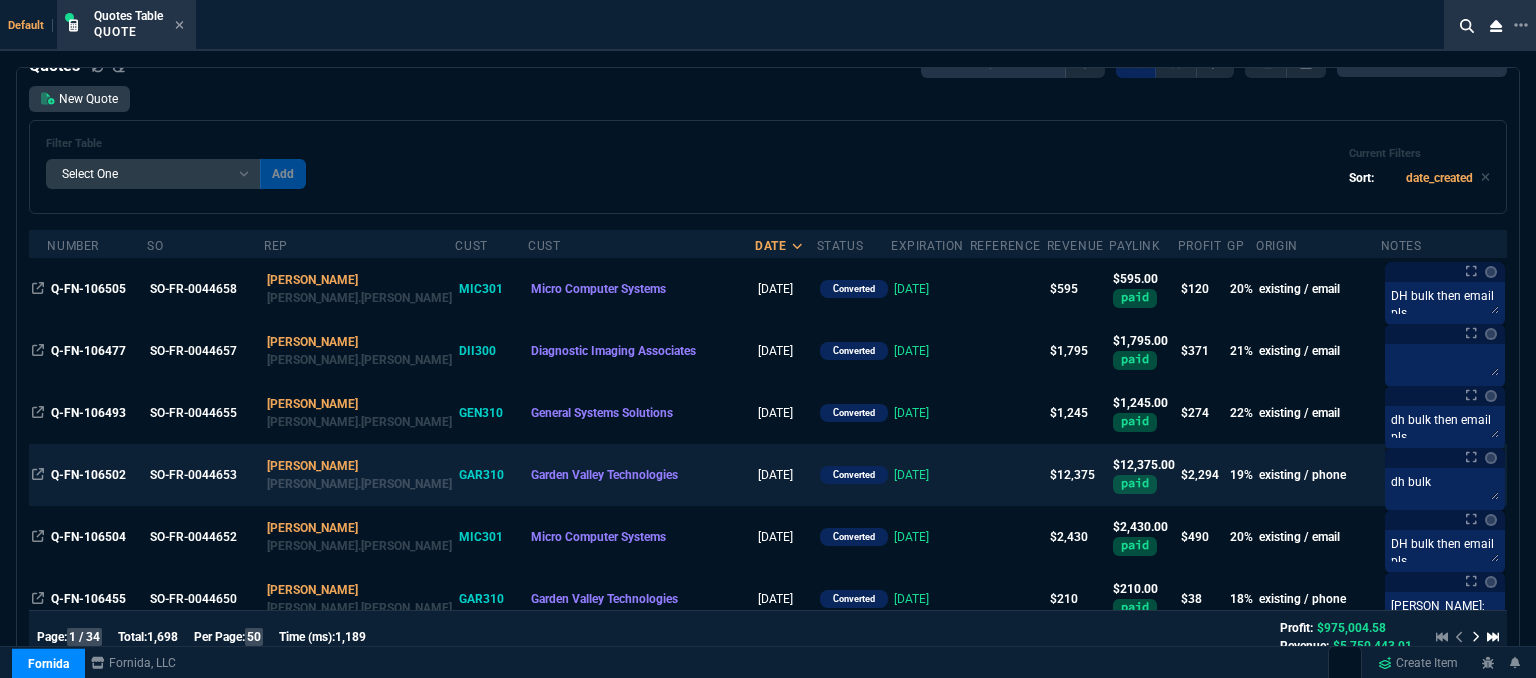 scroll, scrollTop: 0, scrollLeft: 0, axis: both 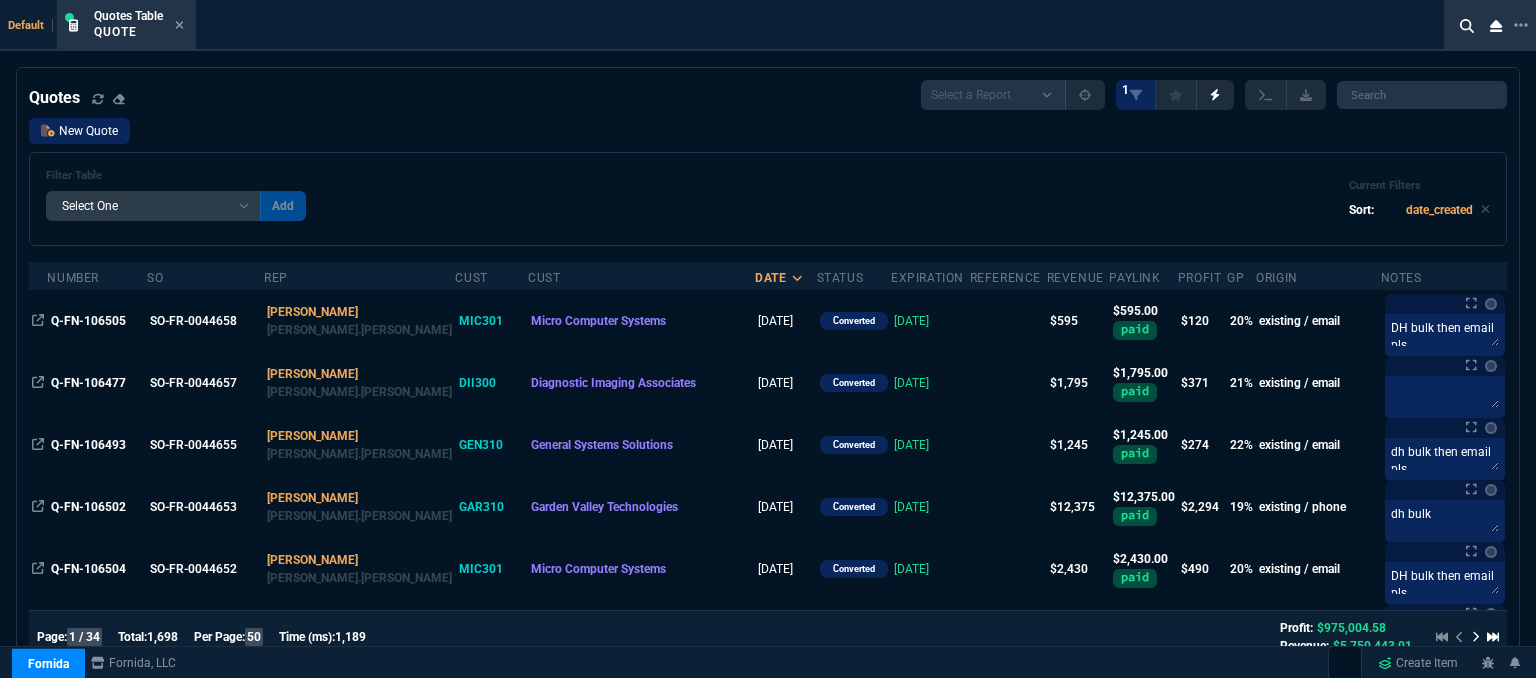 click on "New Quote" at bounding box center [79, 131] 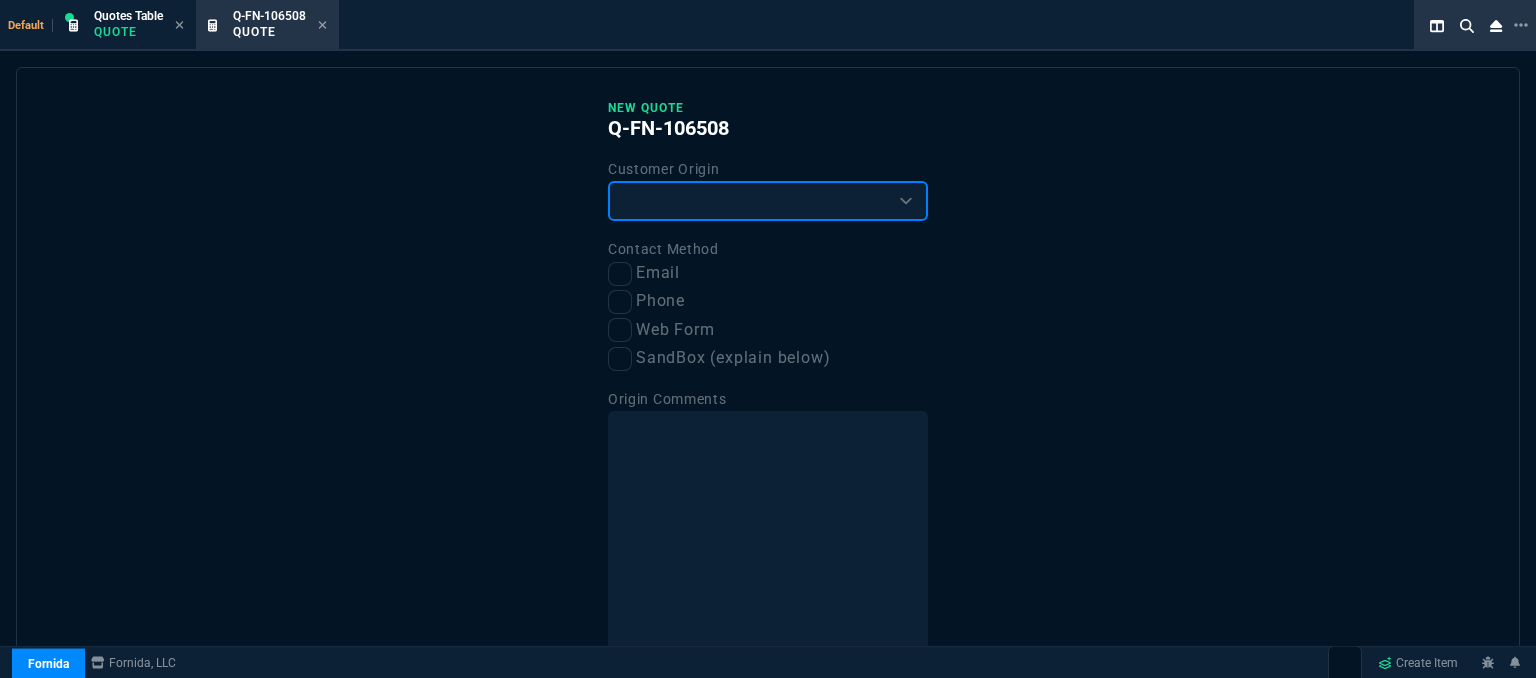 click on "Existing Customer Amazon Lead (first order) Website Lead (first order) Called (first order) Referral (first order) SandBox (explain below)" at bounding box center [768, 201] 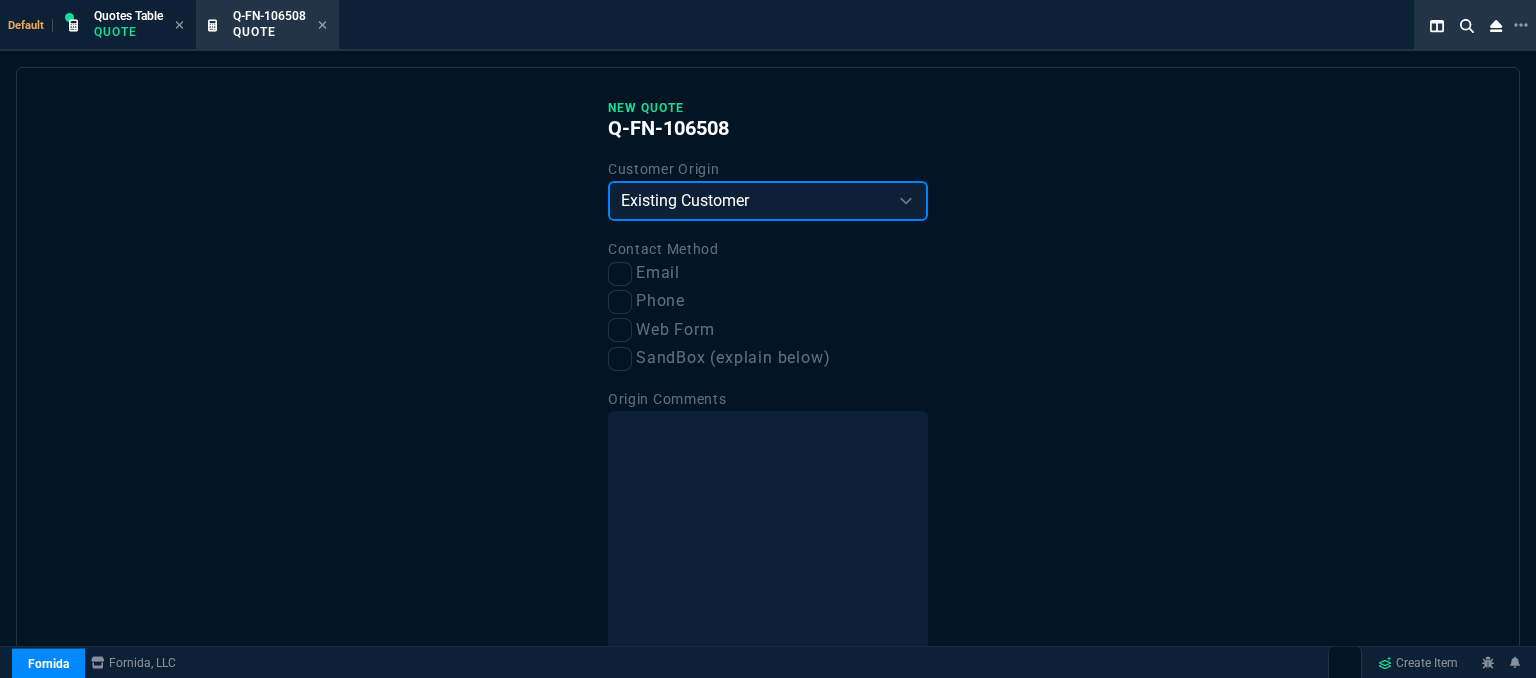click on "Existing Customer Amazon Lead (first order) Website Lead (first order) Called (first order) Referral (first order) SandBox (explain below)" at bounding box center [768, 201] 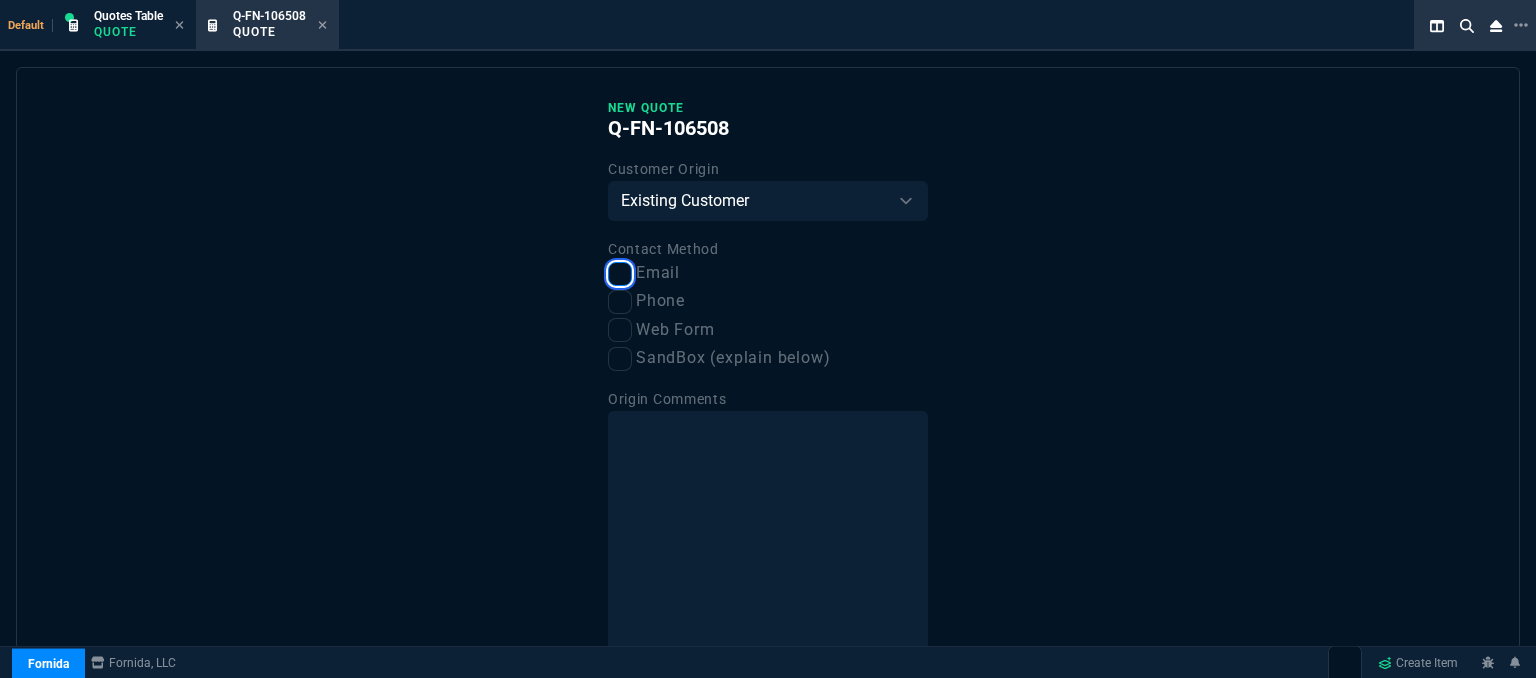 click on "Email" at bounding box center [620, 274] 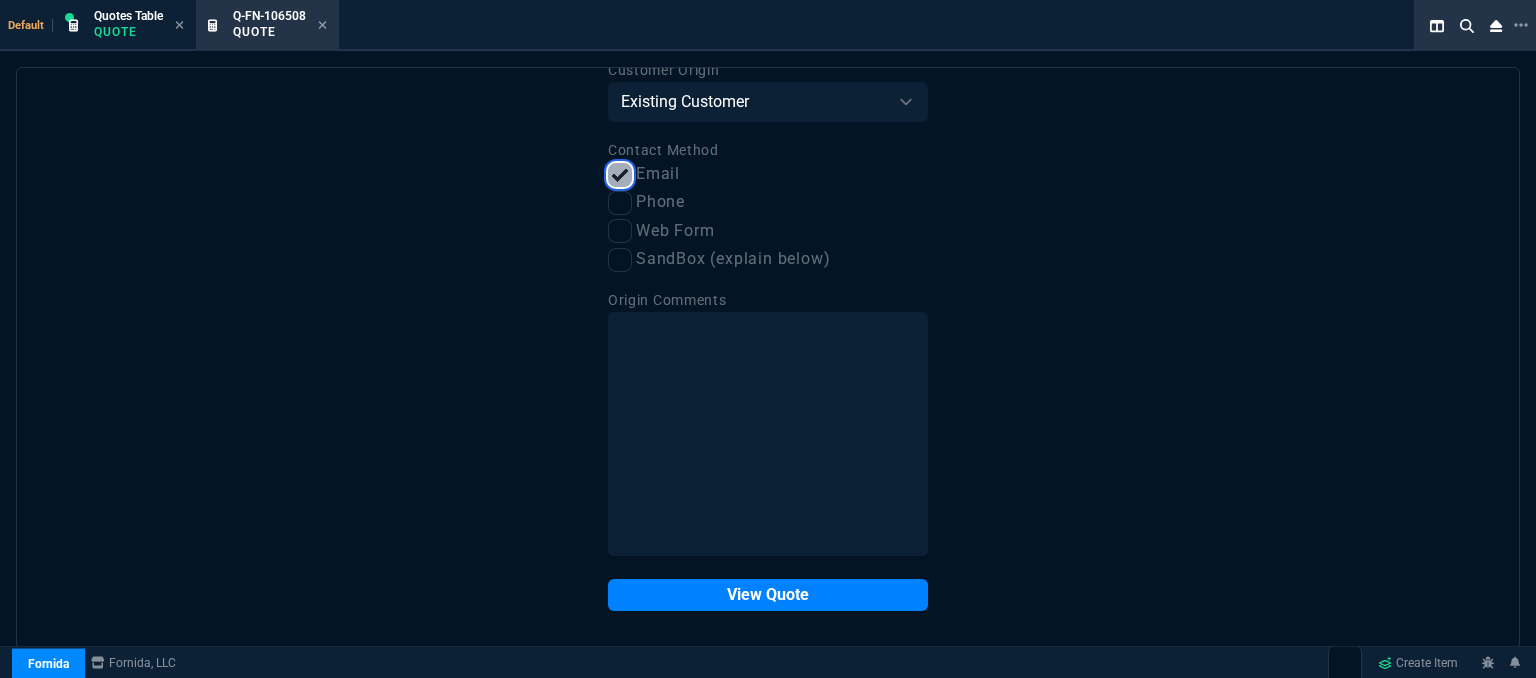 scroll, scrollTop: 101, scrollLeft: 0, axis: vertical 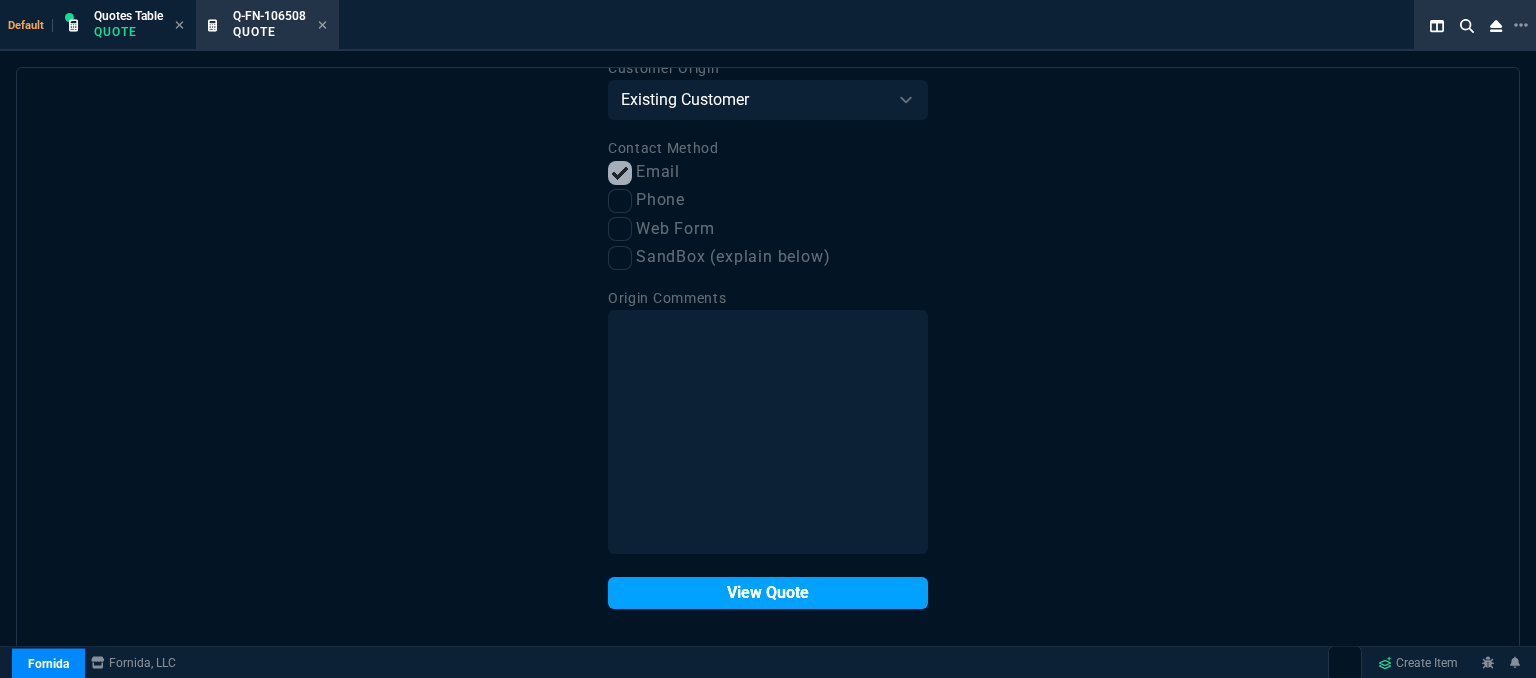 click on "View Quote" at bounding box center [768, 593] 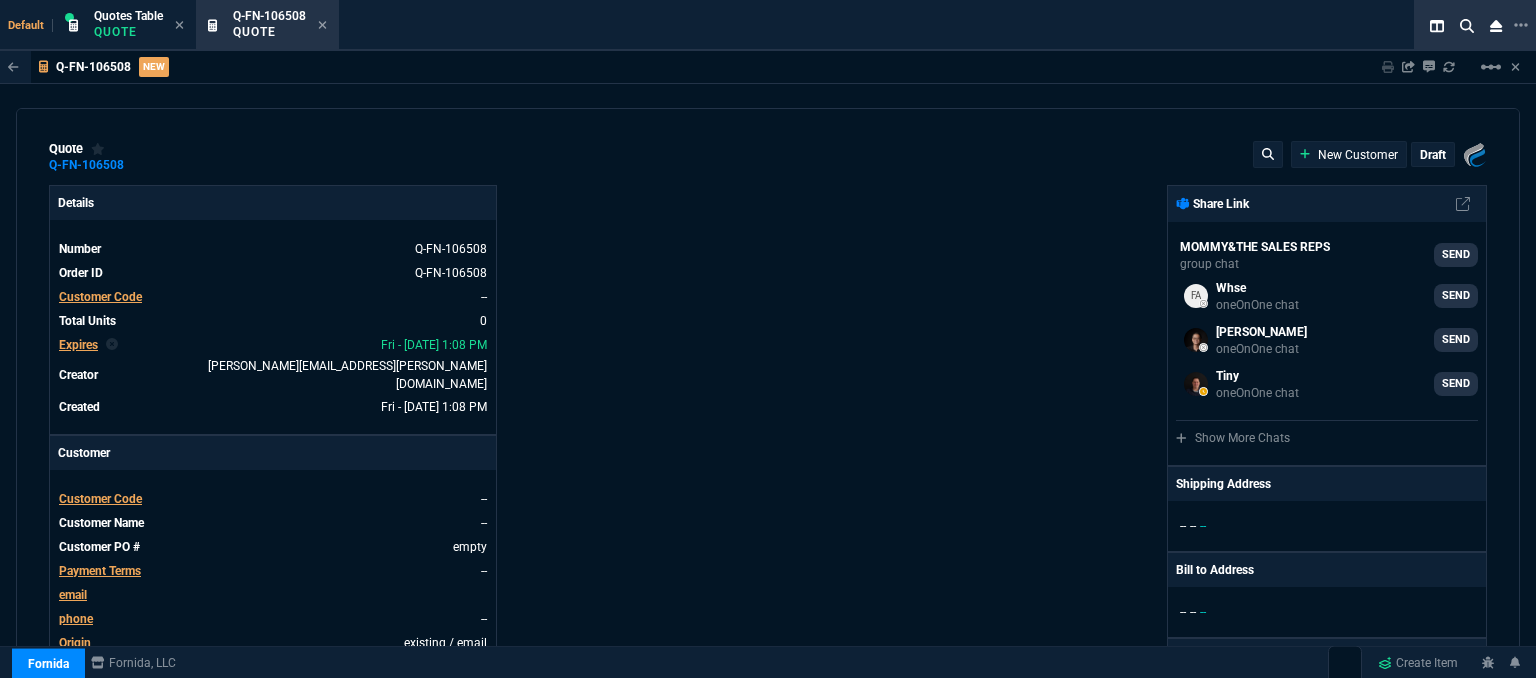 click on "Customer Code" at bounding box center (100, 499) 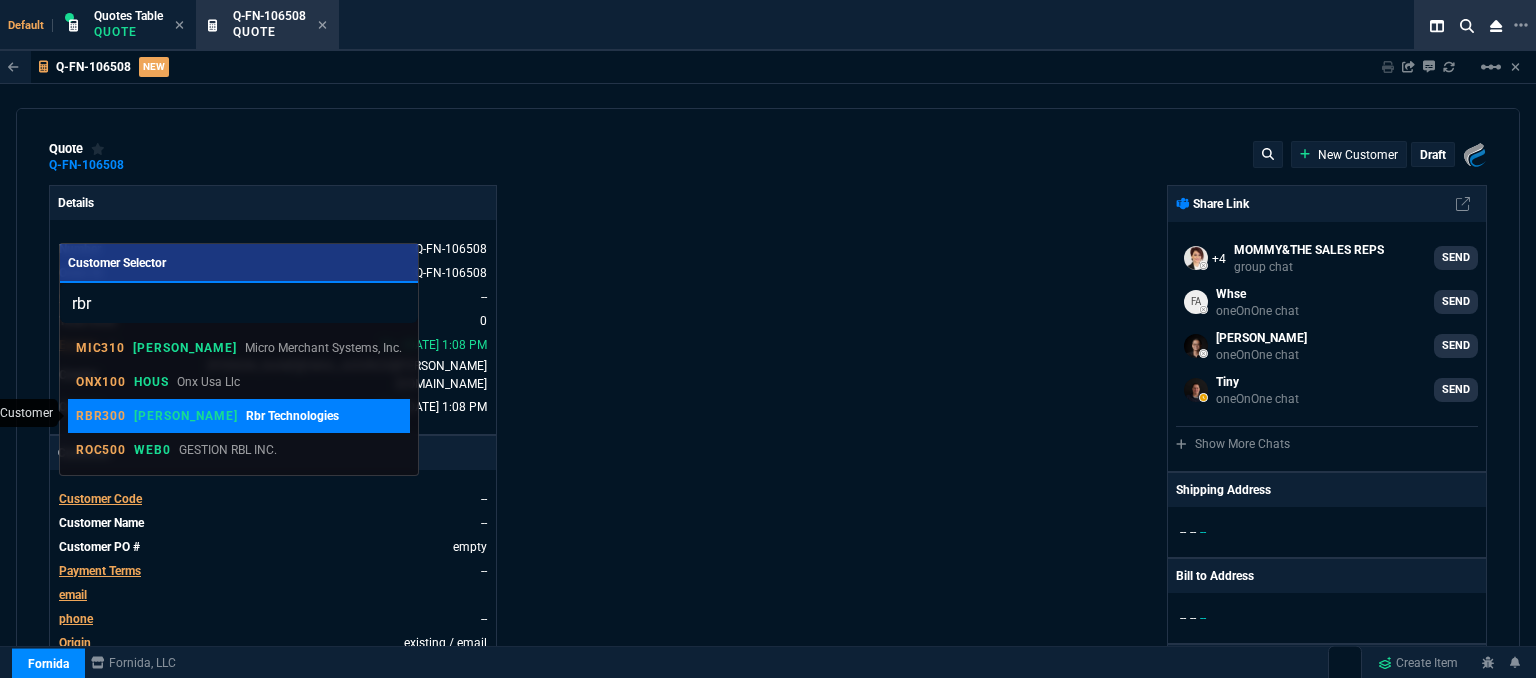 type on "rbr" 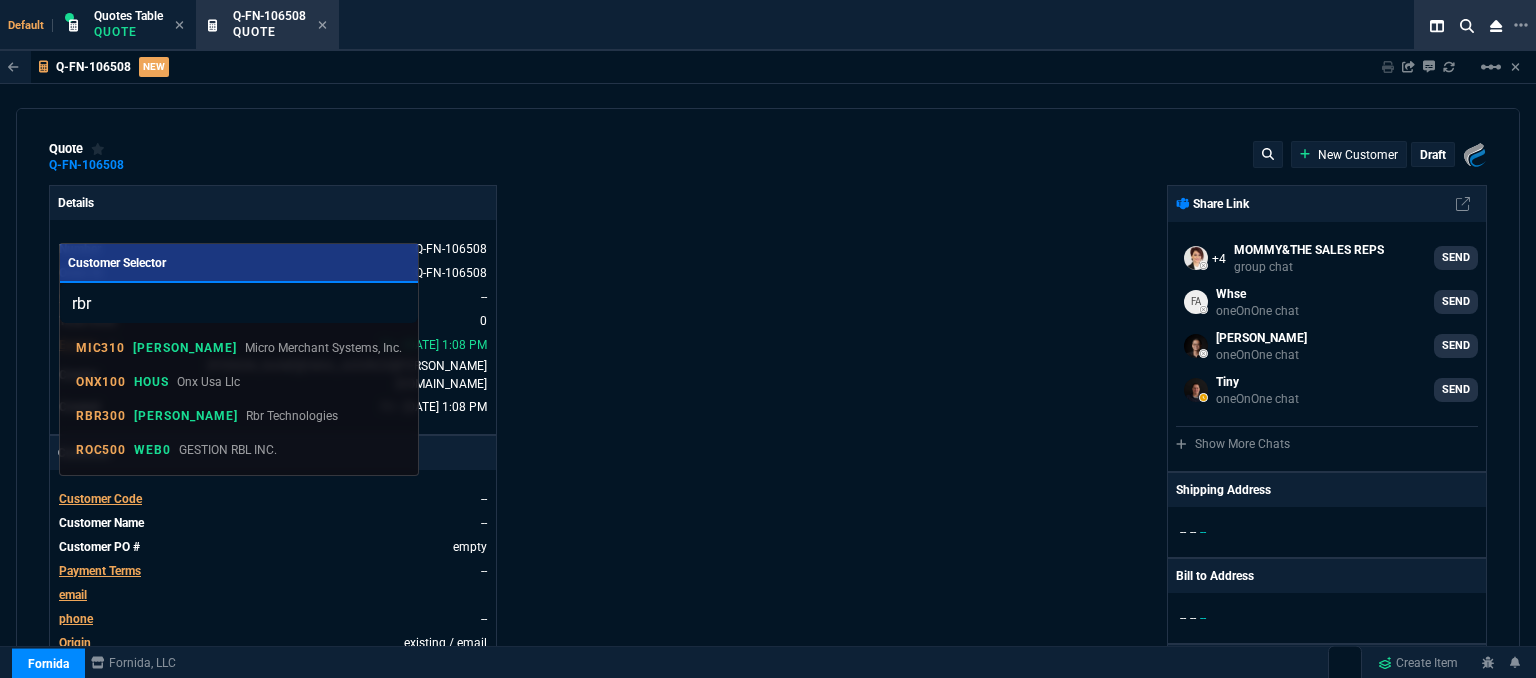 click on "RBR300
ROSS
Rbr Technologies" at bounding box center [239, 416] 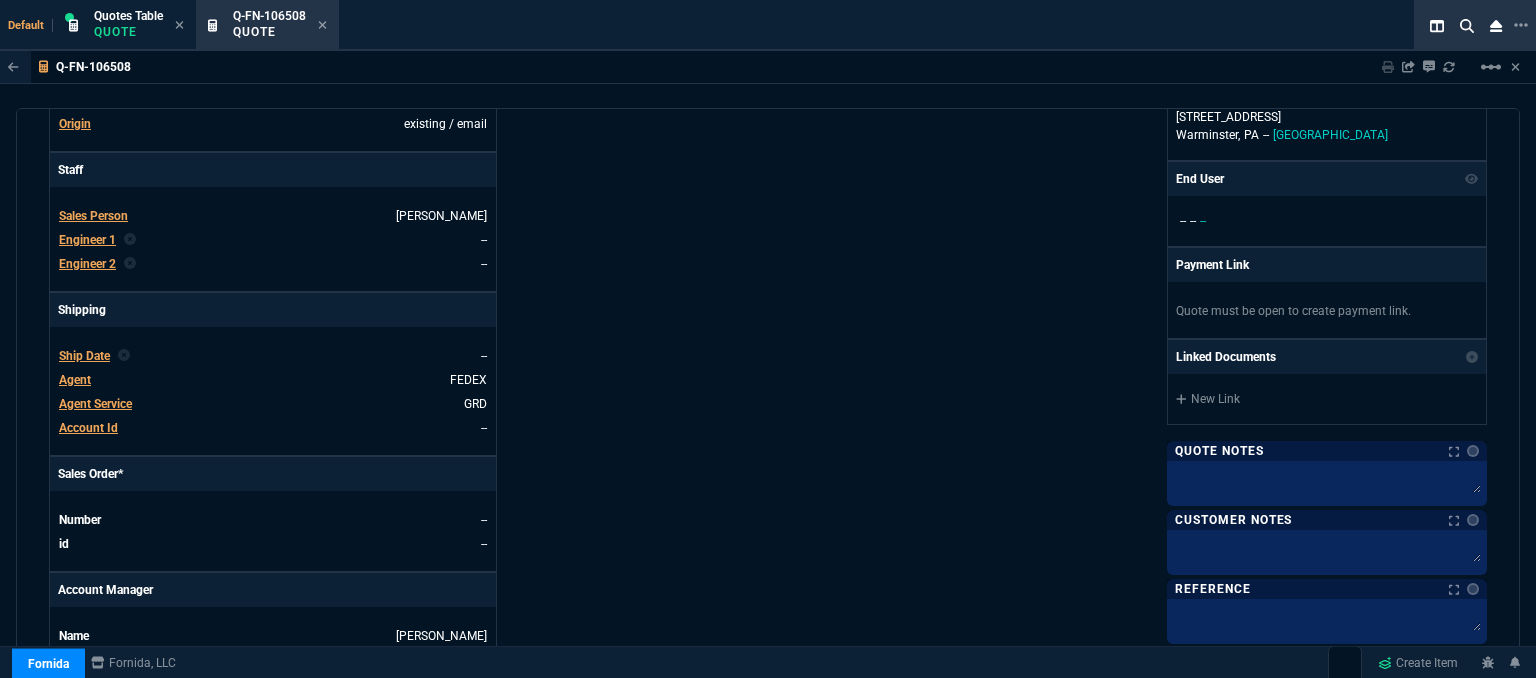 scroll, scrollTop: 700, scrollLeft: 0, axis: vertical 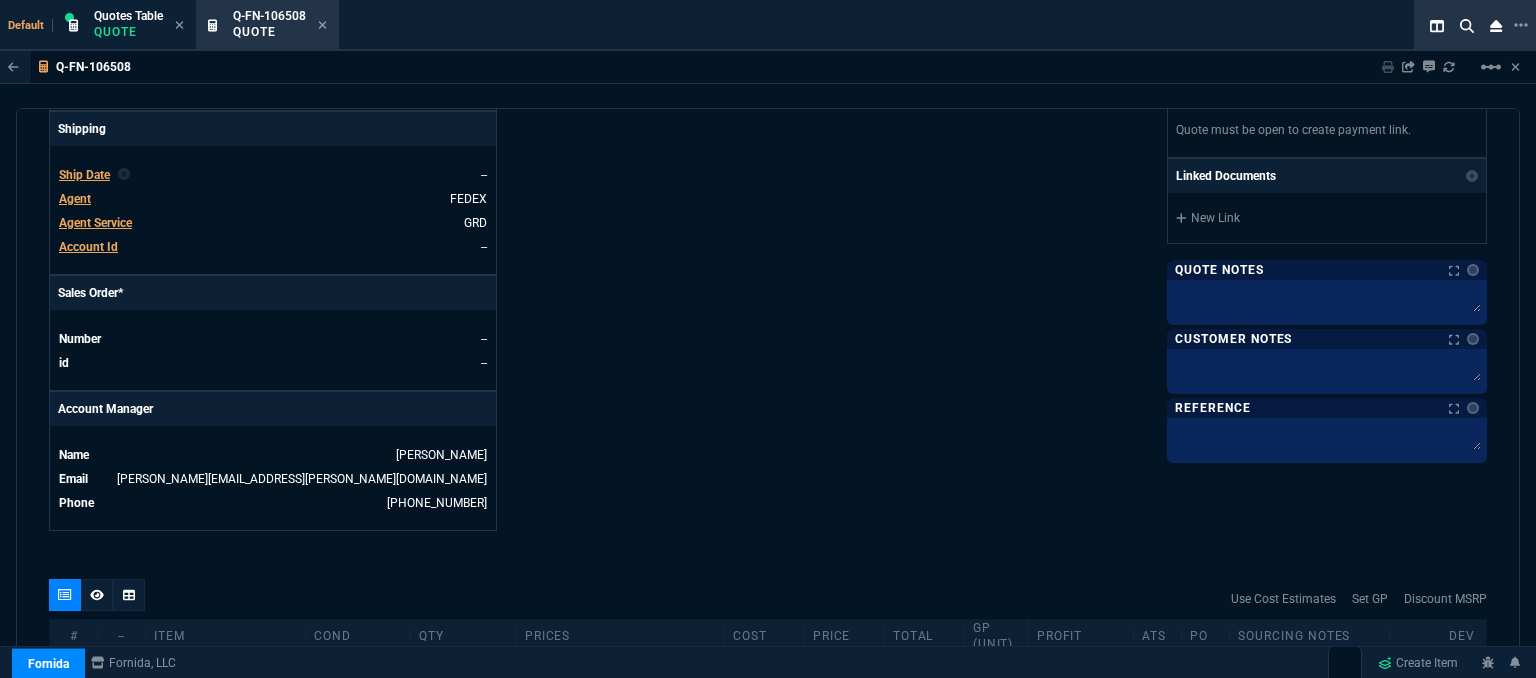 click on "Agent" at bounding box center (75, 199) 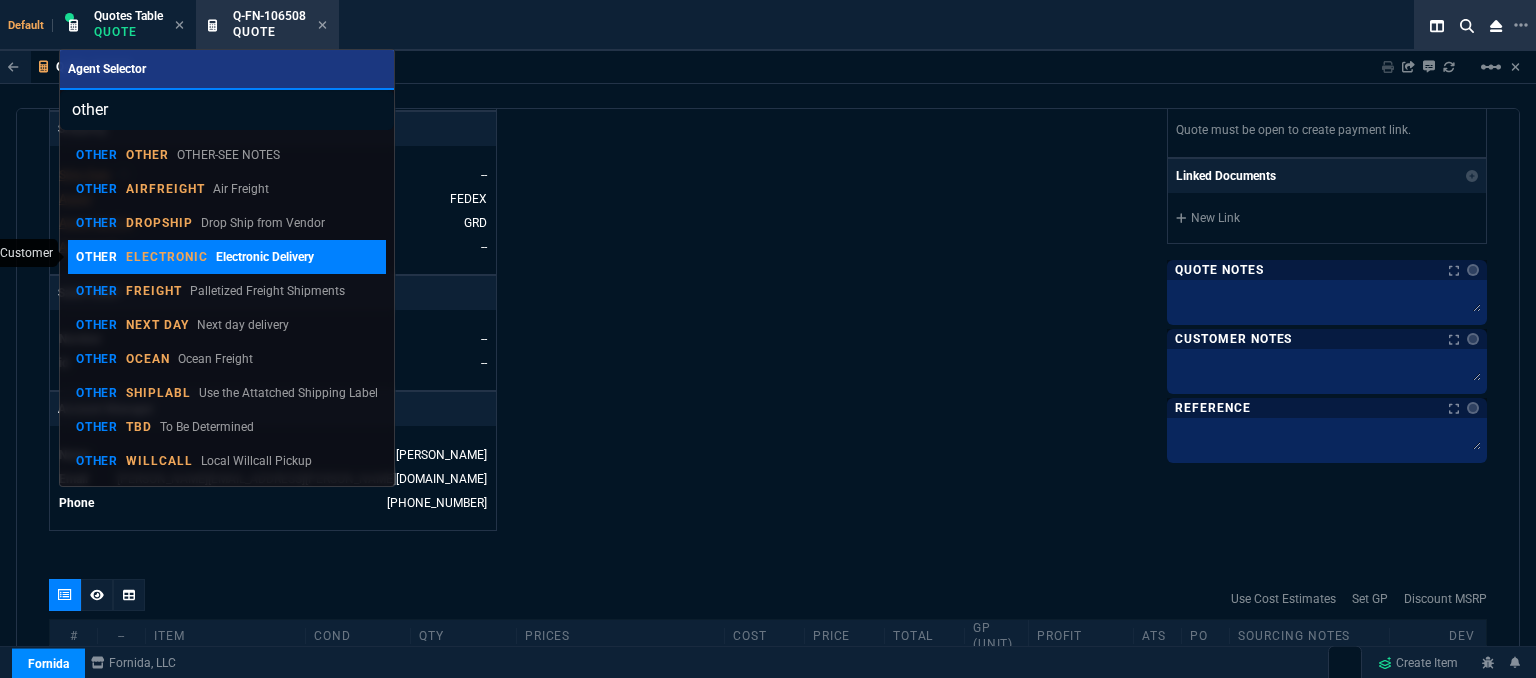 type on "other" 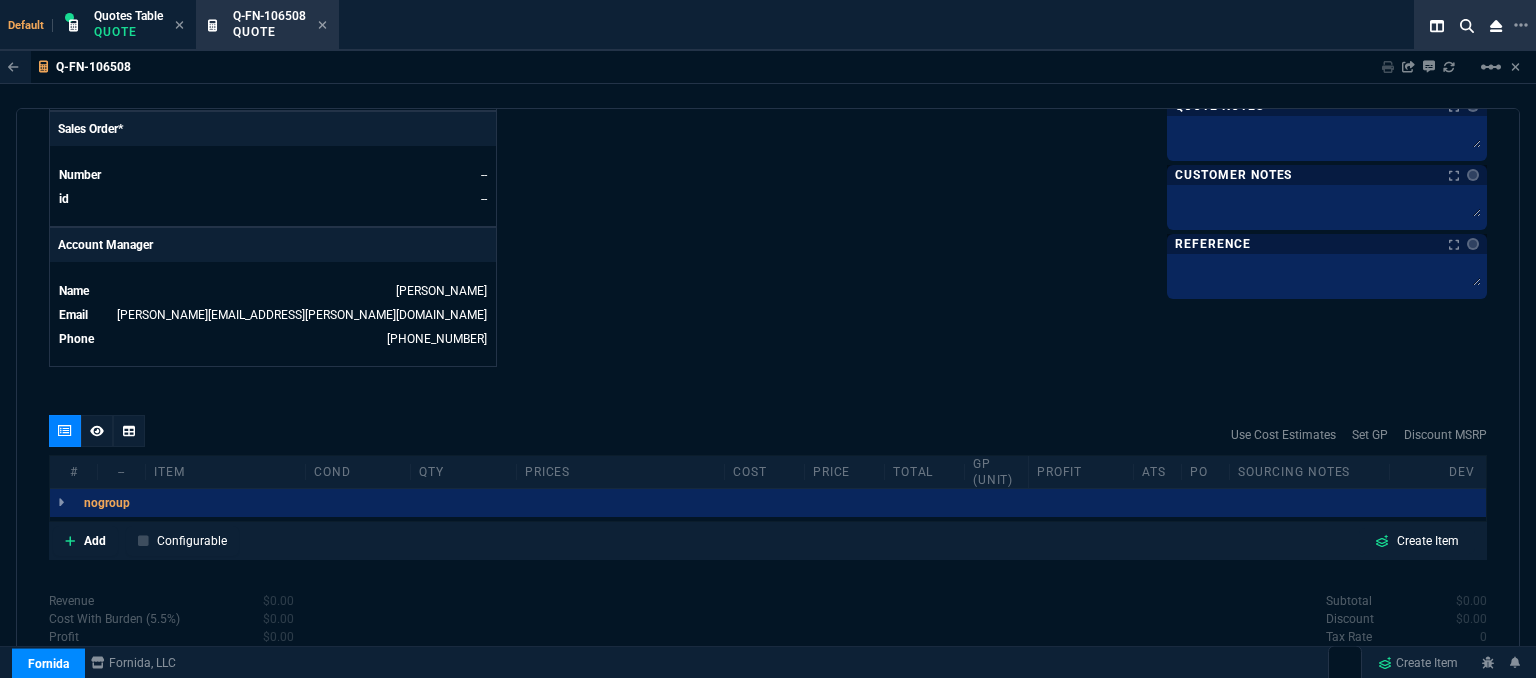scroll, scrollTop: 958, scrollLeft: 0, axis: vertical 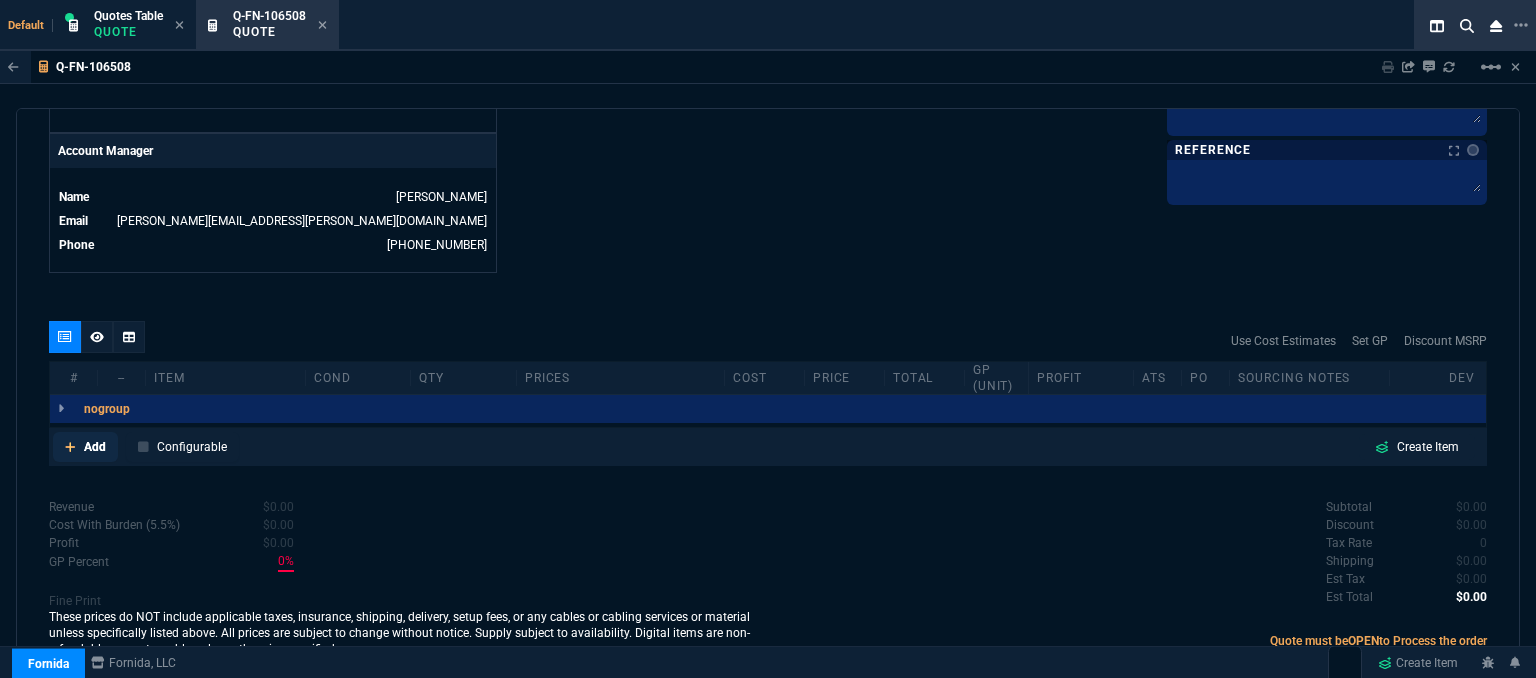 click 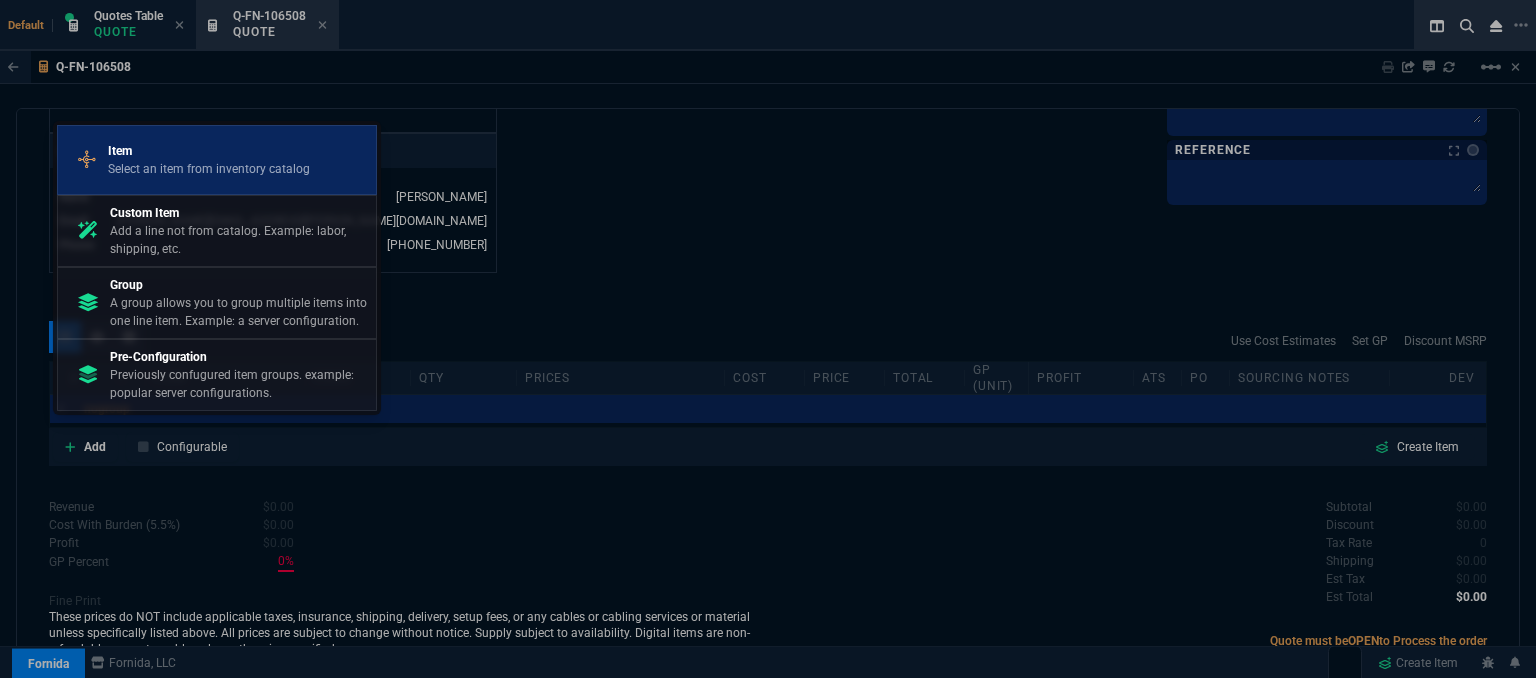 click on "Select an item from inventory catalog" at bounding box center [209, 169] 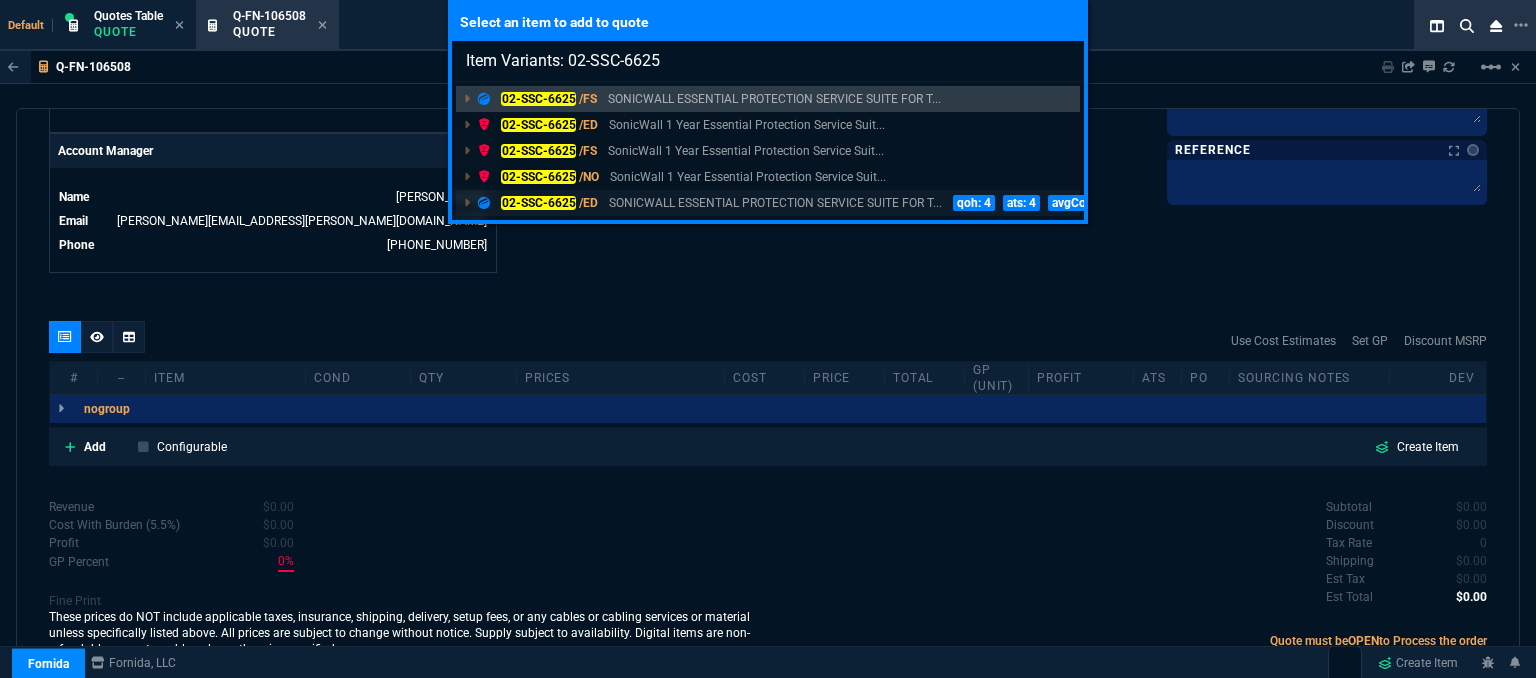 type on "Item Variants: 02-SSC-6625" 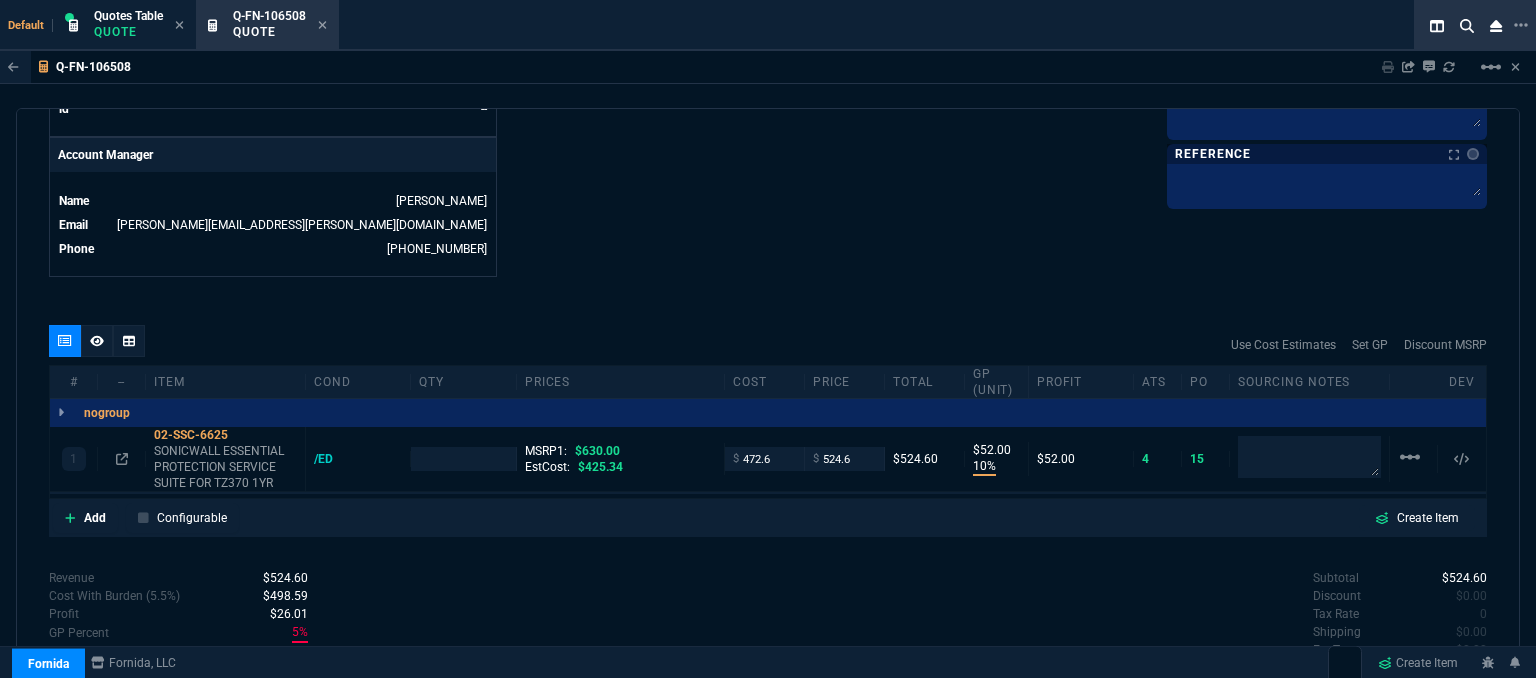 scroll, scrollTop: 958, scrollLeft: 0, axis: vertical 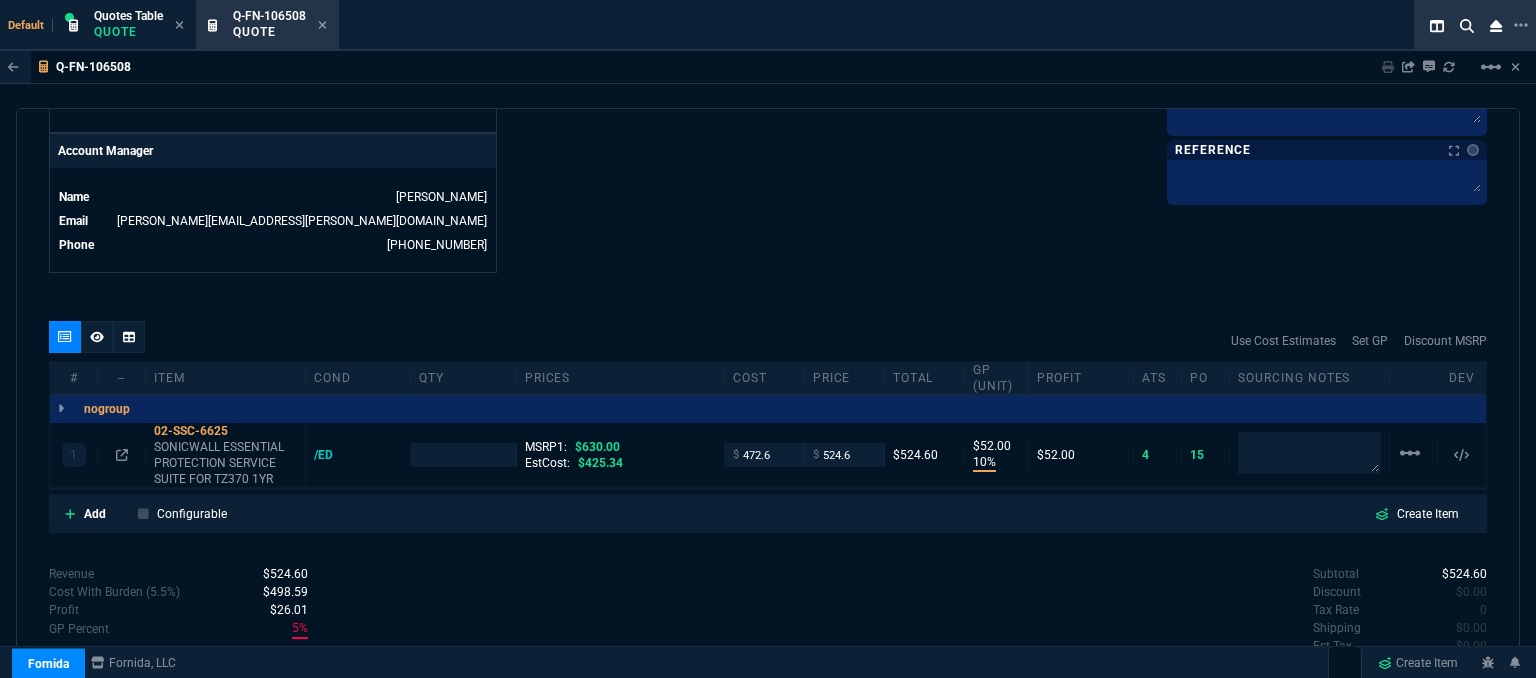 type on "10" 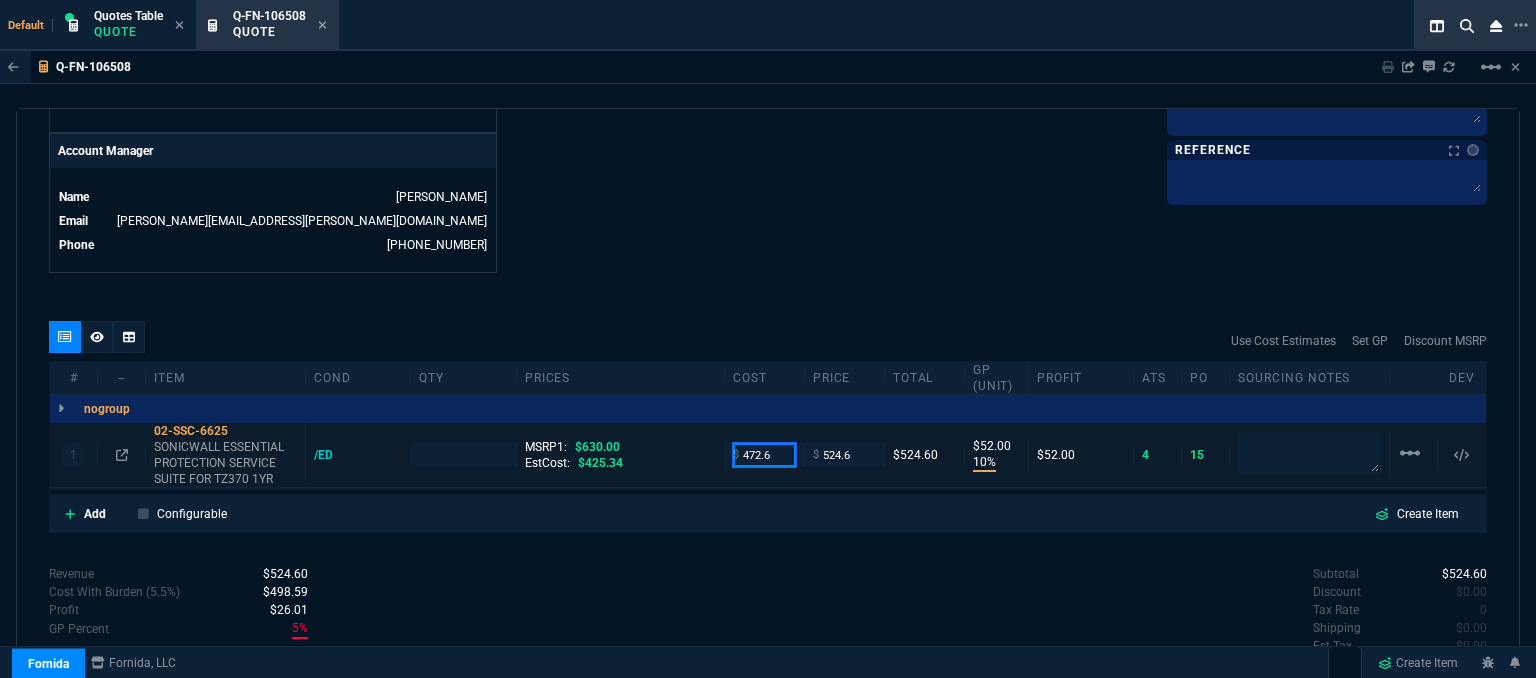 click on "472.6" at bounding box center [764, 454] 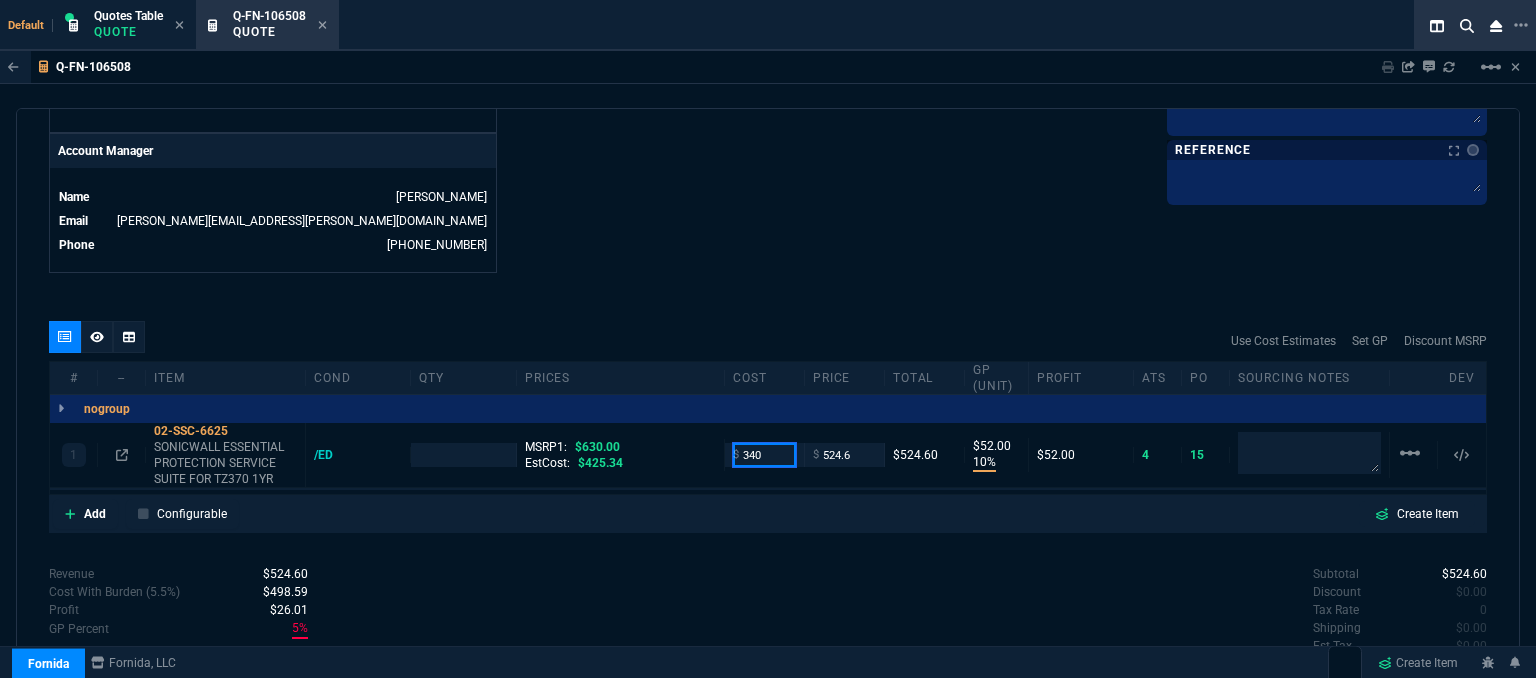 type on "340" 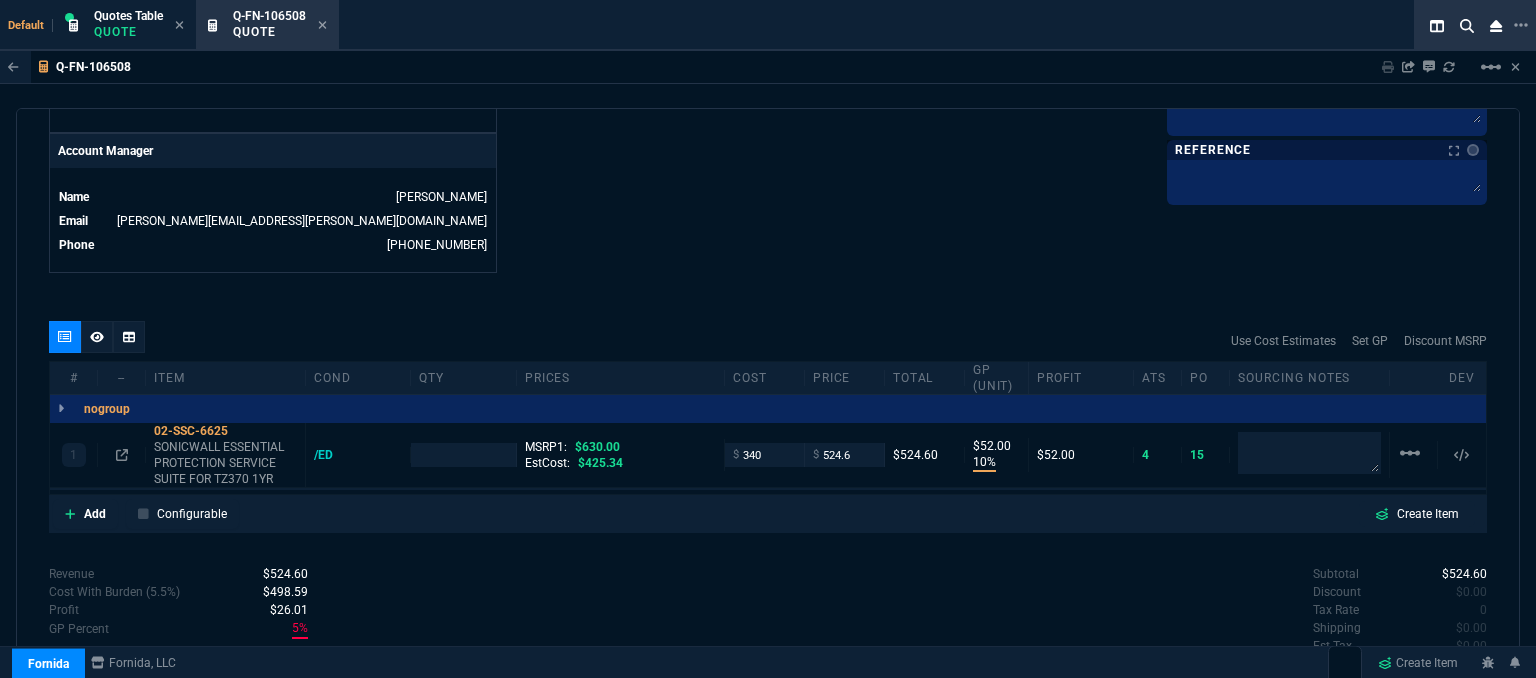 click on "Fornida, LLC 2609 Technology Dr Suite 300 Plano, TX 75074  Share Link  MOMMY&THE SALES REPS group chat SEND Whse oneOnOne chat SEND Steven Huang oneOnOne chat SEND Tiny oneOnOne chat SEND  Show More Chats  Shipping Address 232 Centennial Rd Warminster,  PA -- USA Bill to Address 232 Centennial Rd Warminster,  PA -- USA End User -- -- -- Payment Link  Quote must be open to create payment link.  Linked Documents  New Link  Quote Notes Quote Notes    Customer Notes Customer Notes    Reference Reference" at bounding box center (1127, -250) 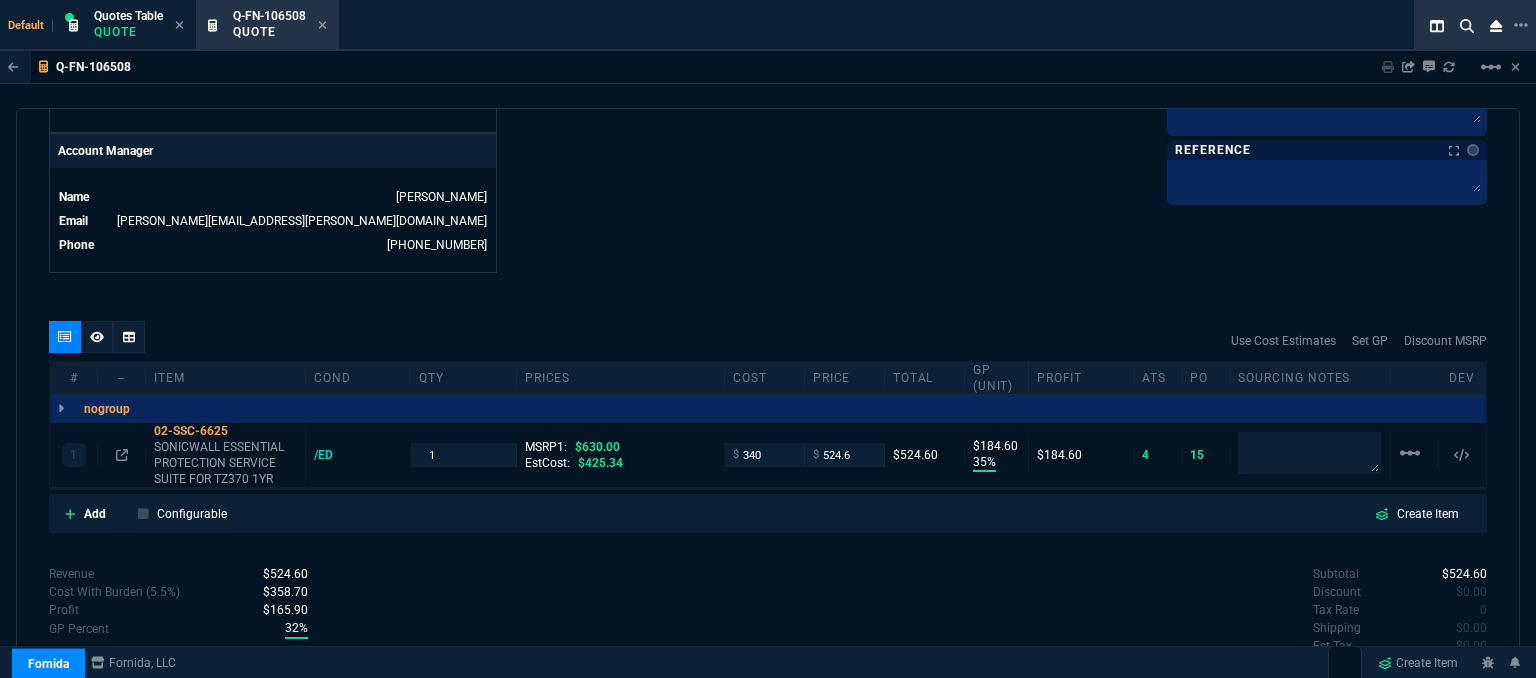 type on "35" 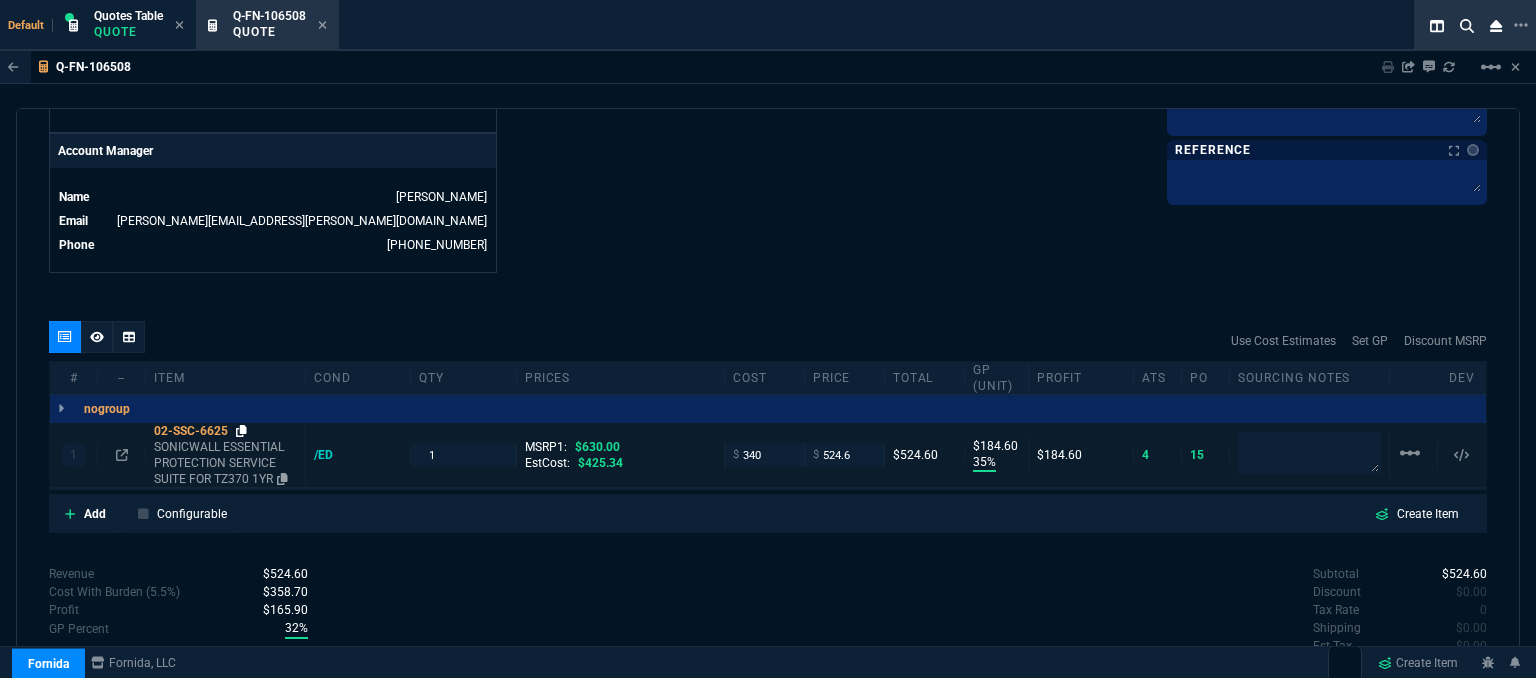 click 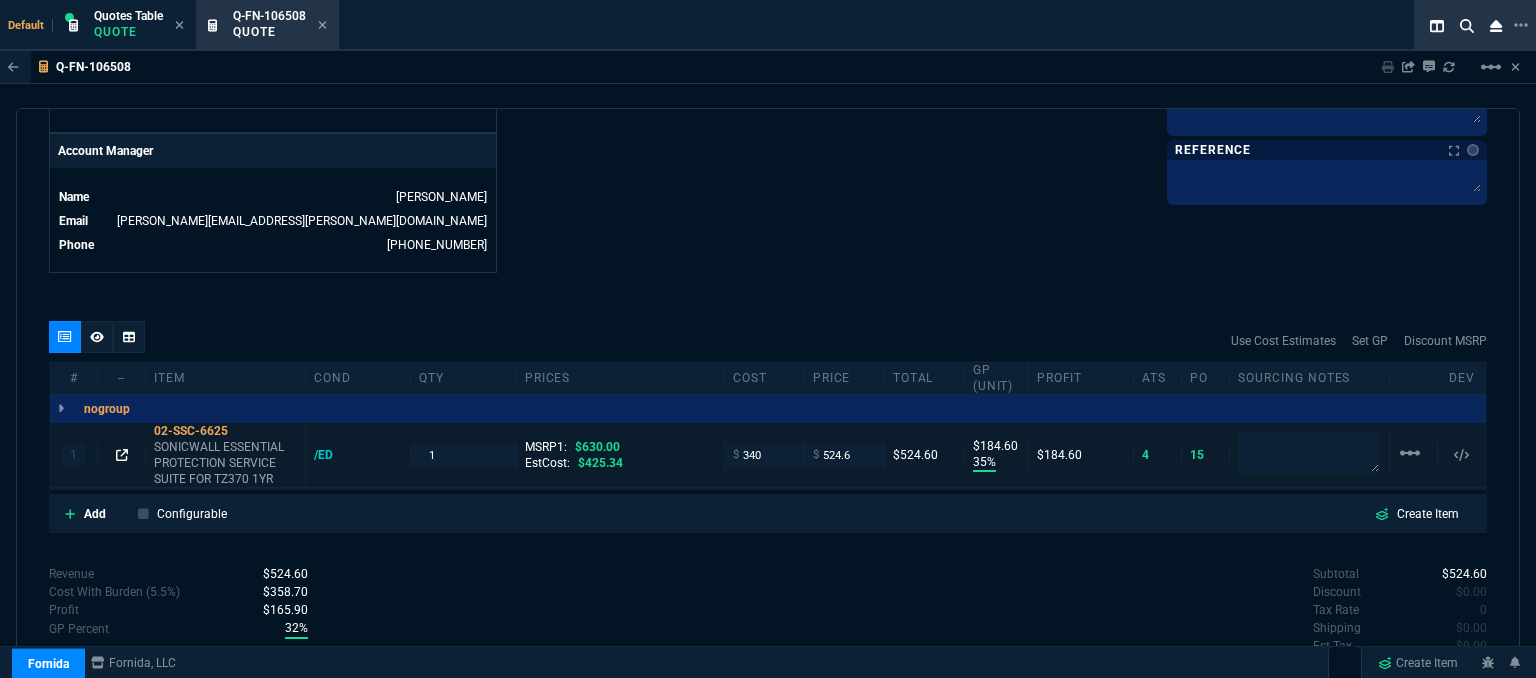 click 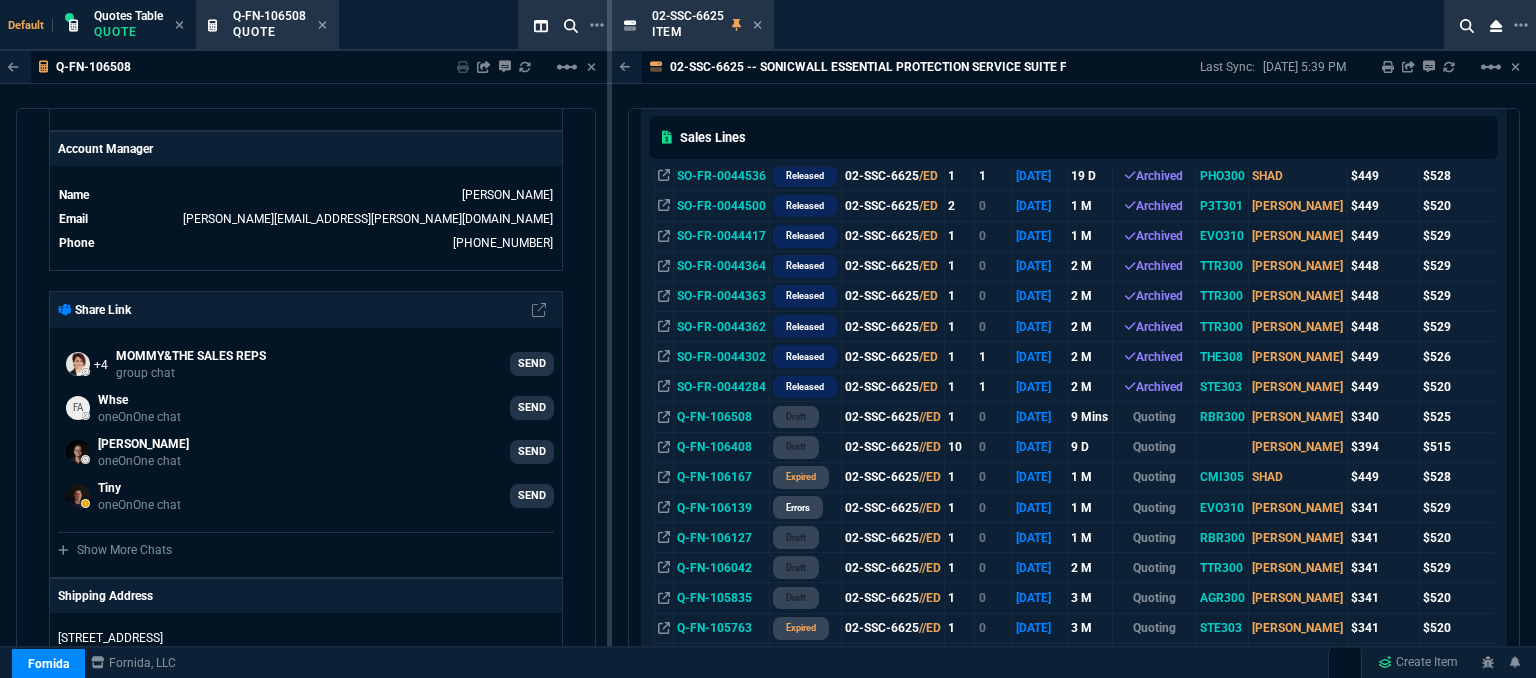 scroll, scrollTop: 500, scrollLeft: 0, axis: vertical 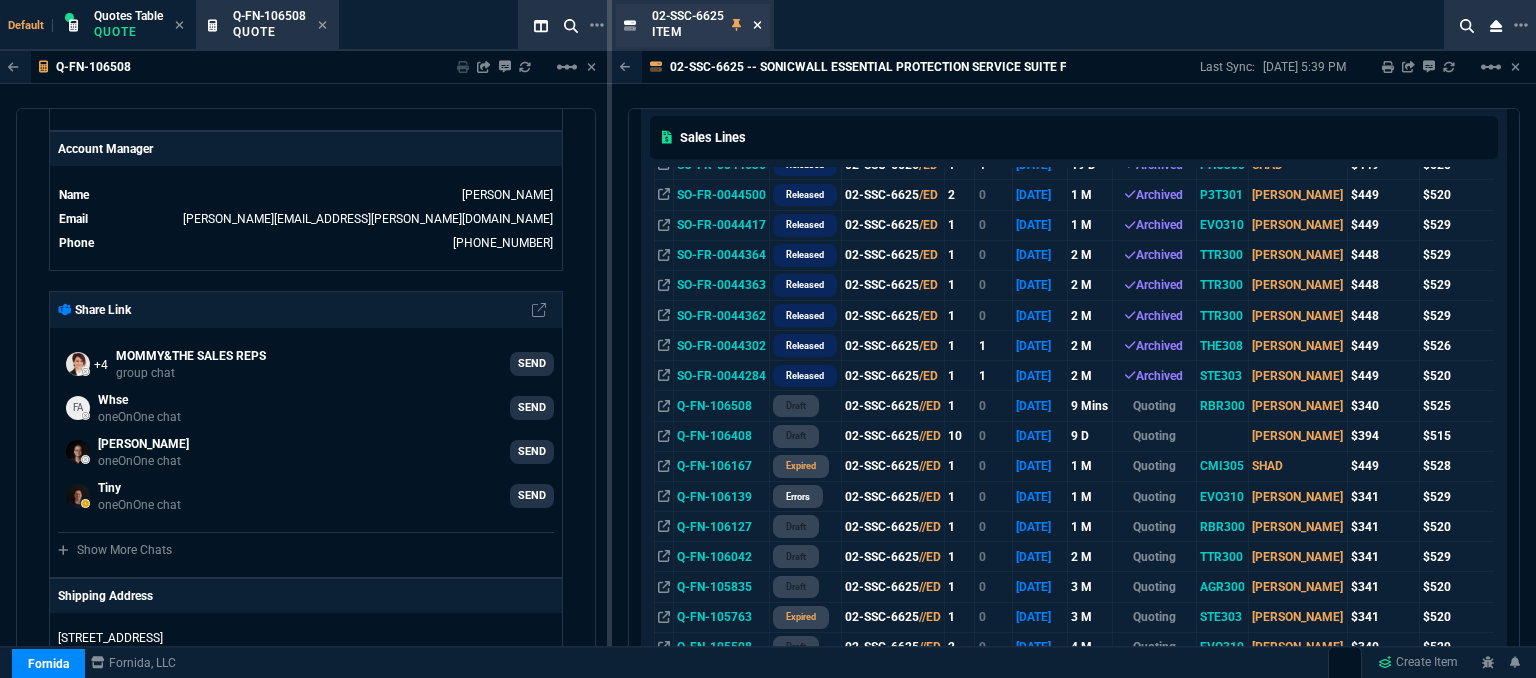 click 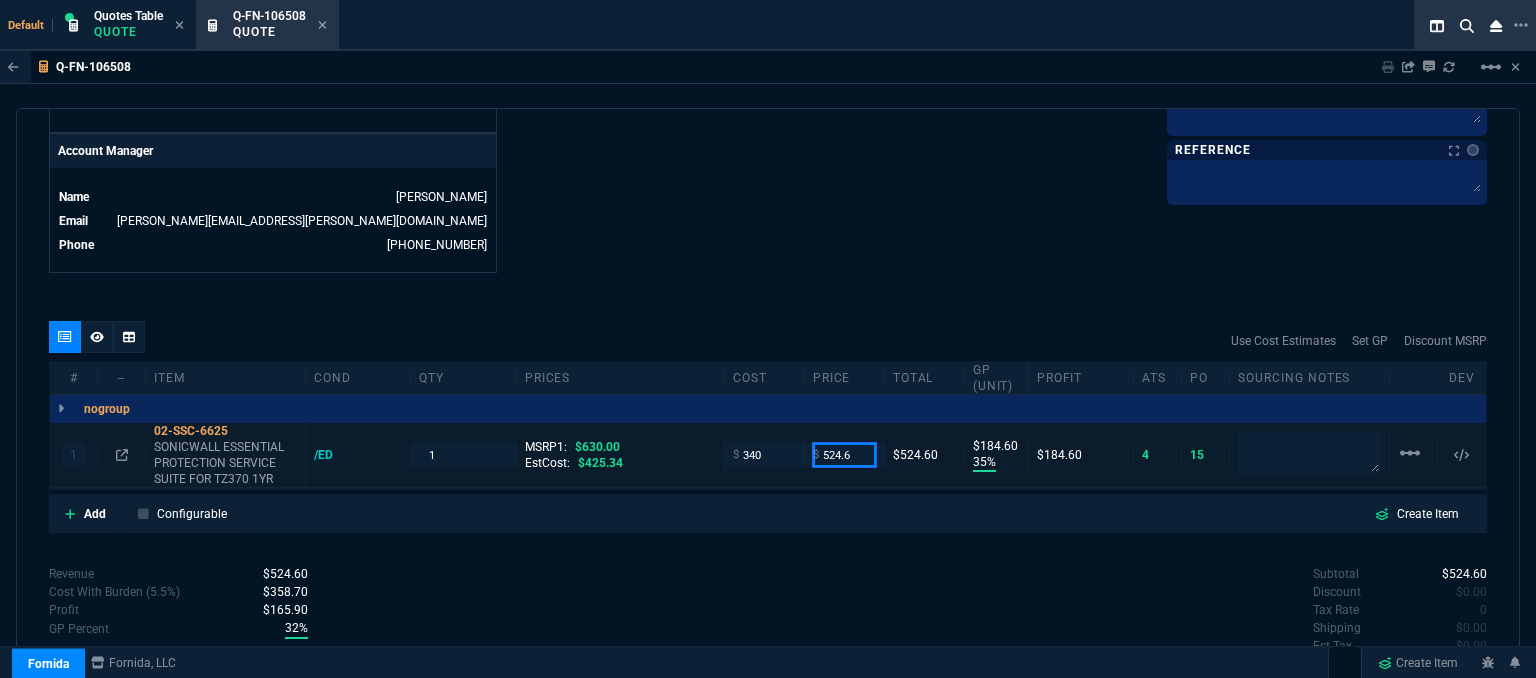 click on "524.6" at bounding box center [844, 454] 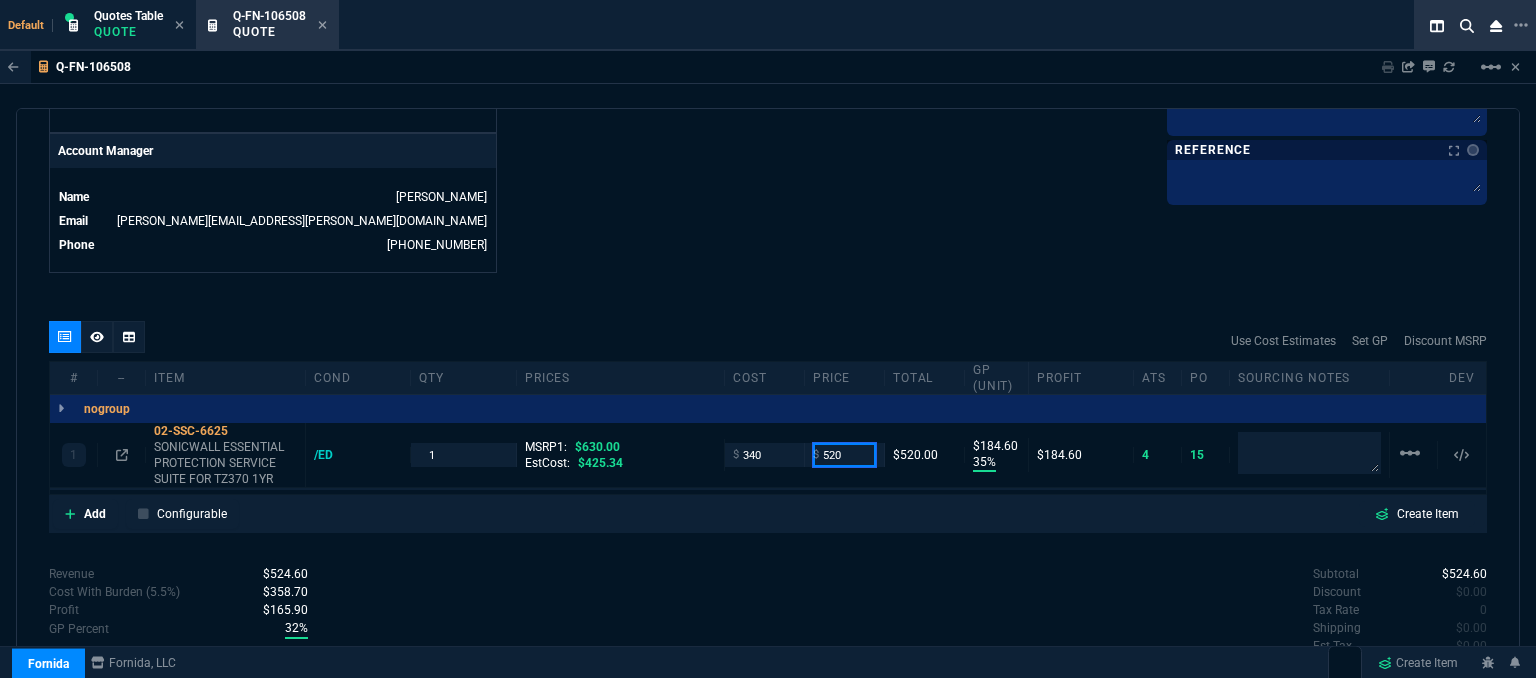 type on "520" 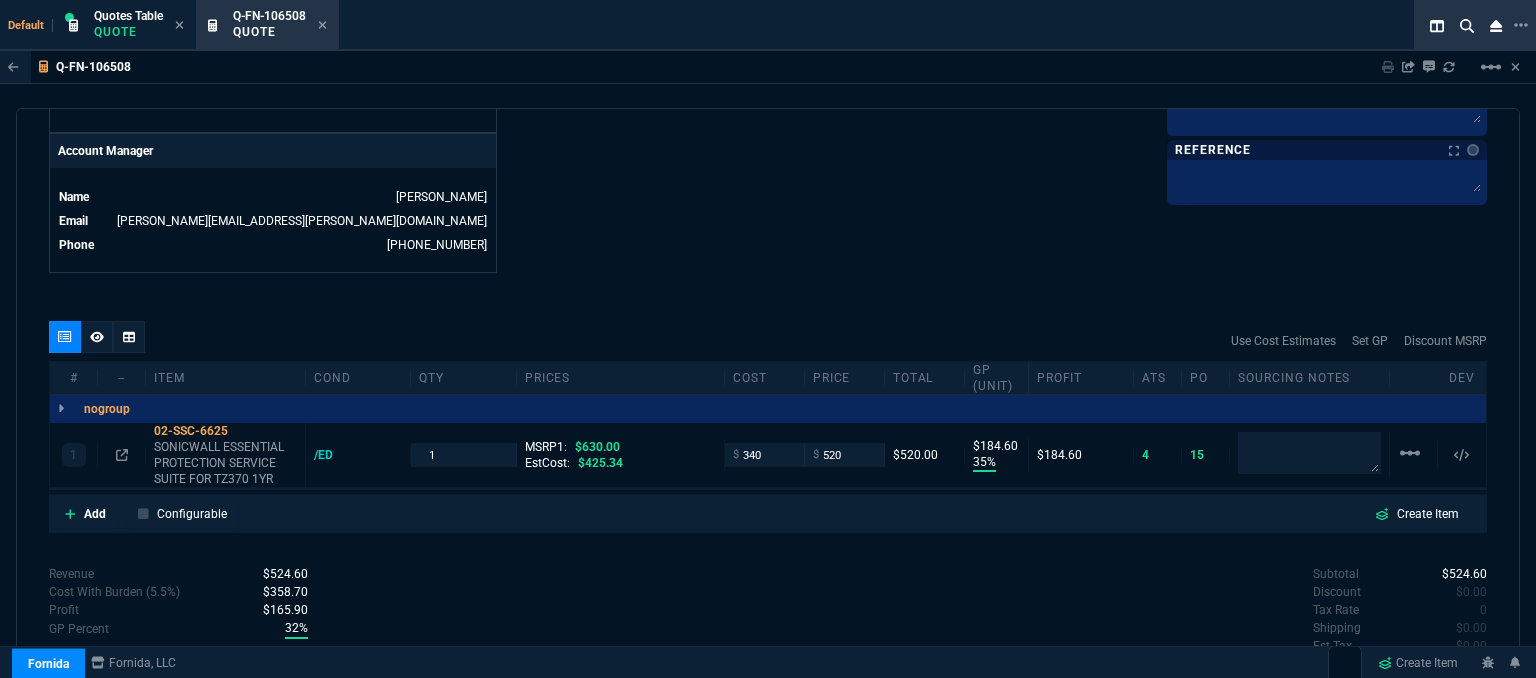 click on "Fornida, LLC 2609 Technology Dr Suite 300 Plano, TX 75074  Share Link  MOMMY&THE SALES REPS group chat SEND Whse oneOnOne chat SEND Steven Huang oneOnOne chat SEND Tiny oneOnOne chat SEND  Show More Chats  Shipping Address 232 Centennial Rd Warminster,  PA -- USA Bill to Address 232 Centennial Rd Warminster,  PA -- USA End User -- -- -- Payment Link  Quote must be open to create payment link.  Linked Documents  New Link  Quote Notes Quote Notes    Customer Notes Customer Notes    Reference Reference" at bounding box center [1127, -250] 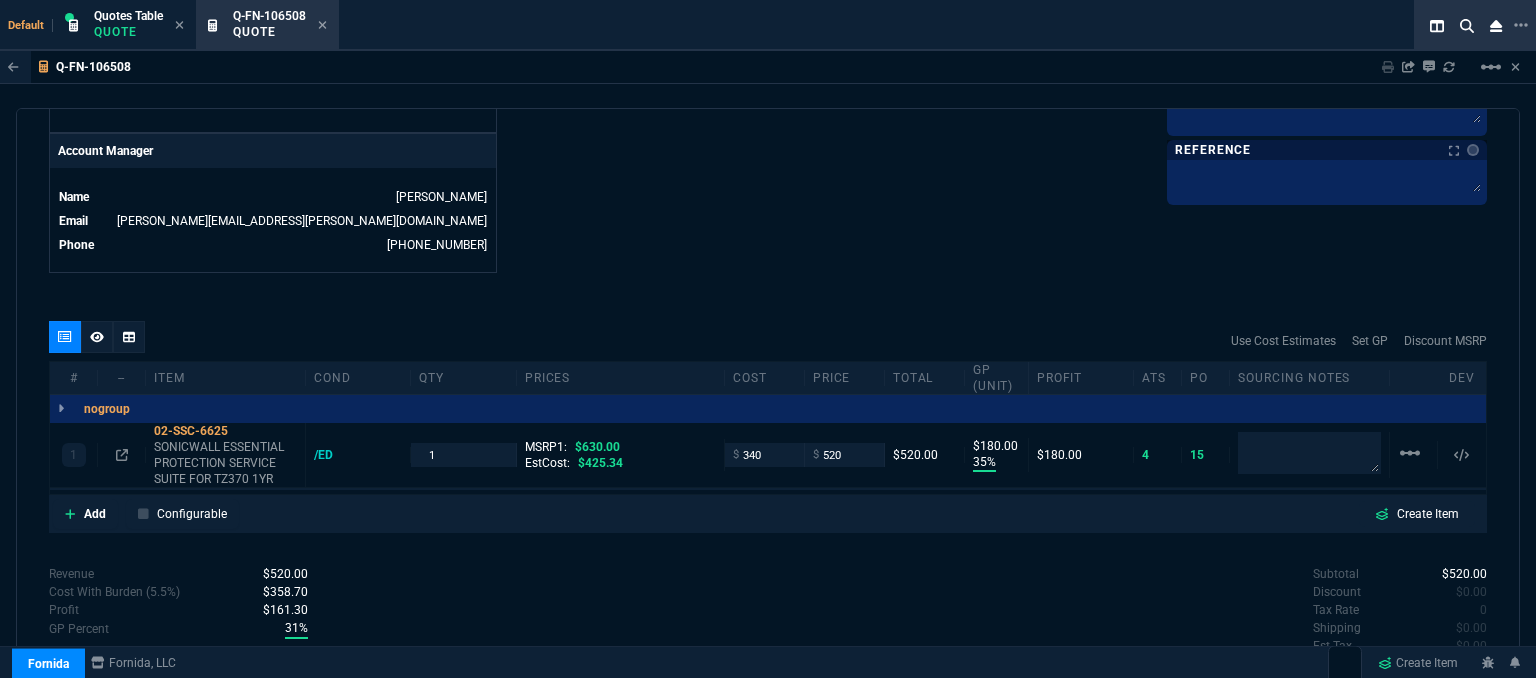 type on "520" 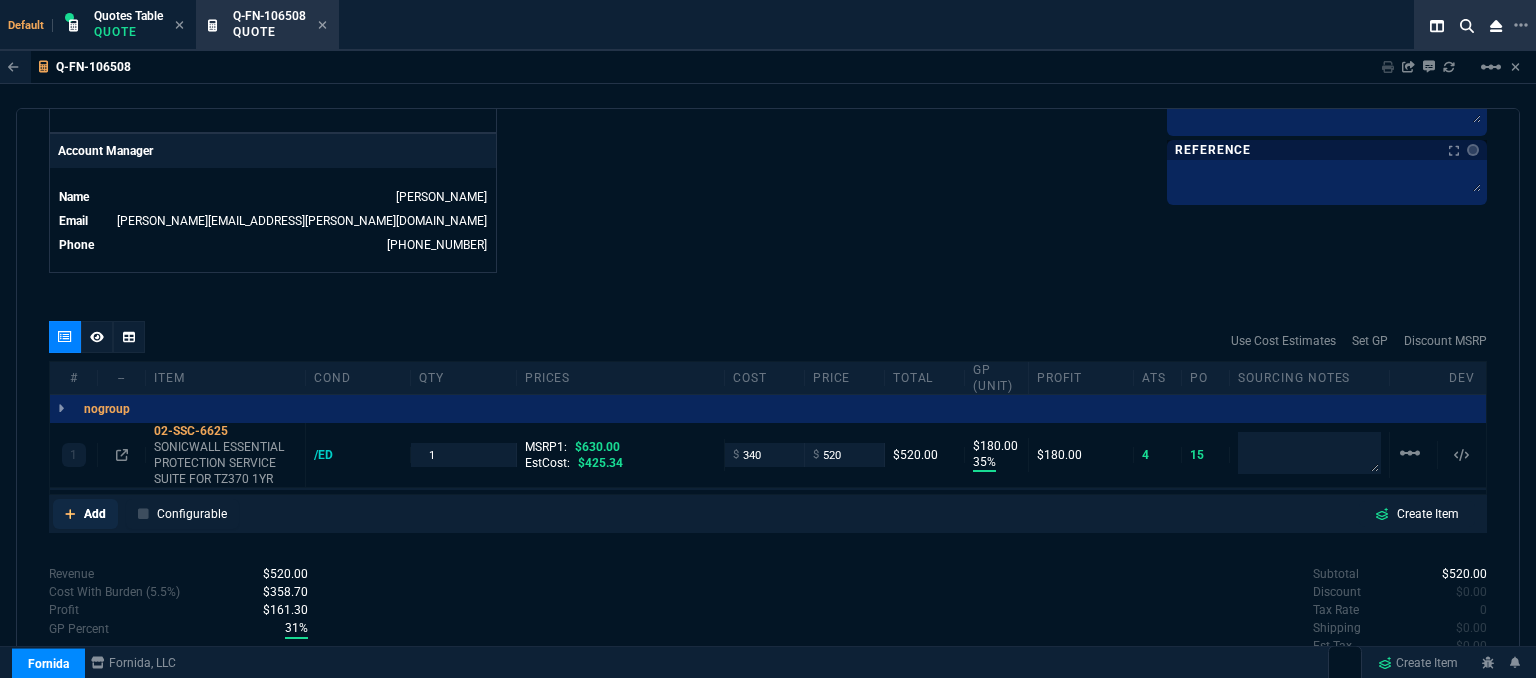 click 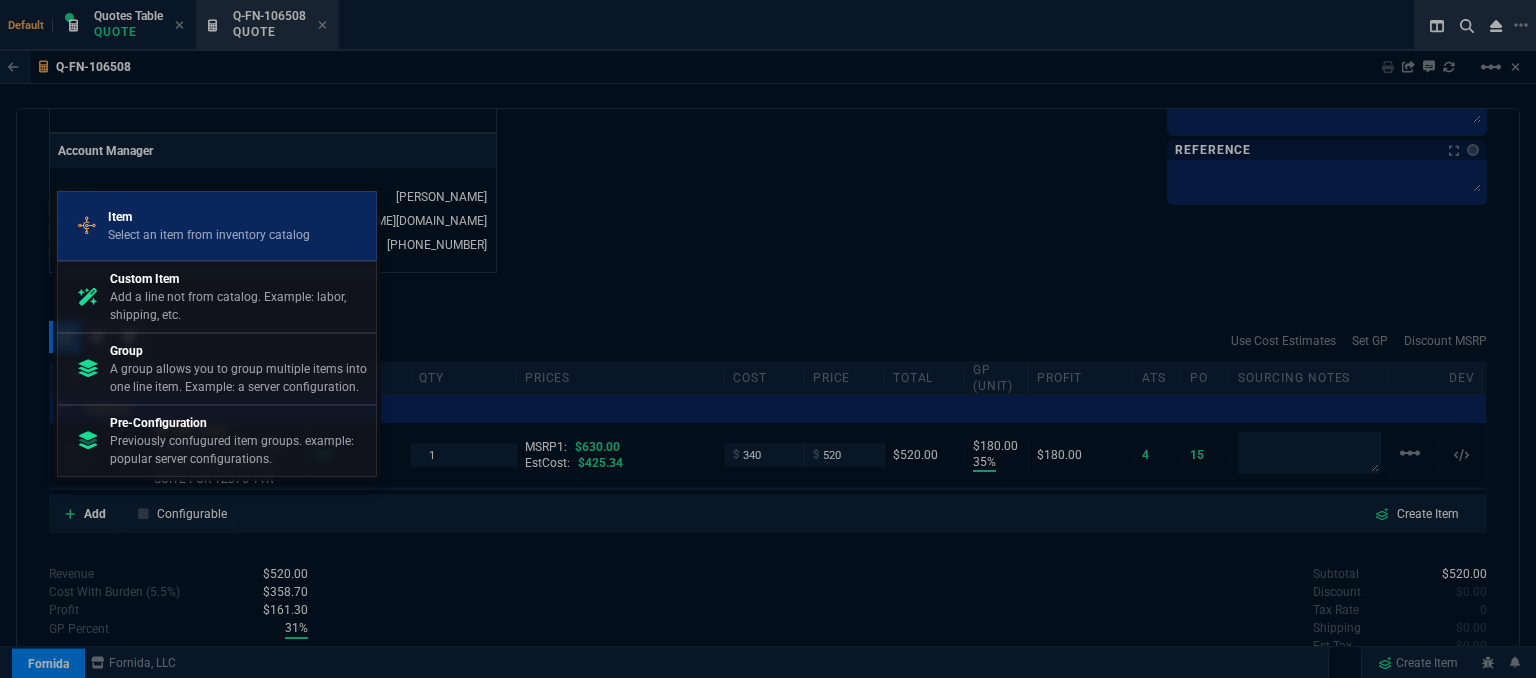 click on "Item" at bounding box center [209, 217] 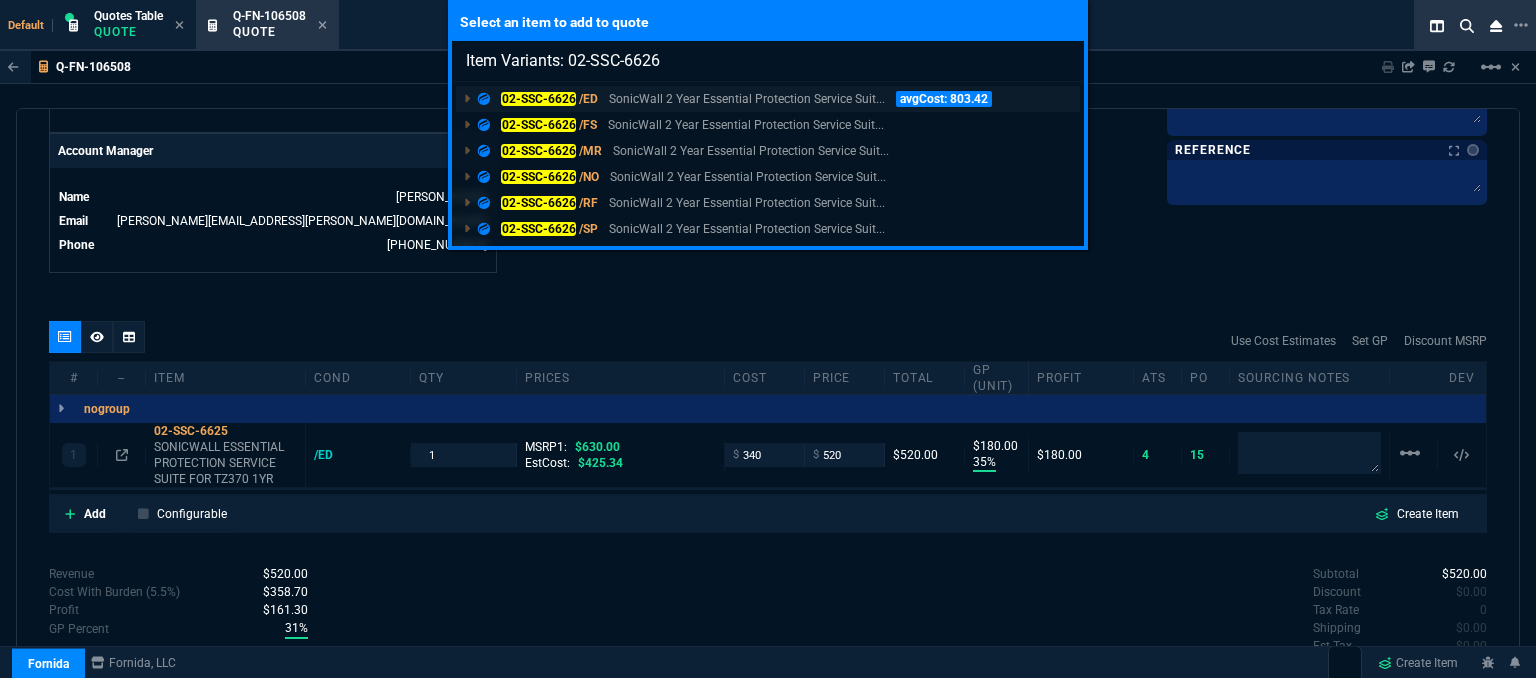 type on "Item Variants: 02-SSC-6626" 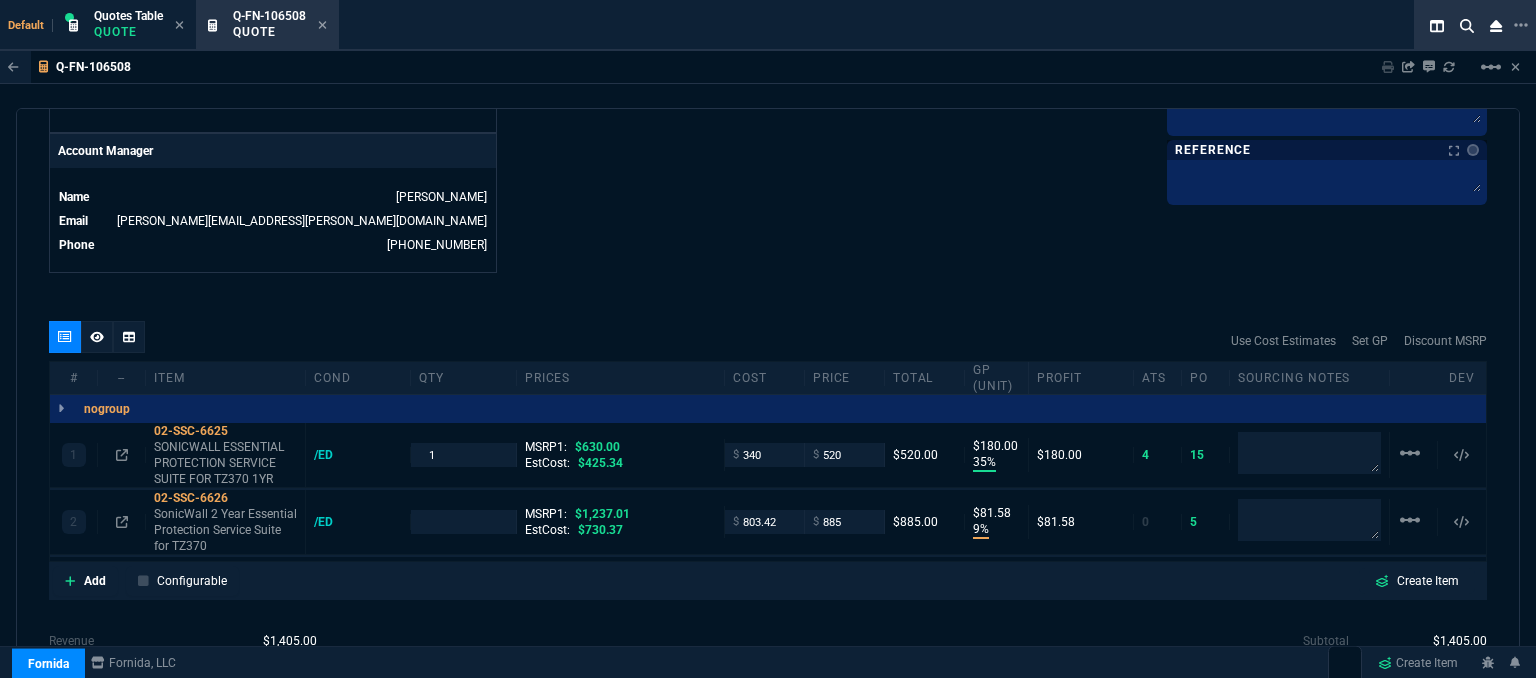 type on "35" 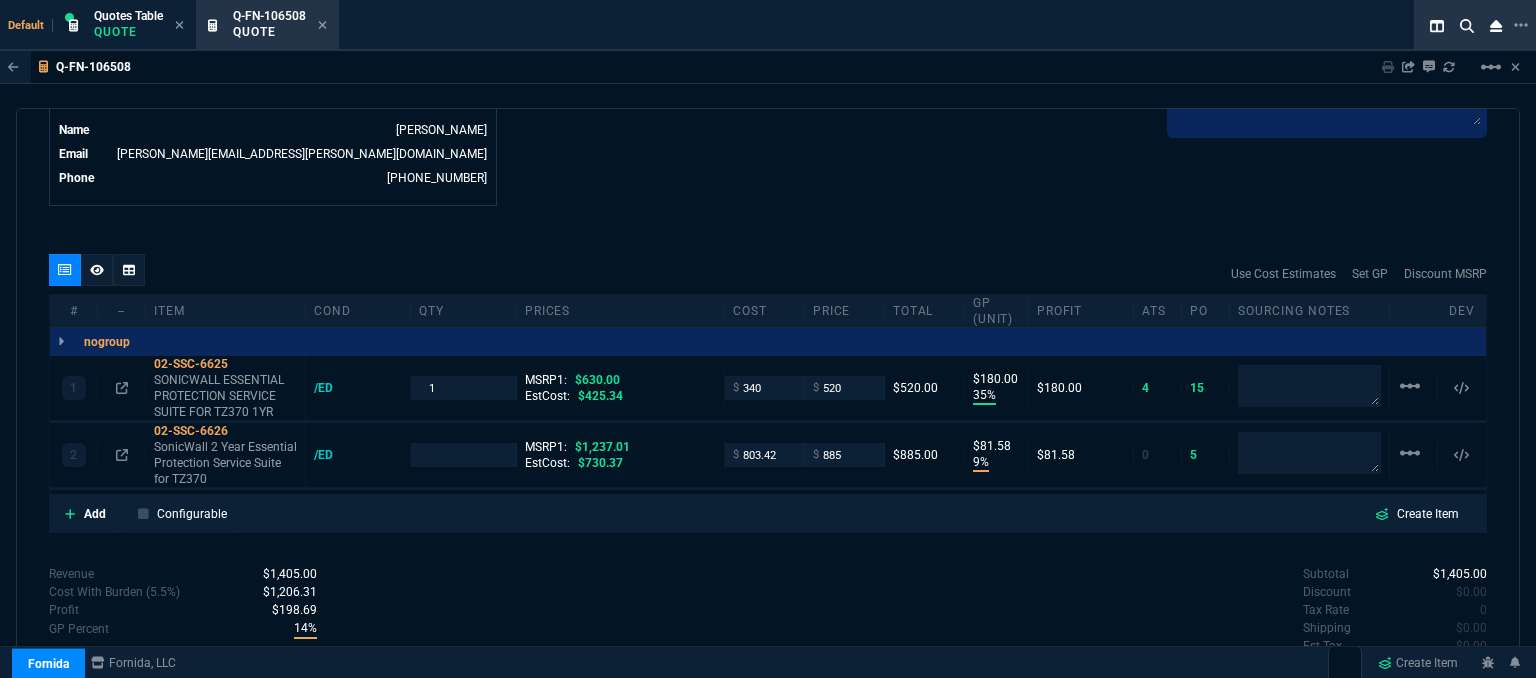 scroll, scrollTop: 1058, scrollLeft: 0, axis: vertical 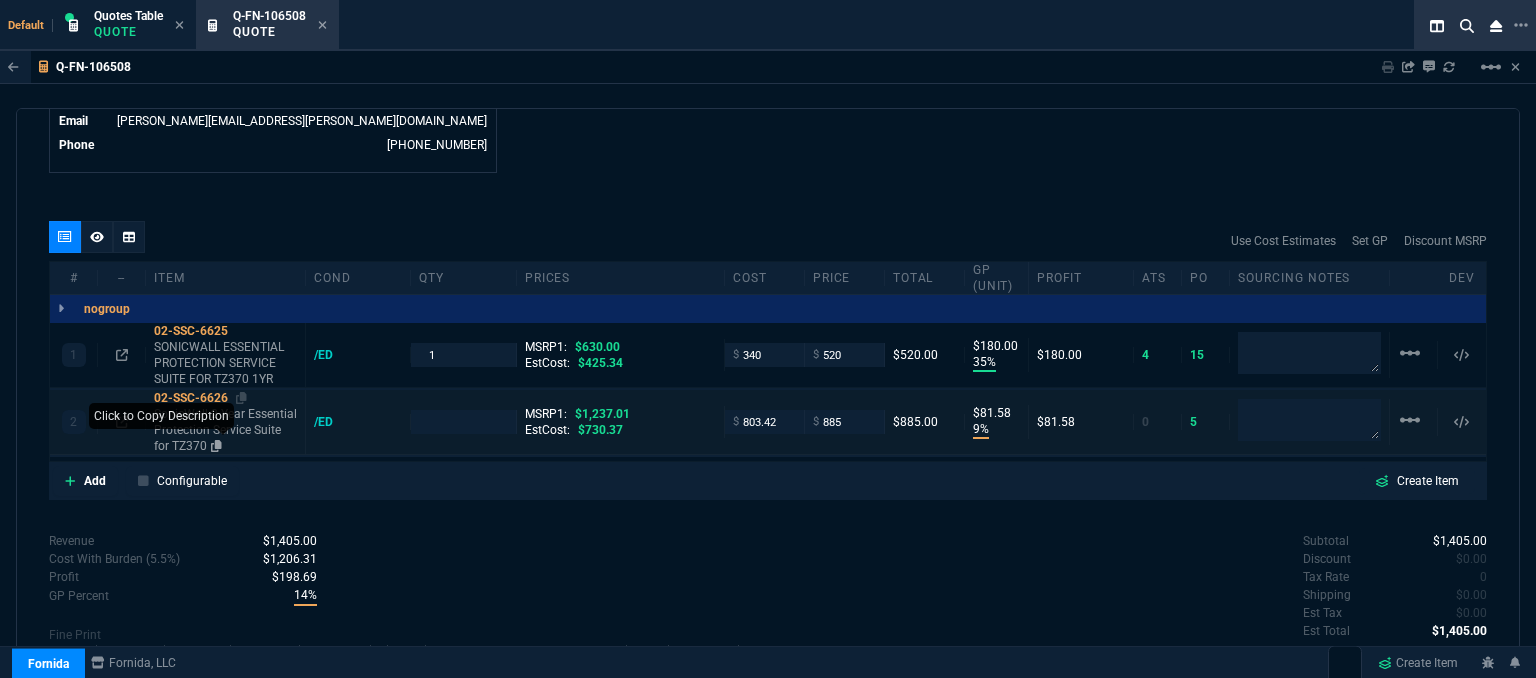 click 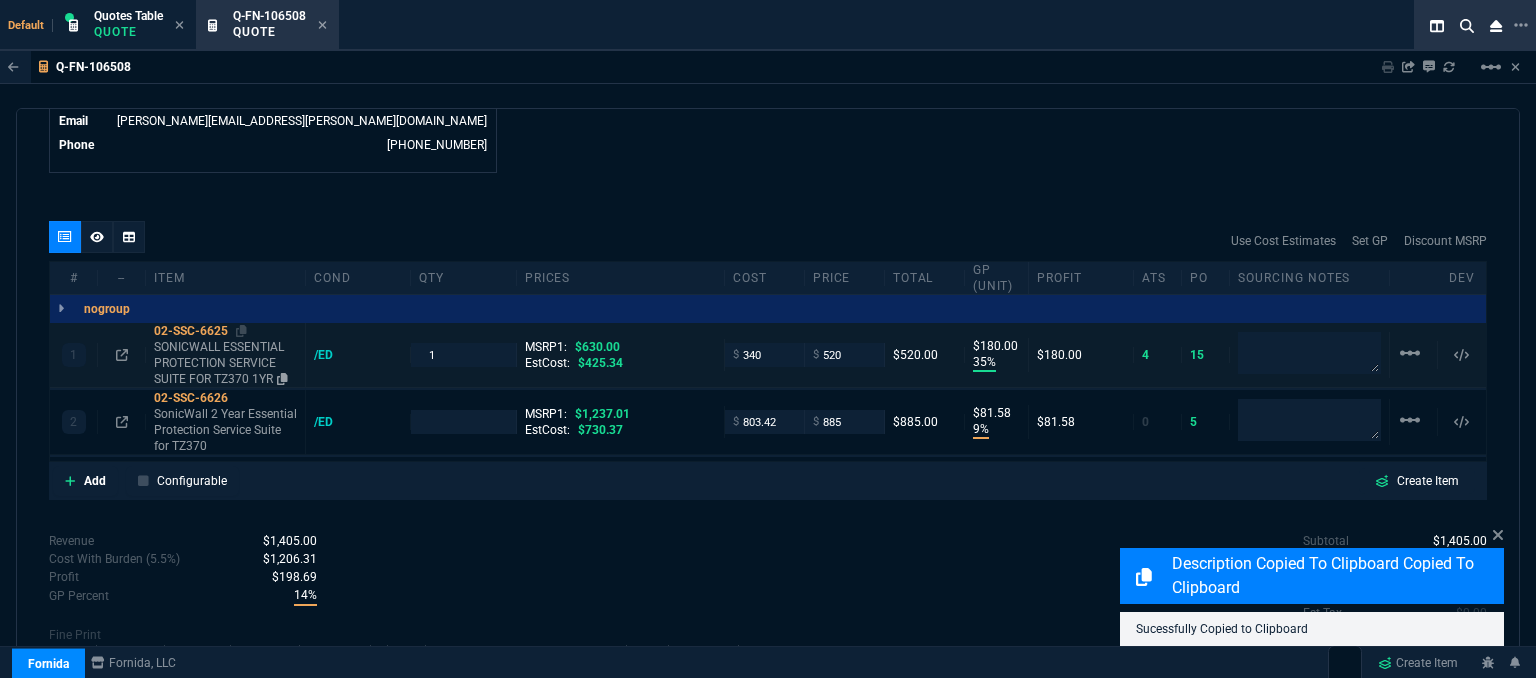 click on "SONICWALL ESSENTIAL PROTECTION SERVICE SUITE FOR TZ370 1YR" at bounding box center (225, 363) 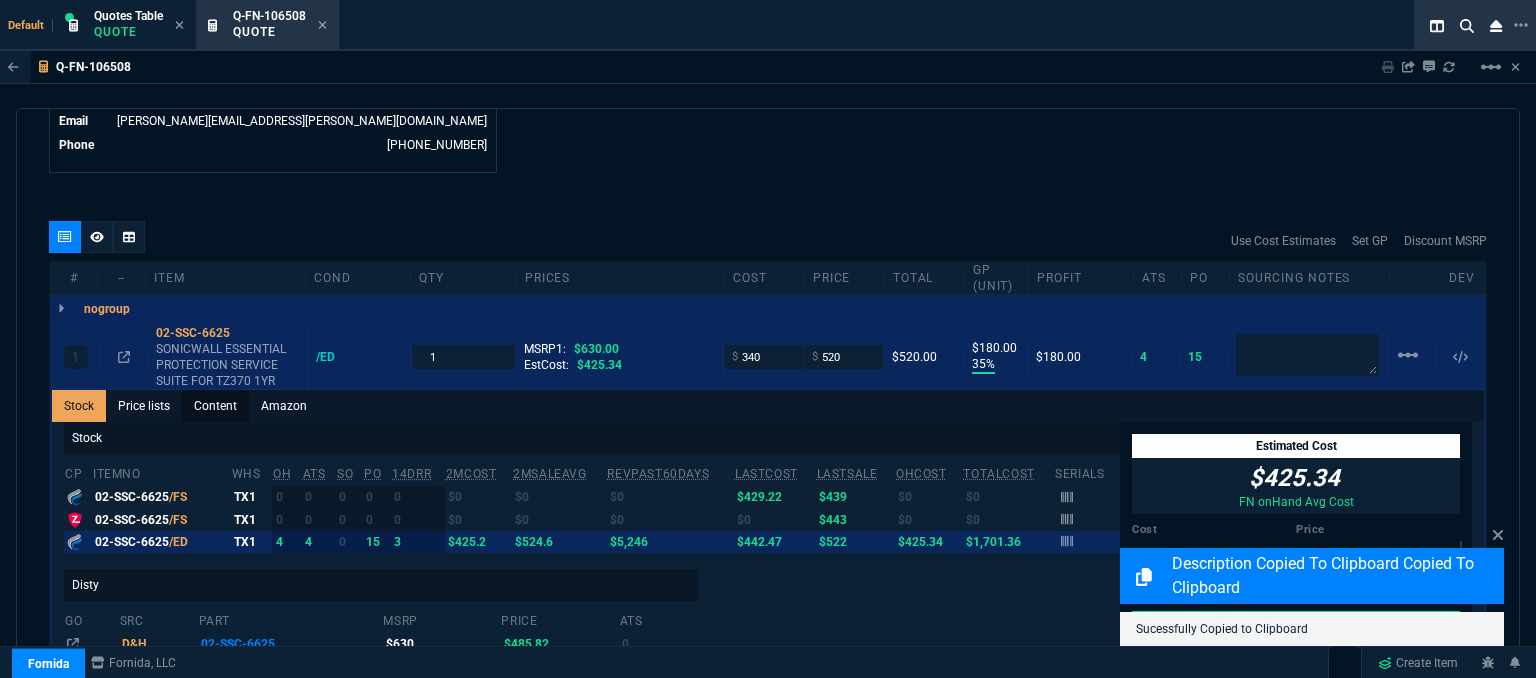 click on "Content" at bounding box center [215, 406] 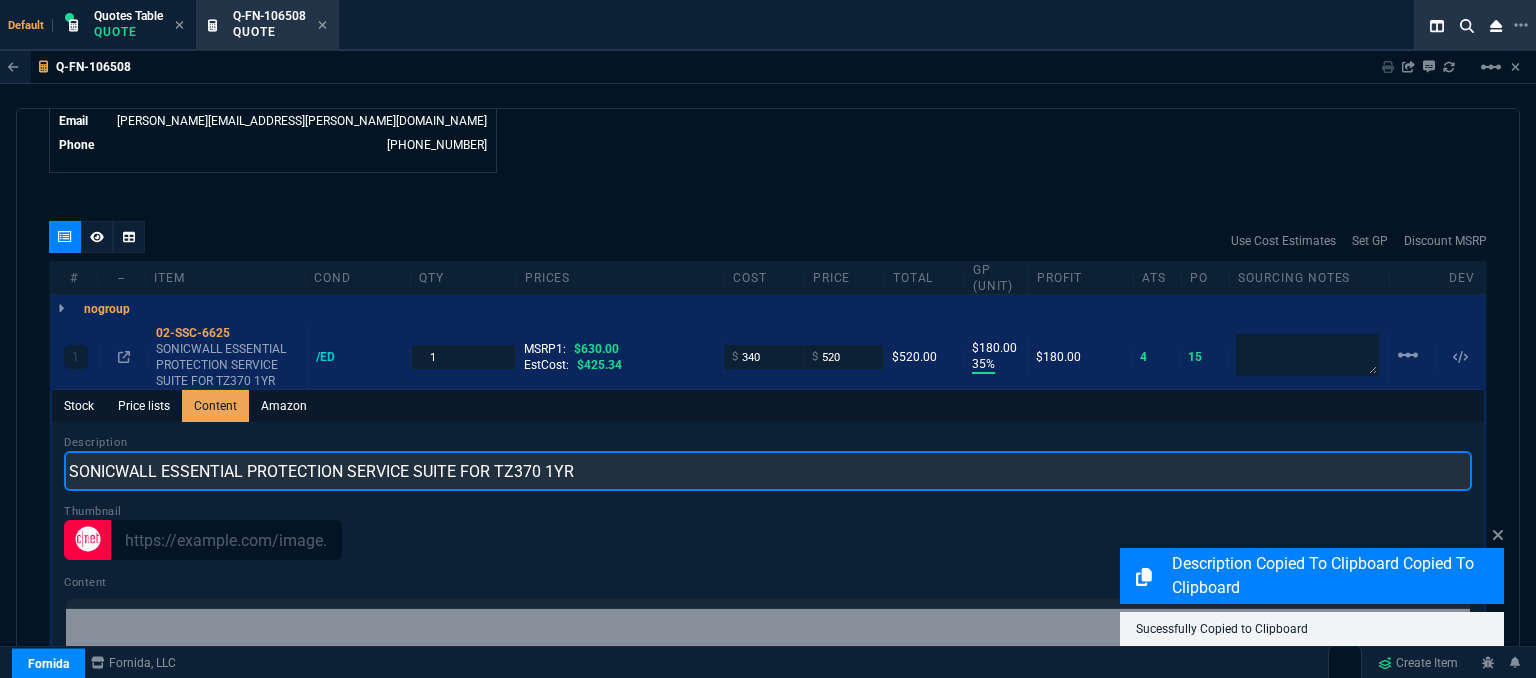drag, startPoint x: 624, startPoint y: 461, endPoint x: 0, endPoint y: 440, distance: 624.3533 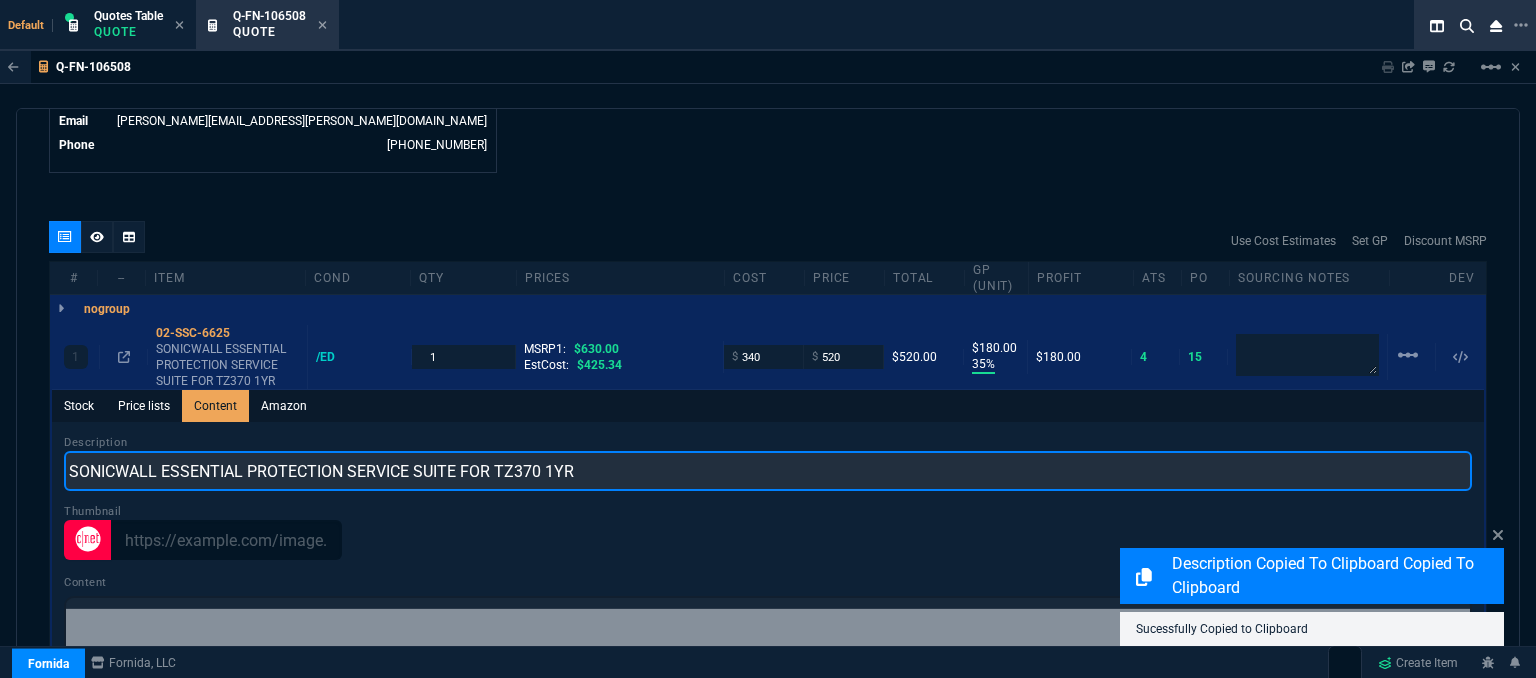 click on "Q-FN-106508 Sharing Q-FN-106508 Link Dev Link  Share on Teams linear_scale  quote   Q-FN-106508  Rbr Technologies draft Fornida, LLC 2609 Technology Dr Suite 300 Plano, TX 75074 Details Number Q-FN-106508  Order ID Q-FN-106508  Customer Code RBR300  Total Units 2  Expires Fri - 8/8/25, 1:08 PM Creator fiona.rossi@fornida.com  Created Fri - 7/25/25, 1:08 PM Print Specs Number Q-FN-106508  Customer ID RBR300  Customer Name Rbr Technologies  Expires 8/8/25,  8:08 AM  Customer PO # --  Payment Terms CREDITCARD  Shipping Agent OTHER | ELECTRONIC  Customer Customer Code RBR300  Customer Name Rbr Technologies  Customer PO # empty  Payment Terms CREDITCARD  email rob@rbrtechnology.com  phone (215) 913-3158   Origin  existing / email   Origin Comment    Staff Sales Person ROSS  Engineer 1 --  Engineer 2 --  Shipping Ship Date -- Agent OTHER  Agent Service ELECTRONIC  Account Id --  Sales Order* Number --  id --  Account Manager Name Fiona  Email fiona.rossi@fornida.com  Phone 469-249-2107  Fornida, LLC Plano, TX 75074" at bounding box center [768, 415] 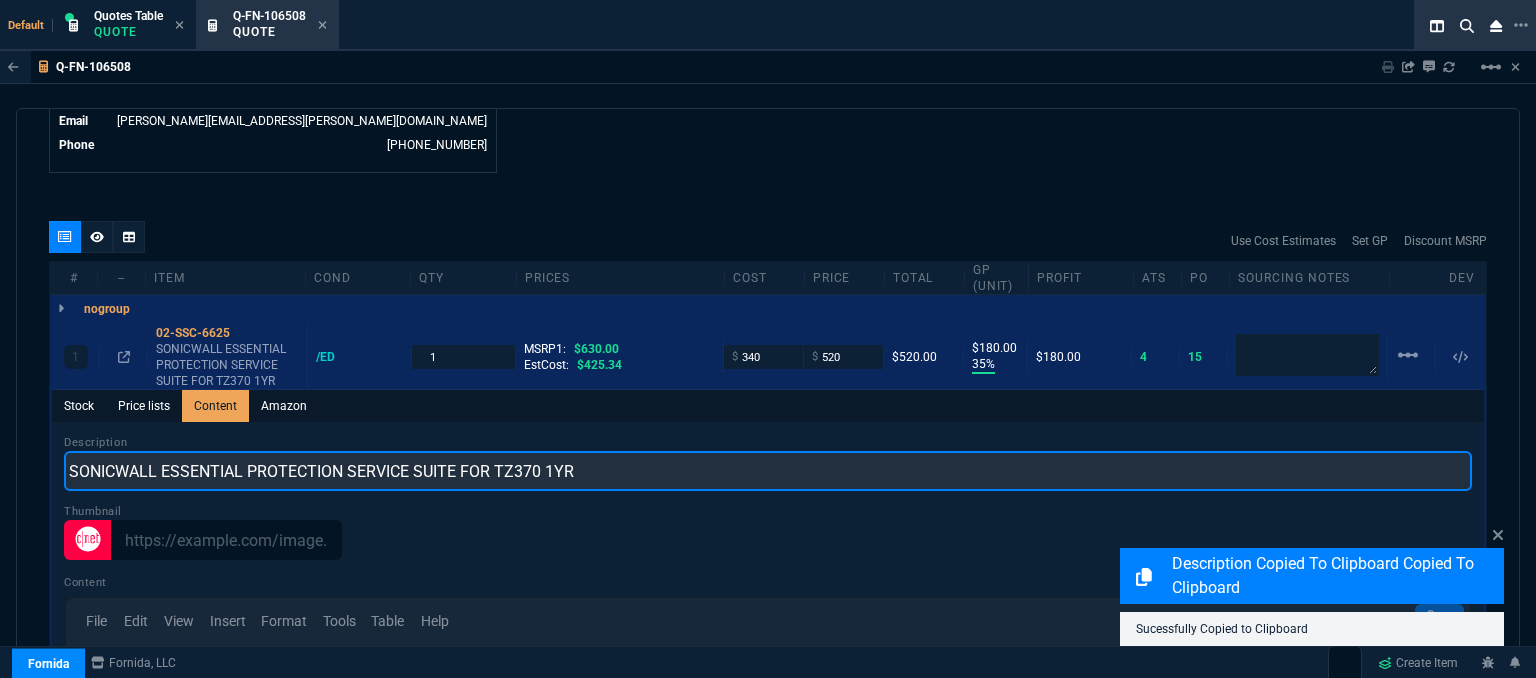 scroll, scrollTop: 0, scrollLeft: 0, axis: both 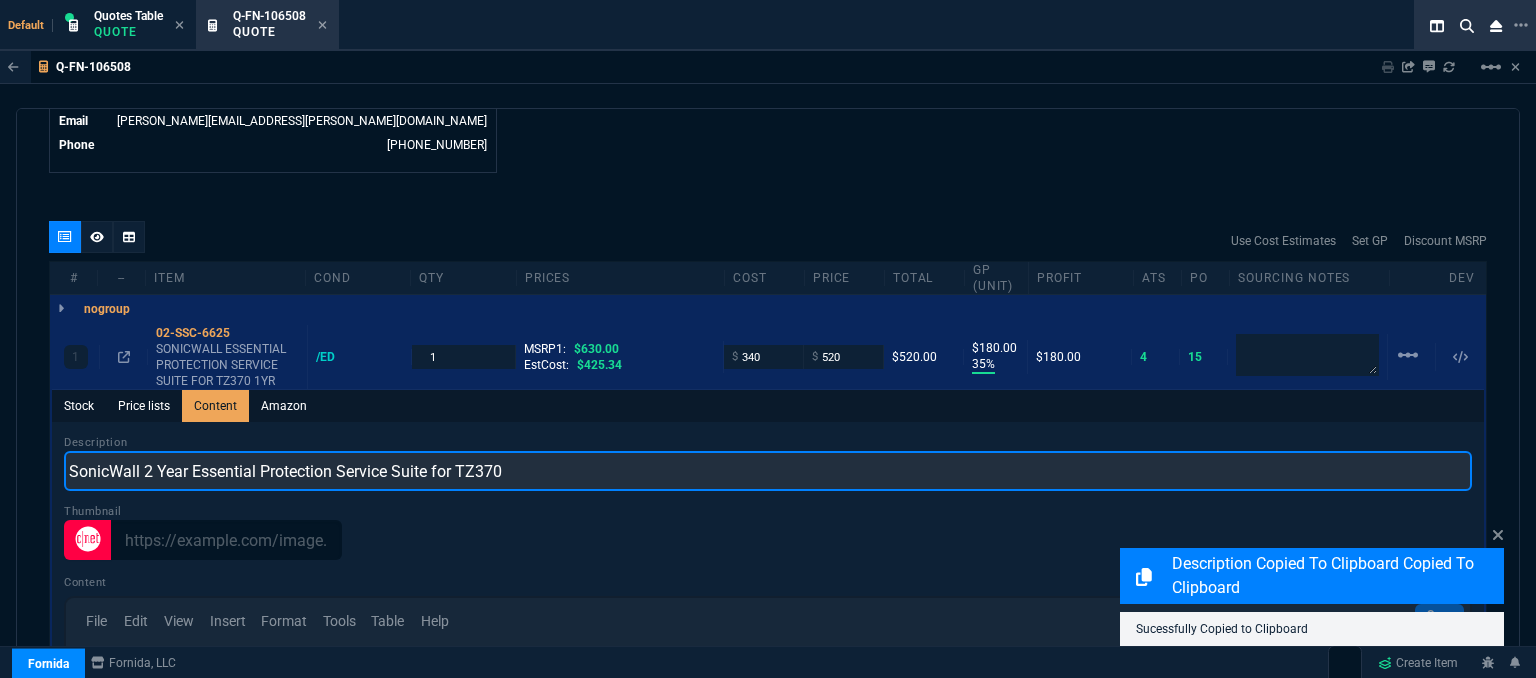click on "SonicWall 2 Year Essential Protection Service Suite for TZ370" at bounding box center [768, 471] 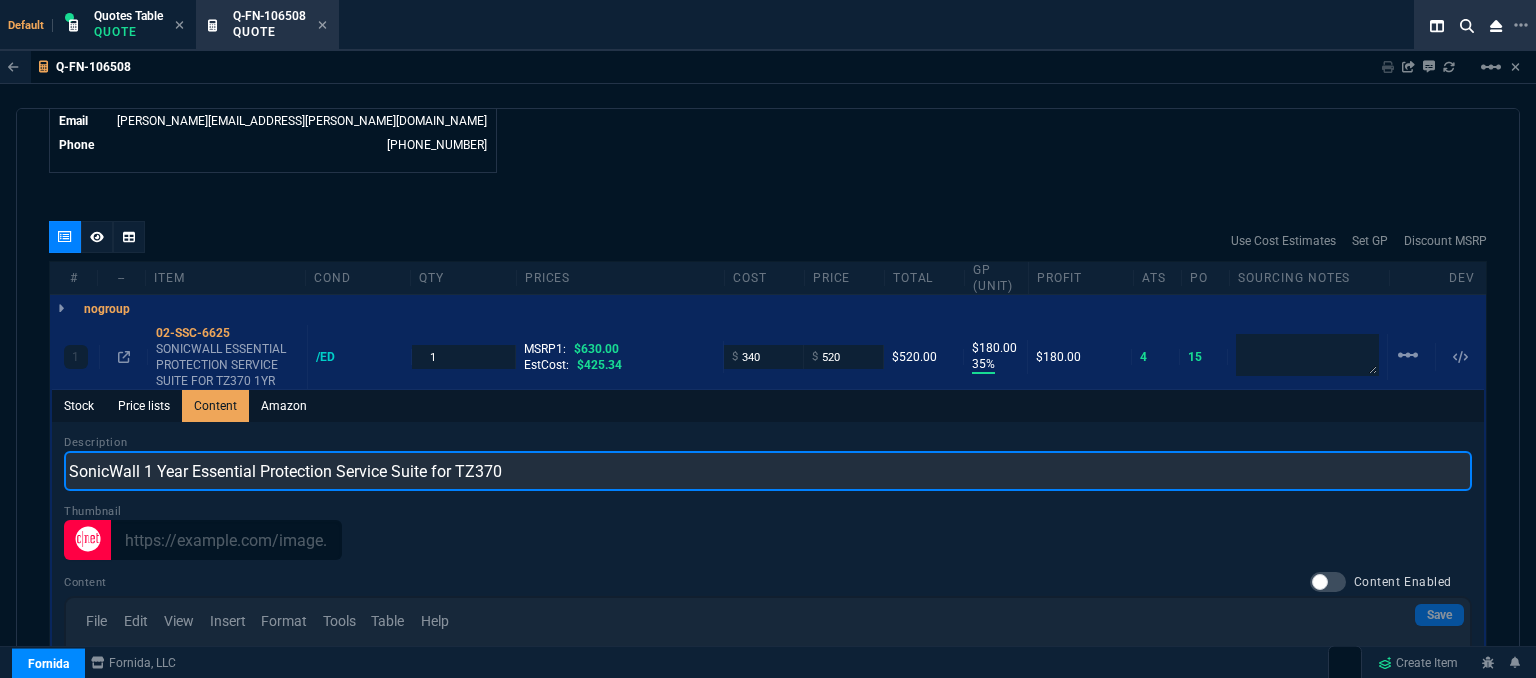 type on "SonicWall 1 Year Essential Protection Service Suite for TZ370" 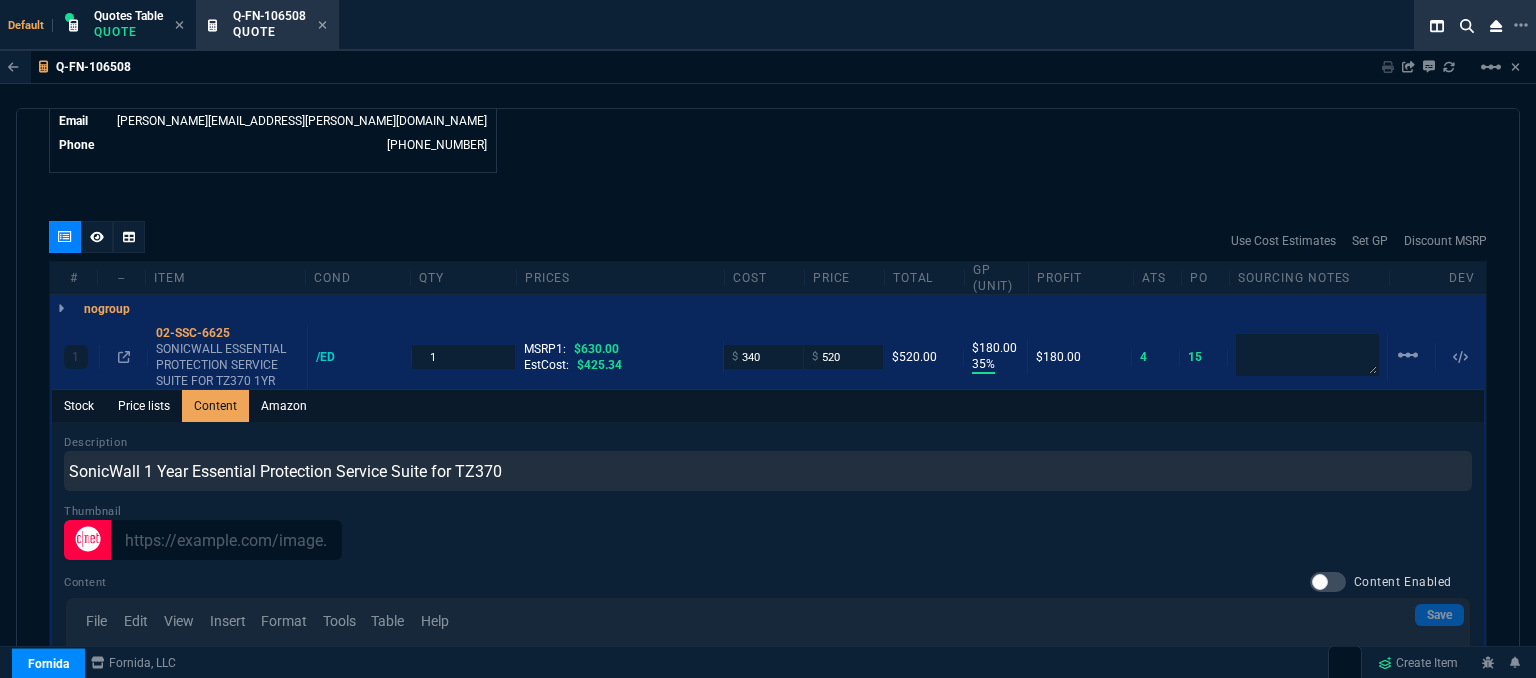 click on "quote   Q-FN-106508  Rbr Technologies draft Fornida, LLC 2609 Technology Dr Suite 300 Plano, TX 75074 Details Number Q-FN-106508  Order ID Q-FN-106508  Customer Code RBR300  Total Units 2  Expires Fri - 8/8/25, 1:08 PM Creator fiona.rossi@fornida.com  Created Fri - 7/25/25, 1:08 PM Print Specs Number Q-FN-106508  Customer ID RBR300  Customer Name Rbr Technologies  Expires 8/8/25,  8:08 AM  Customer PO # --  Payment Terms CREDITCARD  Shipping Agent OTHER | ELECTRONIC  Customer Customer Code RBR300  Customer Name Rbr Technologies  Customer PO # empty  Payment Terms CREDITCARD  email rob@rbrtechnology.com  phone (215) 913-3158   Origin  existing / email   Origin Comment    Staff Sales Person ROSS  Engineer 1 --  Engineer 2 --  Shipping Ship Date -- Agent OTHER  Agent Service ELECTRONIC  Account Id --  Sales Order* Number --  id --  Account Manager Name Fiona  Email fiona.rossi@fornida.com  Phone 469-249-2107  Fornida, LLC 2609 Technology Dr Suite 300 Plano, TX 75074  Share Link  MOMMY&THE SALES REPS group chat" at bounding box center (768, 396) 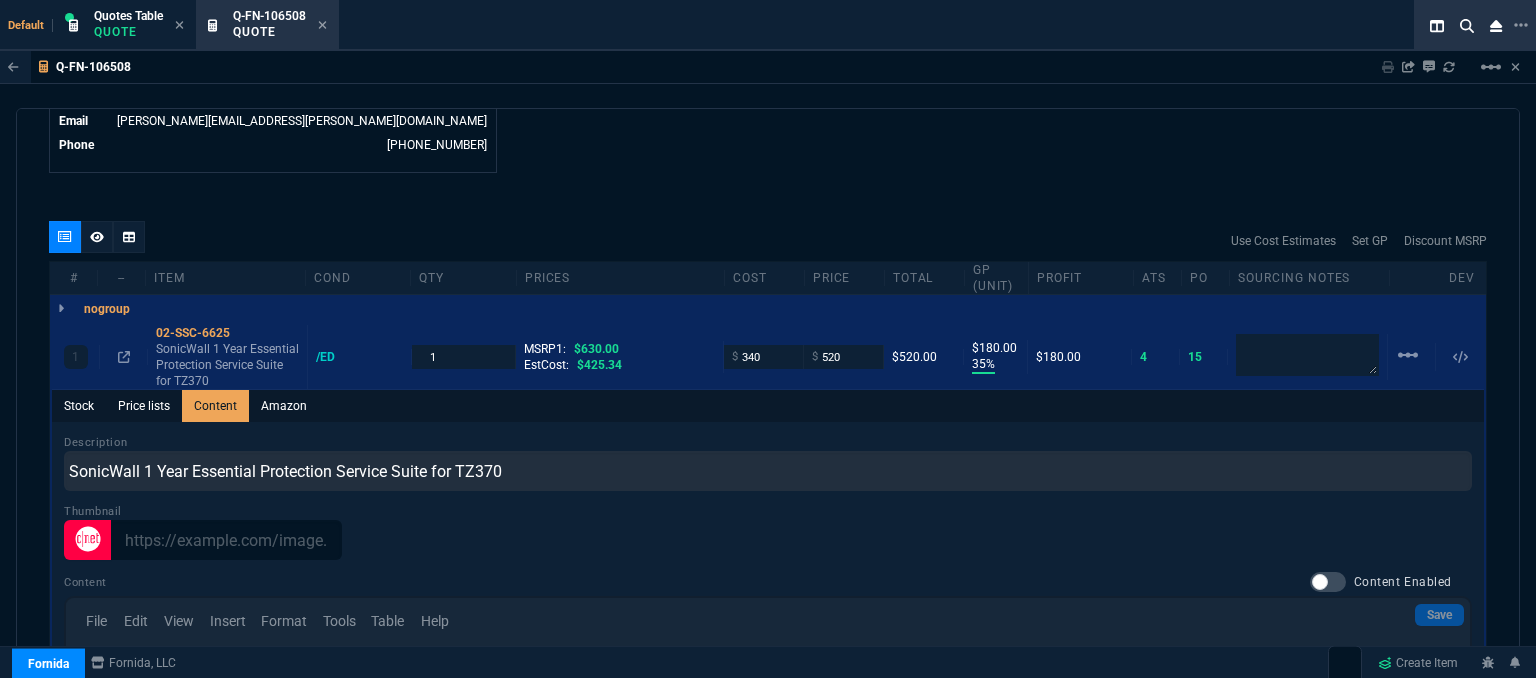 scroll, scrollTop: 1458, scrollLeft: 0, axis: vertical 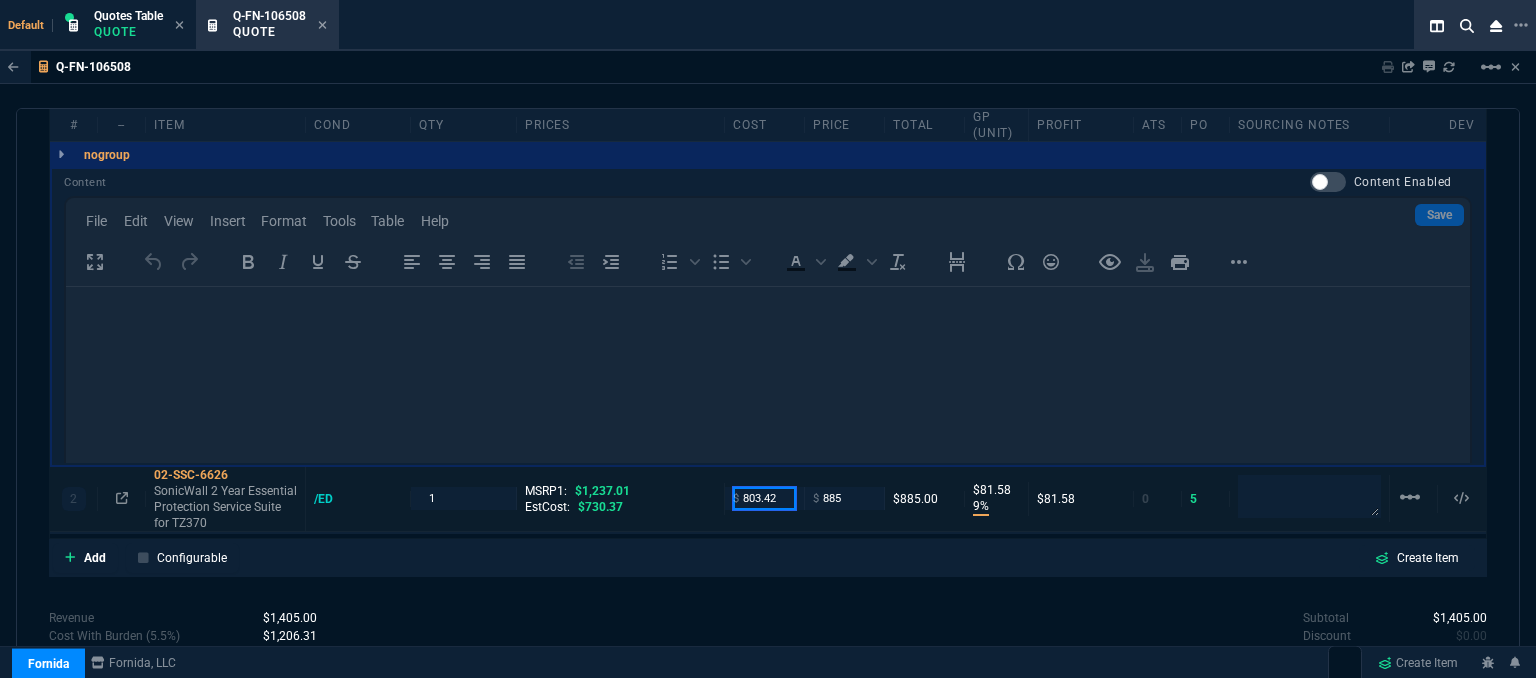 click on "803.42" at bounding box center (764, 498) 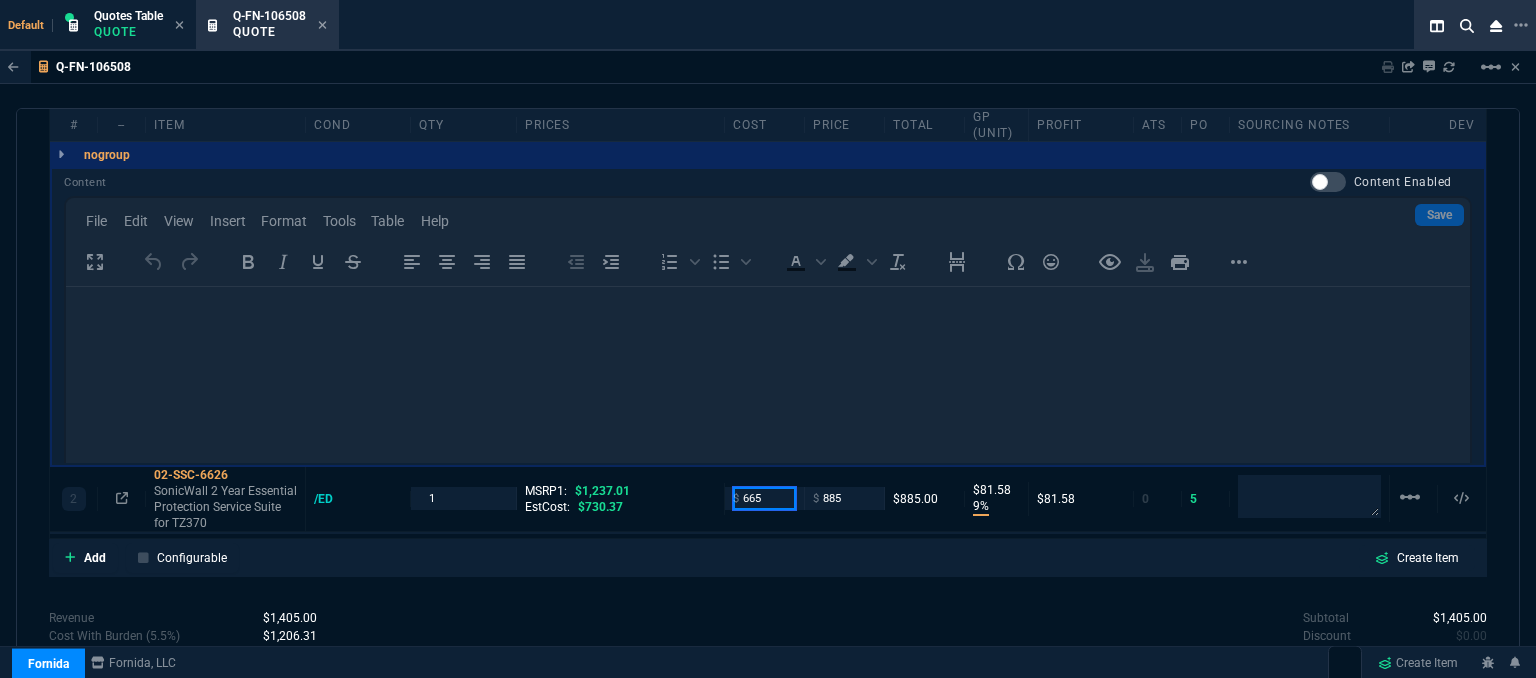 type on "665" 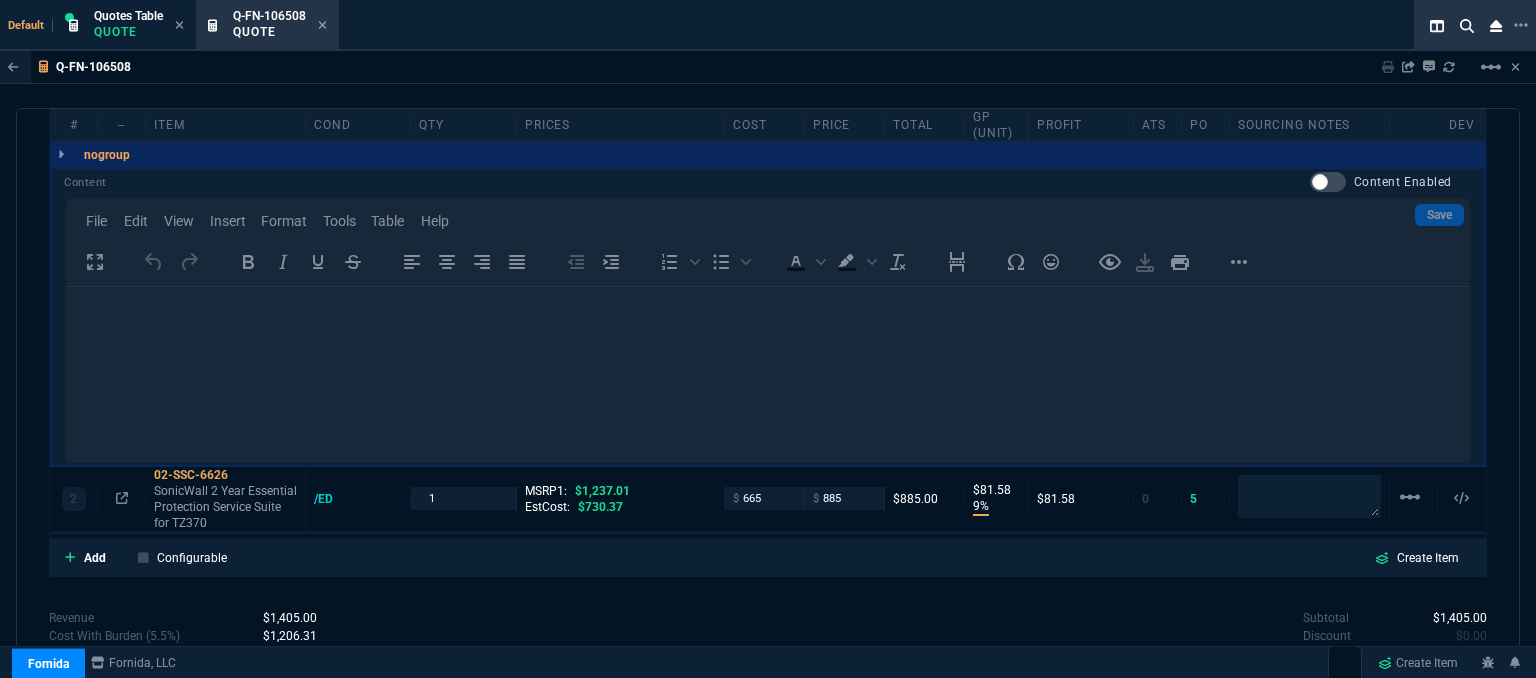 click on "Revenue $1,405.00  Cost $1,143.42  Cost With Burden (5.5%) $1,206.31  Profit $198.69  GP Percent 14%  Fine Print These prices do NOT include applicable taxes, insurance, shipping, delivery, setup fees, or any cables or cabling services or material unless specifically listed above. All prices are subject to change without notice. Supply subject to availability. Digital items are non-refundable, non-returnable unless otherwise specified." at bounding box center (408, 691) 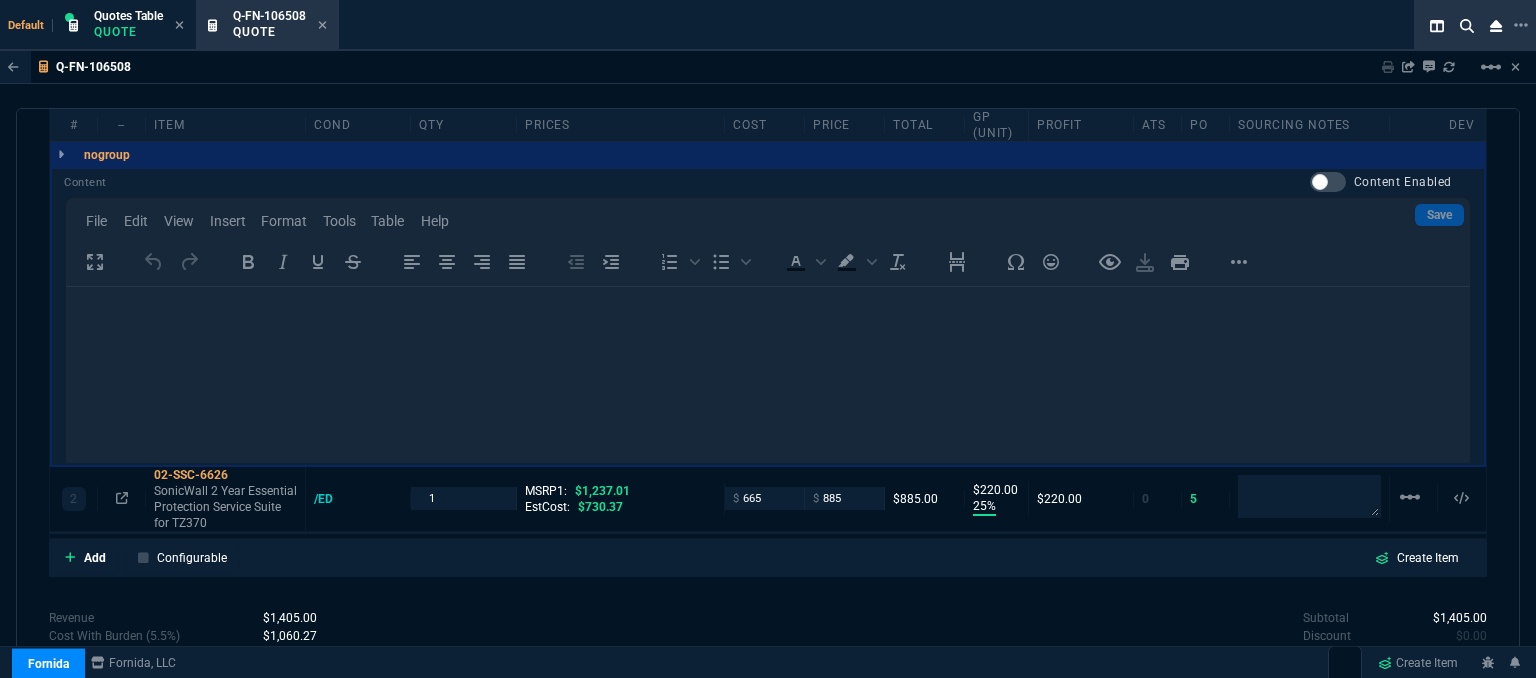 type on "25" 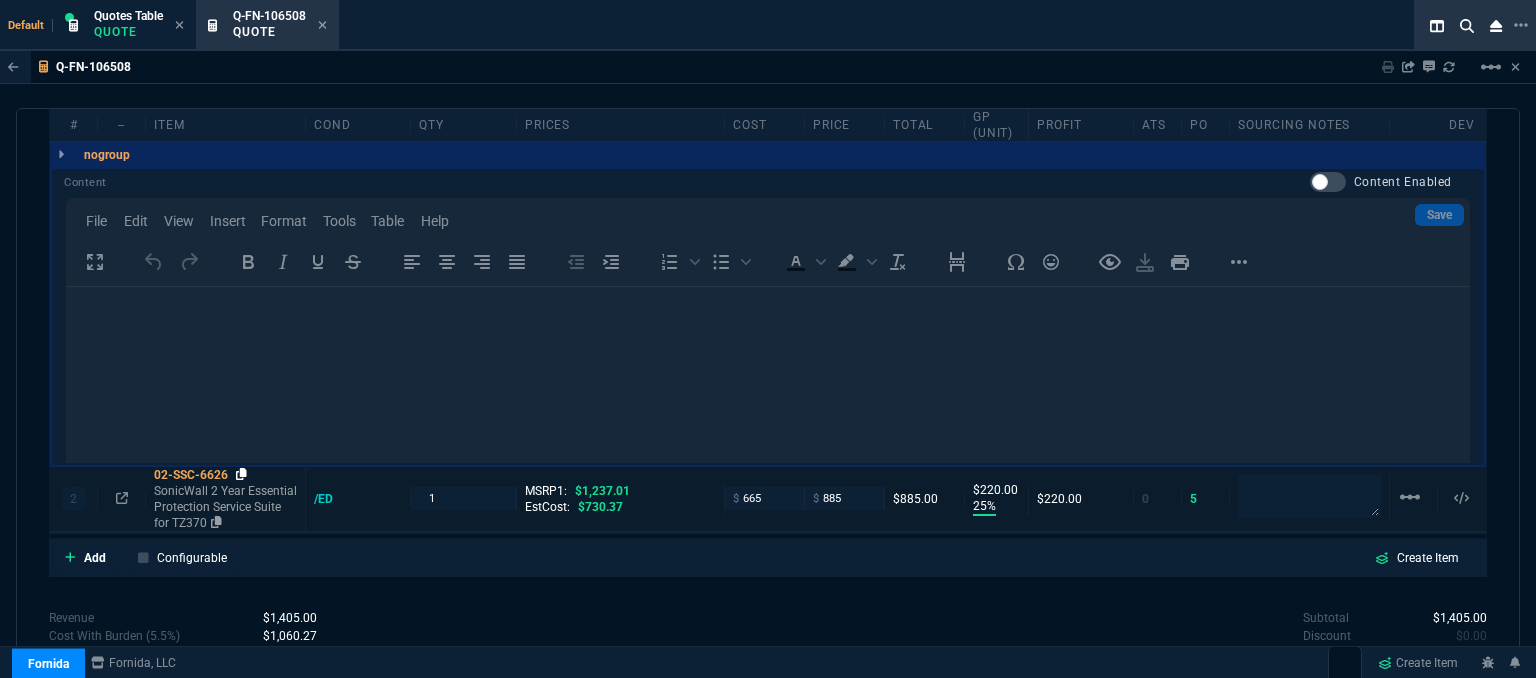 click 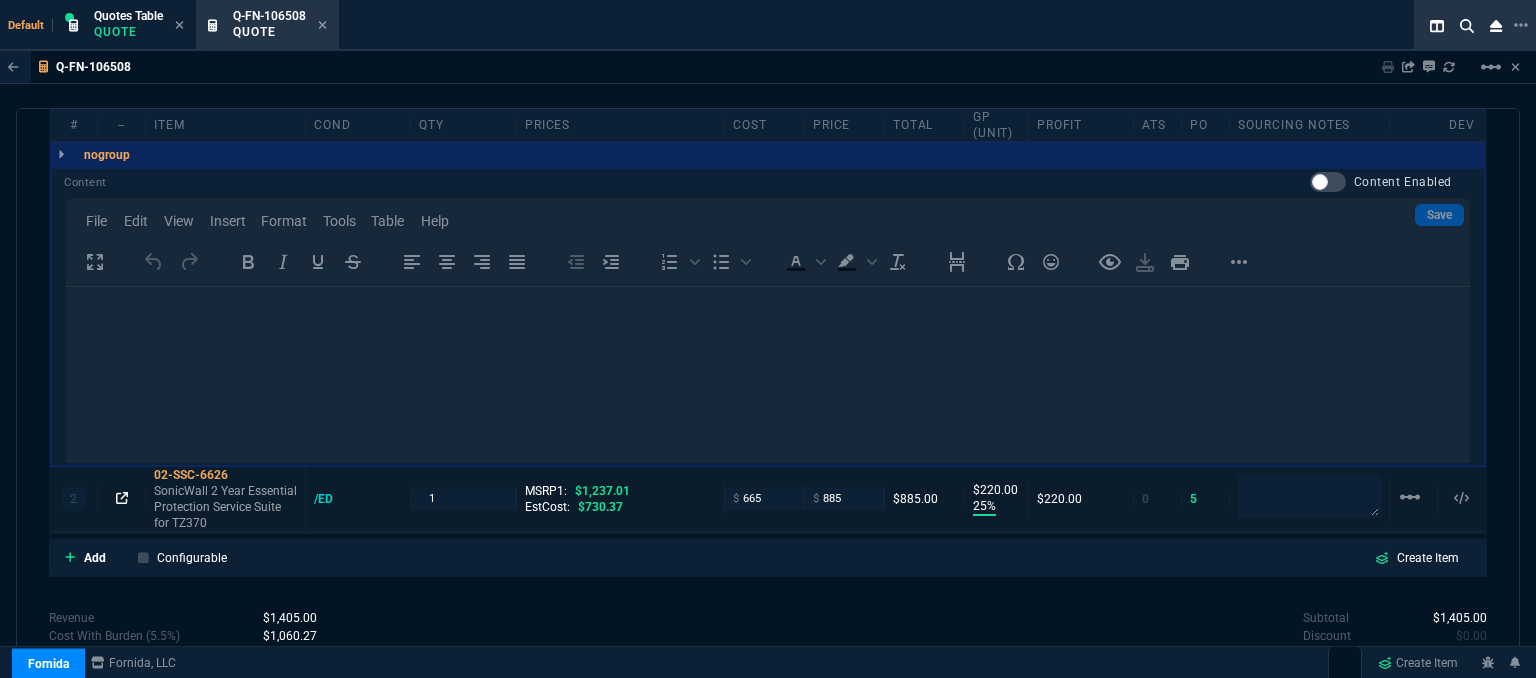 click 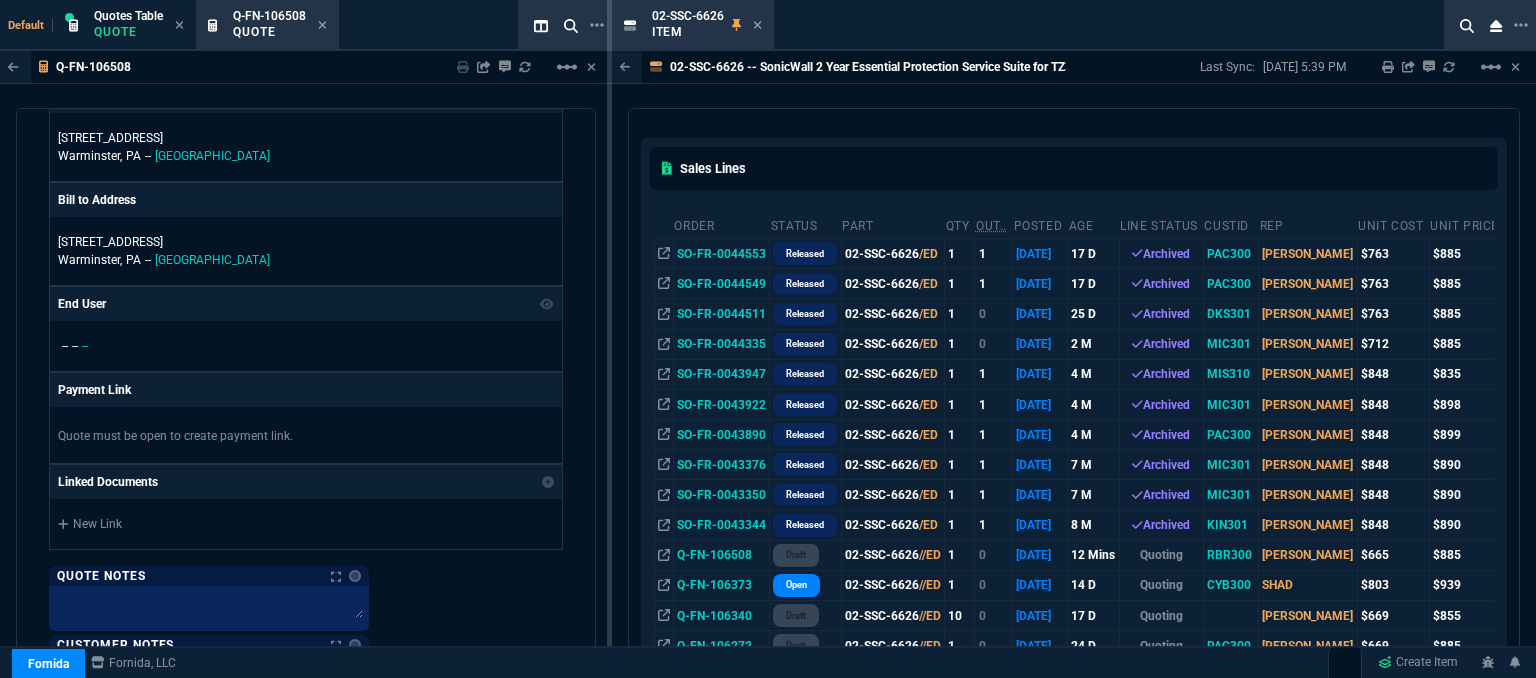 scroll, scrollTop: 400, scrollLeft: 0, axis: vertical 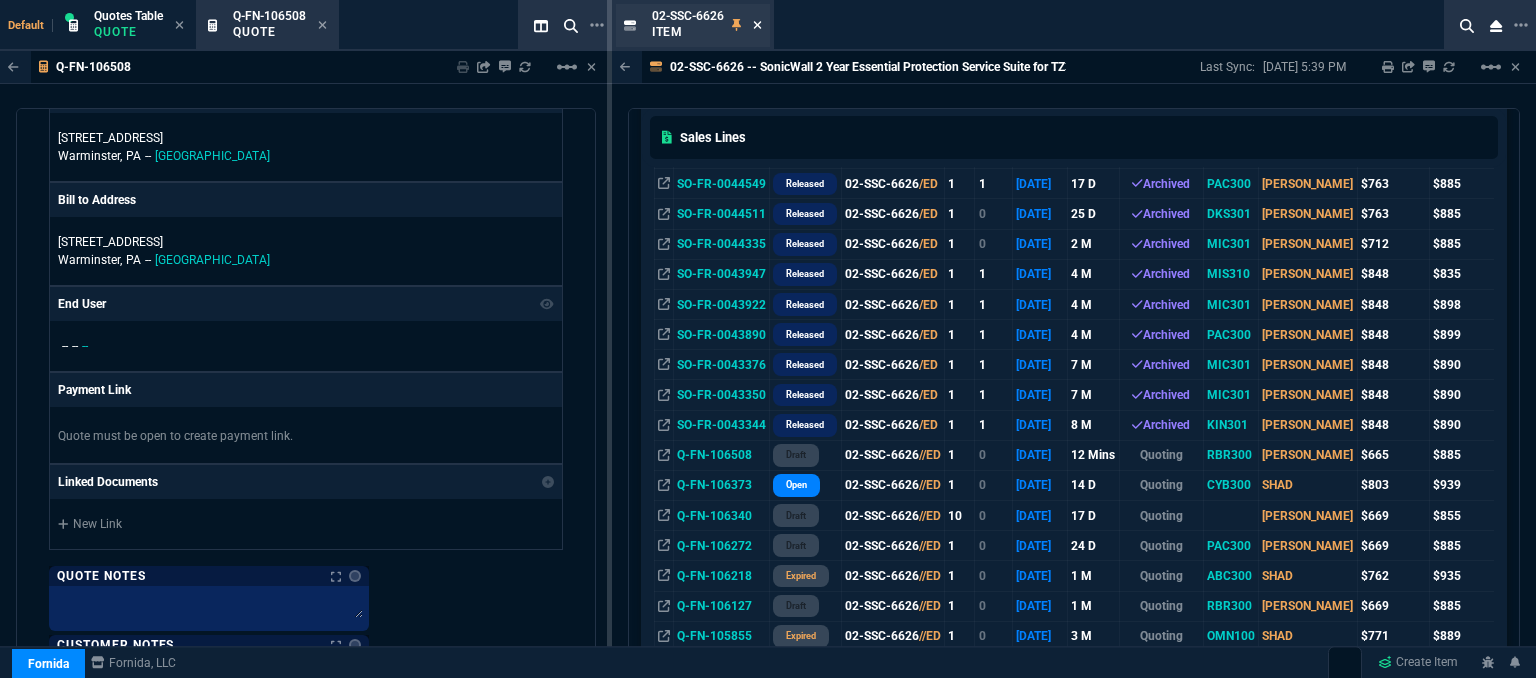 click 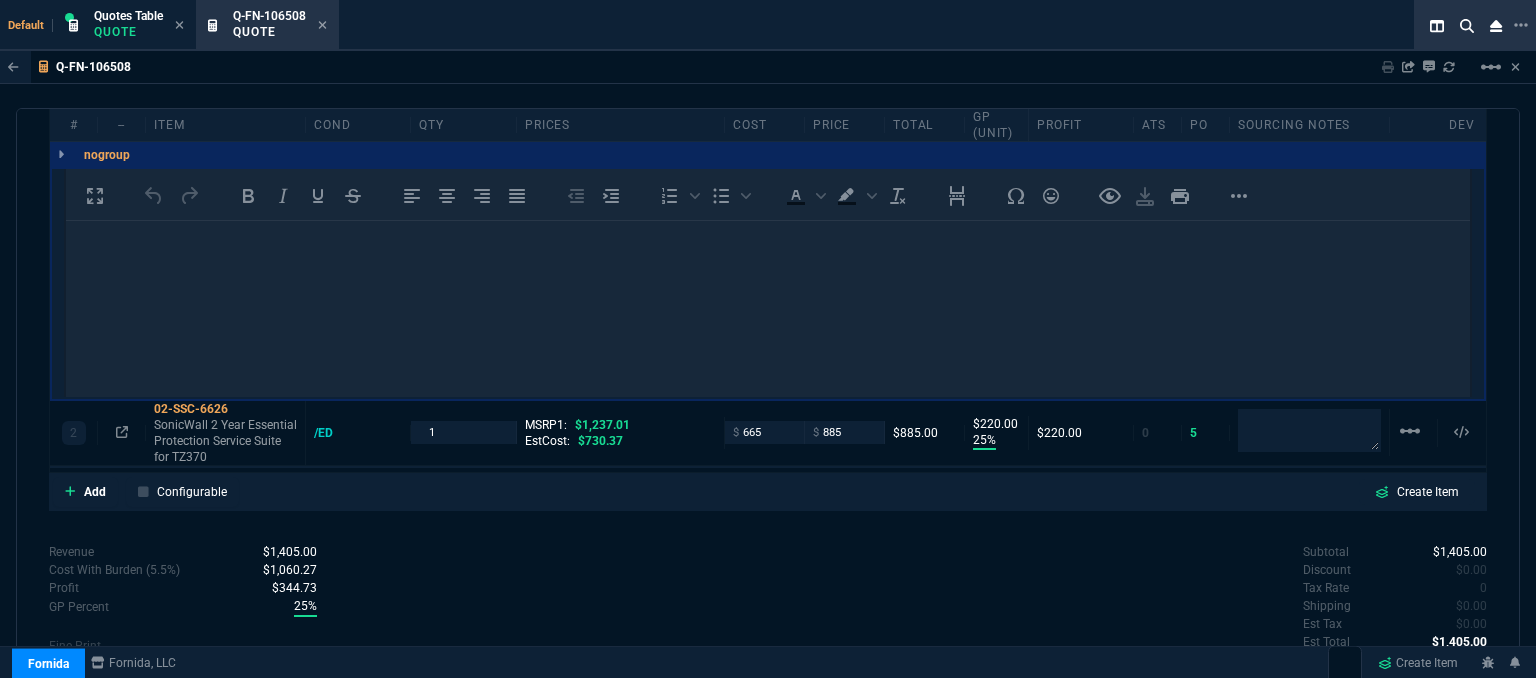 scroll, scrollTop: 1558, scrollLeft: 0, axis: vertical 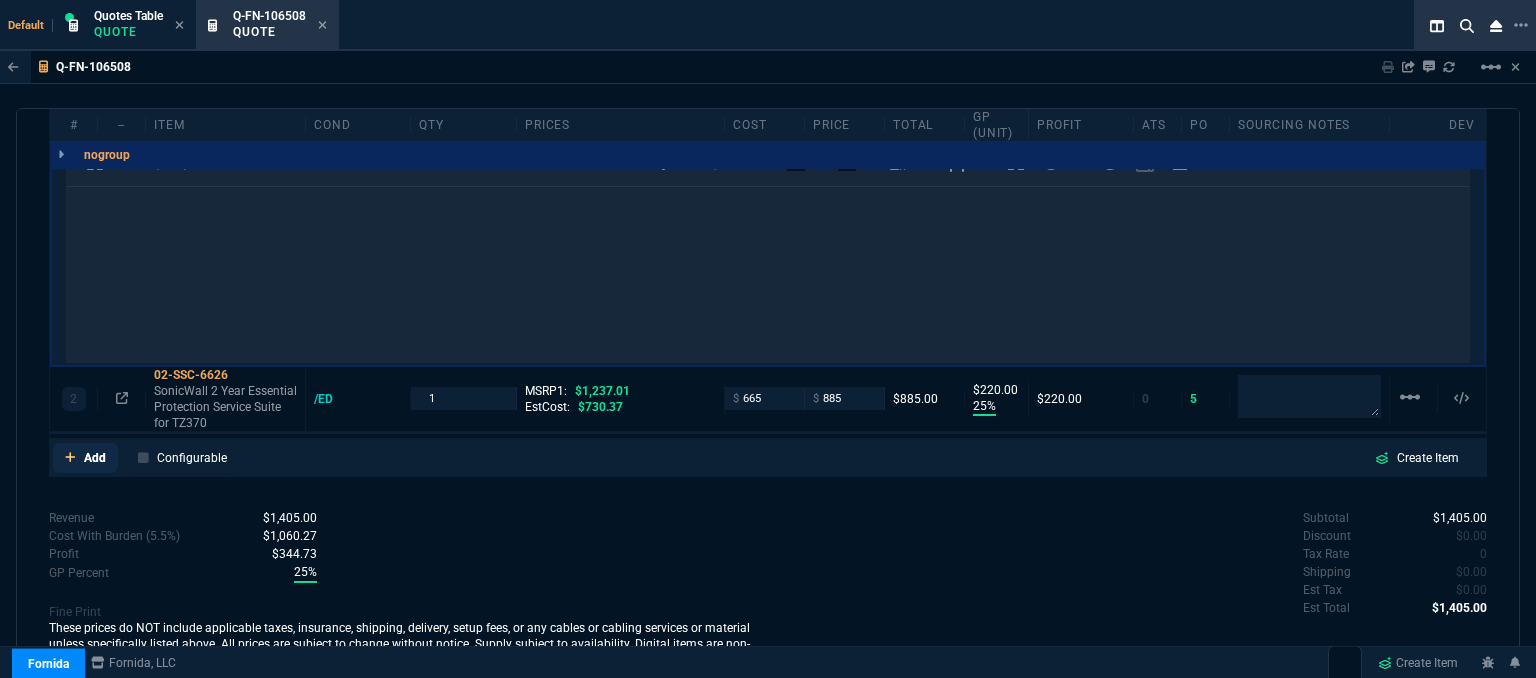 click 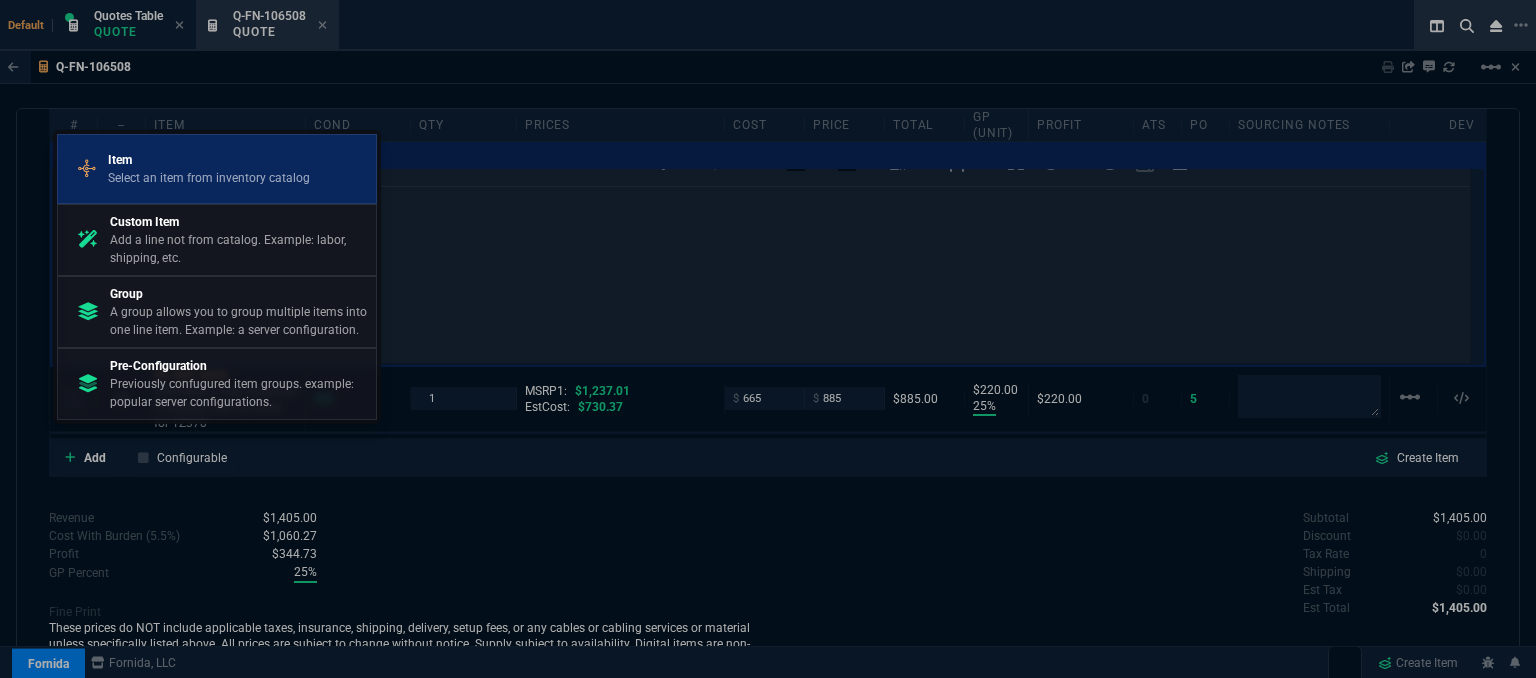 click on "Select an item from inventory catalog" at bounding box center (209, 178) 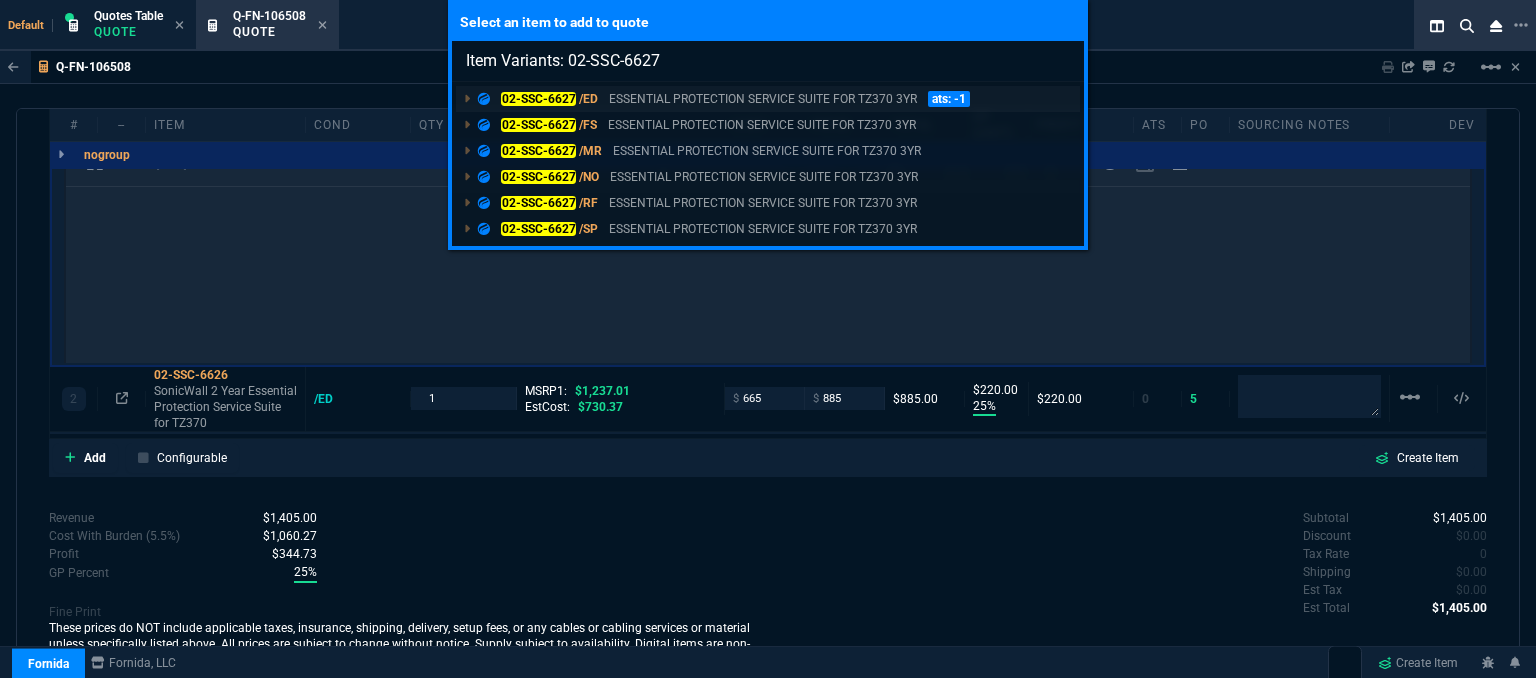 type on "Item Variants: 02-SSC-6627" 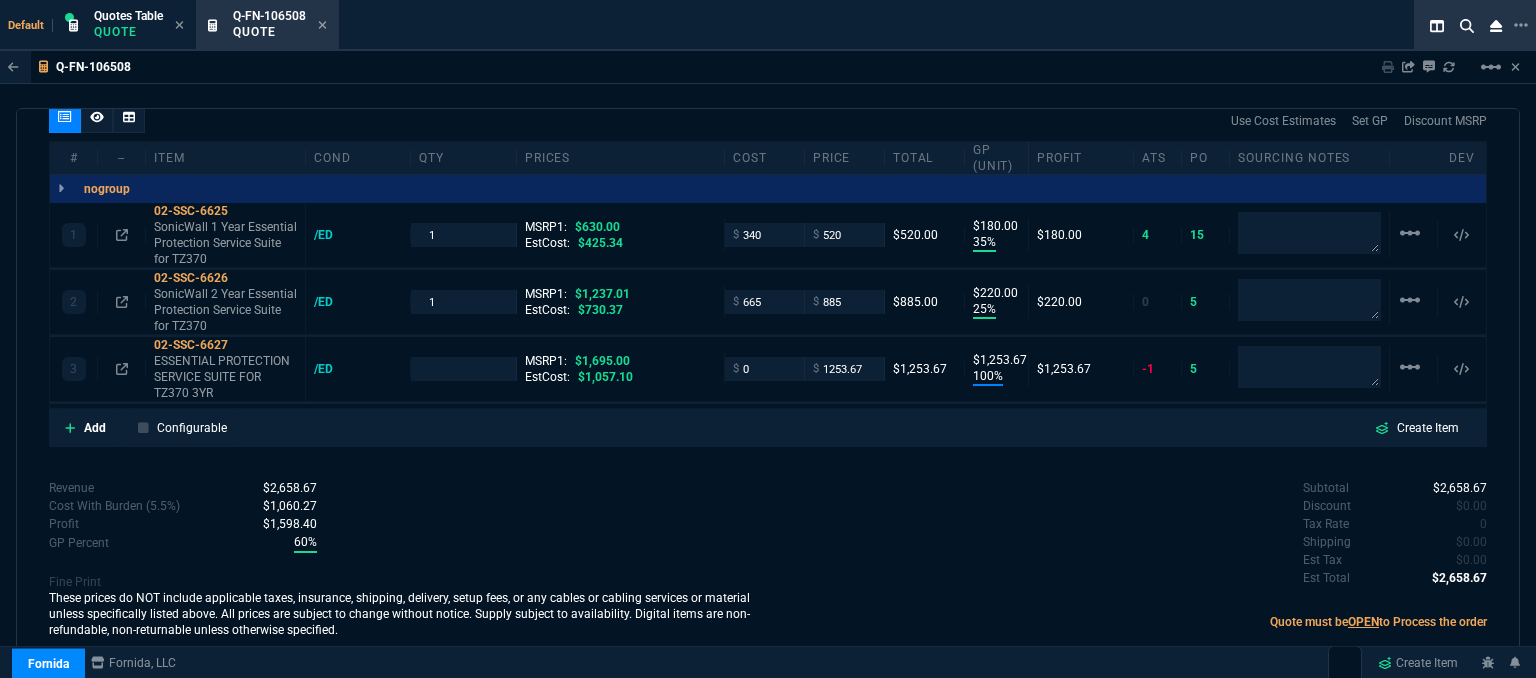 scroll, scrollTop: 1158, scrollLeft: 0, axis: vertical 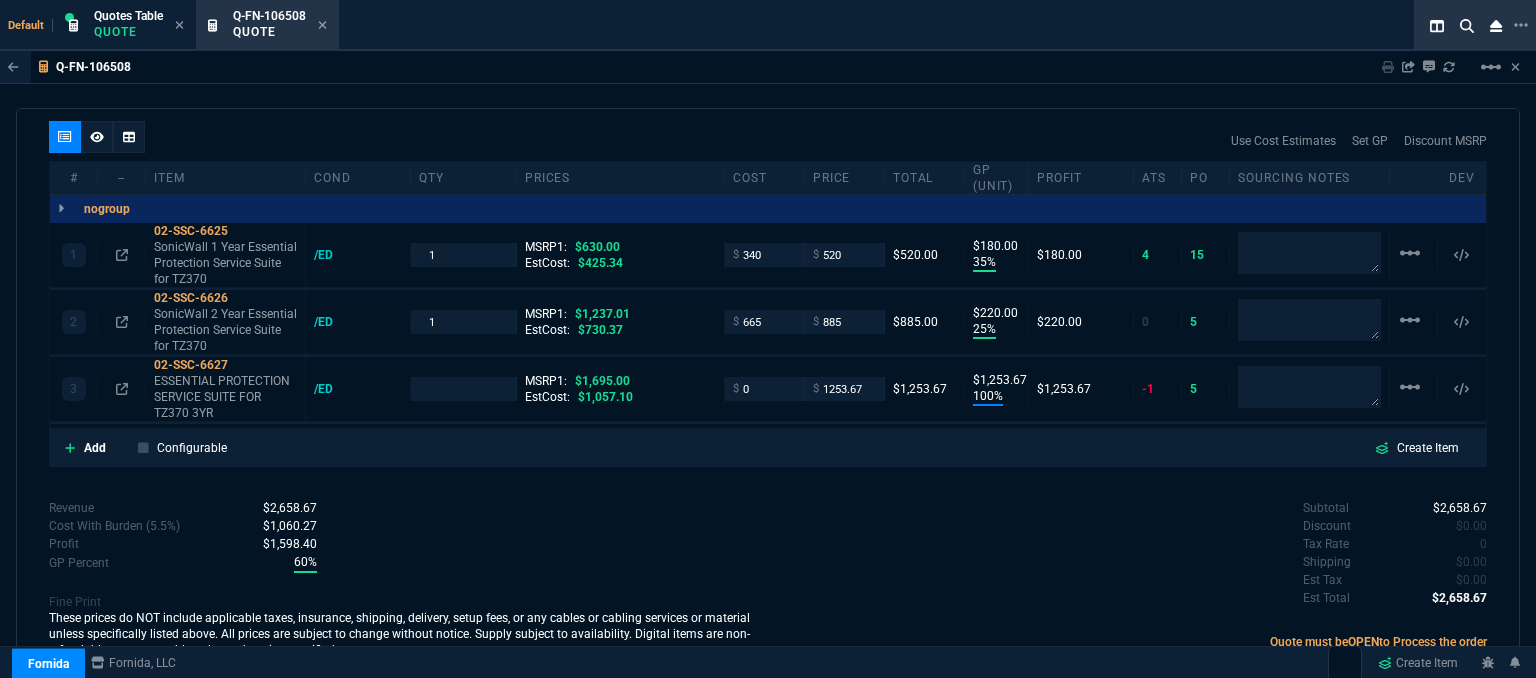type on "35" 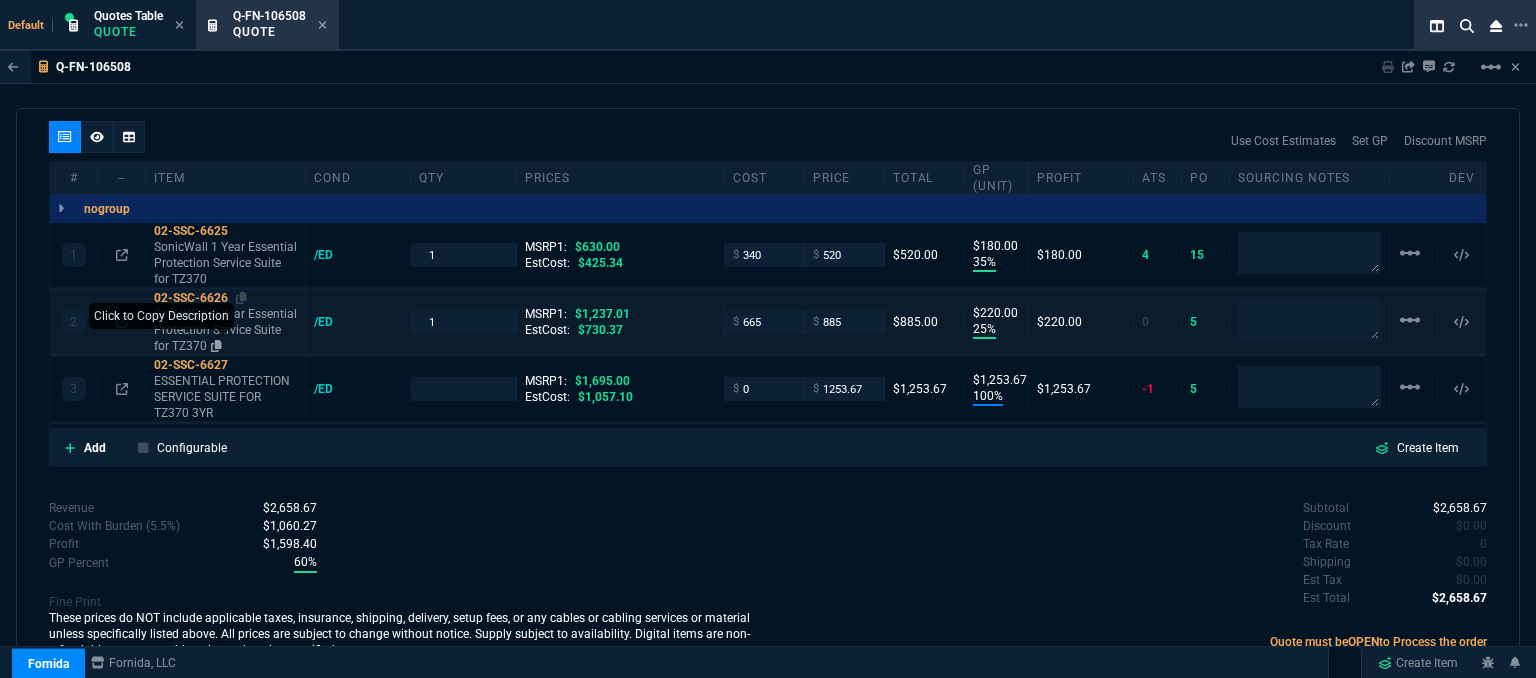 click 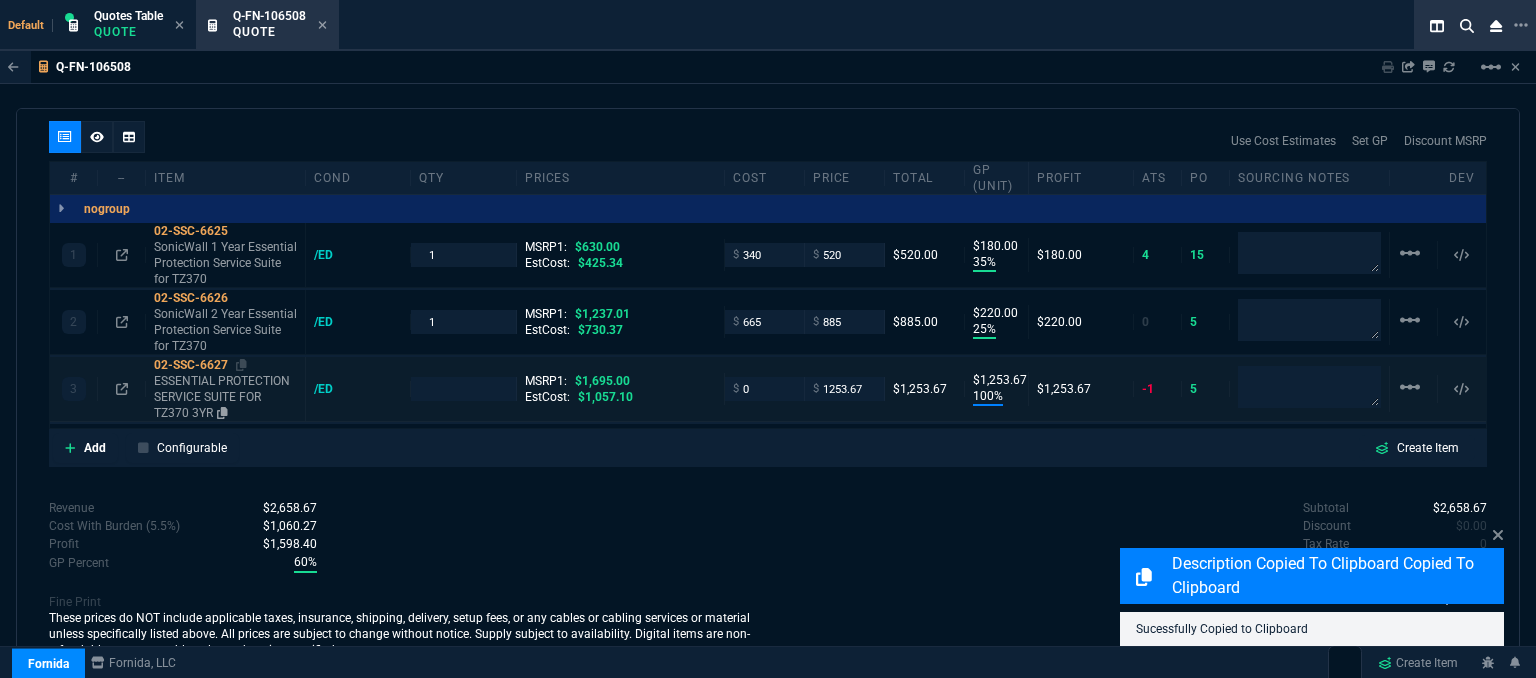 click on "ESSENTIAL PROTECTION SERVICE SUITE FOR TZ370 3YR" at bounding box center (225, 397) 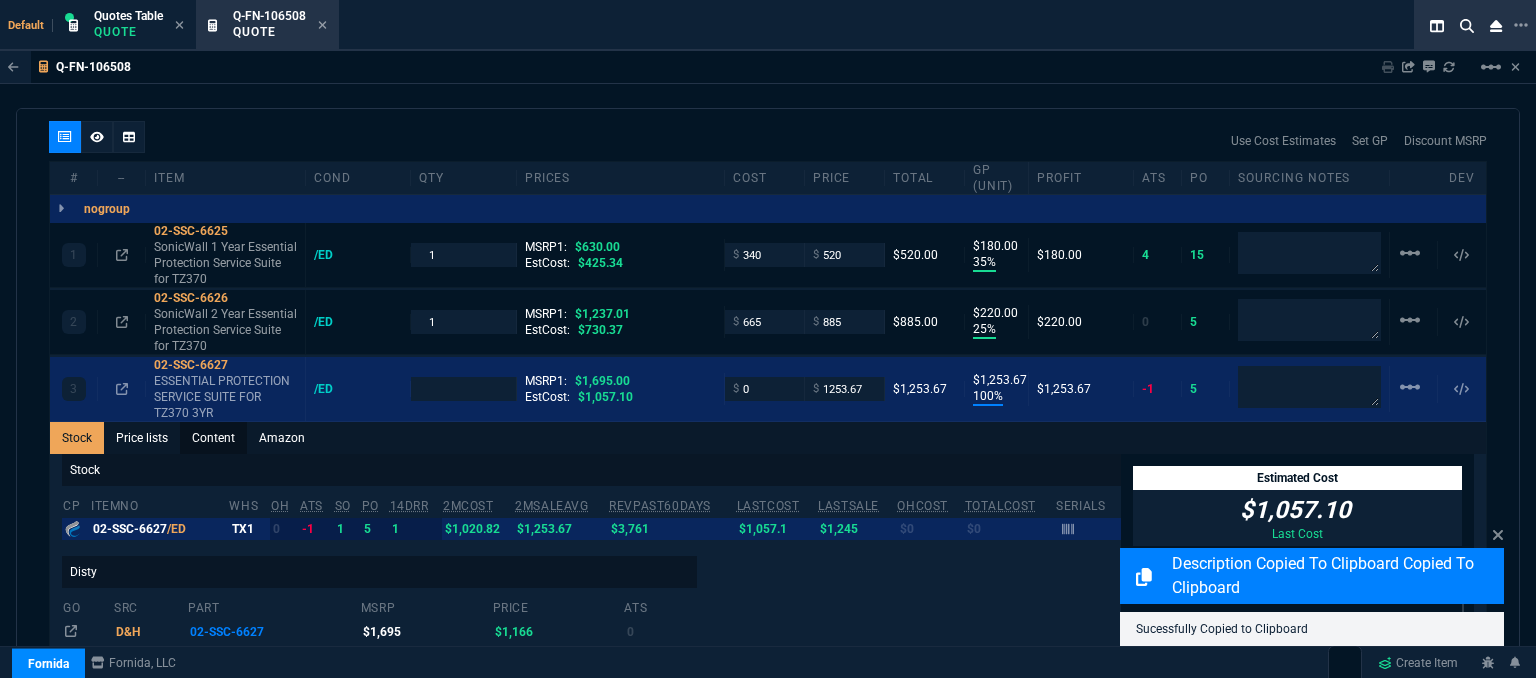 click on "Content" at bounding box center [213, 438] 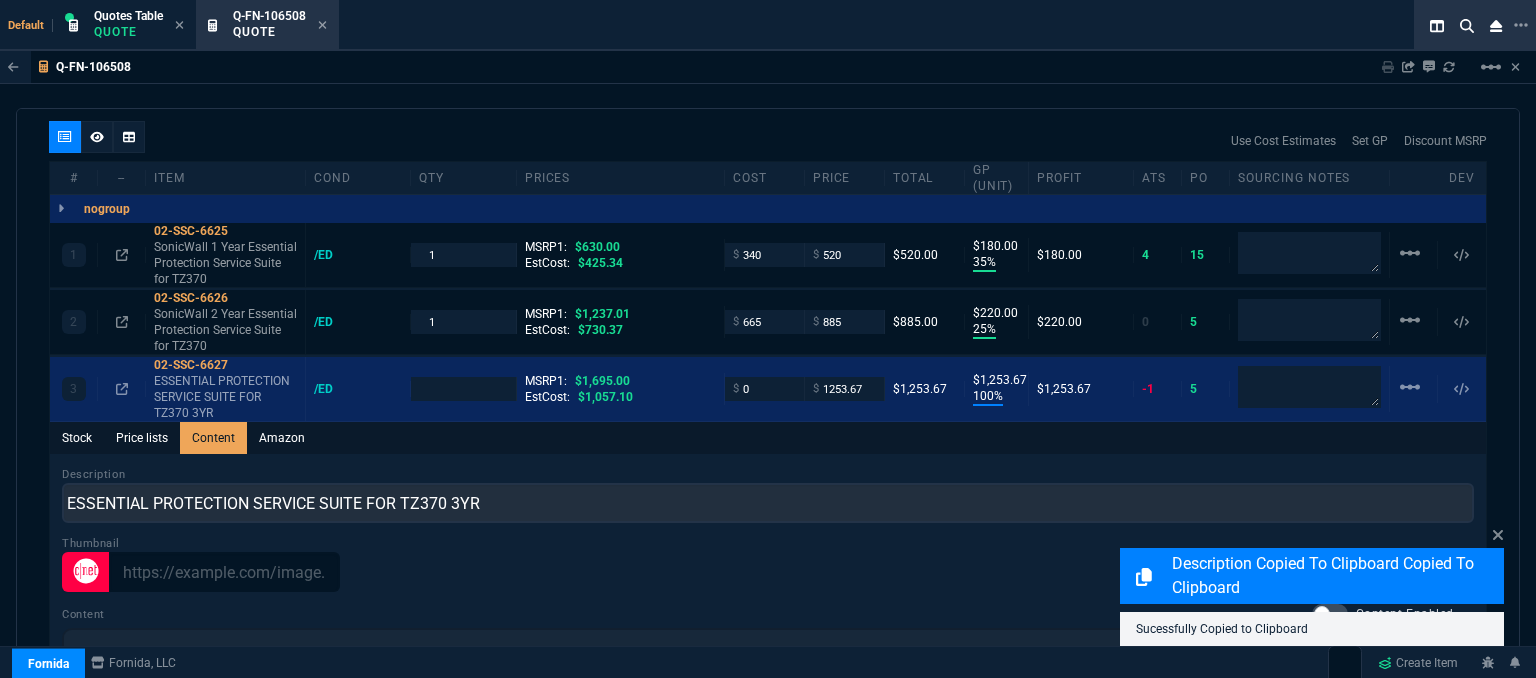 scroll, scrollTop: 0, scrollLeft: 0, axis: both 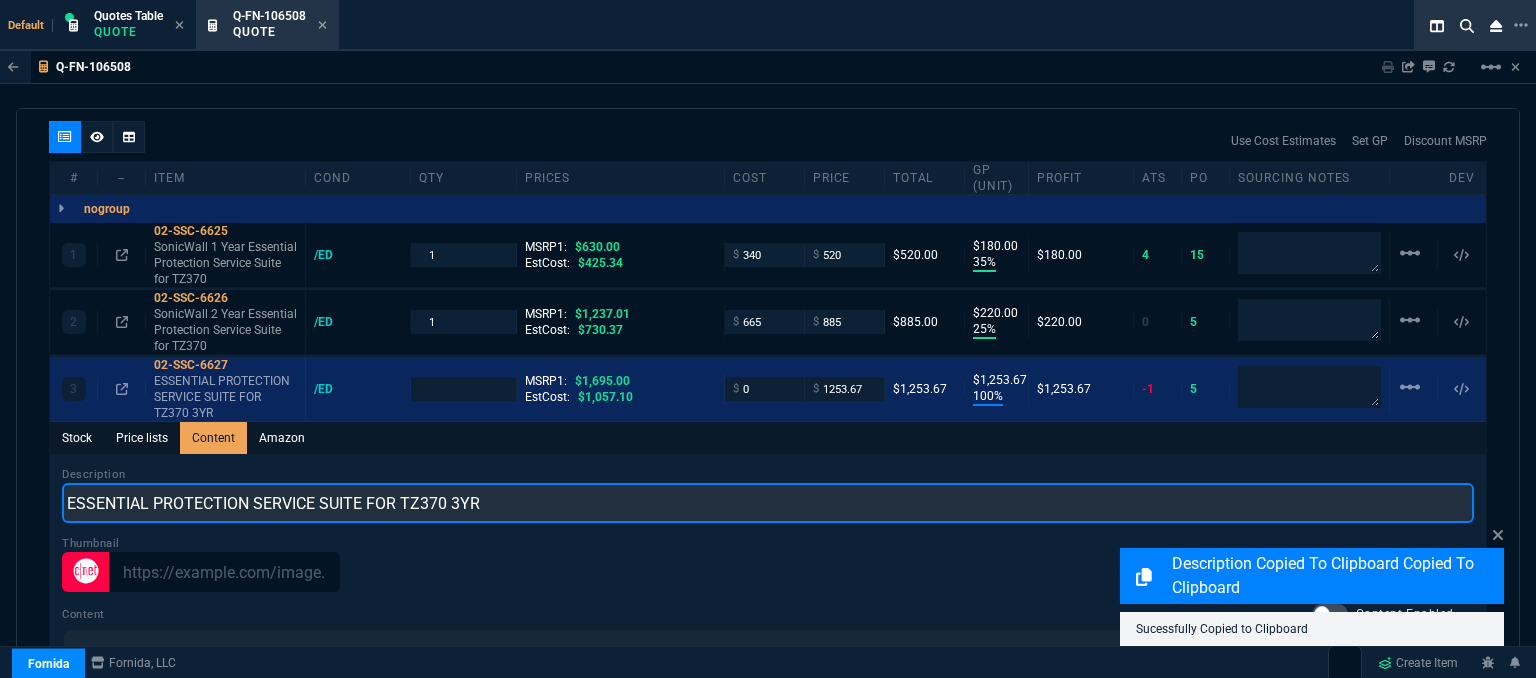 drag, startPoint x: 409, startPoint y: 489, endPoint x: 36, endPoint y: 482, distance: 373.06567 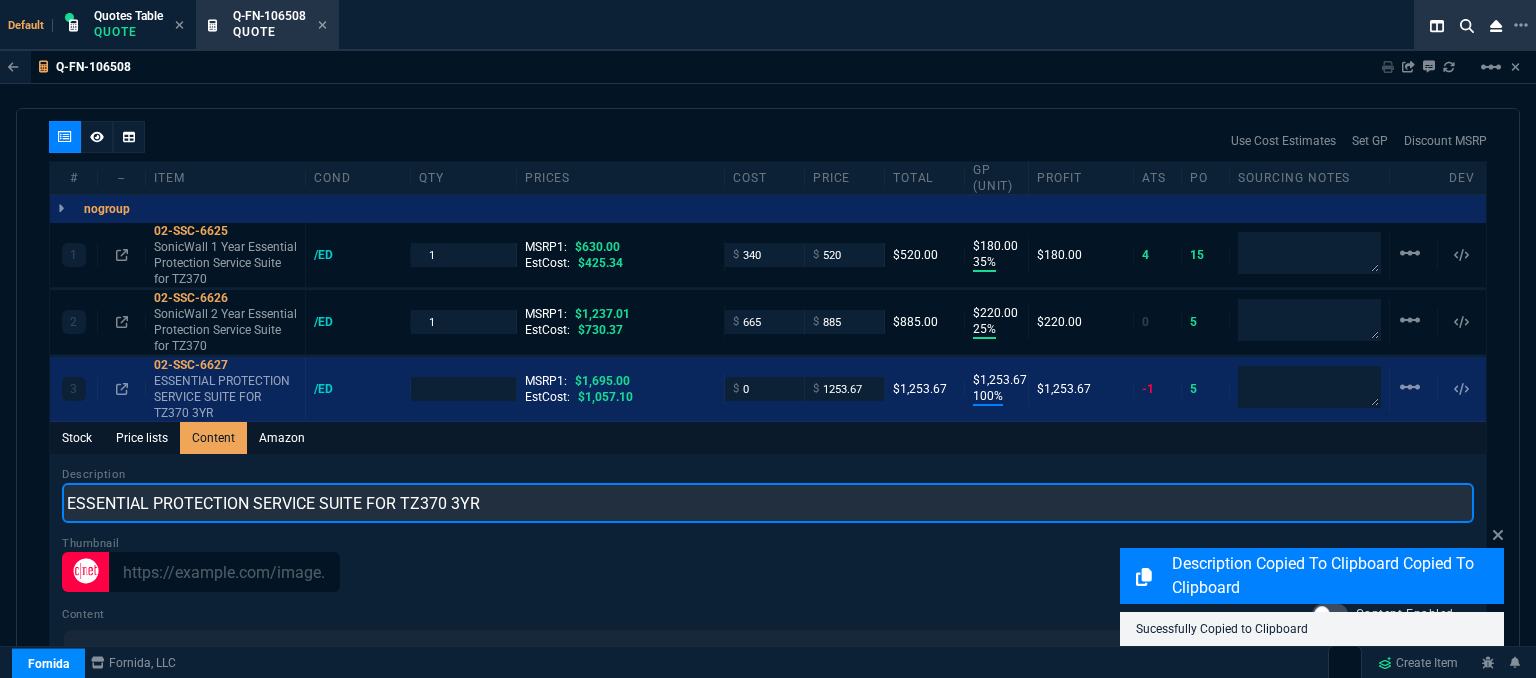 click on "quote   Q-FN-106508  Rbr Technologies draft Fornida, LLC 2609 Technology Dr Suite 300 Plano, TX 75074 Details Number Q-FN-106508  Order ID Q-FN-106508  Customer Code RBR300  Total Units 3  Expires Fri - 8/8/25, 1:08 PM Creator fiona.rossi@fornida.com  Created Fri - 7/25/25, 1:08 PM Print Specs Number Q-FN-106508  Customer ID RBR300  Customer Name Rbr Technologies  Expires 8/8/25,  8:08 AM  Customer PO # --  Payment Terms CREDITCARD  Shipping Agent OTHER | ELECTRONIC  Customer Customer Code RBR300  Customer Name Rbr Technologies  Customer PO # empty  Payment Terms CREDITCARD  email rob@rbrtechnology.com  phone (215) 913-3158   Origin  existing / email   Origin Comment    Staff Sales Person ROSS  Engineer 1 --  Engineer 2 --  Shipping Ship Date -- Agent OTHER  Agent Service ELECTRONIC  Account Id --  Sales Order* Number --  id --  Account Manager Name Fiona  Email fiona.rossi@fornida.com  Phone 469-249-2107  Fornida, LLC 2609 Technology Dr Suite 300 Plano, TX 75074  Share Link  MOMMY&THE SALES REPS group chat" at bounding box center (768, 396) 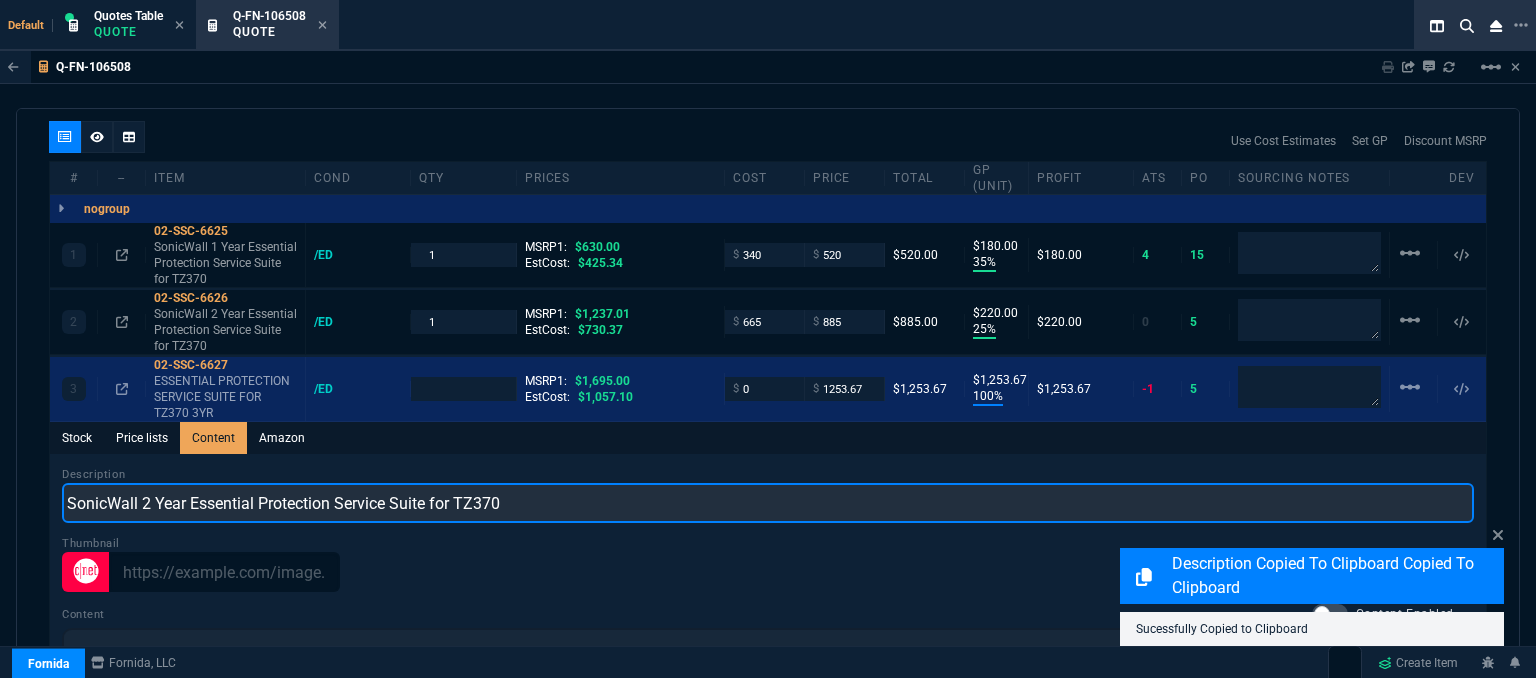 click on "SonicWall 2 Year Essential Protection Service Suite for TZ370" at bounding box center [768, 503] 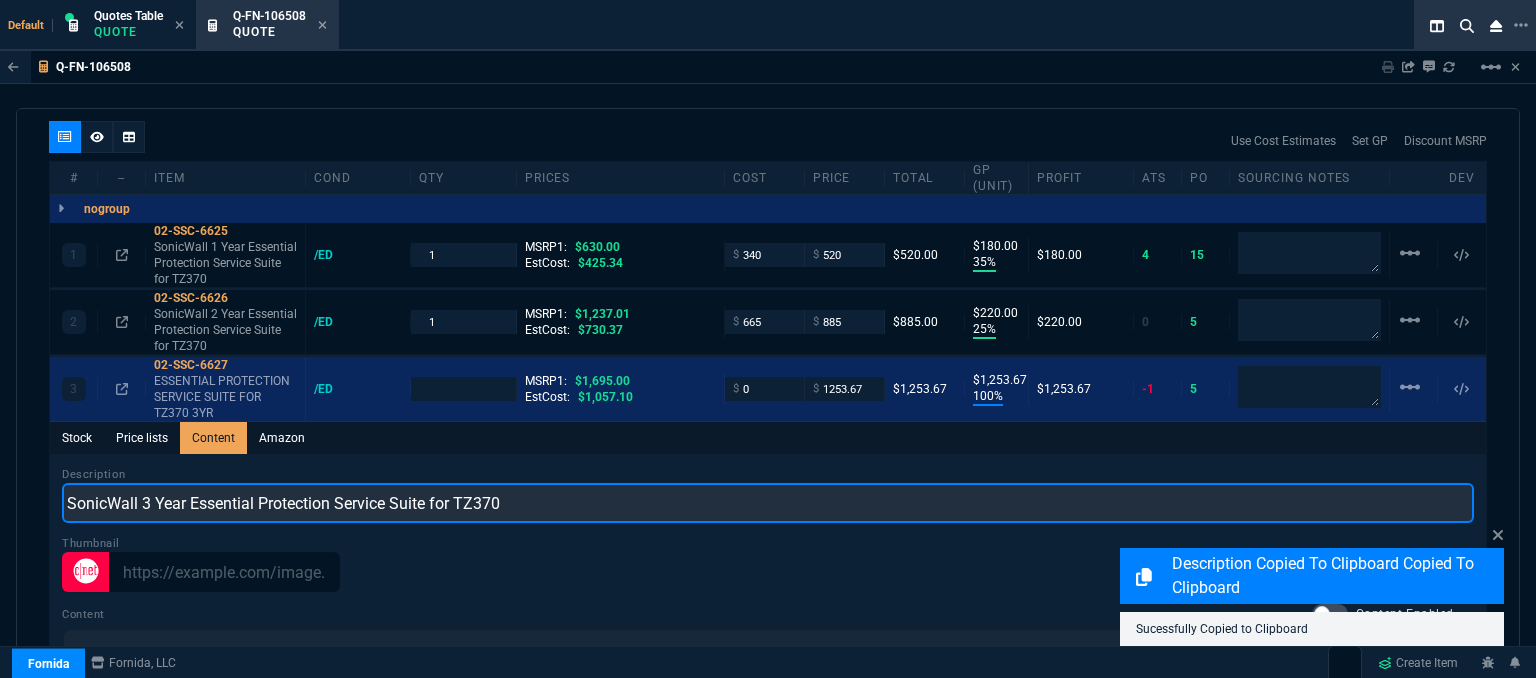 type on "SonicWall 3 Year Essential Protection Service Suite for TZ370" 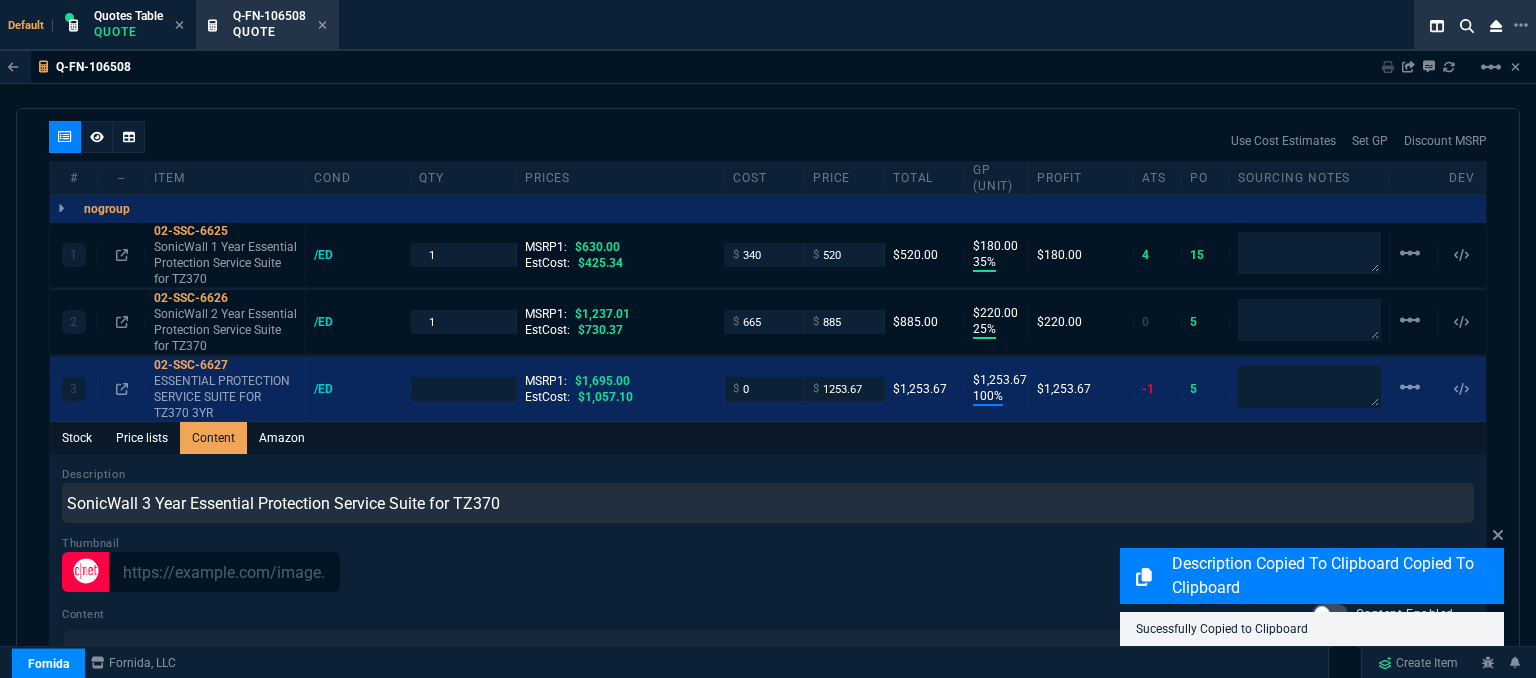 click on "Stock Price lists Content Amazon" at bounding box center (768, 438) 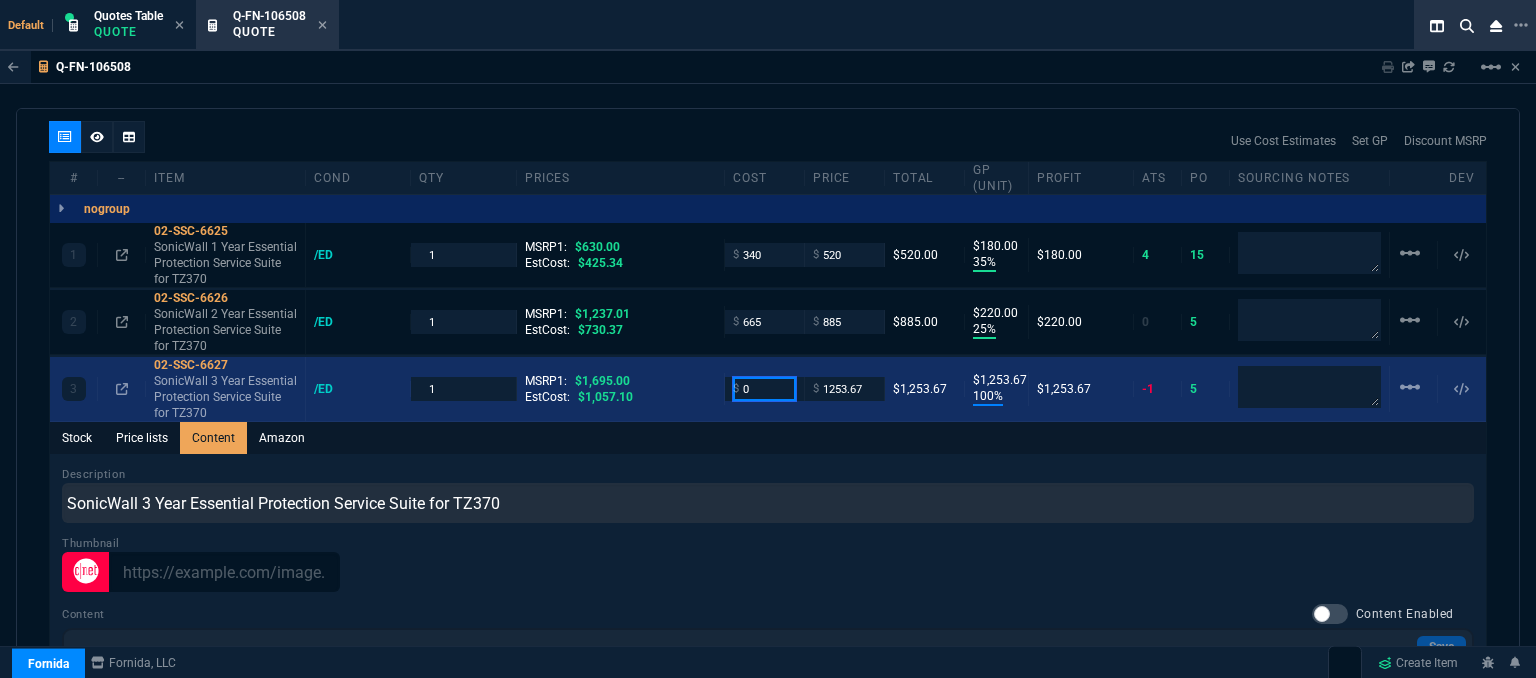 drag, startPoint x: 765, startPoint y: 372, endPoint x: 701, endPoint y: 363, distance: 64.629715 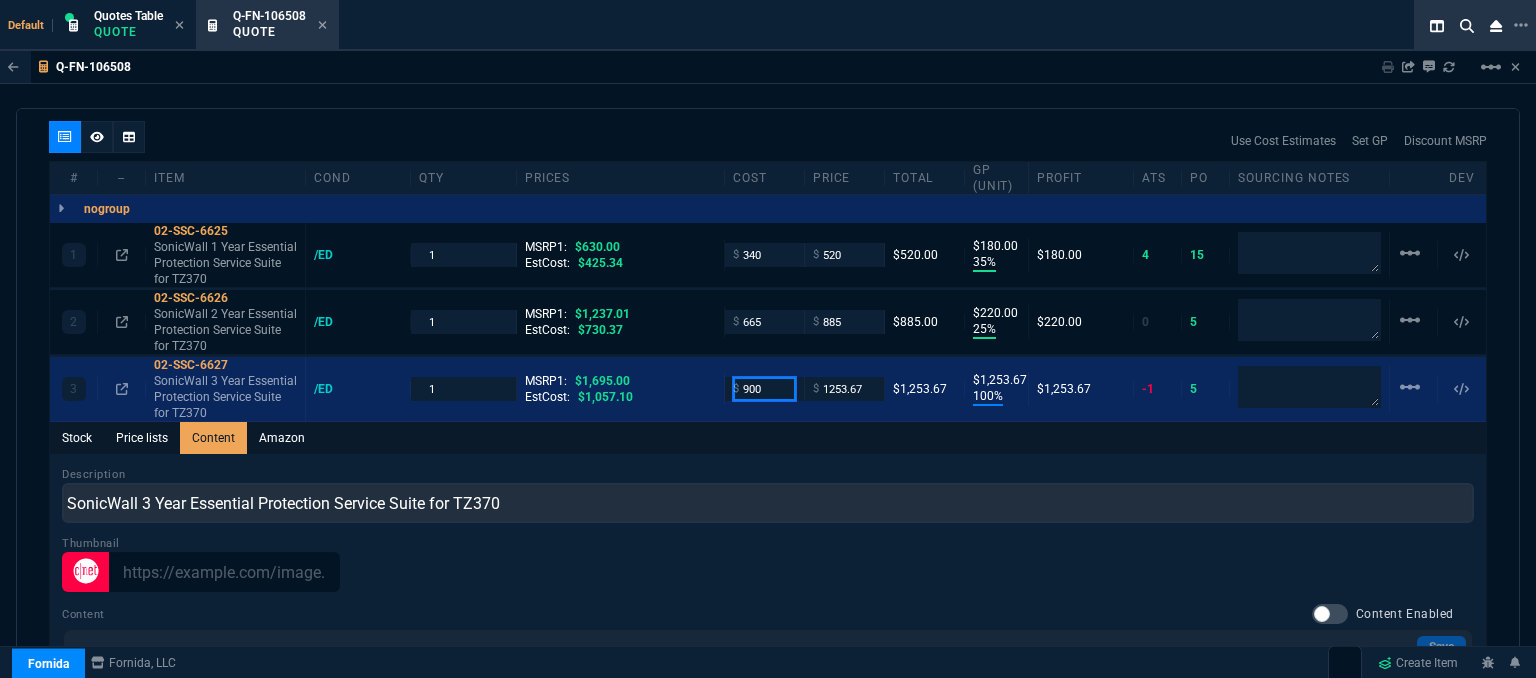 type on "900" 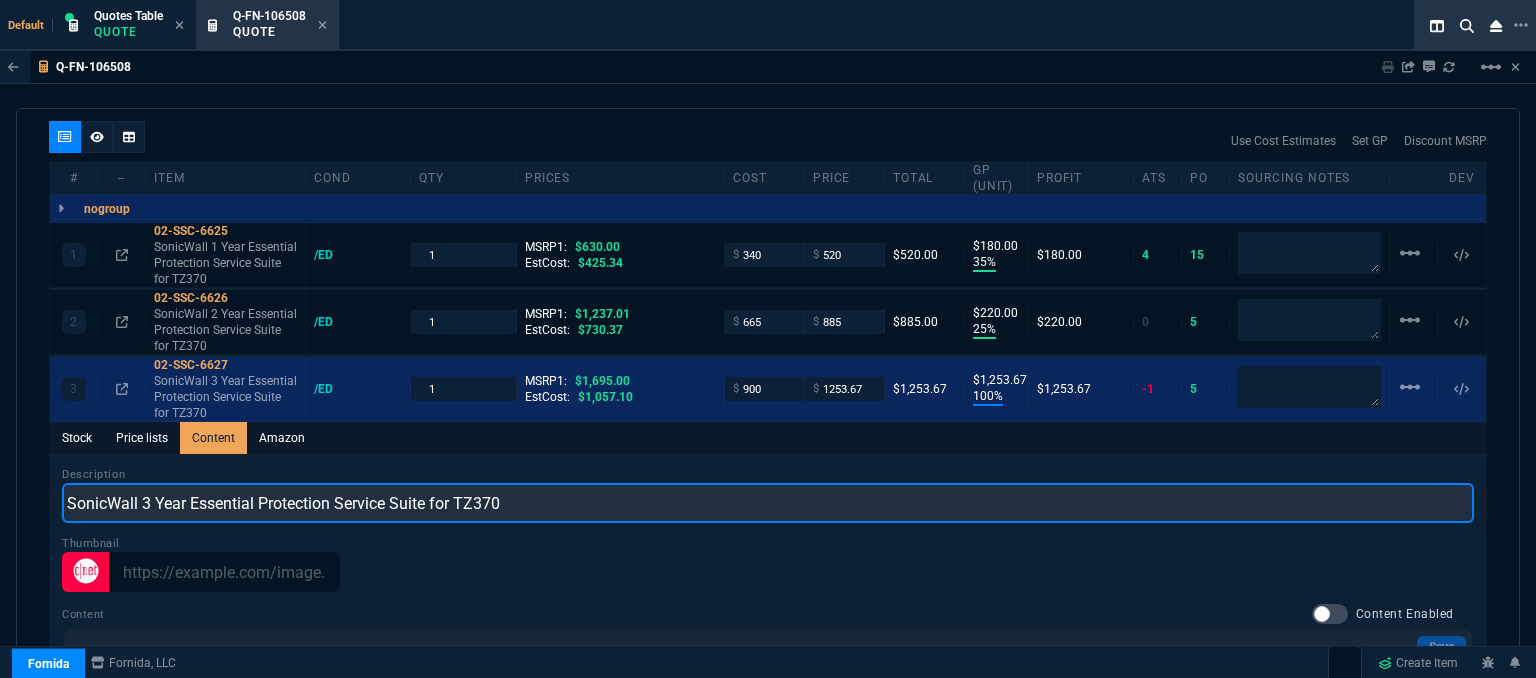 click on "SonicWall 3 Year Essential Protection Service Suite for TZ370" at bounding box center (768, 503) 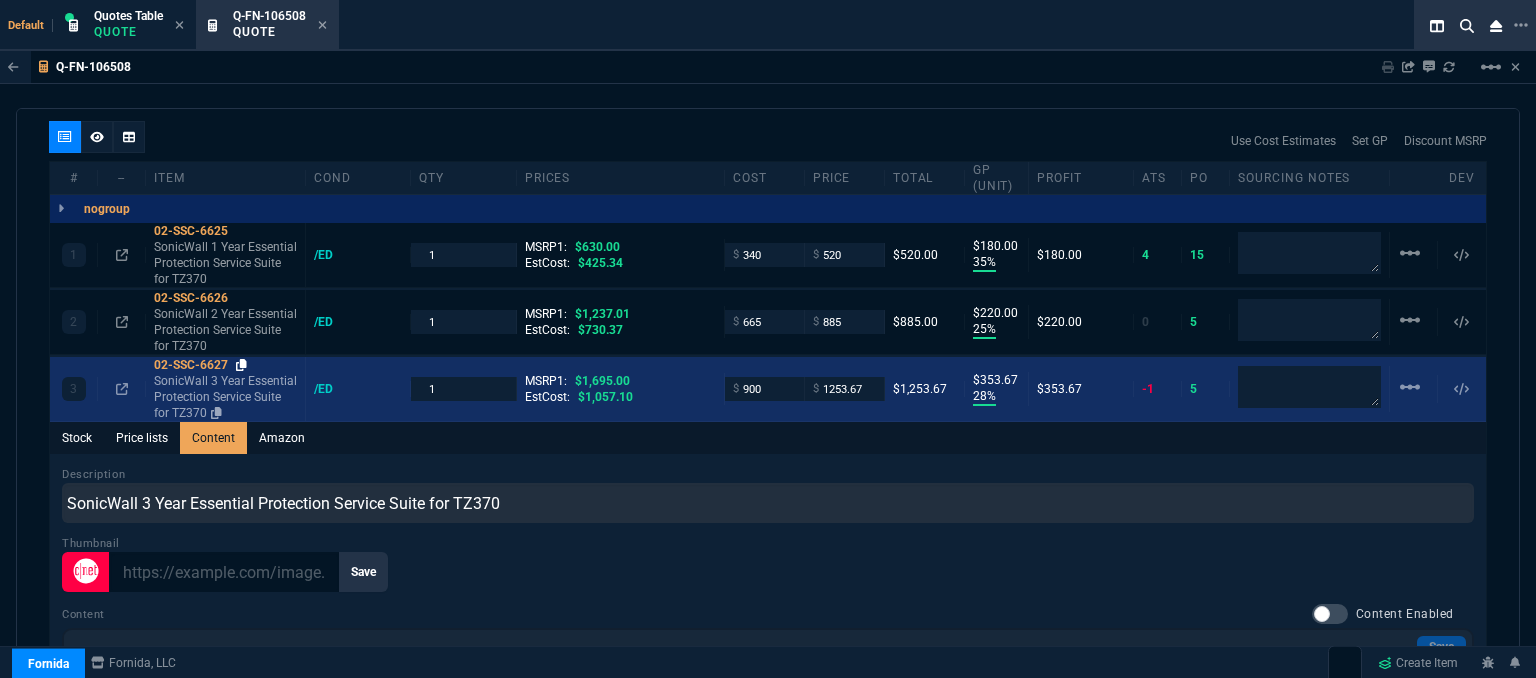 click 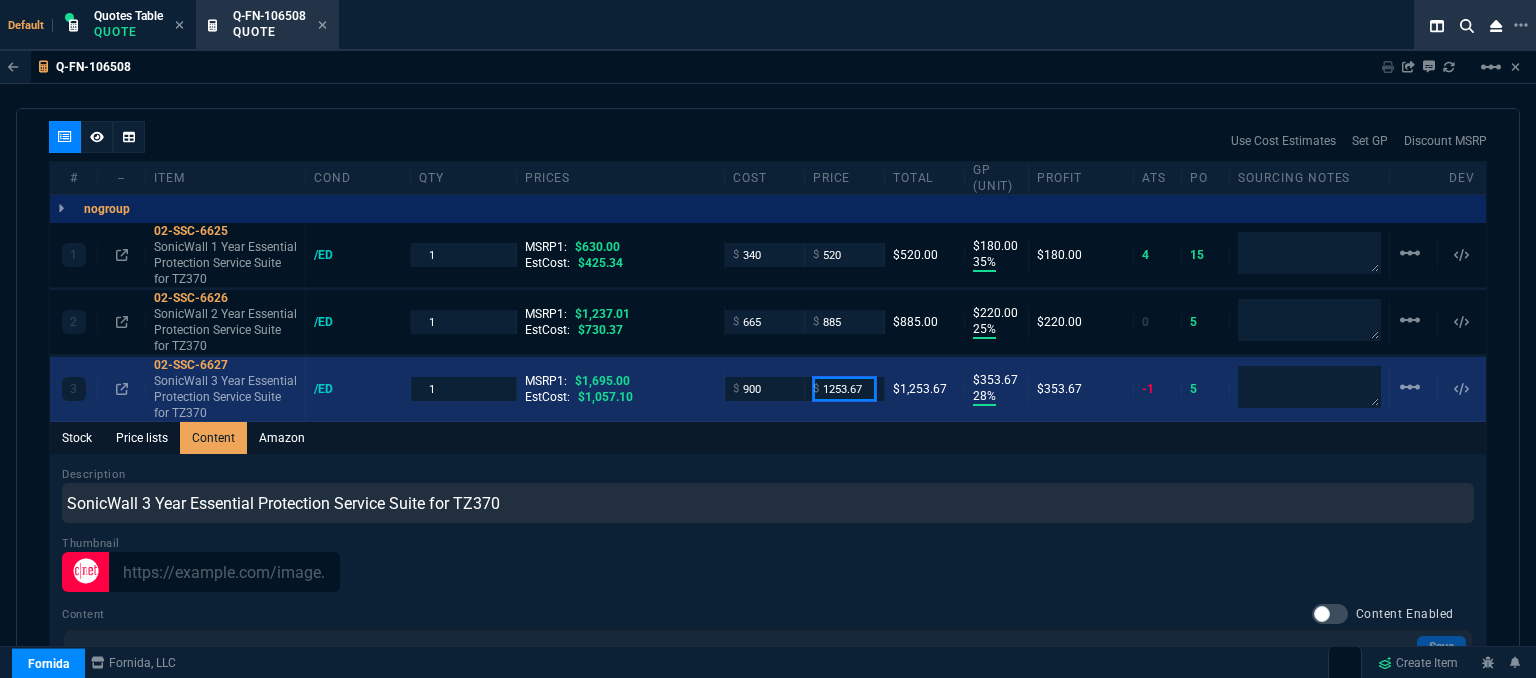 click on "1253.67" at bounding box center (844, 388) 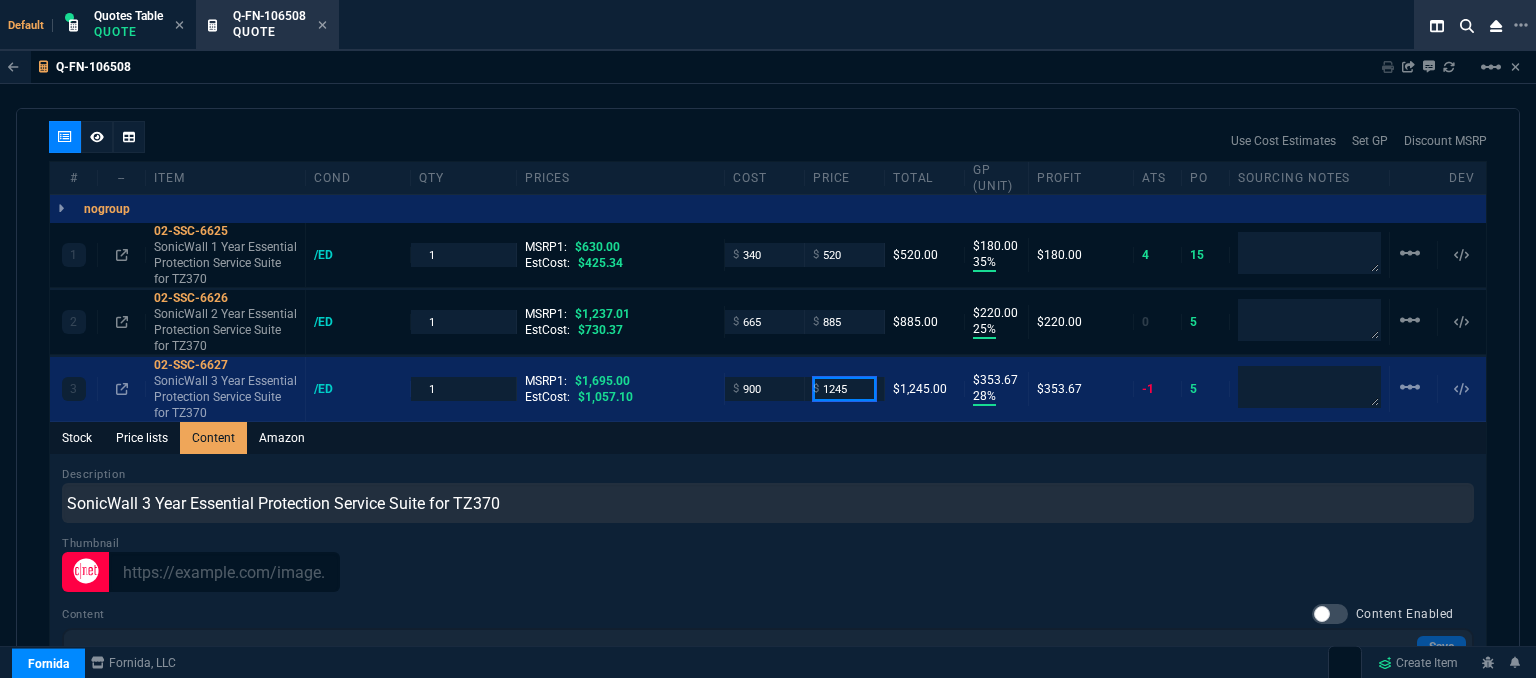 type on "1245" 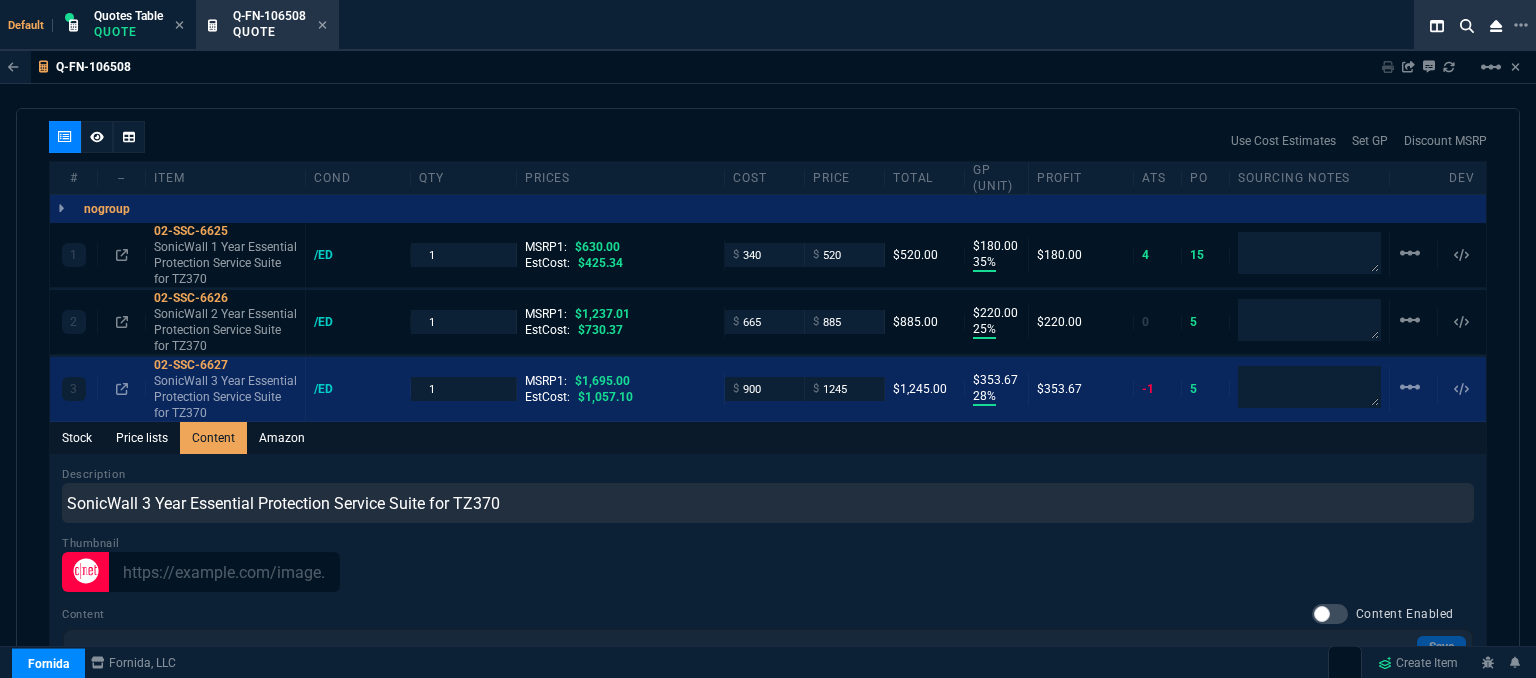 click on "Description SonicWall 3 Year Essential Protection Service Suite for TZ370 Thumbnail Content Content Enabled Save File Edit View Insert Format Tools Table Help To open the popup, press Shift+Enter To open the popup, press Shift+Enter To open the popup, press Shift+Enter To open the popup, press Shift+Enter p Press Alt+0 for help 0 words" at bounding box center [768, 747] 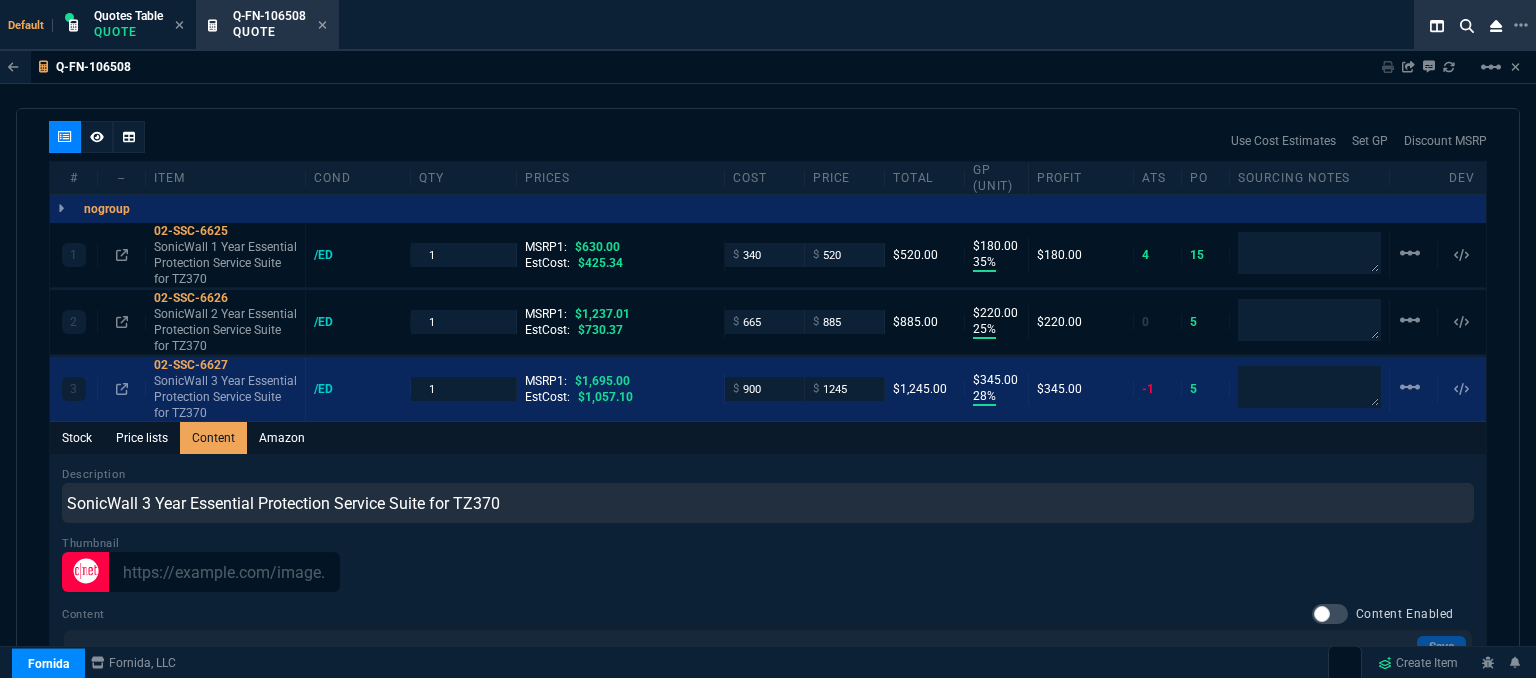 click on "Description SonicWall 3 Year Essential Protection Service Suite for TZ370 Thumbnail Content Content Enabled Save File Edit View Insert Format Tools Table Help To open the popup, press Shift+Enter To open the popup, press Shift+Enter To open the popup, press Shift+Enter To open the popup, press Shift+Enter p Press Alt+0 for help 0 words" at bounding box center [768, 747] 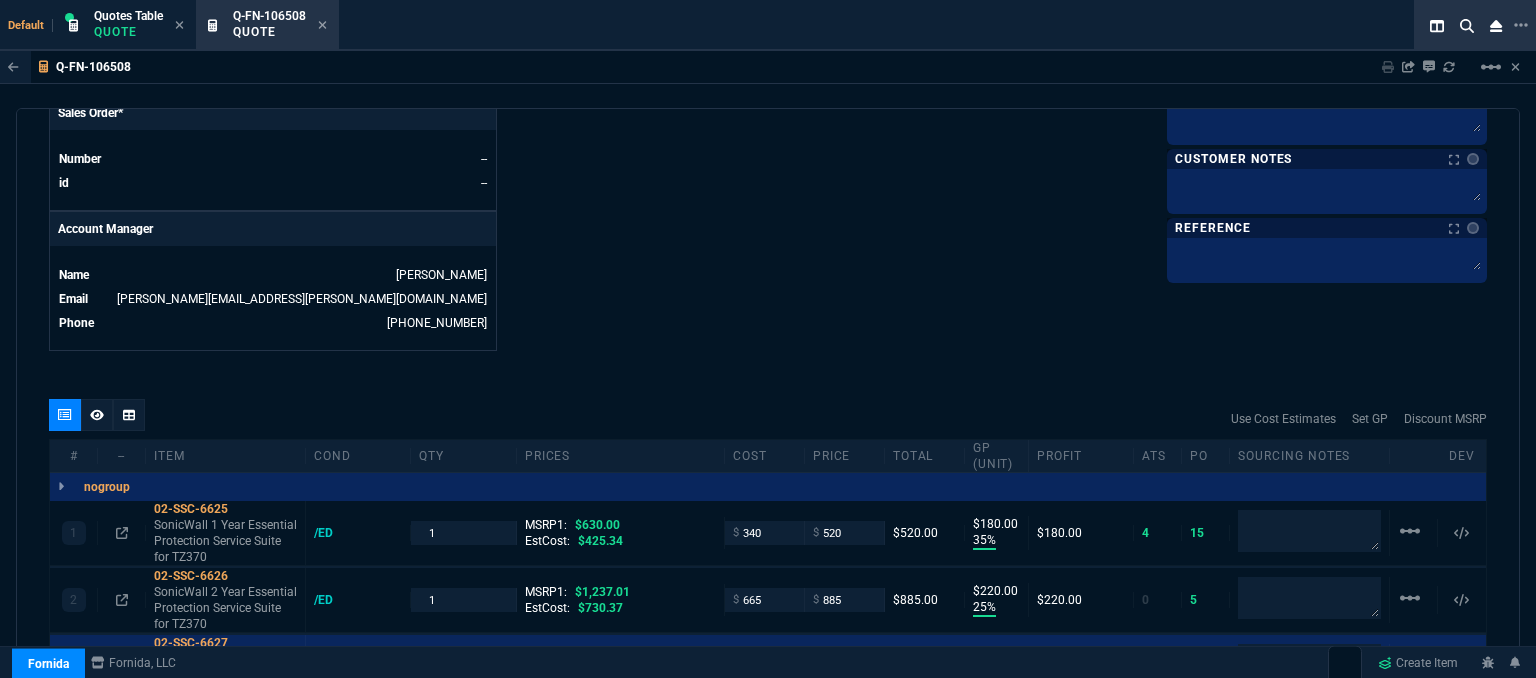 scroll, scrollTop: 758, scrollLeft: 0, axis: vertical 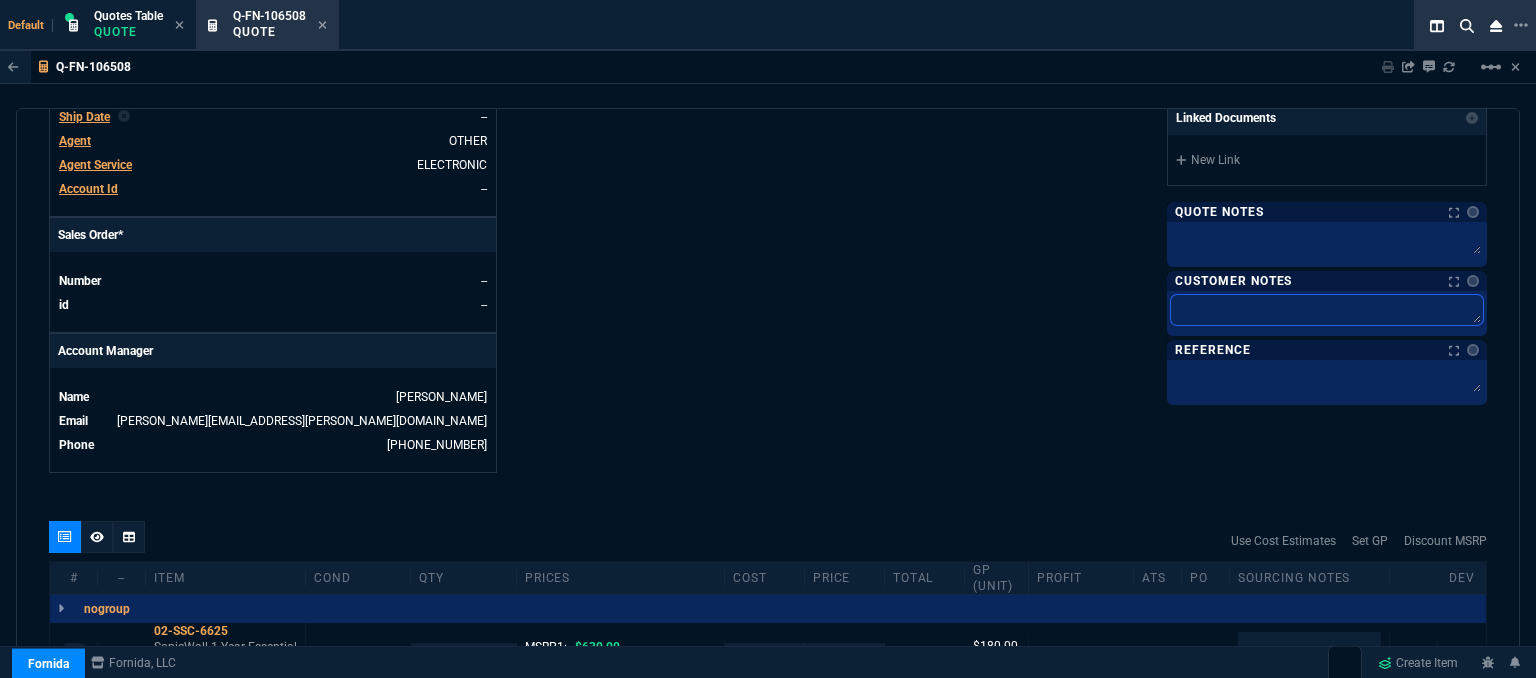 click at bounding box center (1327, 310) 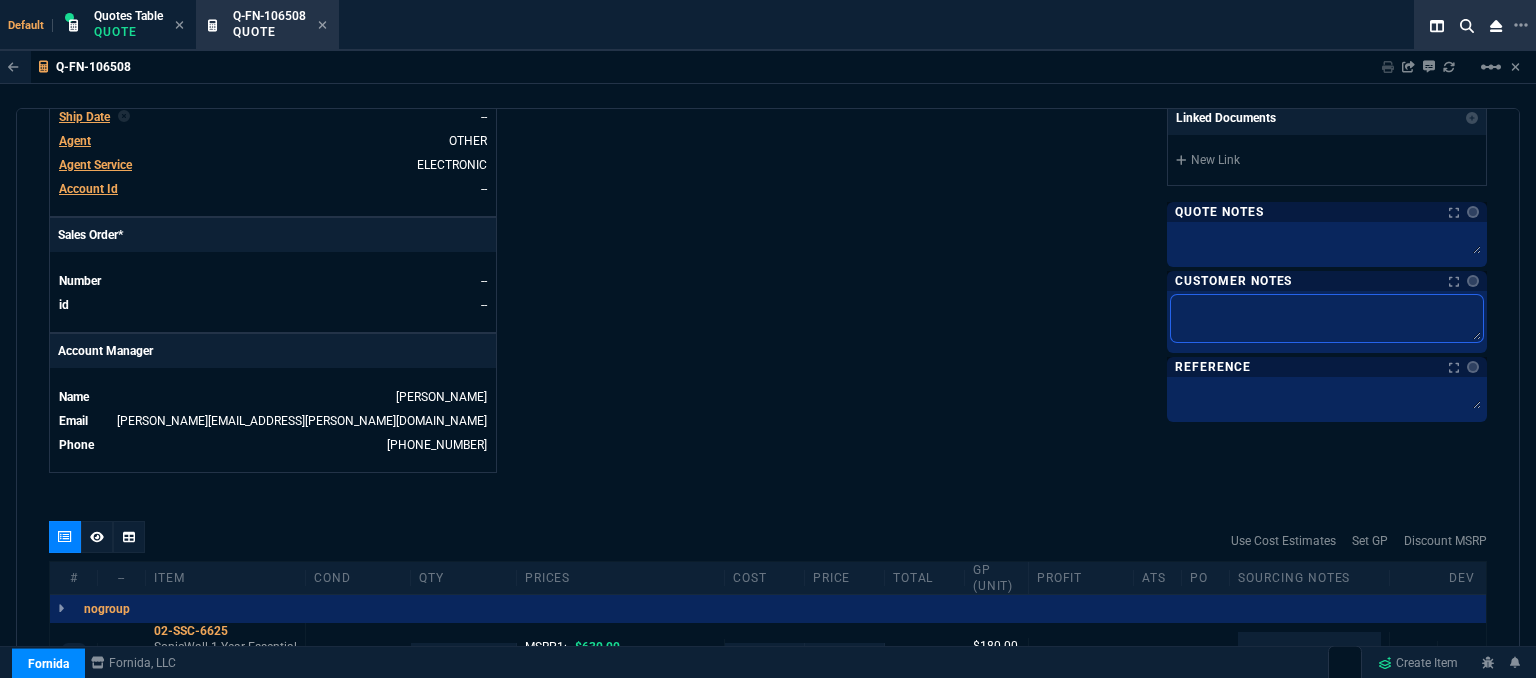 type on "E" 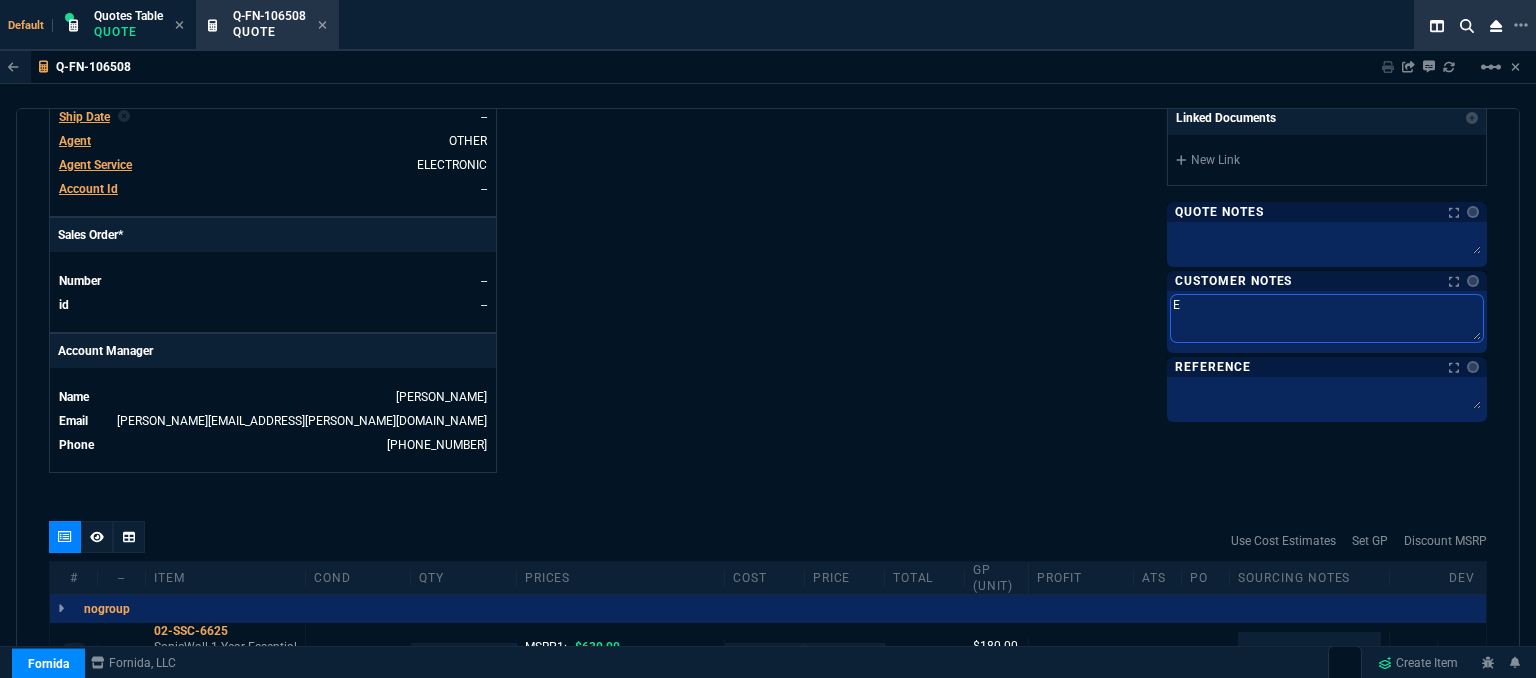 type on "EL" 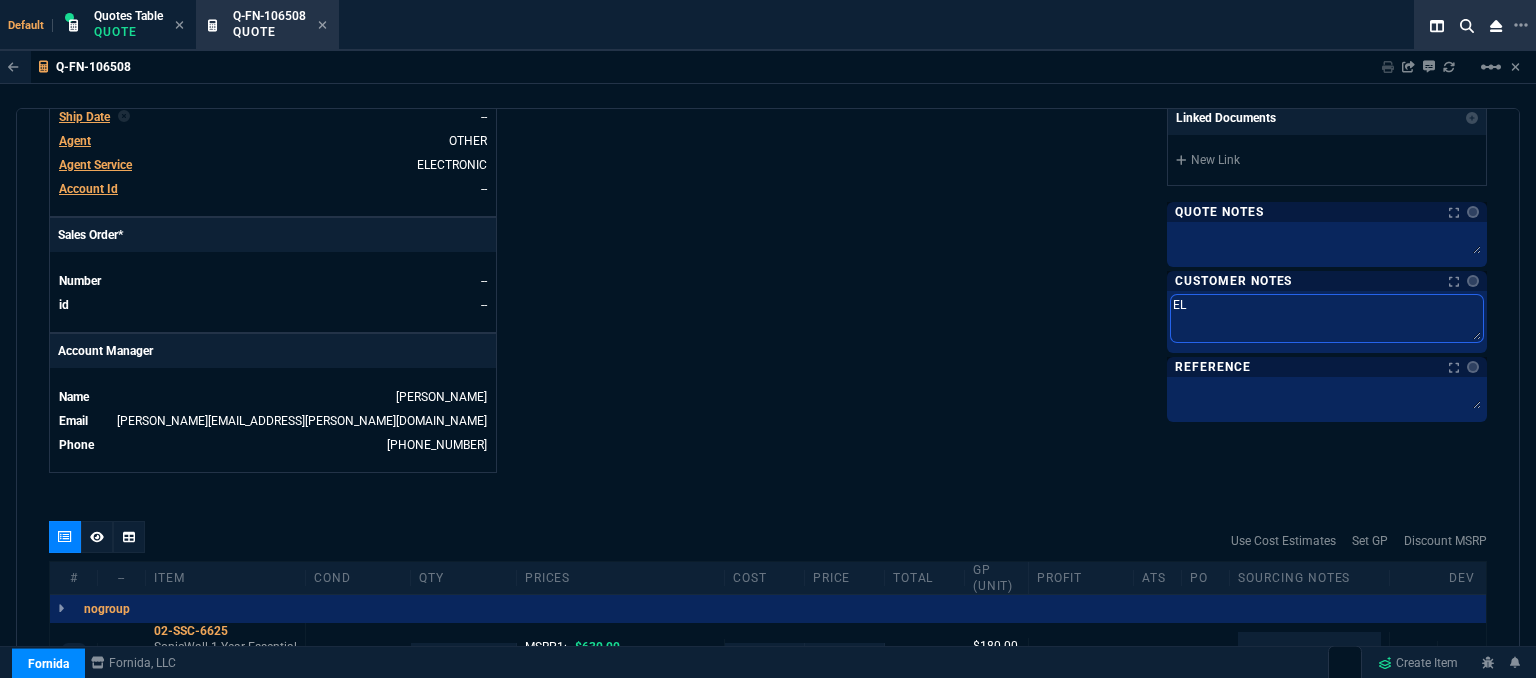 type on "ELE" 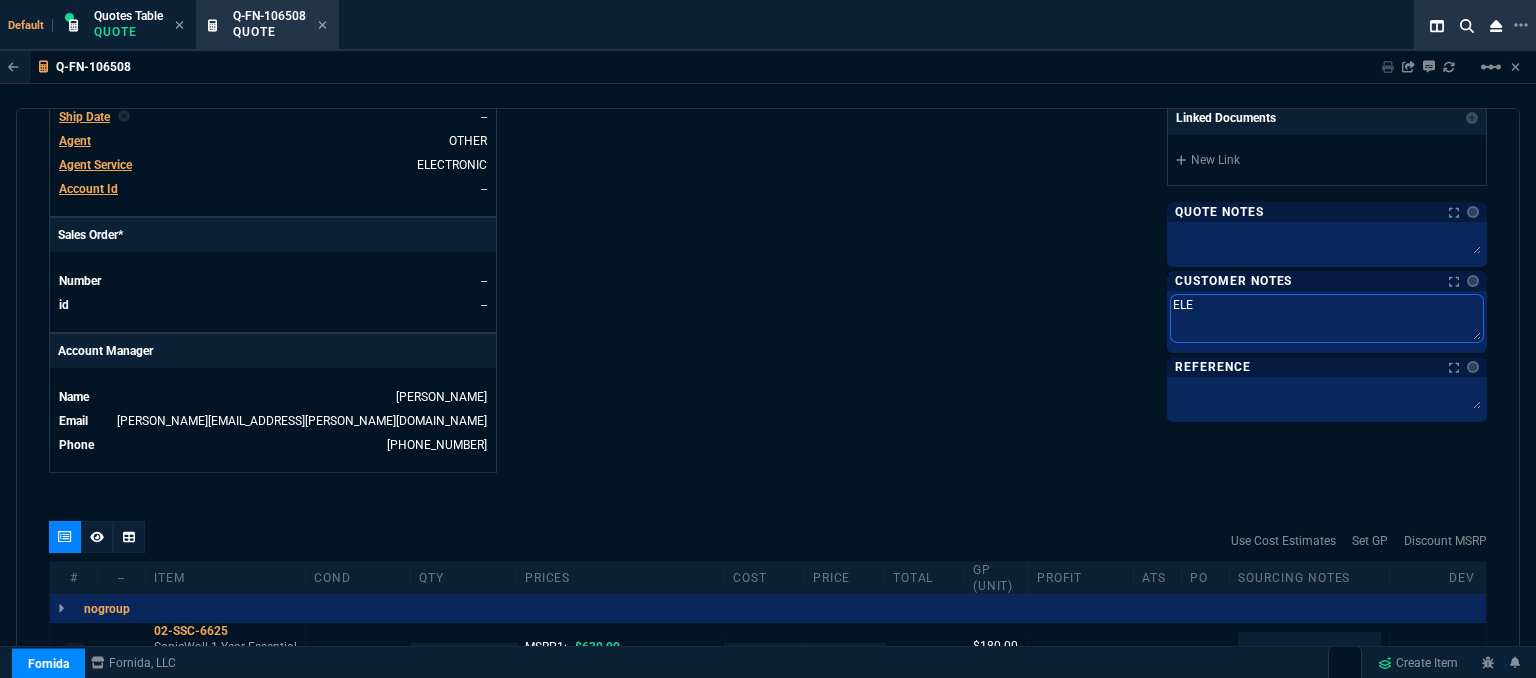 type on "ELEC" 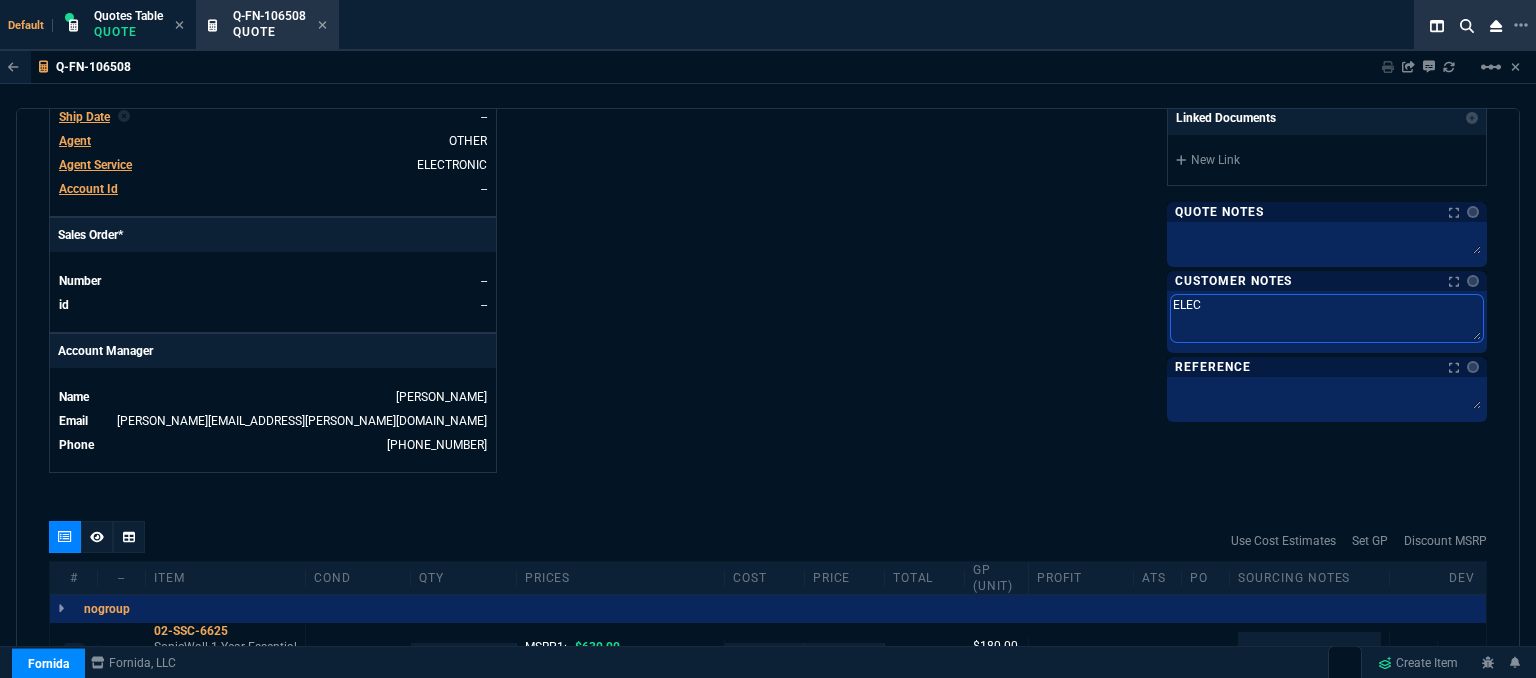type on "ELECT" 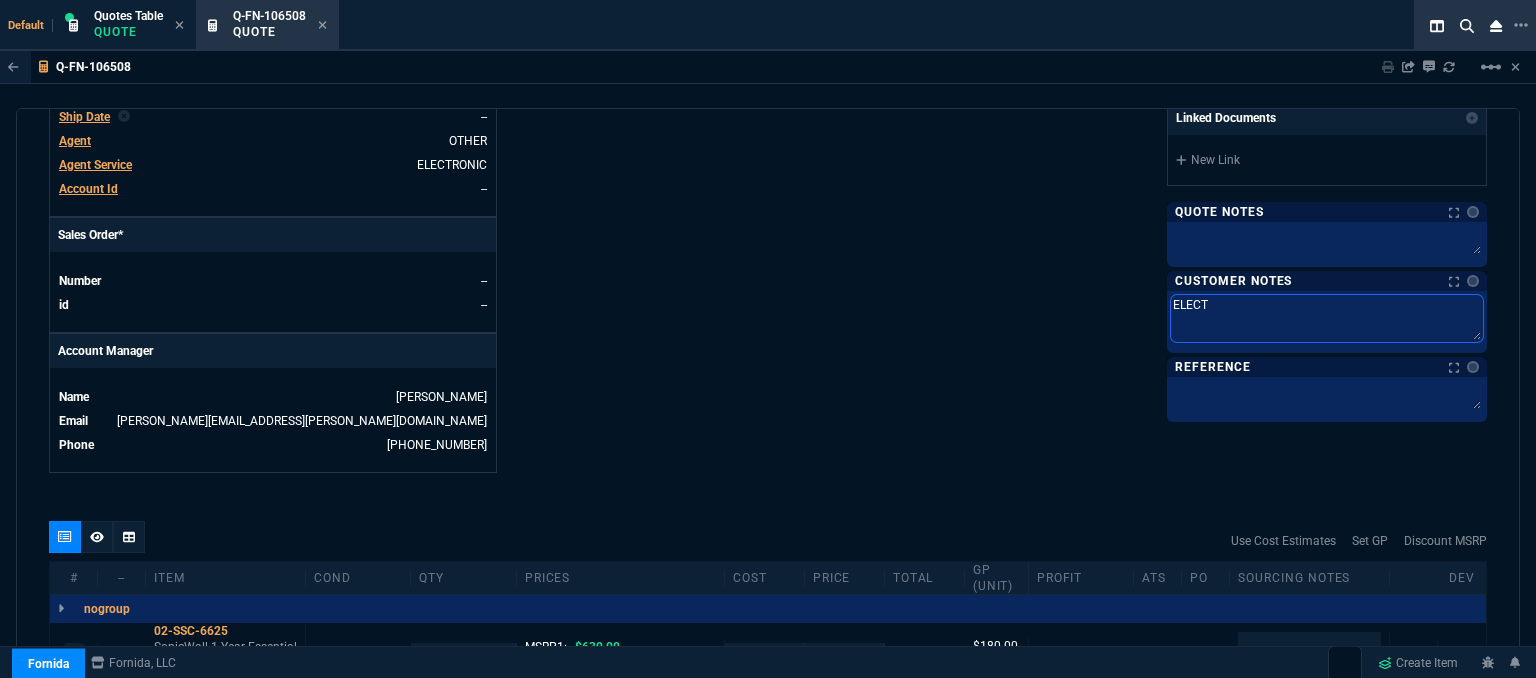 type on "ELECTR" 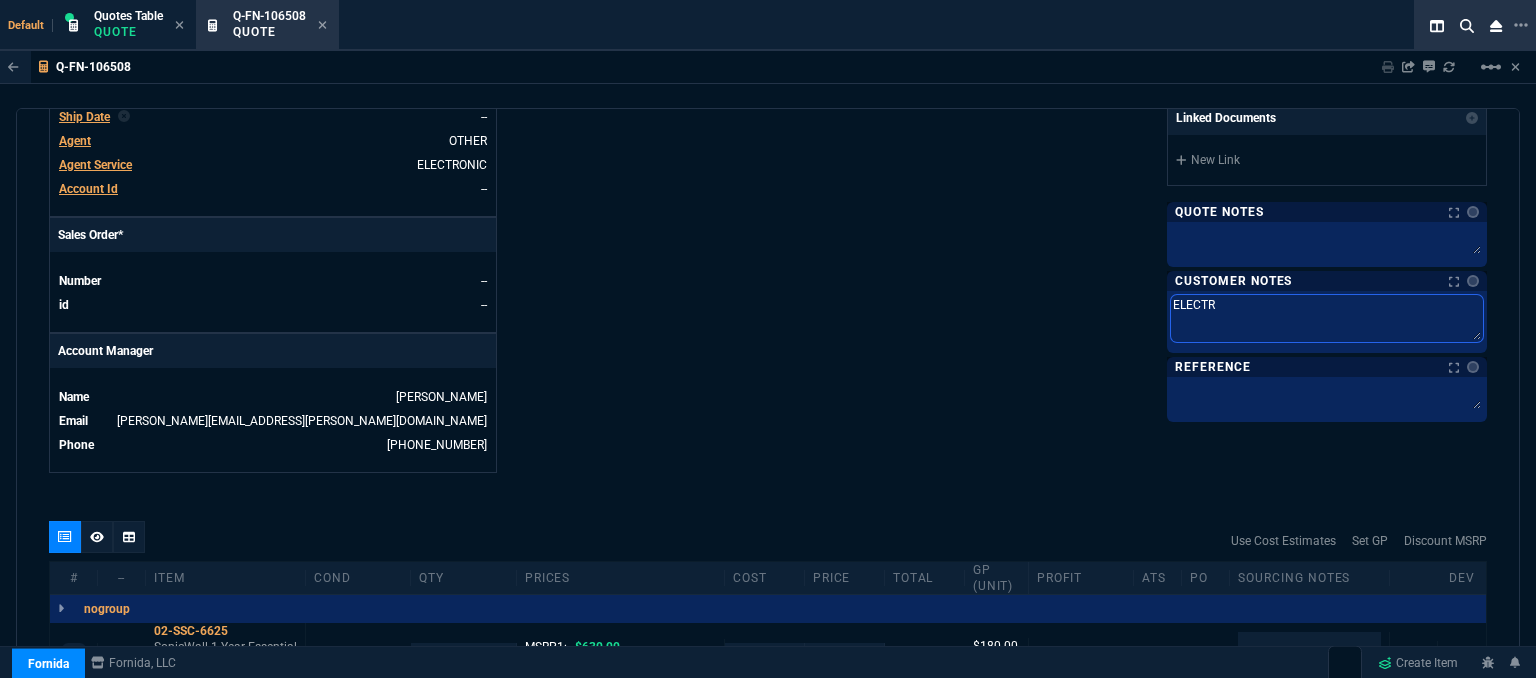 type on "ELECTRO" 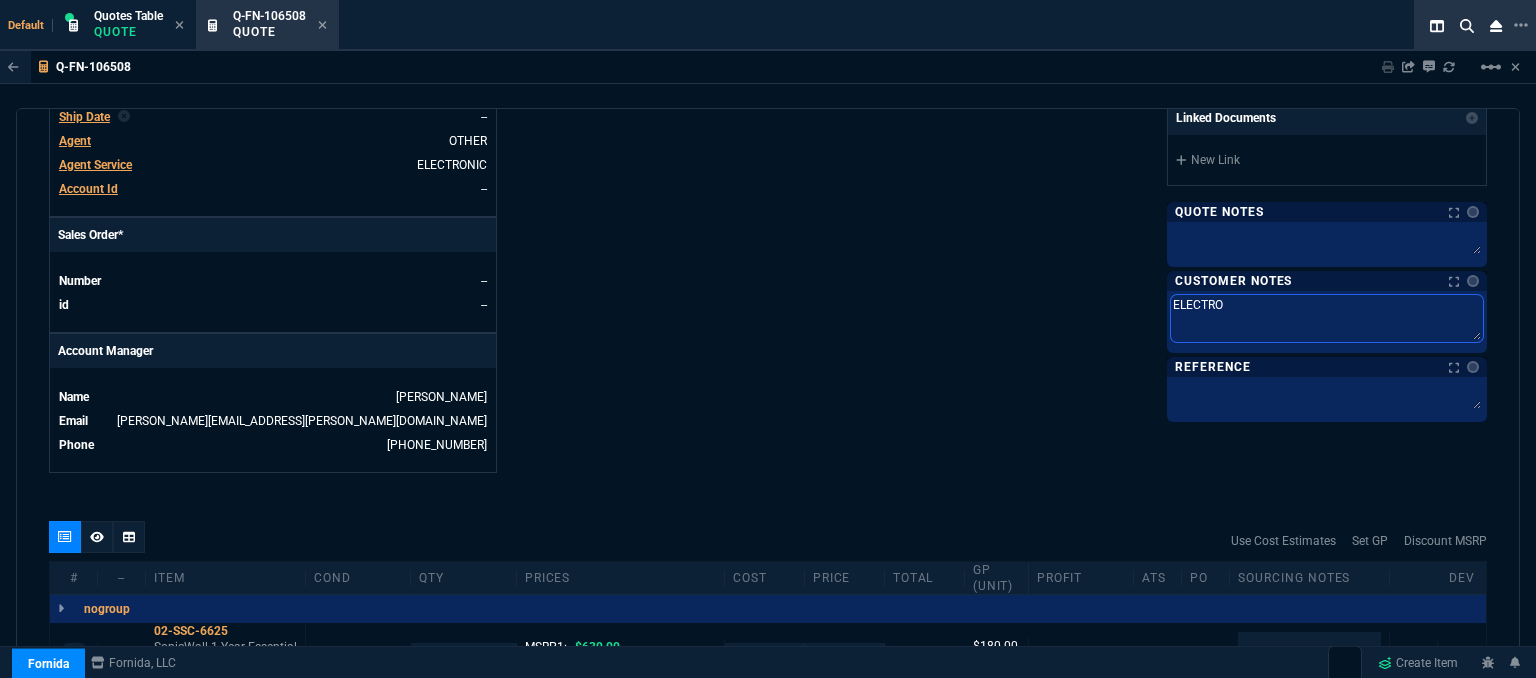 type on "ELECTRON" 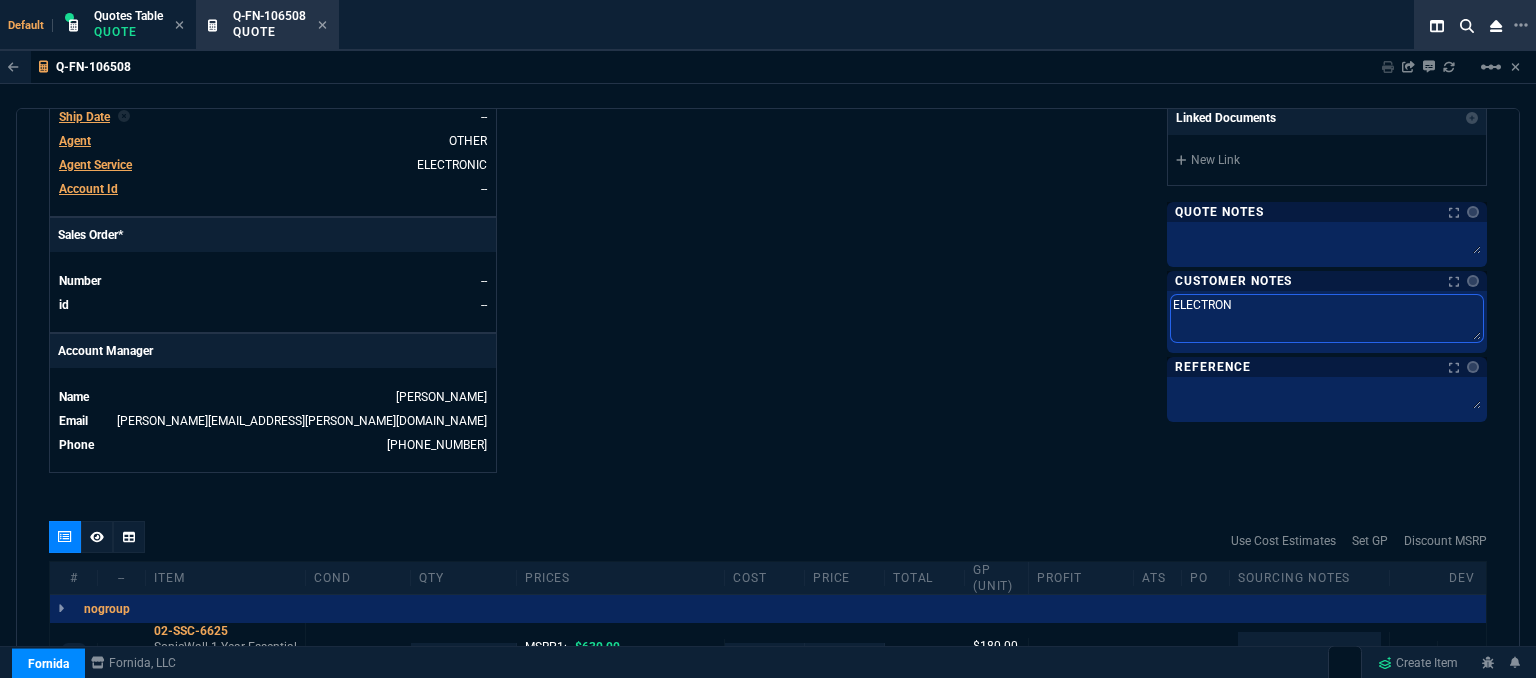 type on "ELECTRONI" 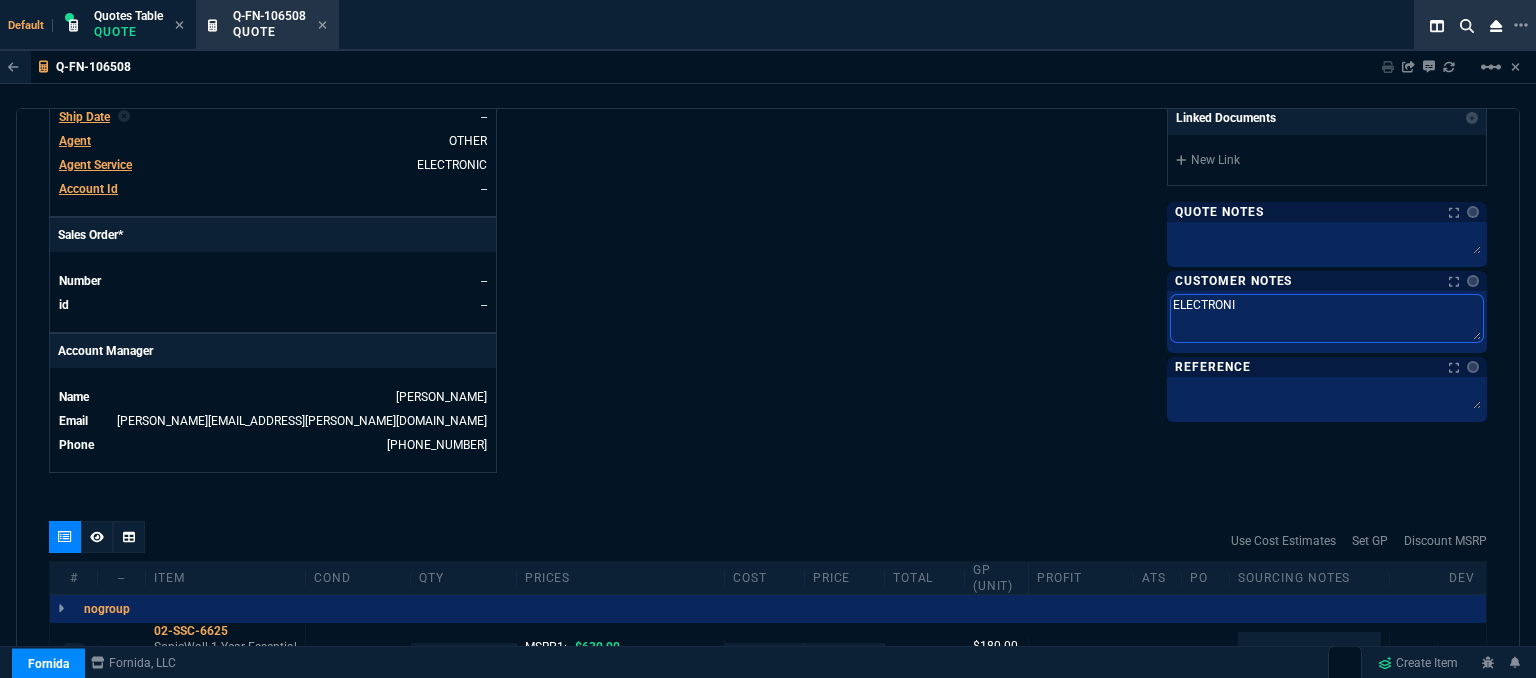 type on "ELECTRONIC" 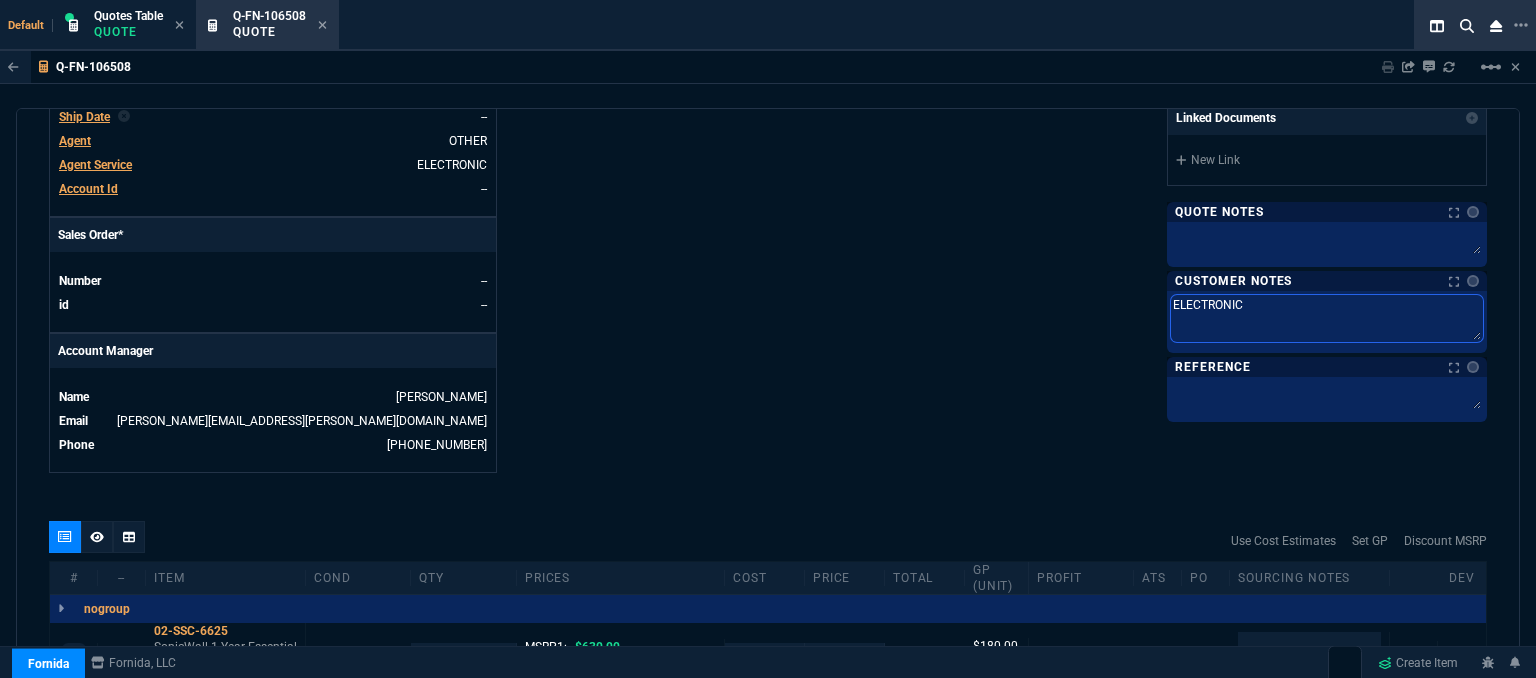 type on "ELECTRONIC:" 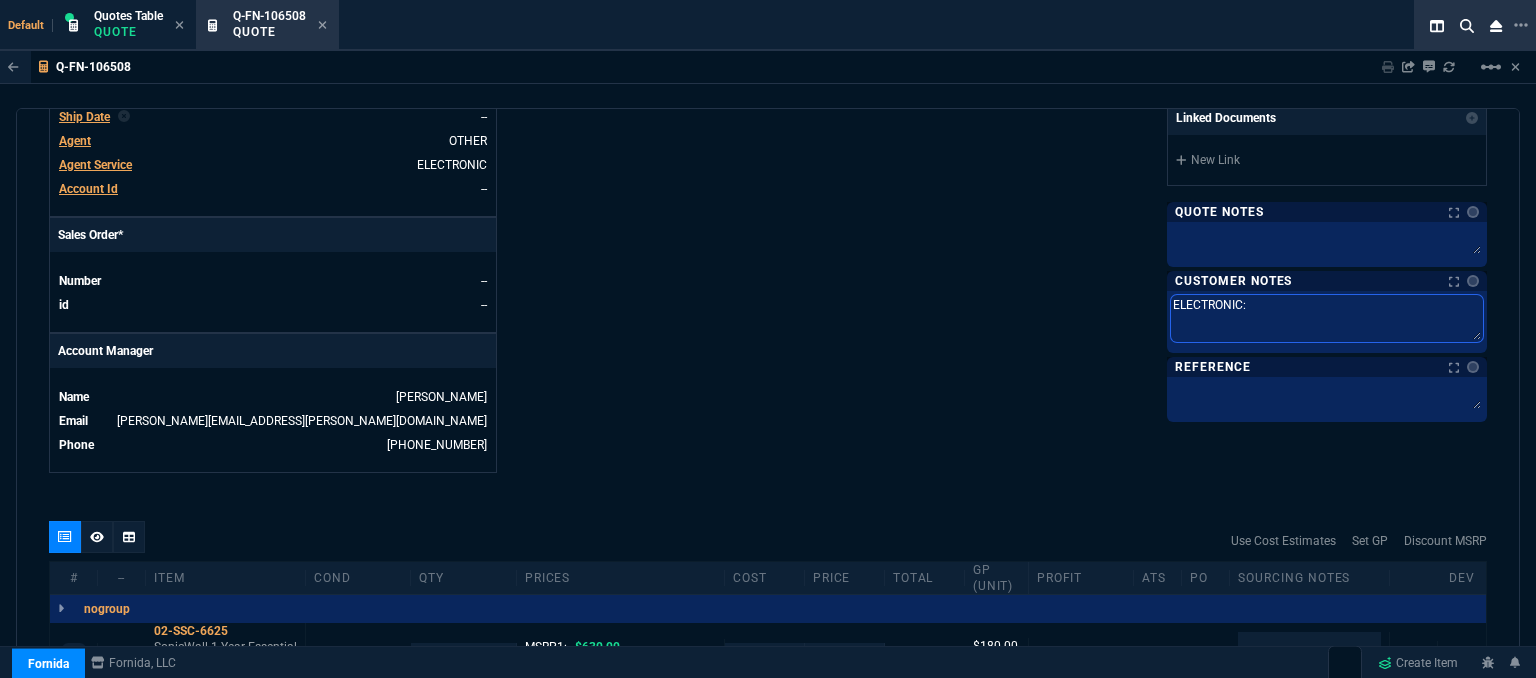 type on "ELECTRONIC:" 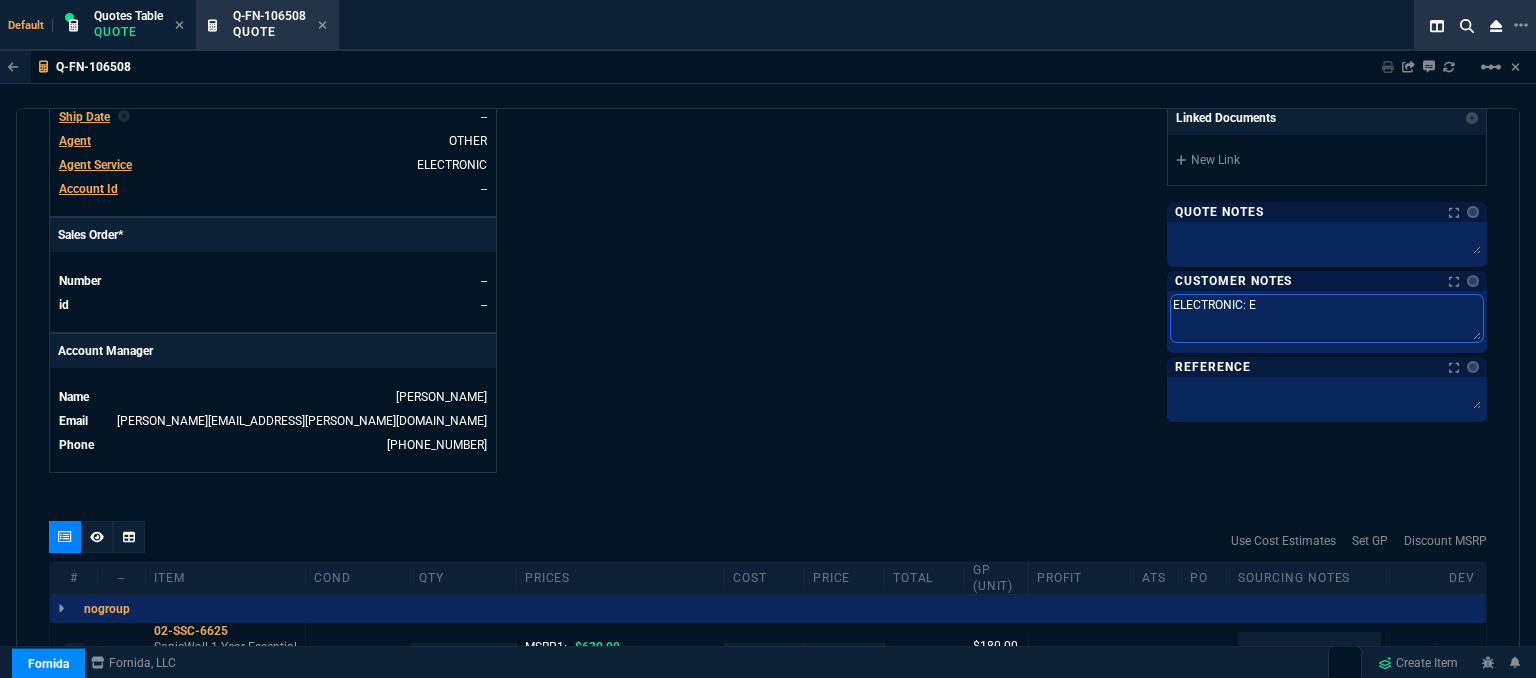 type on "ELECTRONIC: EM" 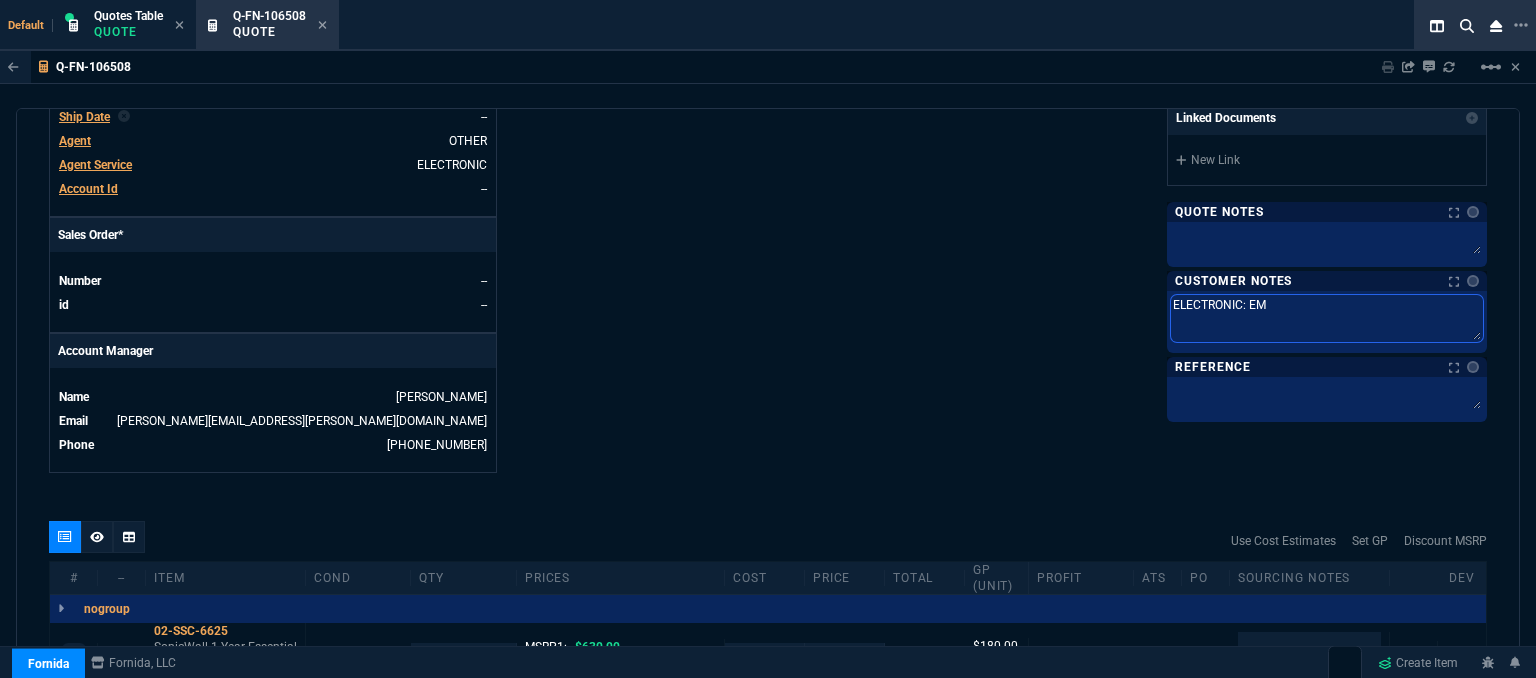 type on "ELECTRONIC: EMA" 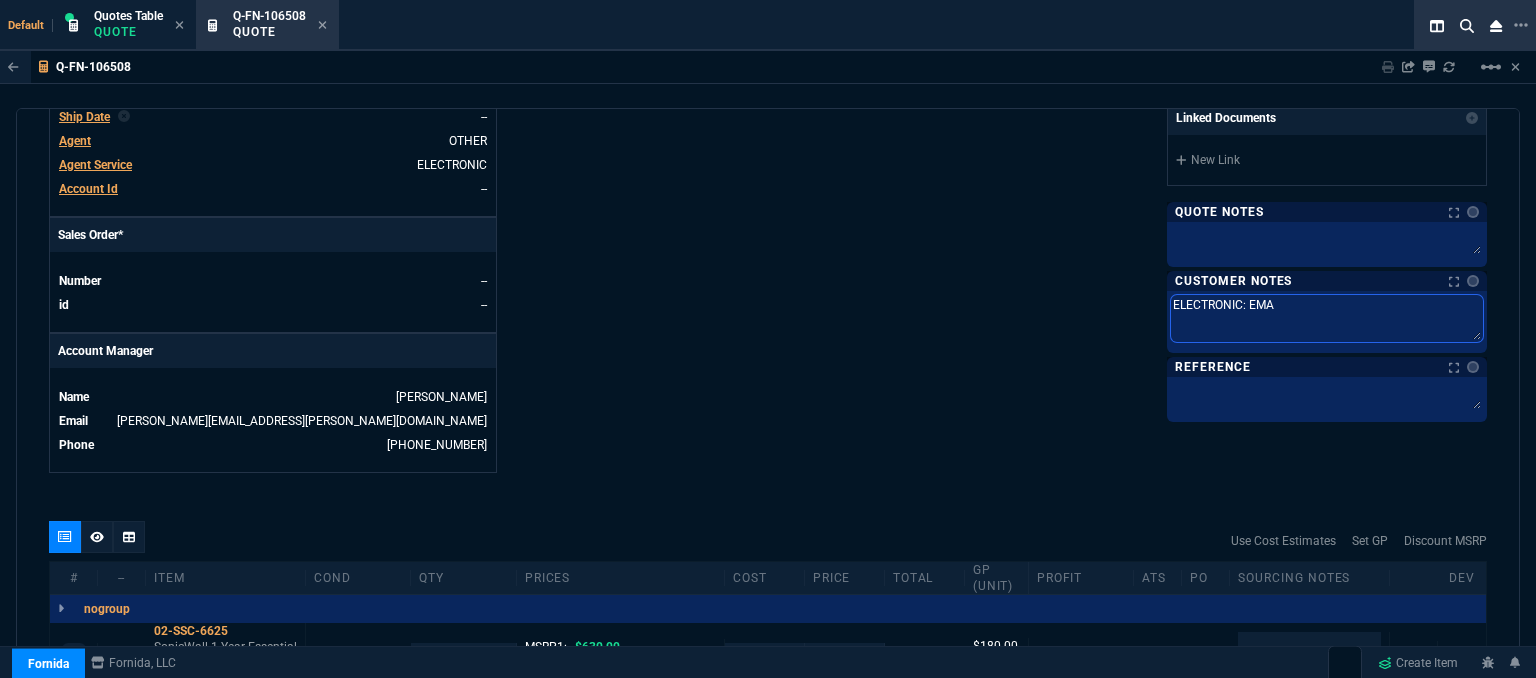 type on "ELECTRONIC: EMAI" 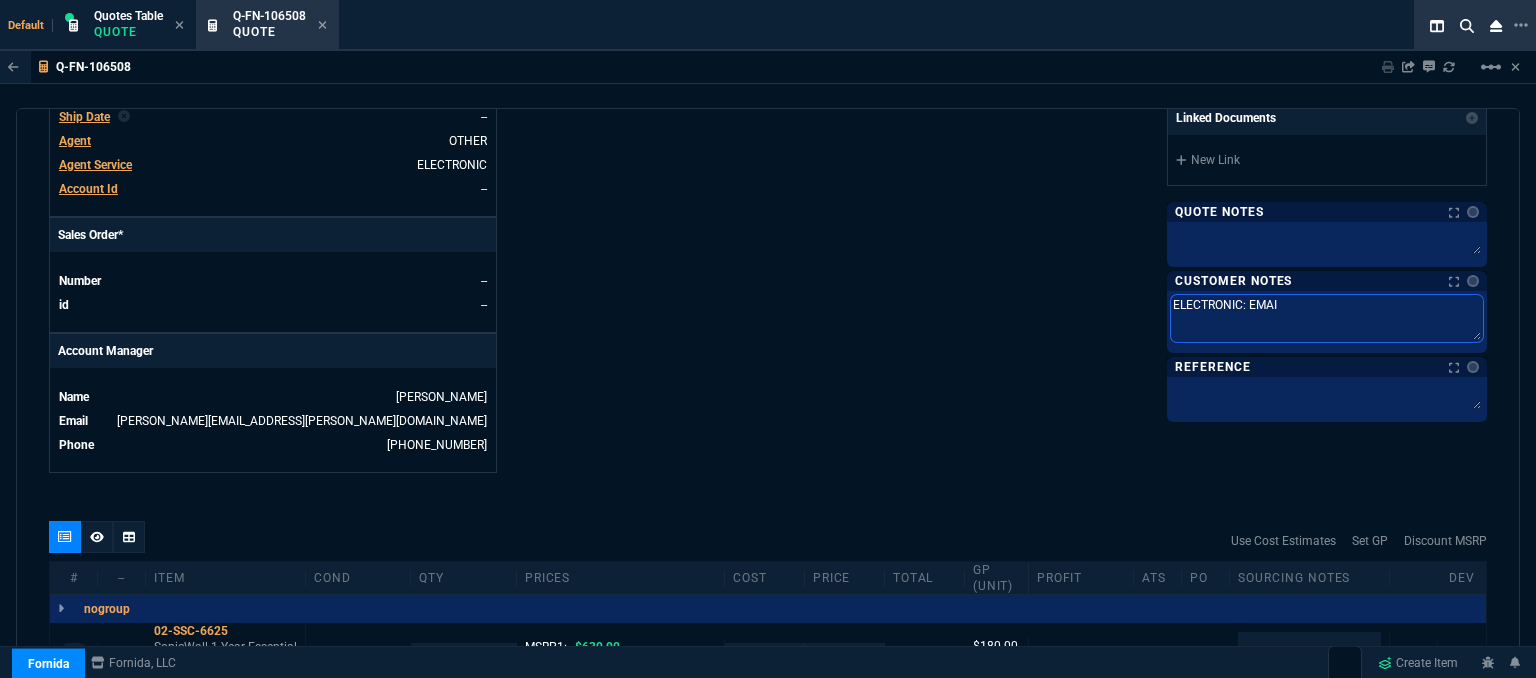 type on "ELECTRONIC: EMAIL" 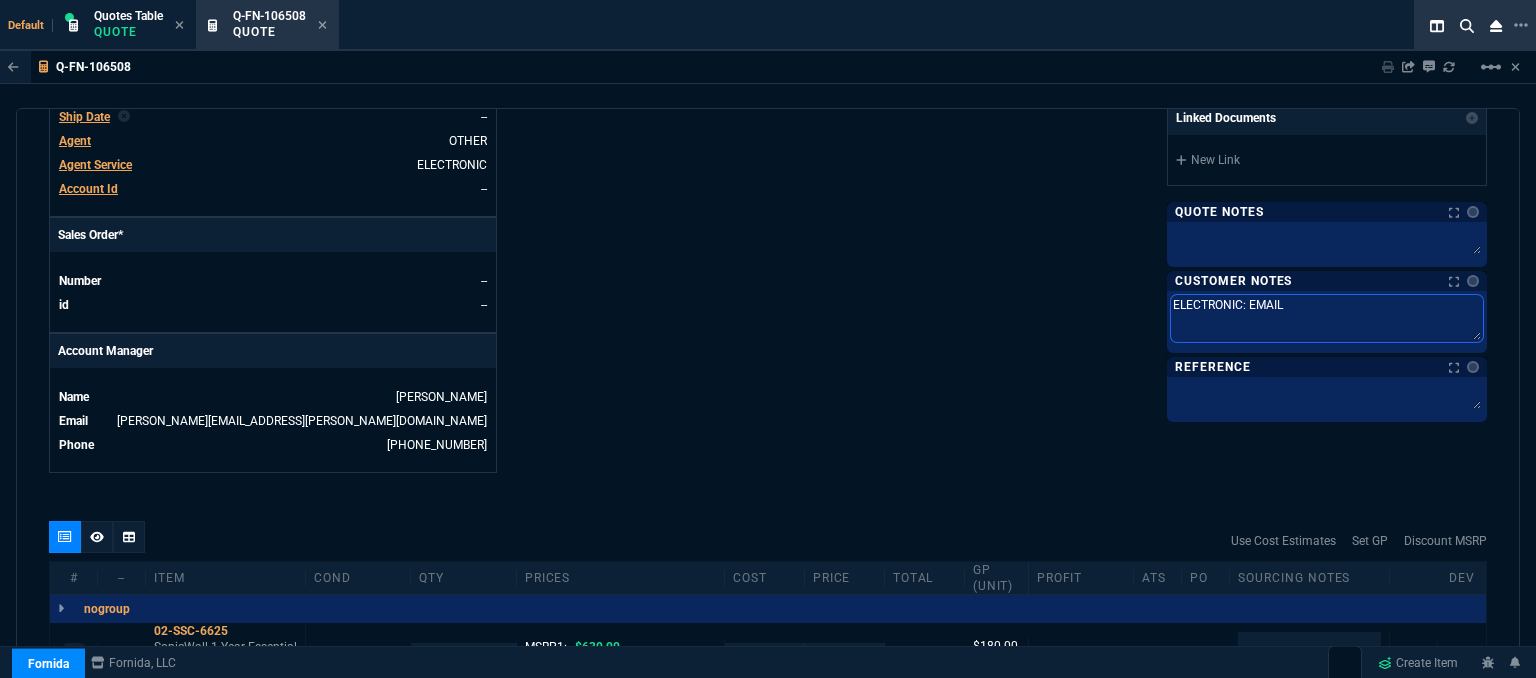 type on "ELECTRONIC: EMAIL*" 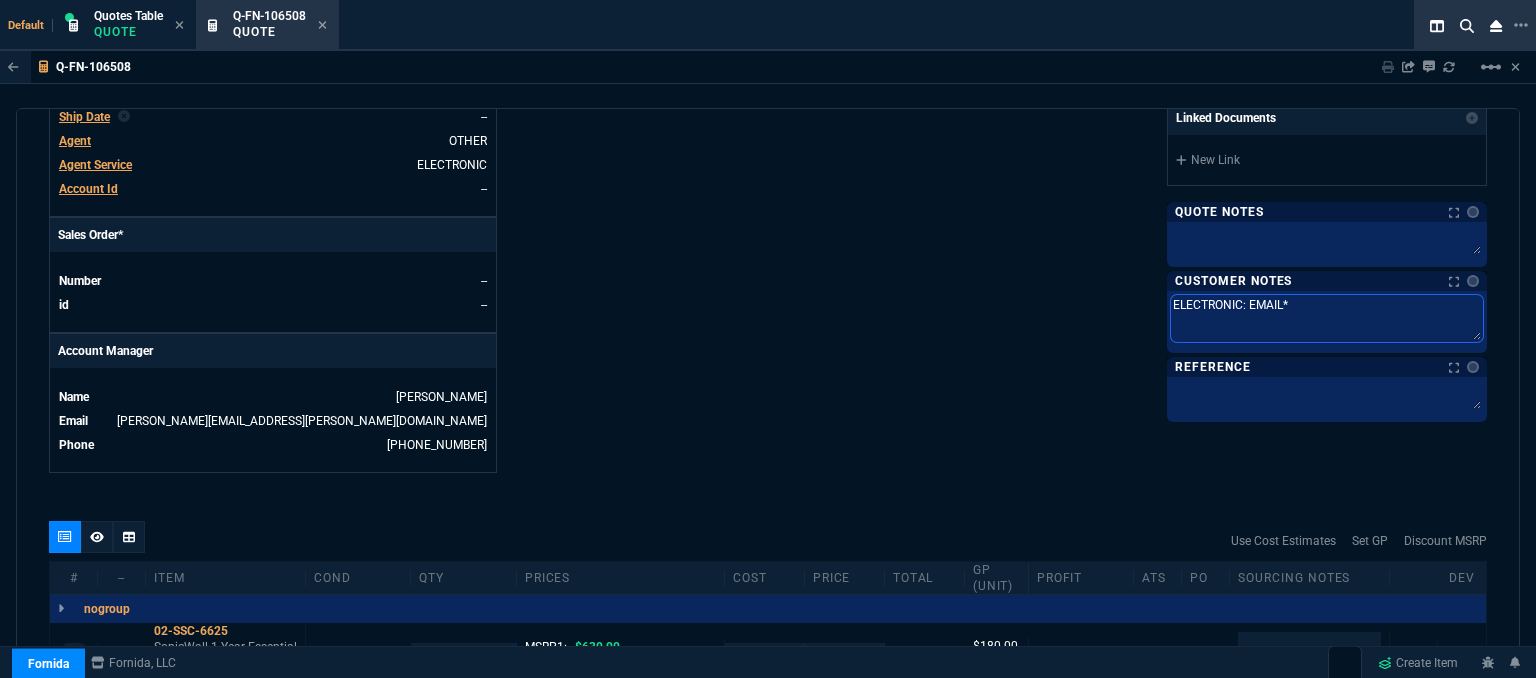 type on "ELECTRONIC: EMAIL**" 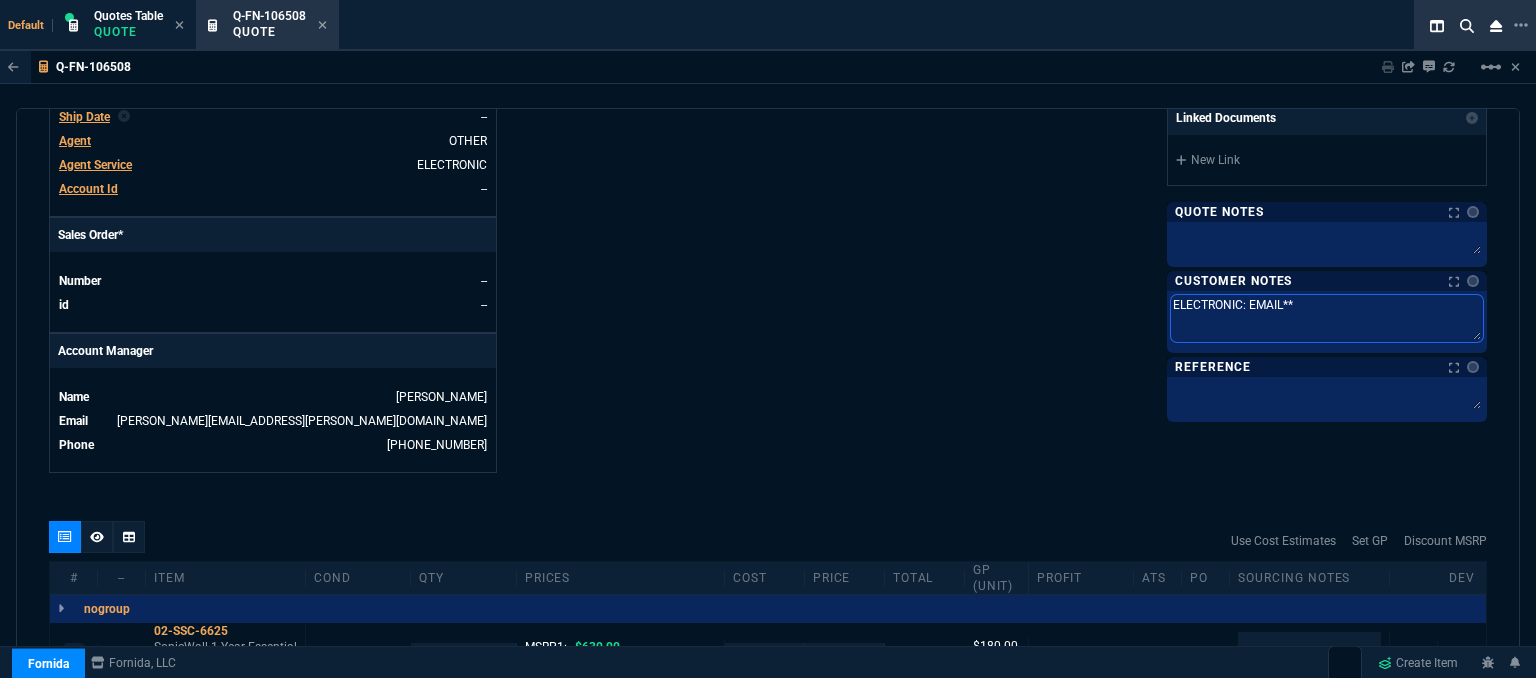 type on "ELECTRONIC: EMAIL**E" 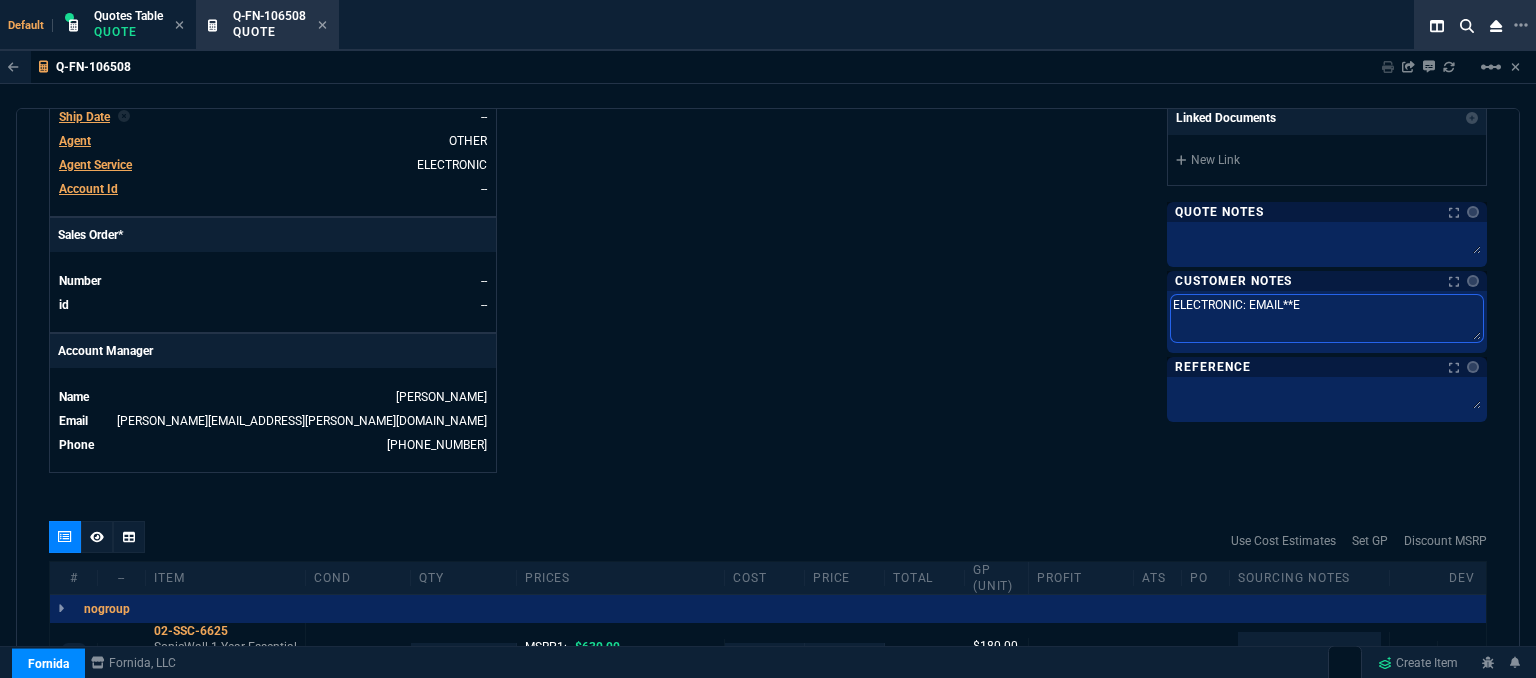 type on "ELECTRONIC: EMAIL**ET" 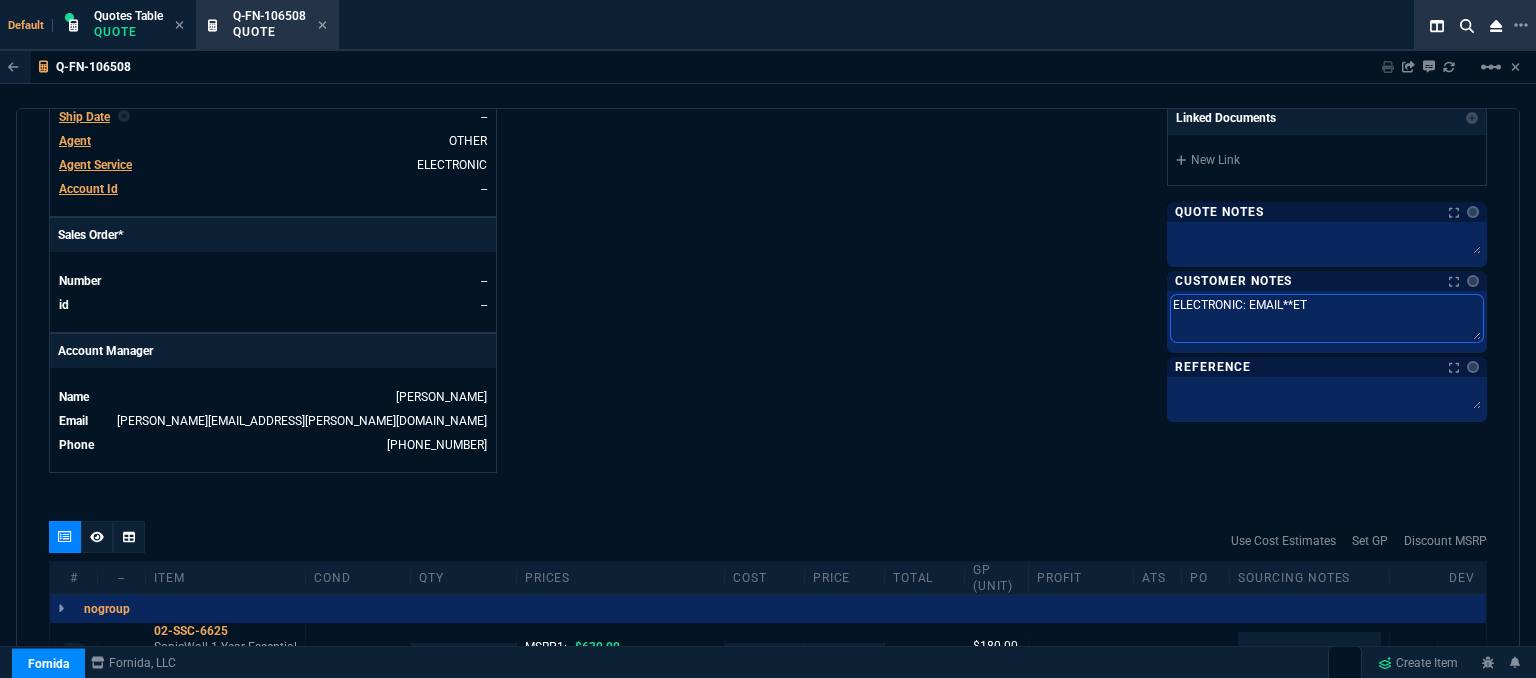 type on "ELECTRONIC: EMAIL**ETA" 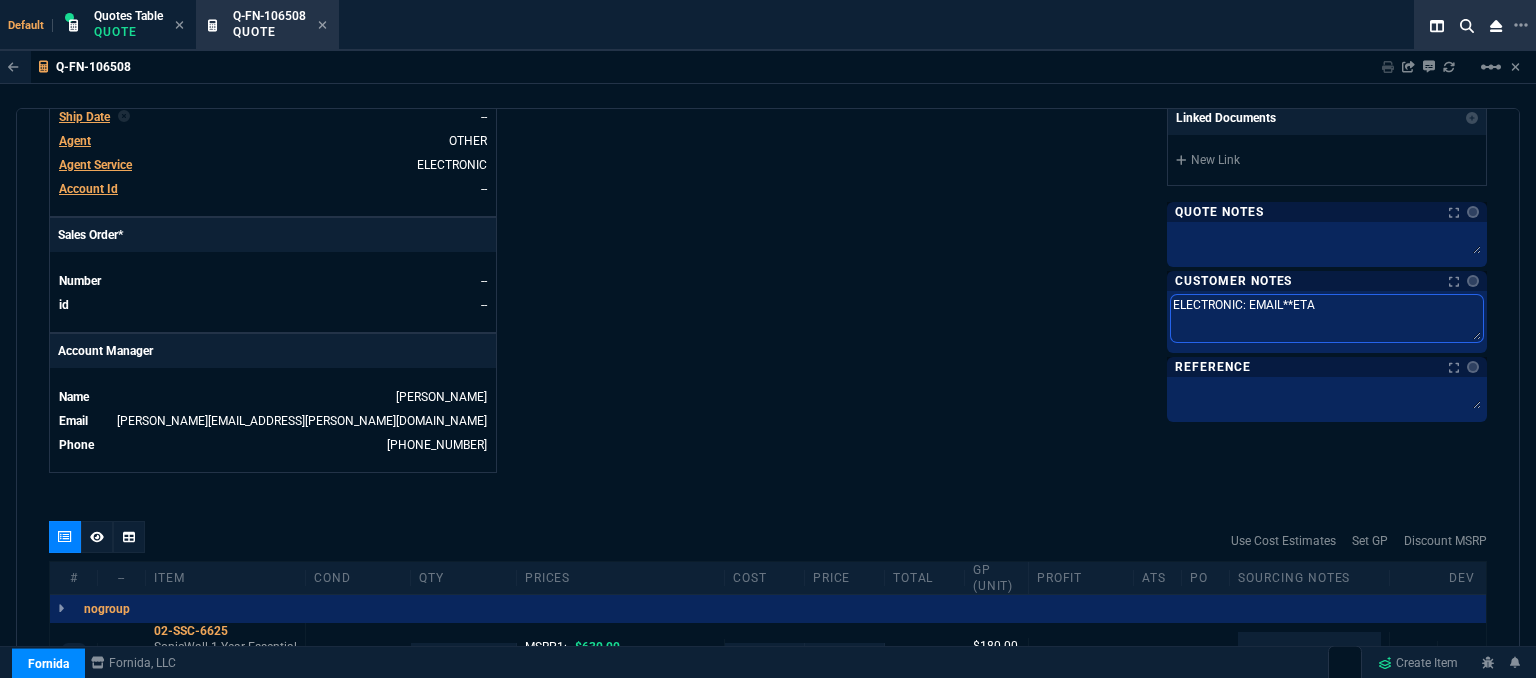 type on "ELECTRONIC: EMAIL**ETA" 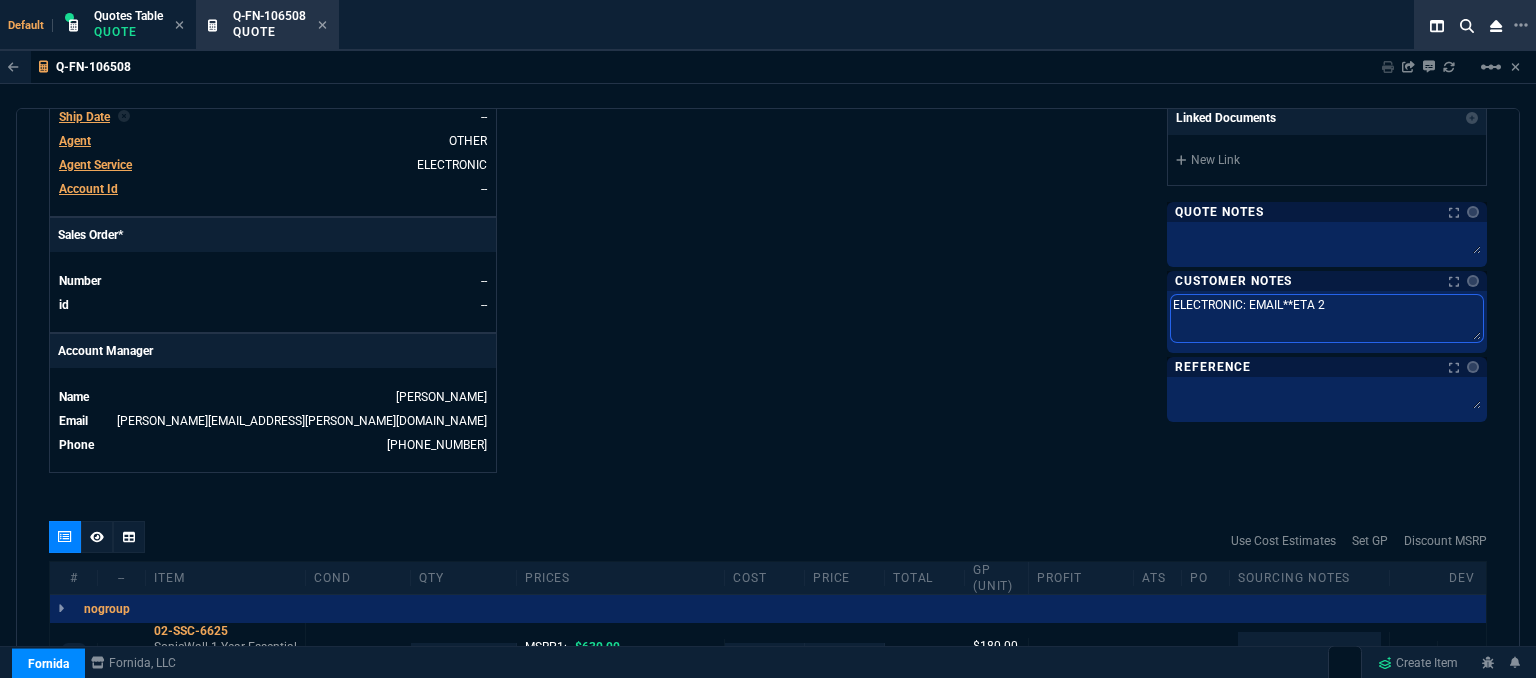 type on "ELECTRONIC: EMAIL**ETA 2-" 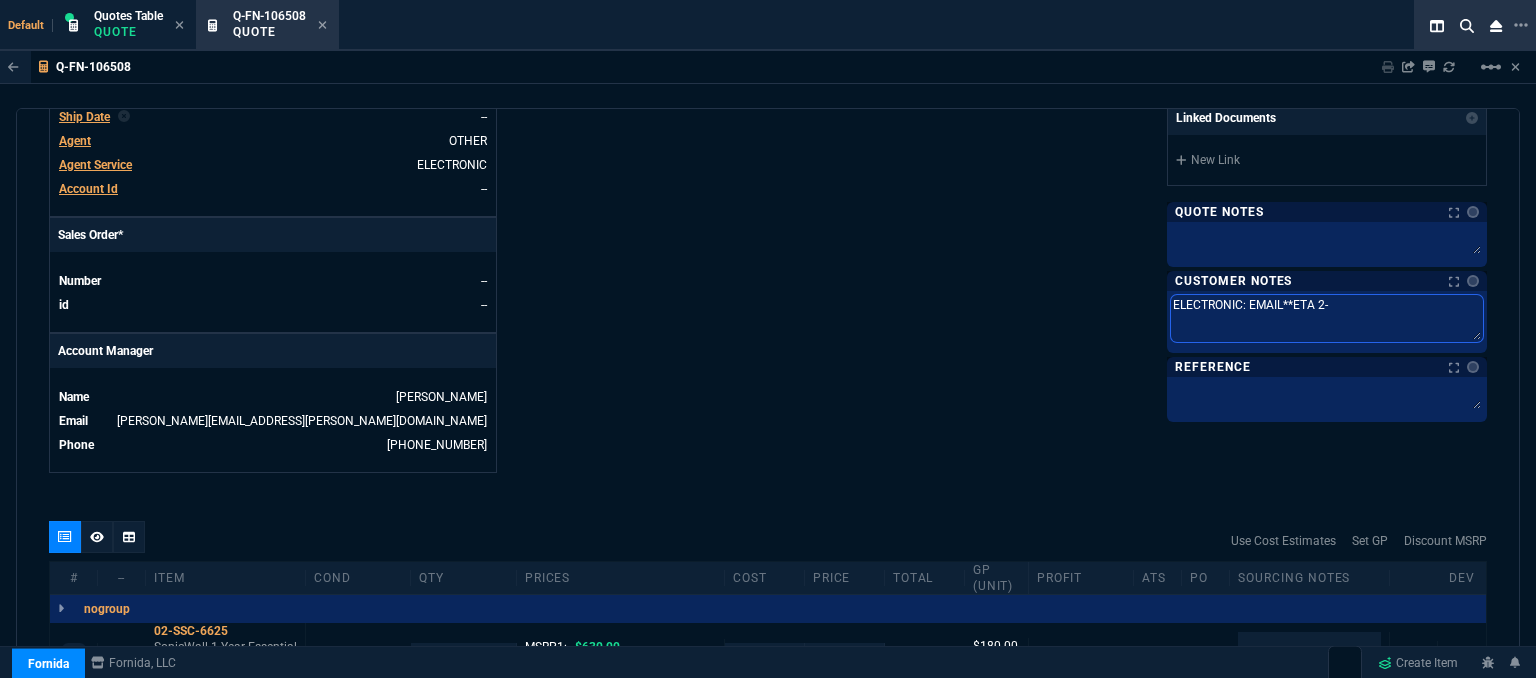 type on "ELECTRONIC: EMAIL**ETA 2-3" 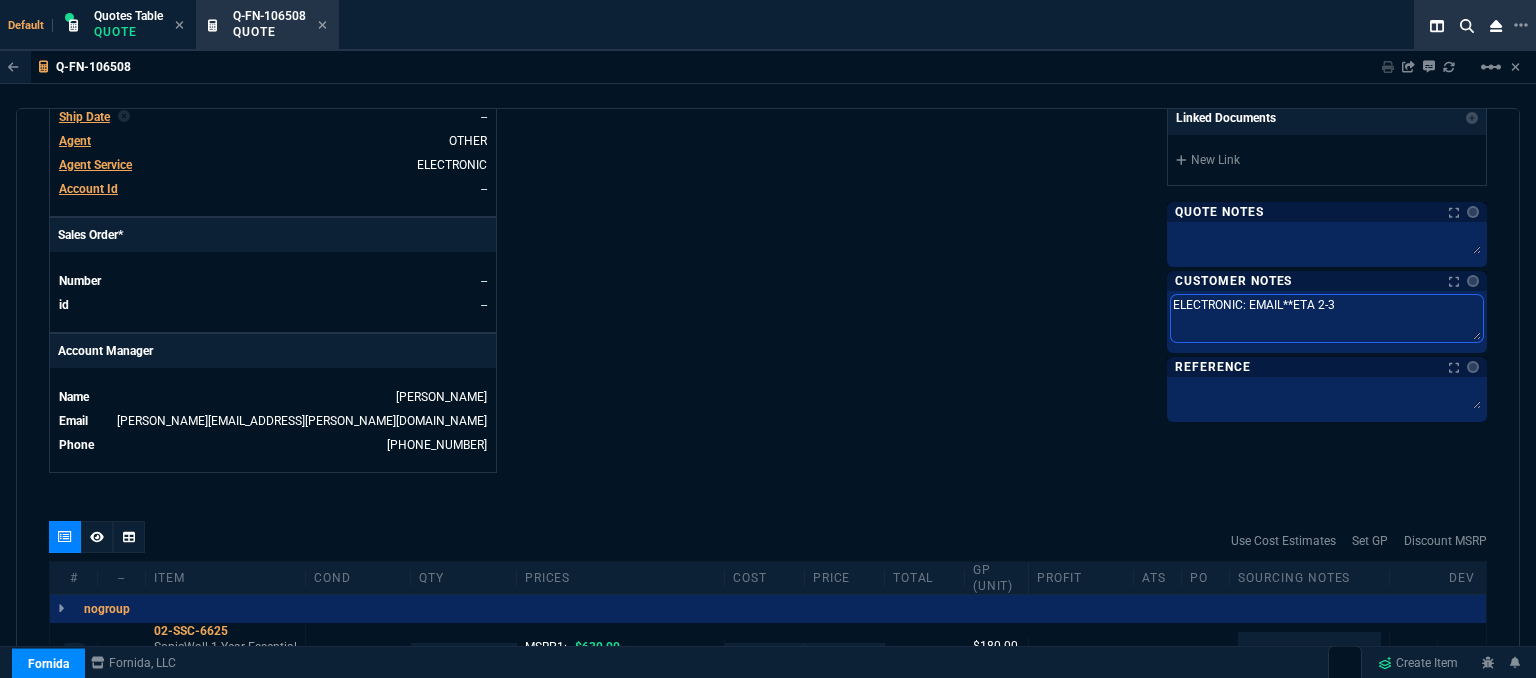type on "ELECTRONIC: EMAIL**ETA 2-3" 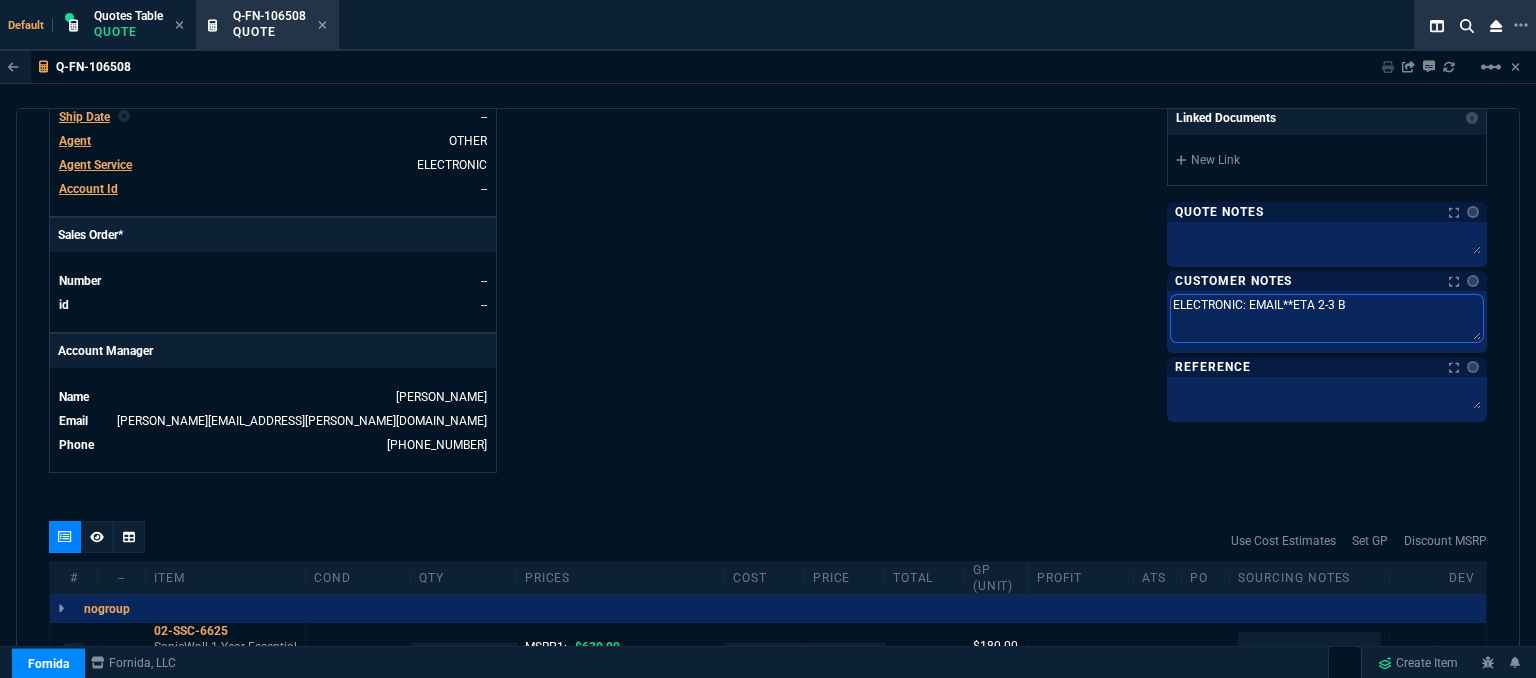 type on "ELECTRONIC: EMAIL**ETA 2-3 Bi" 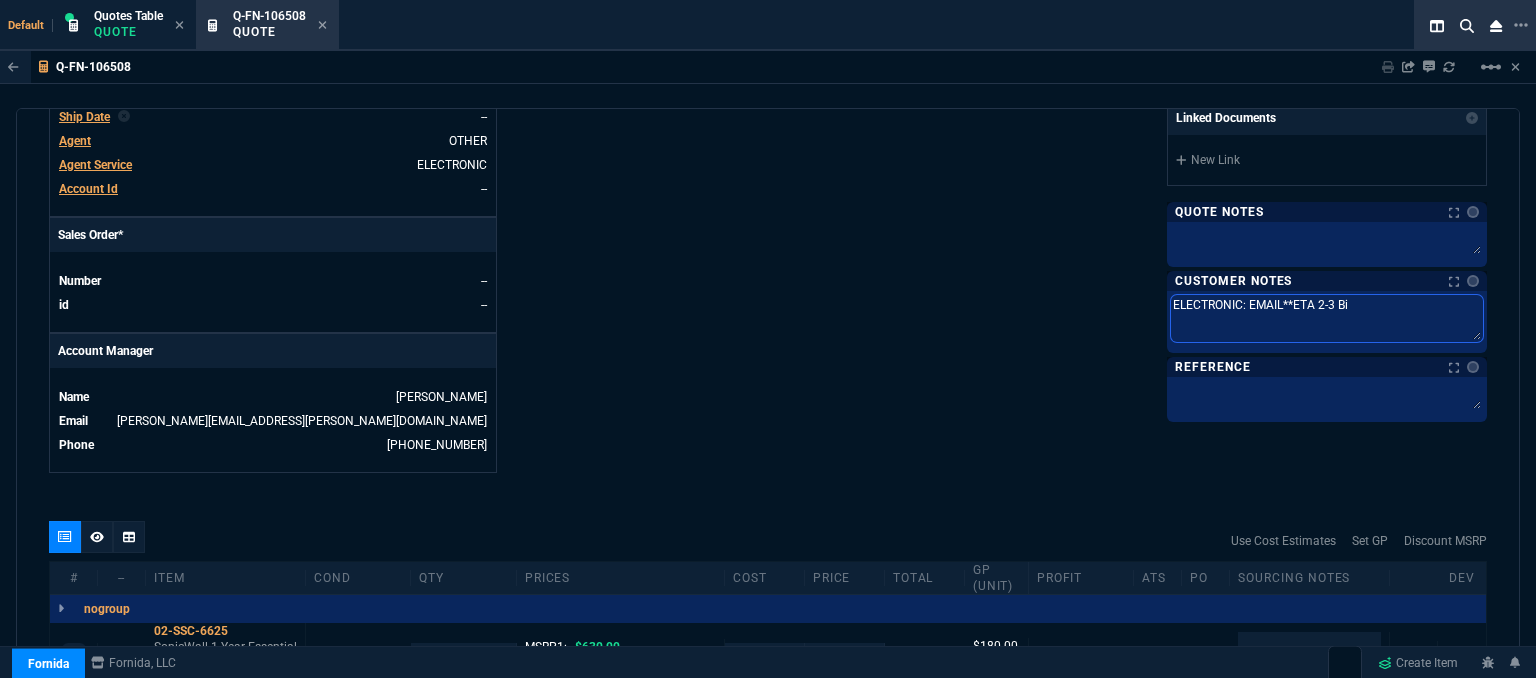 type on "ELECTRONIC: EMAIL**ETA 2-3 Biz" 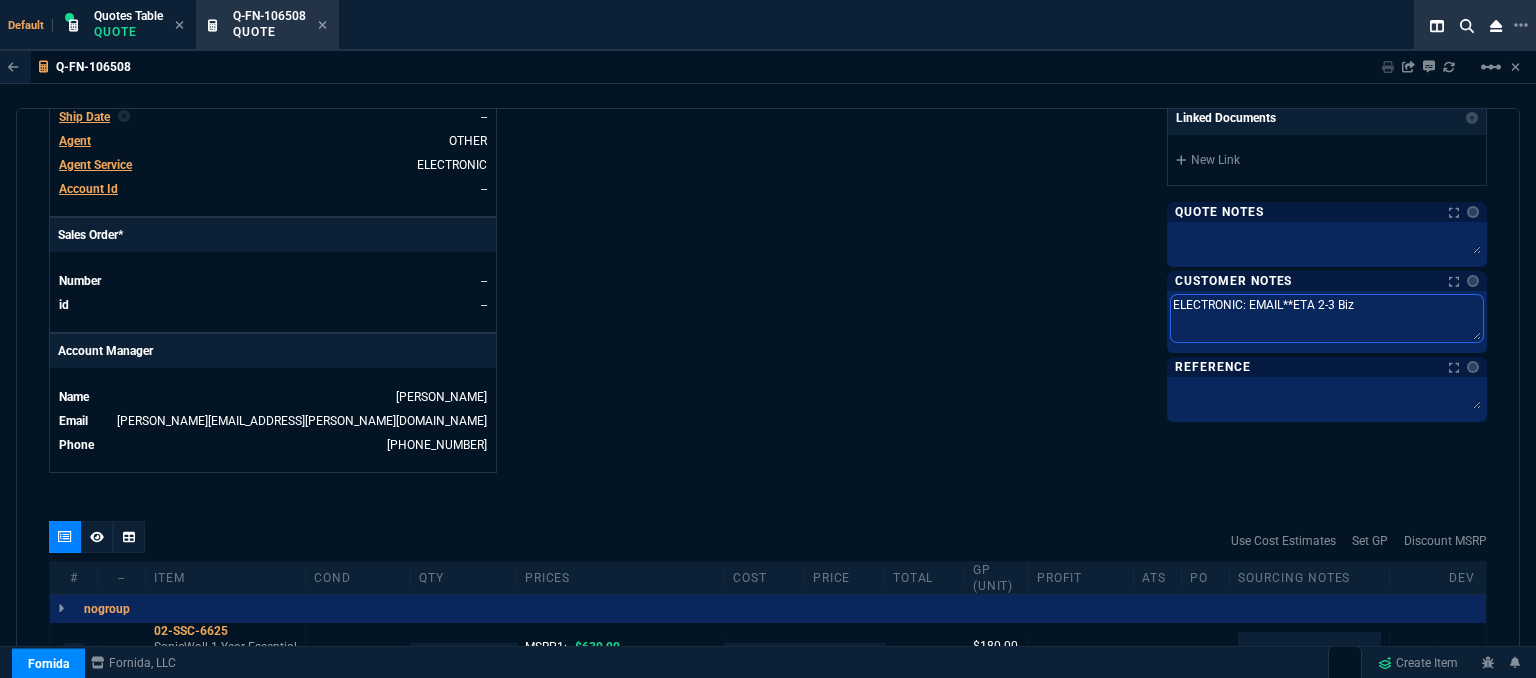 type on "ELECTRONIC: EMAIL**ETA 2-3 Biz" 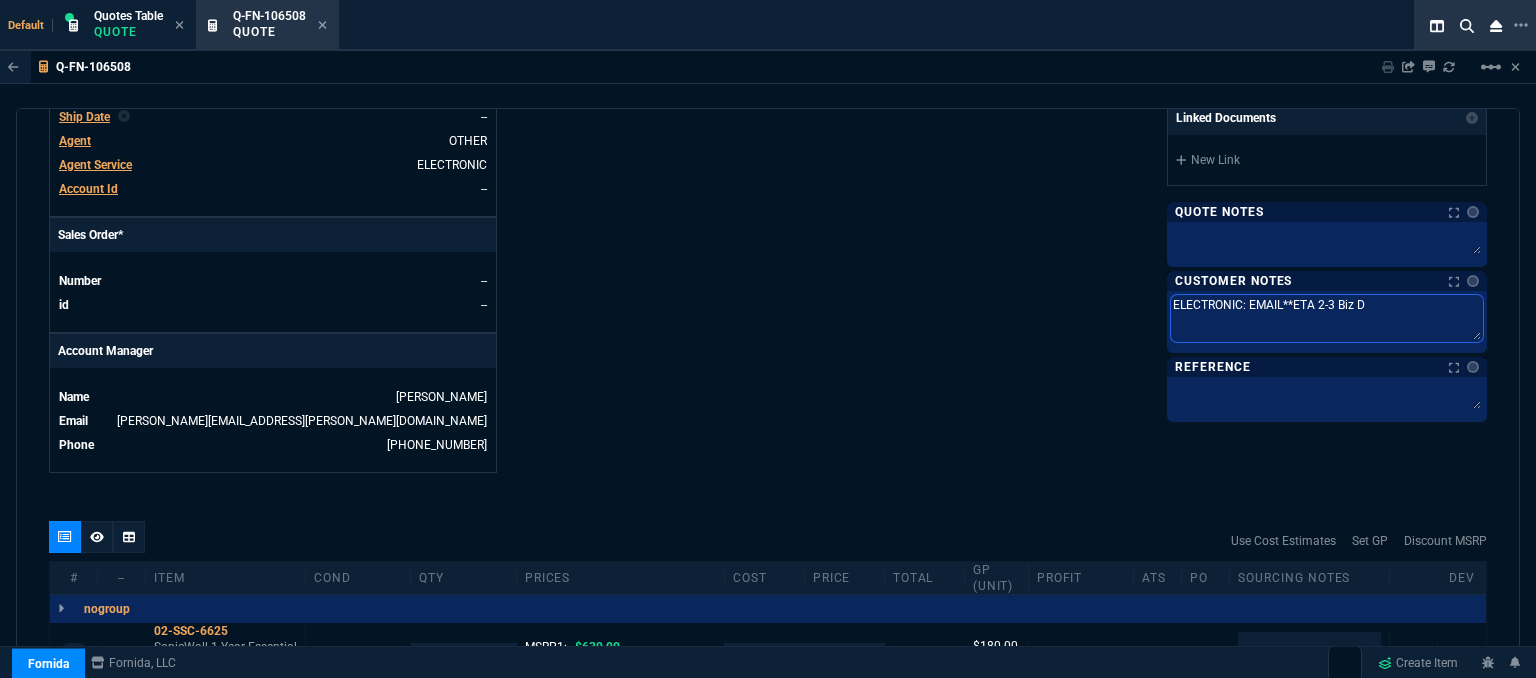 type on "ELECTRONIC: EMAIL**ETA 2-3 Biz Da" 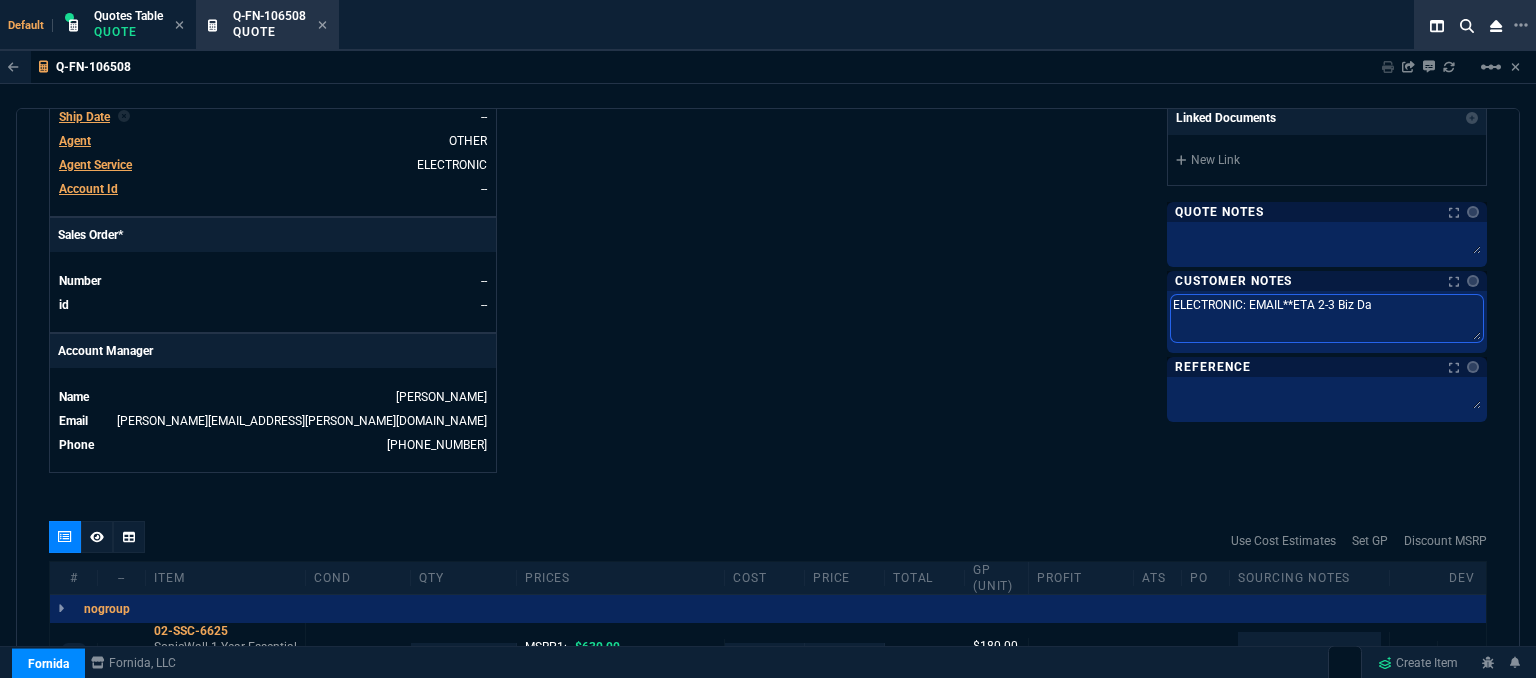 type on "ELECTRONIC: EMAIL**ETA 2-3 Biz Day" 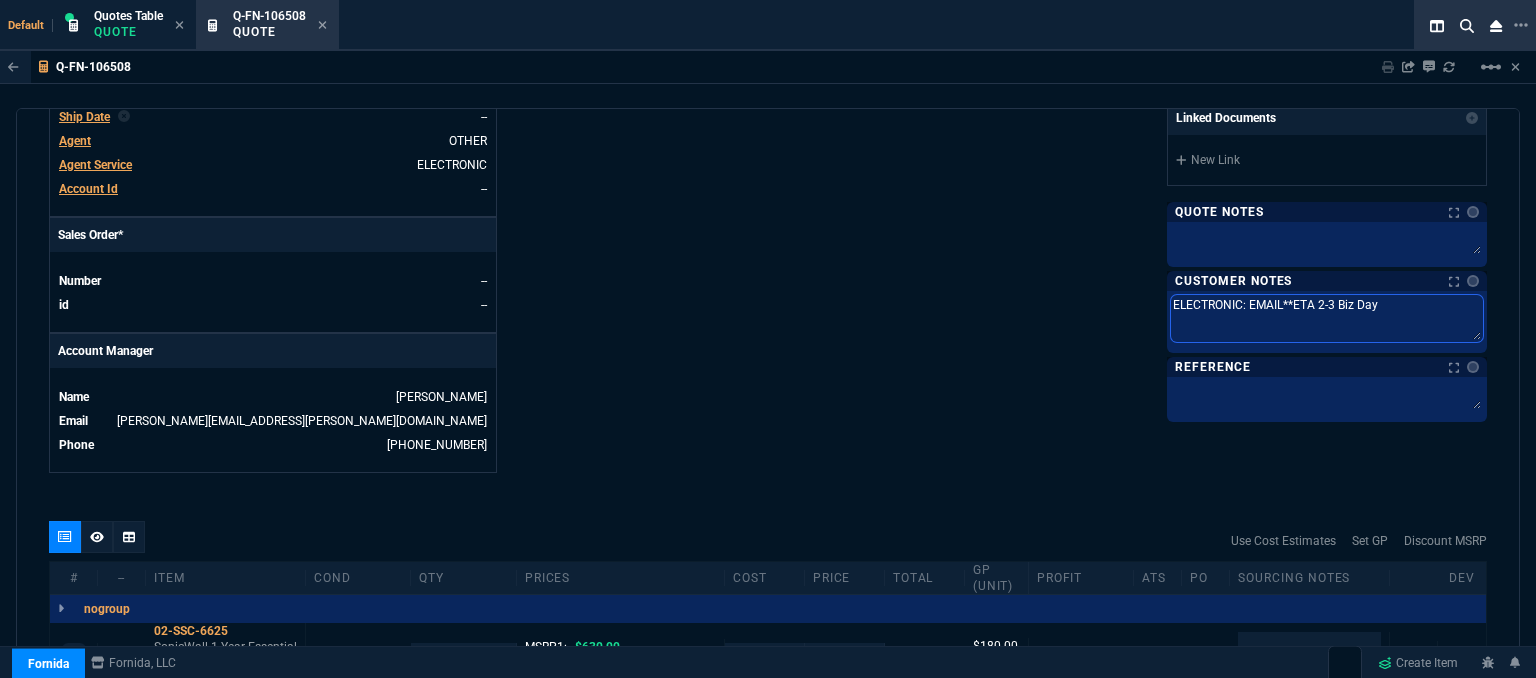 type on "ELECTRONIC: EMAIL**ETA 2-3 Biz Days" 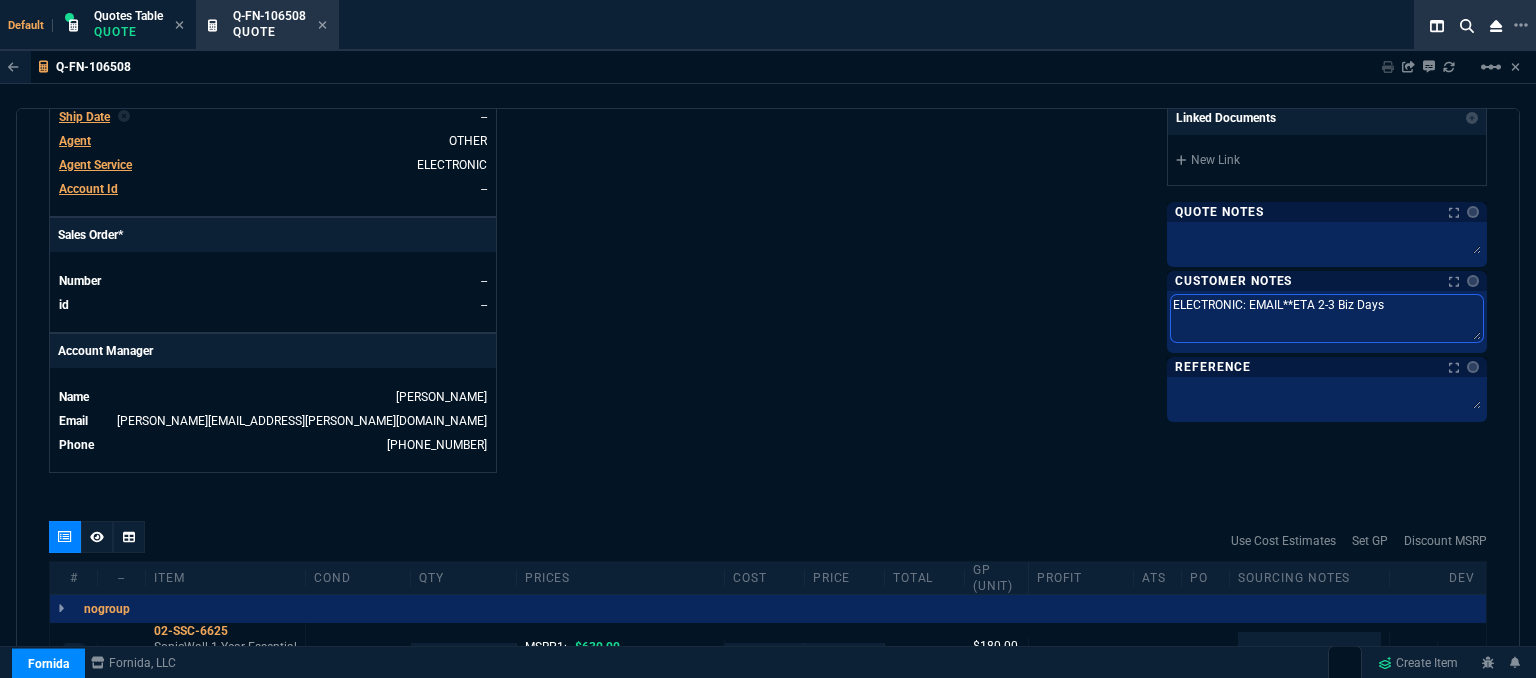 click on "ELECTRONIC: EMAIL**ETA 2-3 Biz Days" at bounding box center [1327, 318] 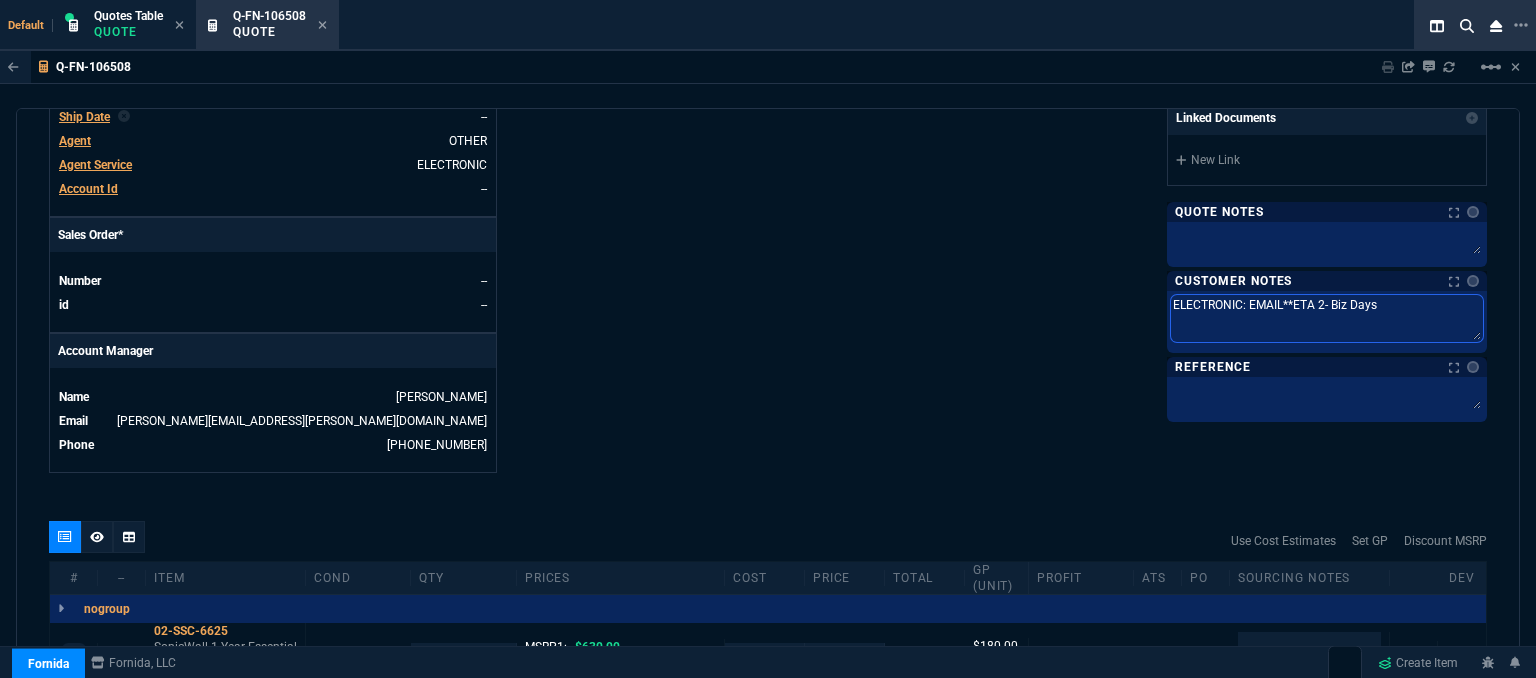 type on "ELECTRONIC: EMAIL**ETA 2 Biz Days" 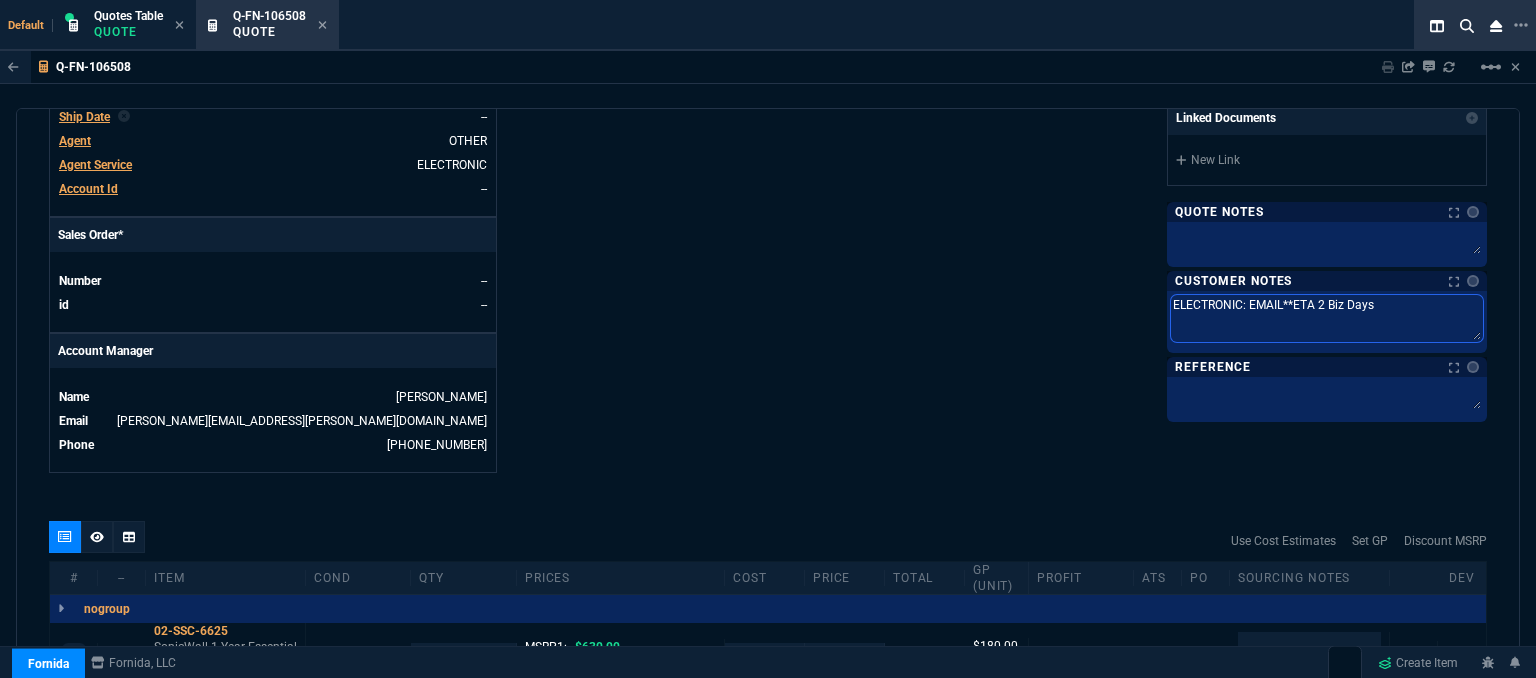 type on "ELECTRONIC: EMAIL**ETA  Biz Days" 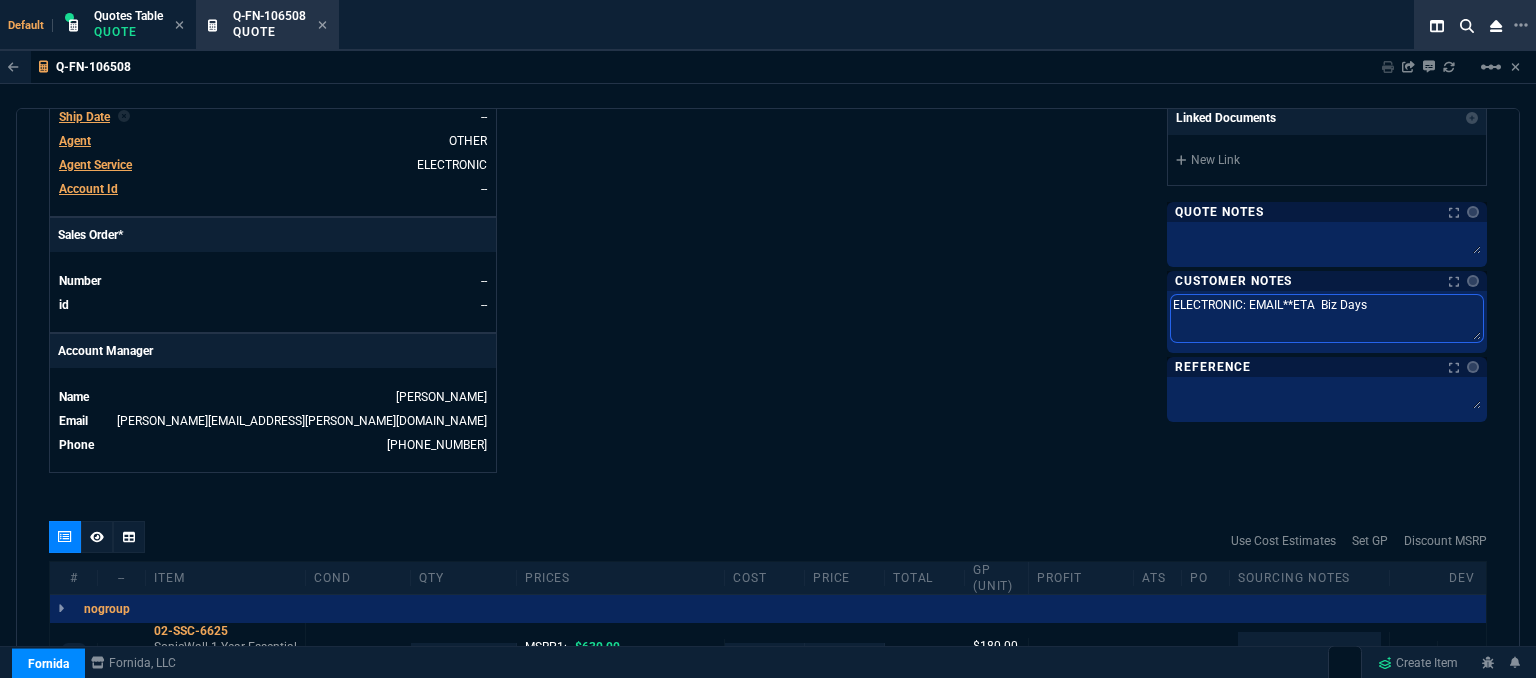 type on "ELECTRONIC: EMAIL**ETA 1 Biz Days" 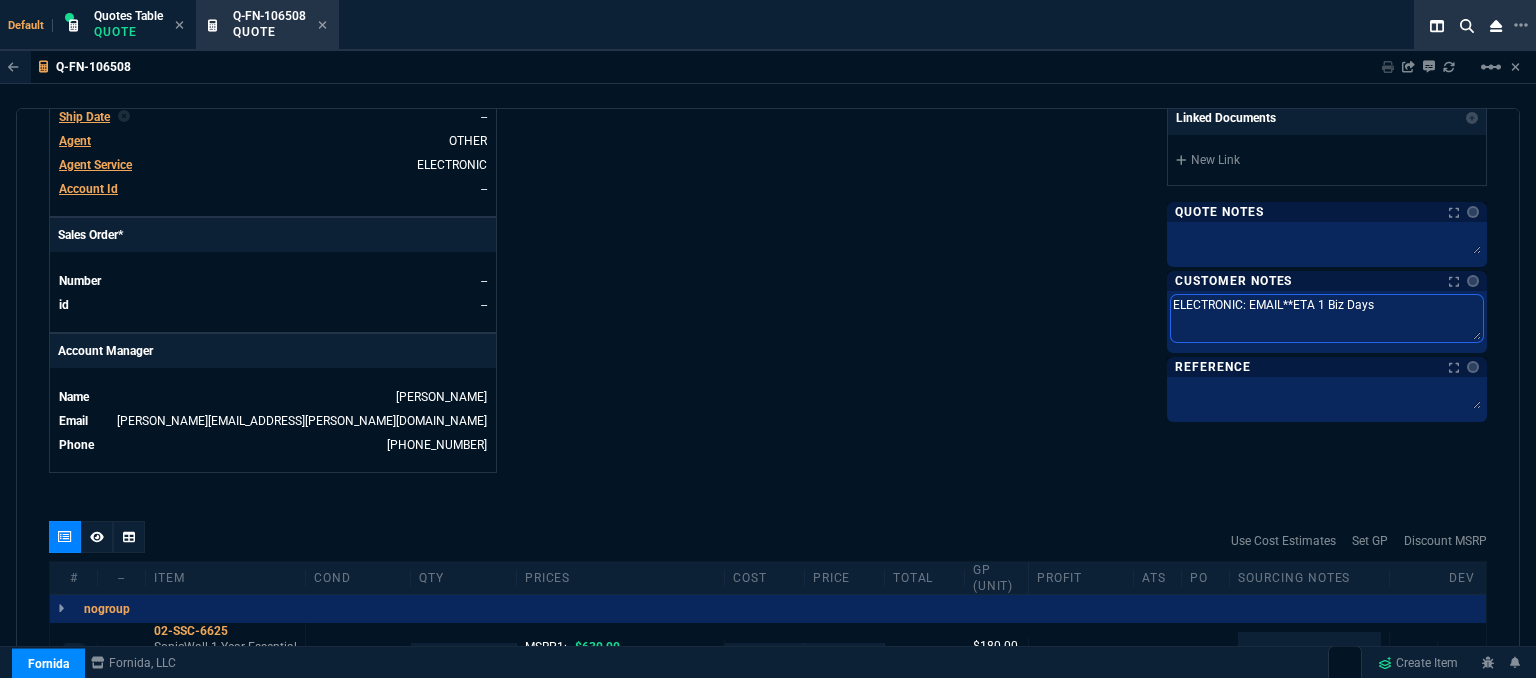 type on "ELECTRONIC: EMAIL**ETA 1- Biz Days" 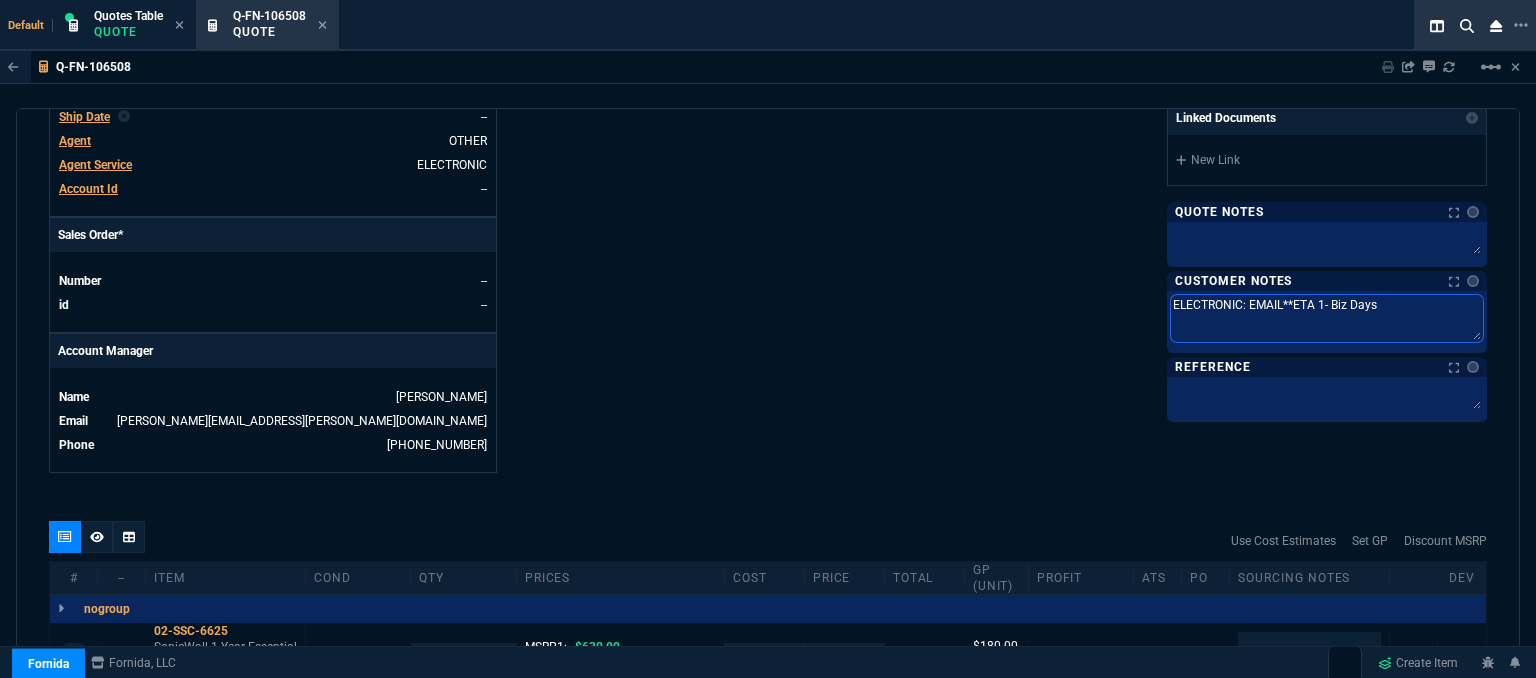 type on "ELECTRONIC: EMAIL**ETA 1-2 Biz Days" 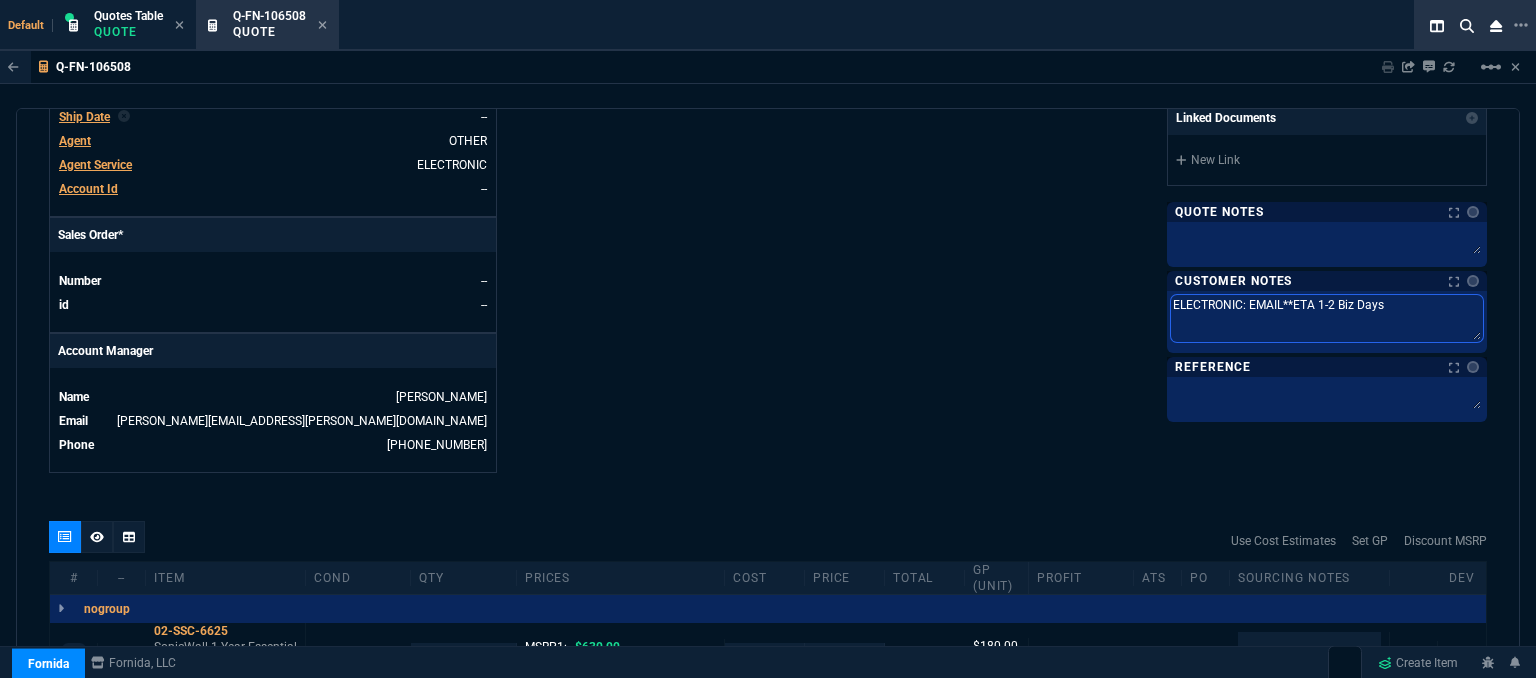 type on "ELECTRONIC: EMAIL**ETA 1-2 Biz Days" 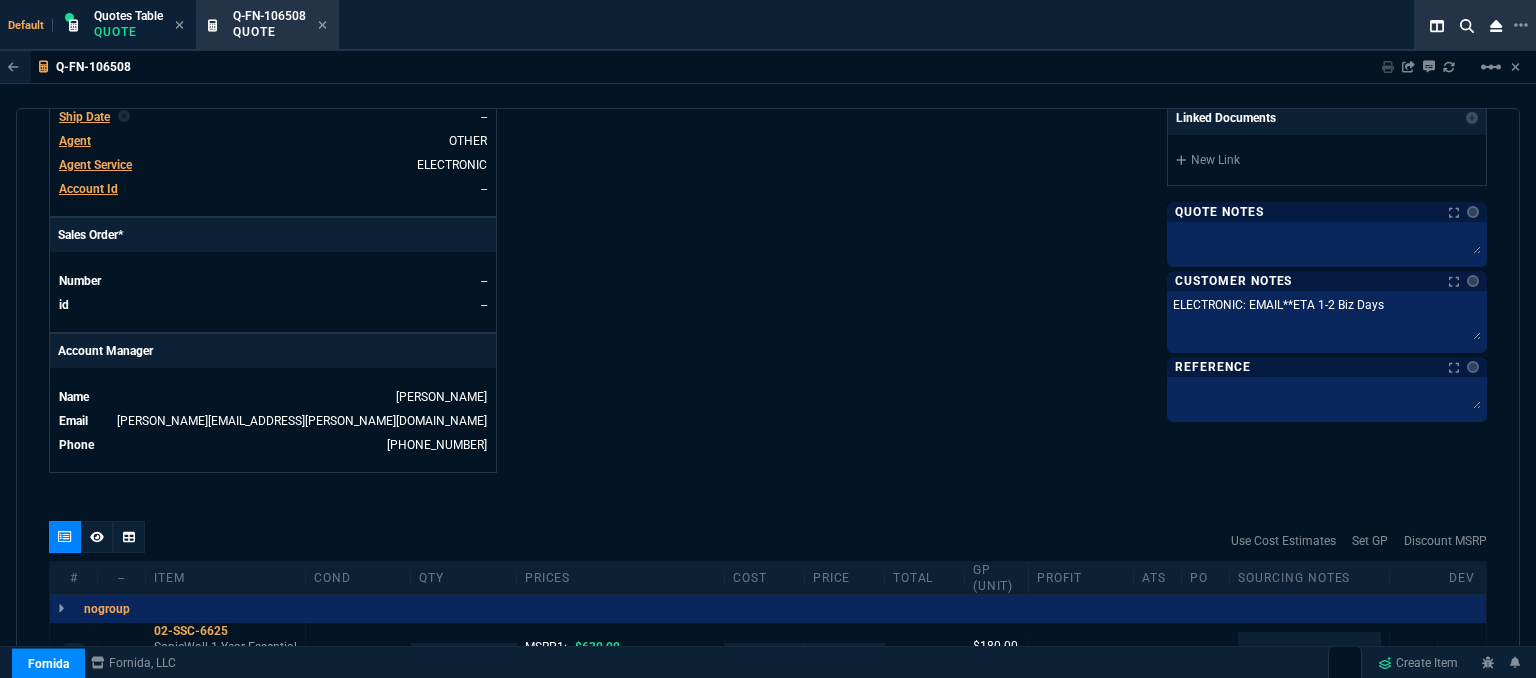 click on "Fornida, LLC 2609 Technology Dr Suite 300 Plano, TX 75074  Share Link  MOMMY&THE SALES REPS group chat SEND Whse oneOnOne chat SEND Steven Huang oneOnOne chat SEND Tiny oneOnOne chat SEND  Show More Chats  Shipping Address 232 Centennial Rd Warminster,  PA -- USA Bill to Address 232 Centennial Rd Warminster,  PA -- USA End User -- -- -- Payment Link  Quote must be open to create payment link.  Linked Documents  New Link  Quote Notes Quote Notes    Customer Notes Notes Customer Notes Notes ELECTRONIC: EMAIL**ETA 1-2 Biz Days ELECTRONIC: EMAIL**ETA 1-2 Biz Days  ELECTRONIC: EMAIL**ETA 1-2 Biz Days  Reference Reference" at bounding box center [1127, -50] 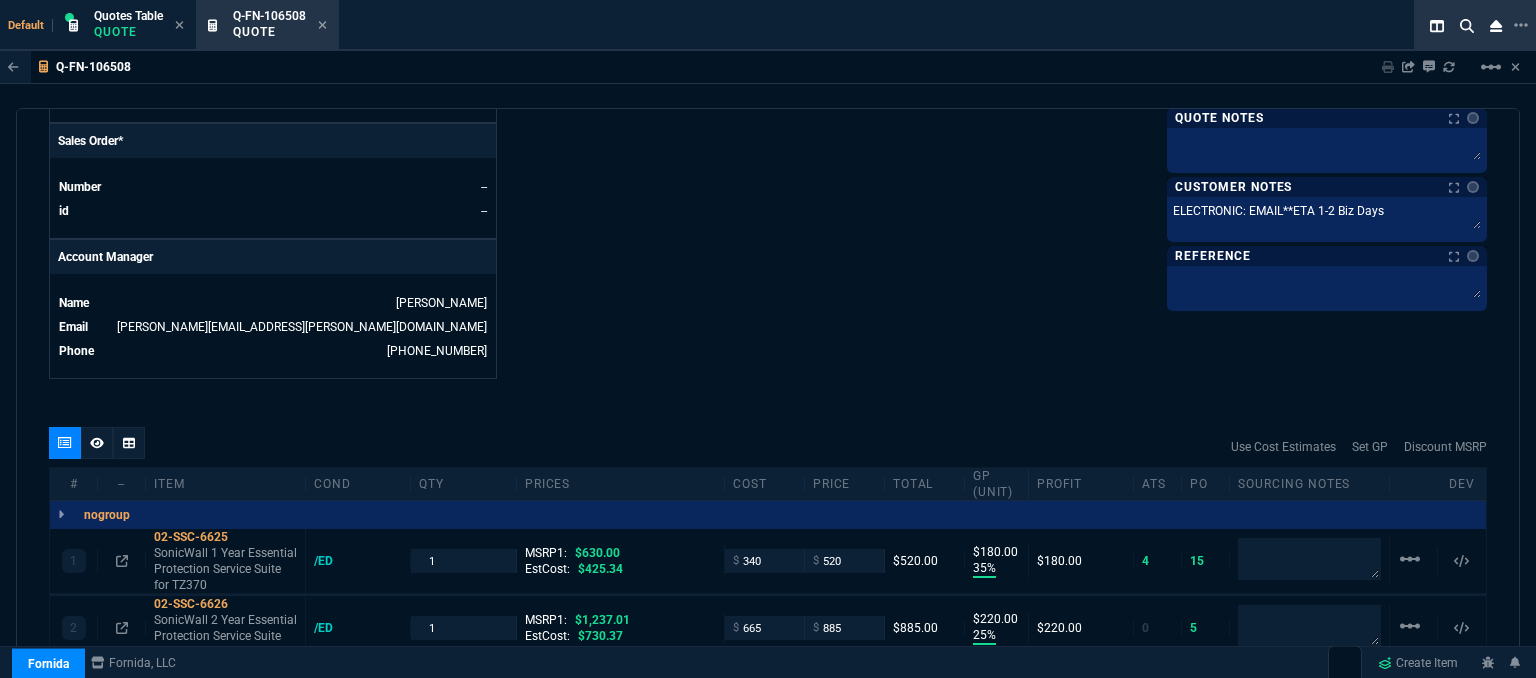 scroll, scrollTop: 958, scrollLeft: 0, axis: vertical 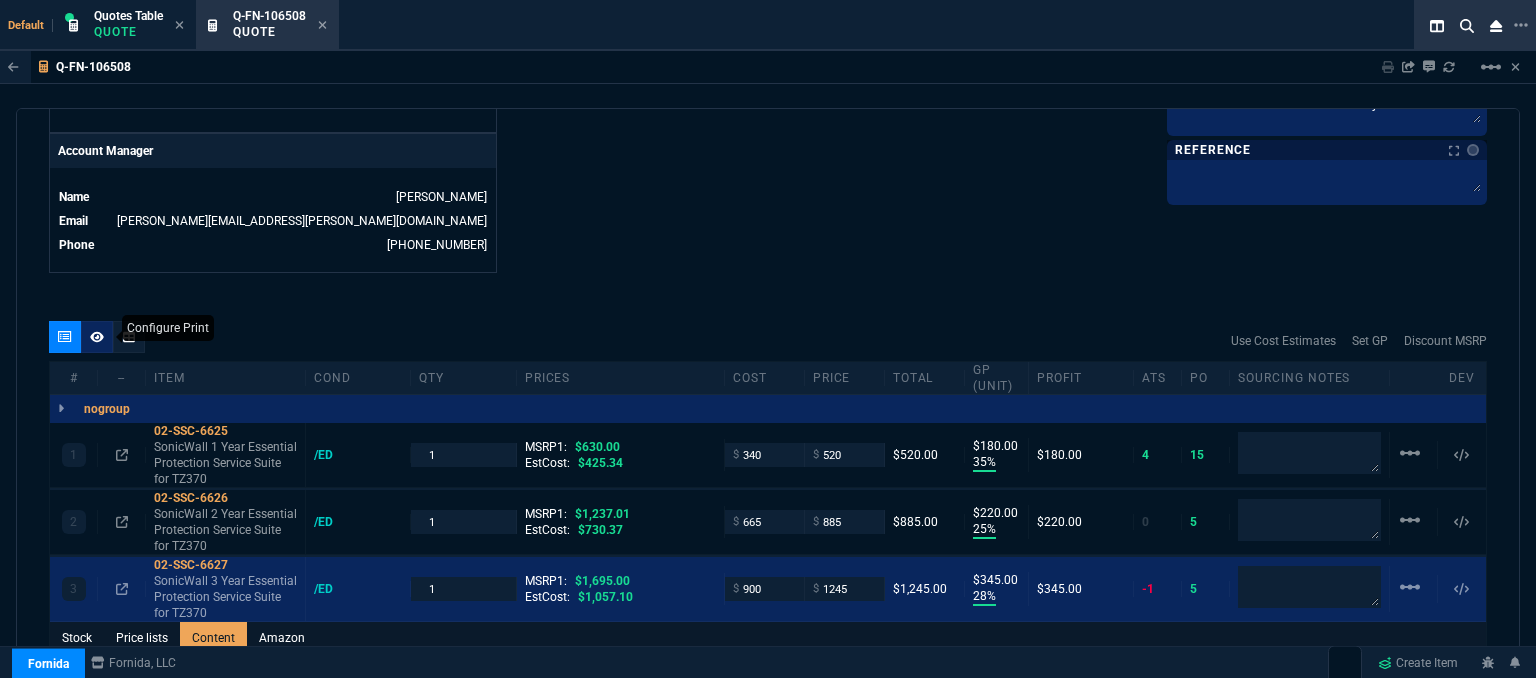 click at bounding box center [97, 337] 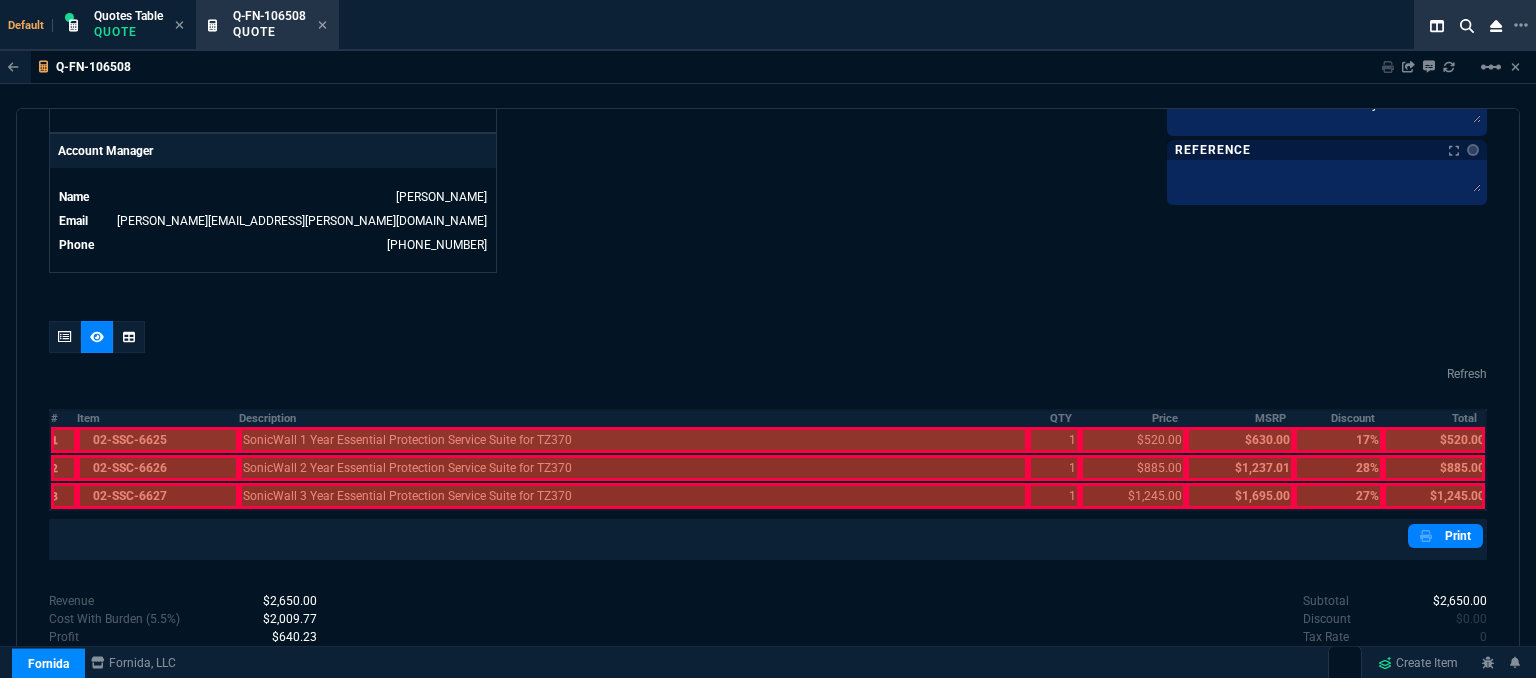 click at bounding box center [157, 440] 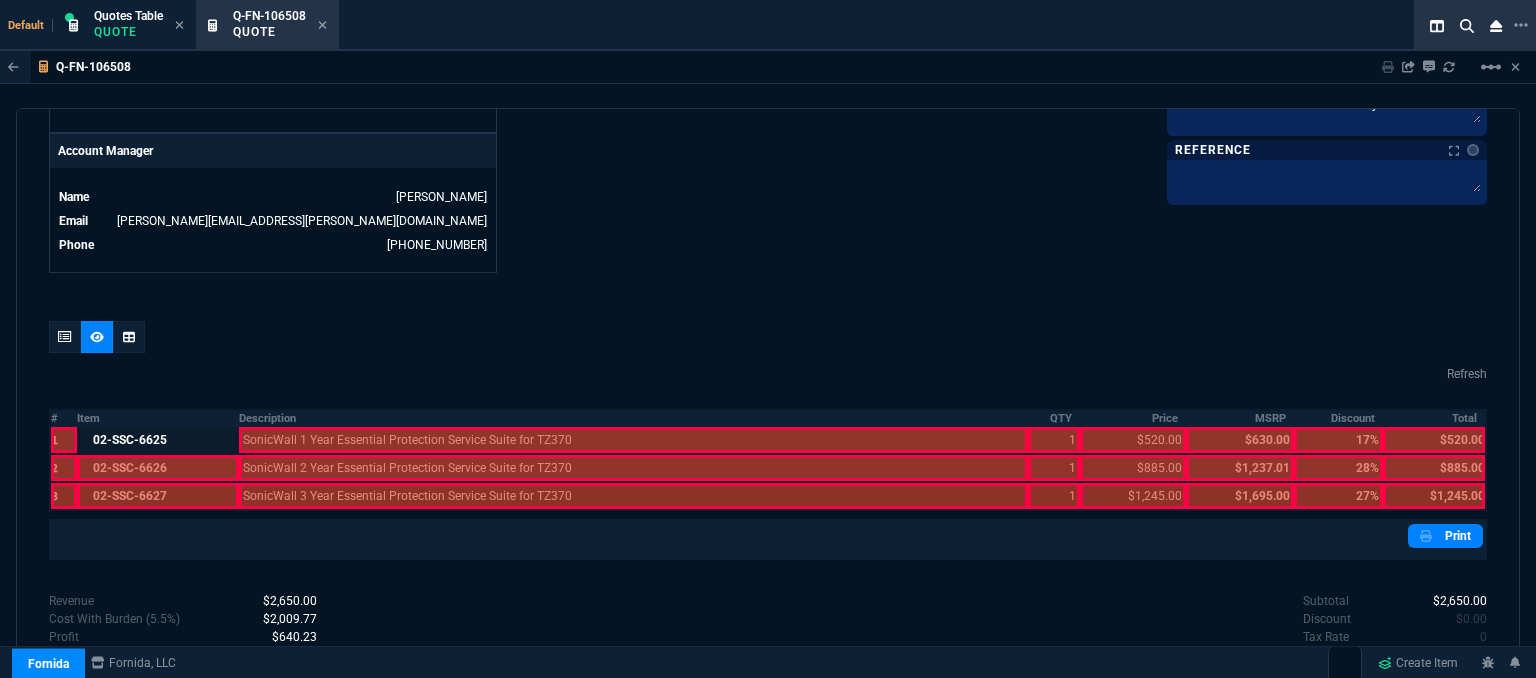 click at bounding box center (157, 468) 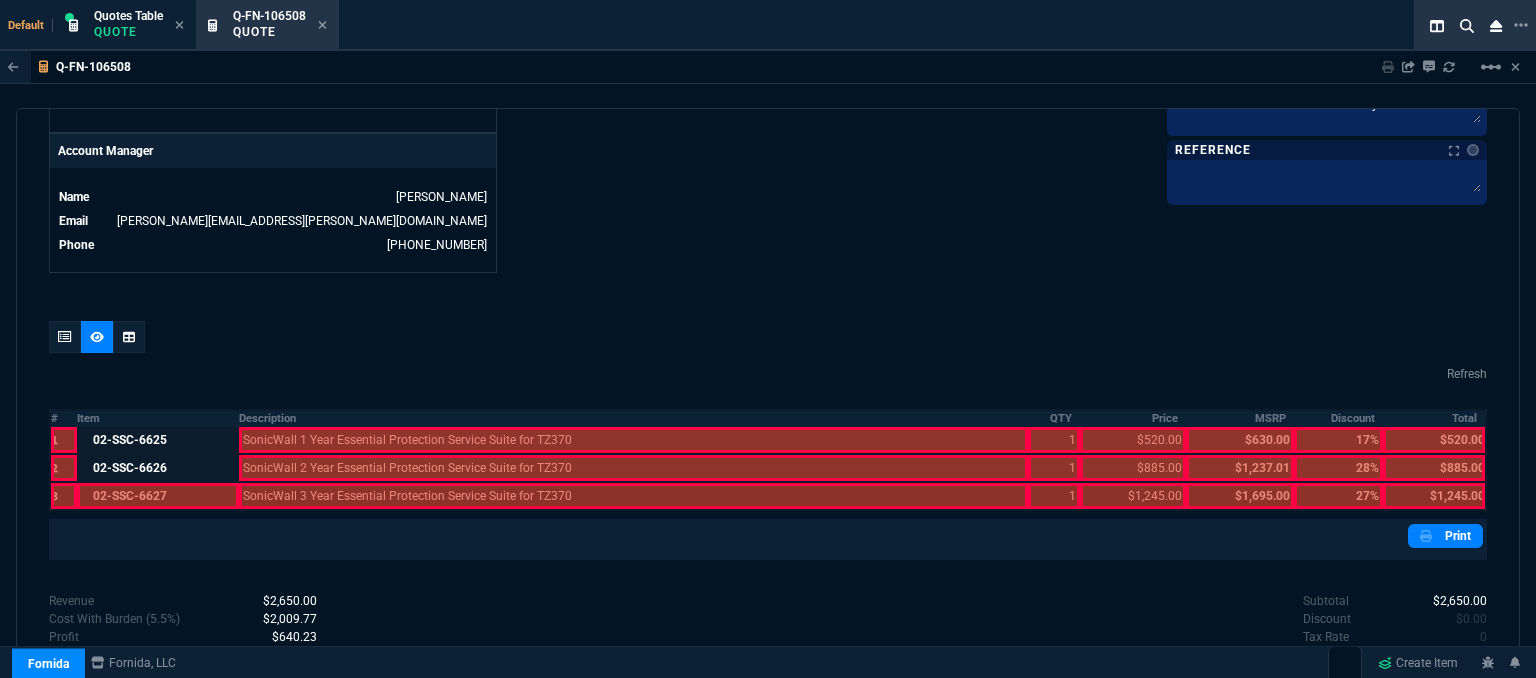 click at bounding box center [157, 496] 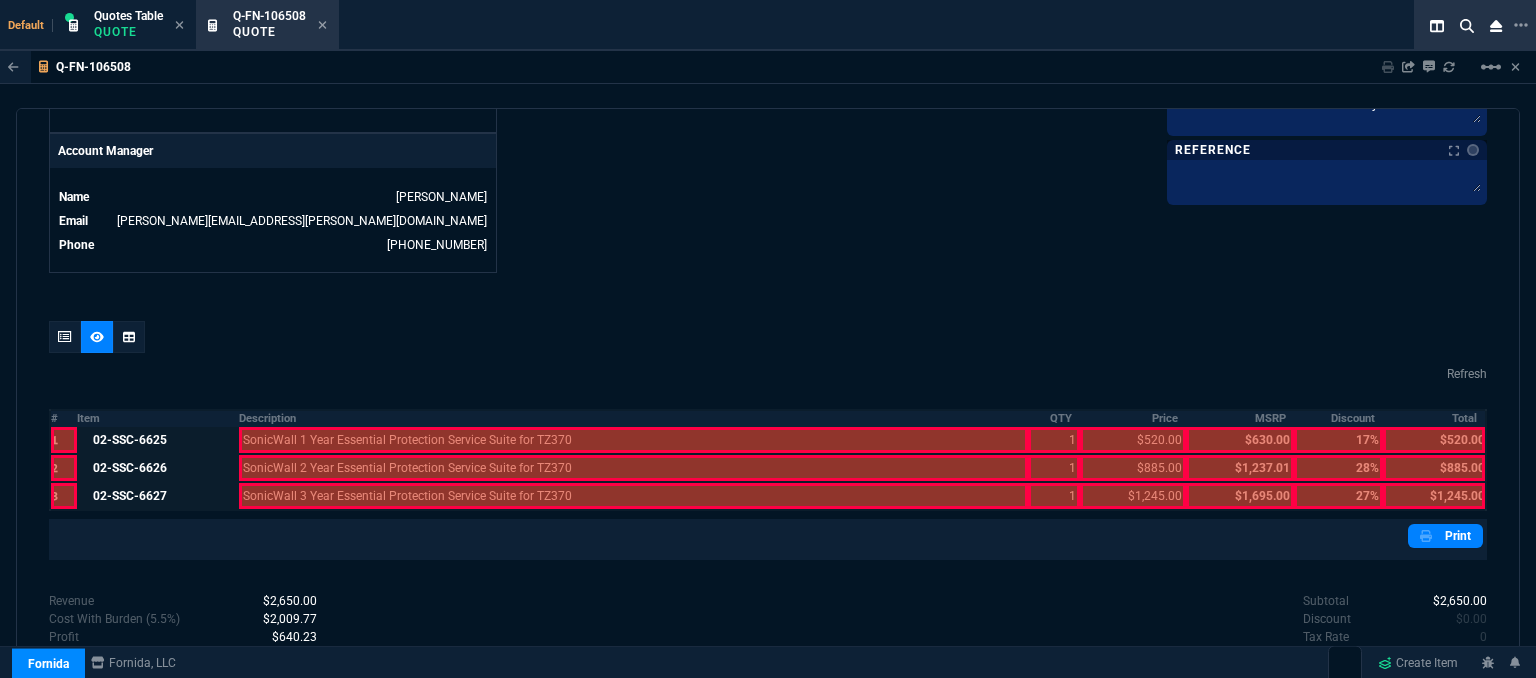 click at bounding box center [634, 496] 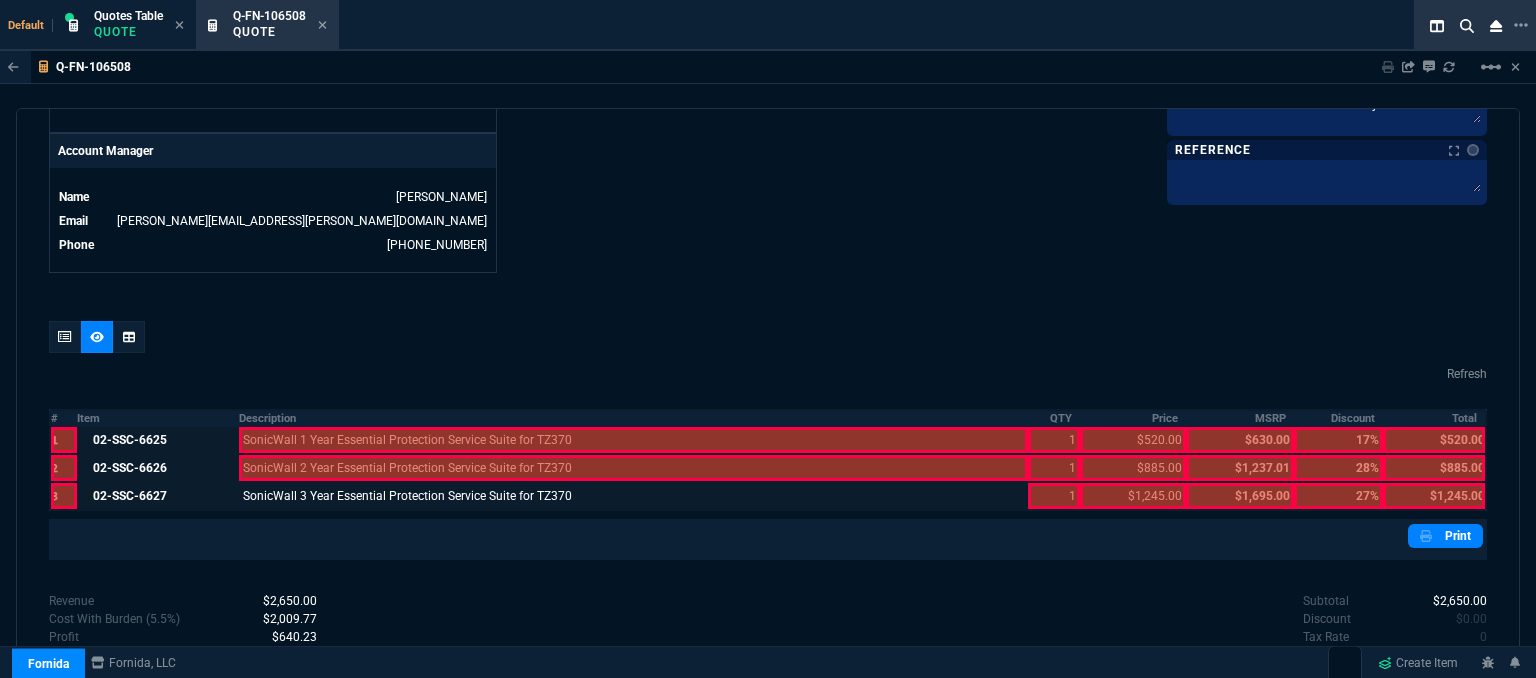 click at bounding box center (634, 468) 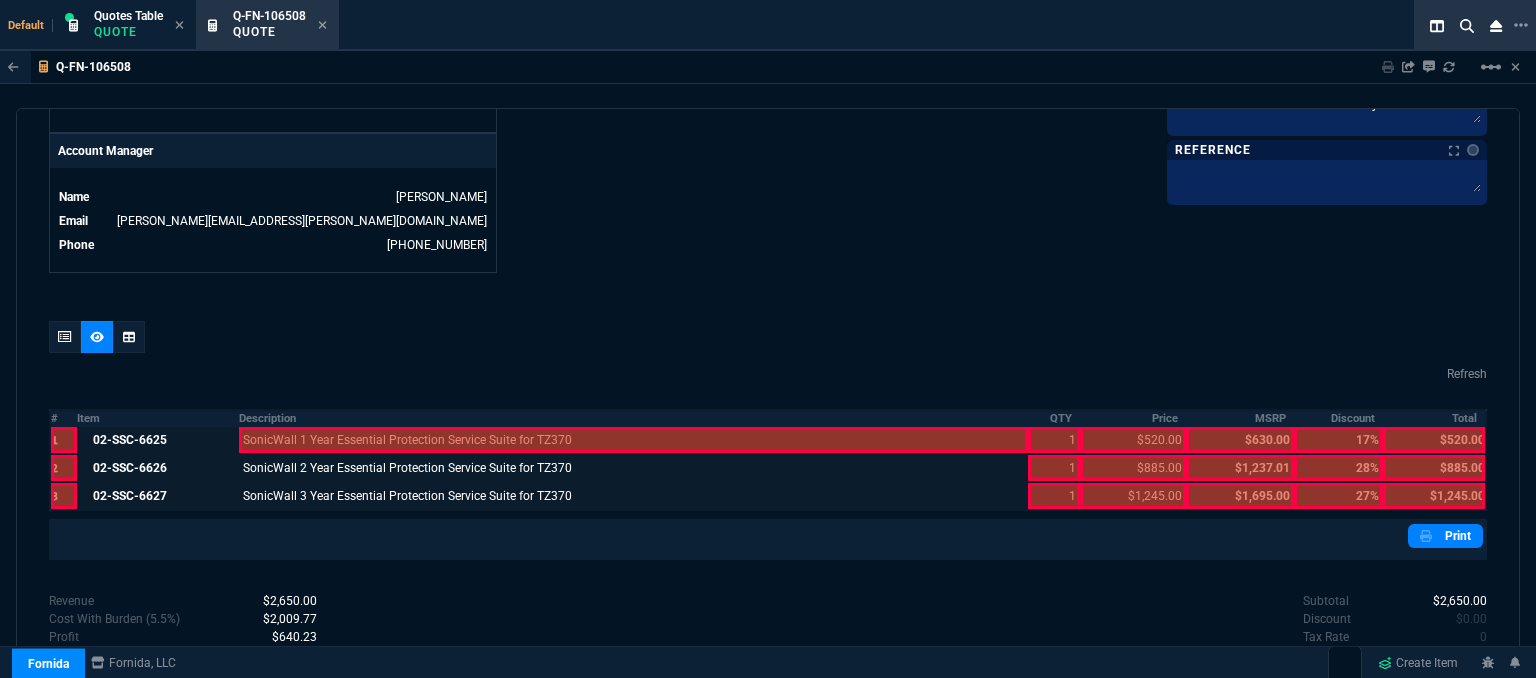 click at bounding box center [634, 440] 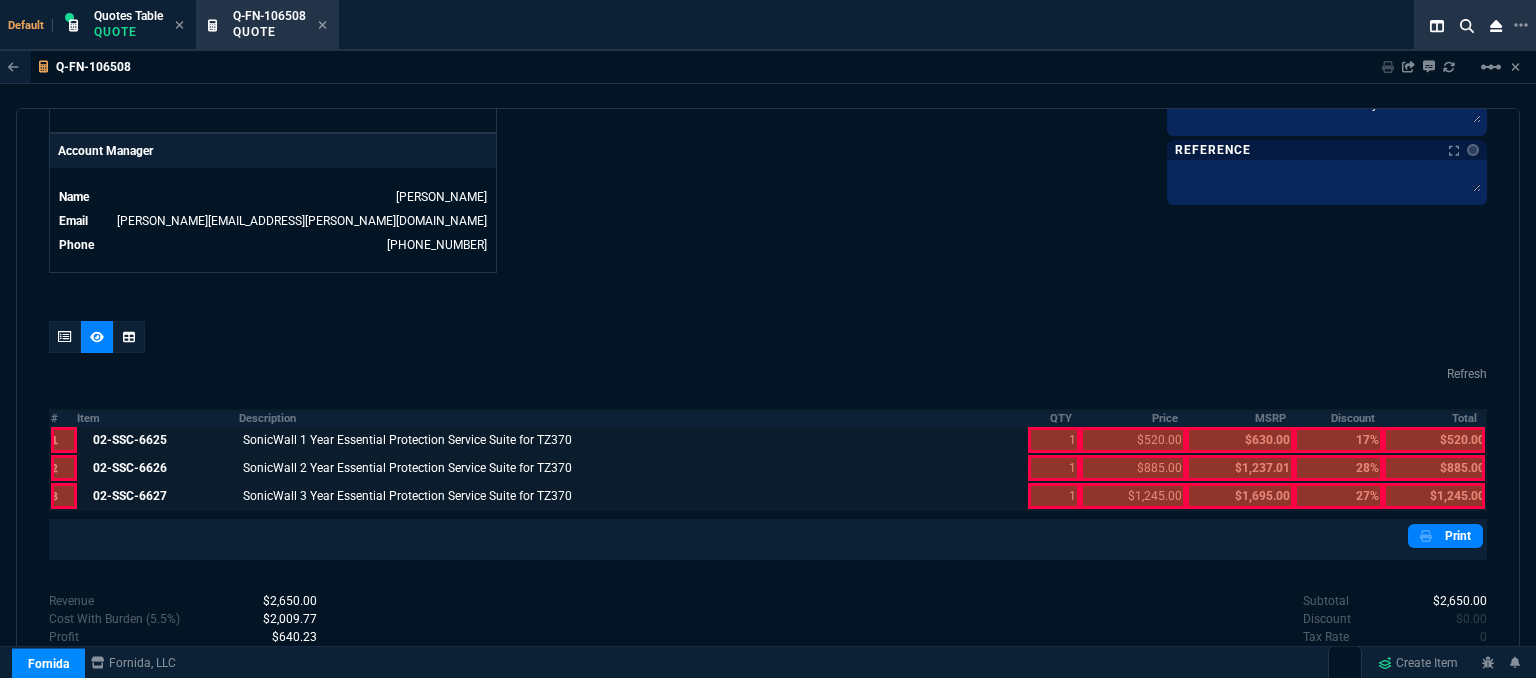click at bounding box center (1053, 496) 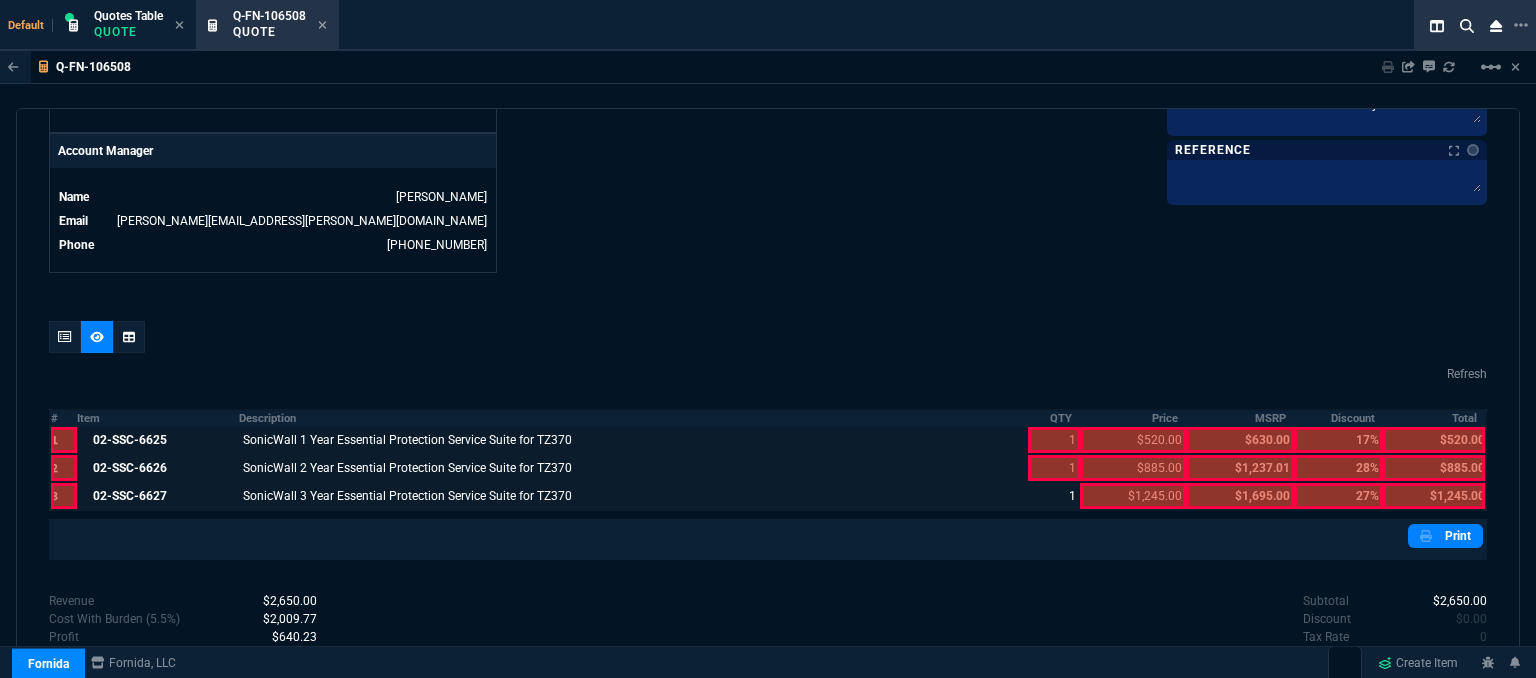 click at bounding box center (1053, 468) 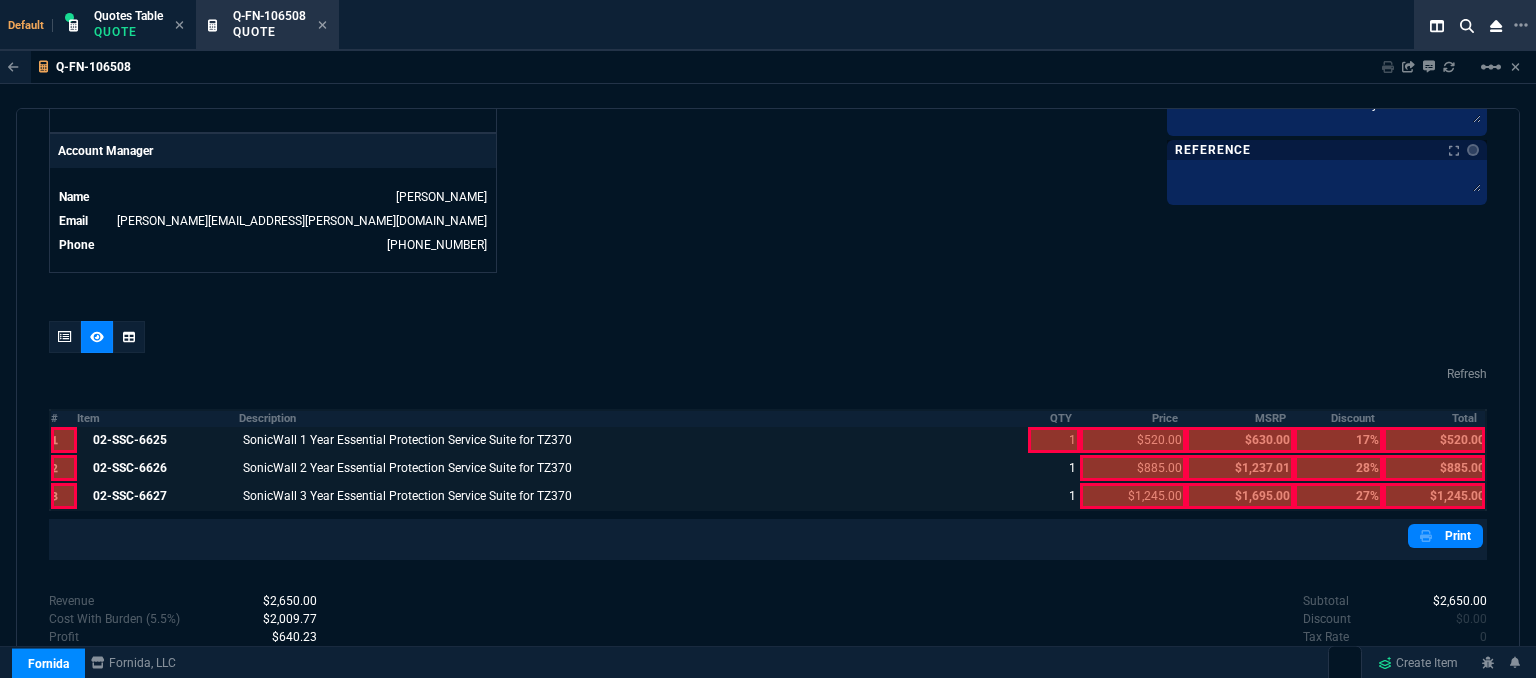 click at bounding box center [1053, 440] 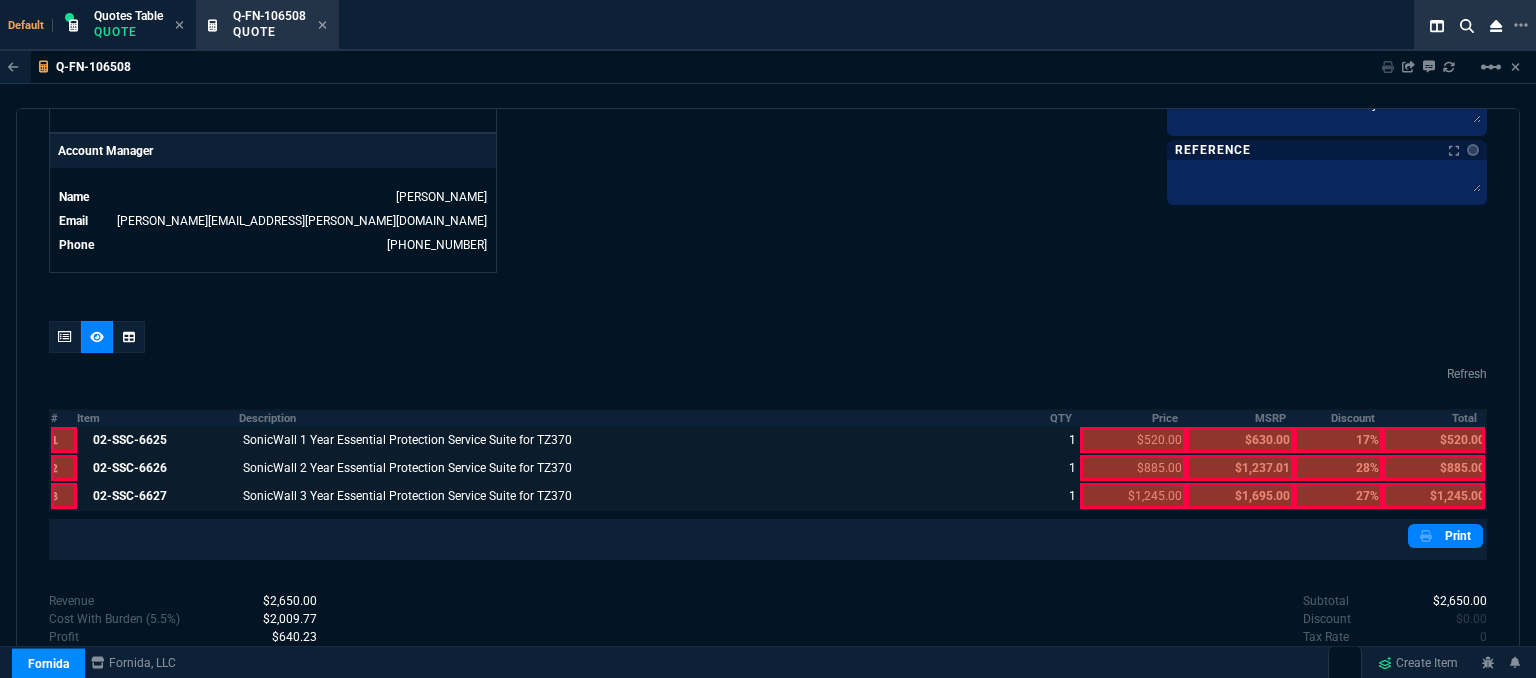 click at bounding box center (1133, 496) 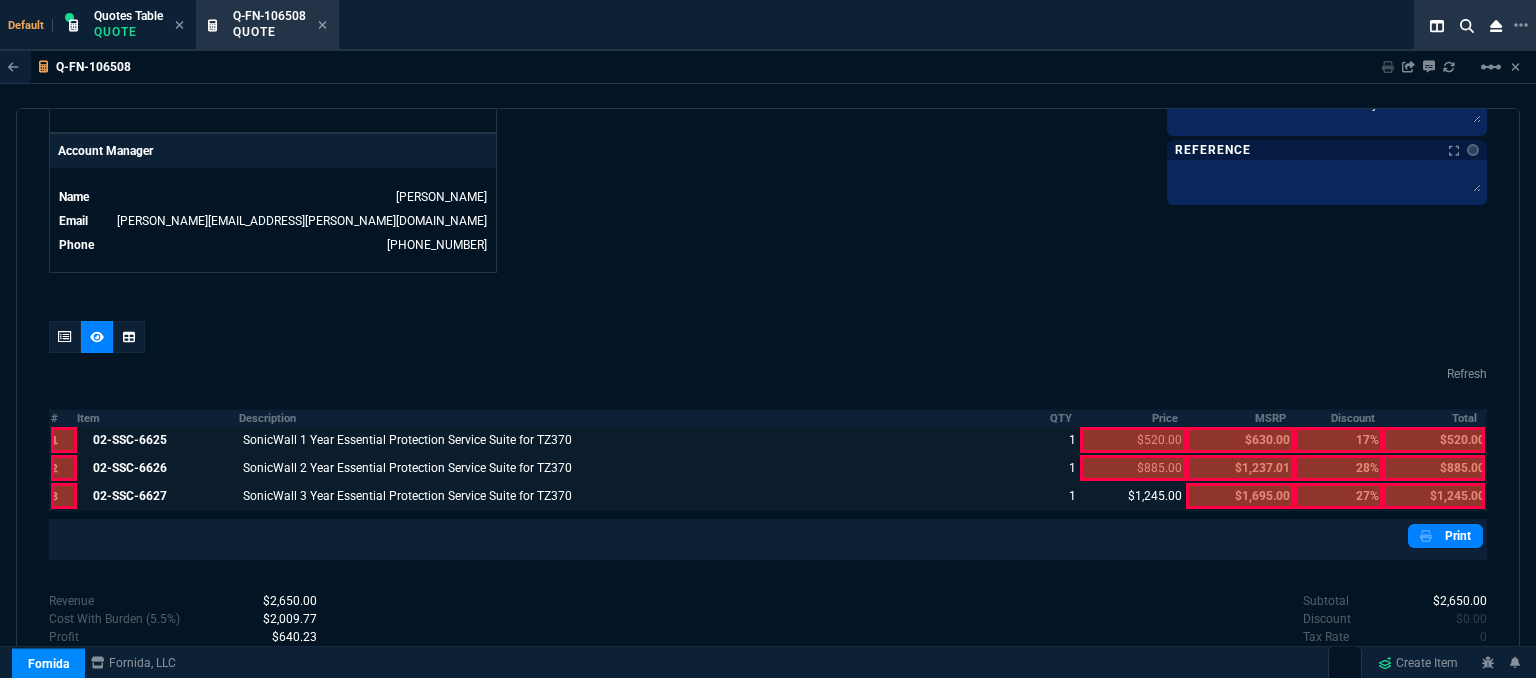 click at bounding box center (1133, 468) 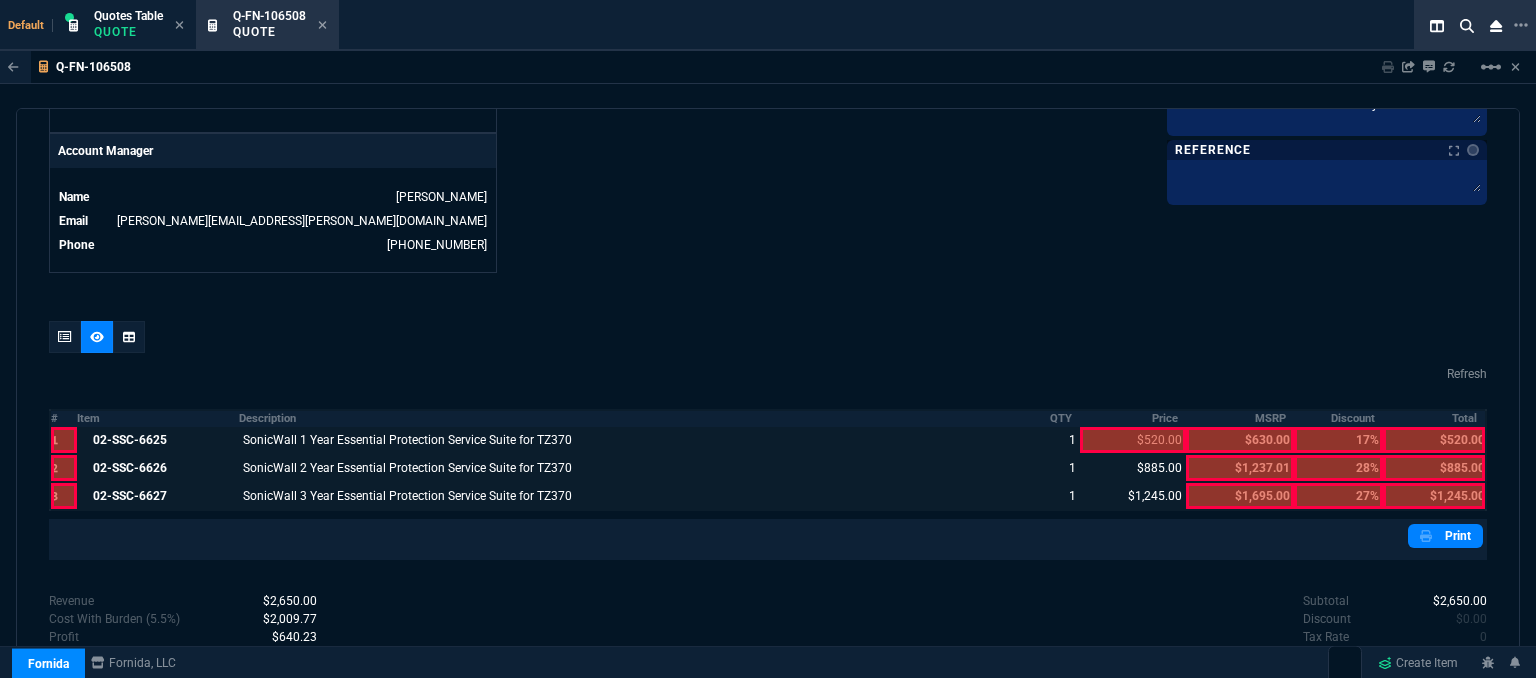 click at bounding box center [1133, 440] 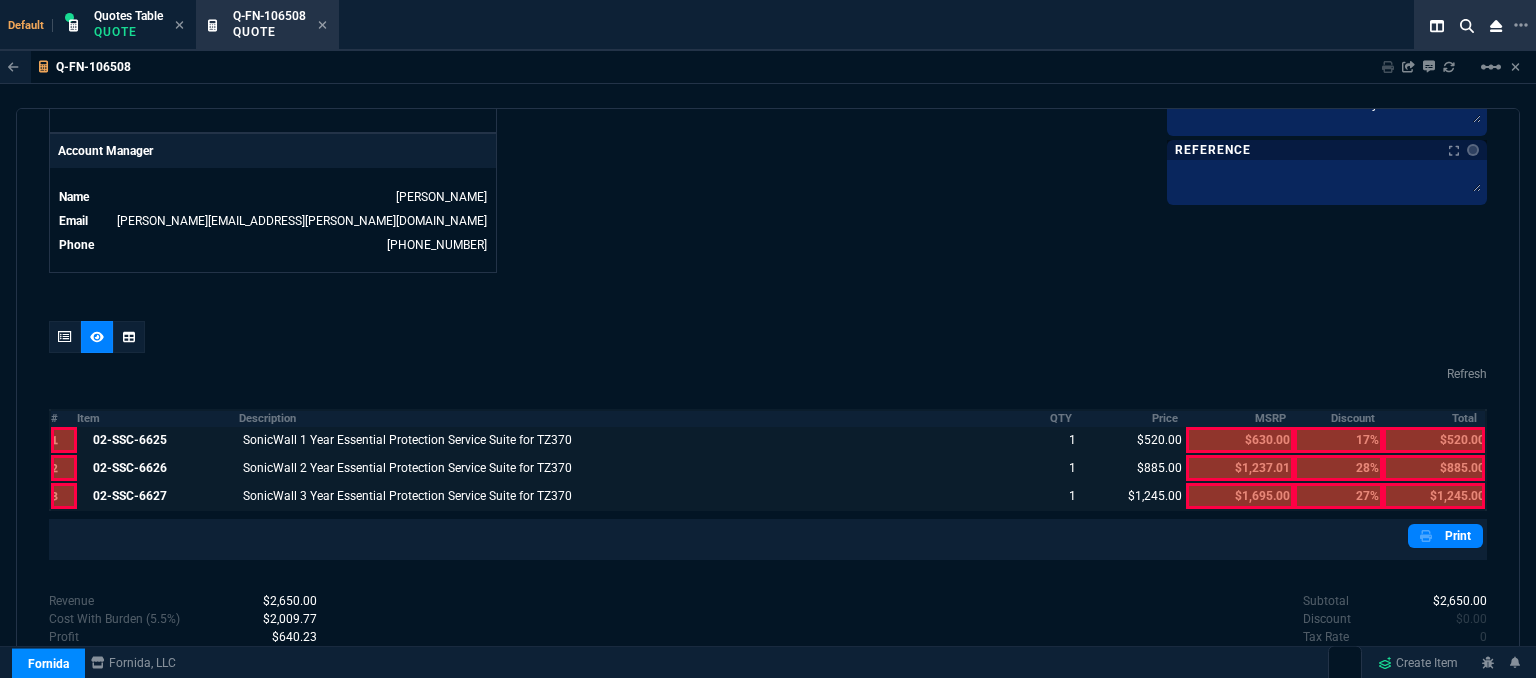 click at bounding box center (1434, 496) 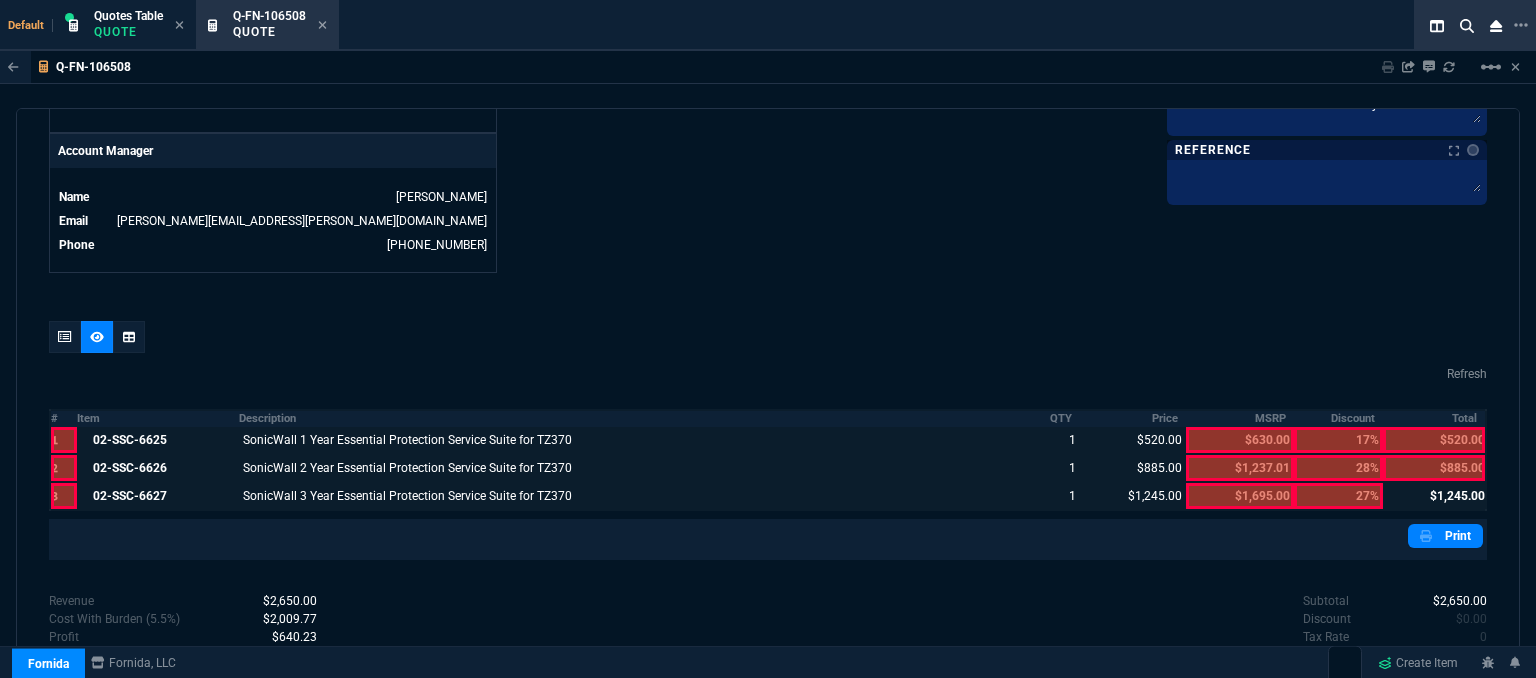 click at bounding box center (1434, 468) 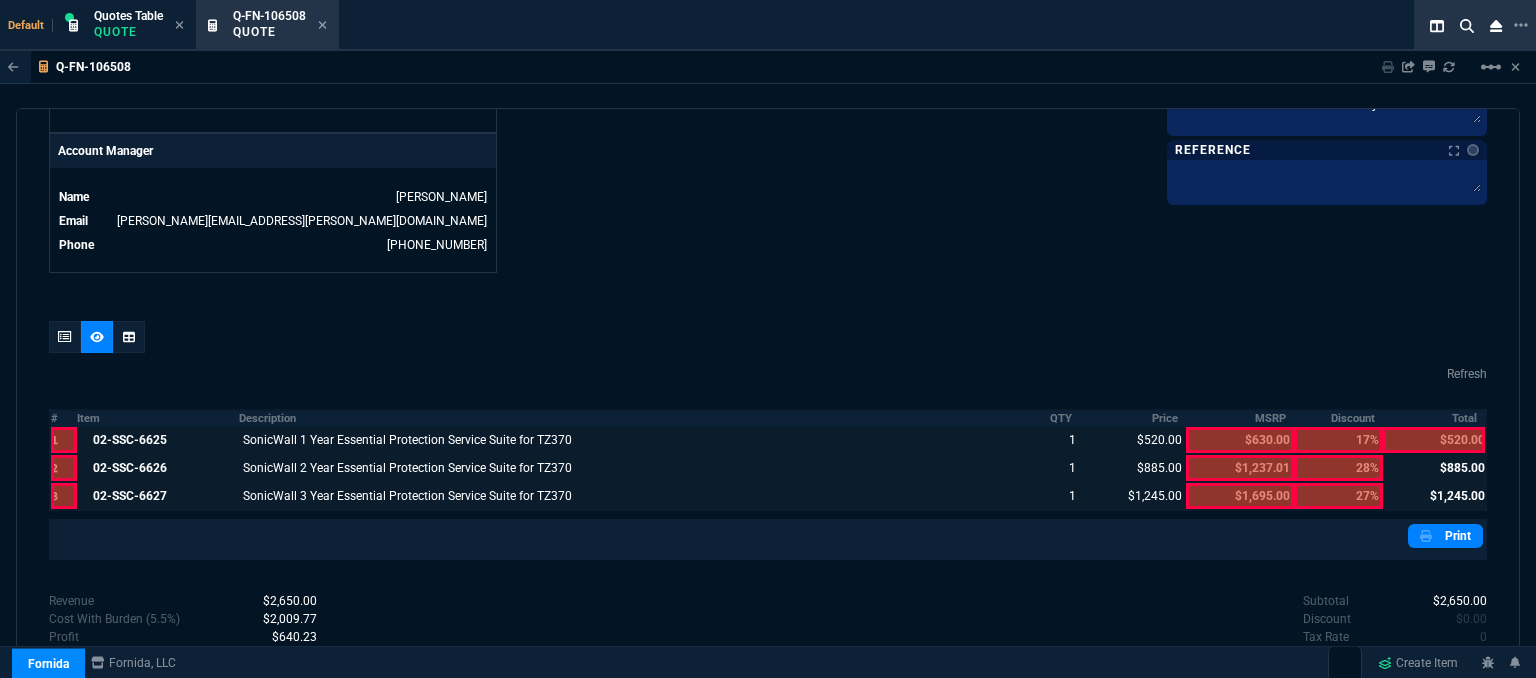 click at bounding box center [1434, 440] 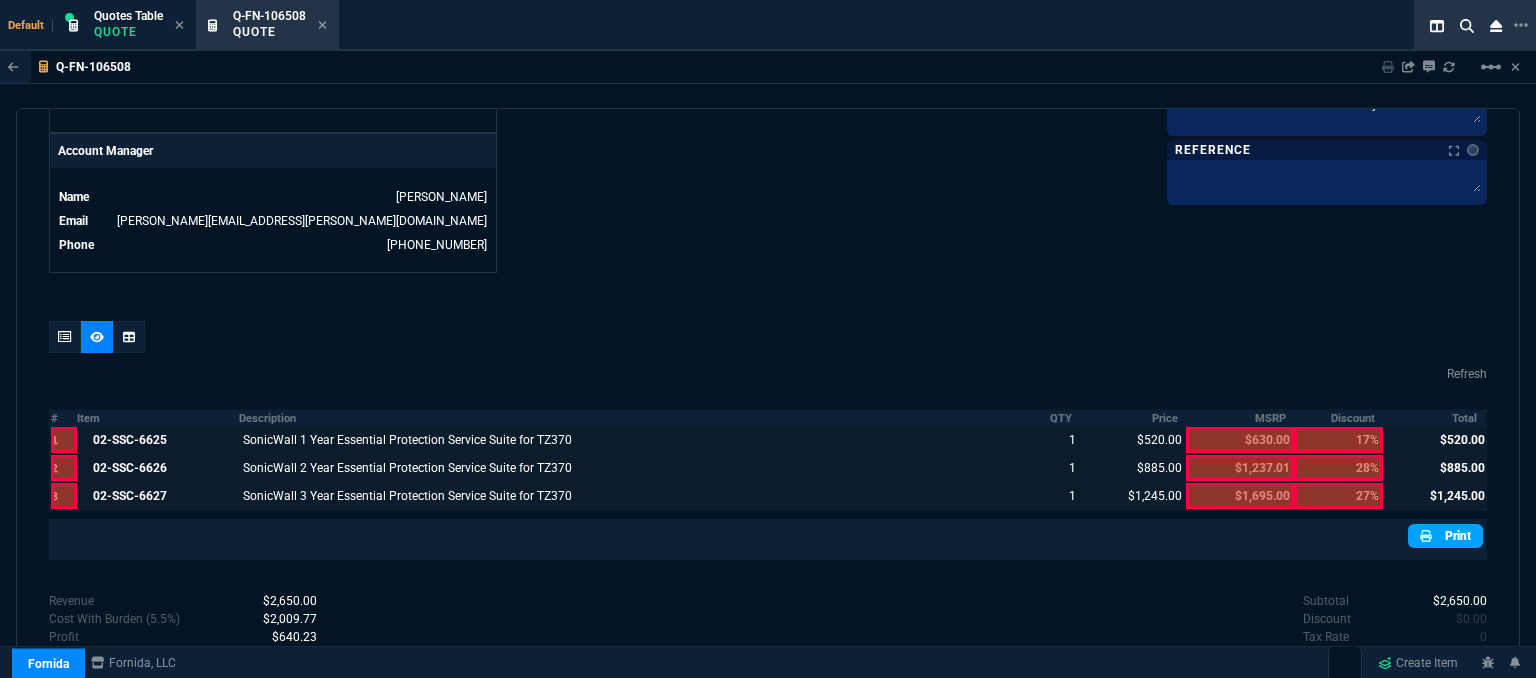 click on "Print" at bounding box center (1445, 536) 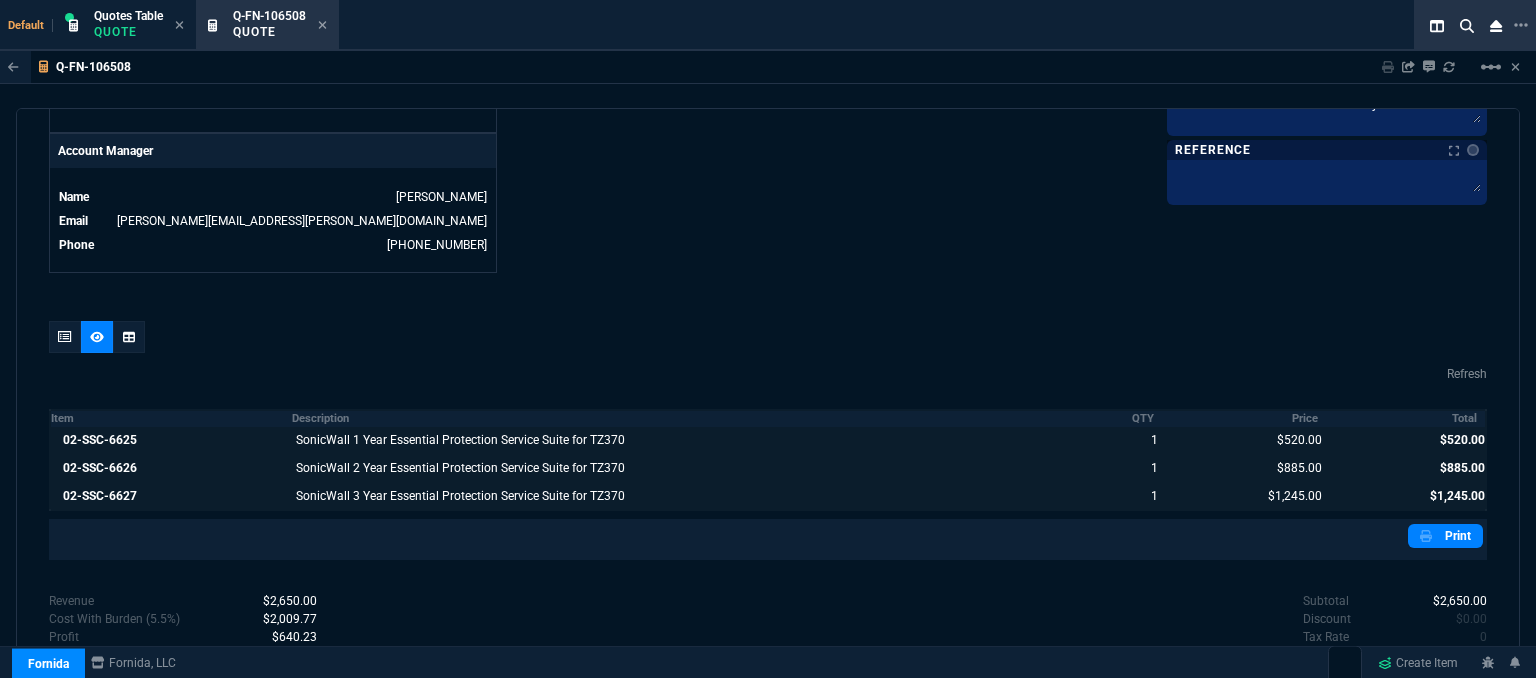scroll, scrollTop: 1052, scrollLeft: 0, axis: vertical 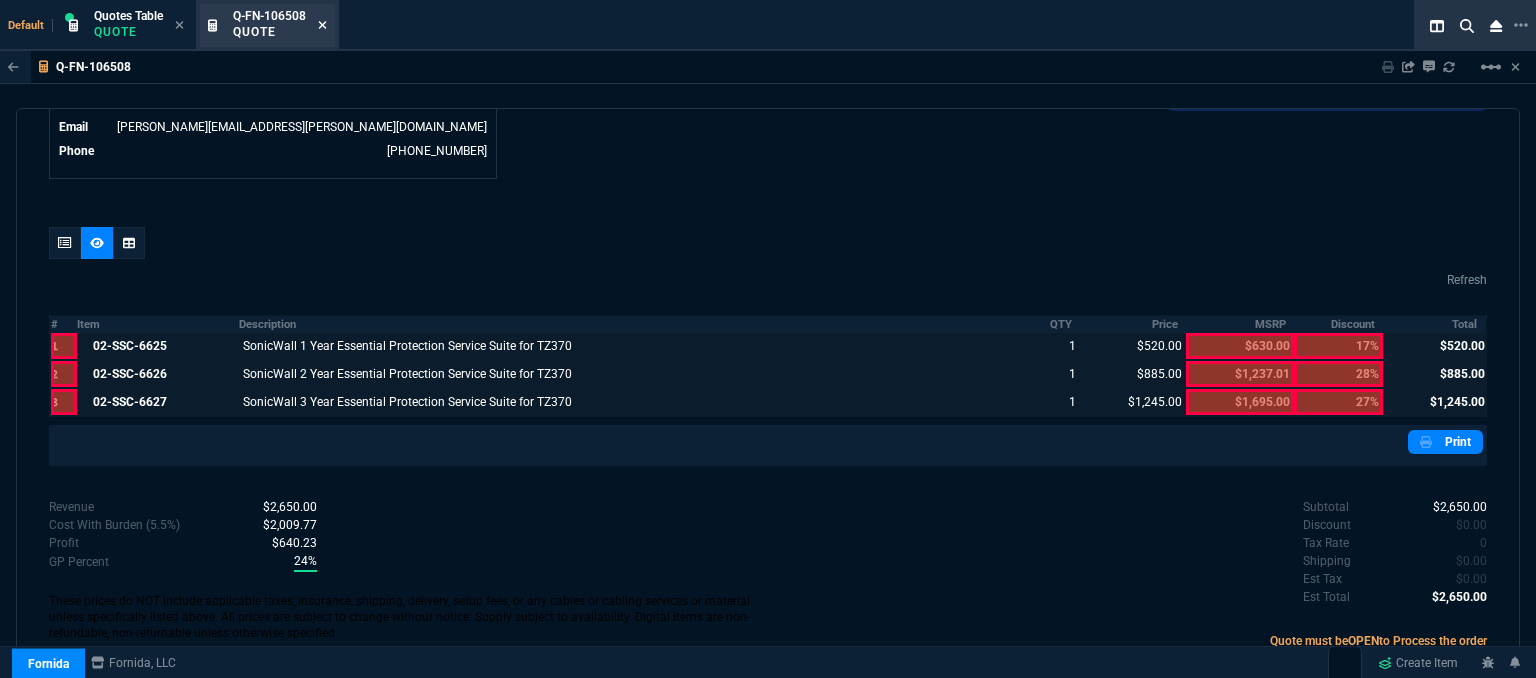 click 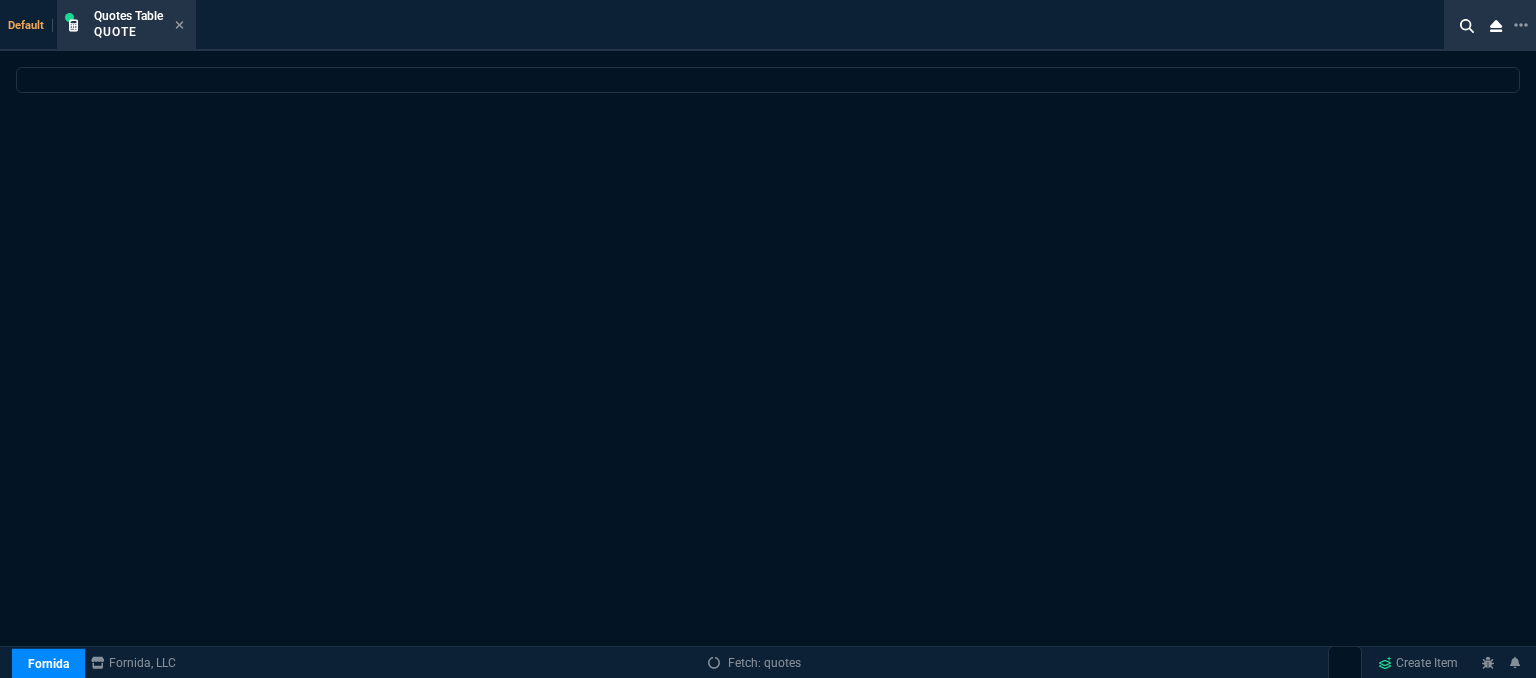 select 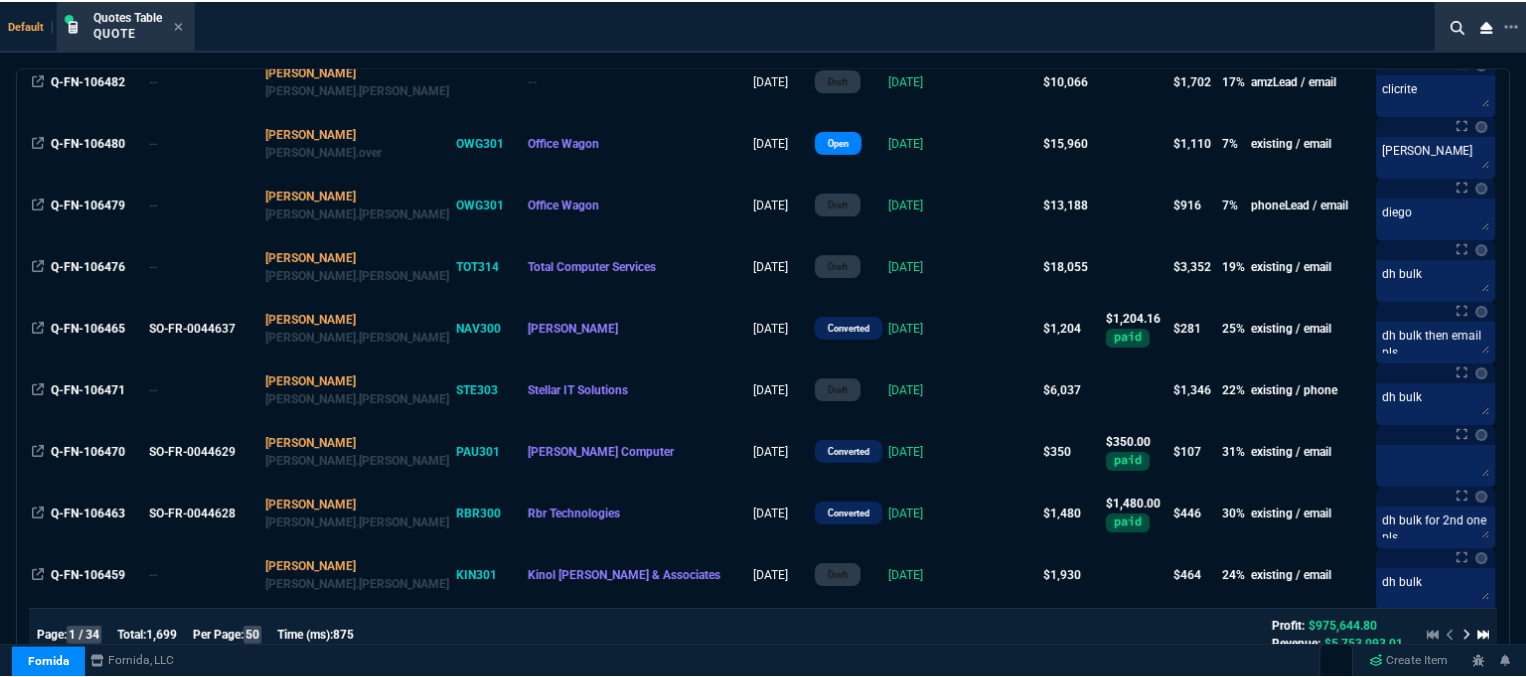 scroll, scrollTop: 1500, scrollLeft: 0, axis: vertical 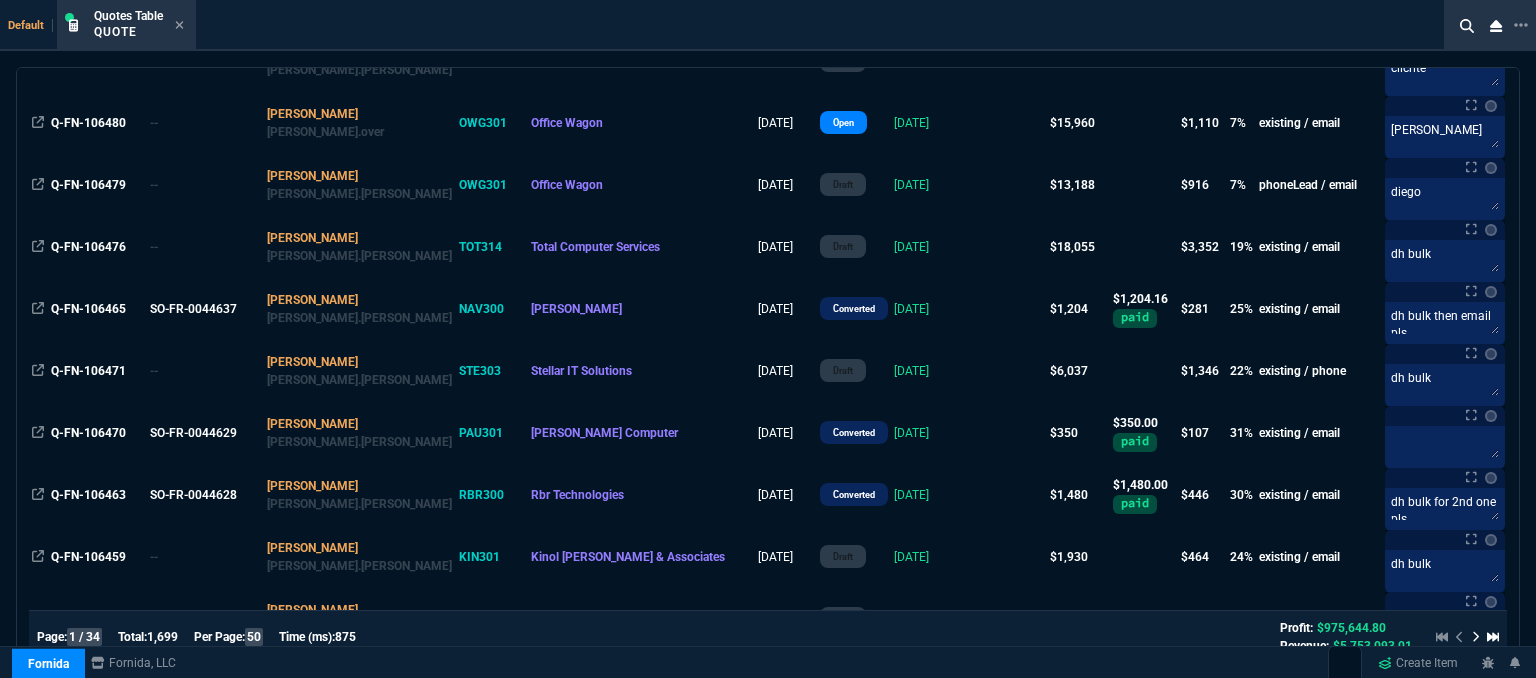 click 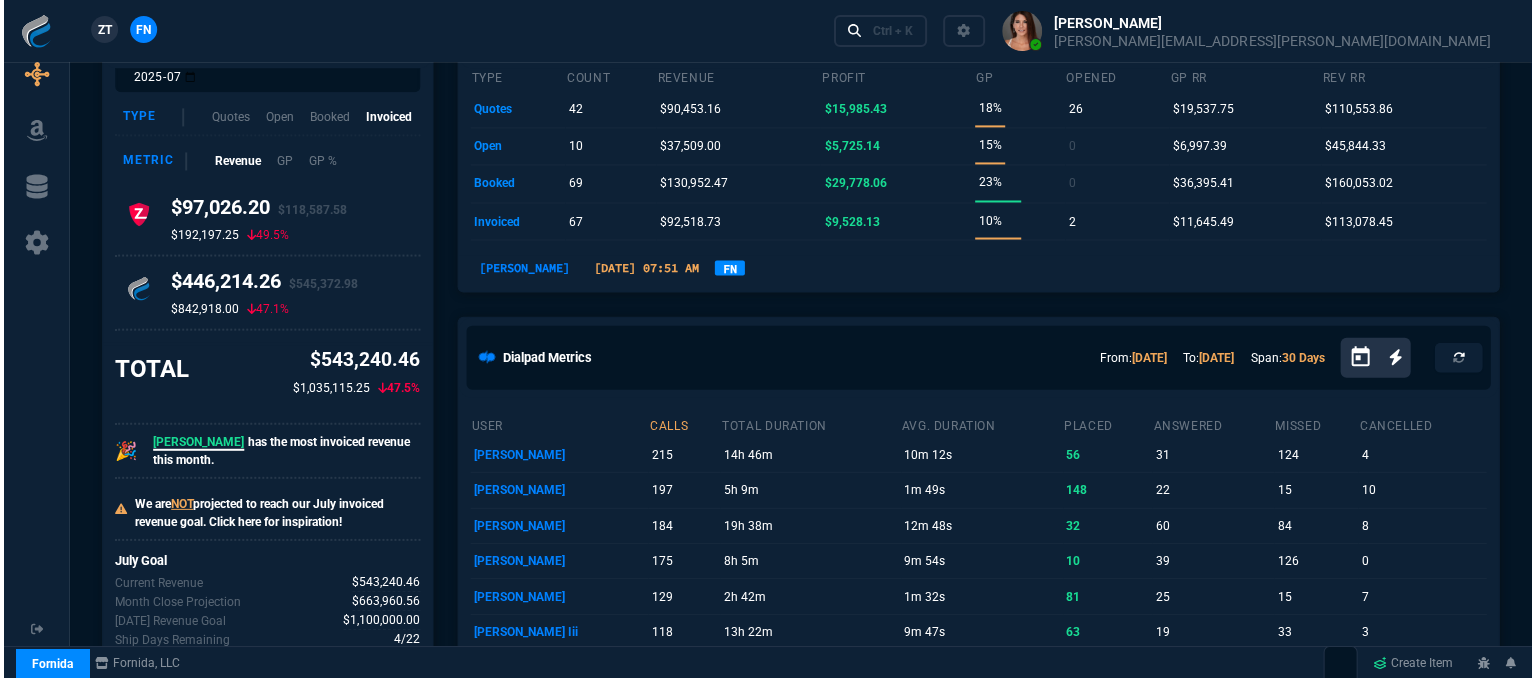 scroll, scrollTop: 0, scrollLeft: 0, axis: both 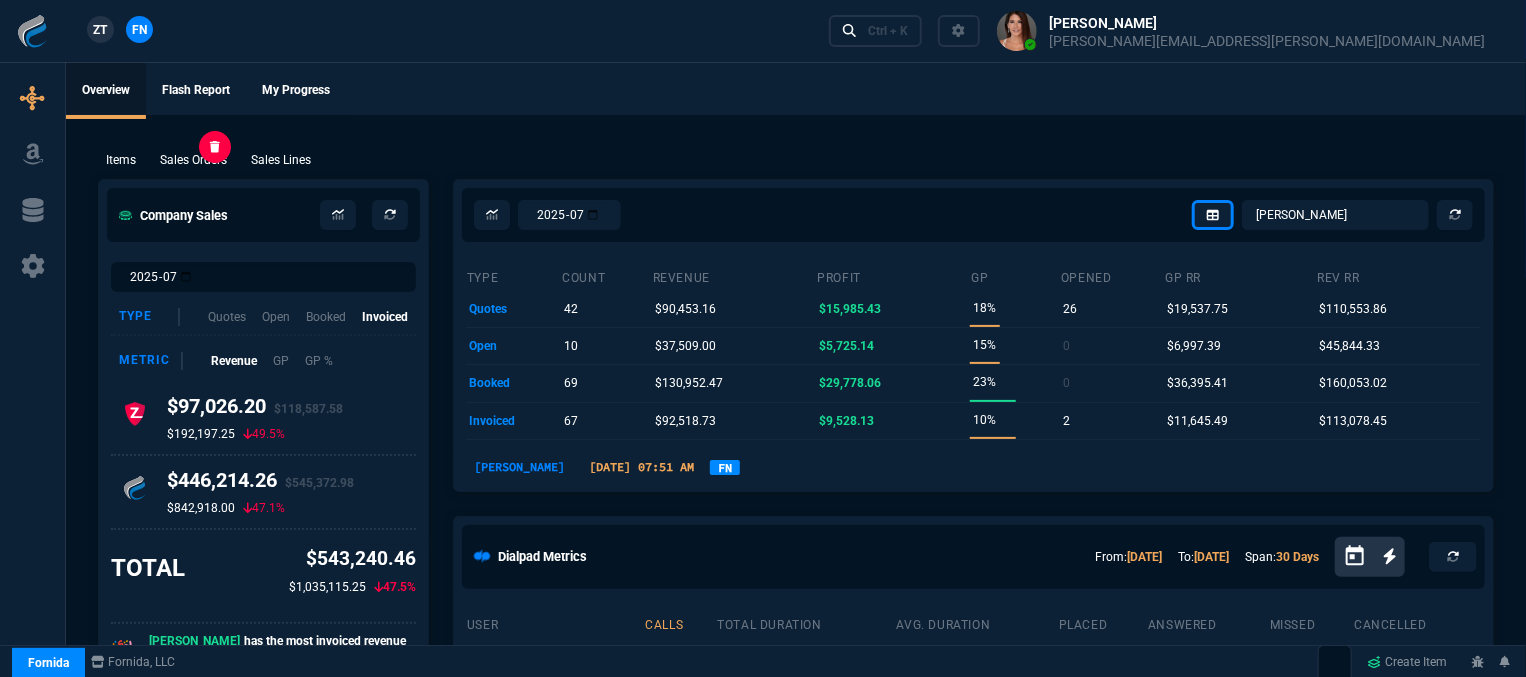 click on "Sales Orders" at bounding box center [193, 160] 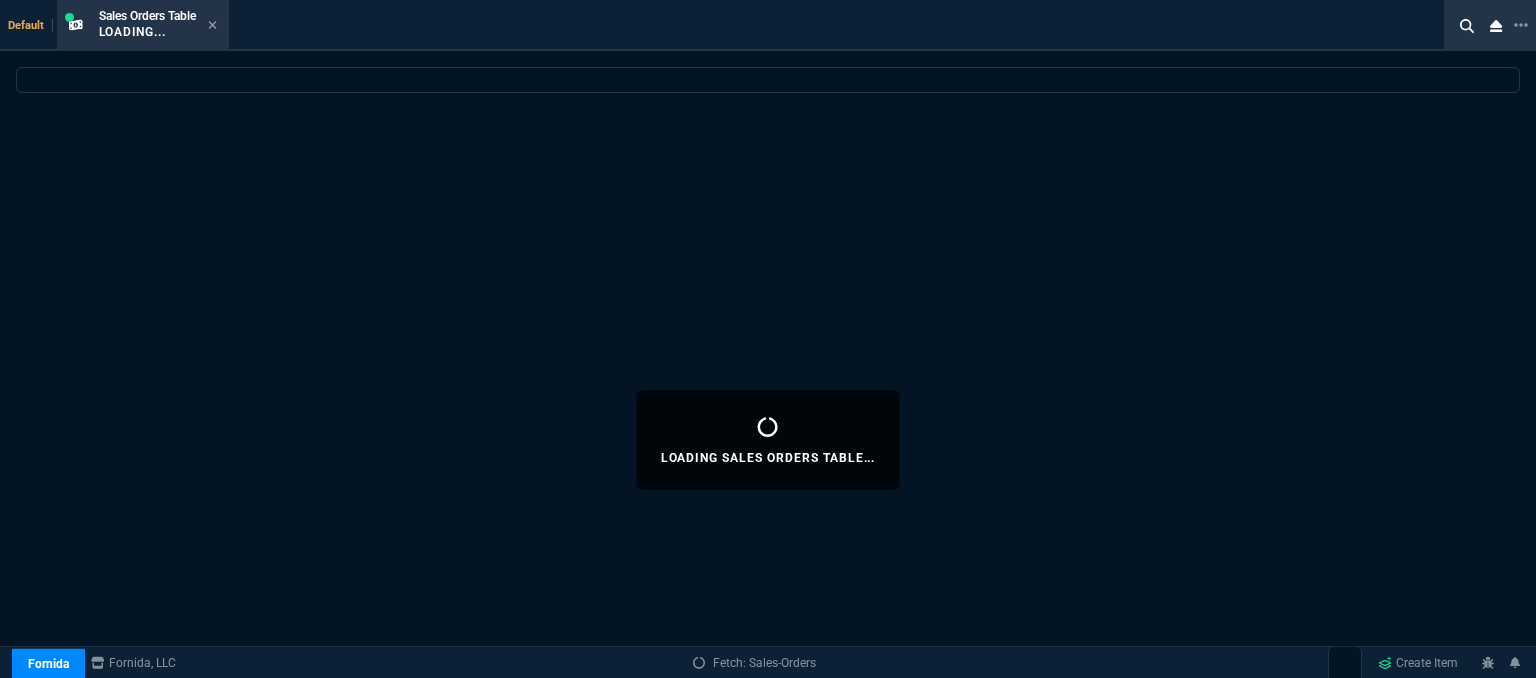 select 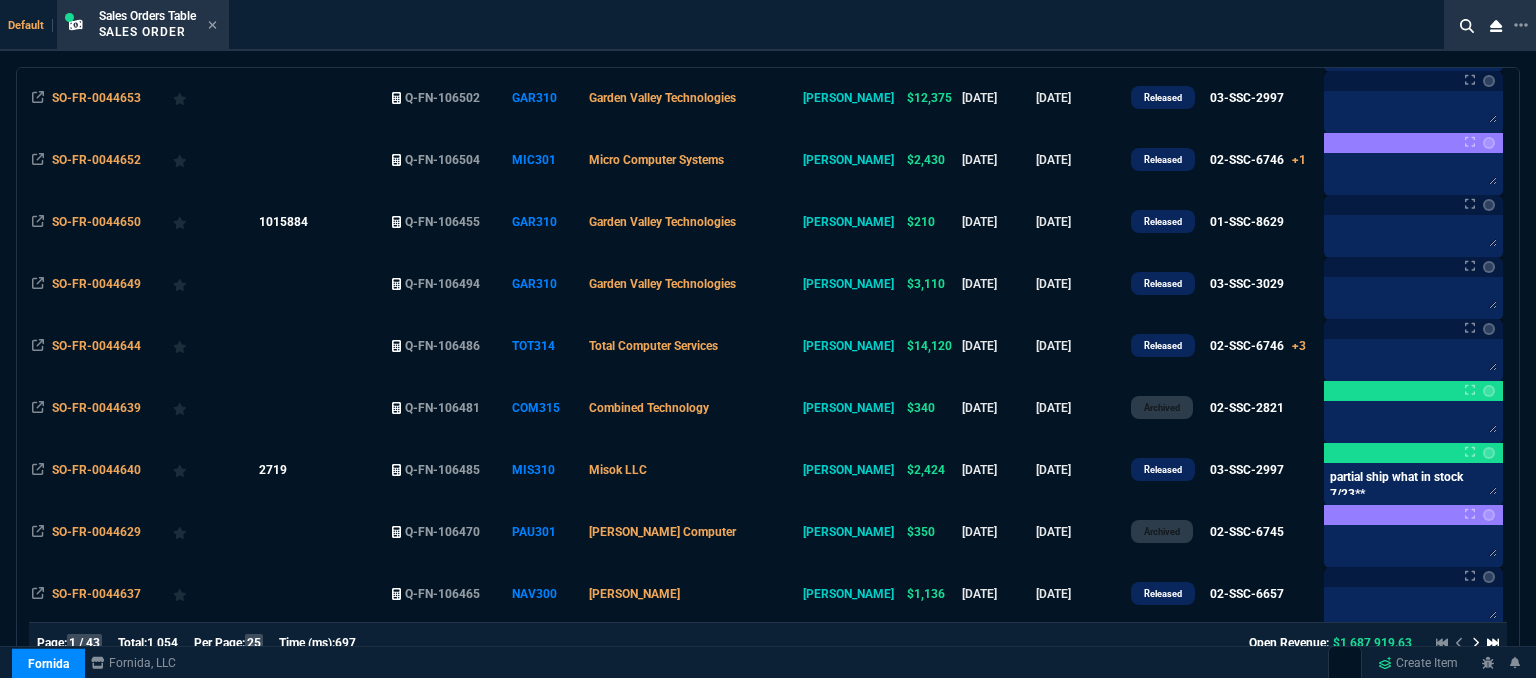 scroll, scrollTop: 600, scrollLeft: 0, axis: vertical 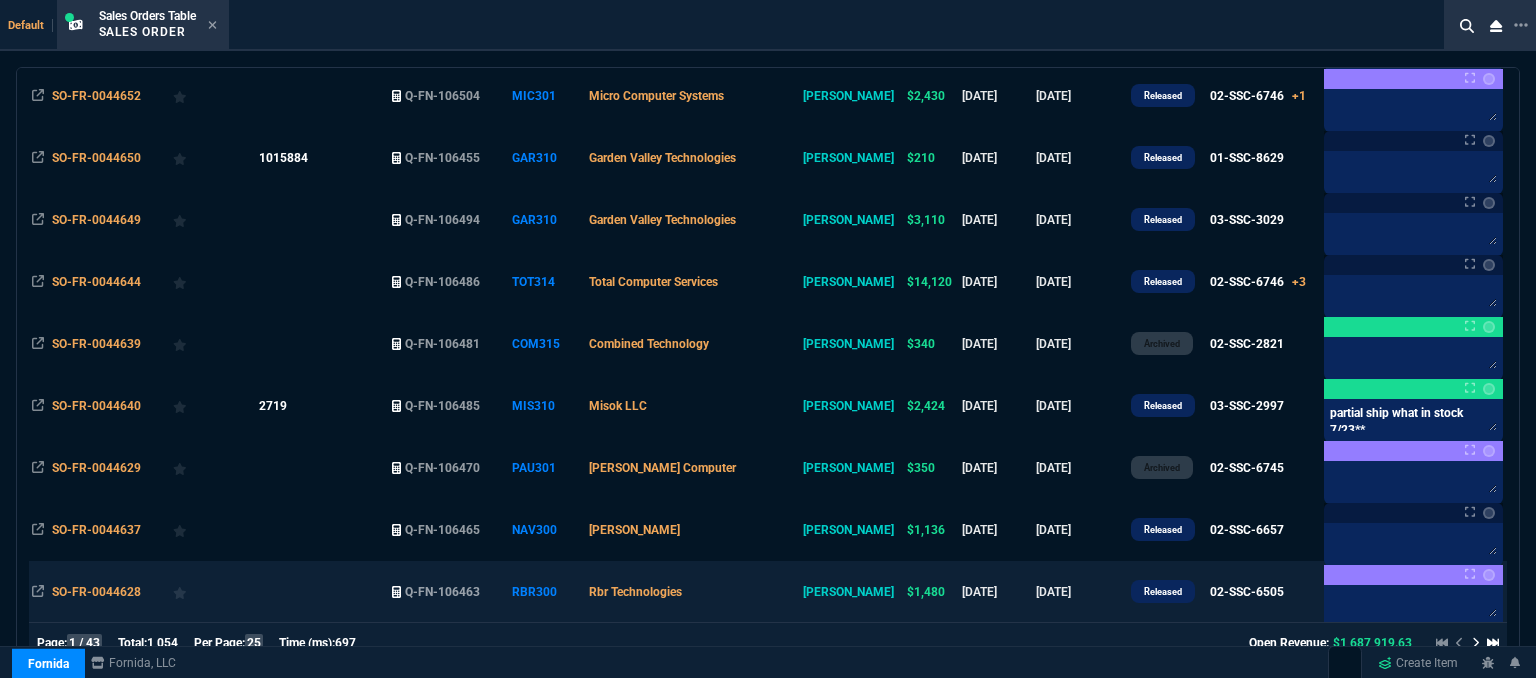 click on "Rbr Technologies" at bounding box center (693, 592) 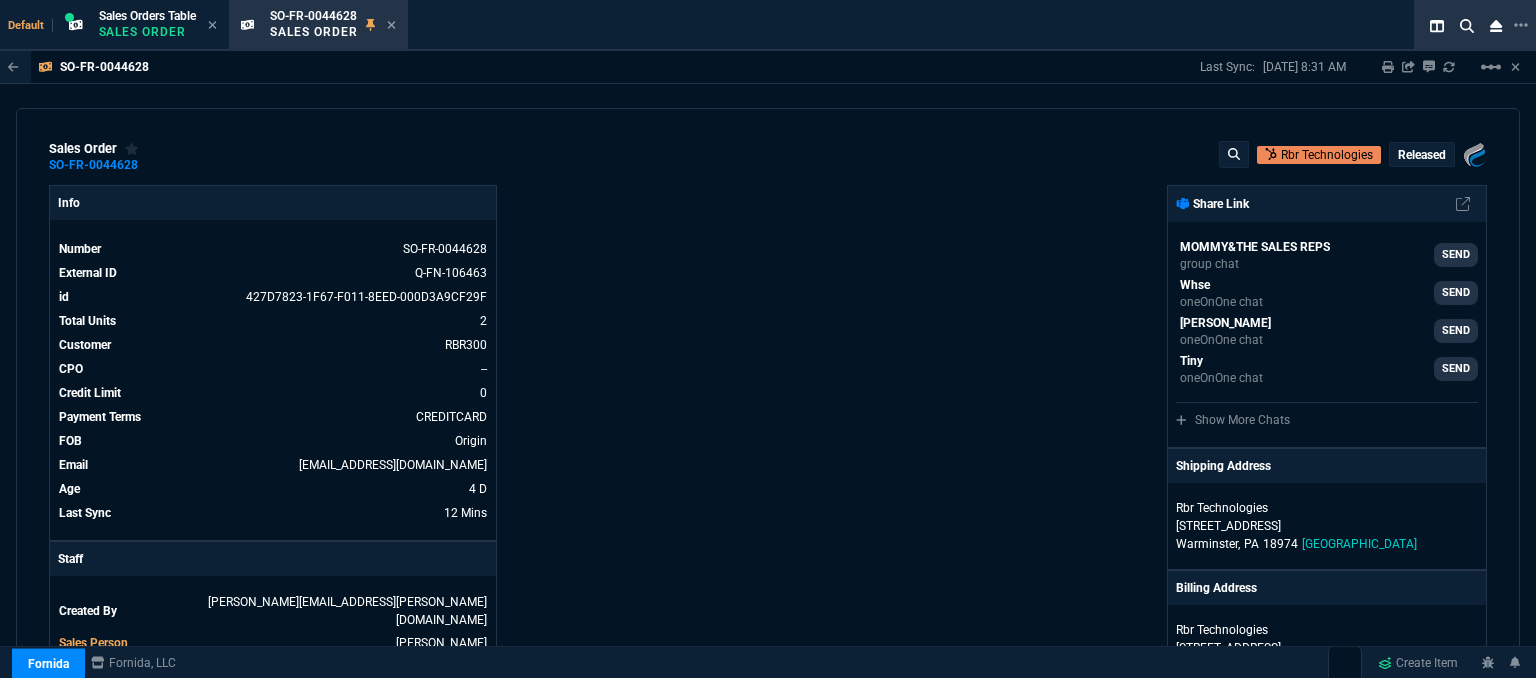 scroll, scrollTop: 288, scrollLeft: 0, axis: vertical 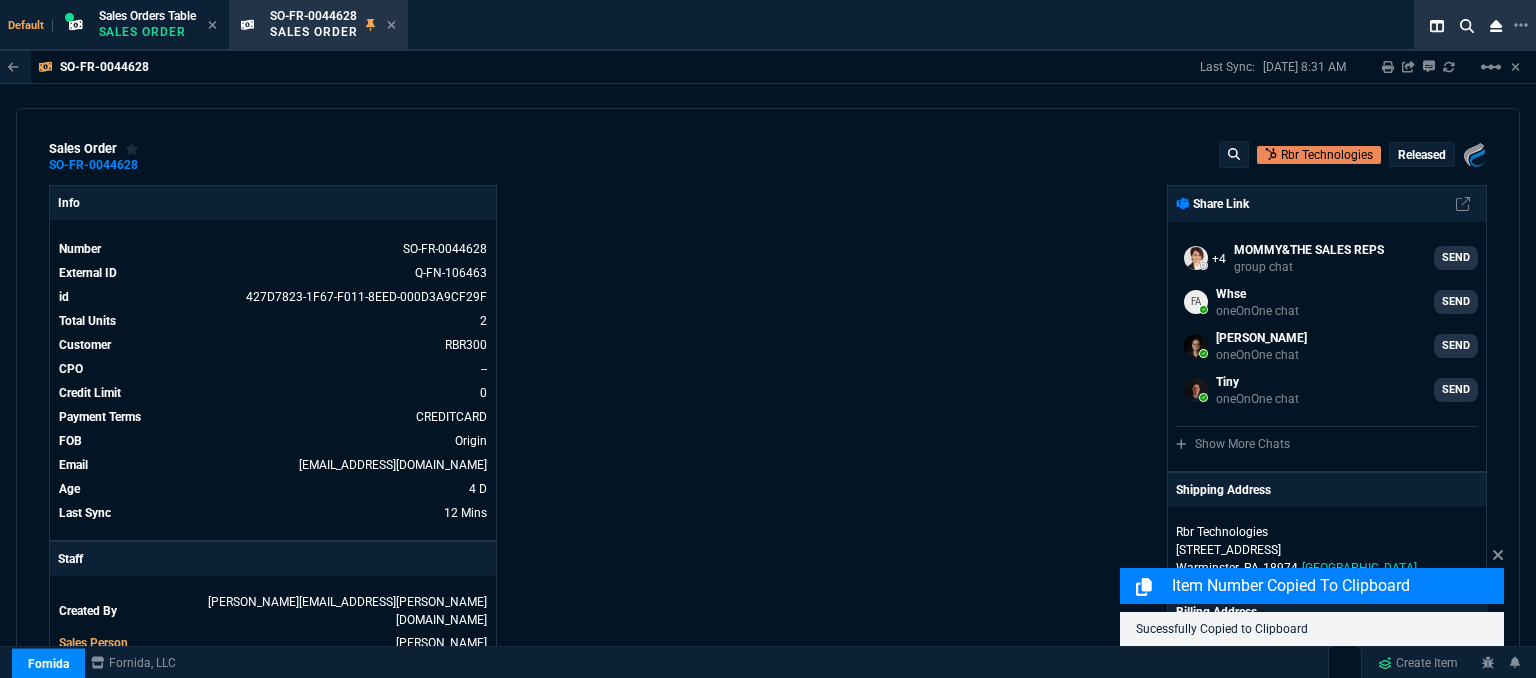 select on "12: [PERSON_NAME]" 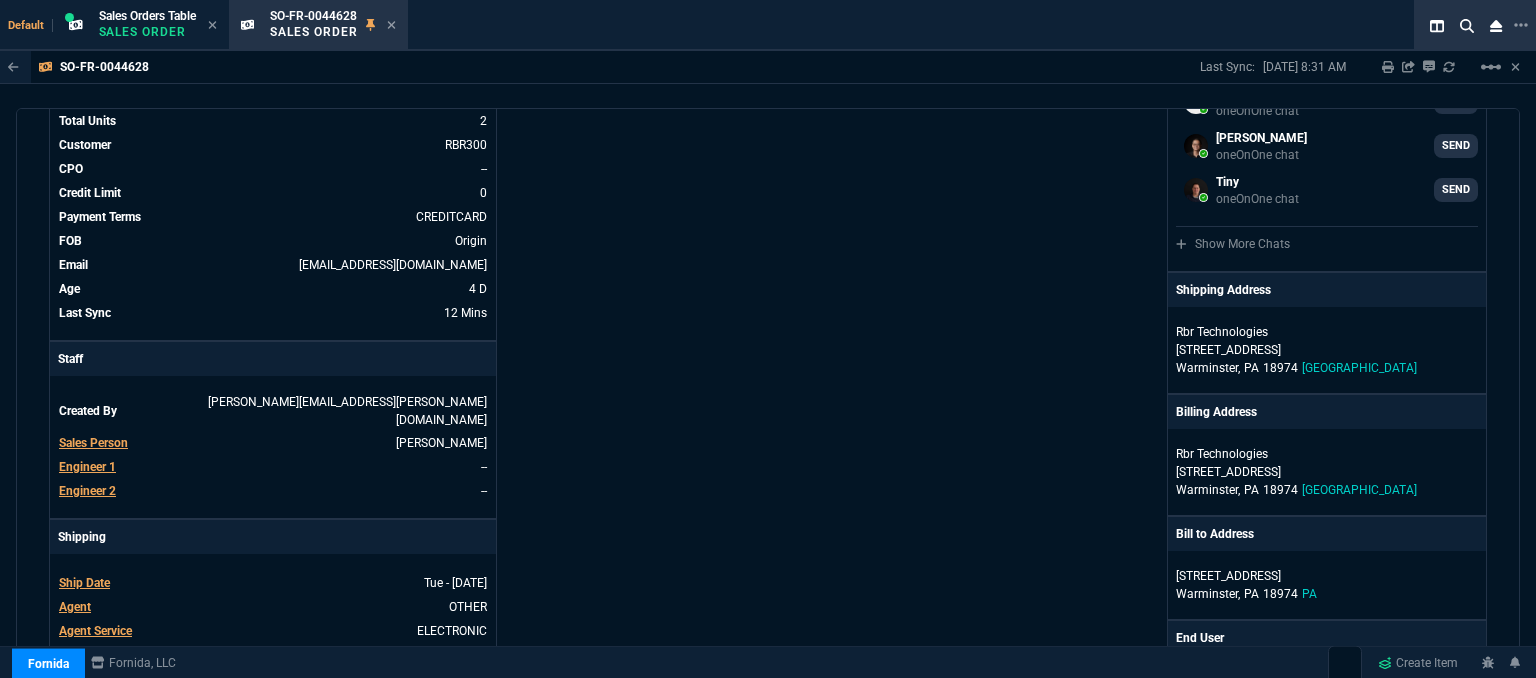 scroll, scrollTop: 0, scrollLeft: 0, axis: both 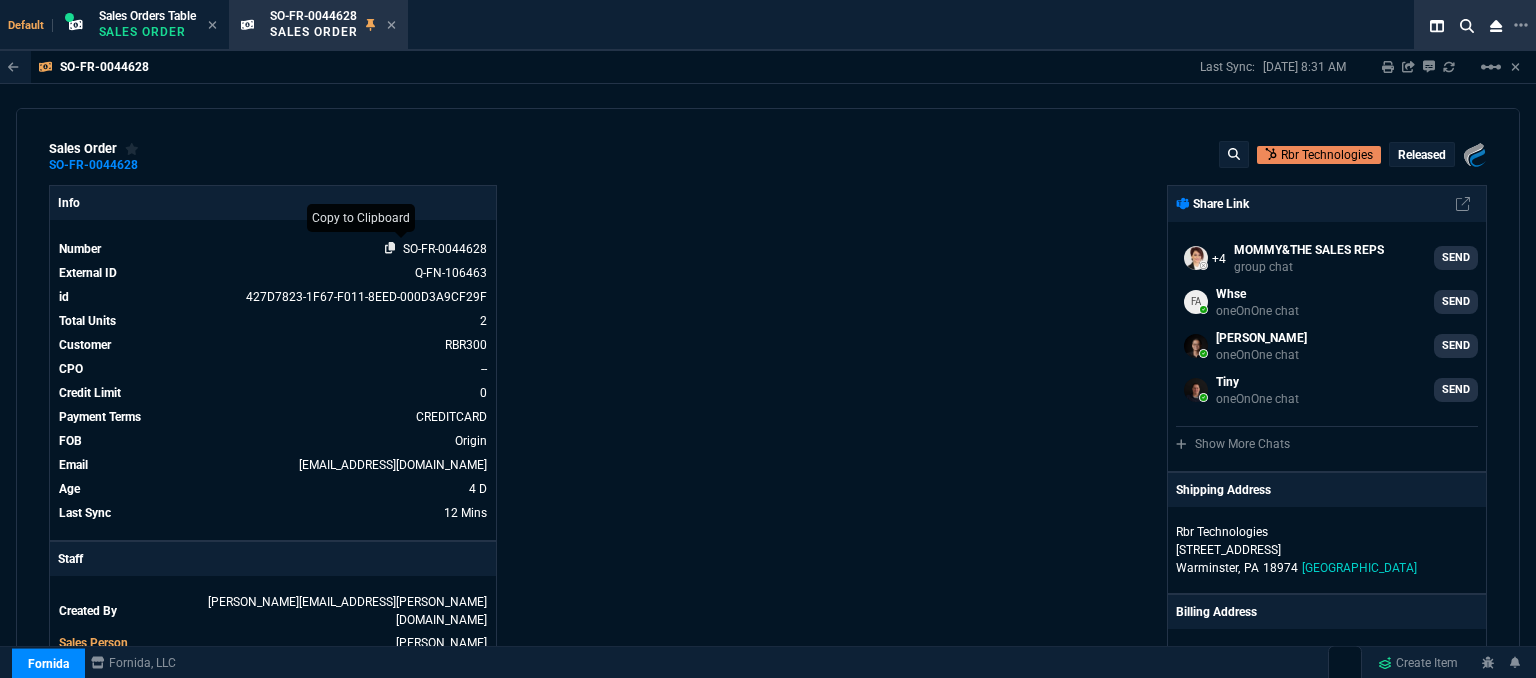 click 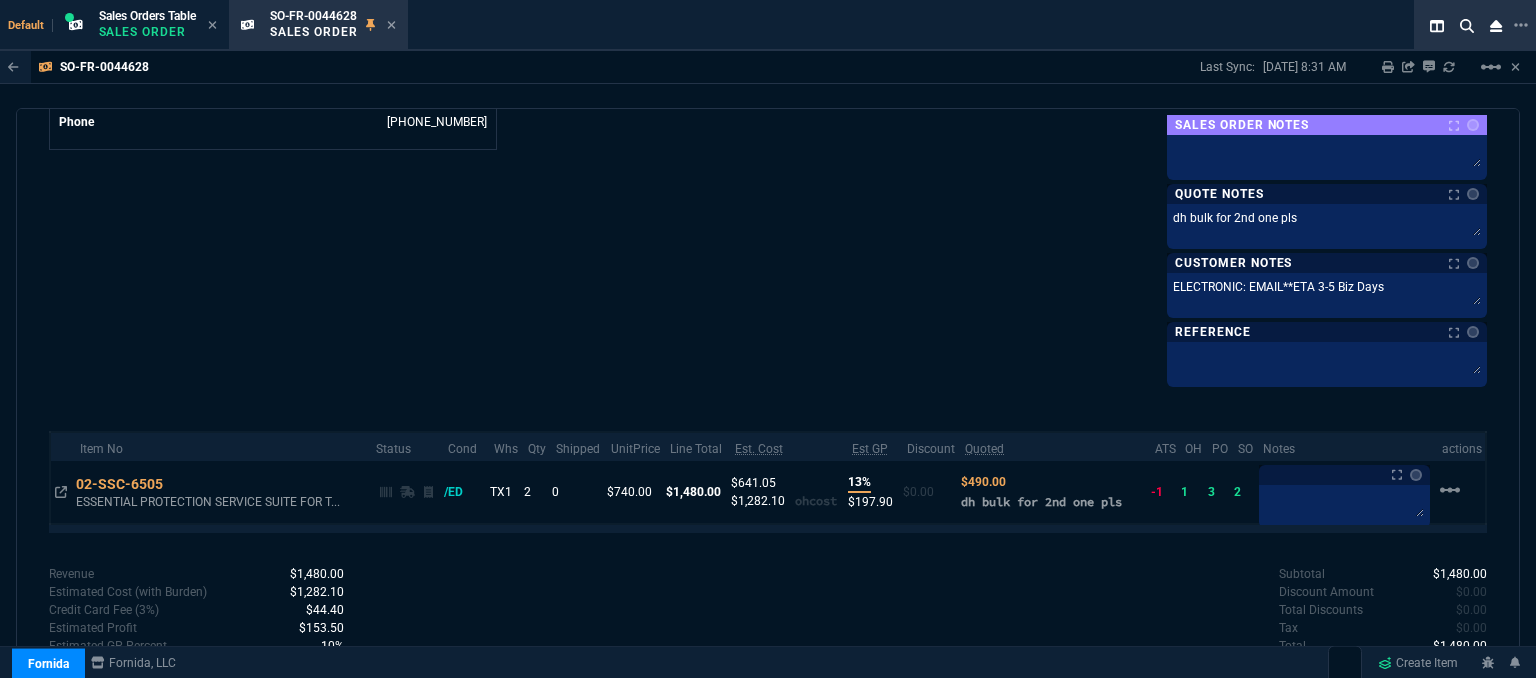 scroll, scrollTop: 1093, scrollLeft: 0, axis: vertical 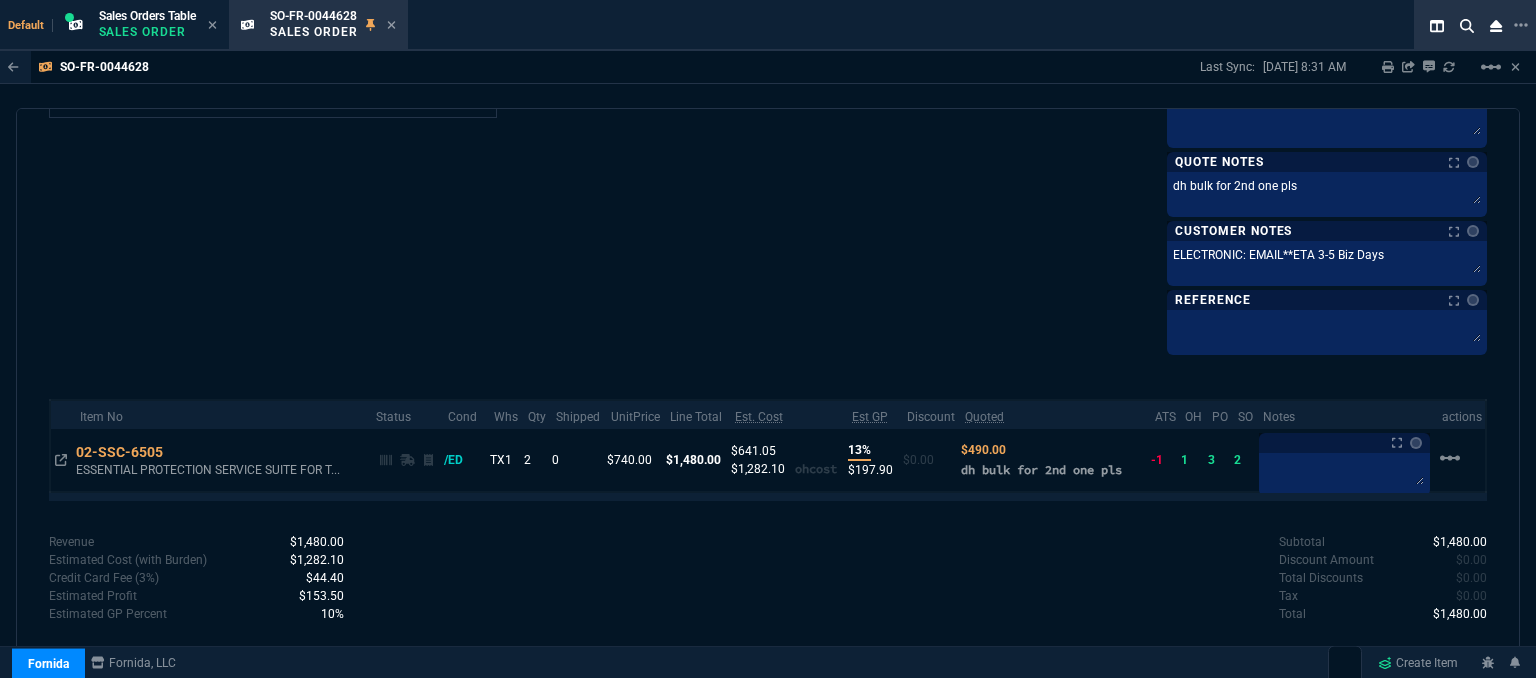 click on "Info Number SO-FR-0044628  External ID Q-FN-106463  id 427D7823-1F67-F011-8EED-000D3A9CF29F  Total Units 2  Archived false  Customer RBR300  CPO --  Credit Limit 0  Payment Terms CREDITCARD  FOB Origin  Email [EMAIL_ADDRESS][DOMAIN_NAME]  Age [DEMOGRAPHIC_DATA] D  Last Sync 12 Mins  Staff Created By [PERSON_NAME][EMAIL_ADDRESS][PERSON_NAME][DOMAIN_NAME]  Sales Person [PERSON_NAME]  Engineer 1 --  Engineer 2 --  Print Specs Number SO-FR-0044628  Customer  RBR300  CPO --  Payment Terms CREDITCARD  FOB Origin  Ship Date  Tue - [DATE] Agent OTHER  Agent Service ELECTRONIC  Tracking Number --  Shipping Ship Date  Tue - [DATE] Agent OTHER  Agent Service ELECTRONIC  Tracking Number --  Customer Customer Code RBR300  Customer Name Rbr Technologies  Payment Terms CREDITCARD  email [EMAIL_ADDRESS][DOMAIN_NAME]  phone [PHONE_NUMBER]  Account Manager Name [PERSON_NAME] [PERSON_NAME][EMAIL_ADDRESS][PERSON_NAME][DOMAIN_NAME]  Phone [PHONE_NUMBER]" at bounding box center [408, -279] 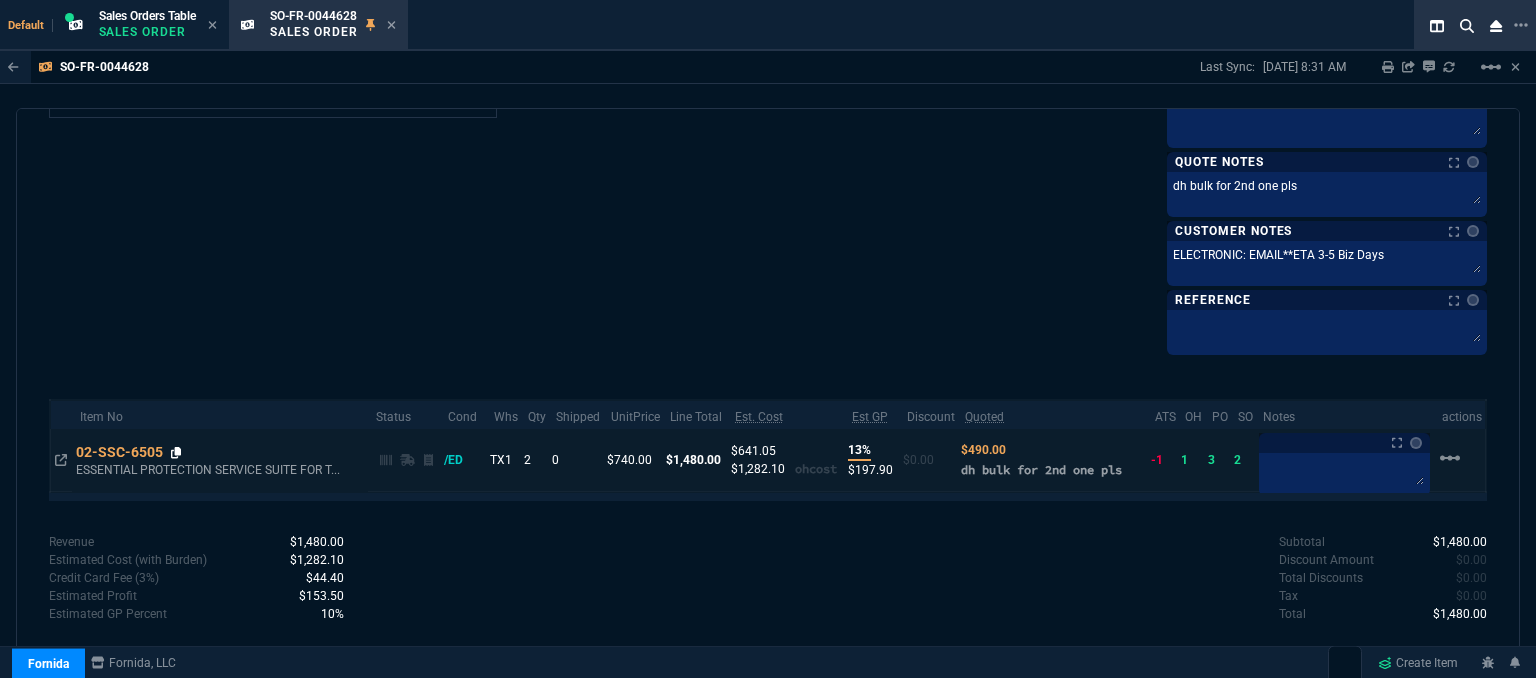 click 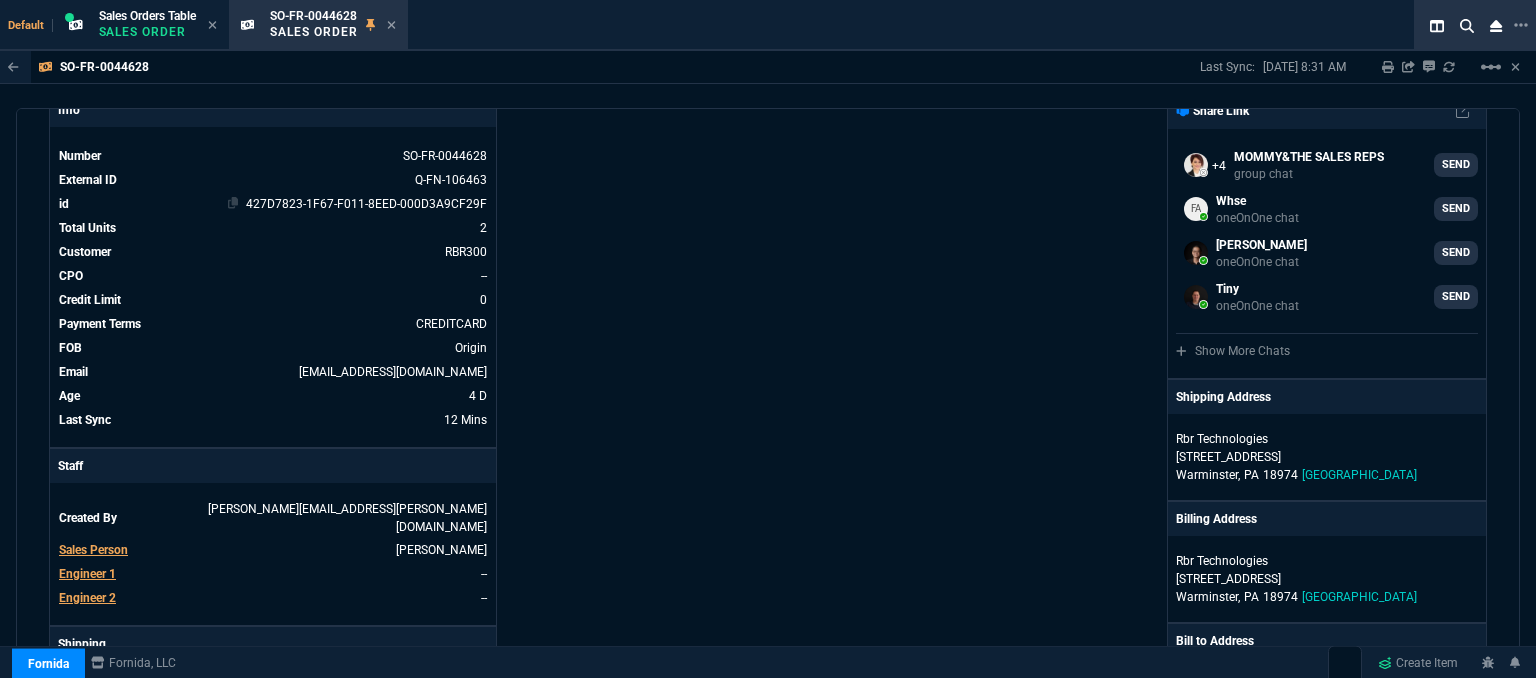 scroll, scrollTop: 0, scrollLeft: 0, axis: both 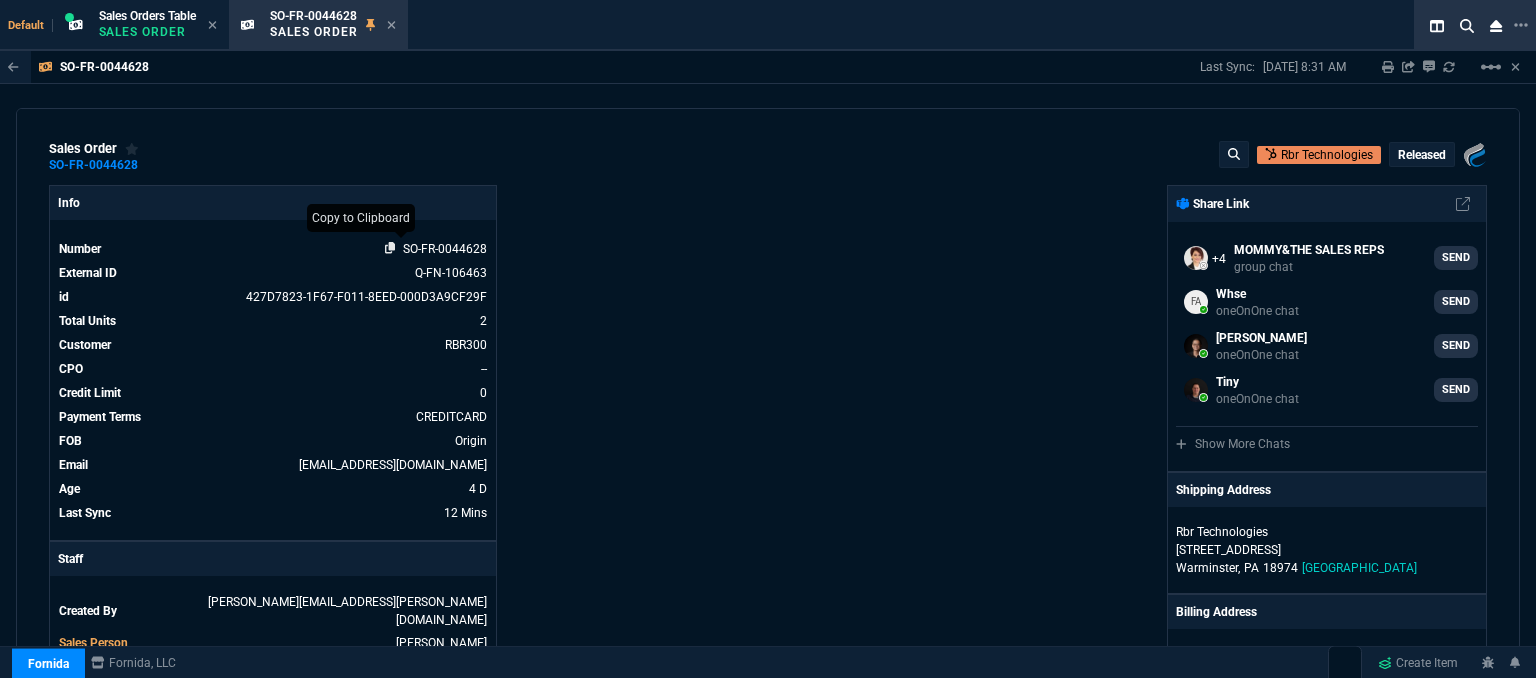 click 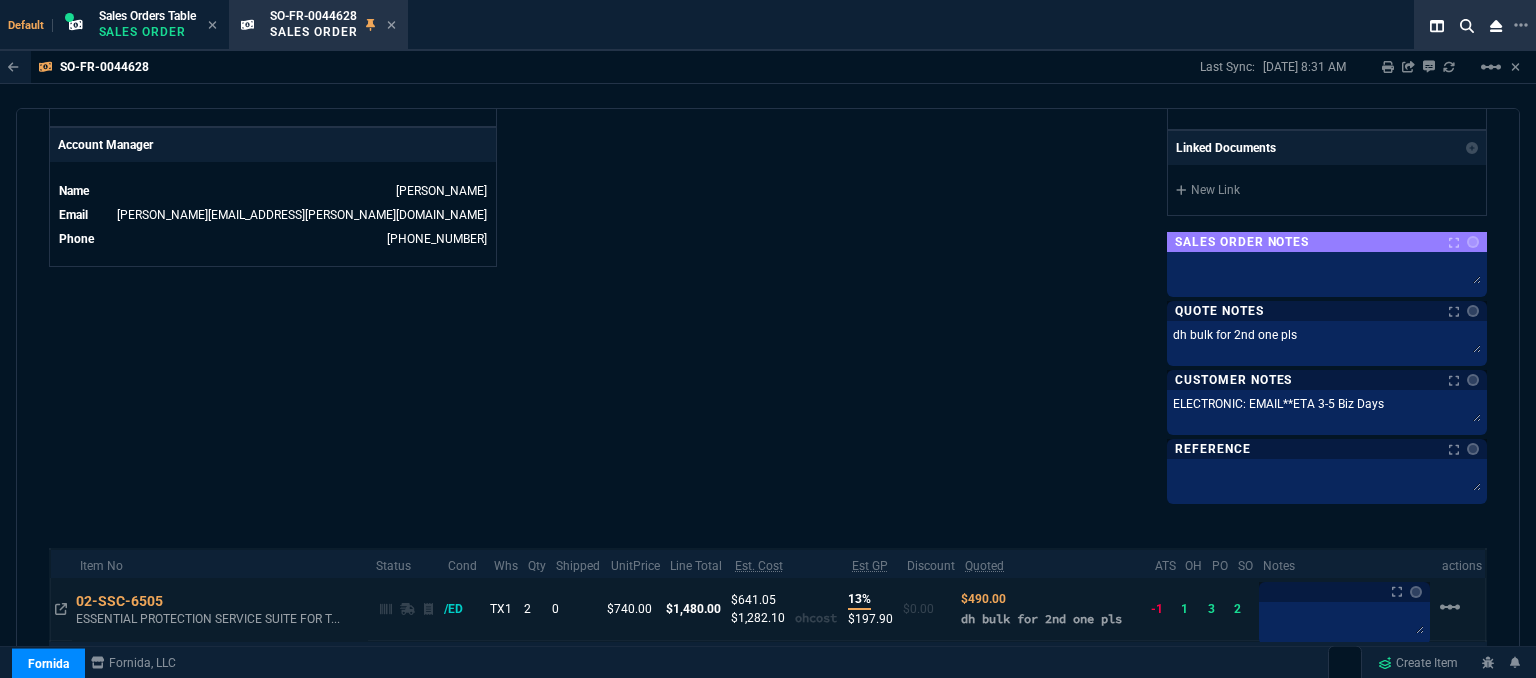 scroll, scrollTop: 1093, scrollLeft: 0, axis: vertical 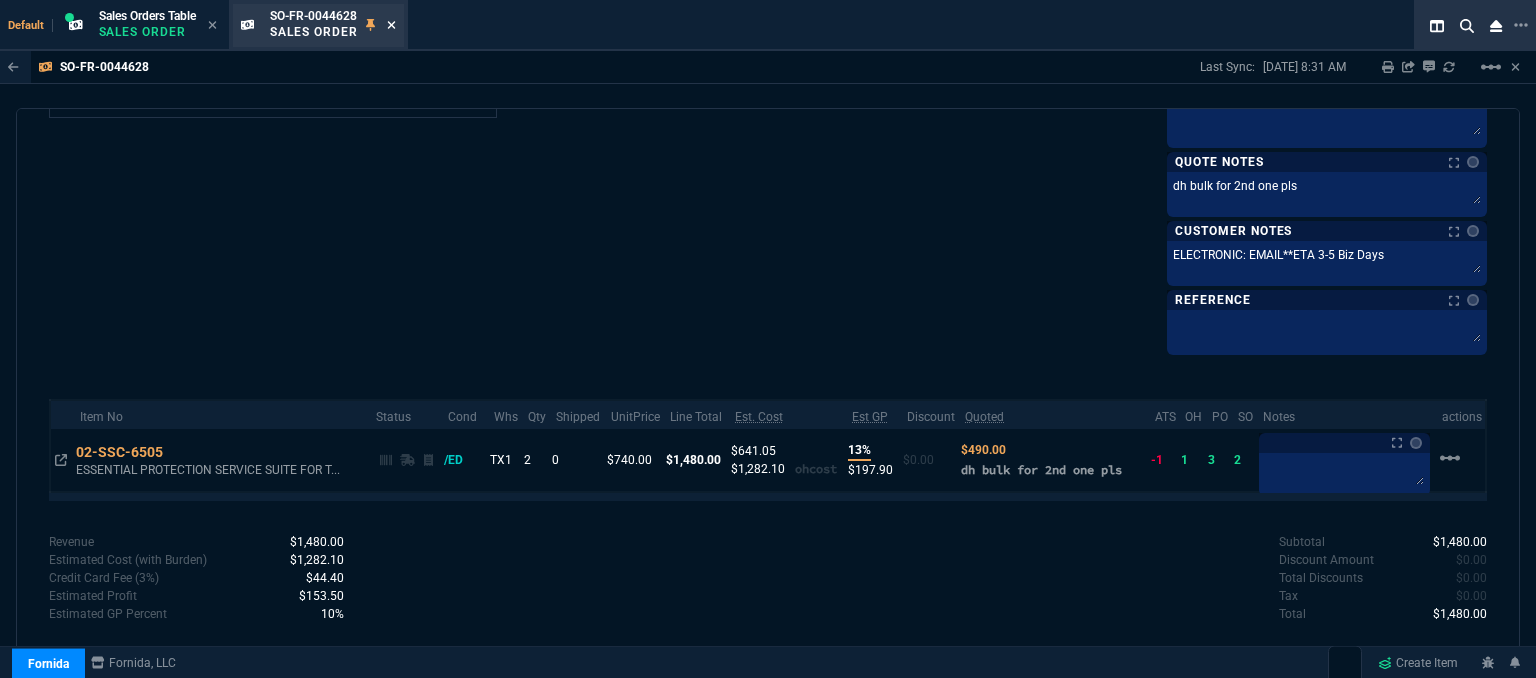 click 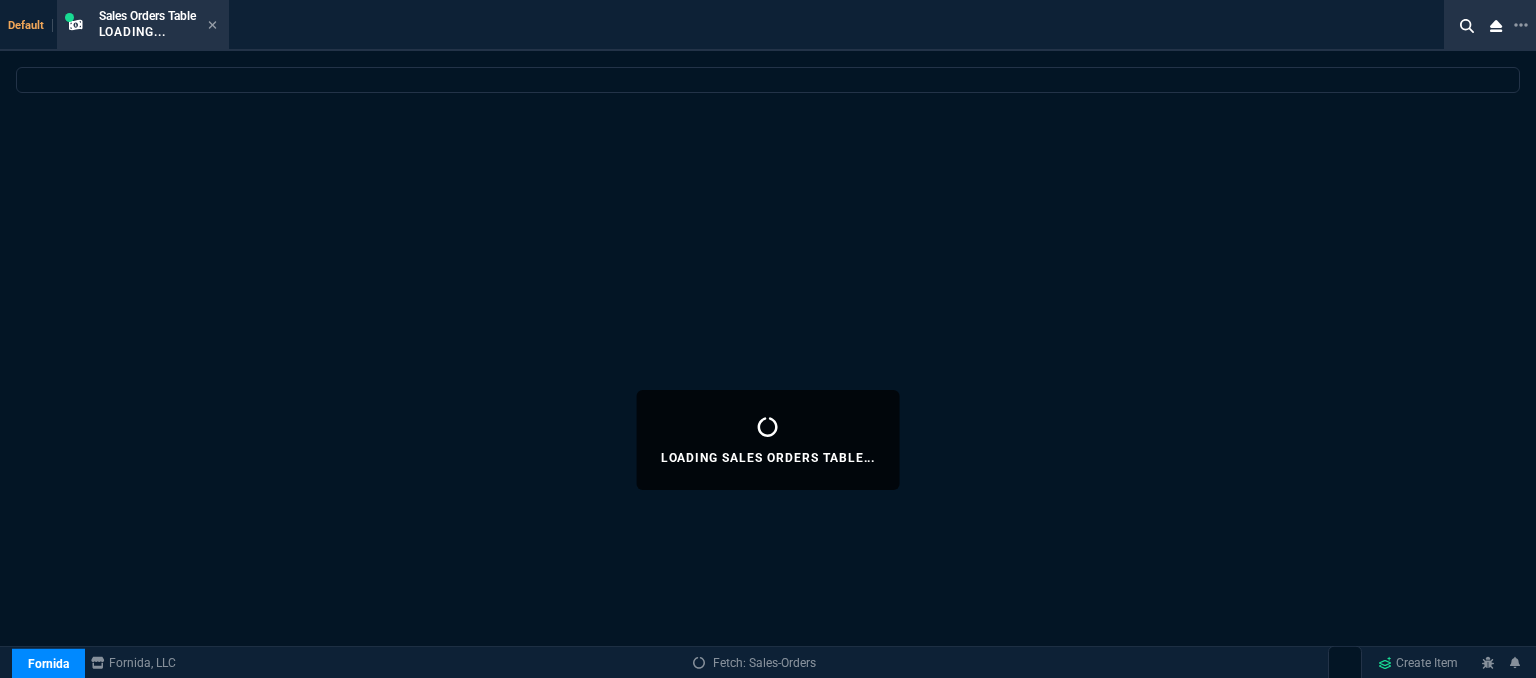 select 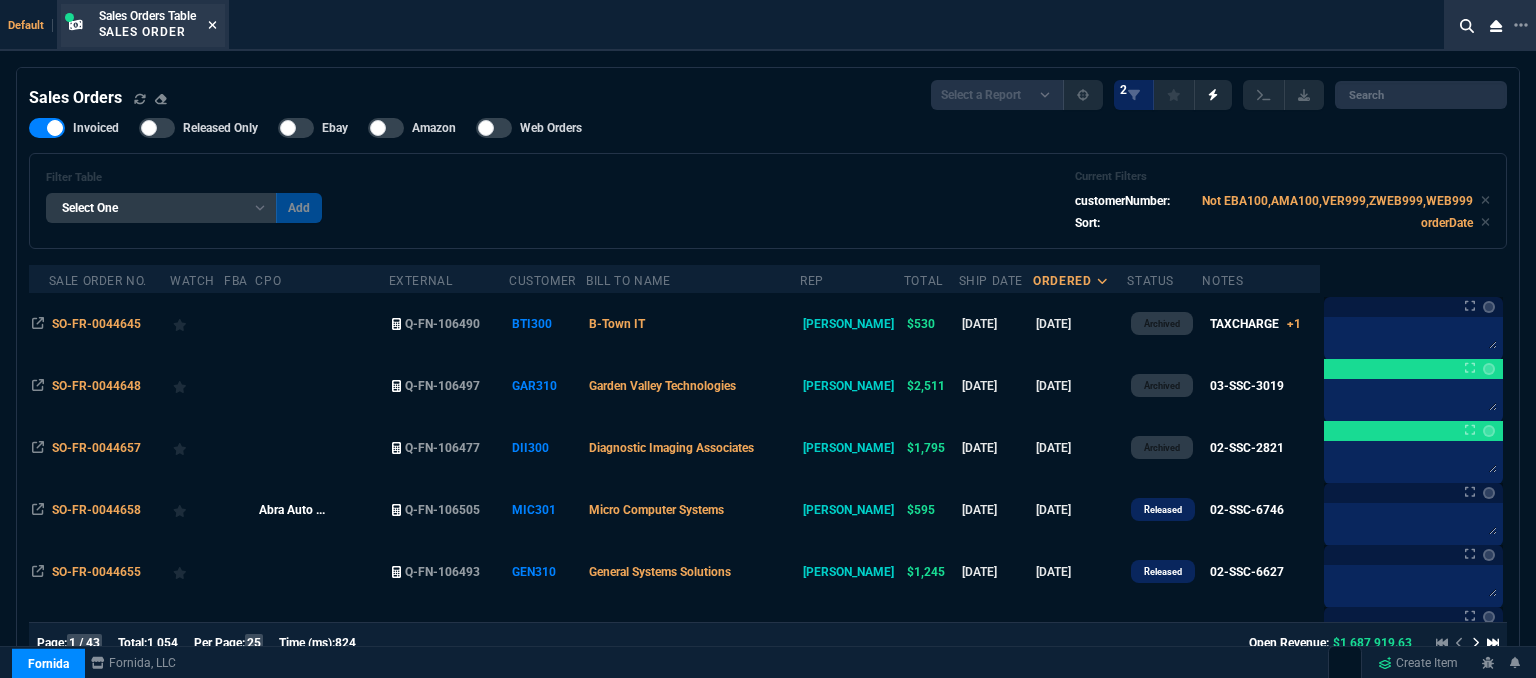 click 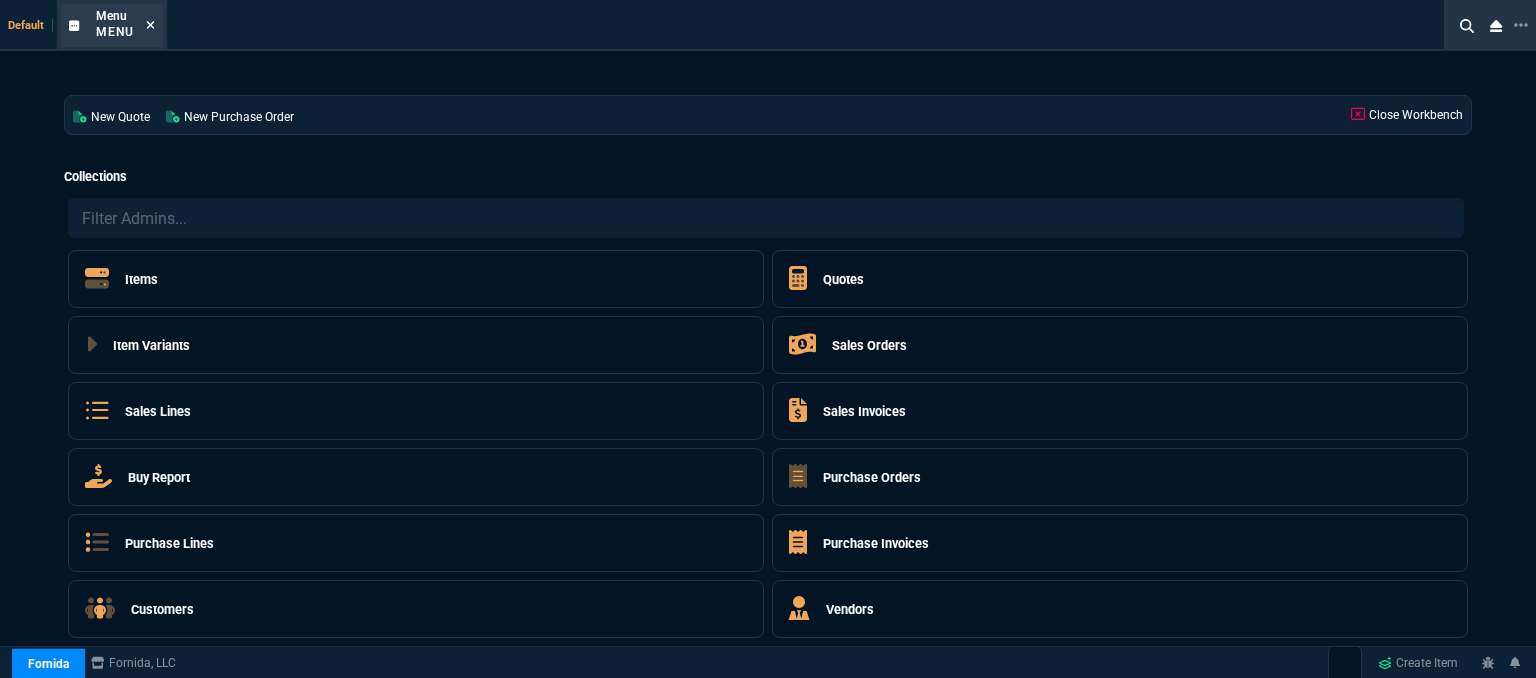 click 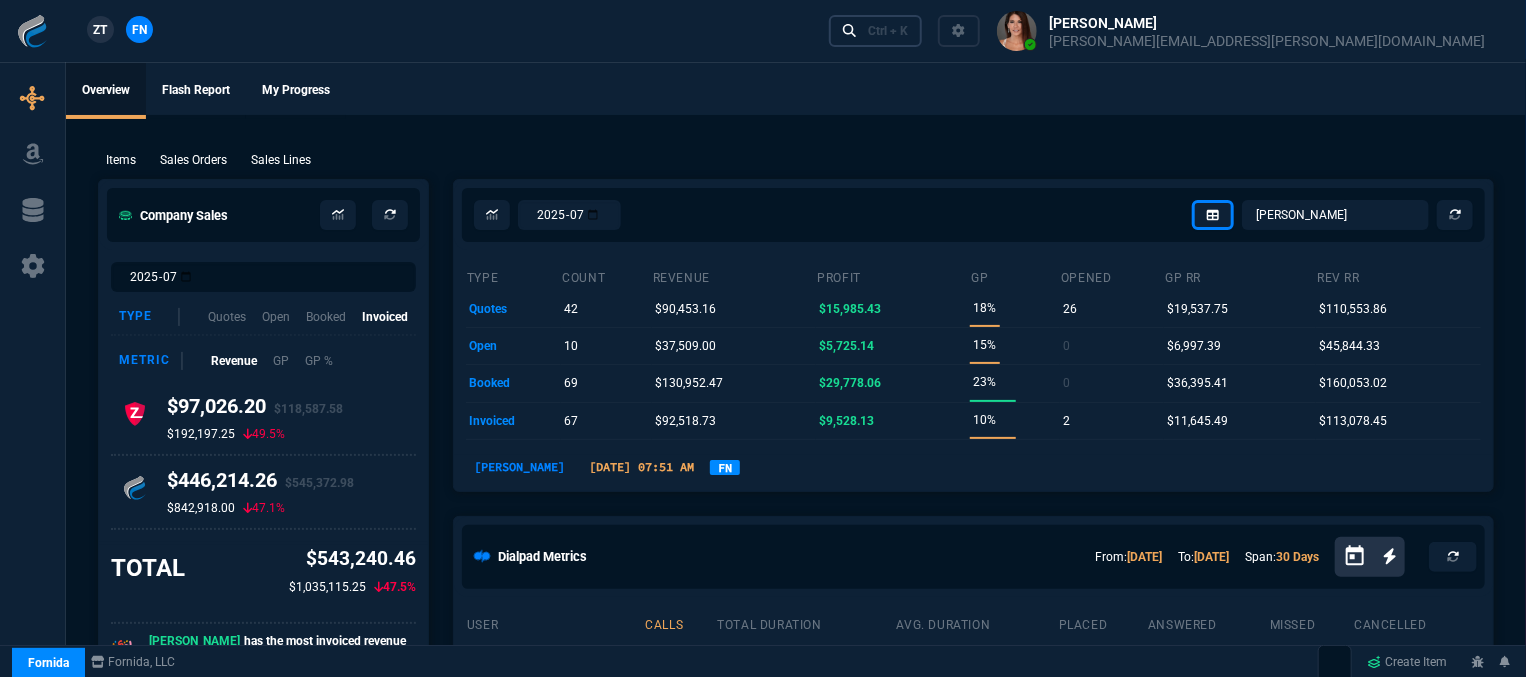 click on "Ctrl + K" at bounding box center (888, 31) 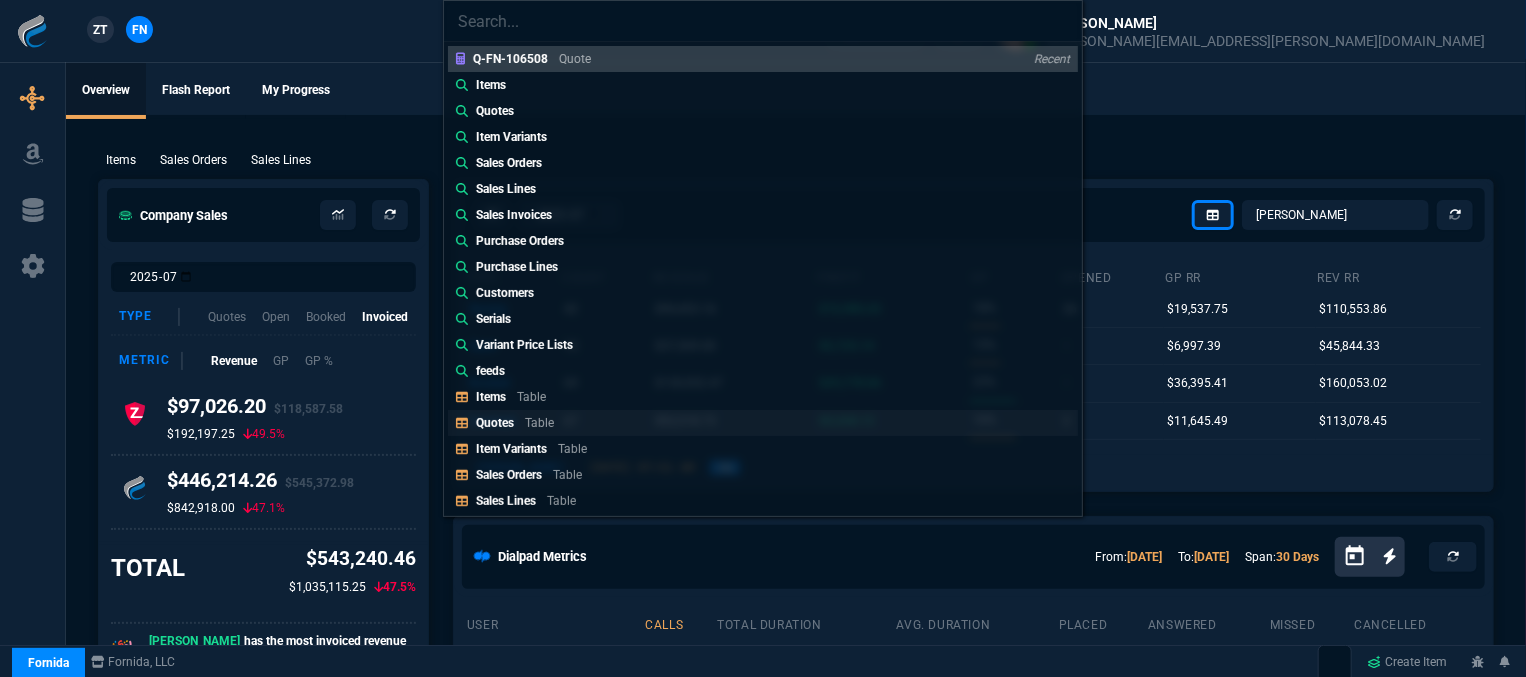 click on "Quotes
Table" at bounding box center [763, 423] 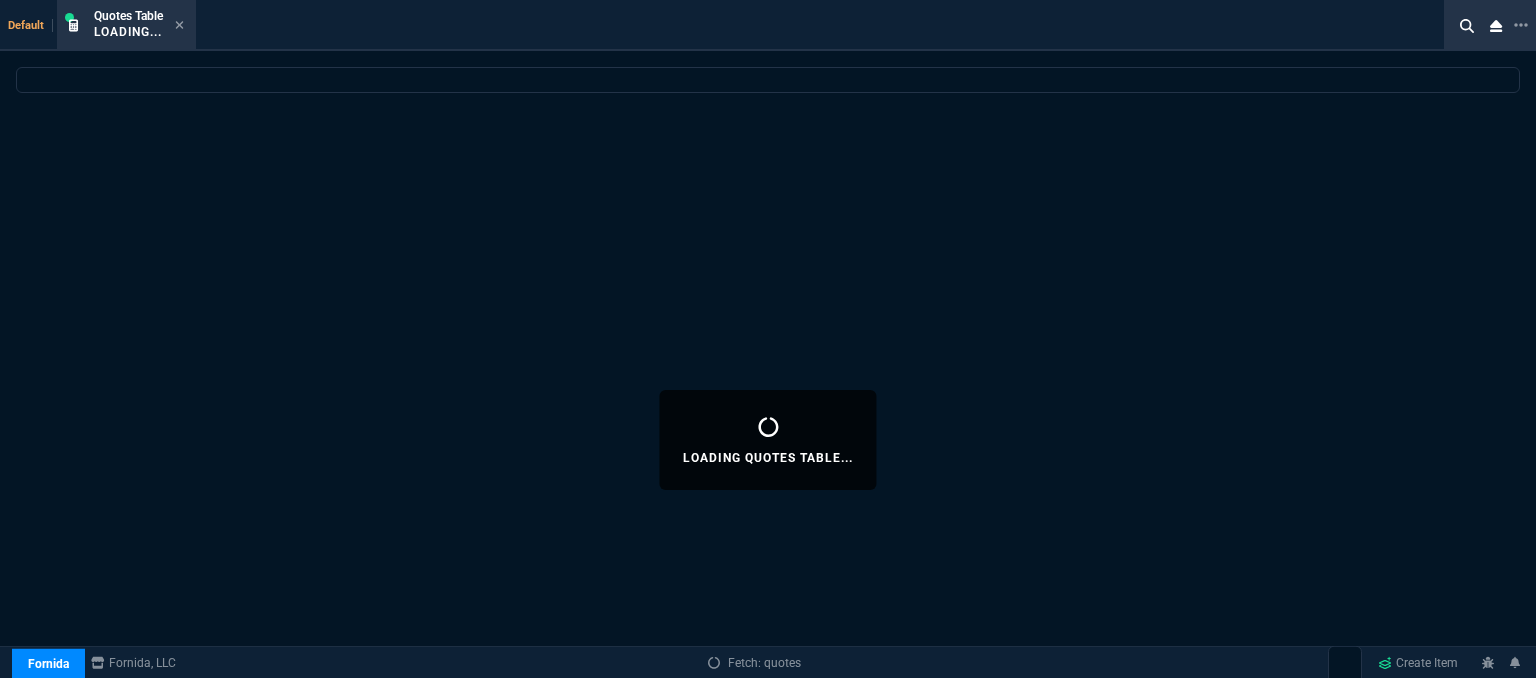 select 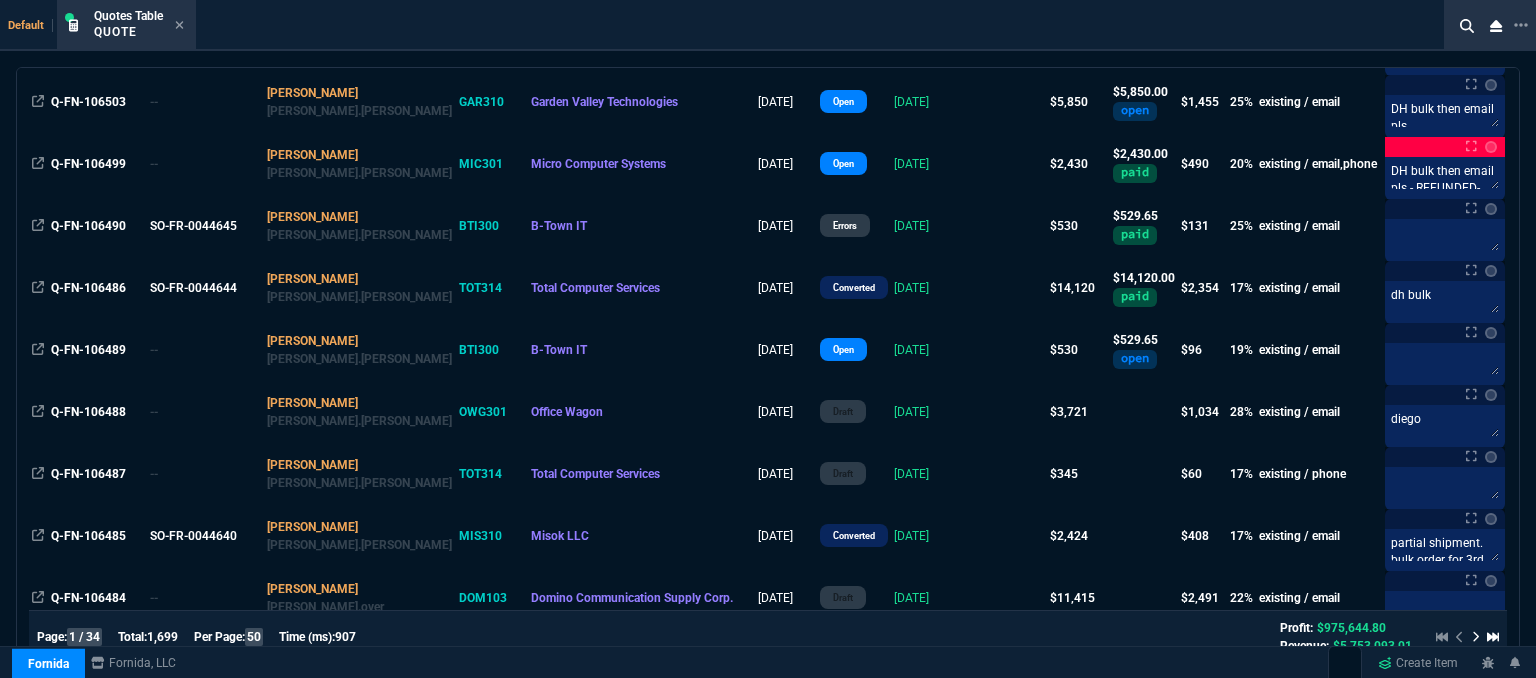 scroll, scrollTop: 800, scrollLeft: 0, axis: vertical 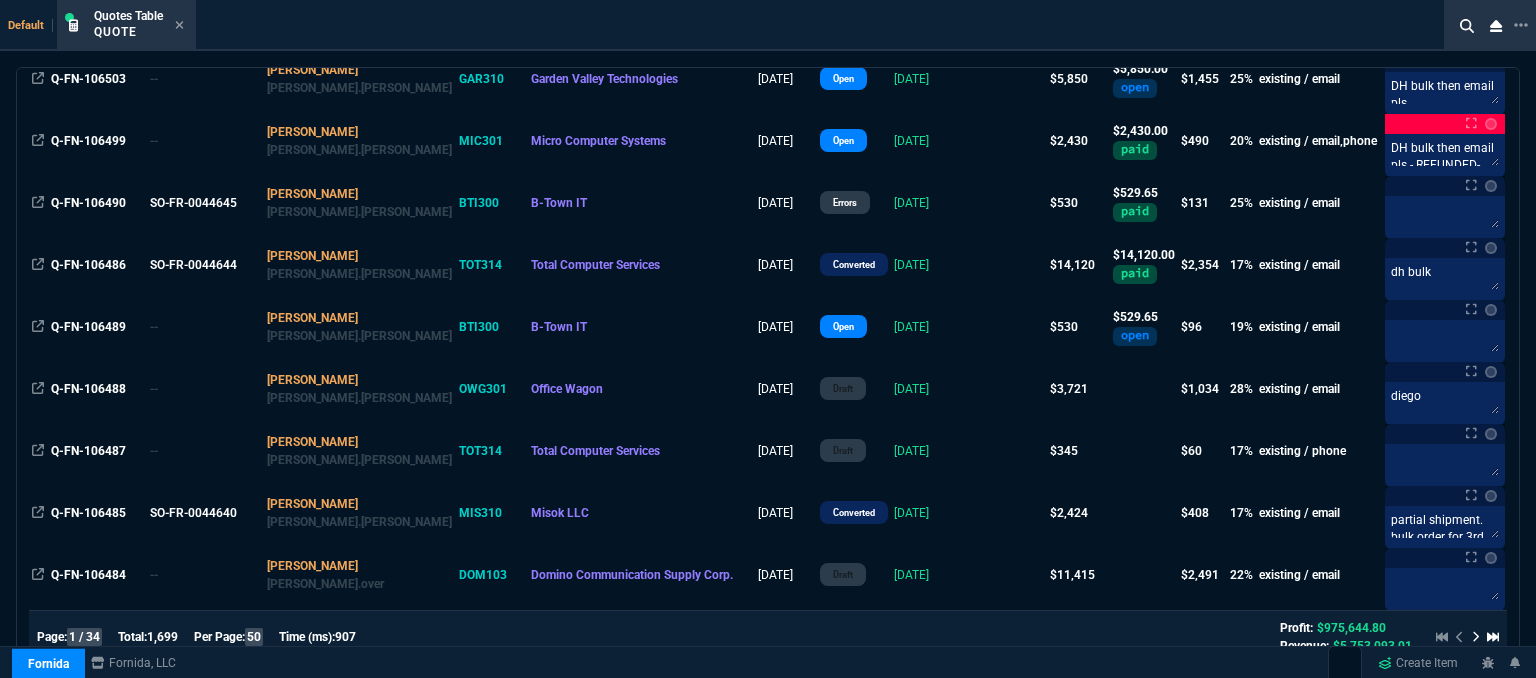 click at bounding box center [1008, 389] 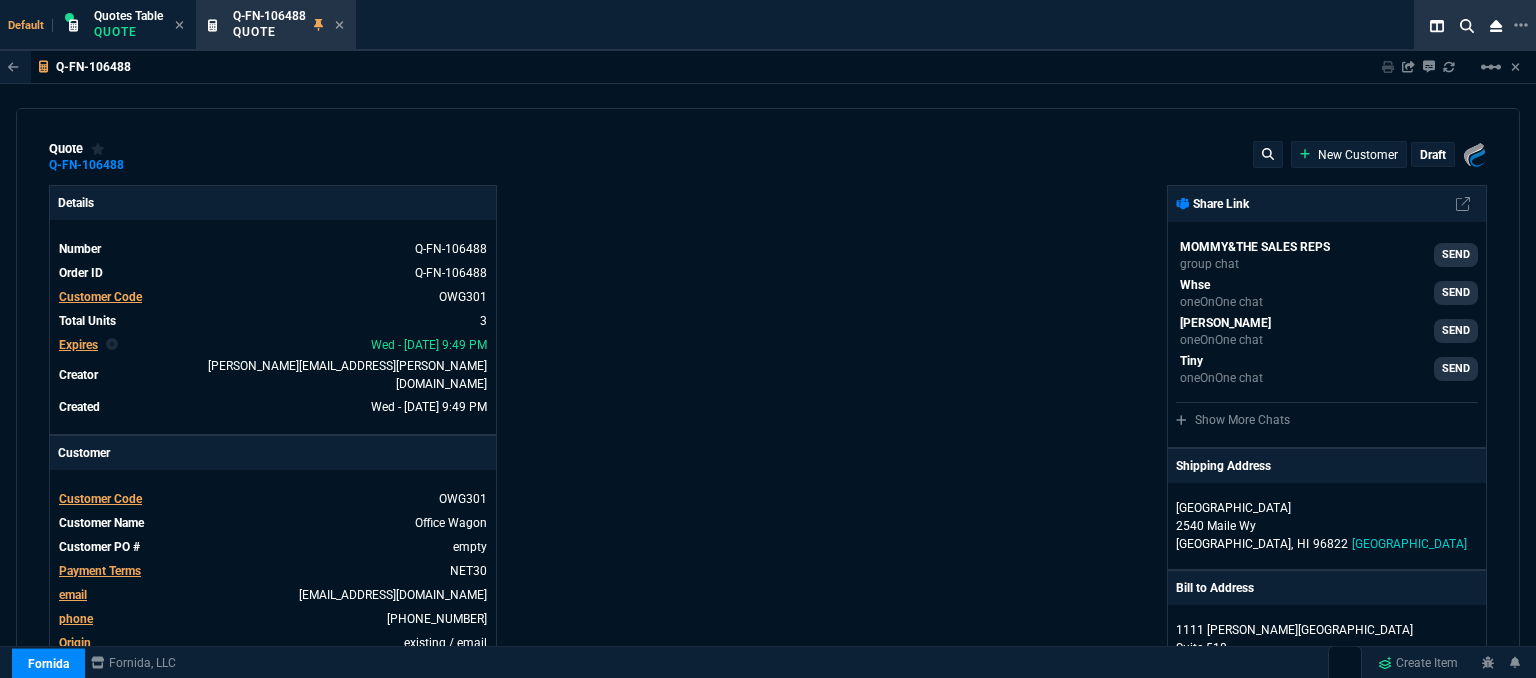 type on "14" 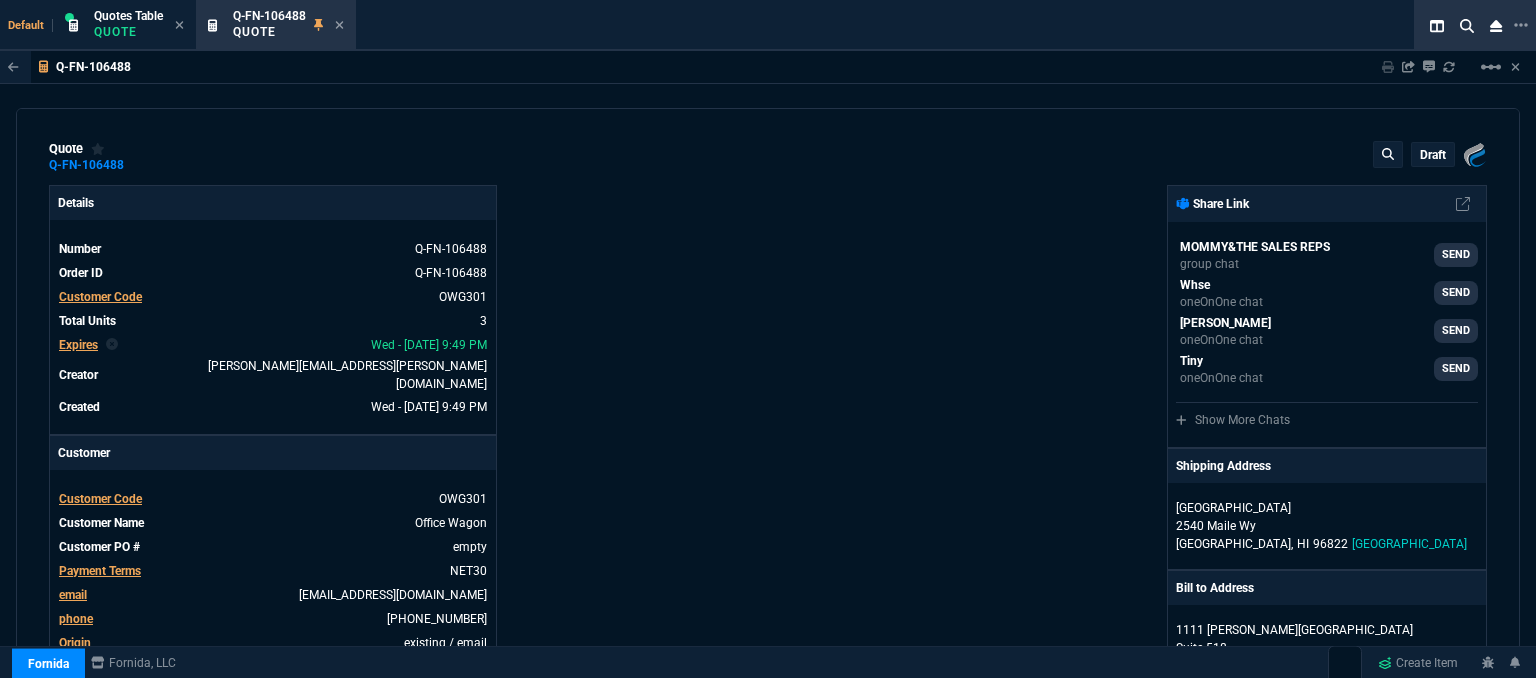 type 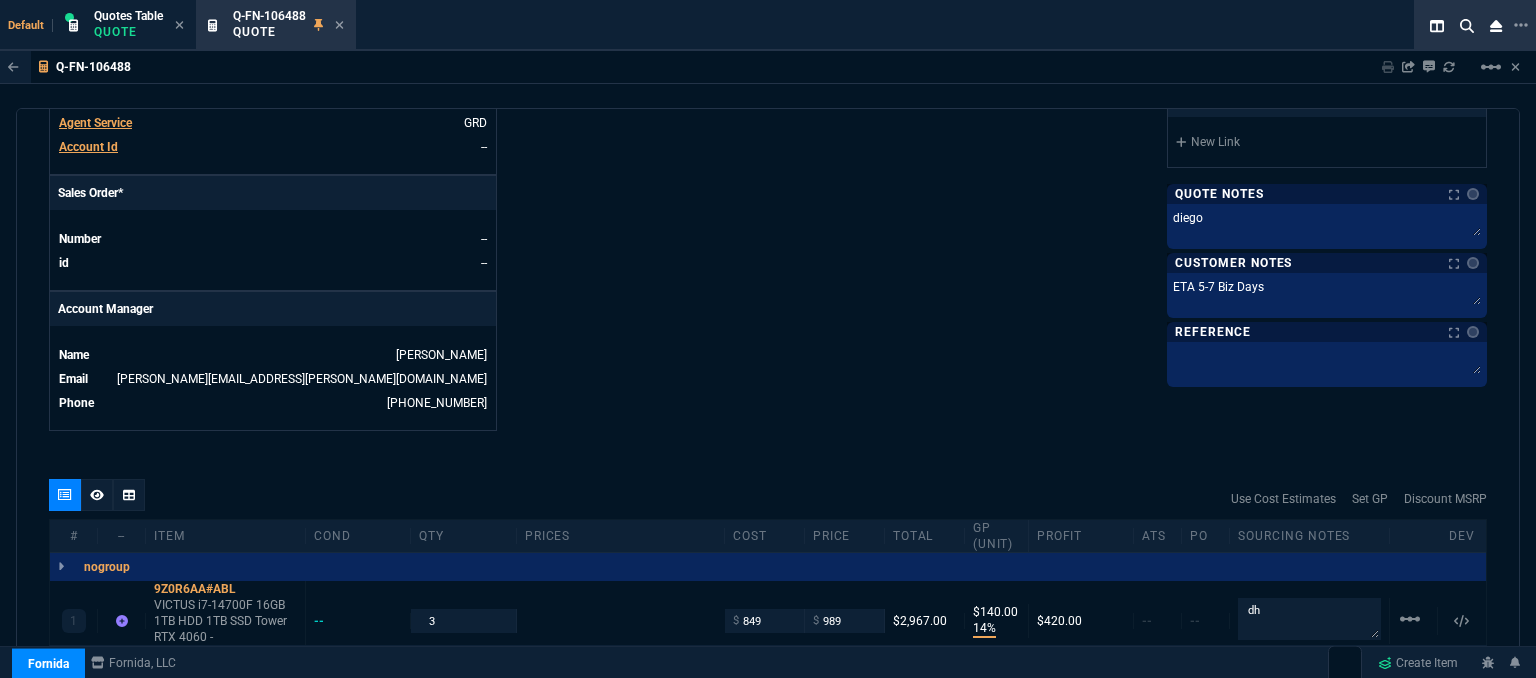 scroll, scrollTop: 900, scrollLeft: 0, axis: vertical 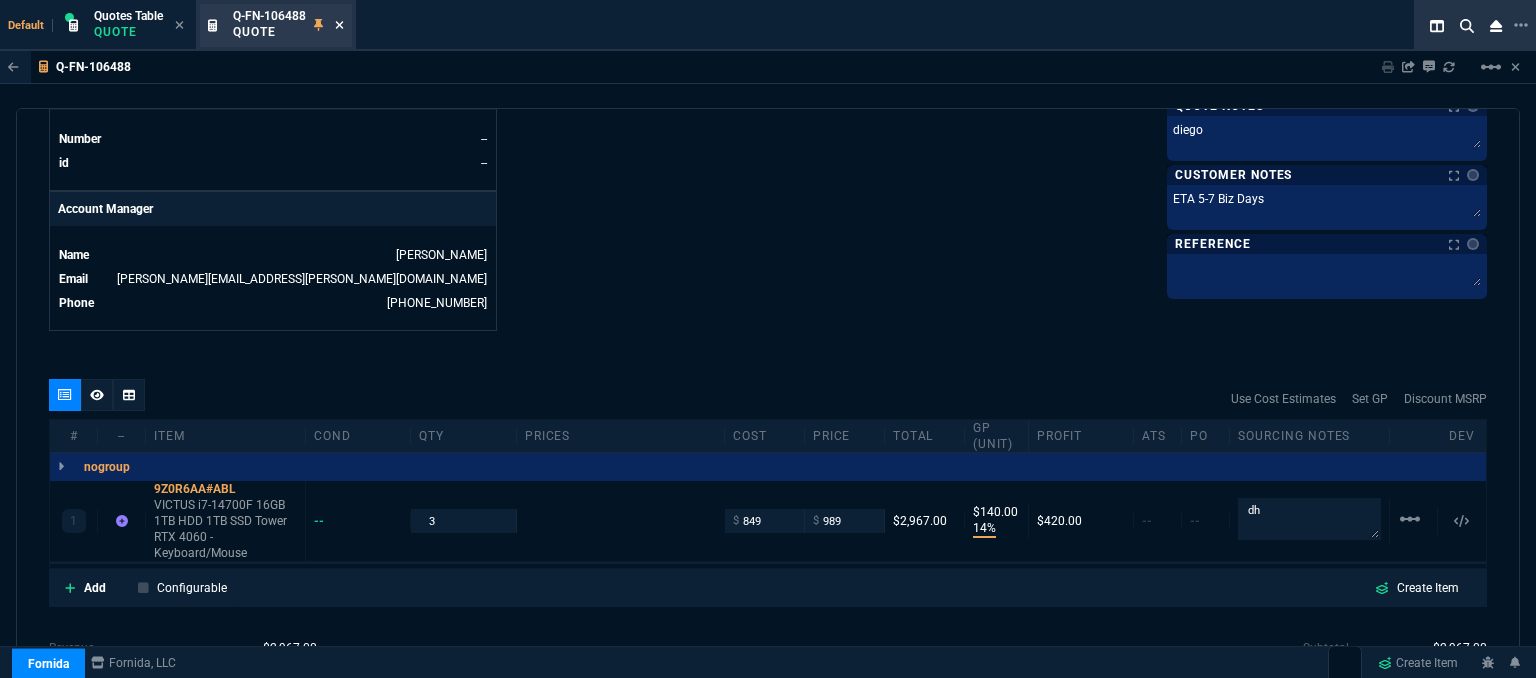 click 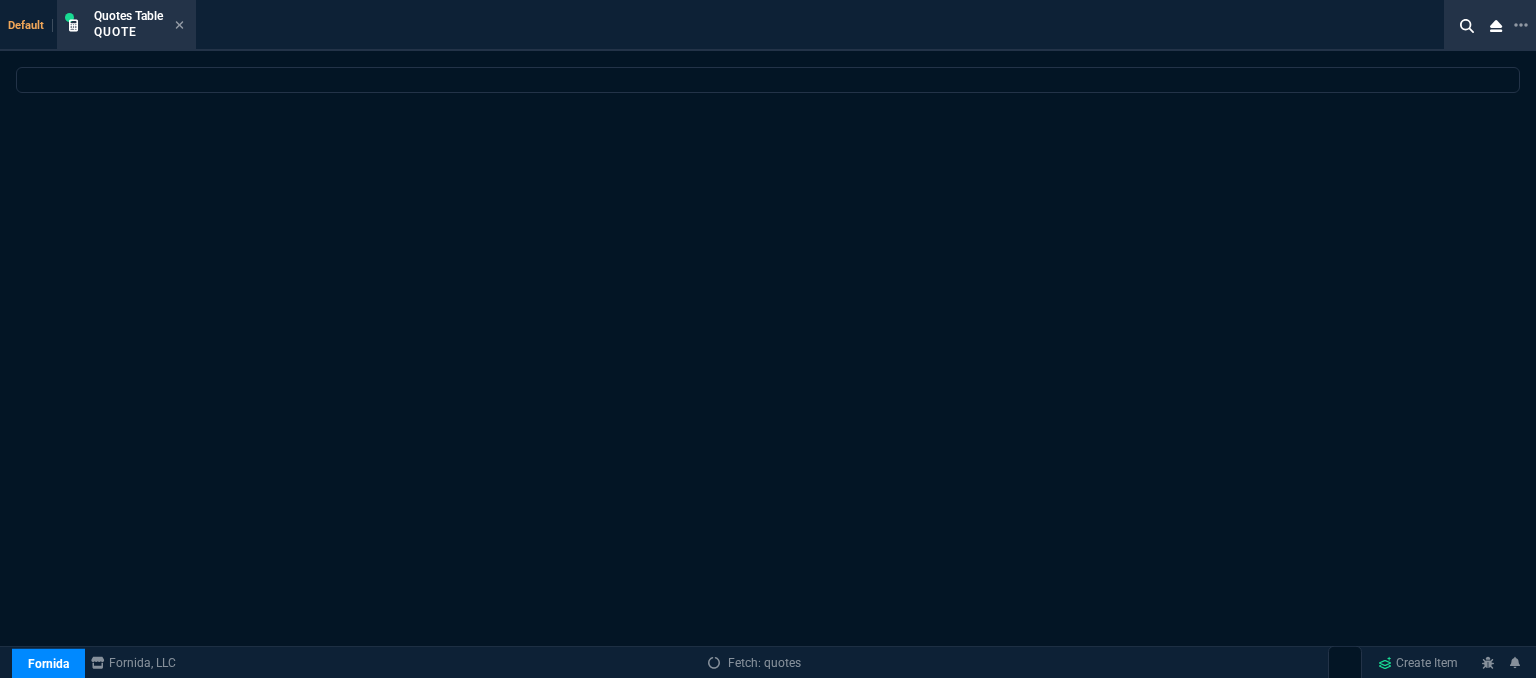 select 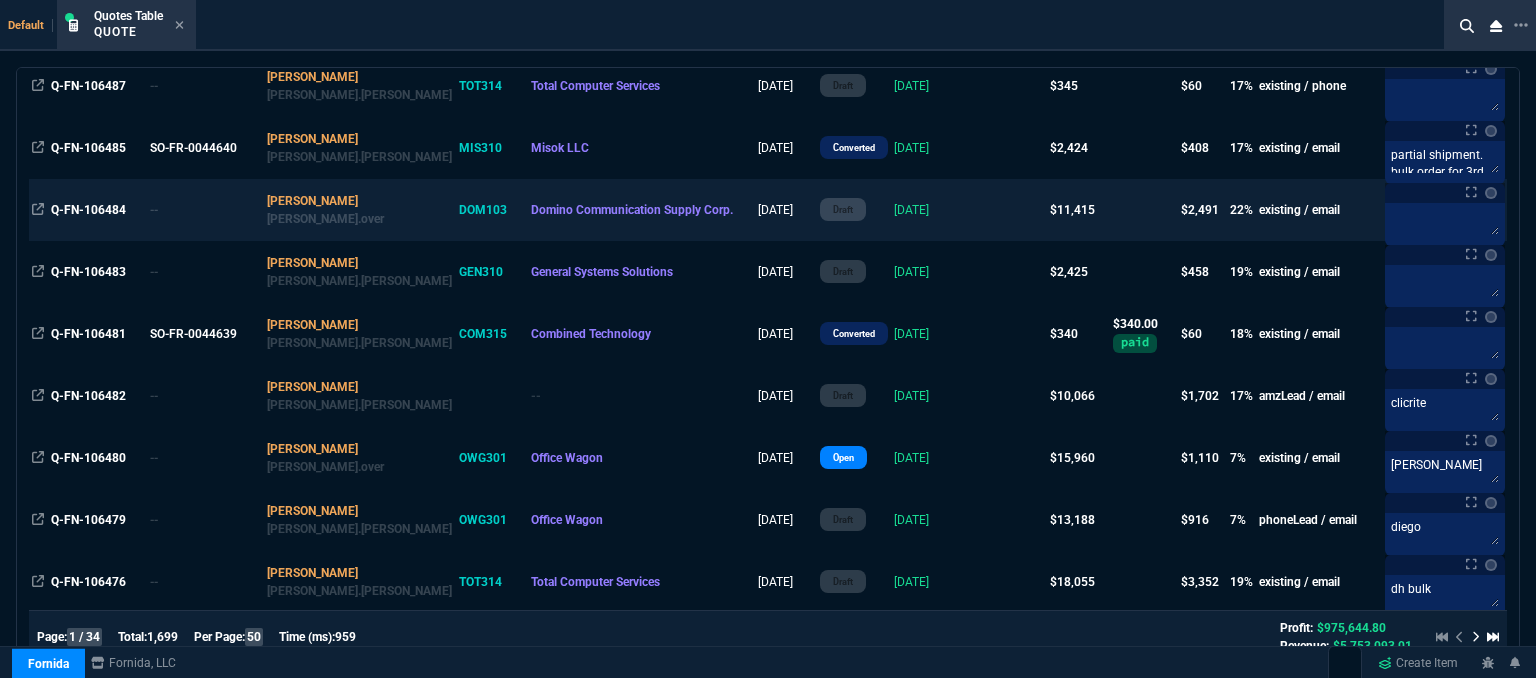 scroll, scrollTop: 1200, scrollLeft: 0, axis: vertical 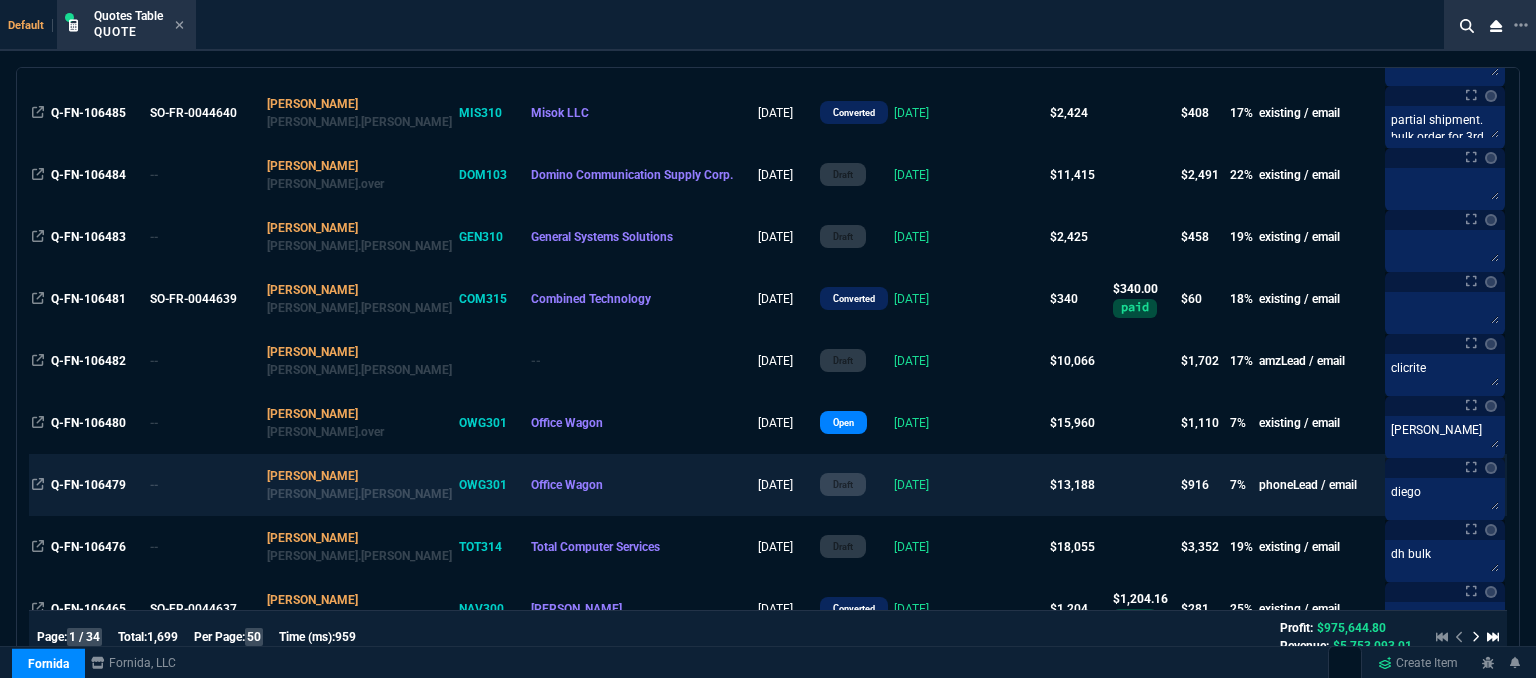 click at bounding box center [1008, 485] 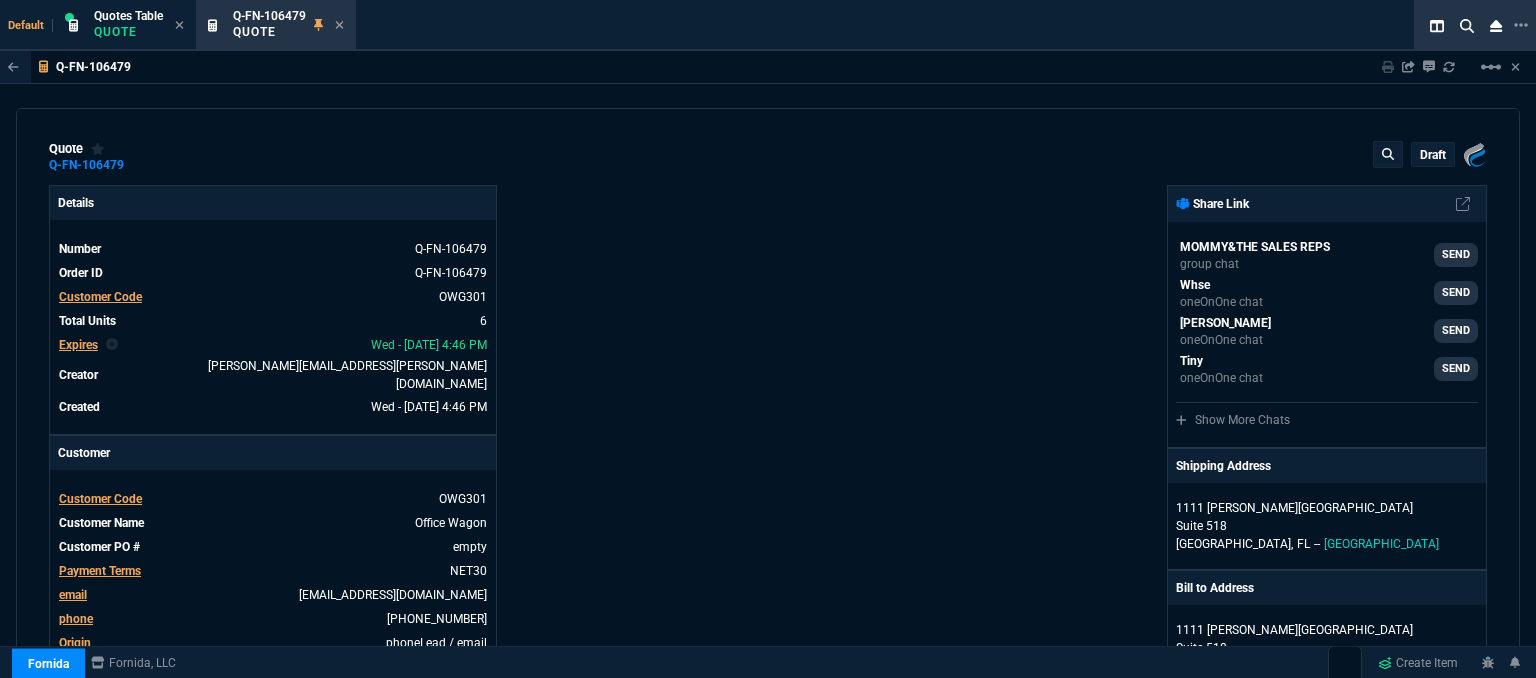 type on "14" 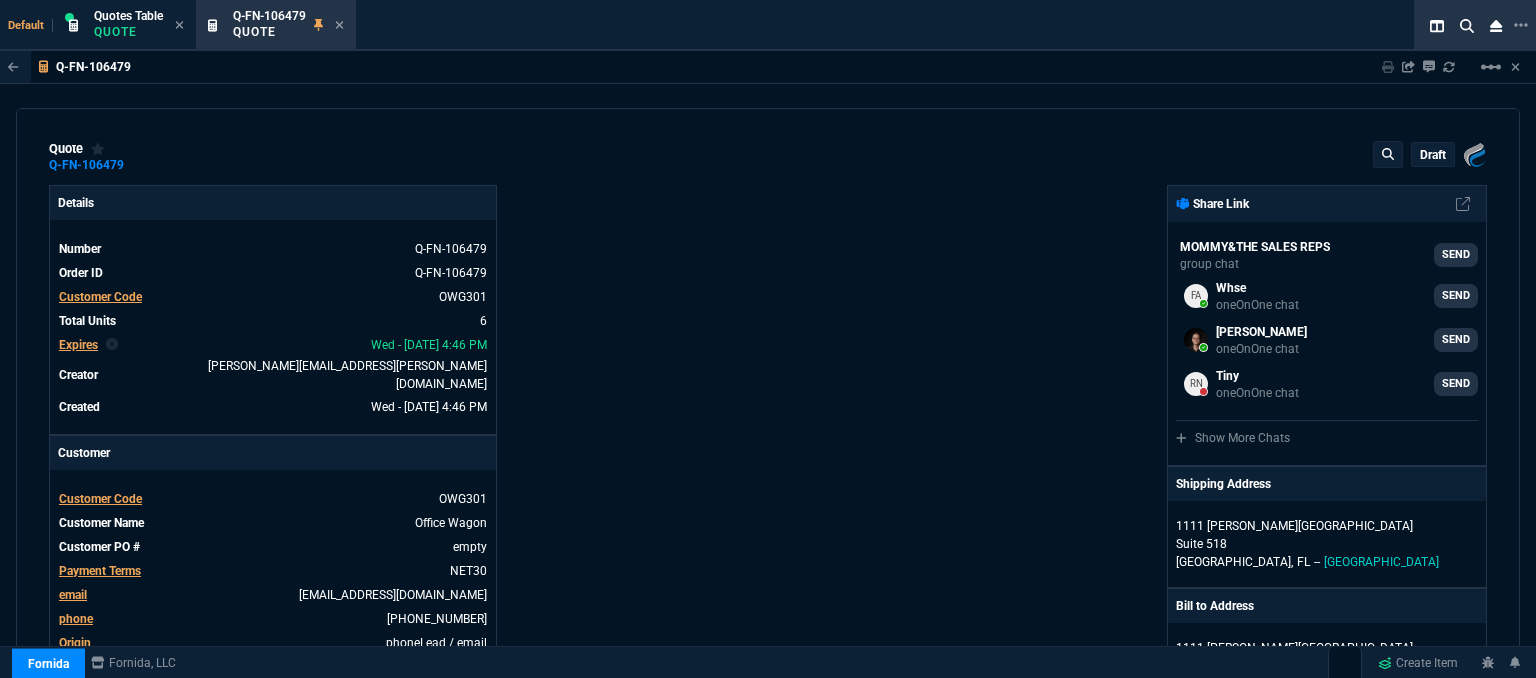 type 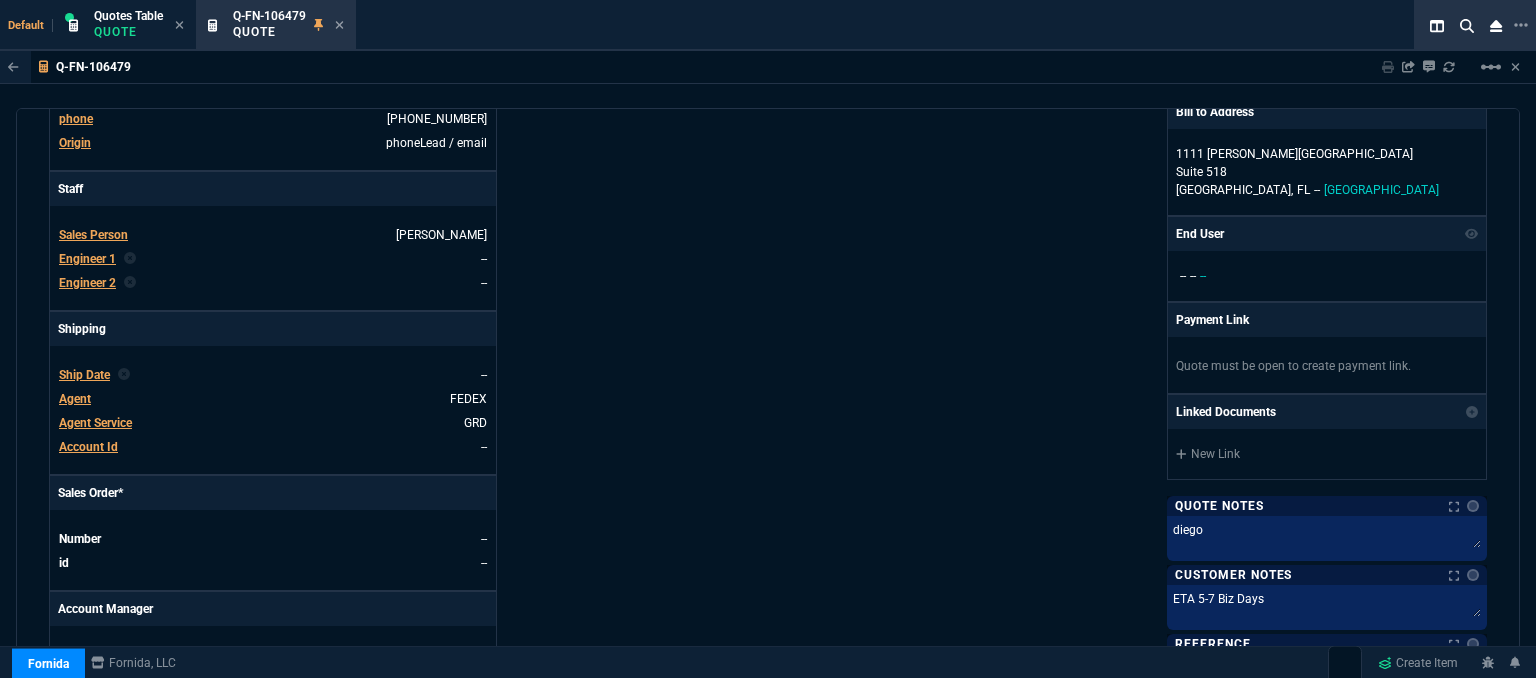 scroll, scrollTop: 0, scrollLeft: 0, axis: both 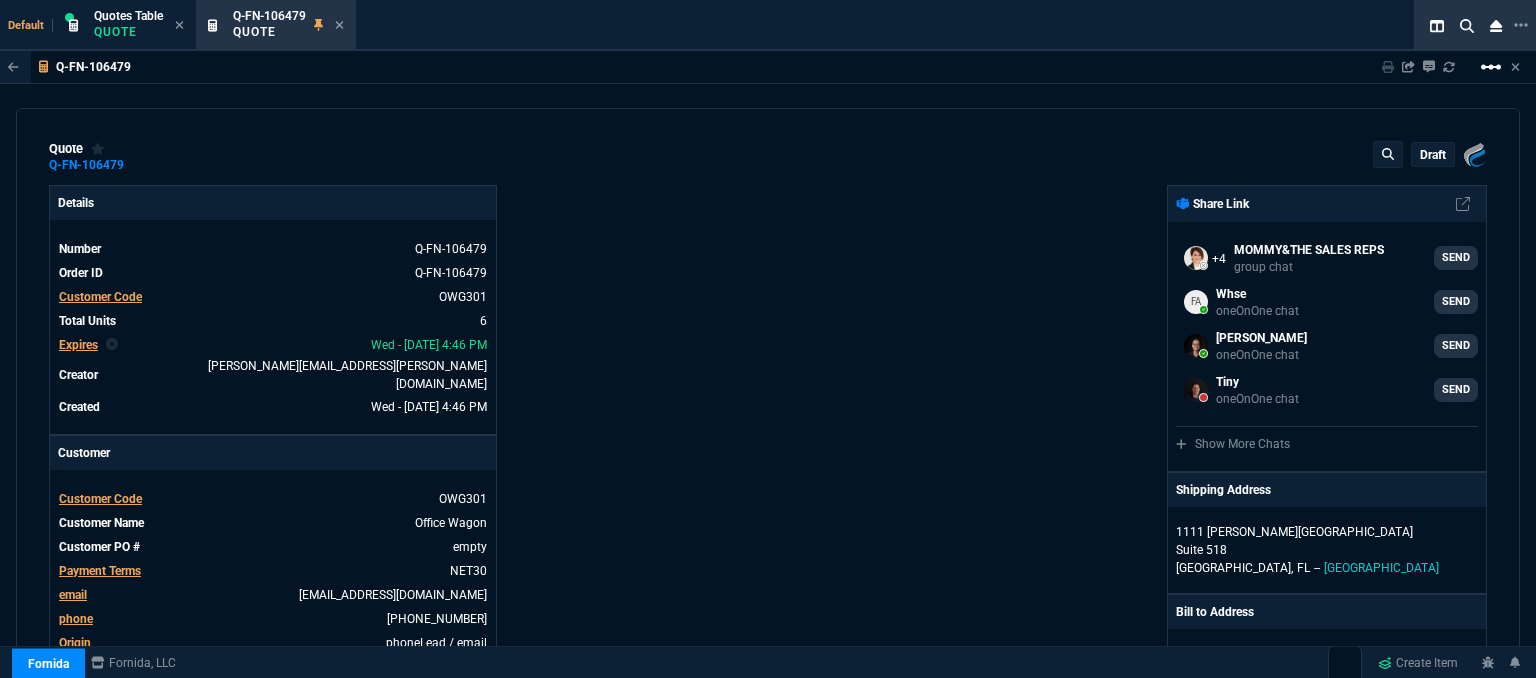 click on "linear_scale" at bounding box center (1491, 67) 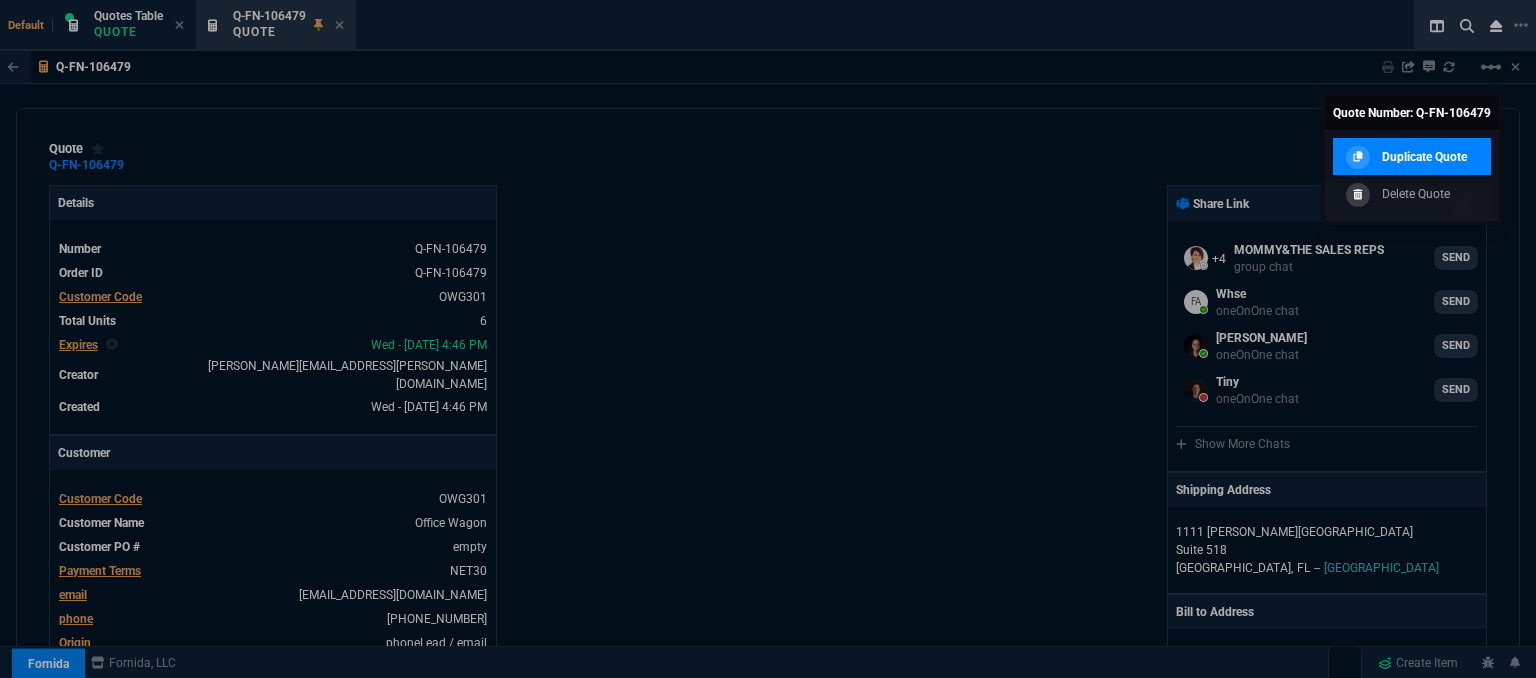 click on "Duplicate Quote" at bounding box center (1424, 157) 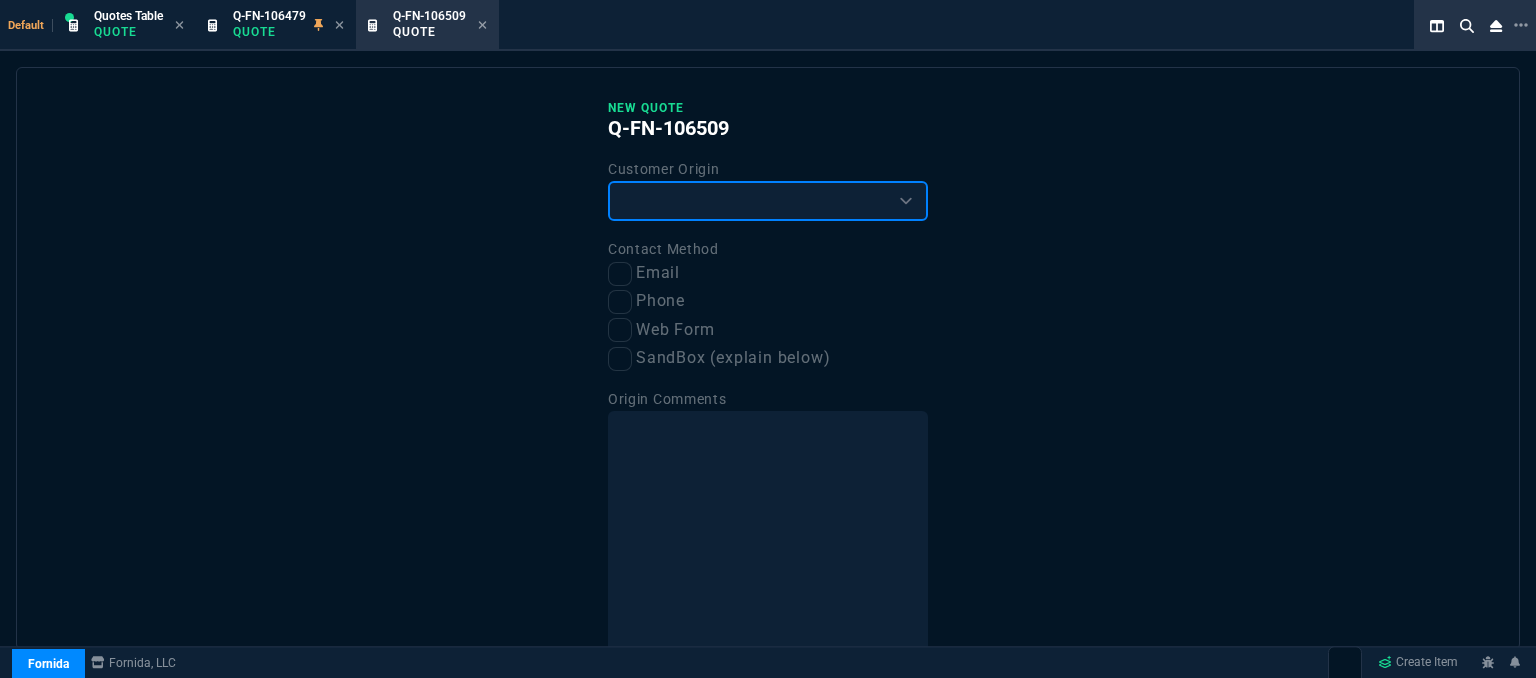click on "Existing Customer Amazon Lead (first order) Website Lead (first order) Called (first order) Referral (first order) SandBox (explain below)" at bounding box center (768, 201) 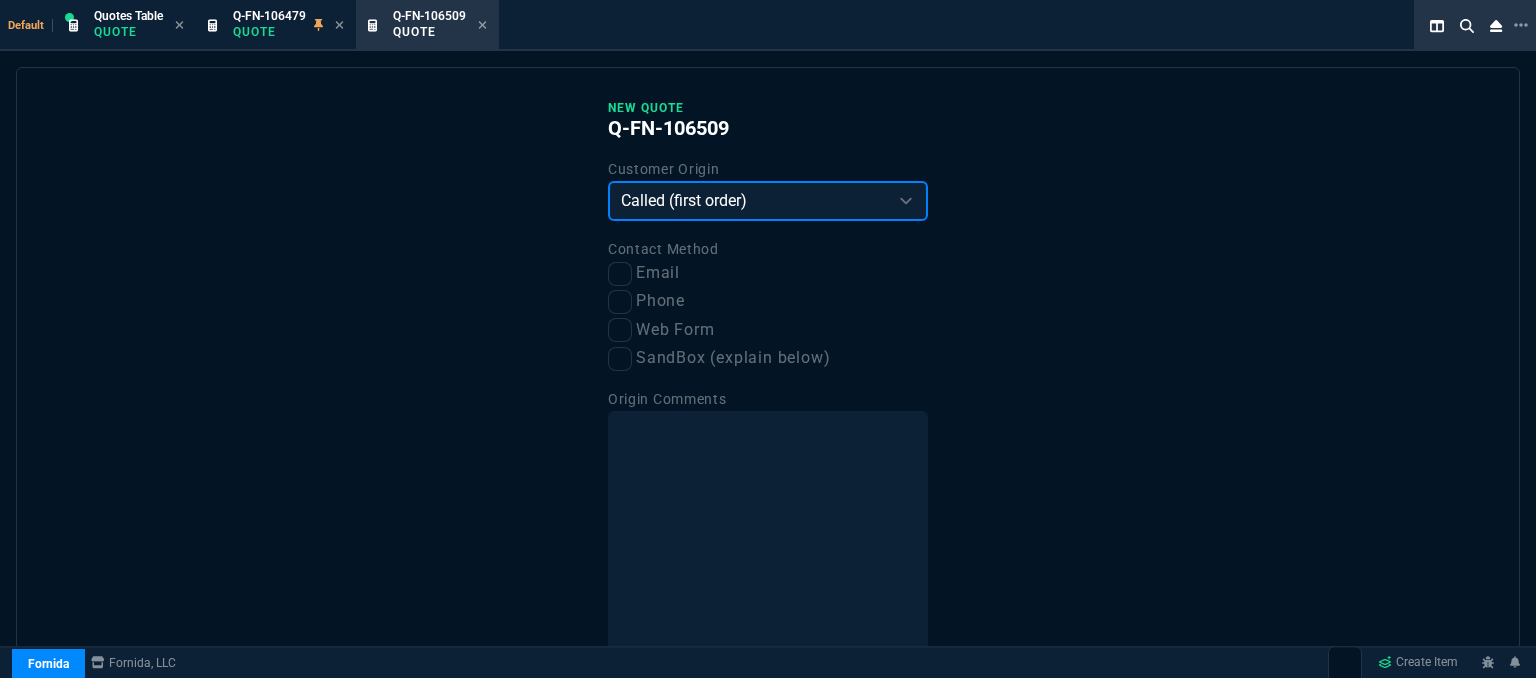 click on "Existing Customer Amazon Lead (first order) Website Lead (first order) Called (first order) Referral (first order) SandBox (explain below)" at bounding box center [768, 201] 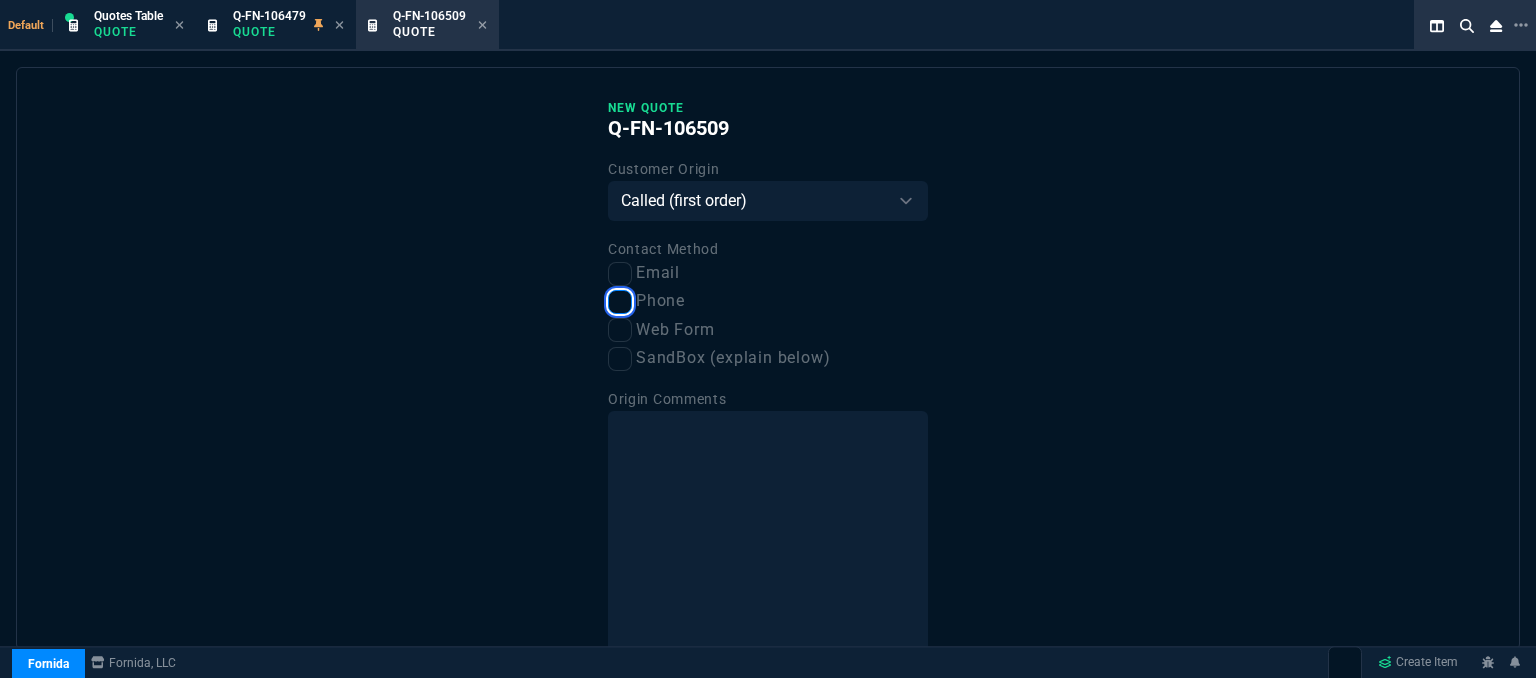 click on "Phone" at bounding box center (620, 302) 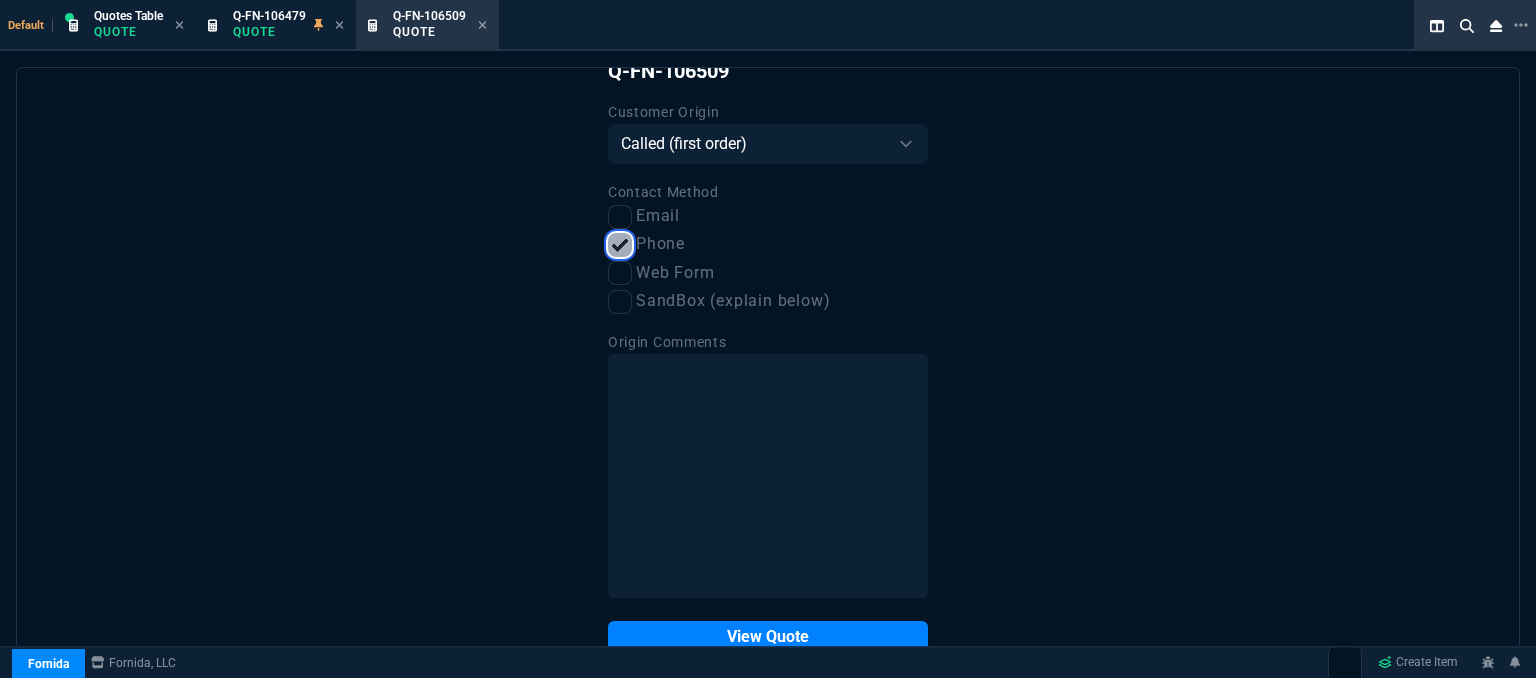 scroll, scrollTop: 101, scrollLeft: 0, axis: vertical 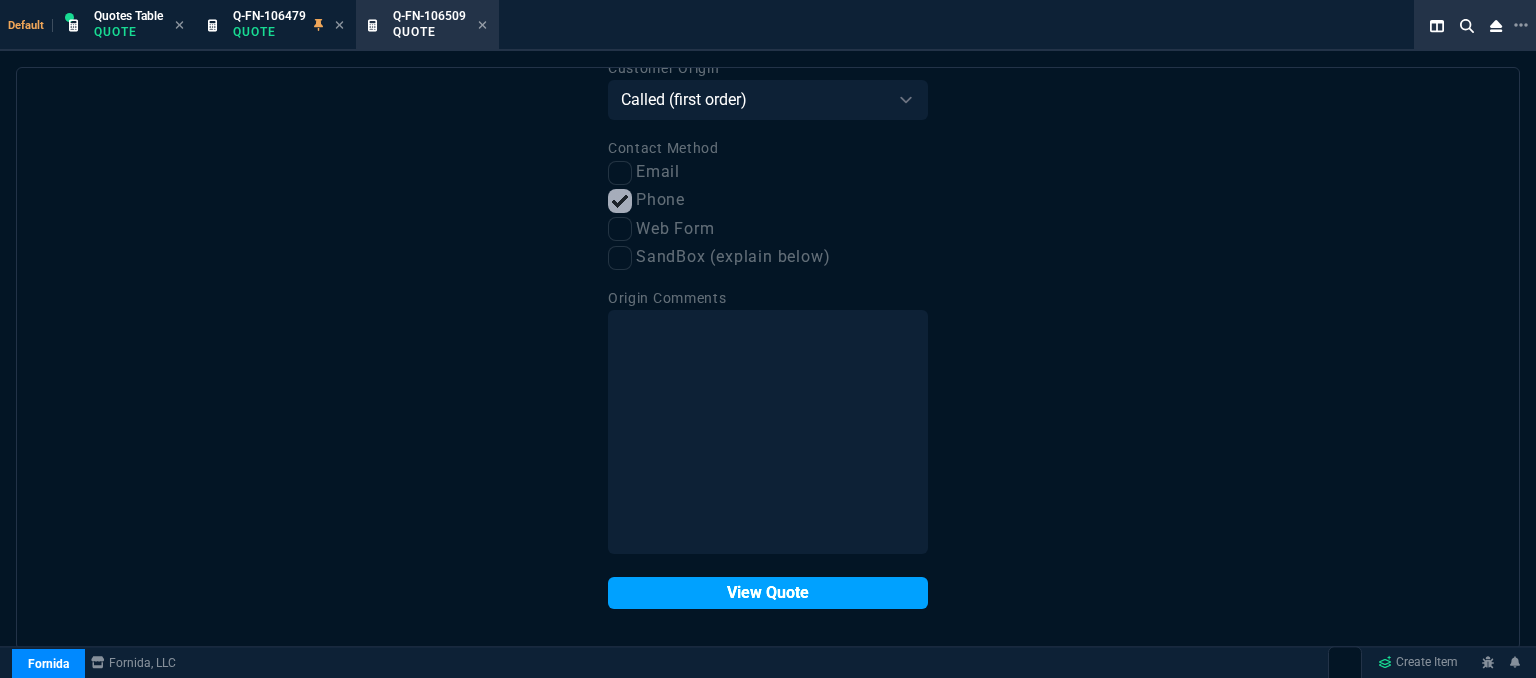 click on "View Quote" at bounding box center [768, 593] 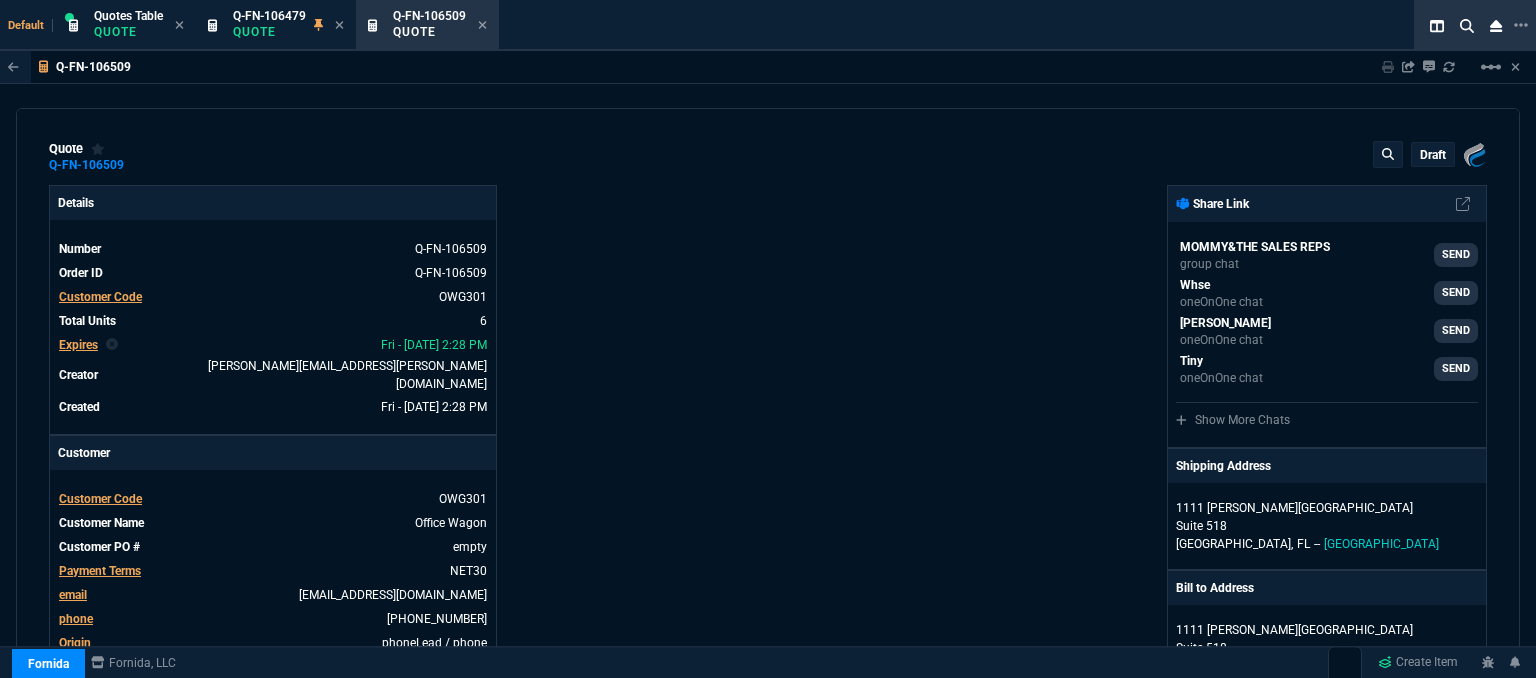 type on "14" 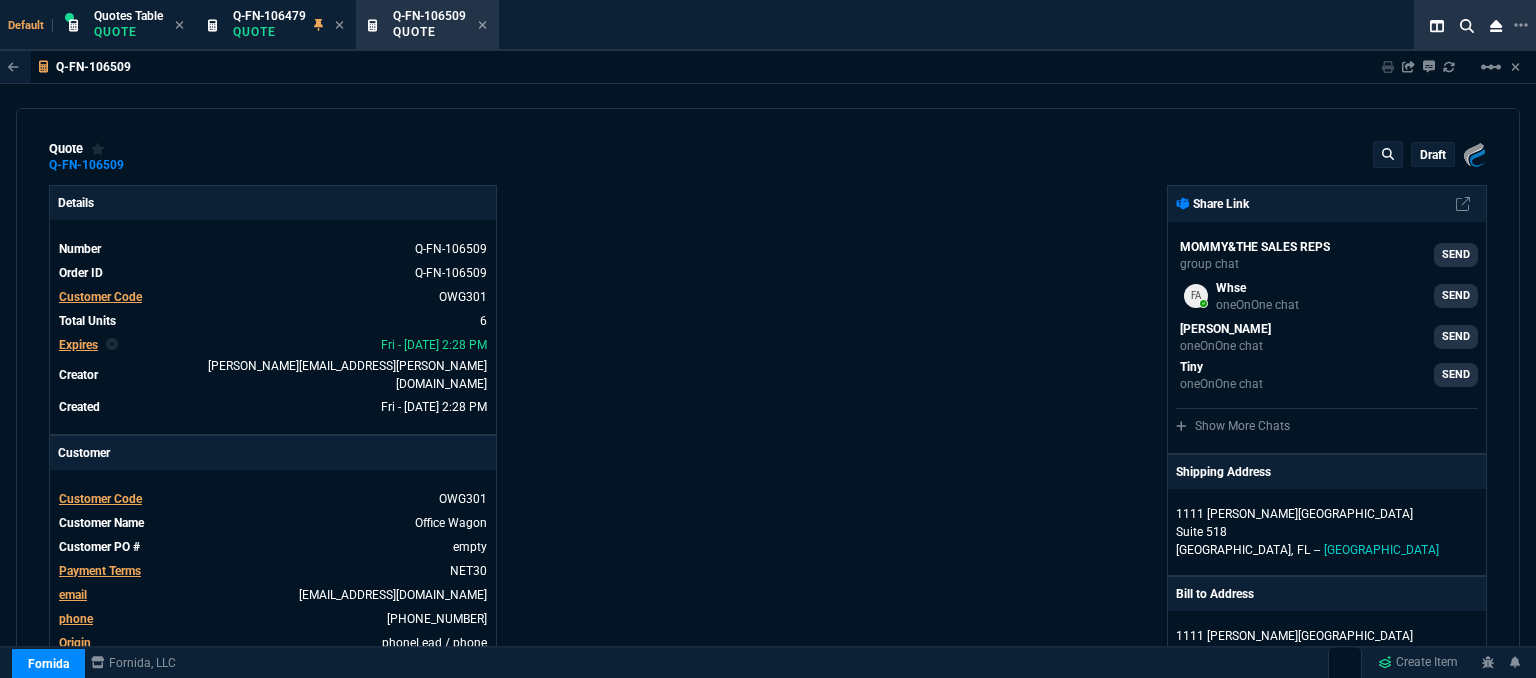 type 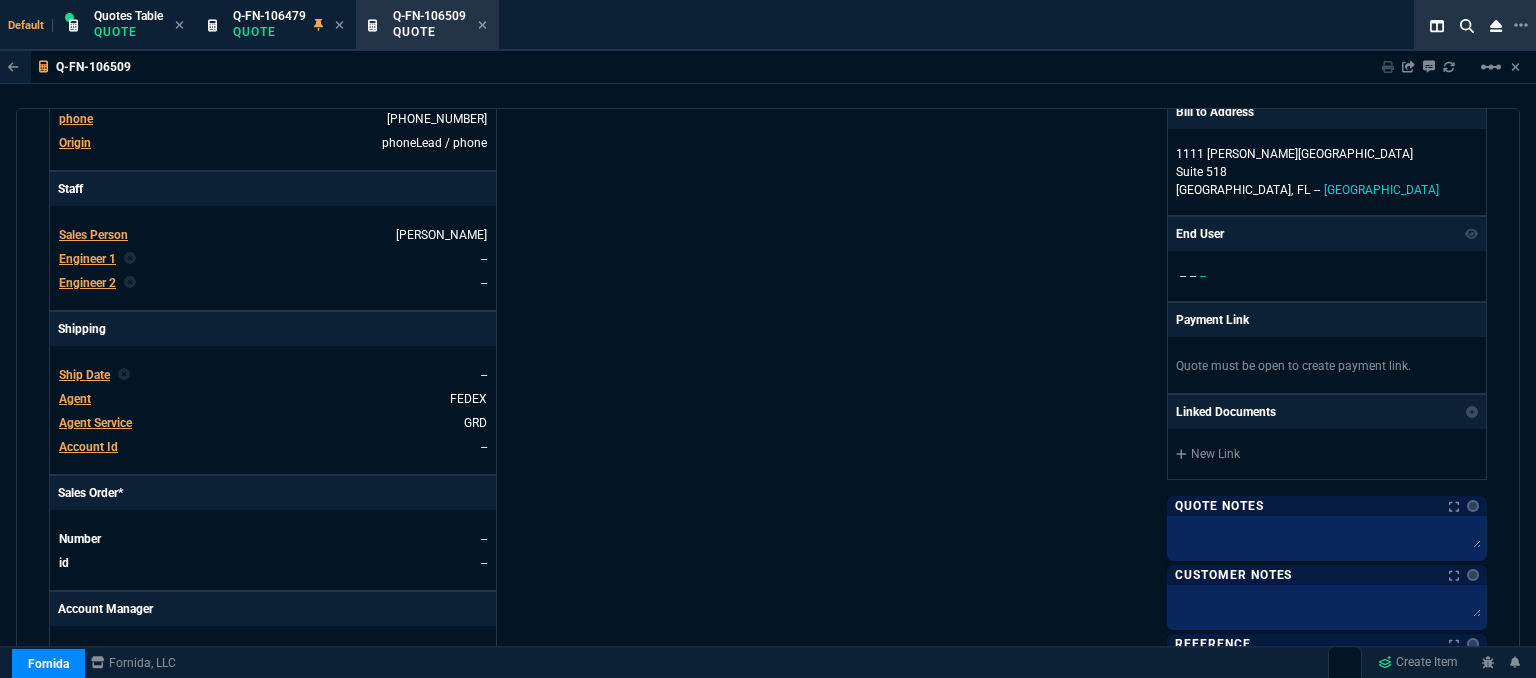 scroll, scrollTop: 1171, scrollLeft: 0, axis: vertical 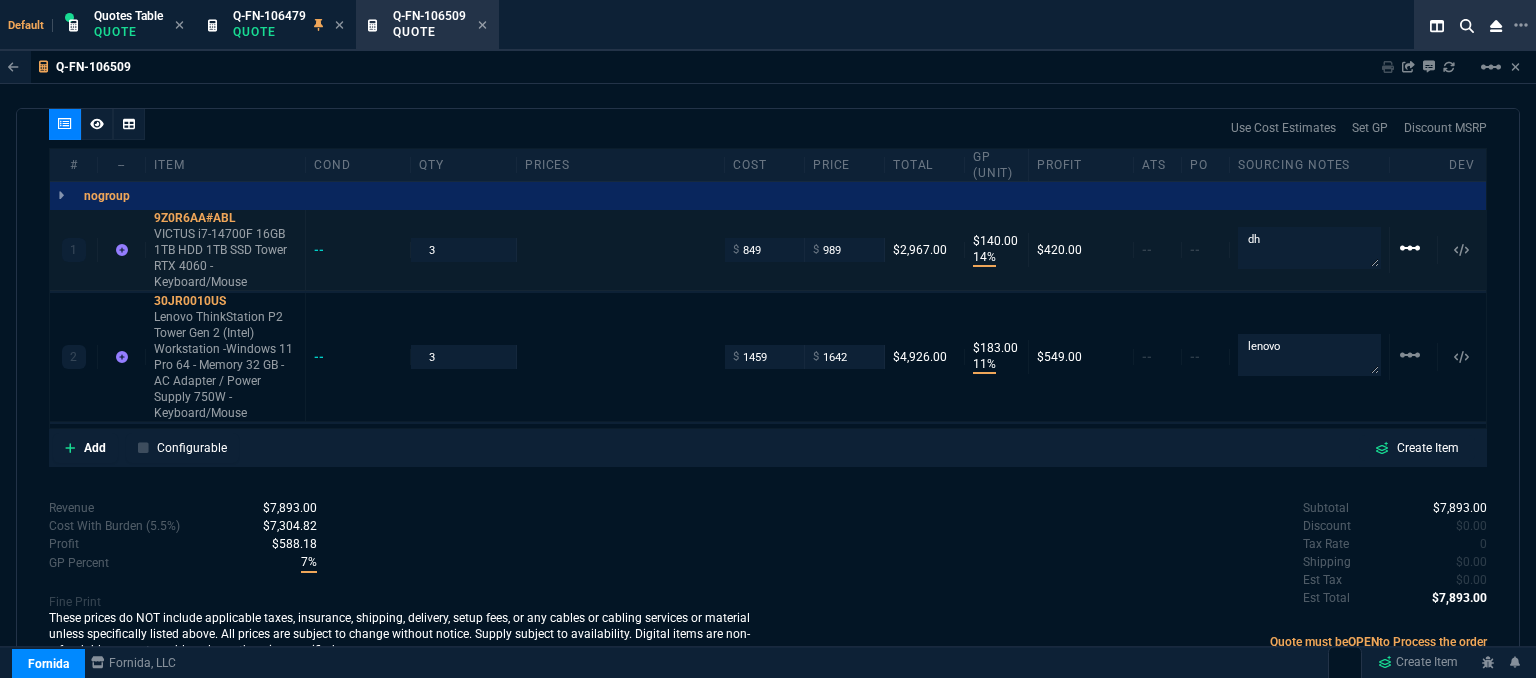 click on "linear_scale" at bounding box center (1410, 248) 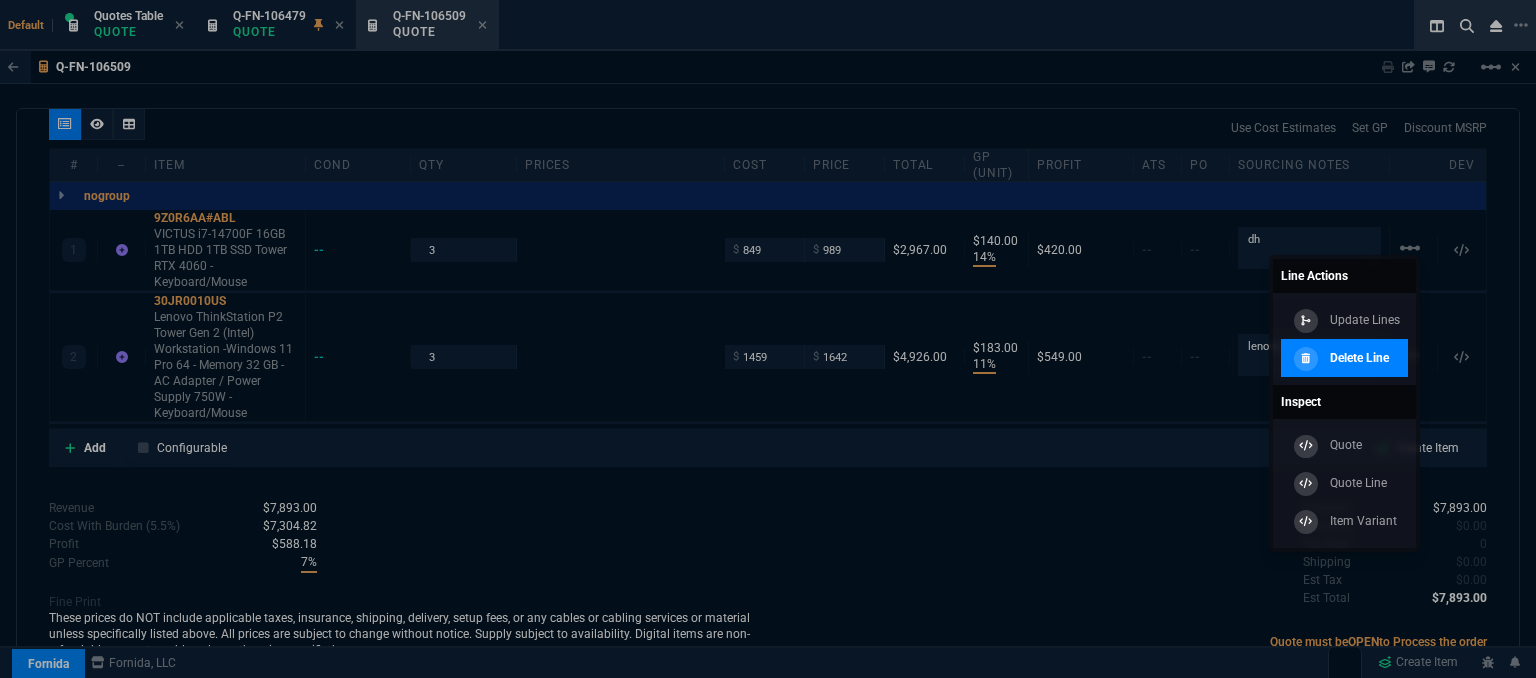 click on "Delete Line" at bounding box center (1339, 358) 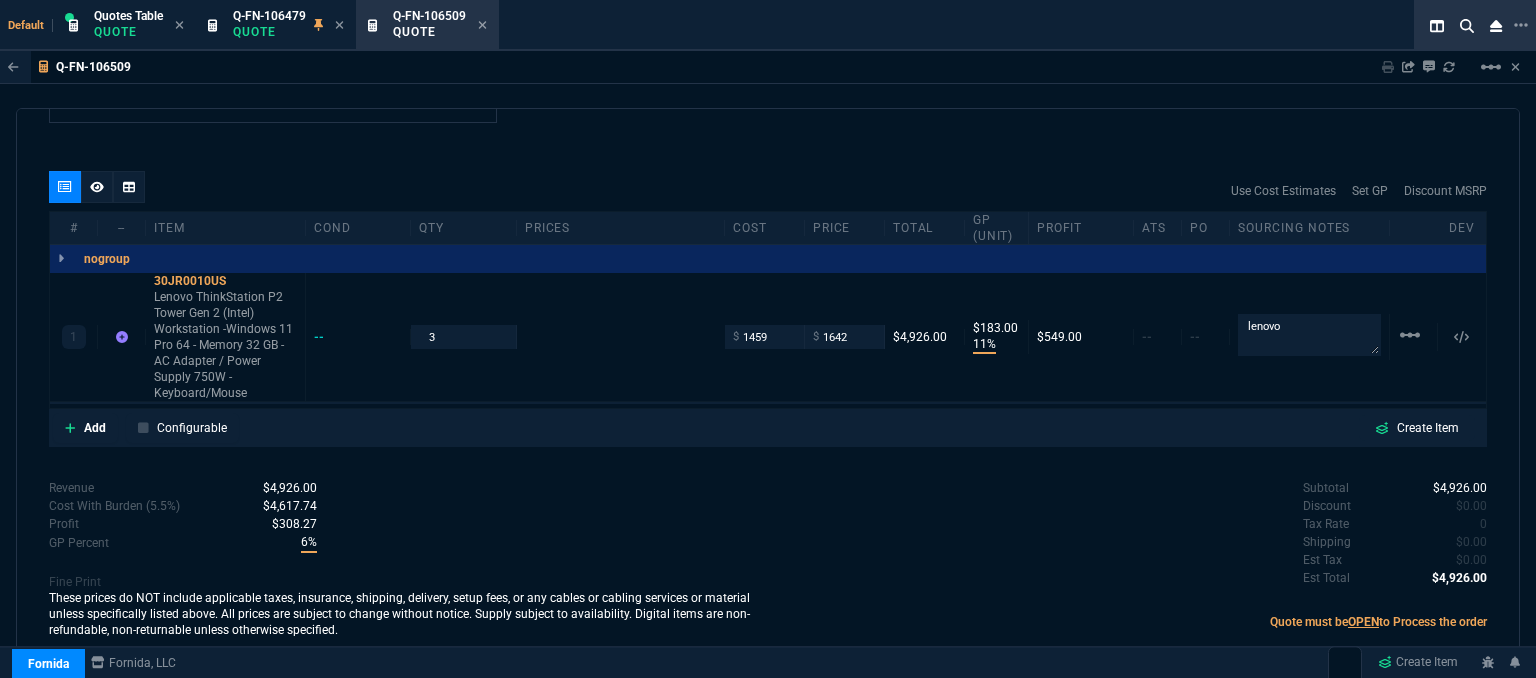 scroll, scrollTop: 1089, scrollLeft: 0, axis: vertical 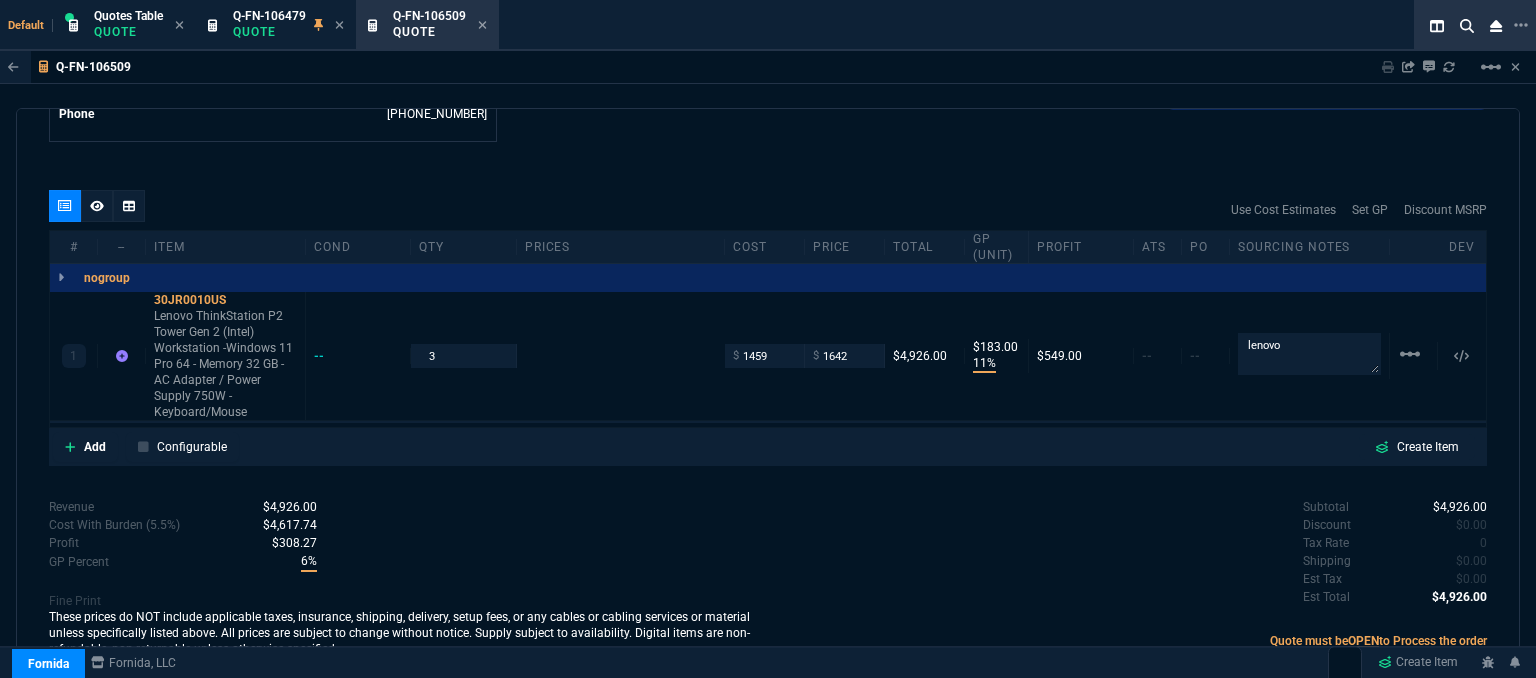 type on "11" 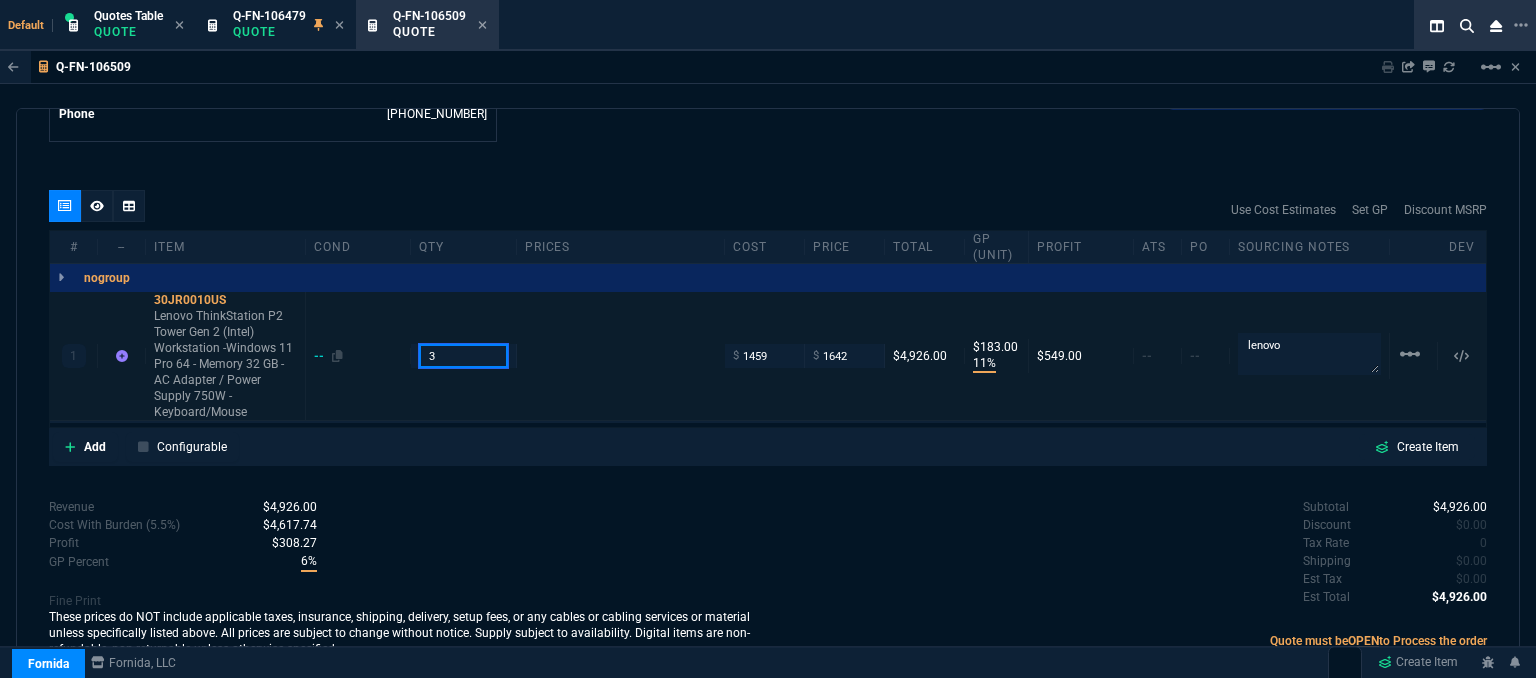 drag, startPoint x: 444, startPoint y: 346, endPoint x: 390, endPoint y: 339, distance: 54.451813 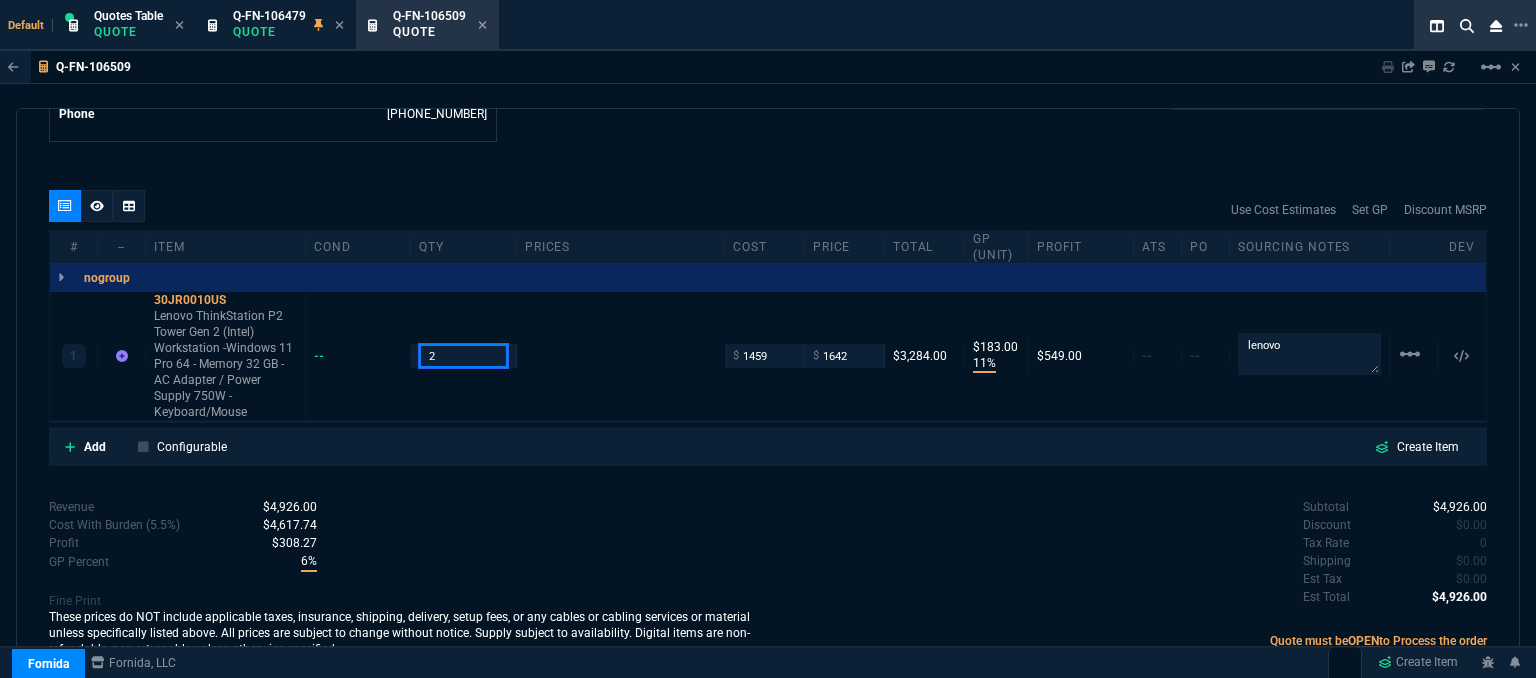 type on "2" 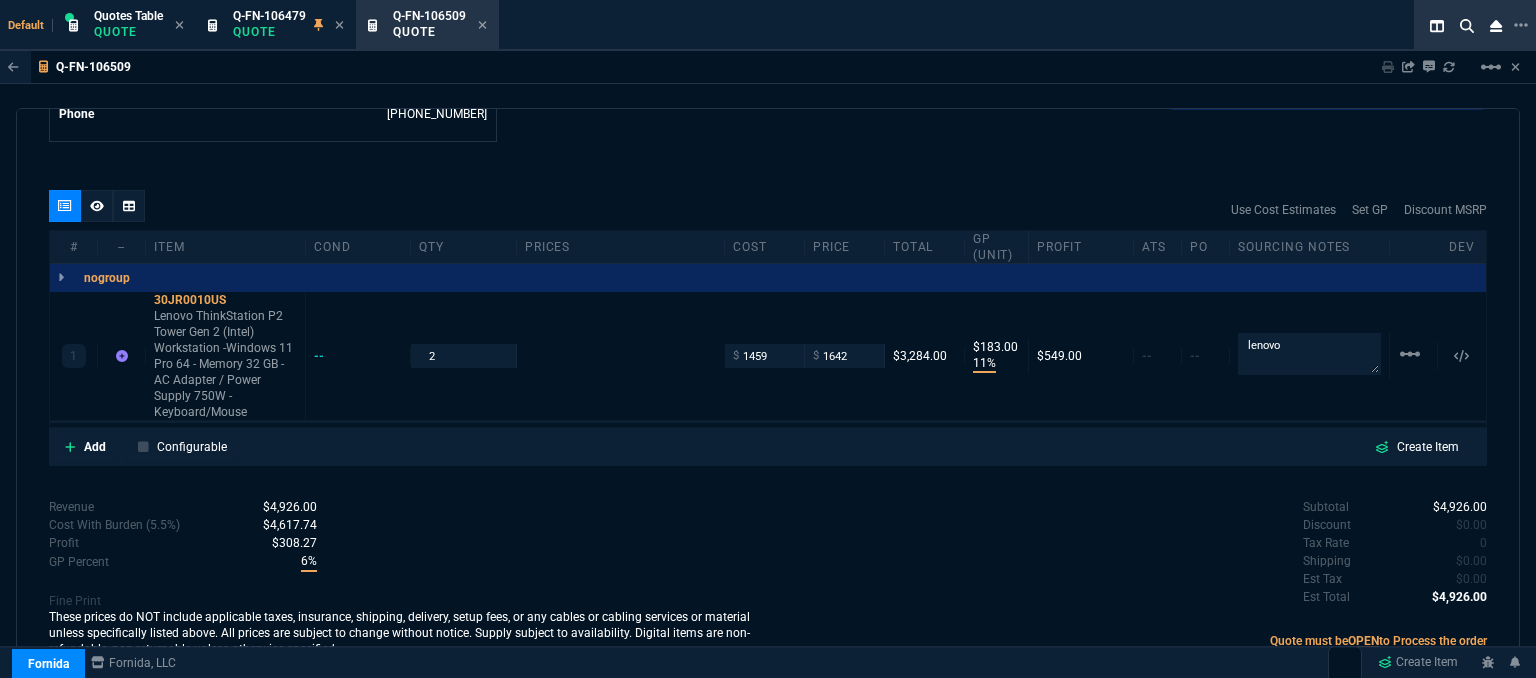 click on "Q-FN-106509 Sharing Q-FN-106509 Link Dev Link  Share on Teams linear_scale  quote   Q-FN-106509  draft Fornida, LLC [STREET_ADDRESS] Details Number Q-FN-106509  Order ID Q-FN-106509  Customer Code OWG301  Total Units 3  Expires Fri - [DATE] 2:28 PM Creator [PERSON_NAME][EMAIL_ADDRESS][PERSON_NAME][DOMAIN_NAME]  Created Fri - [DATE] 2:28 PM Print Specs Number Q-FN-106509  Customer ID OWG301  Customer Name Office Wagon  Expires [DATE]  9:28 AM  Customer PO # --  Payment Terms NET30  Shipping Agent FEDEX | GRD  Customer Customer Code OWG301  Customer Name Office Wagon  Customer PO # empty  Payment Terms NET30  email [EMAIL_ADDRESS][DOMAIN_NAME]  phone [PHONE_NUMBER]   Origin  phoneLead / phone   Origin Comment    Staff Sales Person [PERSON_NAME]  Engineer 1 --  Engineer 2 --  Shipping Ship Date -- Agent FEDEX  Agent Service GRD  Account Id --  Sales Order* Number --  id --  Account Manager Name [PERSON_NAME] [PERSON_NAME][EMAIL_ADDRESS][PERSON_NAME][DOMAIN_NAME]  Phone [PHONE_NUMBER]  Fornida, LLC [STREET_ADDRESS]  Share Link  SEND" at bounding box center [768, 415] 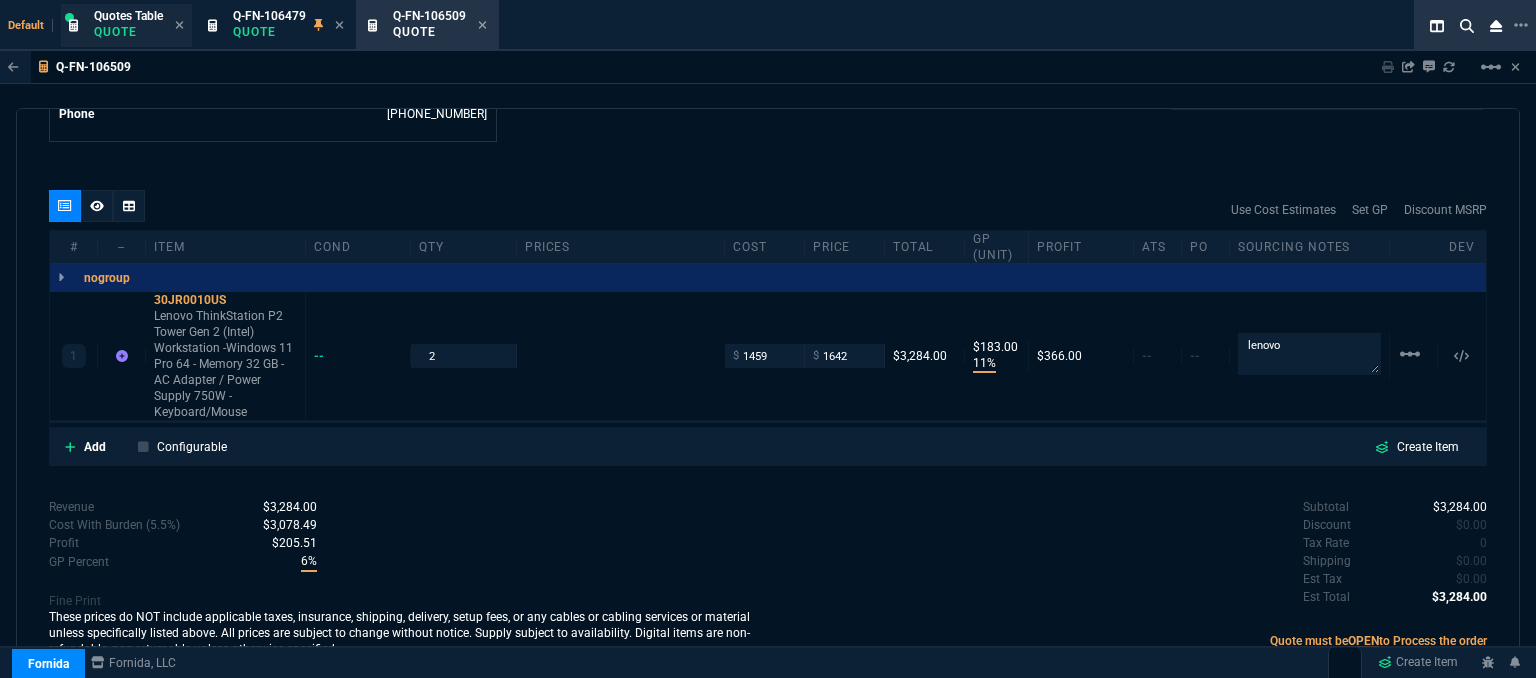 click on "Quote" at bounding box center (128, 32) 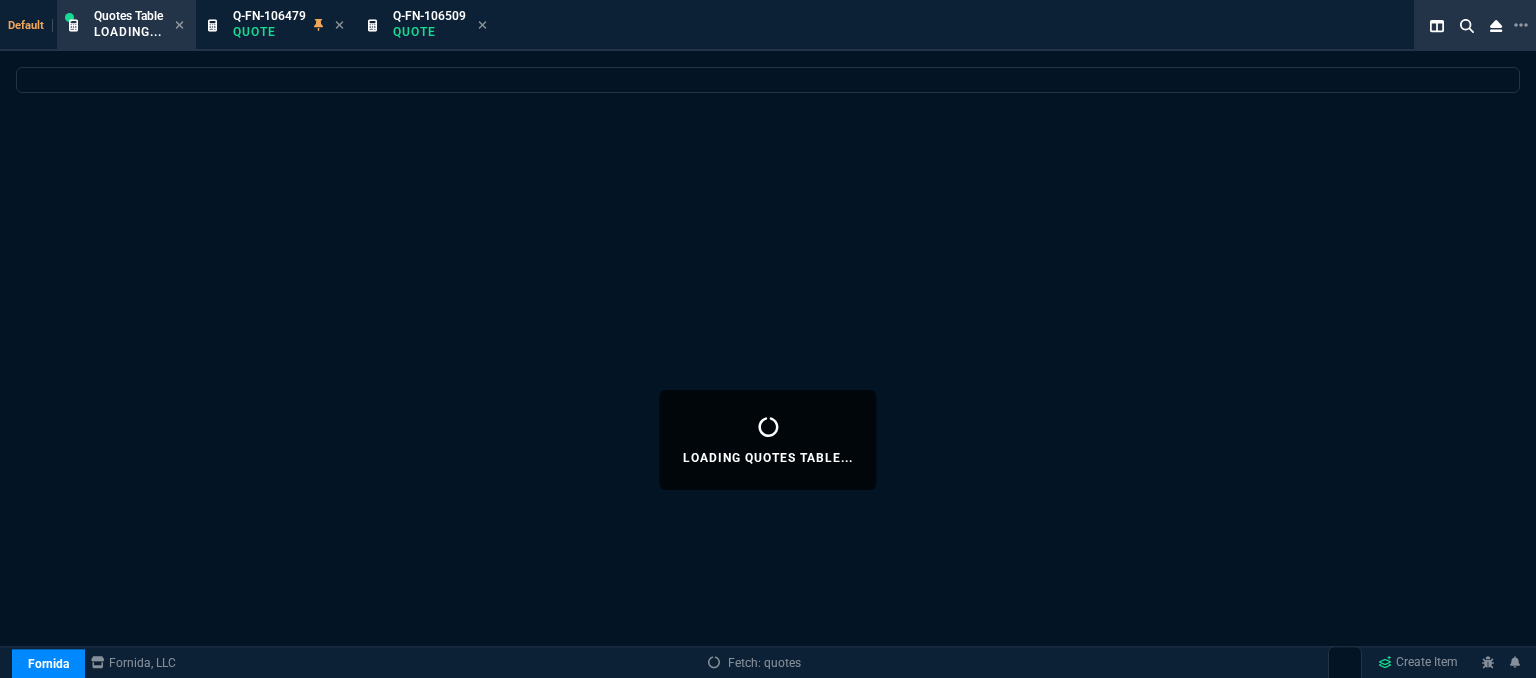 select 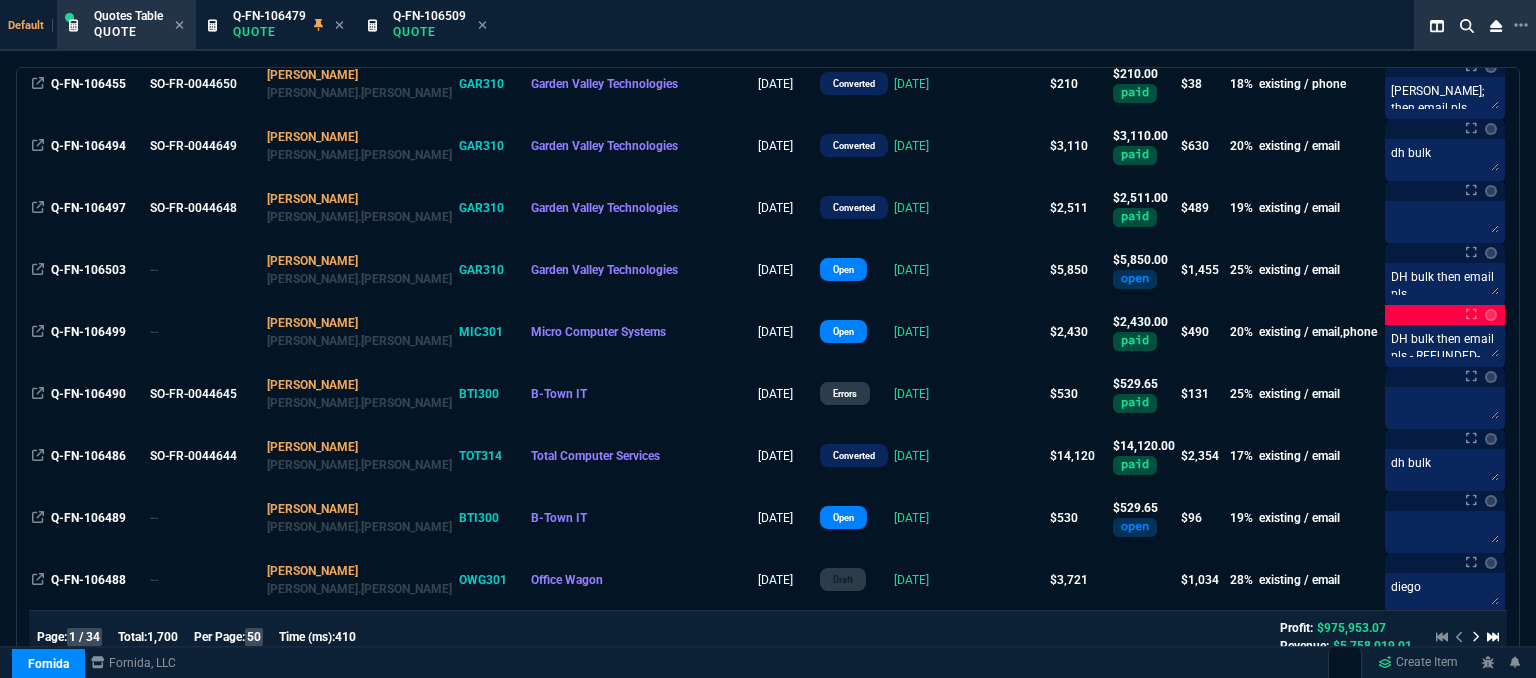 scroll, scrollTop: 700, scrollLeft: 0, axis: vertical 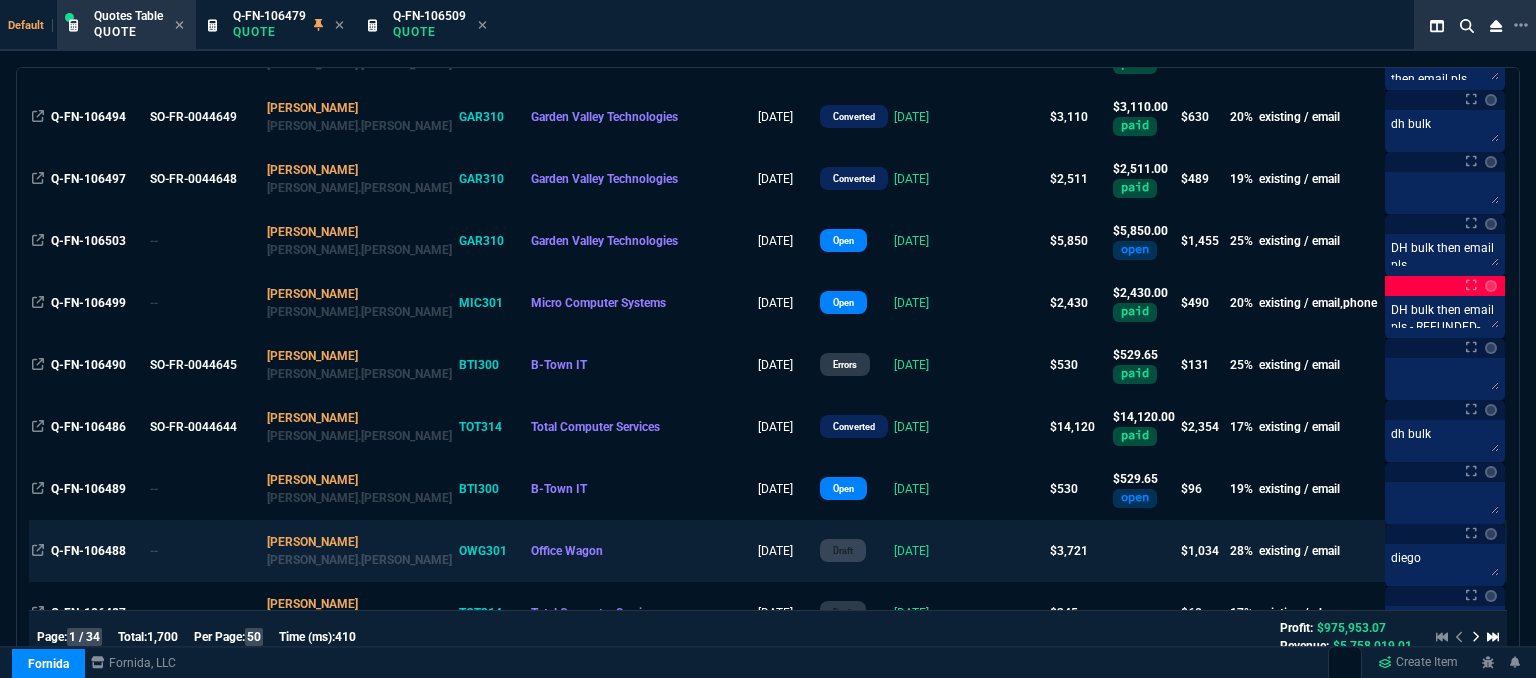 click at bounding box center (1008, 551) 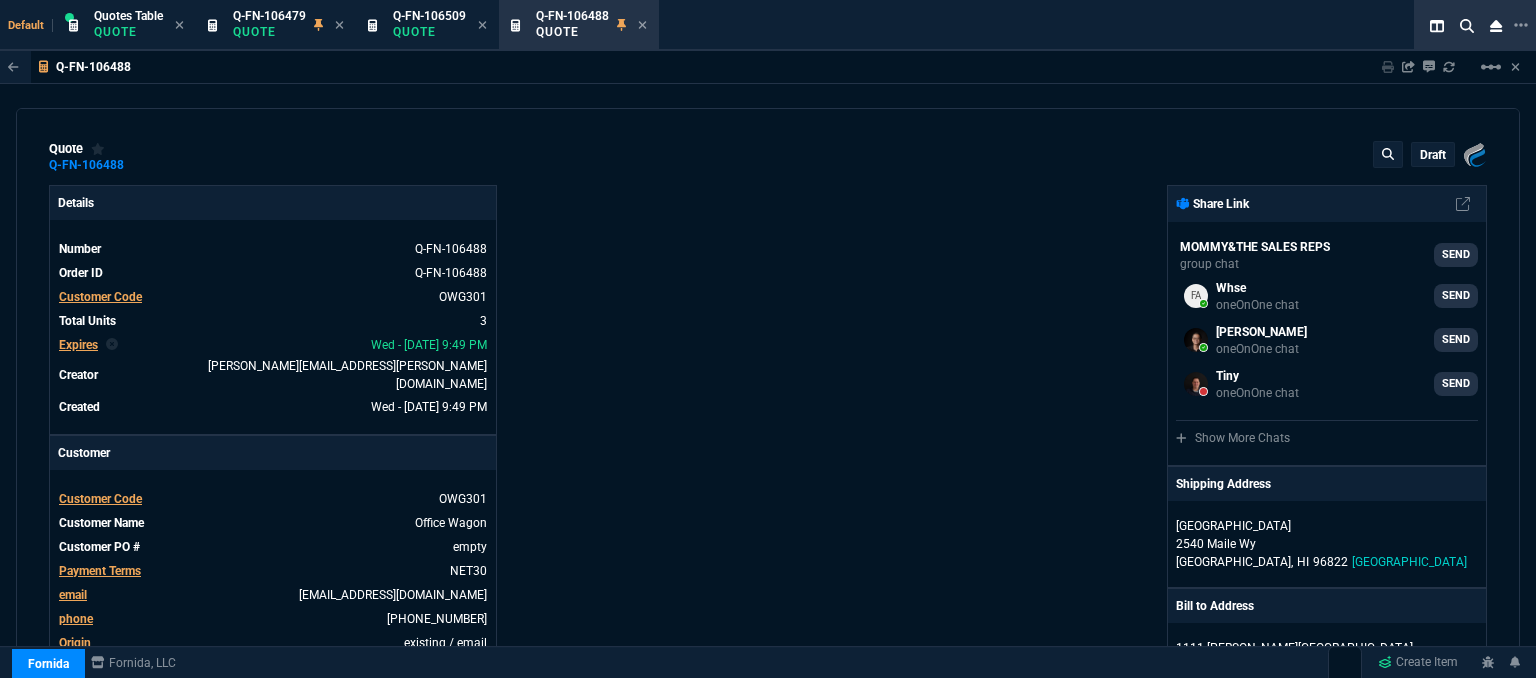 type on "14" 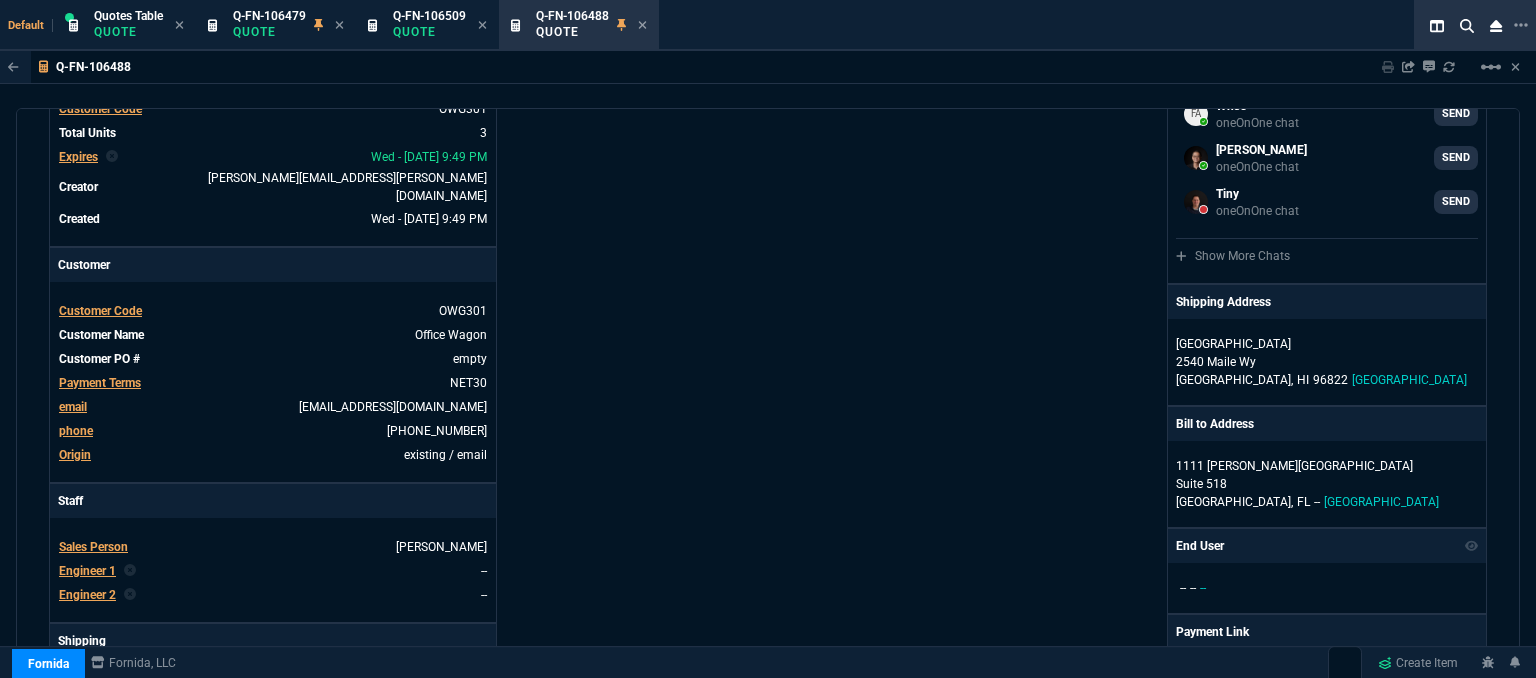 scroll, scrollTop: 200, scrollLeft: 0, axis: vertical 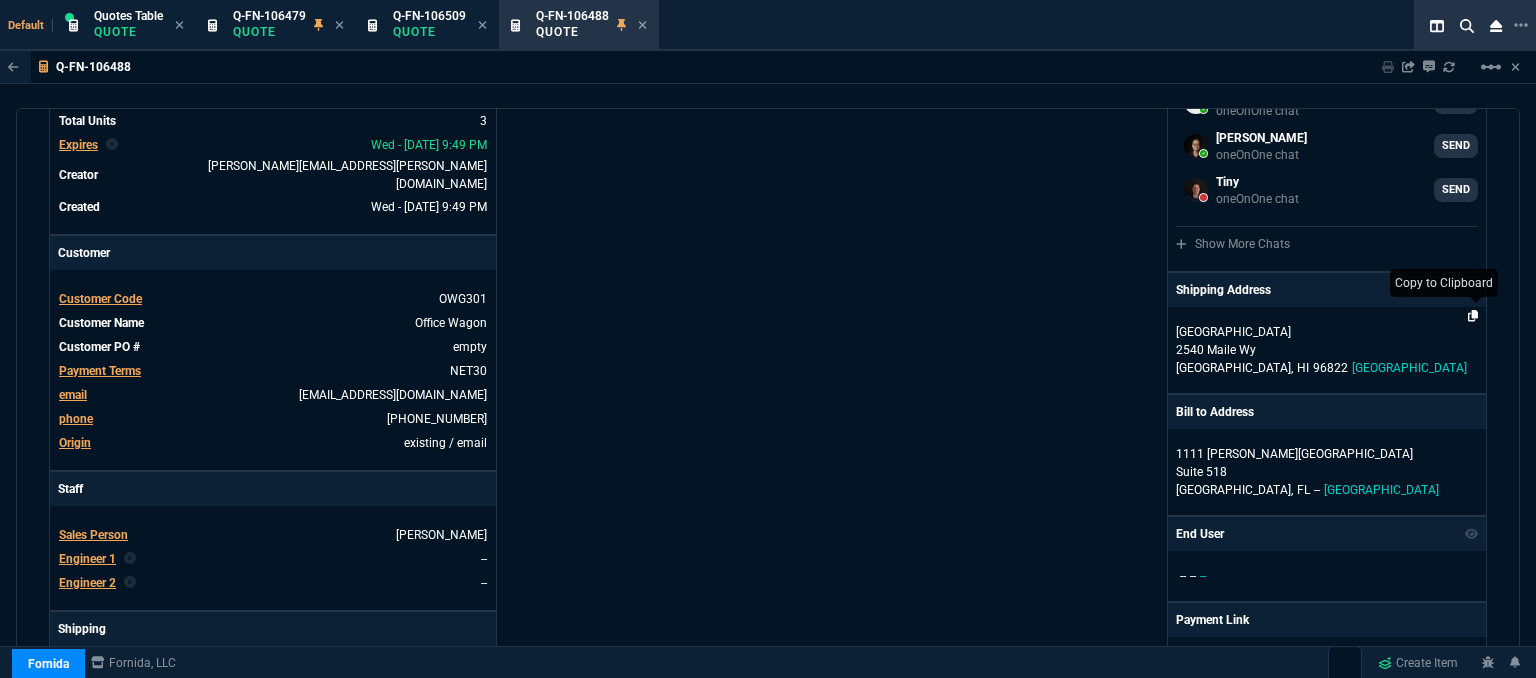 click 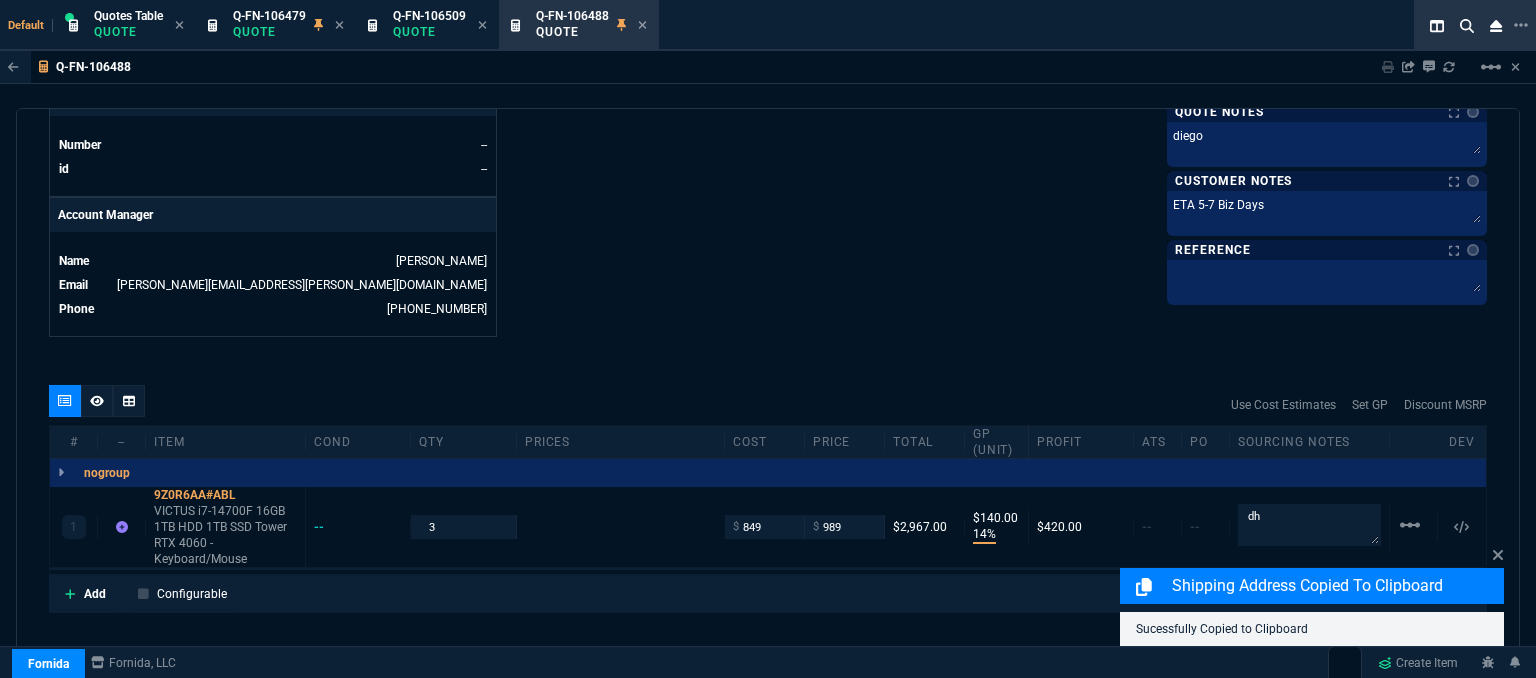 scroll, scrollTop: 1000, scrollLeft: 0, axis: vertical 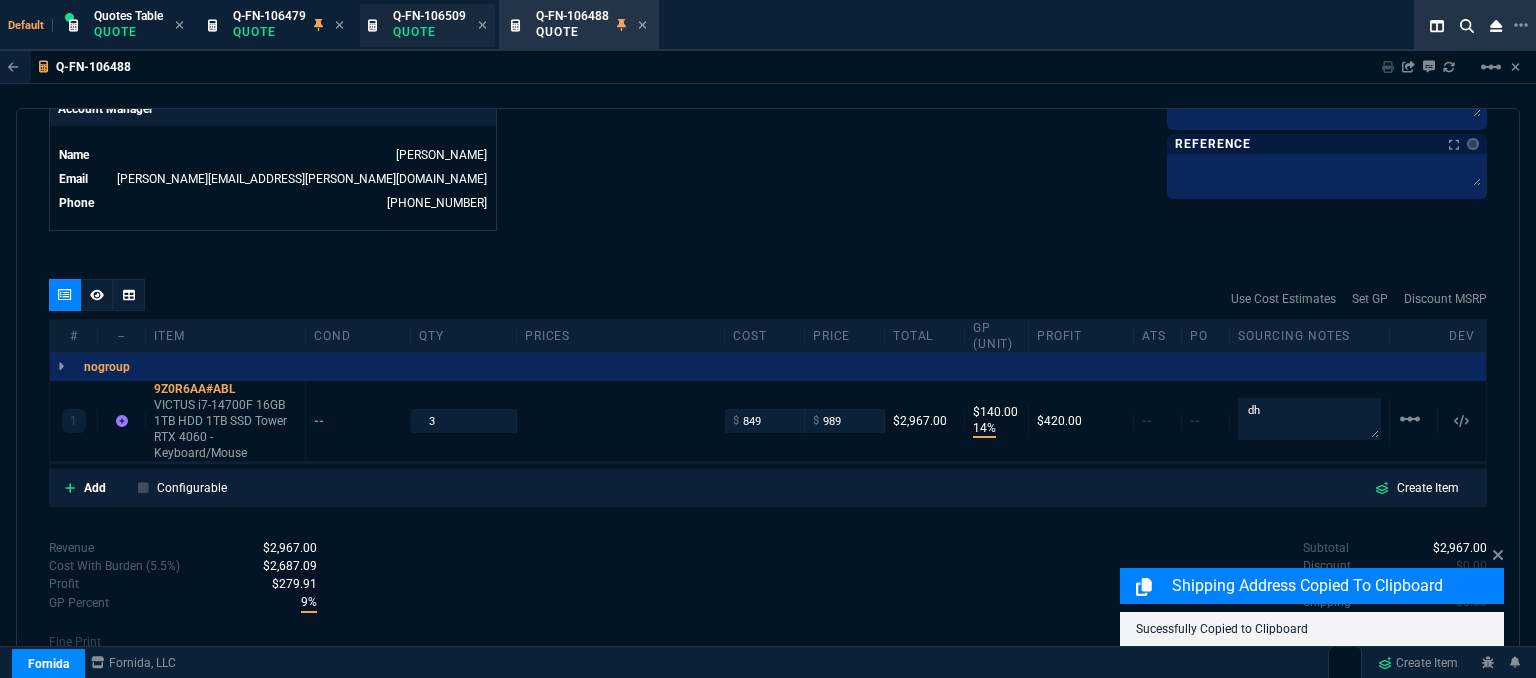 click on "Q-FN-106509" at bounding box center (429, 16) 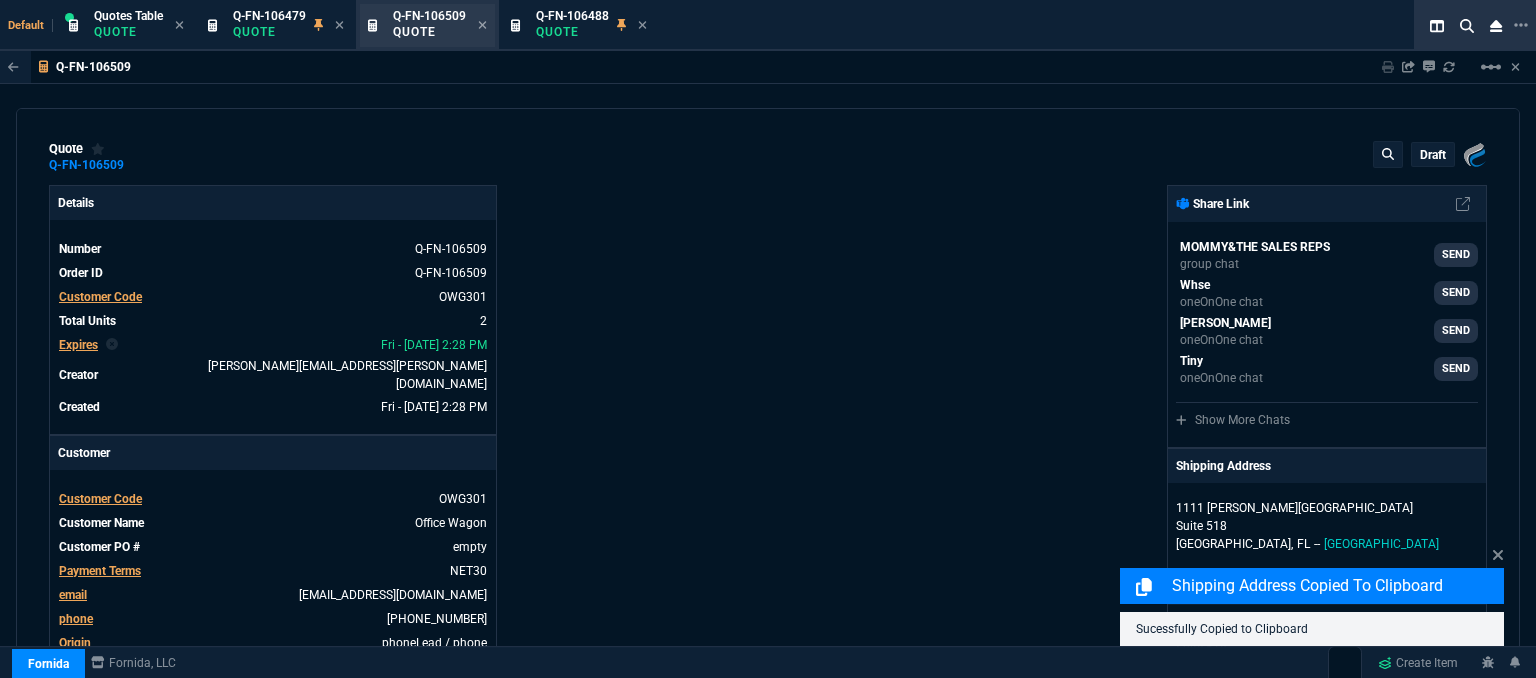 type on "11" 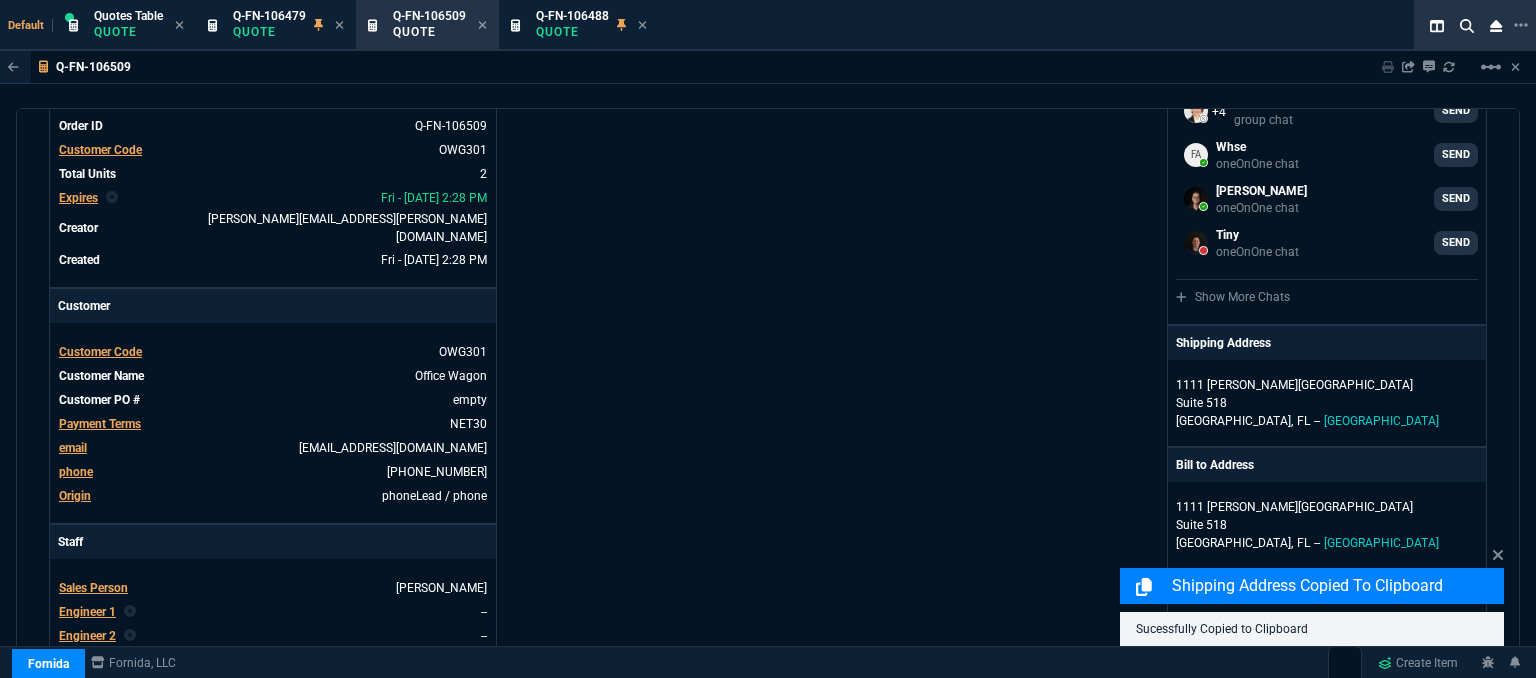 scroll, scrollTop: 300, scrollLeft: 0, axis: vertical 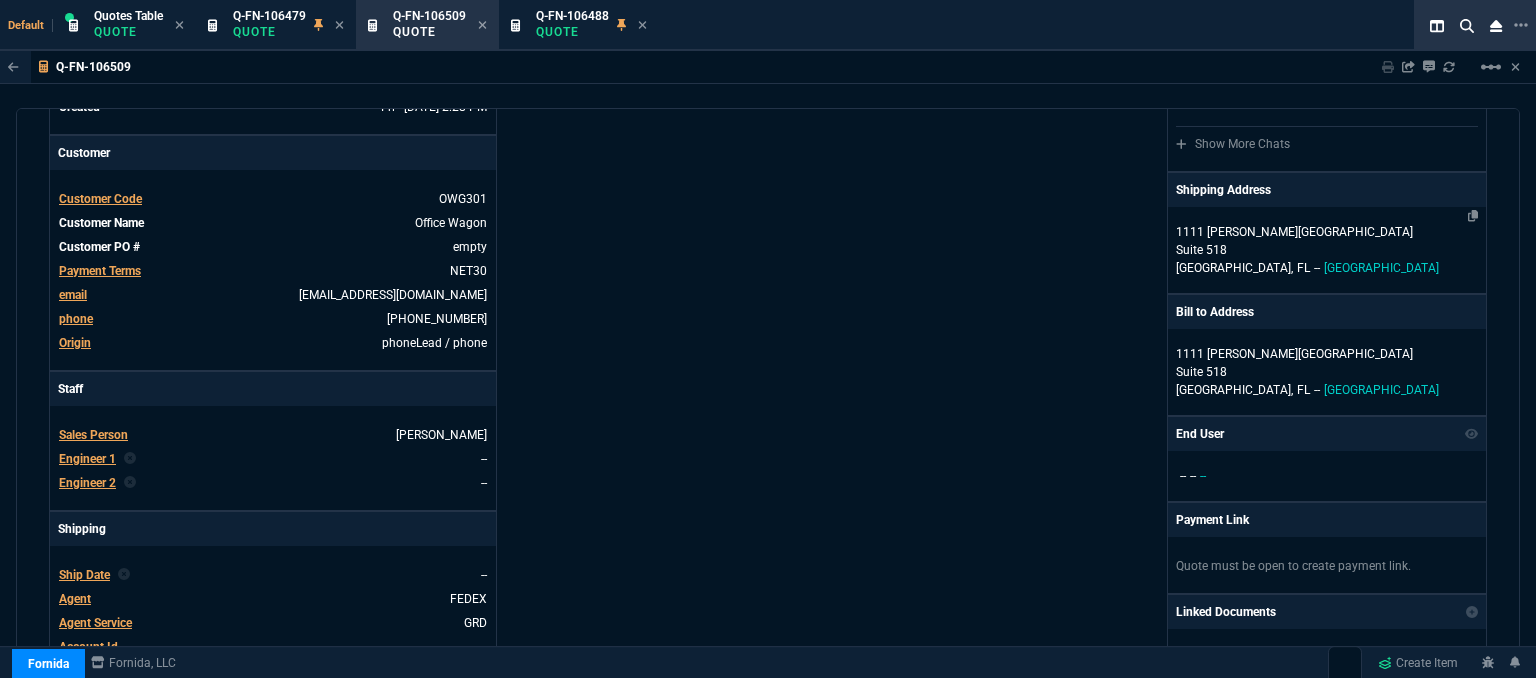 click on "1111 [PERSON_NAME][GEOGRAPHIC_DATA]" at bounding box center [1327, 354] 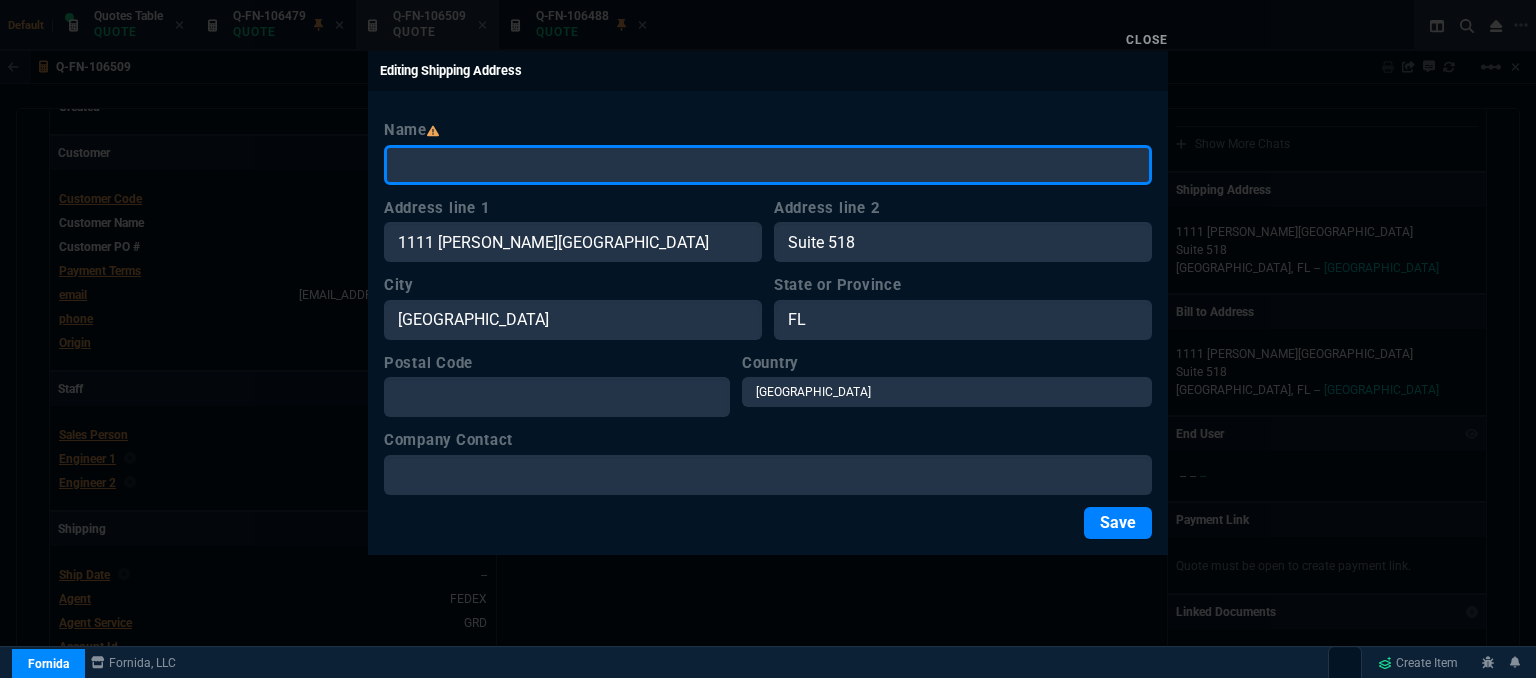 click on "Name" at bounding box center [768, 165] 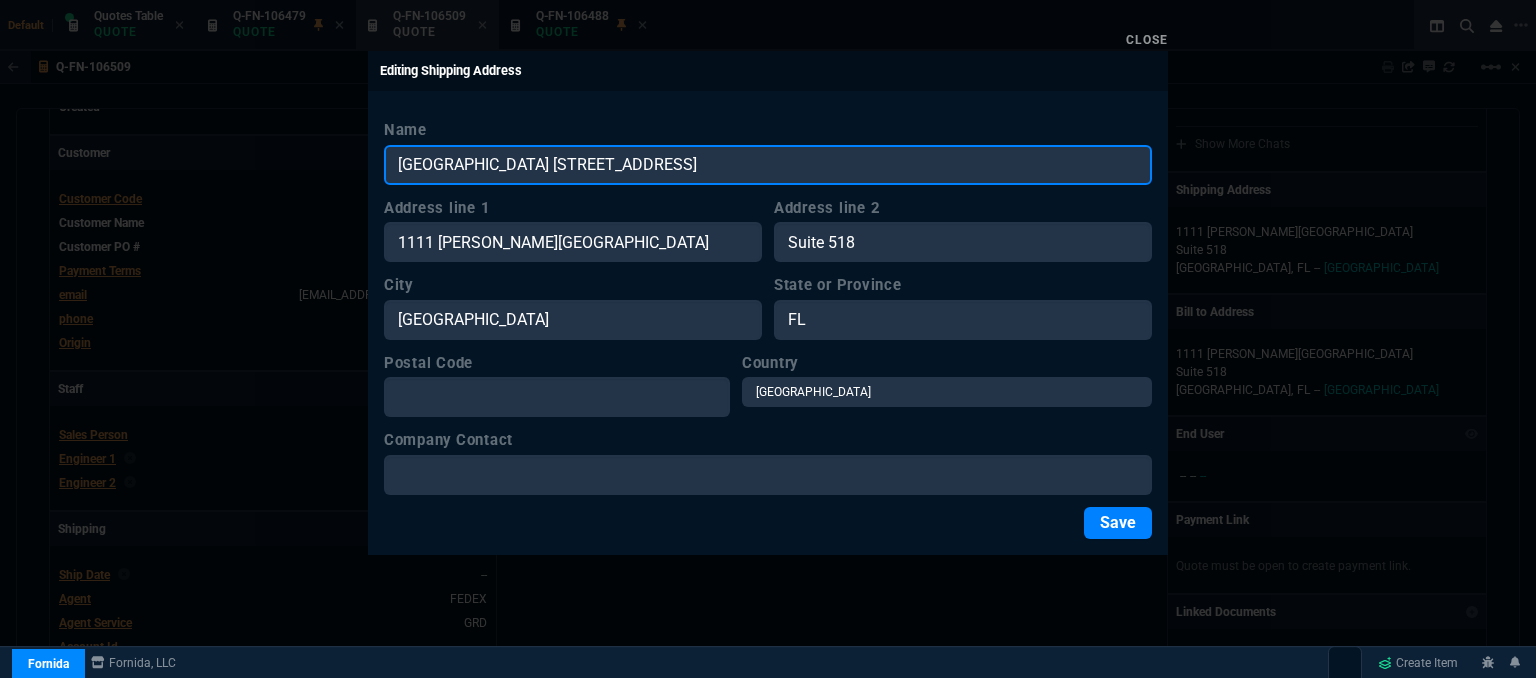 type on "[GEOGRAPHIC_DATA] [STREET_ADDRESS]" 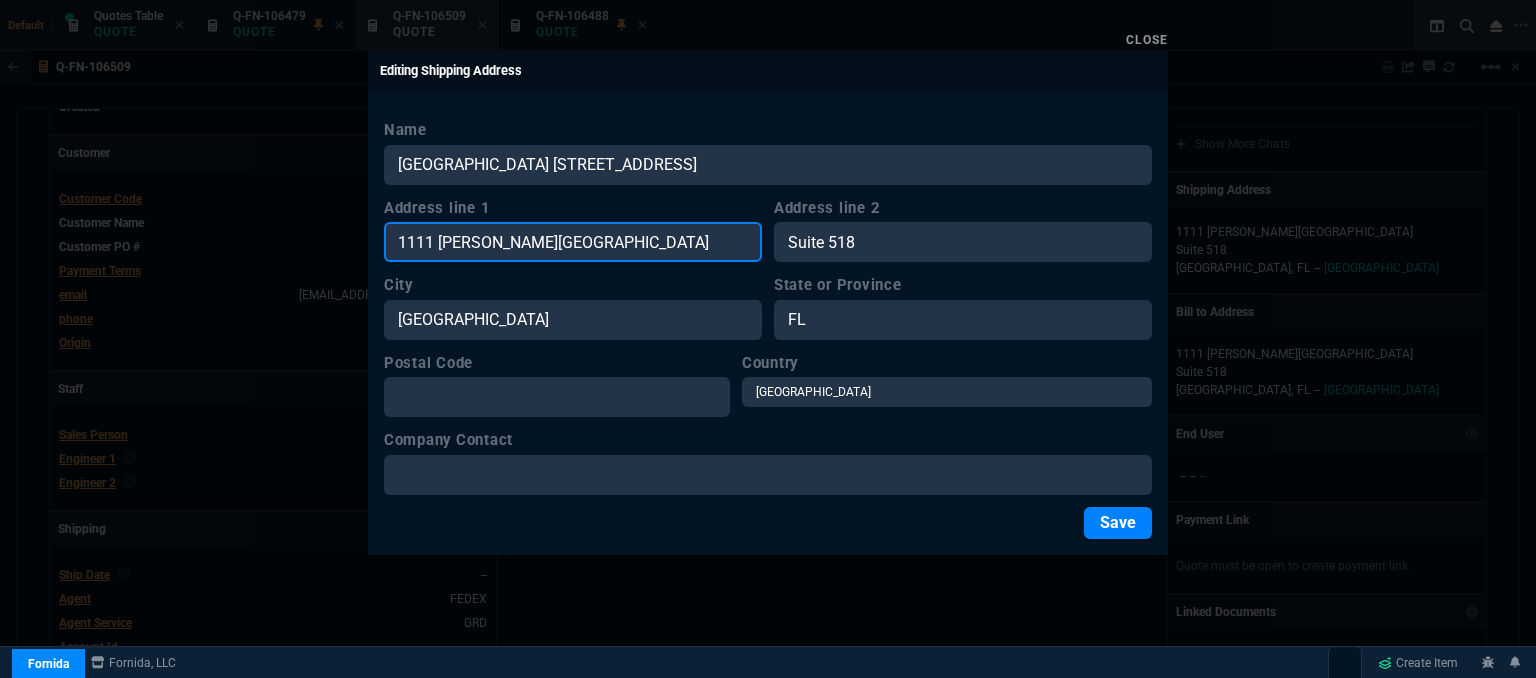 drag, startPoint x: 580, startPoint y: 253, endPoint x: 332, endPoint y: 247, distance: 248.07257 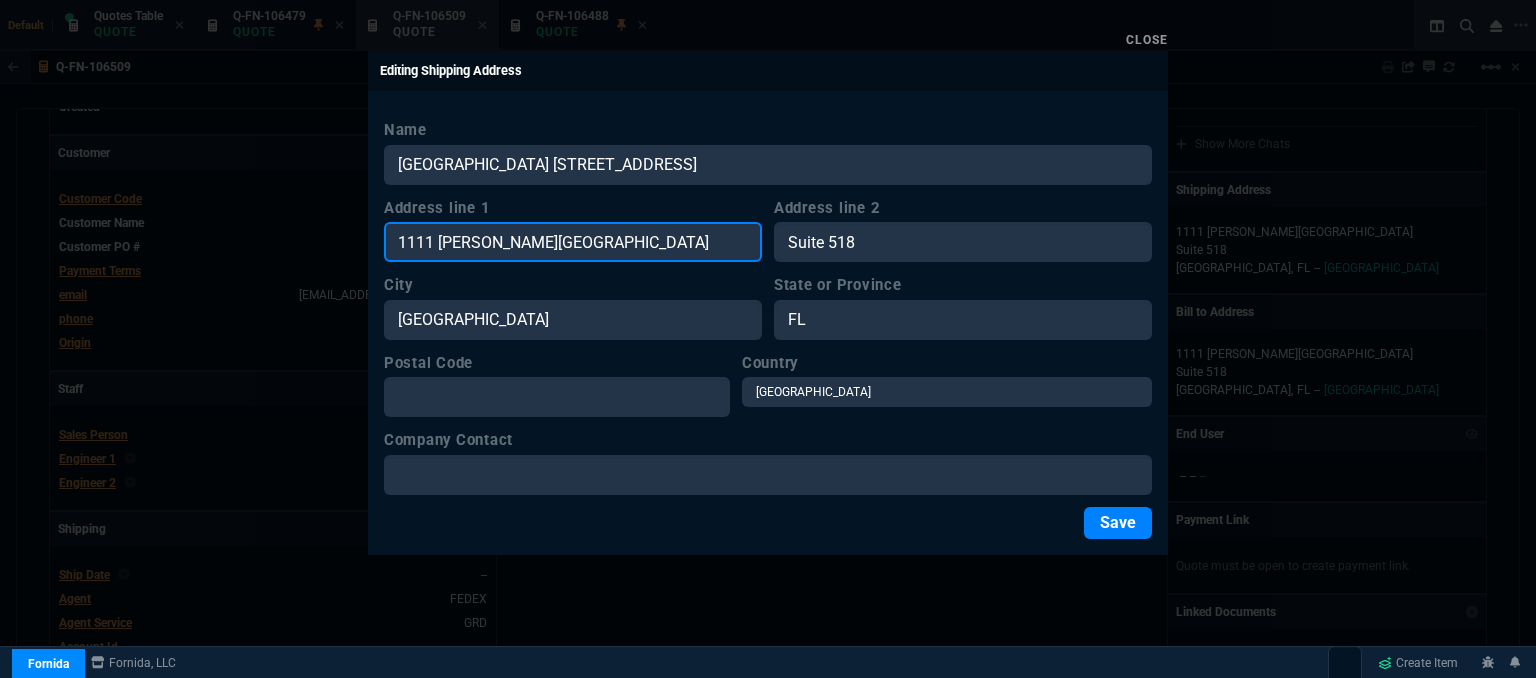 click on "Close Editing Shipping Address Name  [GEOGRAPHIC_DATA] [STREET_ADDRESS]  Address line 1  [GEOGRAPHIC_DATA][PERSON_NAME]  Address line [GEOGRAPHIC_DATA] or Province  [GEOGRAPHIC_DATA]  Postal Code   Country  [GEOGRAPHIC_DATA] [GEOGRAPHIC_DATA] [GEOGRAPHIC_DATA] [GEOGRAPHIC_DATA] [GEOGRAPHIC_DATA] [GEOGRAPHIC_DATA] [GEOGRAPHIC_DATA] [GEOGRAPHIC_DATA]; Barbuda [GEOGRAPHIC_DATA] [GEOGRAPHIC_DATA] [GEOGRAPHIC_DATA] [GEOGRAPHIC_DATA] [GEOGRAPHIC_DATA] [GEOGRAPHIC_DATA] [GEOGRAPHIC_DATA] [GEOGRAPHIC_DATA] [GEOGRAPHIC_DATA] [GEOGRAPHIC_DATA] [GEOGRAPHIC_DATA] [GEOGRAPHIC_DATA] [GEOGRAPHIC_DATA] [GEOGRAPHIC_DATA] [GEOGRAPHIC_DATA] [GEOGRAPHIC_DATA] [GEOGRAPHIC_DATA] [GEOGRAPHIC_DATA] [GEOGRAPHIC_DATA] [GEOGRAPHIC_DATA] [GEOGRAPHIC_DATA] [GEOGRAPHIC_DATA] [GEOGRAPHIC_DATA] [GEOGRAPHIC_DATA] [GEOGRAPHIC_DATA] [GEOGRAPHIC_DATA] [GEOGRAPHIC_DATA] [GEOGRAPHIC_DATA] [GEOGRAPHIC_DATA] [GEOGRAPHIC_DATA] [GEOGRAPHIC_DATA] [GEOGRAPHIC_DATA] [GEOGRAPHIC_DATA] [GEOGRAPHIC_DATA] [GEOGRAPHIC_DATA] [GEOGRAPHIC_DATA] [GEOGRAPHIC_DATA] [GEOGRAPHIC_DATA] [GEOGRAPHIC_DATA] [GEOGRAPHIC_DATA] [GEOGRAPHIC_DATA] [GEOGRAPHIC_DATA] [GEOGRAPHIC_DATA] [GEOGRAPHIC_DATA] [GEOGRAPHIC_DATA] [GEOGRAPHIC_DATA] [GEOGRAPHIC_DATA] [GEOGRAPHIC_DATA] [GEOGRAPHIC_DATA] [GEOGRAPHIC_DATA] [GEOGRAPHIC_DATA] [GEOGRAPHIC_DATA] [GEOGRAPHIC_DATA] [GEOGRAPHIC_DATA] [GEOGRAPHIC_DATA] [GEOGRAPHIC_DATA] [GEOGRAPHIC_DATA] [GEOGRAPHIC_DATA] [GEOGRAPHIC_DATA] [GEOGRAPHIC_DATA] [GEOGRAPHIC_DATA] [GEOGRAPHIC_DATA] [US_STATE] [GEOGRAPHIC_DATA] [GEOGRAPHIC_DATA] [GEOGRAPHIC_DATA] [GEOGRAPHIC_DATA] [GEOGRAPHIC_DATA] [GEOGRAPHIC_DATA] [GEOGRAPHIC_DATA] [US_STATE] [GEOGRAPHIC_DATA] [GEOGRAPHIC_DATA] [GEOGRAPHIC_DATA] [GEOGRAPHIC_DATA]" at bounding box center [768, 339] 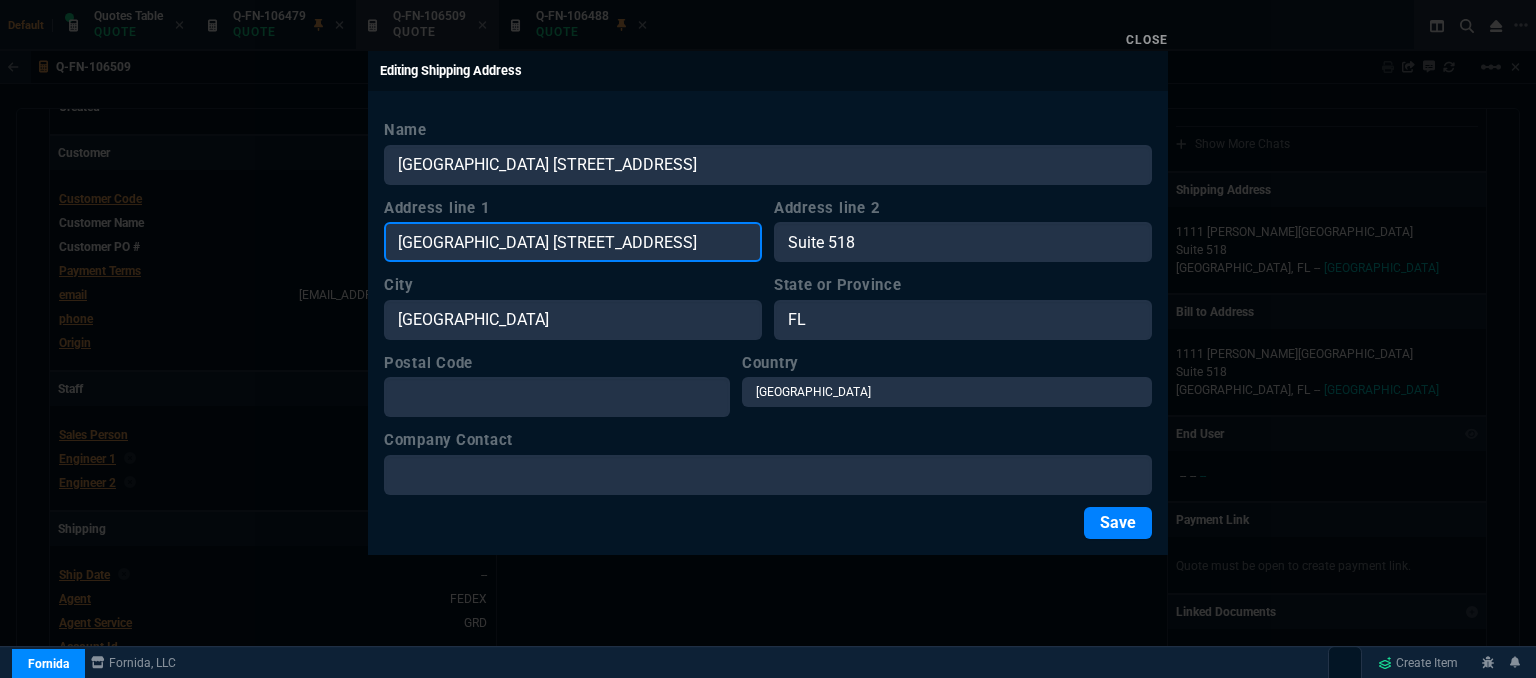 scroll, scrollTop: 0, scrollLeft: 28, axis: horizontal 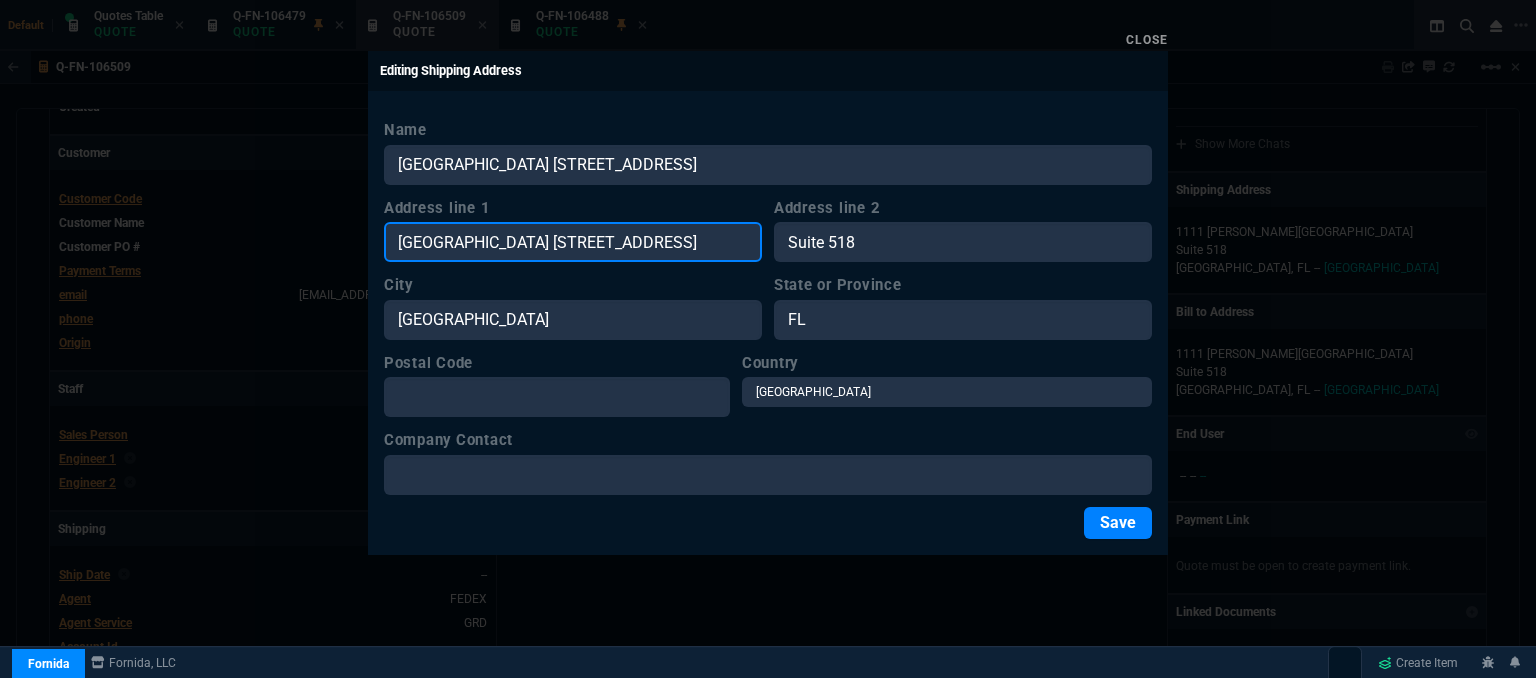 type on "[GEOGRAPHIC_DATA] [STREET_ADDRESS]" 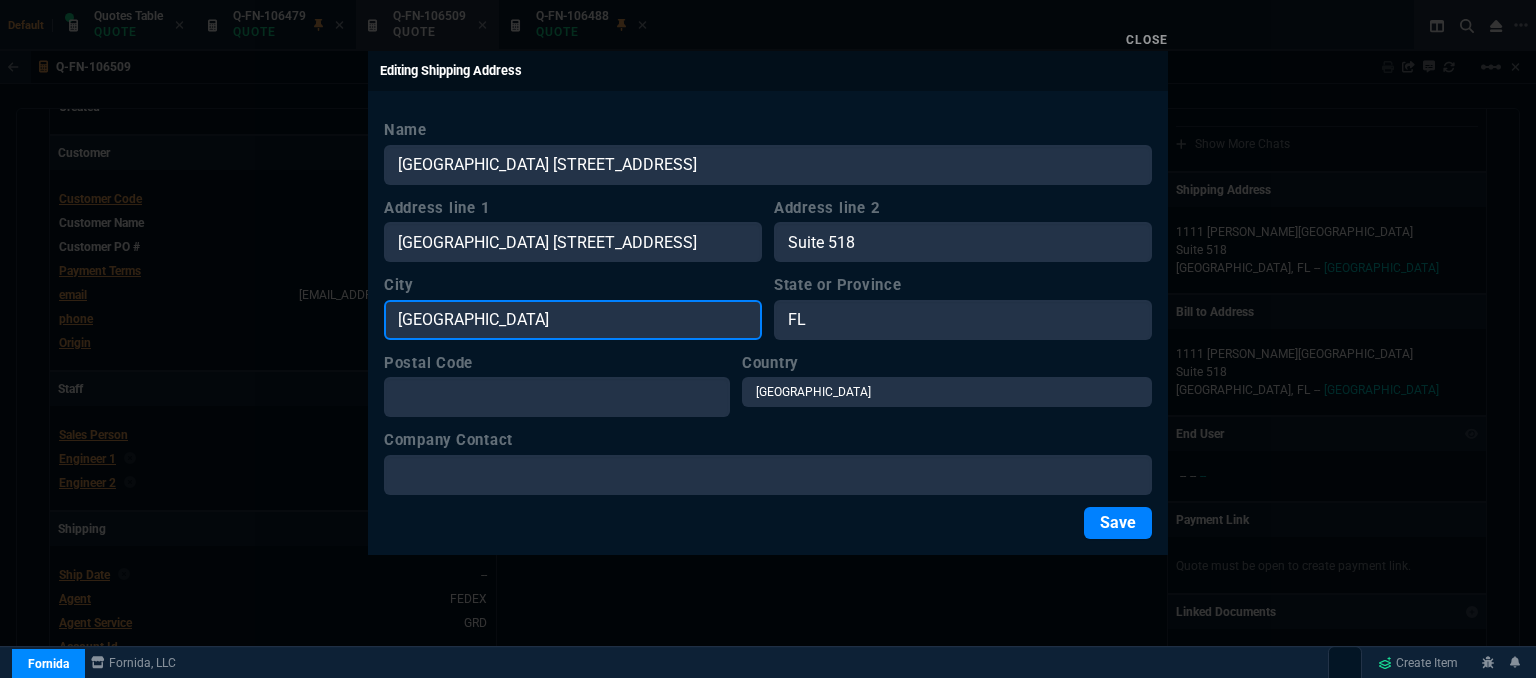 scroll, scrollTop: 0, scrollLeft: 0, axis: both 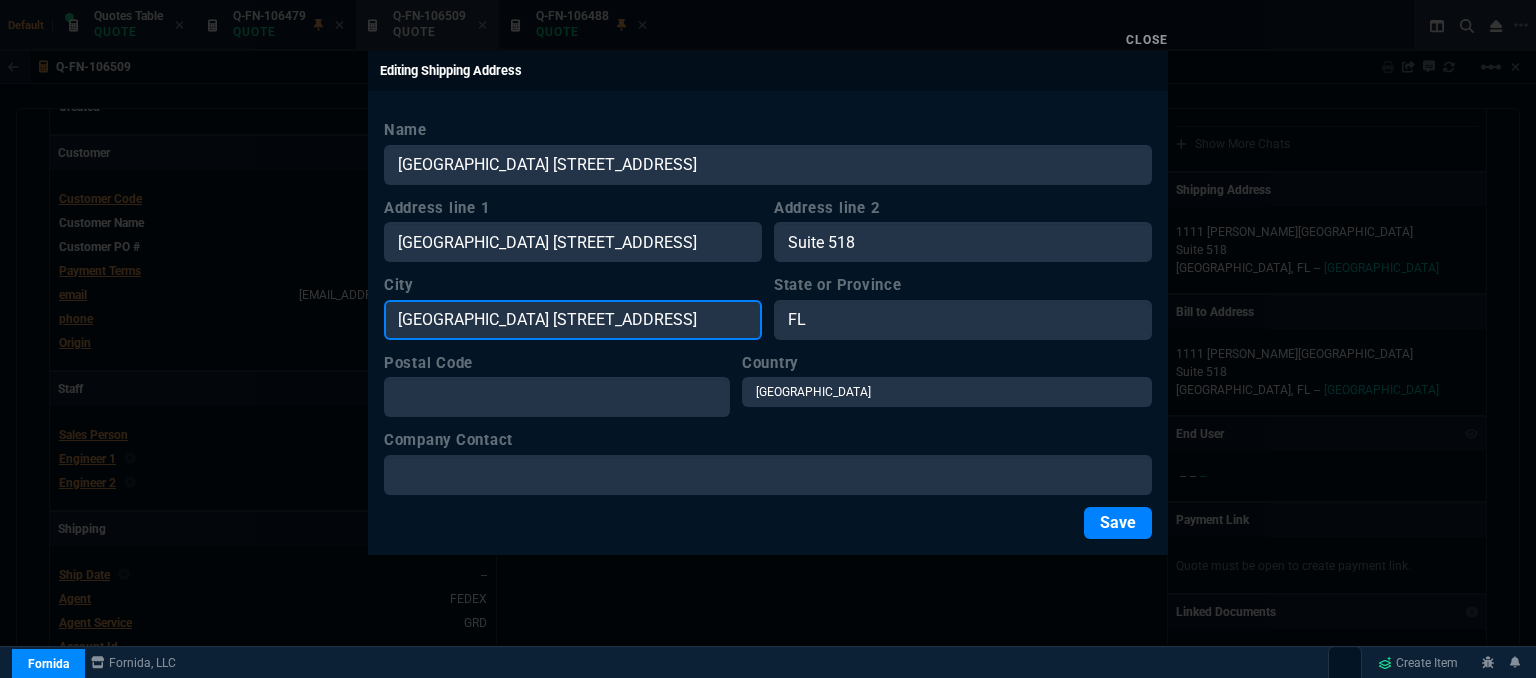 type on "[GEOGRAPHIC_DATA] [STREET_ADDRESS]" 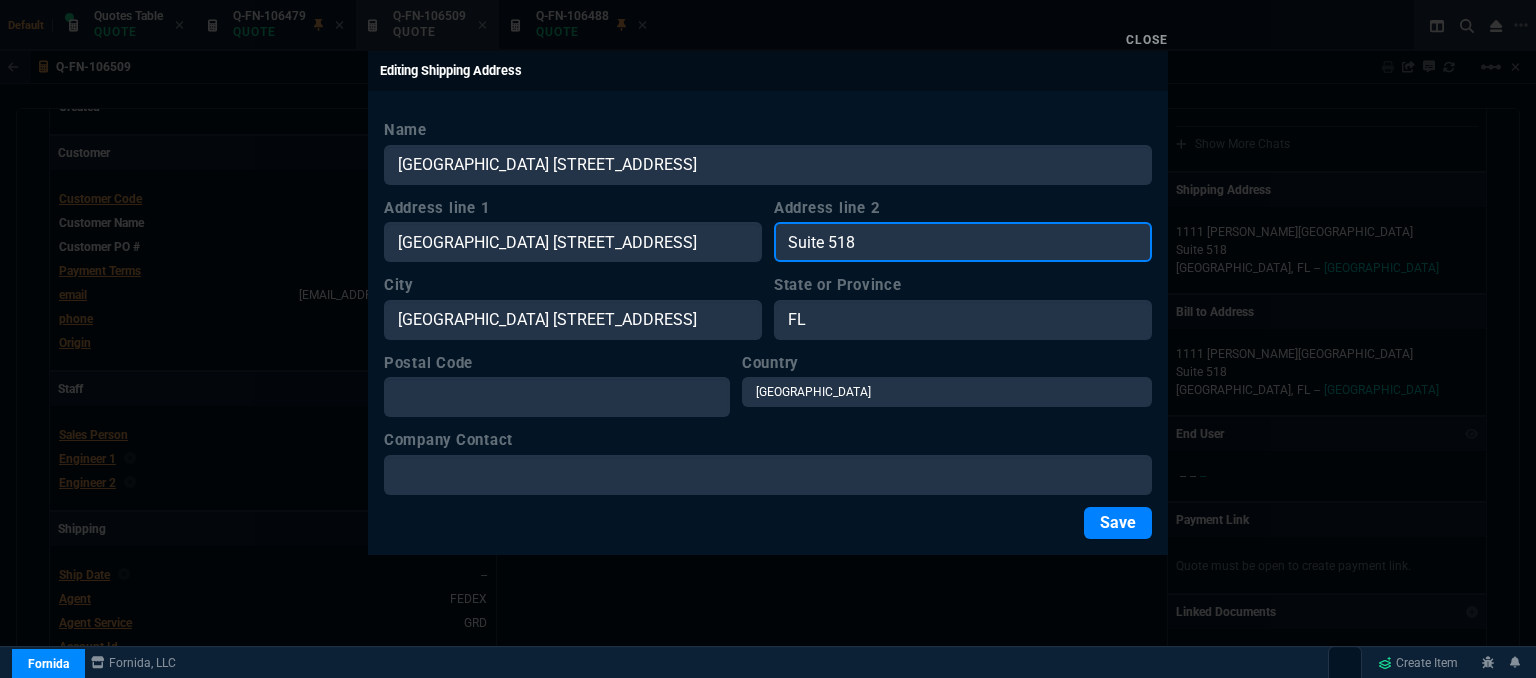 scroll, scrollTop: 0, scrollLeft: 0, axis: both 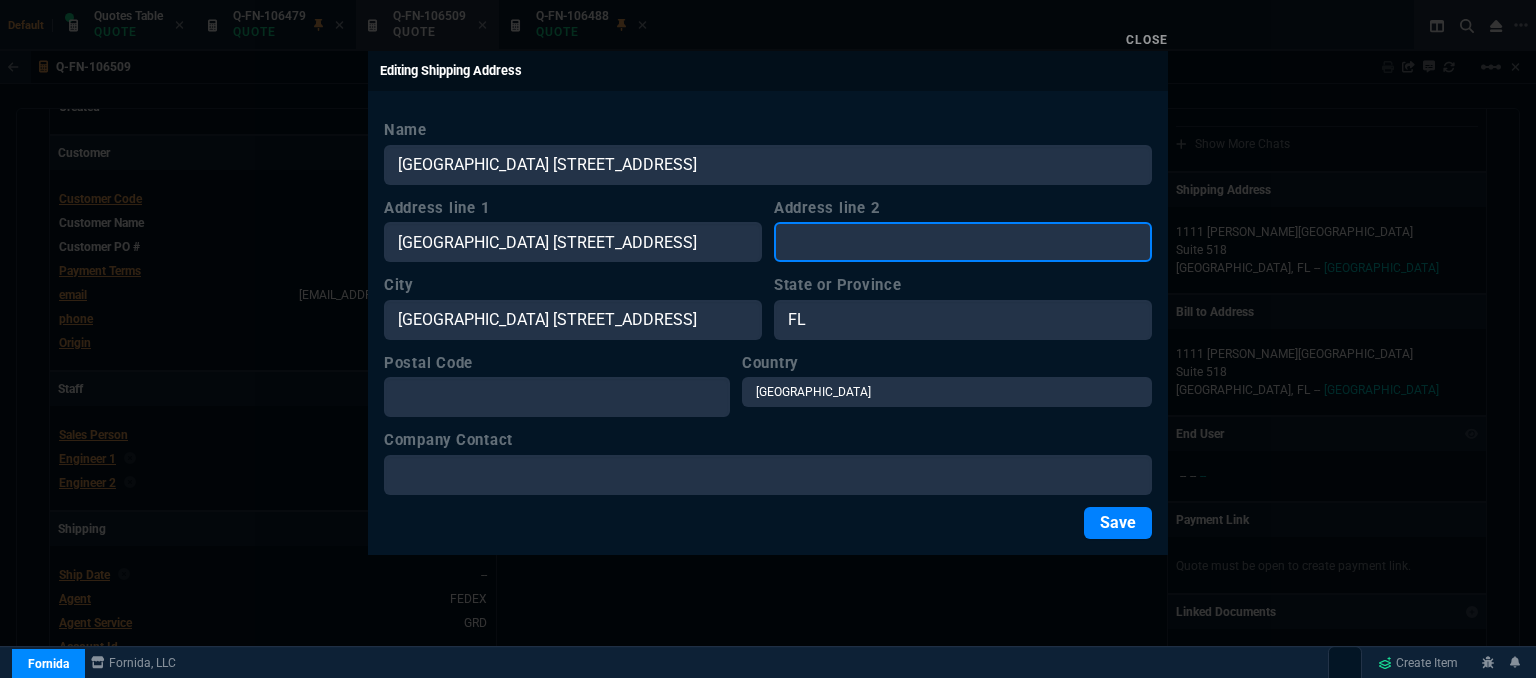type 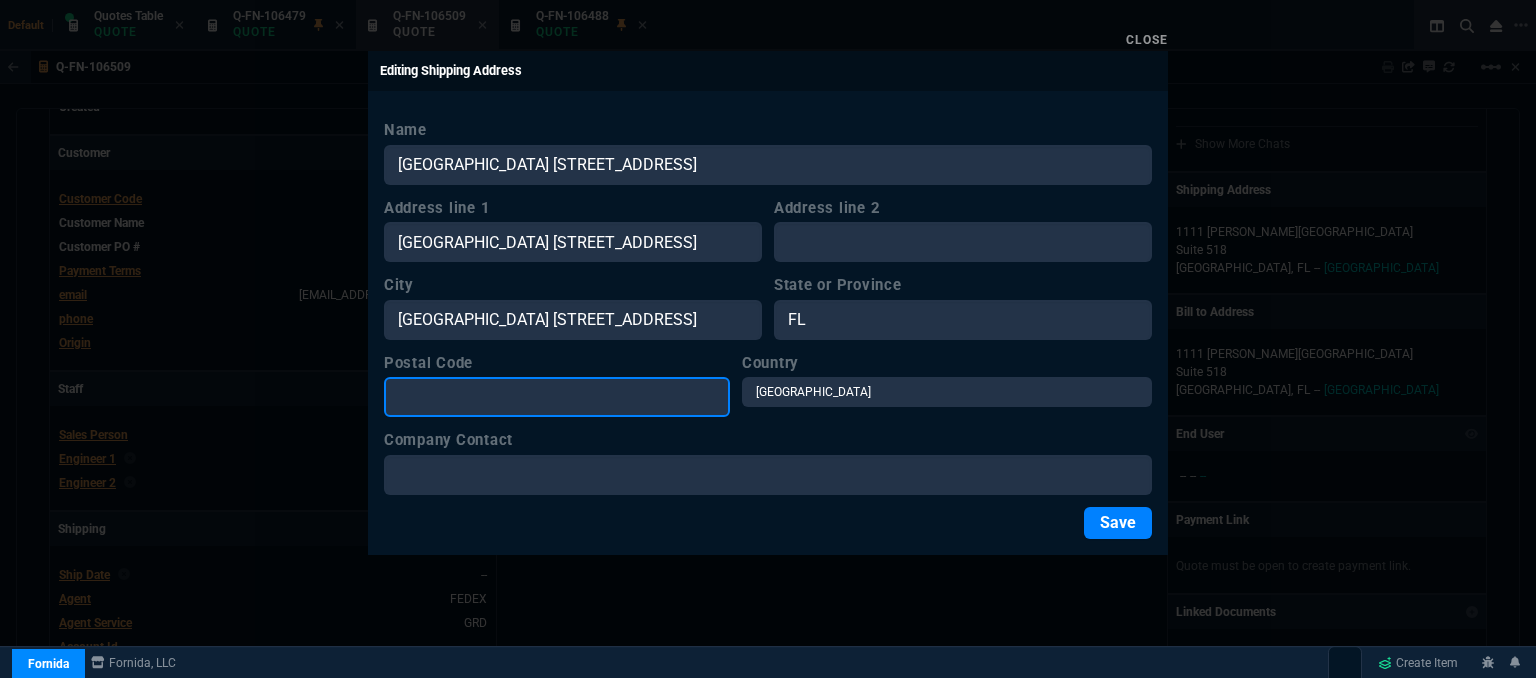 click on "Postal Code" at bounding box center (557, 397) 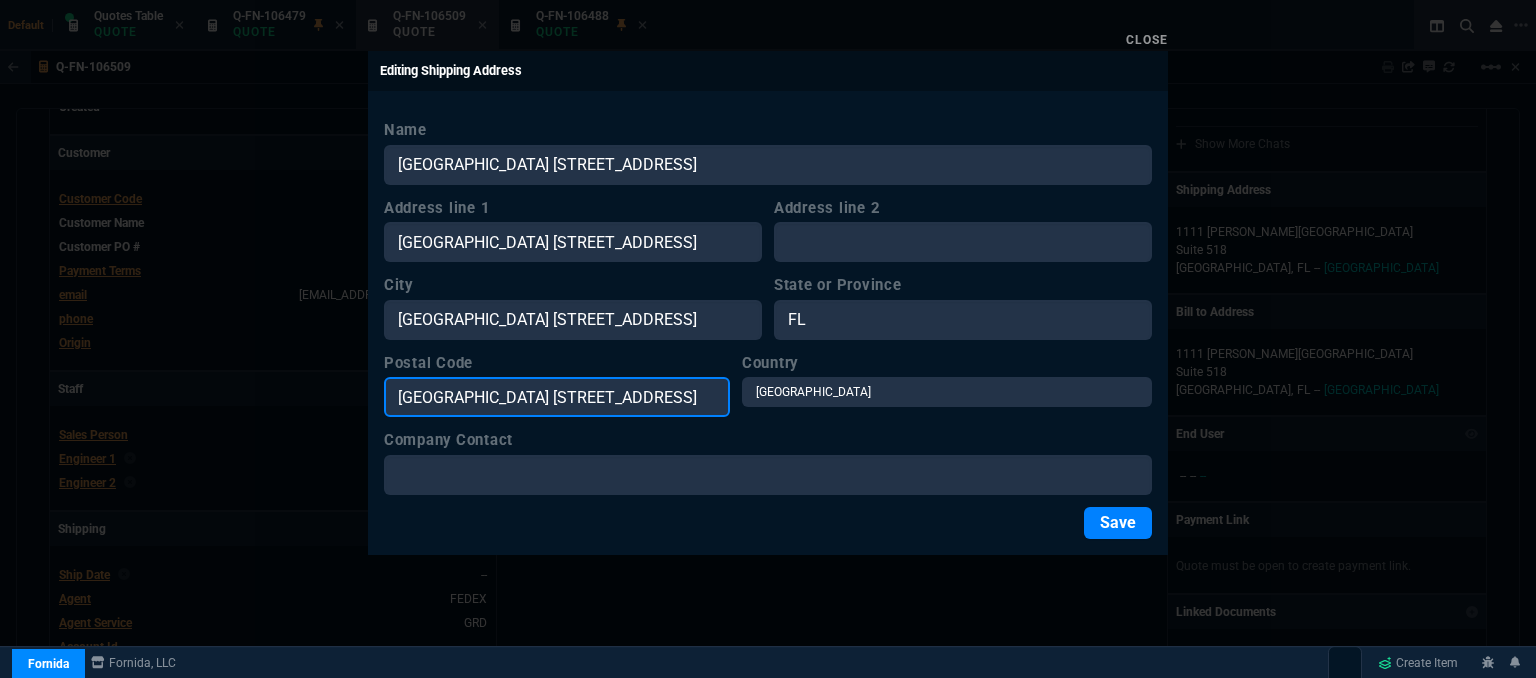 scroll, scrollTop: 0, scrollLeft: 28, axis: horizontal 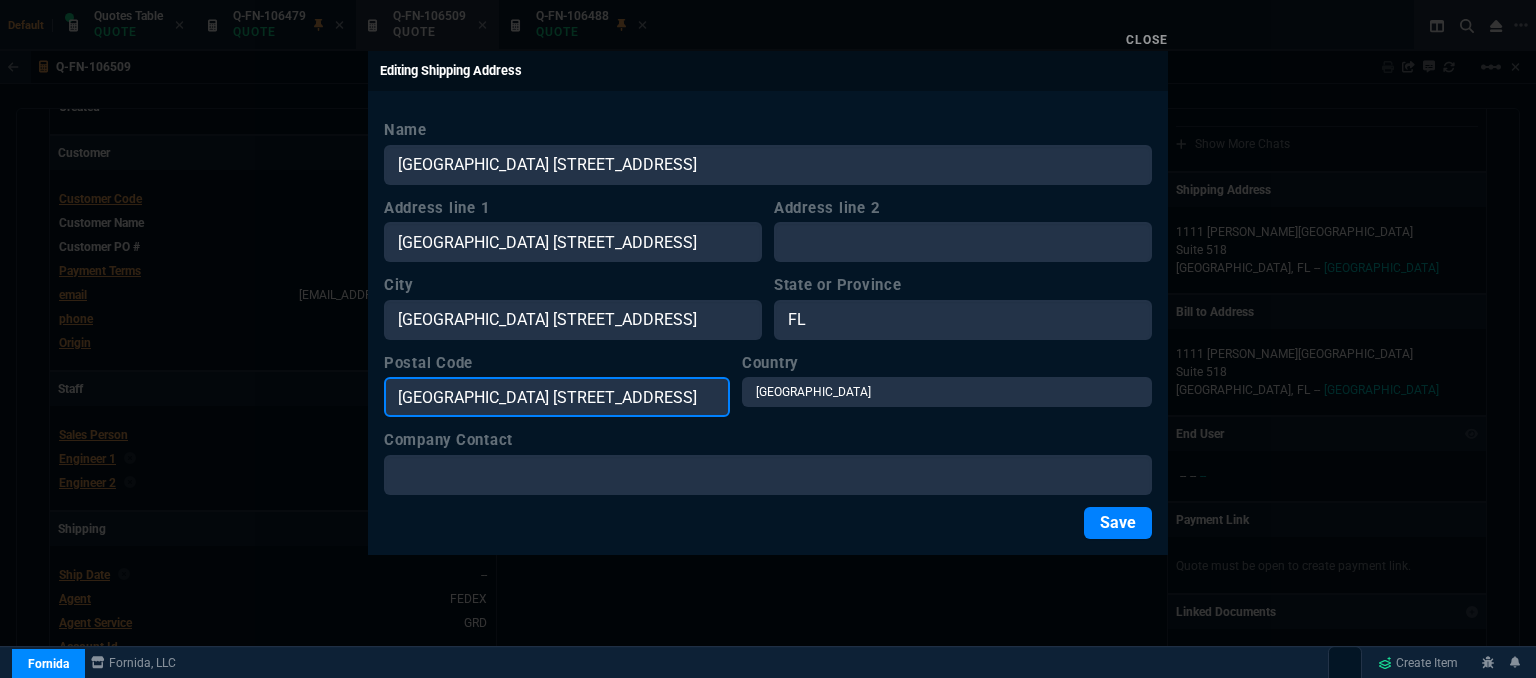 type on "[GEOGRAPHIC_DATA] [STREET_ADDRESS]" 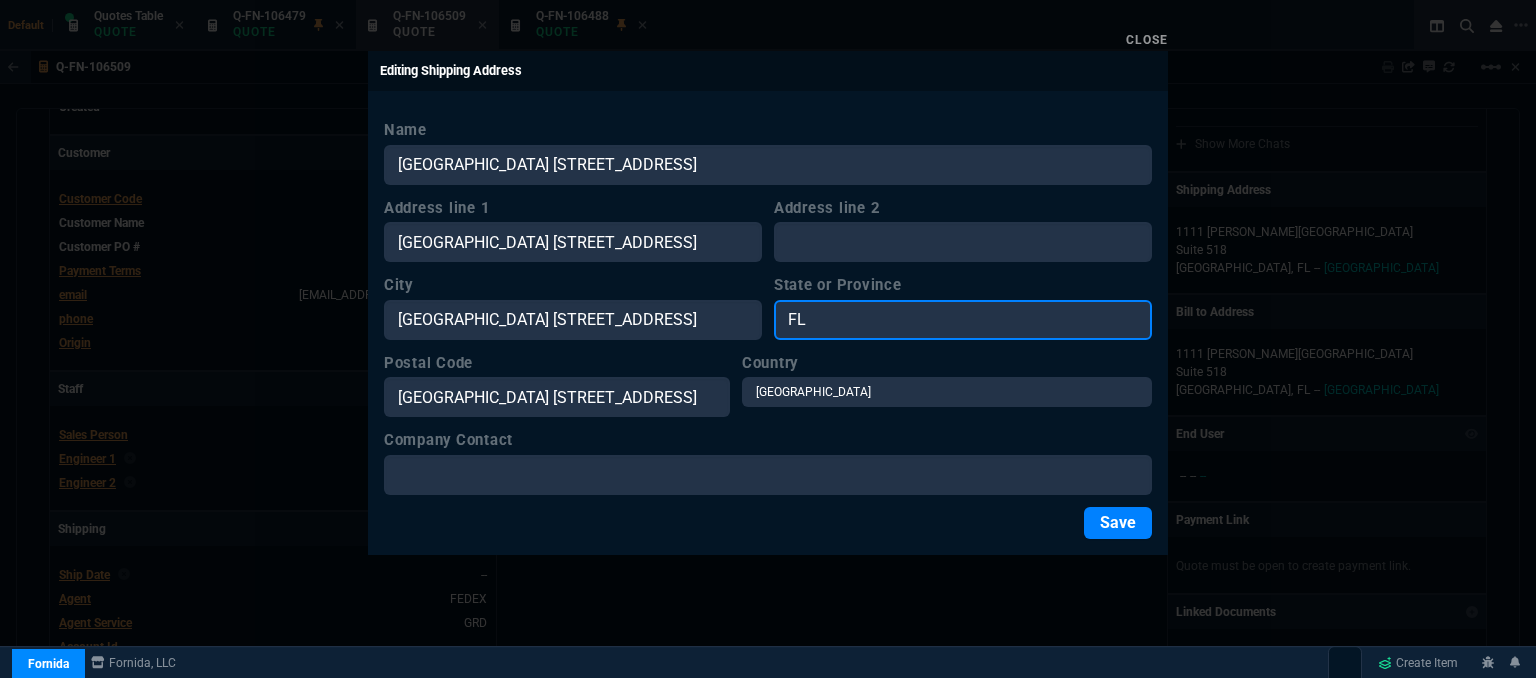 scroll, scrollTop: 0, scrollLeft: 0, axis: both 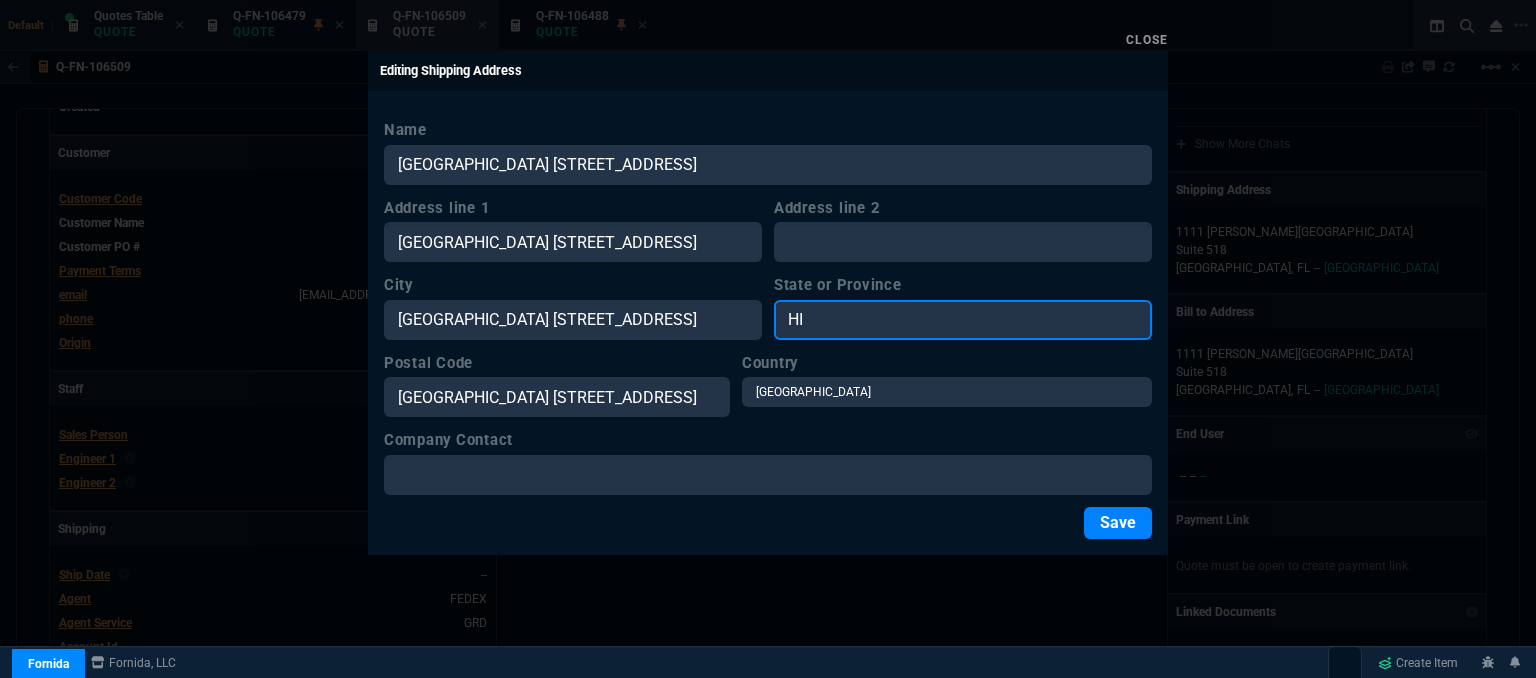 type on "HI" 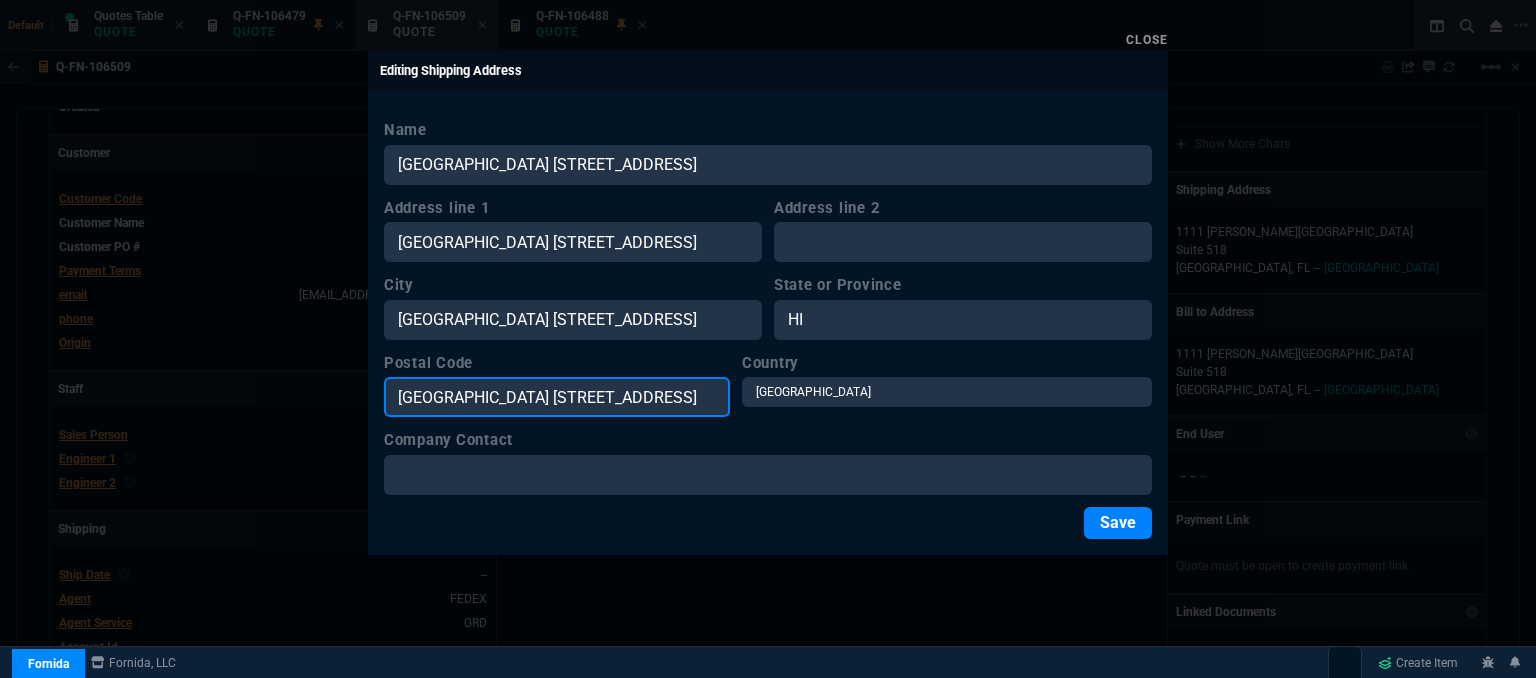 drag, startPoint x: 694, startPoint y: 394, endPoint x: 326, endPoint y: 394, distance: 368 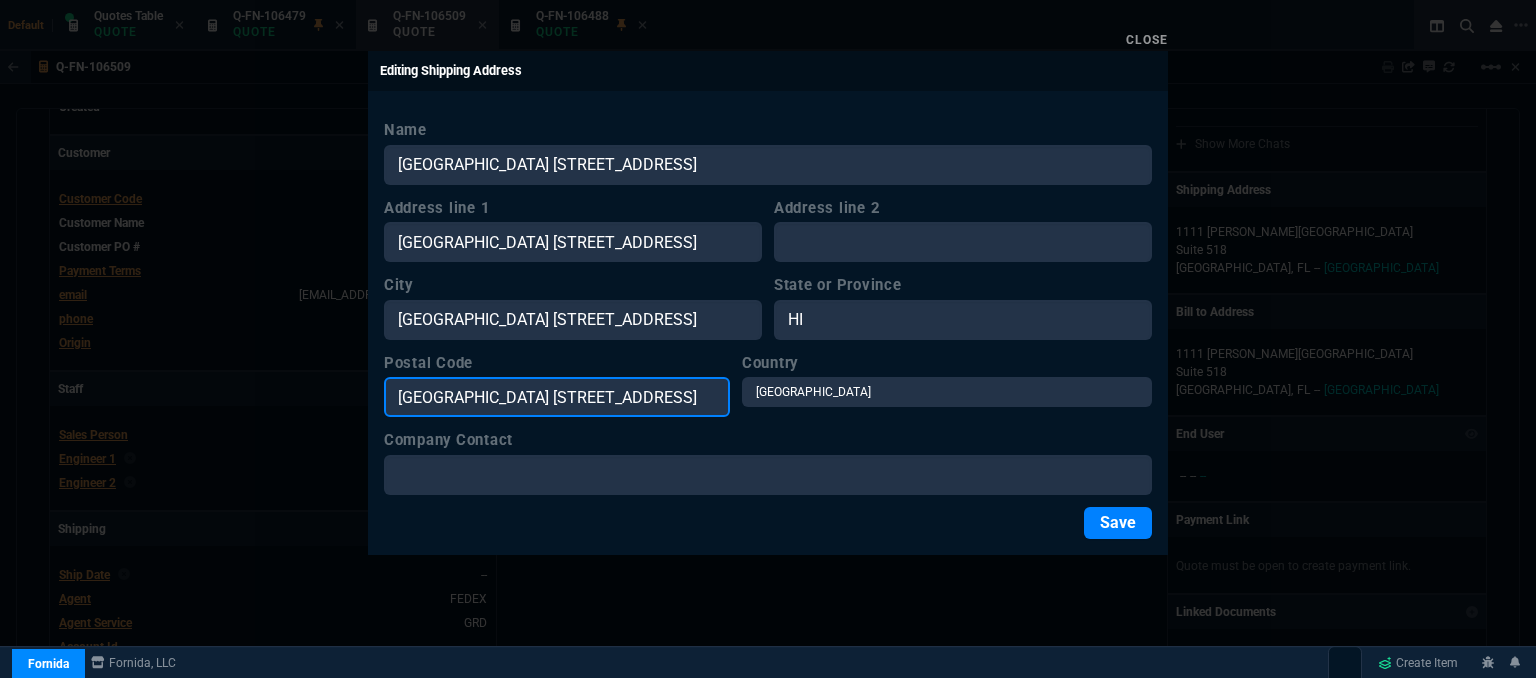 click on "Close Editing Shipping Address Name  [GEOGRAPHIC_DATA] [STREET_ADDRESS]  Address line [GEOGRAPHIC_DATA] [STREET_ADDRESS]  Address line [GEOGRAPHIC_DATA] [STREET_ADDRESS]  State or Province  [GEOGRAPHIC_DATA]  Postal Code  [GEOGRAPHIC_DATA] [STREET_ADDRESS]  Country  [GEOGRAPHIC_DATA] [GEOGRAPHIC_DATA] [GEOGRAPHIC_DATA] [GEOGRAPHIC_DATA] [GEOGRAPHIC_DATA] [GEOGRAPHIC_DATA] [GEOGRAPHIC_DATA] [GEOGRAPHIC_DATA] &amp; Barbuda [GEOGRAPHIC_DATA] [GEOGRAPHIC_DATA] [GEOGRAPHIC_DATA] [GEOGRAPHIC_DATA] [GEOGRAPHIC_DATA] [GEOGRAPHIC_DATA] [GEOGRAPHIC_DATA] [GEOGRAPHIC_DATA] [GEOGRAPHIC_DATA] [GEOGRAPHIC_DATA] [GEOGRAPHIC_DATA] [GEOGRAPHIC_DATA] [GEOGRAPHIC_DATA] [GEOGRAPHIC_DATA] [GEOGRAPHIC_DATA] [GEOGRAPHIC_DATA] [GEOGRAPHIC_DATA] [GEOGRAPHIC_DATA] [GEOGRAPHIC_DATA] [GEOGRAPHIC_DATA] [GEOGRAPHIC_DATA] [GEOGRAPHIC_DATA] [GEOGRAPHIC_DATA] [GEOGRAPHIC_DATA] [GEOGRAPHIC_DATA] [GEOGRAPHIC_DATA] [GEOGRAPHIC_DATA] [GEOGRAPHIC_DATA] [GEOGRAPHIC_DATA] [GEOGRAPHIC_DATA] [GEOGRAPHIC_DATA] [GEOGRAPHIC_DATA] [GEOGRAPHIC_DATA] [GEOGRAPHIC_DATA] [GEOGRAPHIC_DATA] [GEOGRAPHIC_DATA] [GEOGRAPHIC_DATA] [GEOGRAPHIC_DATA] [GEOGRAPHIC_DATA] [GEOGRAPHIC_DATA] [GEOGRAPHIC_DATA] [GEOGRAPHIC_DATA] [GEOGRAPHIC_DATA] [GEOGRAPHIC_DATA] [GEOGRAPHIC_DATA] [GEOGRAPHIC_DATA] [GEOGRAPHIC_DATA] [GEOGRAPHIC_DATA] [GEOGRAPHIC_DATA] [GEOGRAPHIC_DATA] [GEOGRAPHIC_DATA] [GEOGRAPHIC_DATA] [GEOGRAPHIC_DATA] [GEOGRAPHIC_DATA] [GEOGRAPHIC_DATA] [GEOGRAPHIC_DATA] [GEOGRAPHIC_DATA] [GEOGRAPHIC_DATA] [GEOGRAPHIC_DATA] [GEOGRAPHIC_DATA] [GEOGRAPHIC_DATA] [US_STATE]" at bounding box center (768, 339) 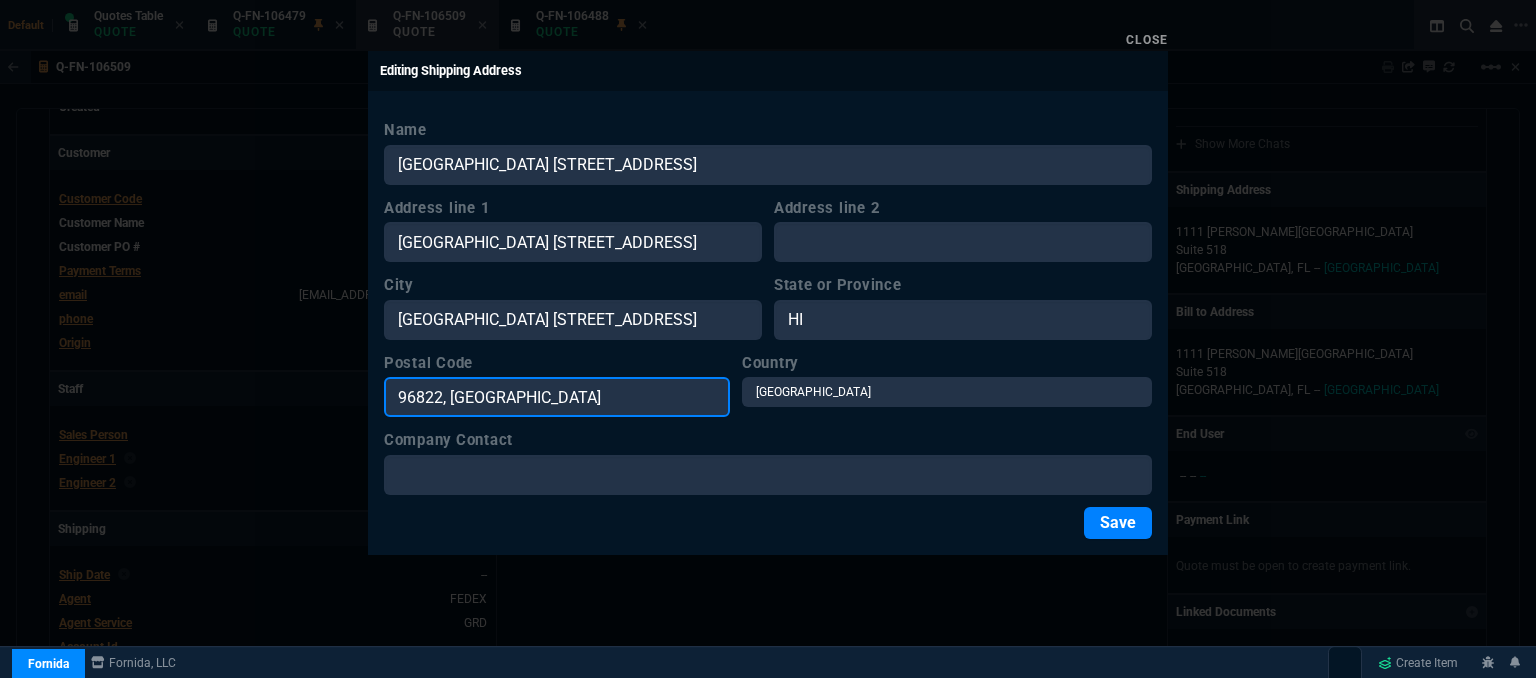 click on "96822, [GEOGRAPHIC_DATA]" at bounding box center (557, 397) 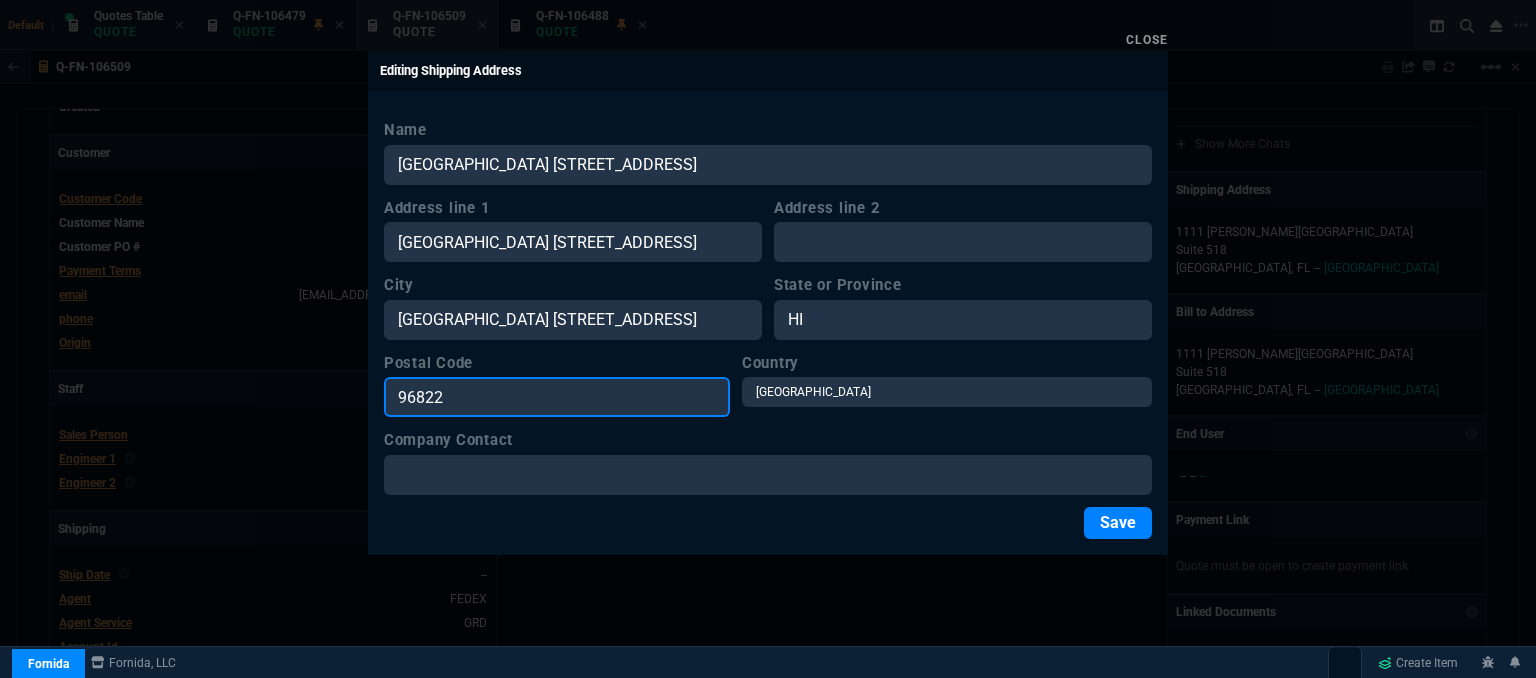 type on "96822" 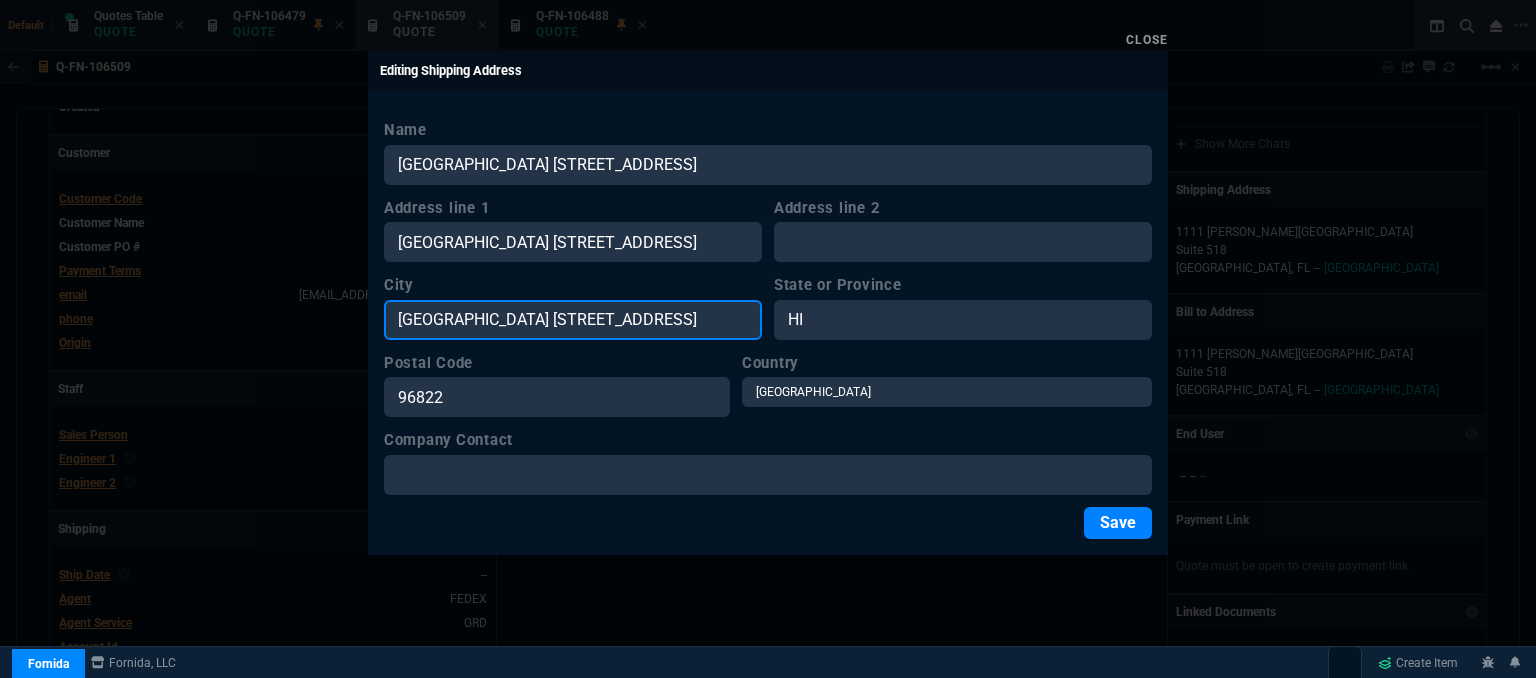 drag, startPoint x: 605, startPoint y: 314, endPoint x: 293, endPoint y: 316, distance: 312.0064 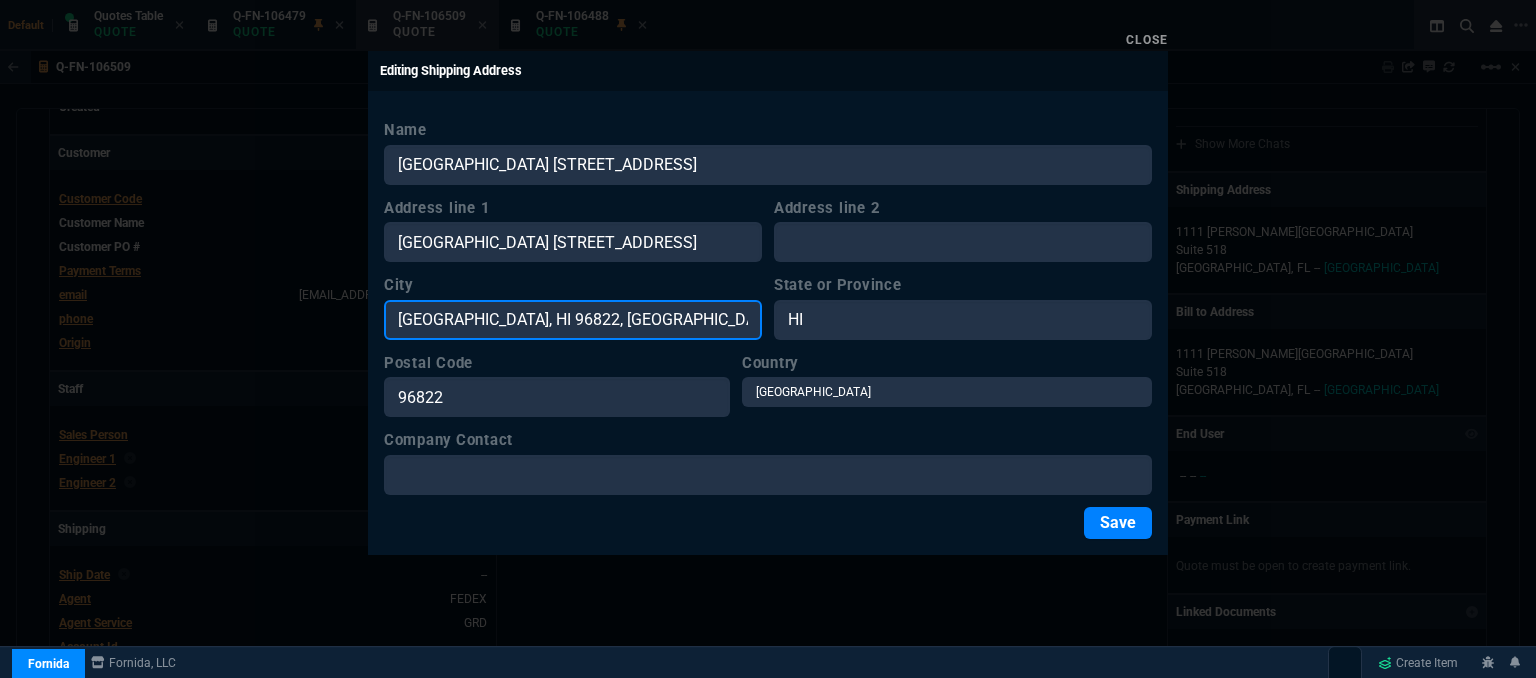 drag, startPoint x: 596, startPoint y: 321, endPoint x: 481, endPoint y: 321, distance: 115 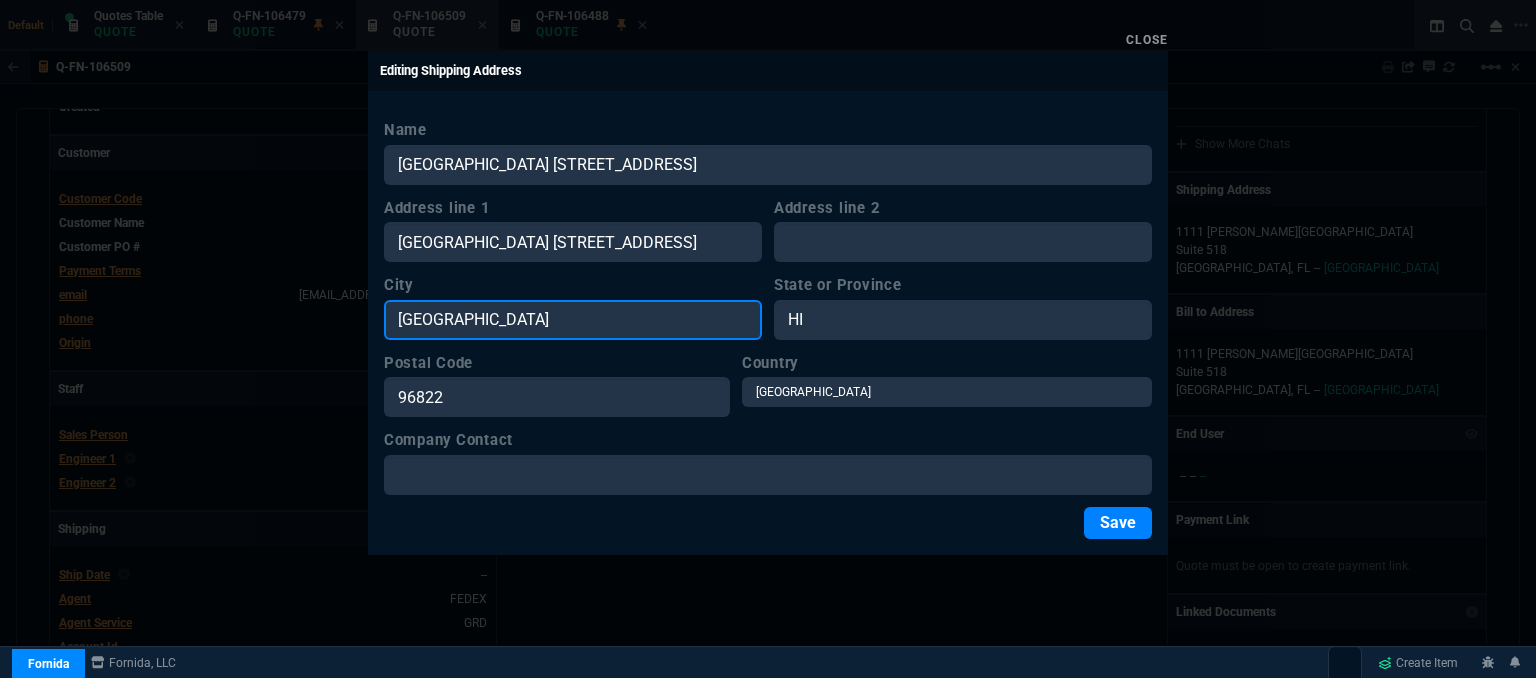type on "[GEOGRAPHIC_DATA]" 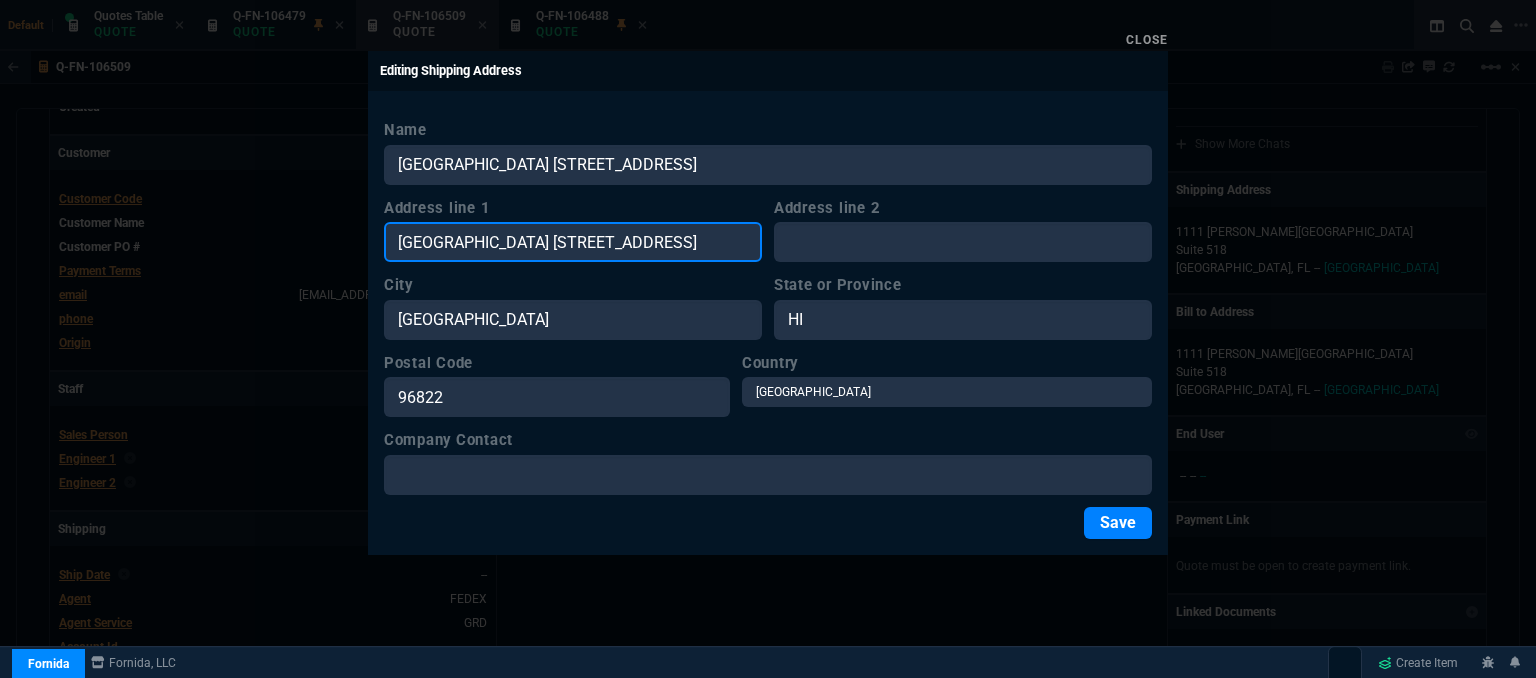 click on "[GEOGRAPHIC_DATA] [STREET_ADDRESS]" at bounding box center (573, 242) 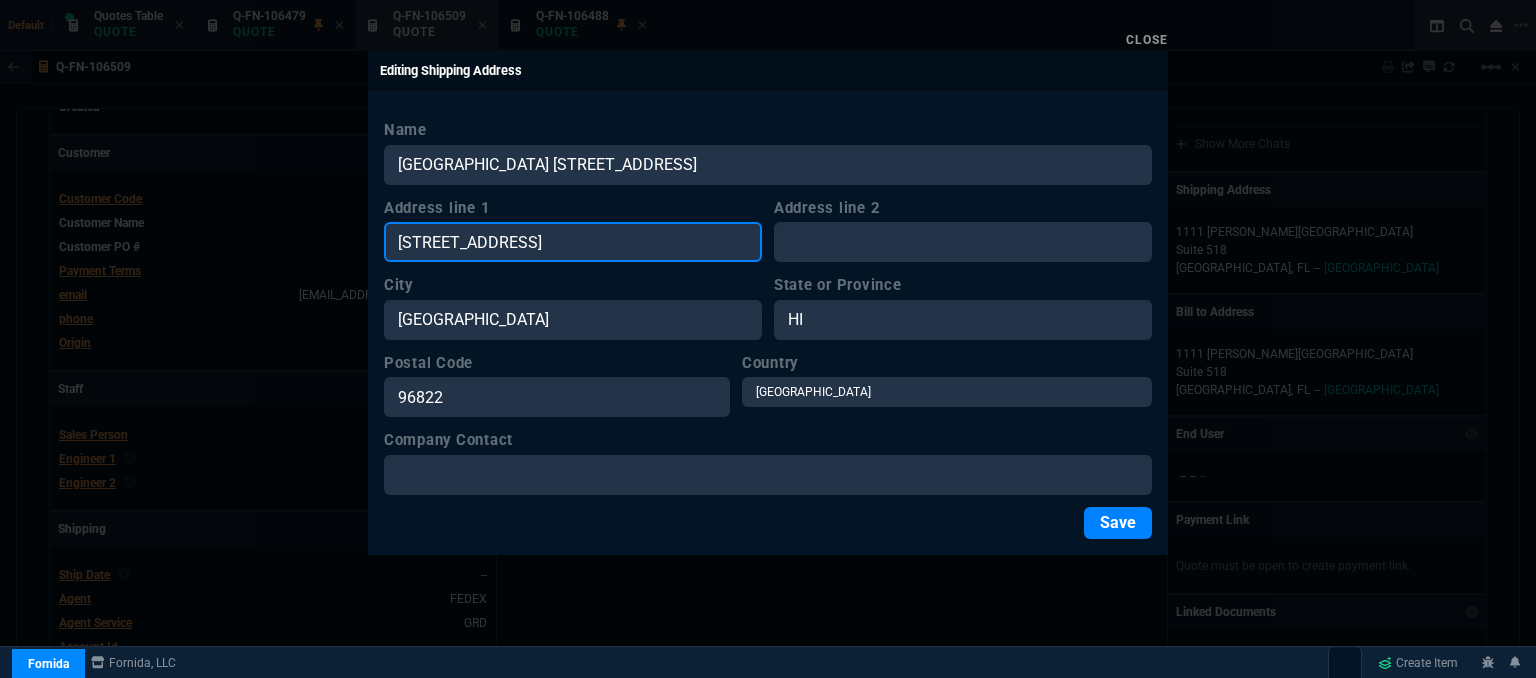 drag, startPoint x: 686, startPoint y: 243, endPoint x: 507, endPoint y: 250, distance: 179.13683 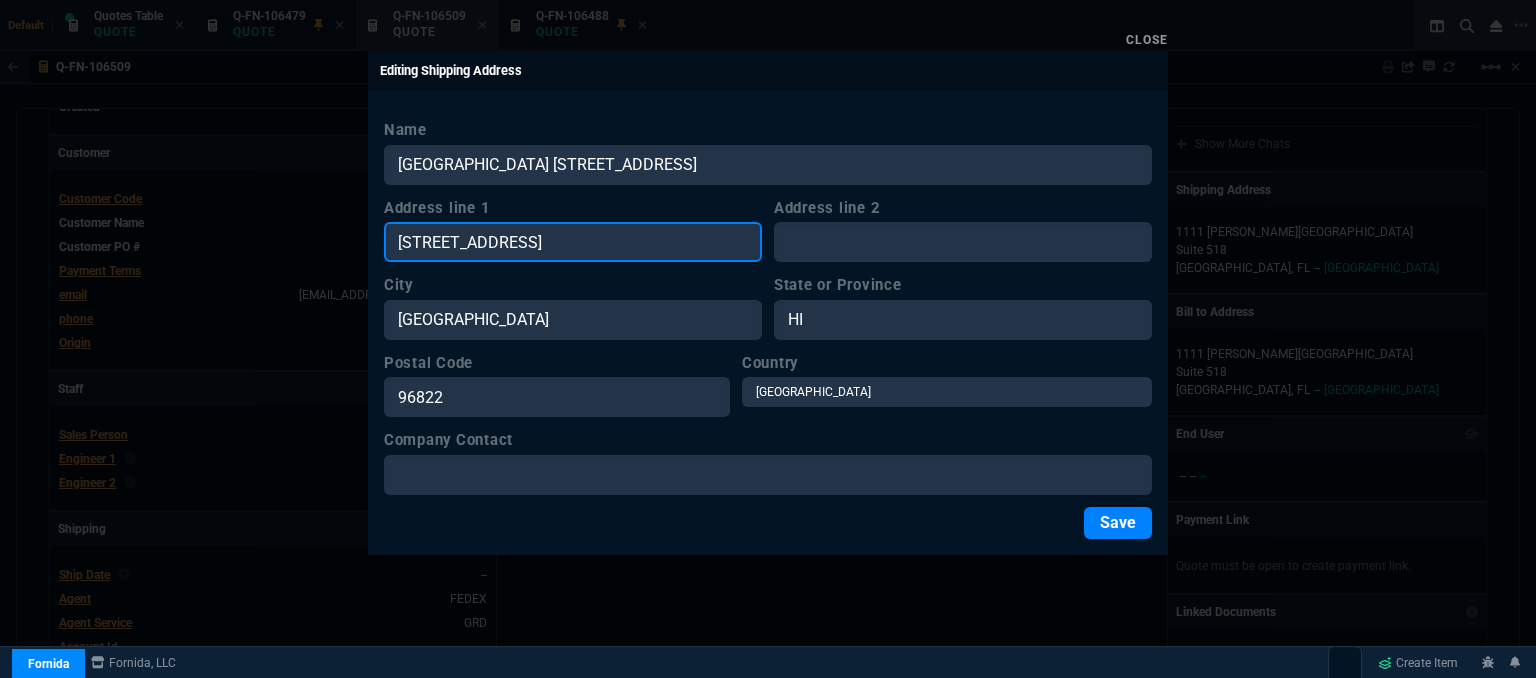 click on "[STREET_ADDRESS]" at bounding box center (573, 242) 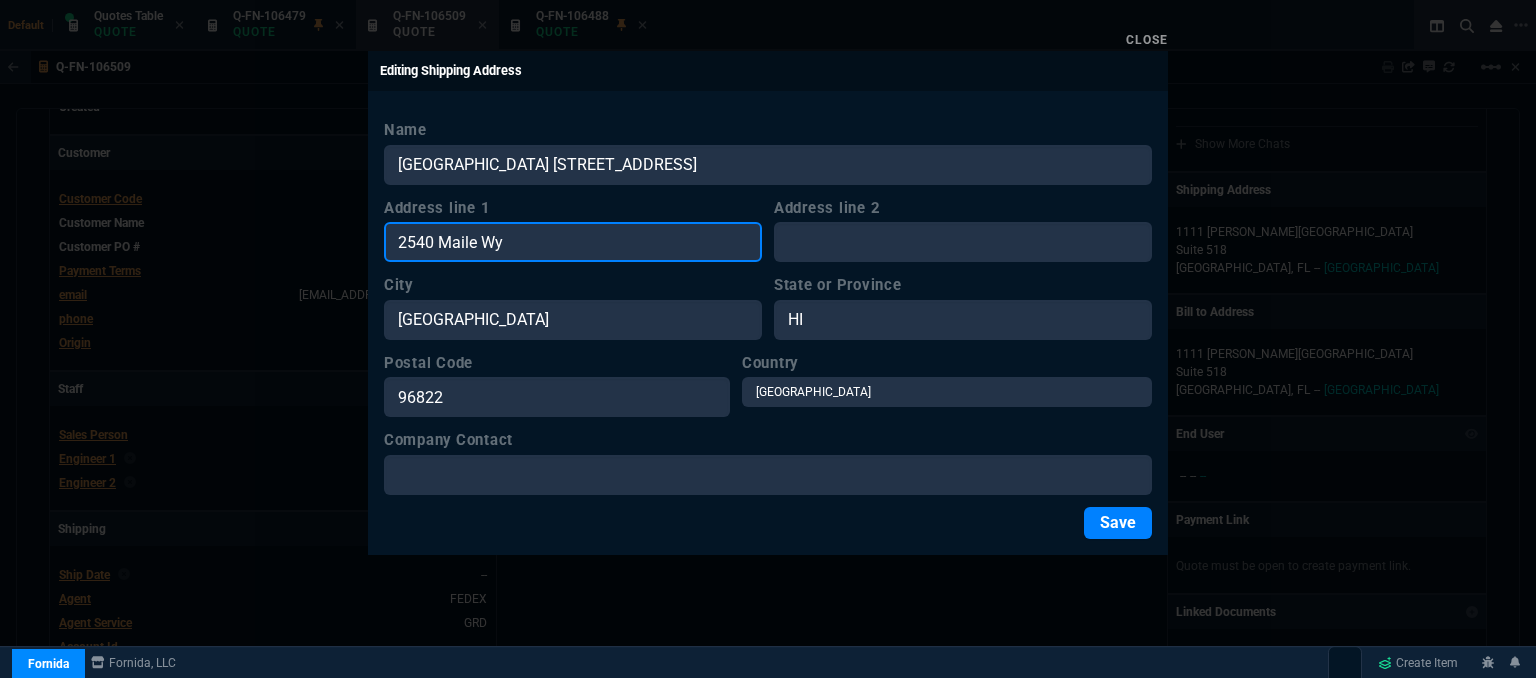 type on "2540 Maile Wy" 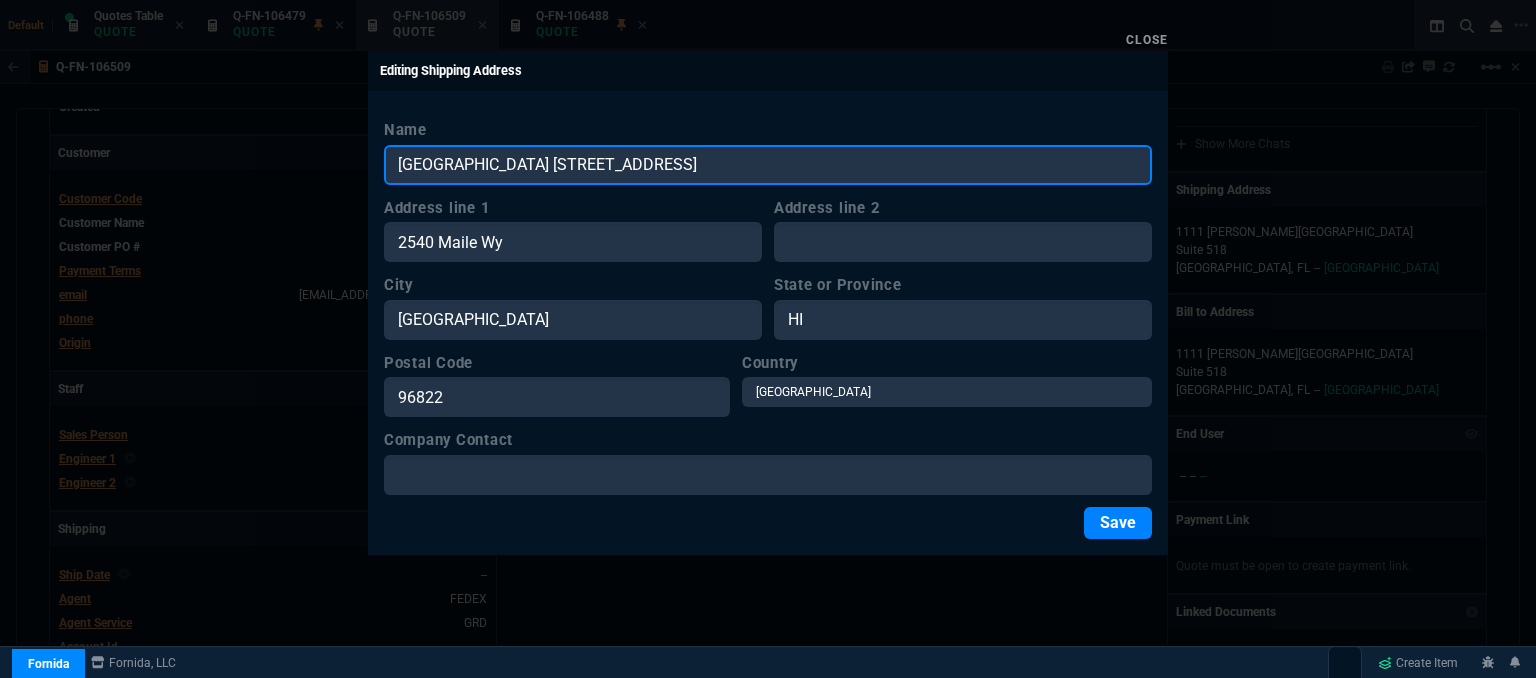 drag, startPoint x: 803, startPoint y: 164, endPoint x: 498, endPoint y: 166, distance: 305.00656 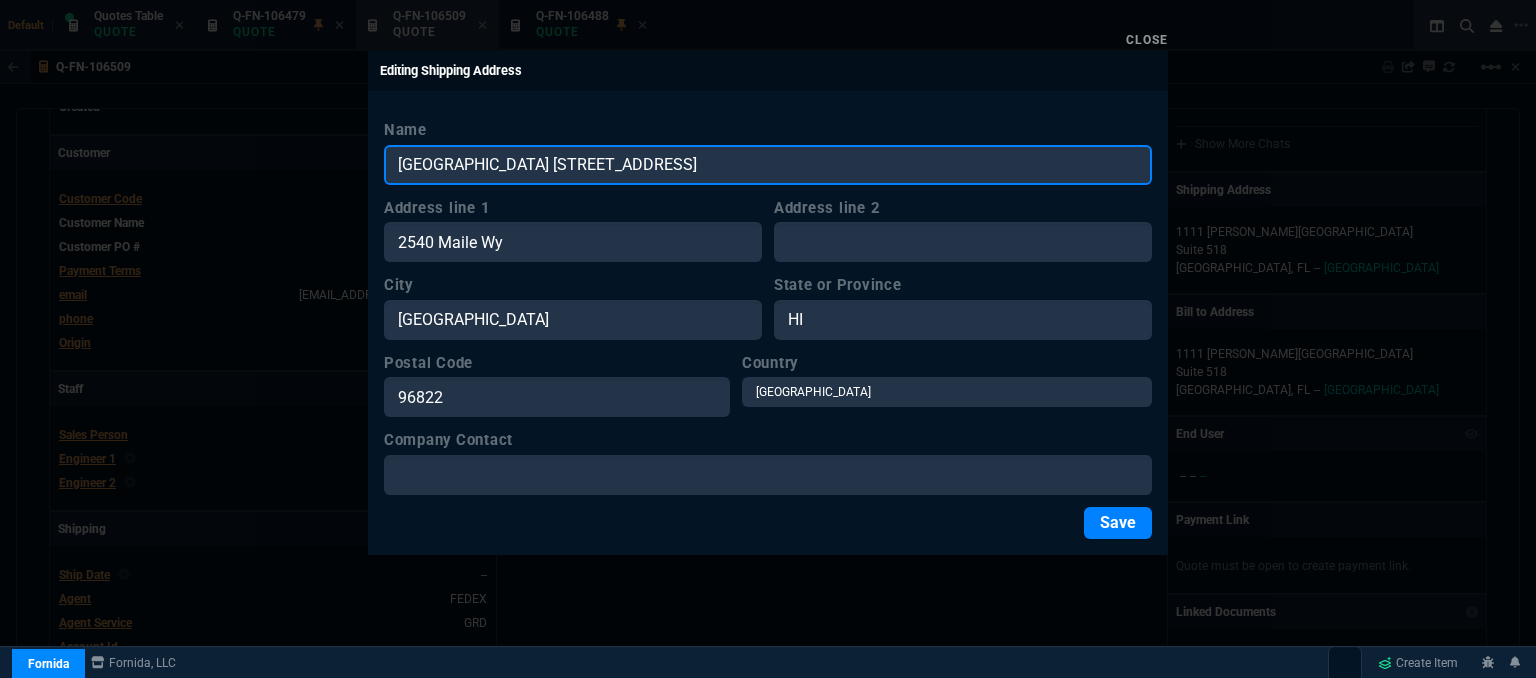 click on "[GEOGRAPHIC_DATA] [STREET_ADDRESS]" at bounding box center [768, 165] 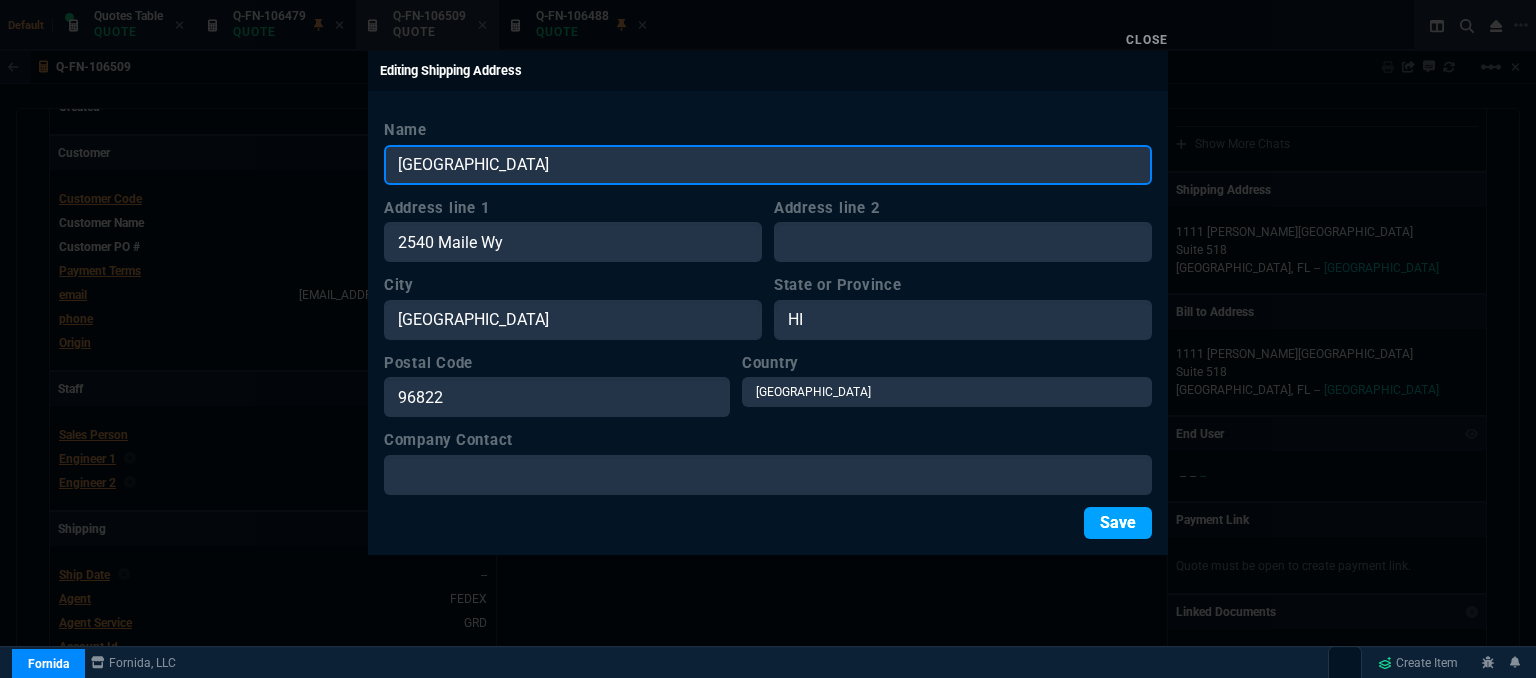 type on "[GEOGRAPHIC_DATA]" 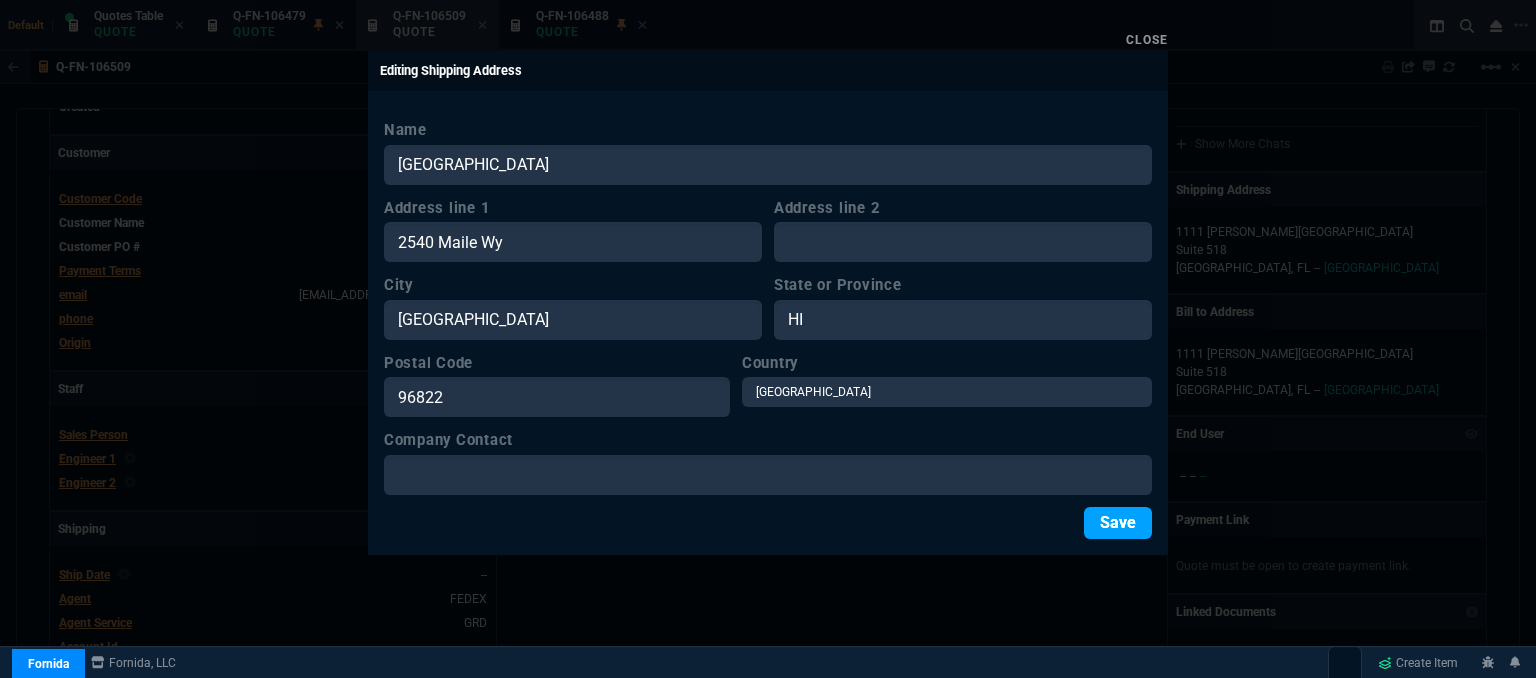 click on "Save" at bounding box center (1118, 523) 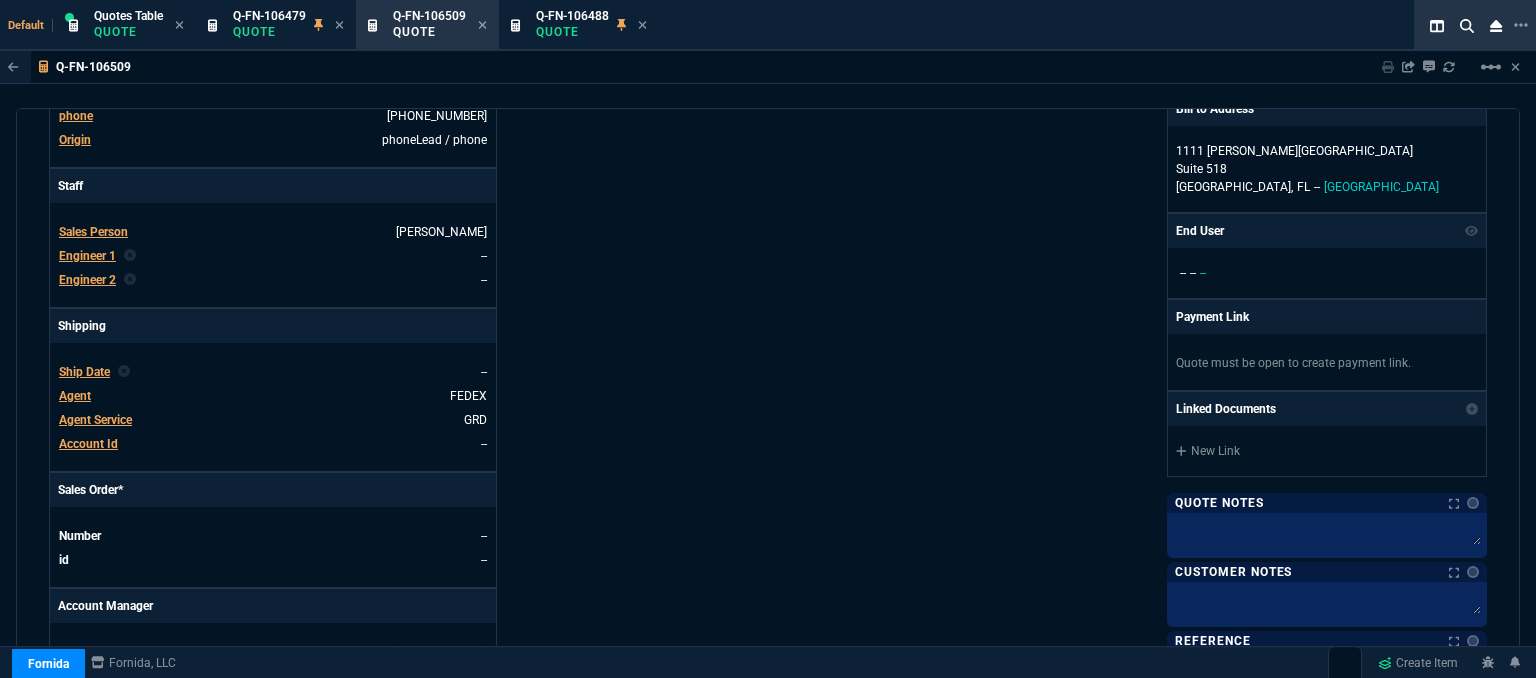 scroll, scrollTop: 700, scrollLeft: 0, axis: vertical 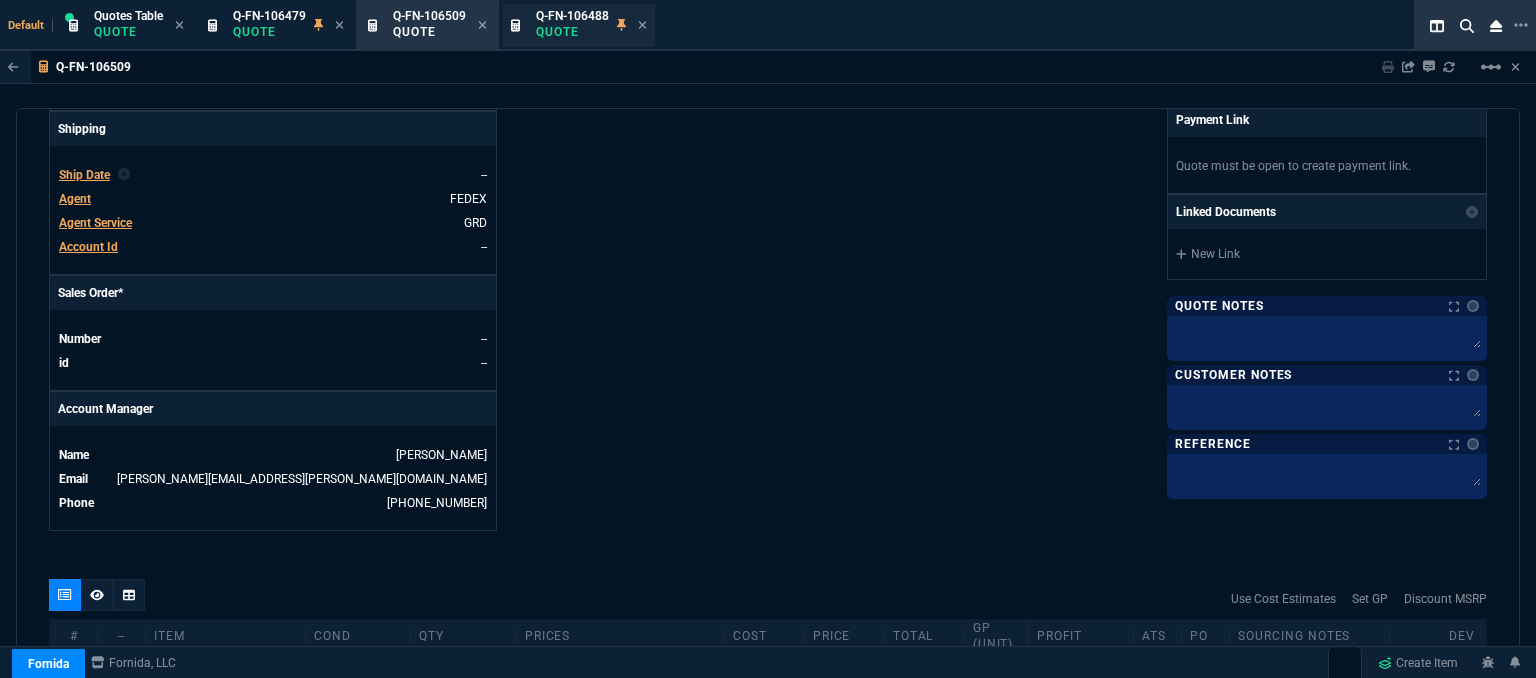 click on "Quote" at bounding box center (572, 32) 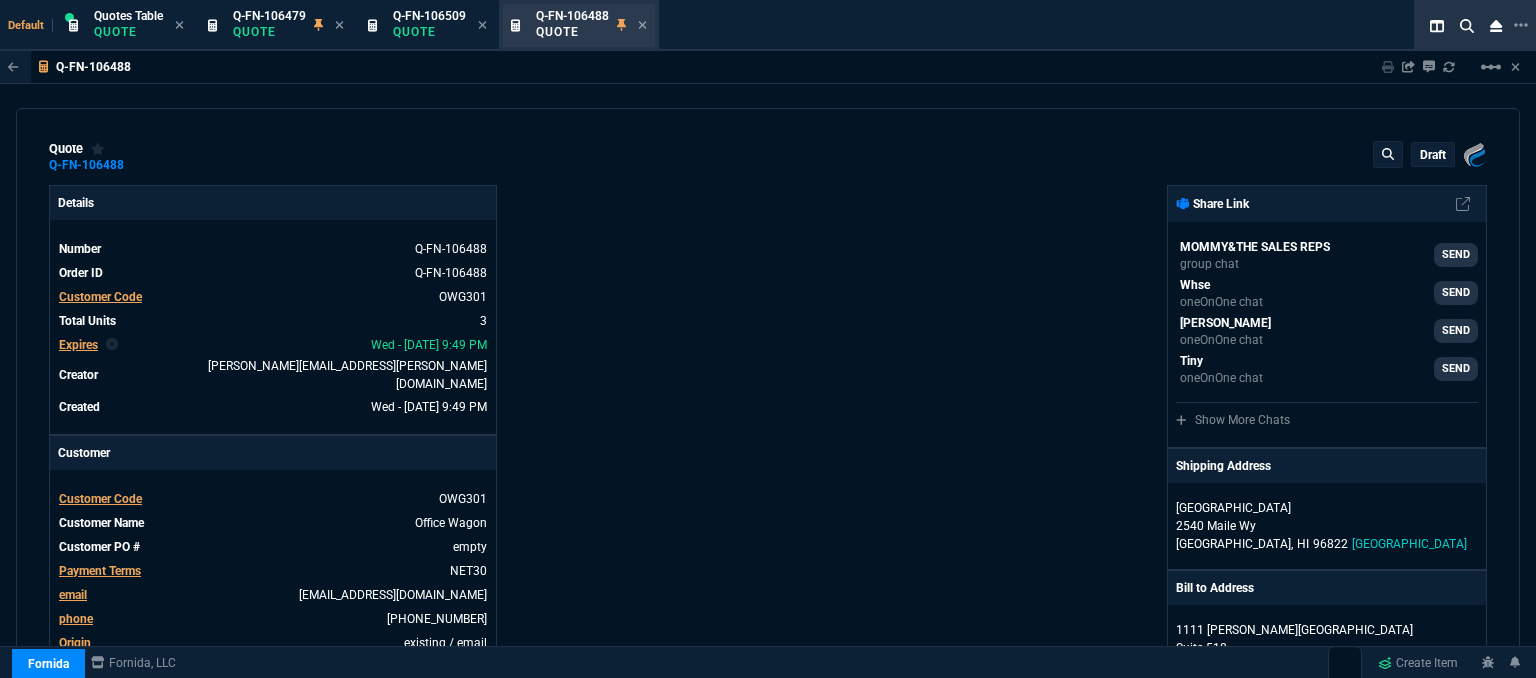 type on "14" 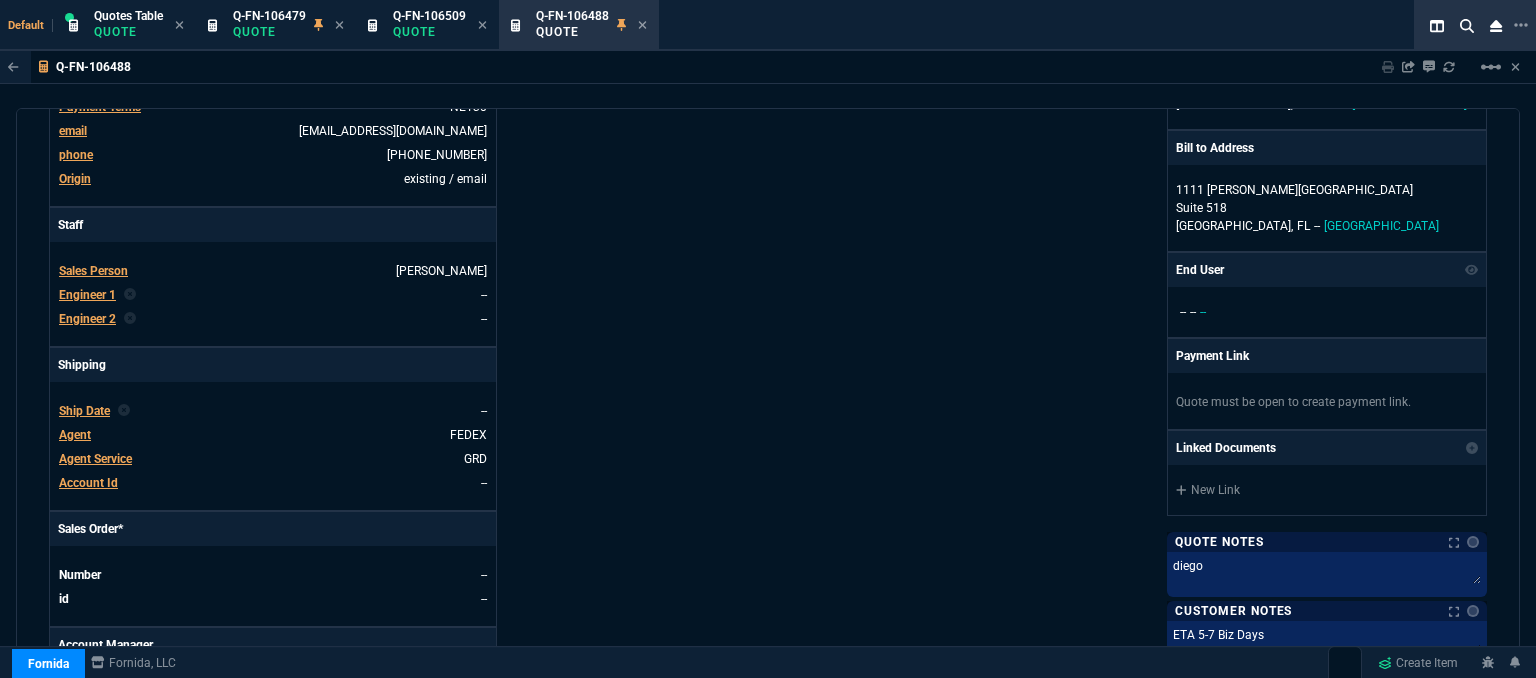 scroll, scrollTop: 500, scrollLeft: 0, axis: vertical 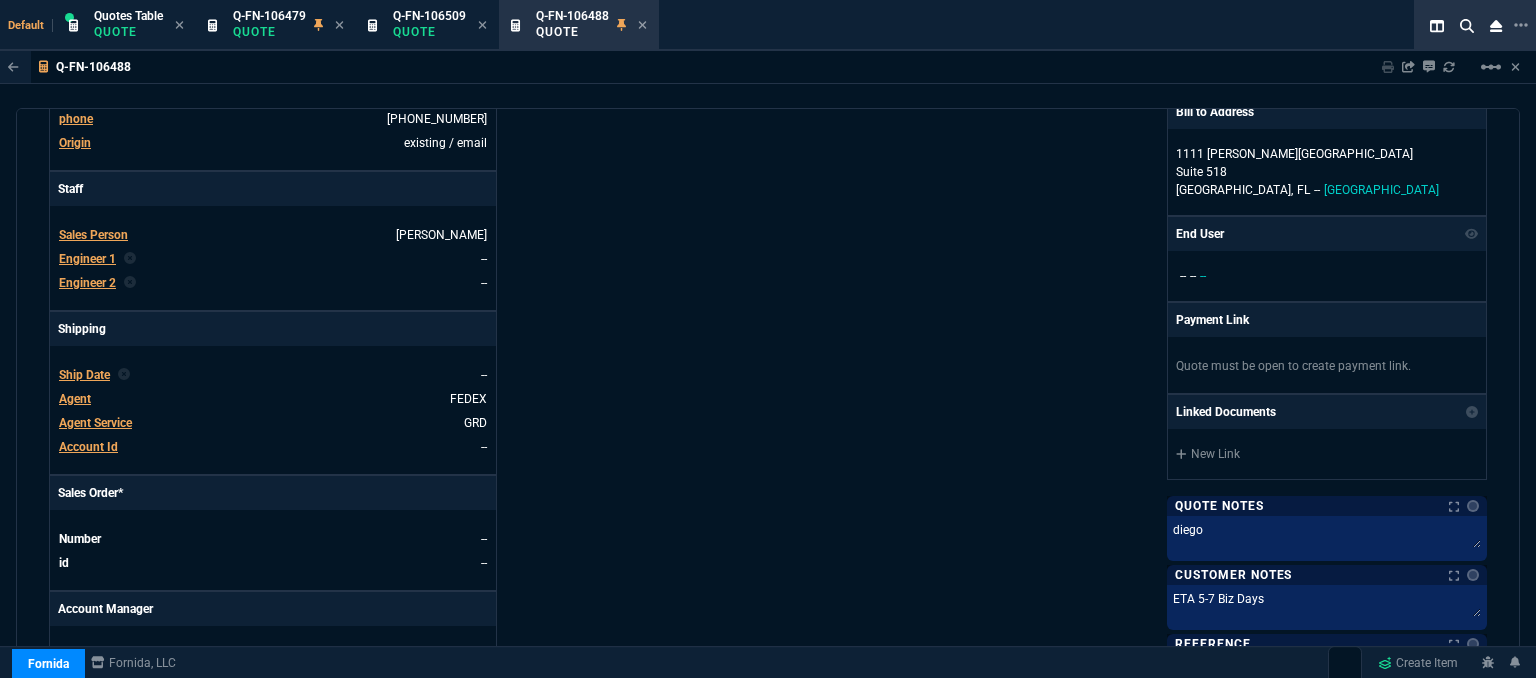 click on "Fornida, LLC [STREET_ADDRESS]  Share Link  MOMMY&THE SALES REPS group chat SEND Whse oneOnOne chat SEND [PERSON_NAME] oneOnOne chat SEND Tiny oneOnOne chat SEND  Show More Chats  Shipping Address [GEOGRAPHIC_DATA] [STREET_ADDRESS] Bill to Address [STREET_ADDRESS][PERSON_NAME] End User -- -- -- Payment Link  Quote must be open to create payment link.  Linked Documents  New Link  Quote Notes Notes Quote Notes Notes [PERSON_NAME] updated by  [PERSON_NAME][EMAIL_ADDRESS][PERSON_NAME][DOMAIN_NAME]  at  [DATE] 4:52 PM [PERSON_NAME]  Customer Notes Notes Customer Notes Notes ETA 5-7 Biz Days Last updated by  [PERSON_NAME][EMAIL_ADDRESS][PERSON_NAME][DOMAIN_NAME]  at  [DATE] 4:52 PM ETA 5-7 Biz Days  ETA 5-7 Biz Days  Reference Reference" at bounding box center [1127, 208] 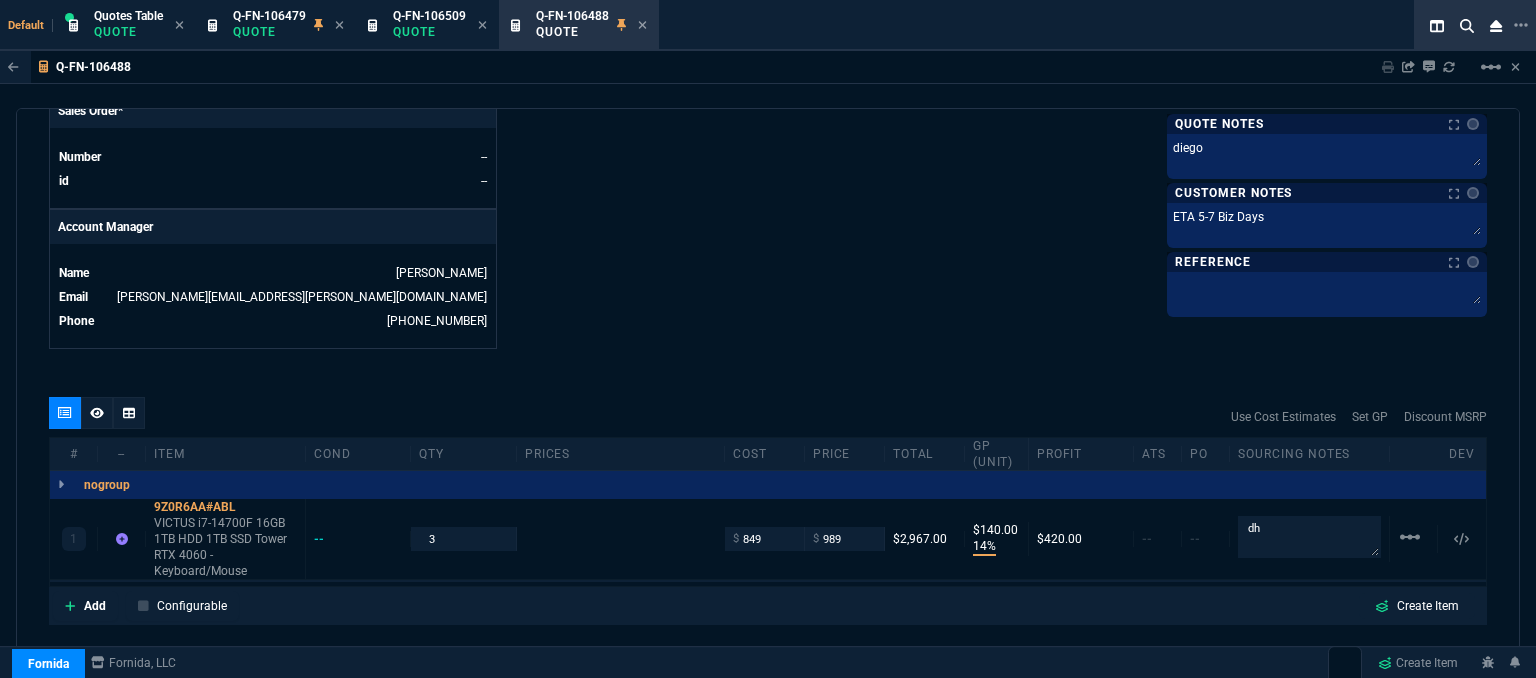 scroll, scrollTop: 1000, scrollLeft: 0, axis: vertical 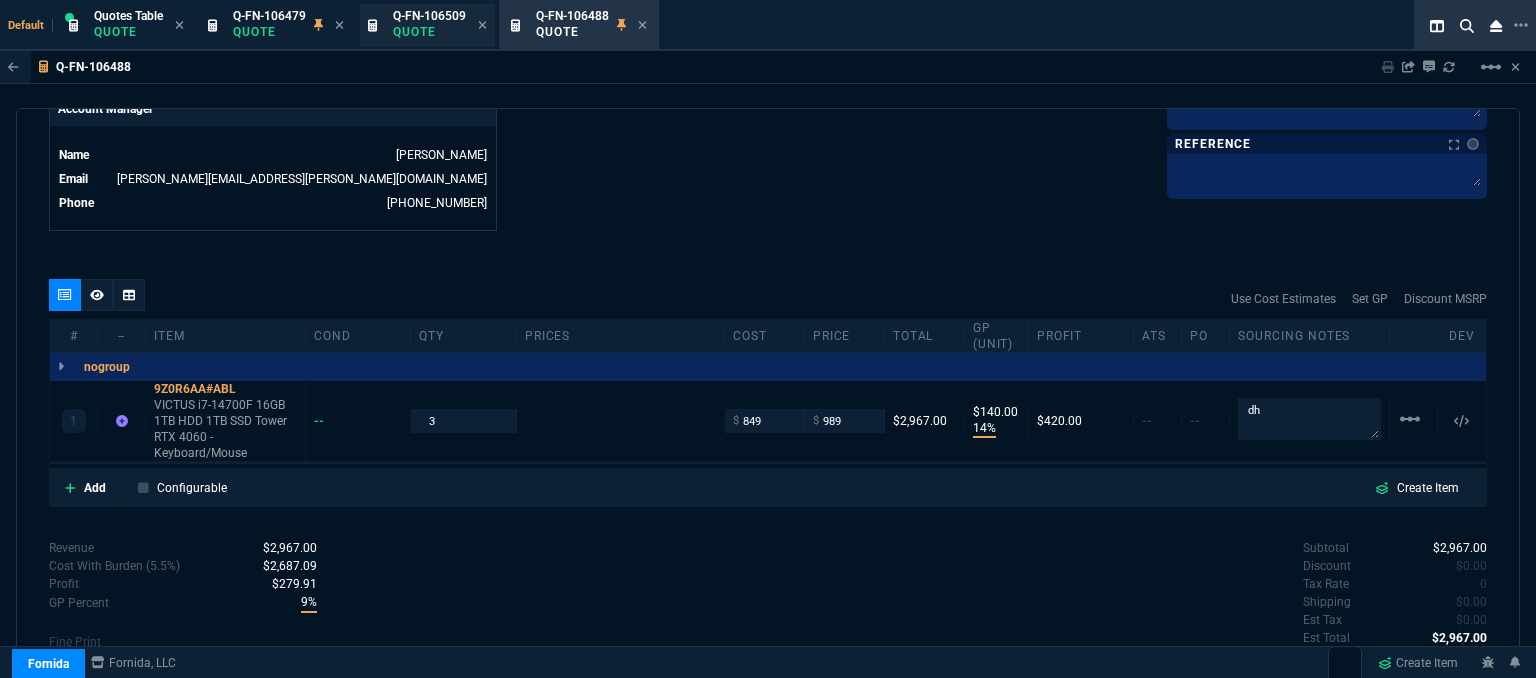 click on "Q-FN-106509" at bounding box center [429, 16] 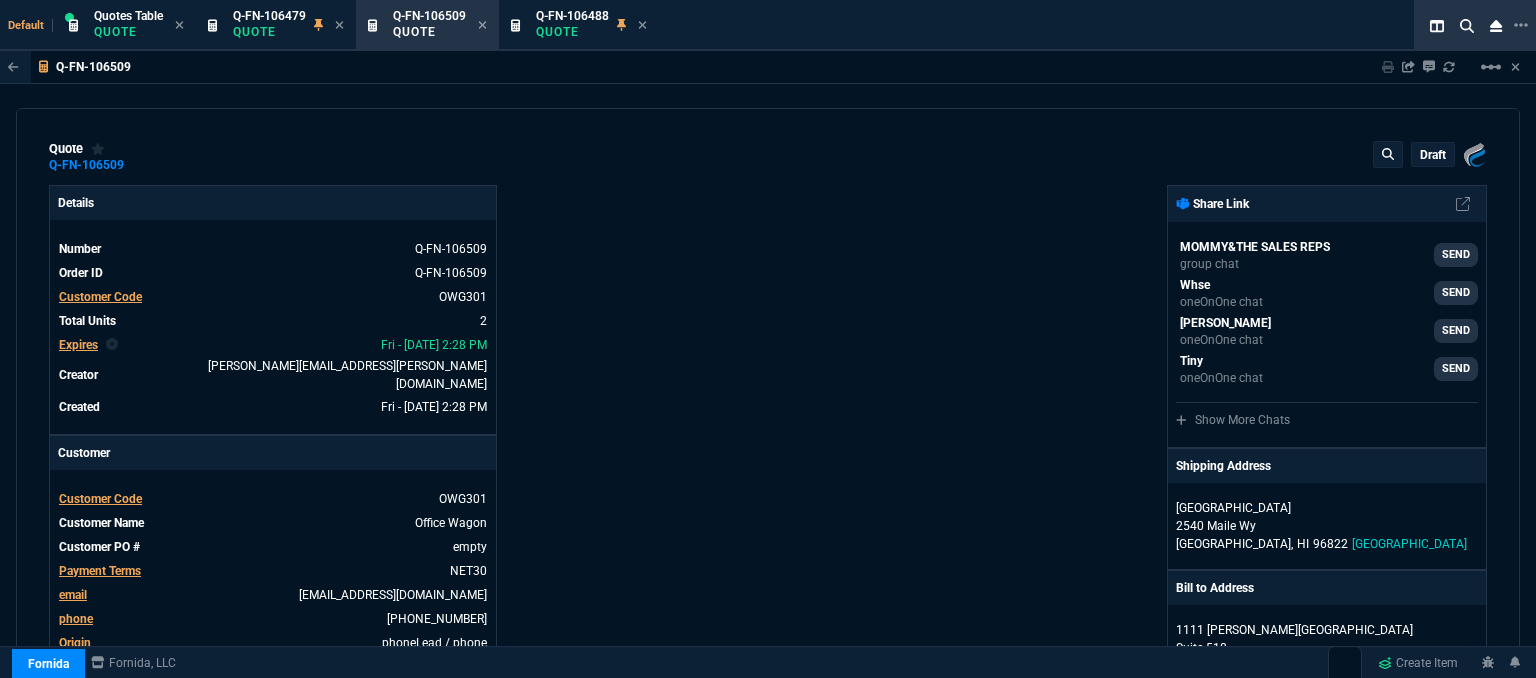 type on "11" 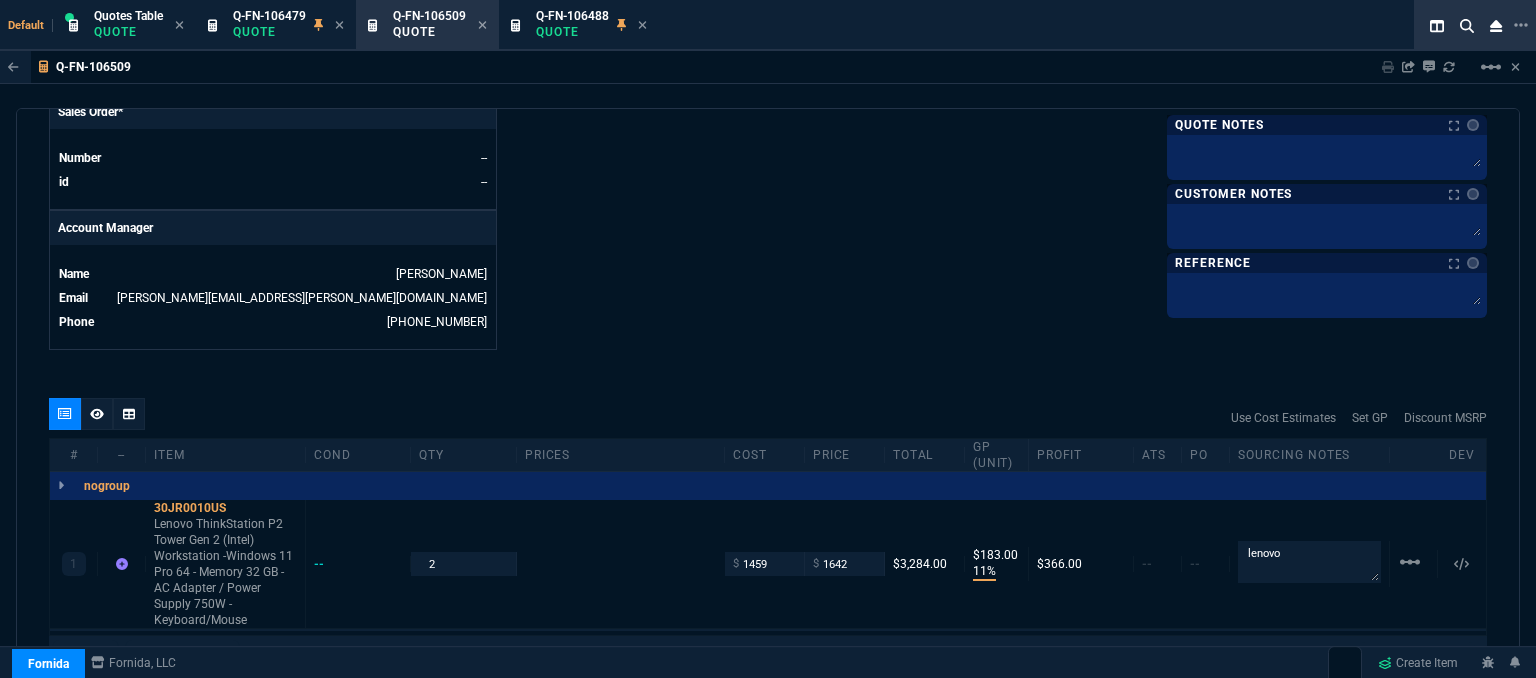 scroll, scrollTop: 900, scrollLeft: 0, axis: vertical 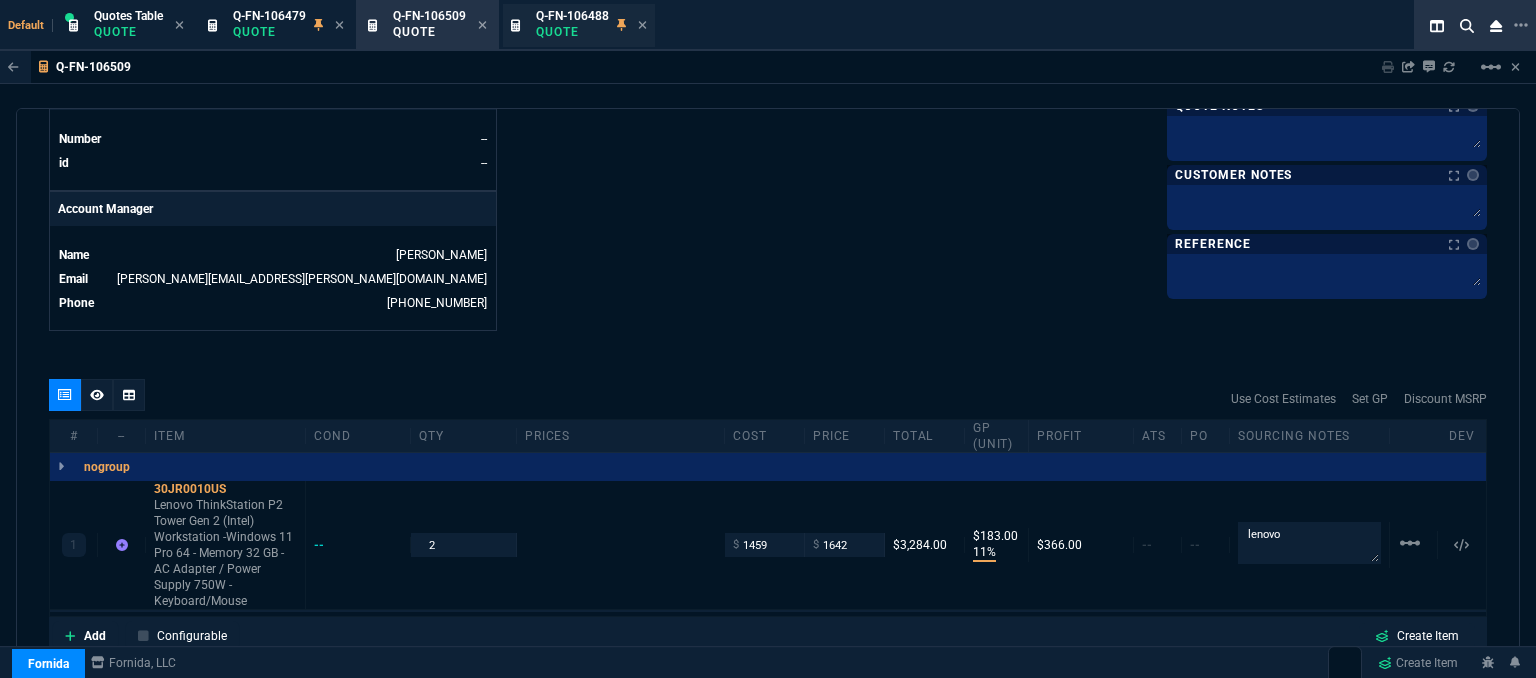 click on "Q-FN-106488" at bounding box center (572, 16) 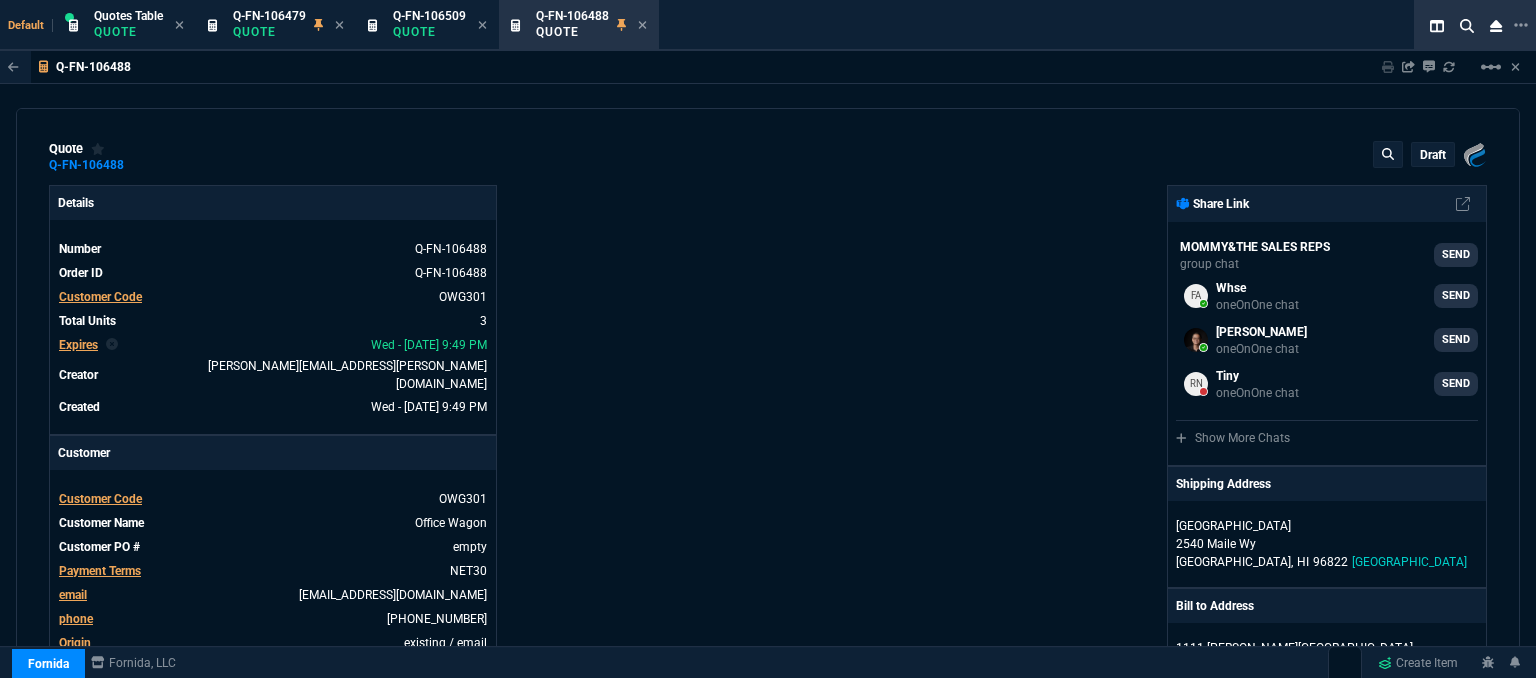 type on "14" 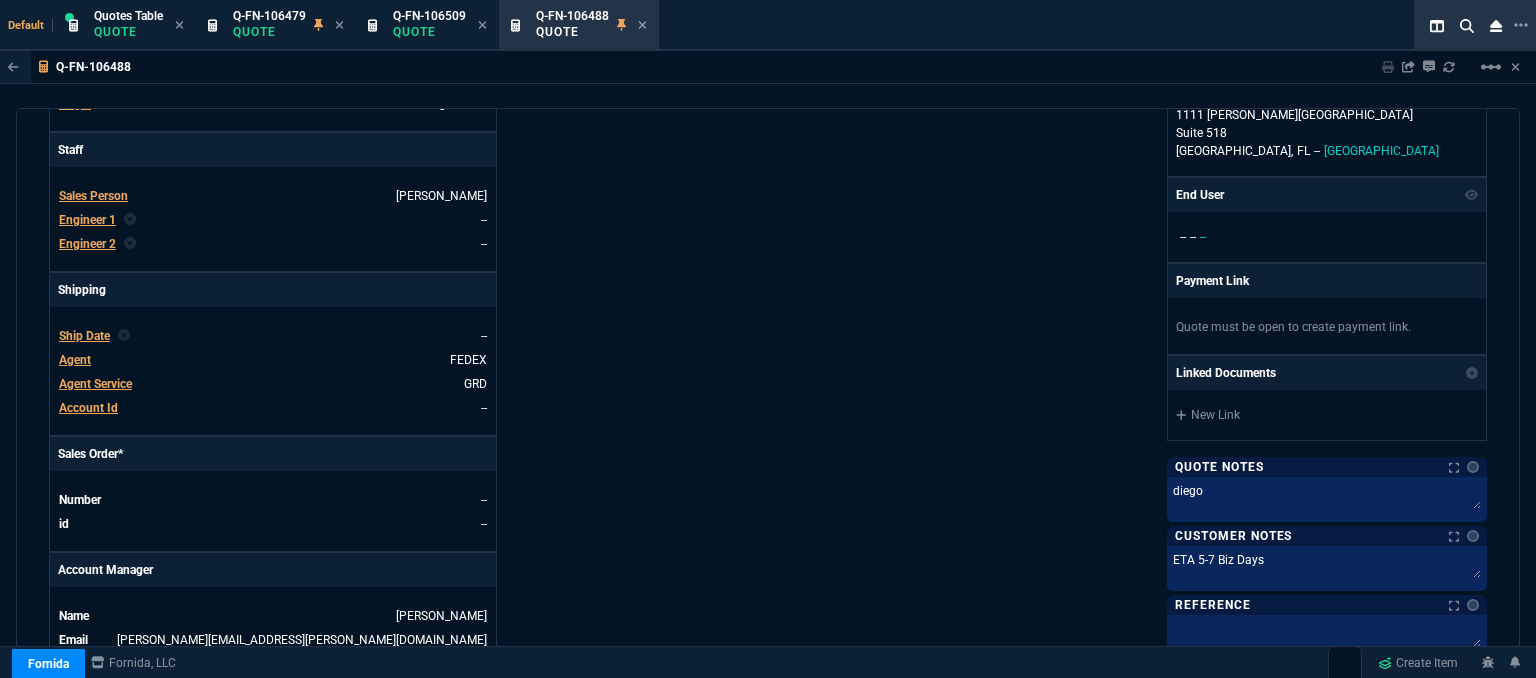 scroll, scrollTop: 700, scrollLeft: 0, axis: vertical 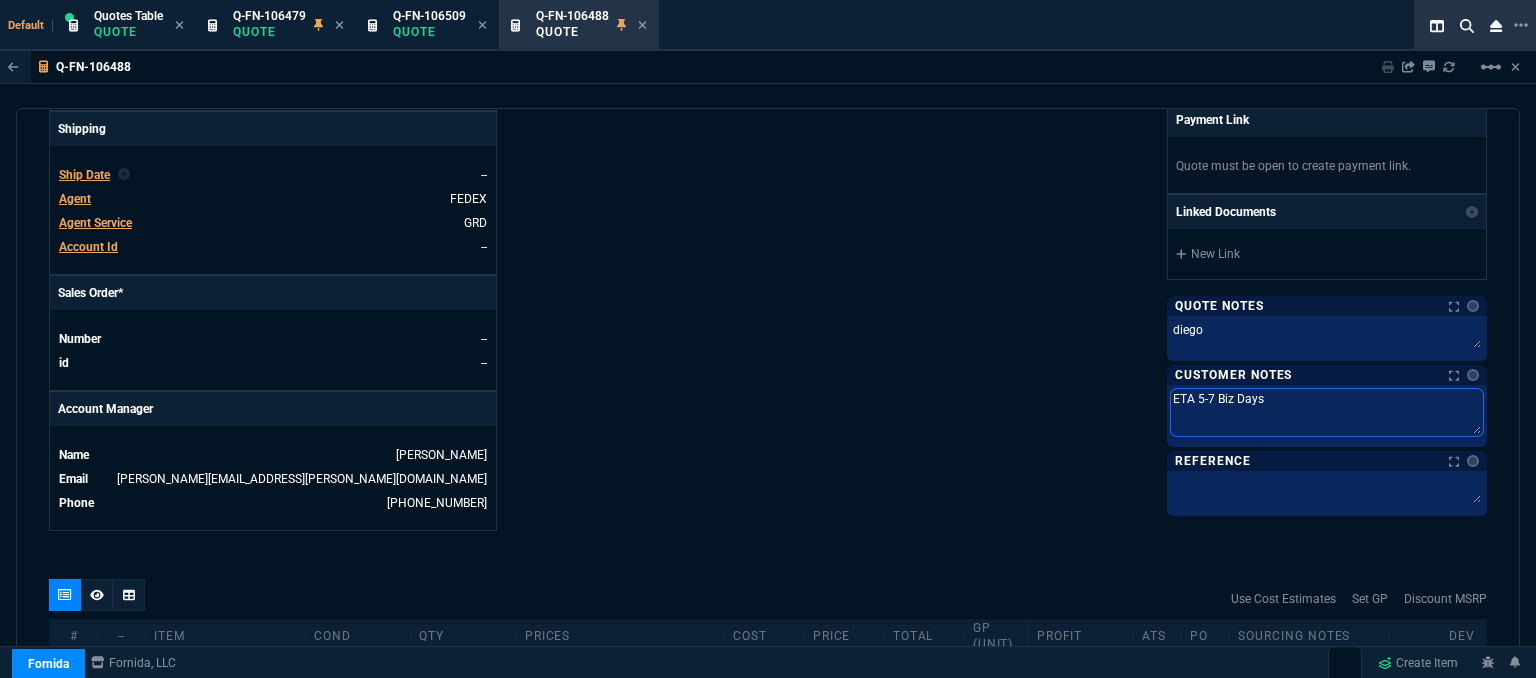drag, startPoint x: 1296, startPoint y: 401, endPoint x: 912, endPoint y: 385, distance: 384.3332 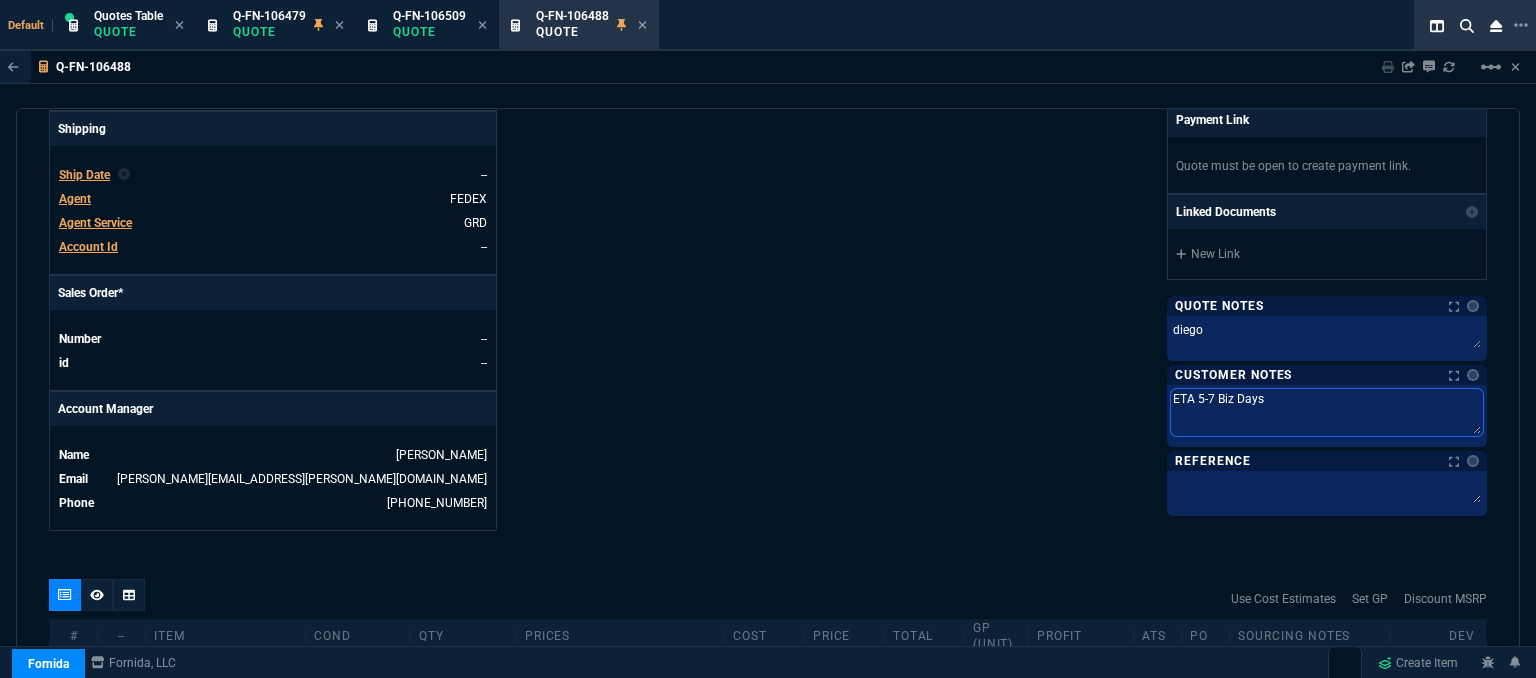 click on "Fornida, LLC [STREET_ADDRESS]  Share Link  MOMMY&THE SALES REPS group chat SEND Whse oneOnOne chat SEND [PERSON_NAME] oneOnOne chat SEND Tiny oneOnOne chat SEND  Show More Chats  Shipping Address [GEOGRAPHIC_DATA] [STREET_ADDRESS] Bill to Address [STREET_ADDRESS][PERSON_NAME] End User -- -- -- Payment Link  Quote must be open to create payment link.  Linked Documents  New Link  Quote Notes Notes Quote Notes Notes [PERSON_NAME] updated by  [PERSON_NAME][EMAIL_ADDRESS][PERSON_NAME][DOMAIN_NAME]  at  [DATE] 4:52 PM [PERSON_NAME]  Customer Notes Notes Customer Notes Notes ETA 5-7 Biz Days Last updated by  [PERSON_NAME][EMAIL_ADDRESS][PERSON_NAME][DOMAIN_NAME]  at  [DATE] 4:52 PM ETA 5-7 Biz Days  ETA 5-7 Biz Days  Reference Reference" at bounding box center [1127, 8] 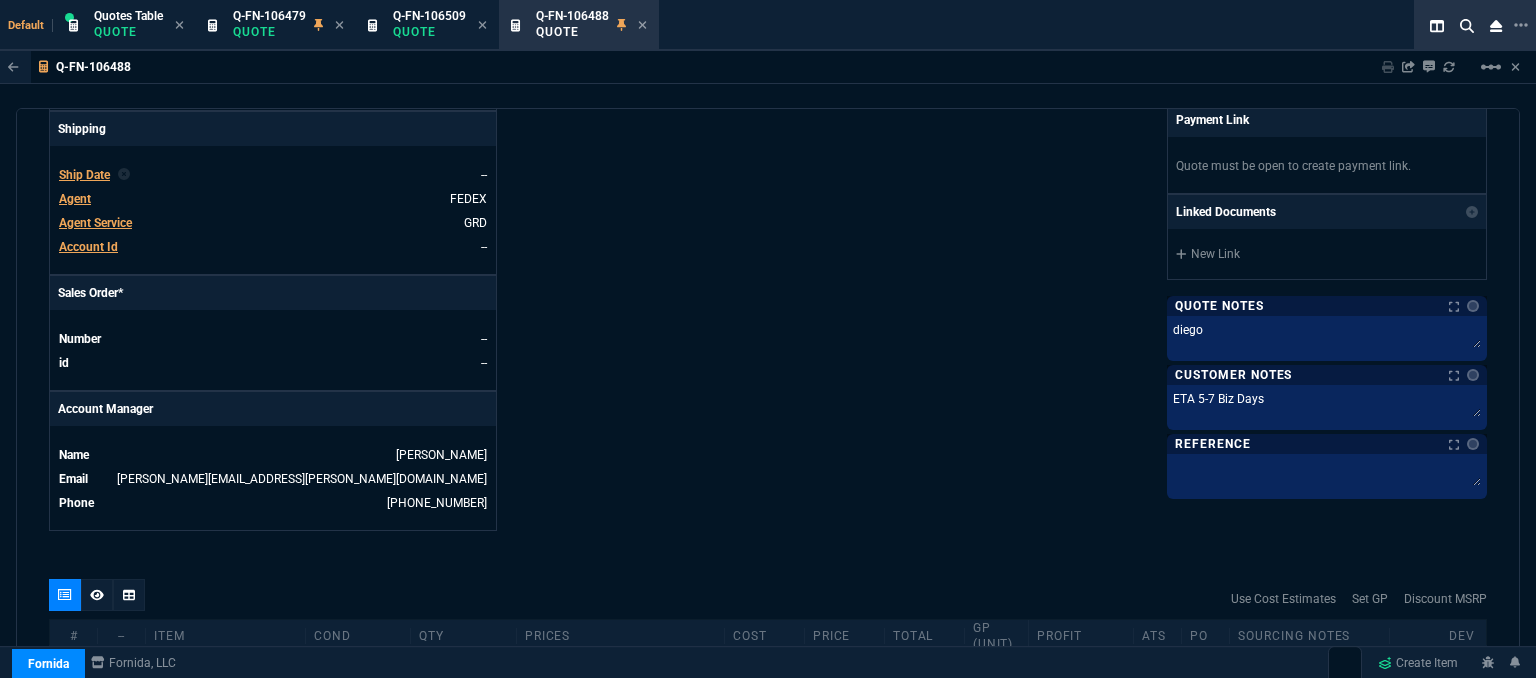 click on "Fornida, LLC [STREET_ADDRESS]  Share Link  MOMMY&THE SALES REPS group chat SEND Whse oneOnOne chat SEND [PERSON_NAME] oneOnOne chat SEND Tiny oneOnOne chat SEND  Show More Chats  Shipping Address [GEOGRAPHIC_DATA] [STREET_ADDRESS] Bill to Address [STREET_ADDRESS][PERSON_NAME] End User -- -- -- Payment Link  Quote must be open to create payment link.  Linked Documents  New Link  Quote Notes Notes Quote Notes Notes [PERSON_NAME] updated by  [PERSON_NAME][EMAIL_ADDRESS][PERSON_NAME][DOMAIN_NAME]  at  [DATE] 4:52 PM [PERSON_NAME]  Customer Notes Notes Customer Notes Notes ETA 5-7 Biz Days Last updated by  [PERSON_NAME][EMAIL_ADDRESS][PERSON_NAME][DOMAIN_NAME]  at  [DATE] 4:52 PM ETA 5-7 Biz Days  ETA 5-7 Biz Days  Reference Reference" at bounding box center [1127, 8] 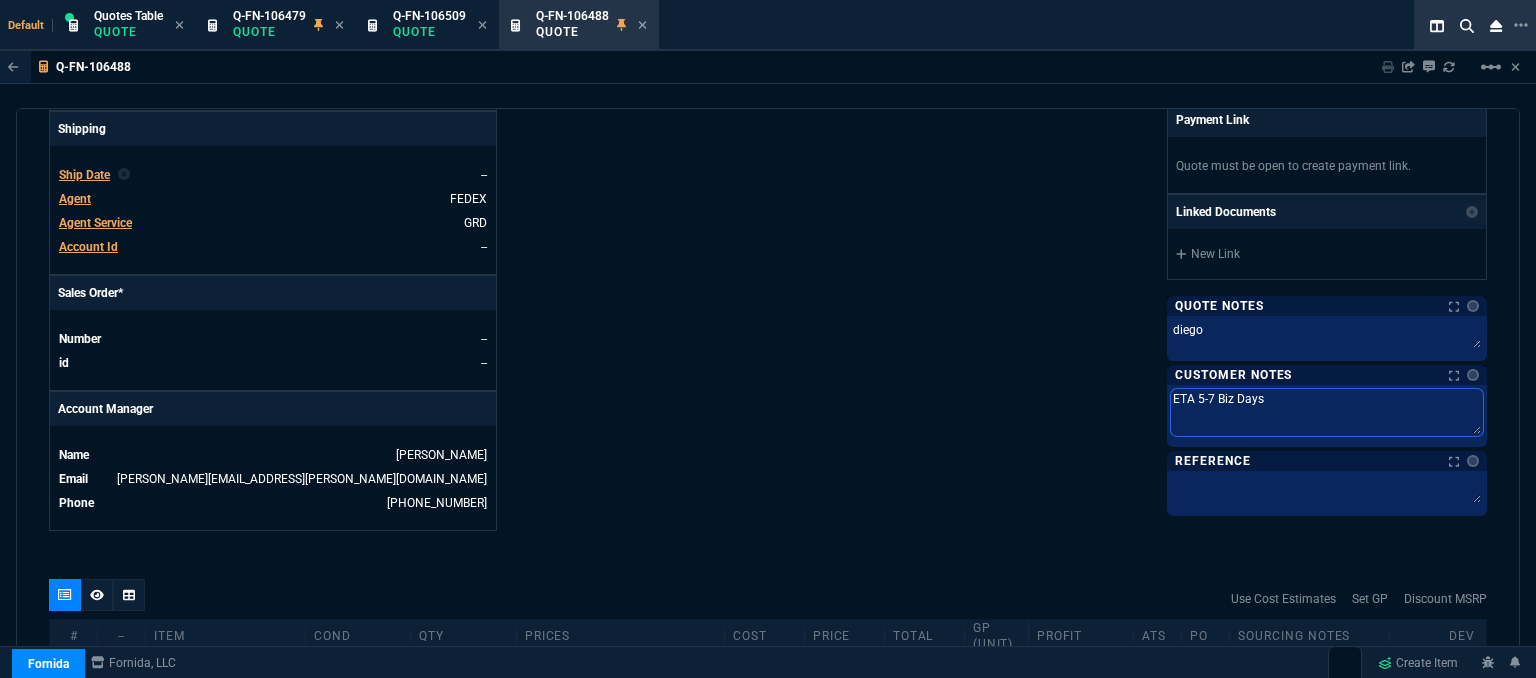 drag, startPoint x: 1121, startPoint y: 392, endPoint x: 1051, endPoint y: 385, distance: 70.34913 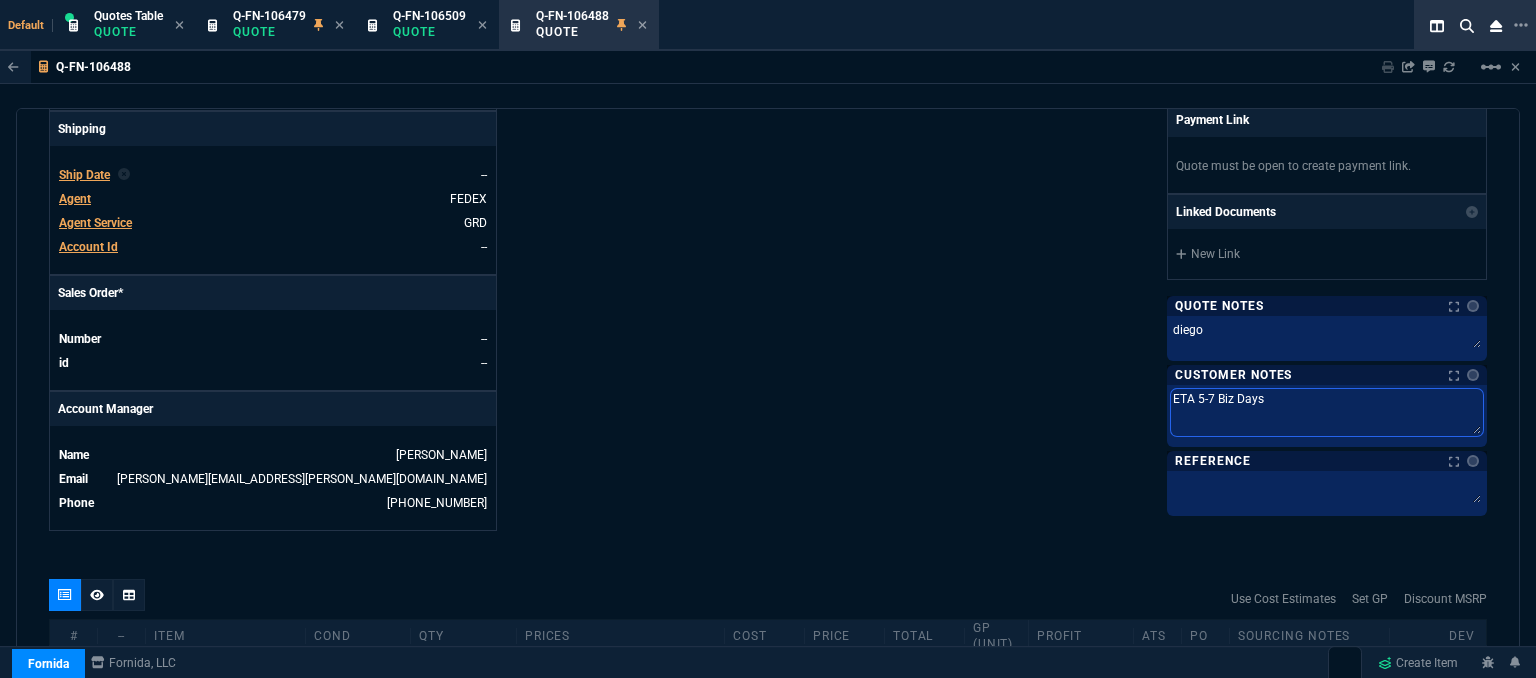 click on "Fornida, LLC [STREET_ADDRESS]  Share Link  MOMMY&THE SALES REPS group chat SEND Whse oneOnOne chat SEND [PERSON_NAME] oneOnOne chat SEND Tiny oneOnOne chat SEND  Show More Chats  Shipping Address [GEOGRAPHIC_DATA] [STREET_ADDRESS] Bill to Address [STREET_ADDRESS][PERSON_NAME] End User -- -- -- Payment Link  Quote must be open to create payment link.  Linked Documents  New Link  Quote Notes Notes Quote Notes Notes [PERSON_NAME] updated by  [PERSON_NAME][EMAIL_ADDRESS][PERSON_NAME][DOMAIN_NAME]  at  [DATE] 4:52 PM [PERSON_NAME]  Customer Notes Notes Customer Notes Notes ETA 5-7 Biz Days Last updated by  [PERSON_NAME][EMAIL_ADDRESS][PERSON_NAME][DOMAIN_NAME]  at  [DATE] 4:52 PM ETA 5-7 Biz Days  ETA 5-7 Biz Days  Reference Reference" at bounding box center (1127, 8) 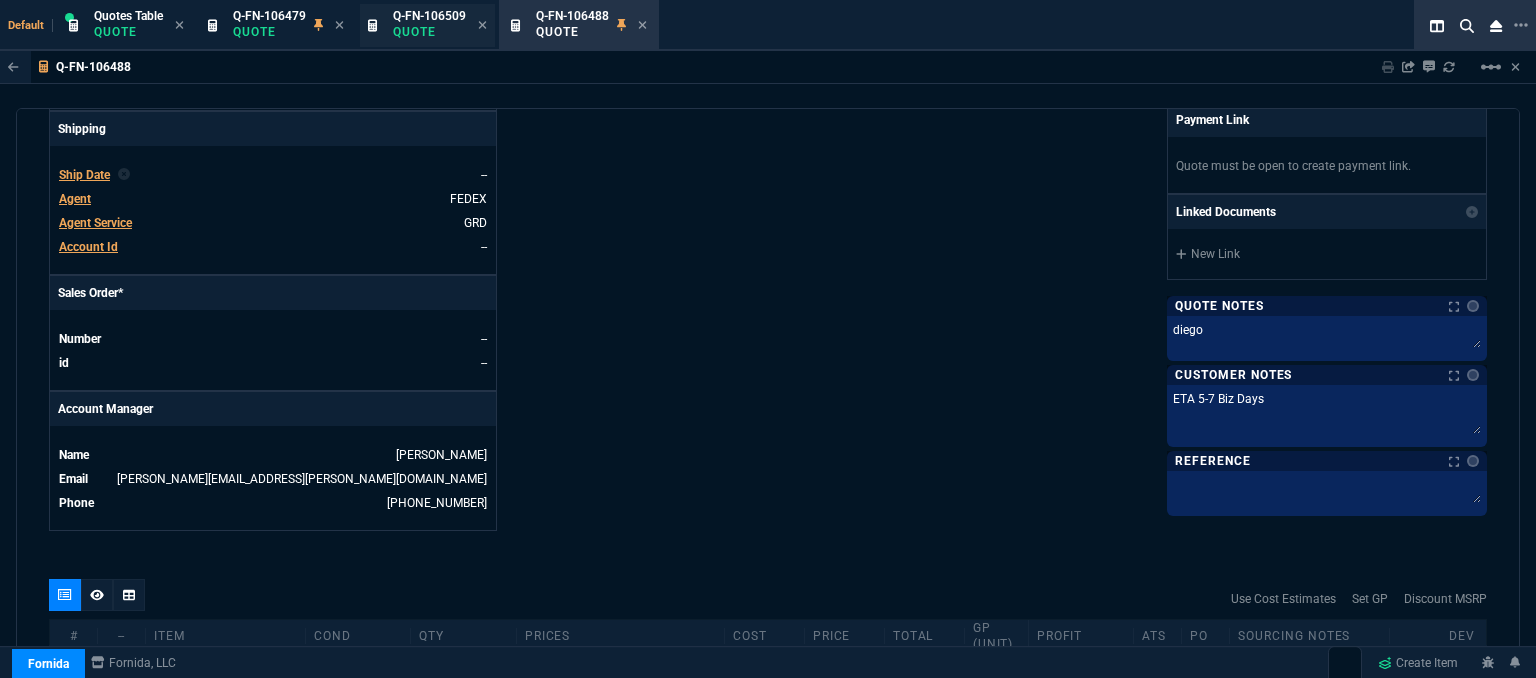 click on "Q-FN-106509" at bounding box center (429, 16) 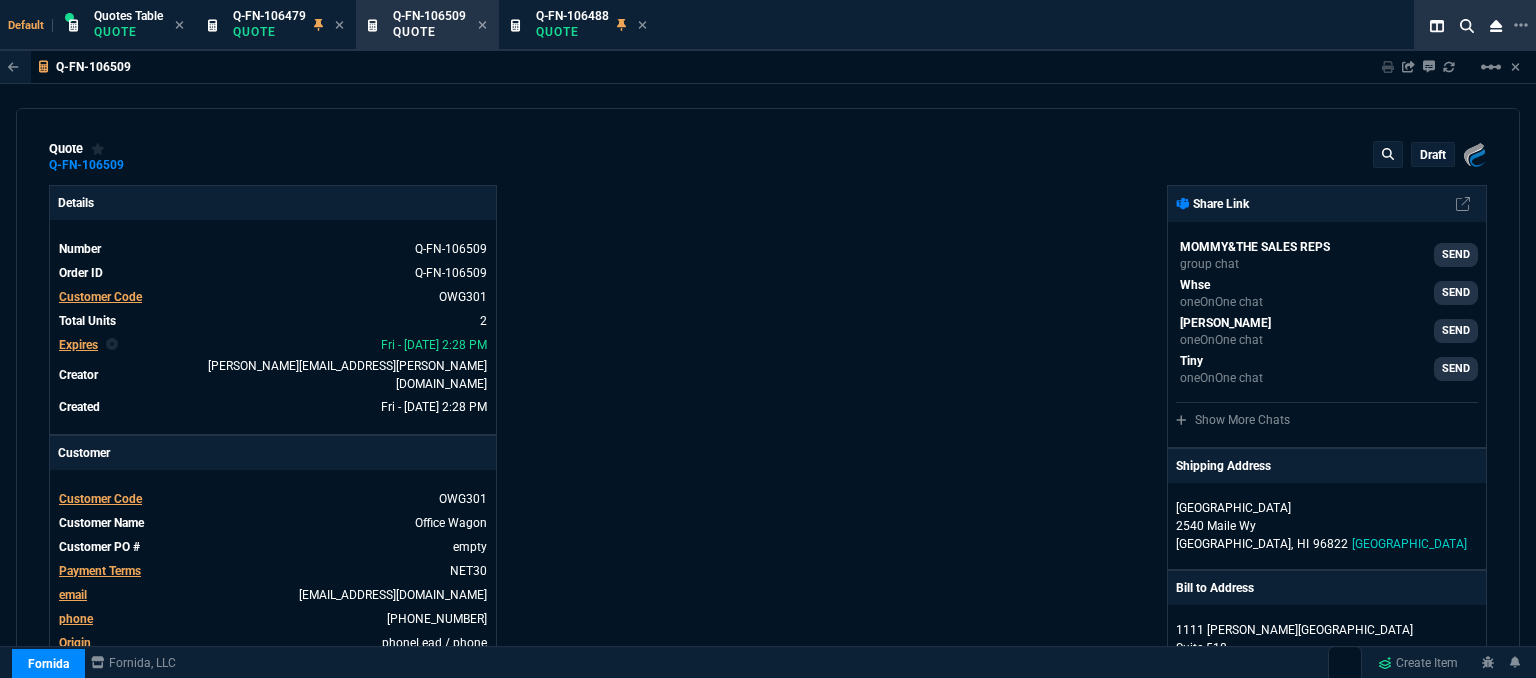 type on "11" 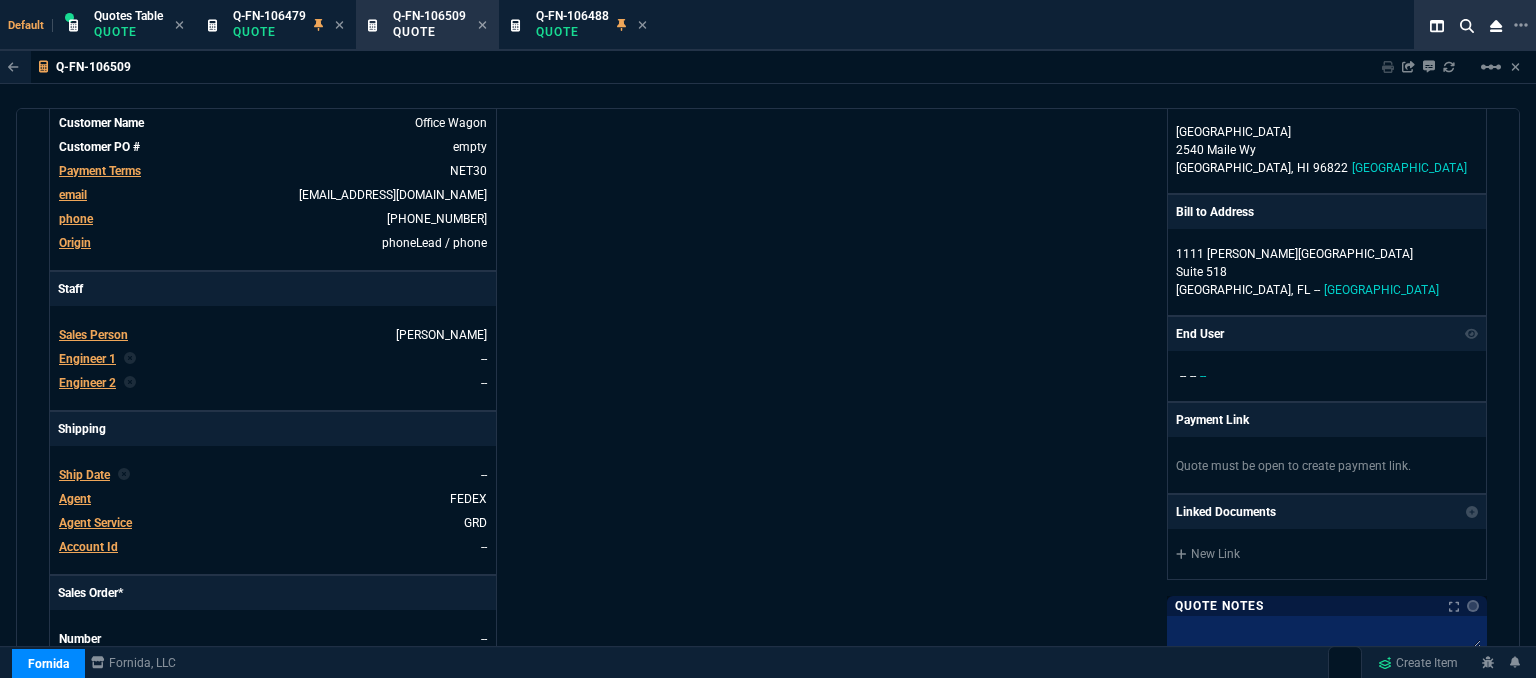 scroll, scrollTop: 600, scrollLeft: 0, axis: vertical 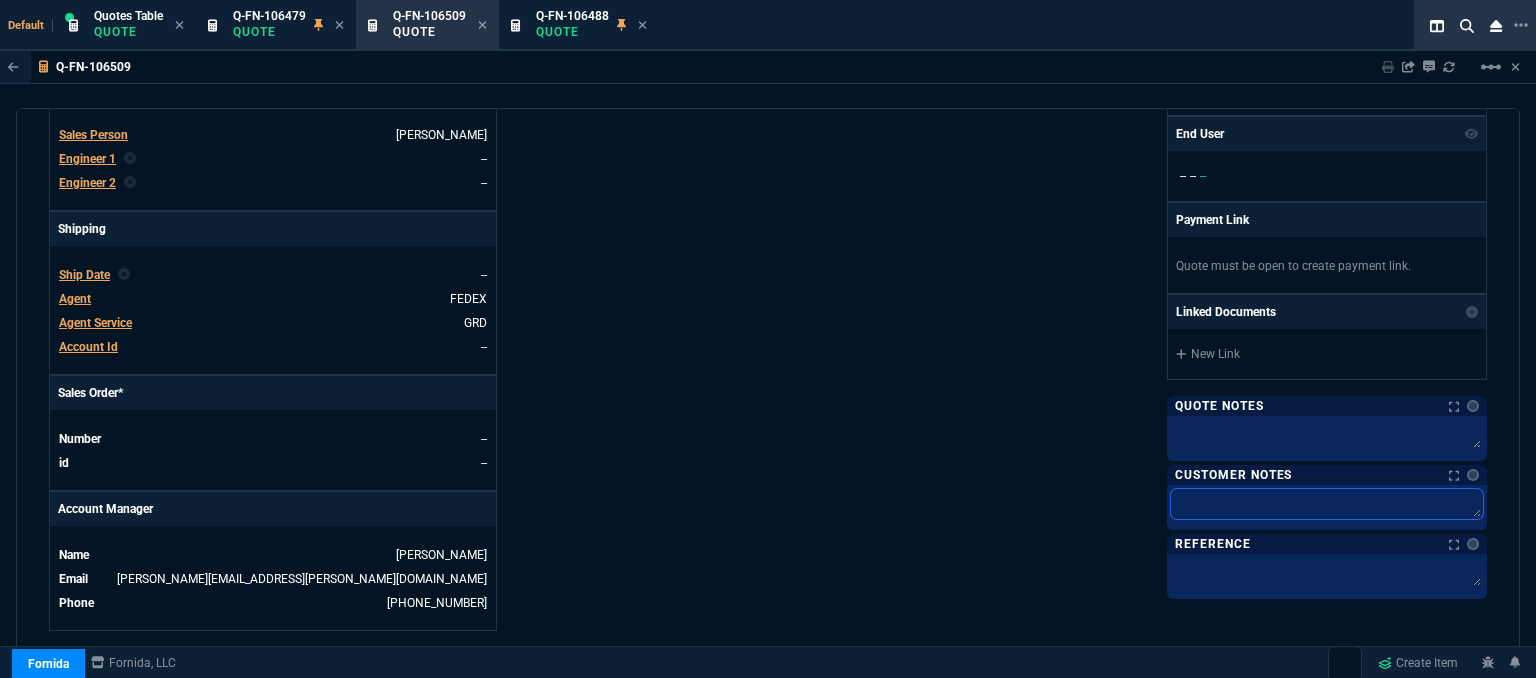 click at bounding box center (1327, 504) 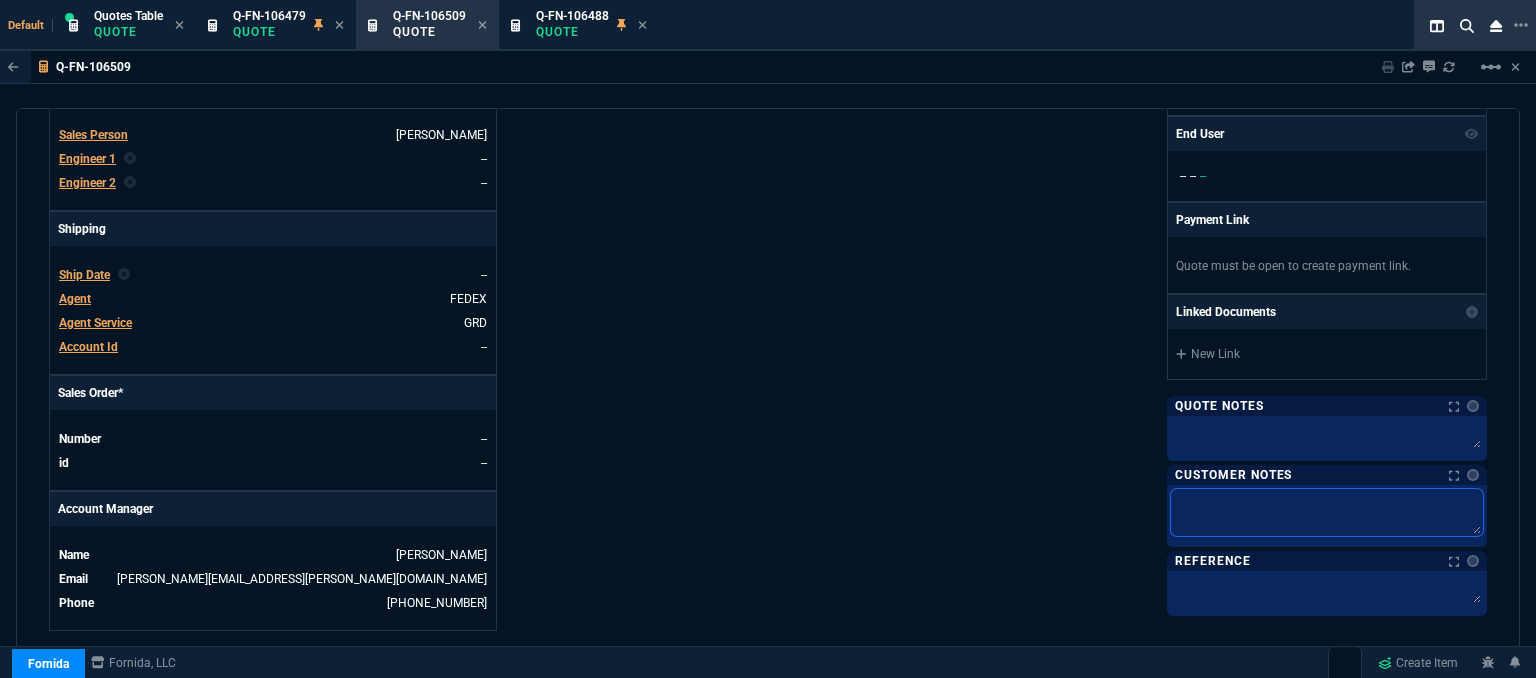 paste on "ETA 5-7 Biz Days" 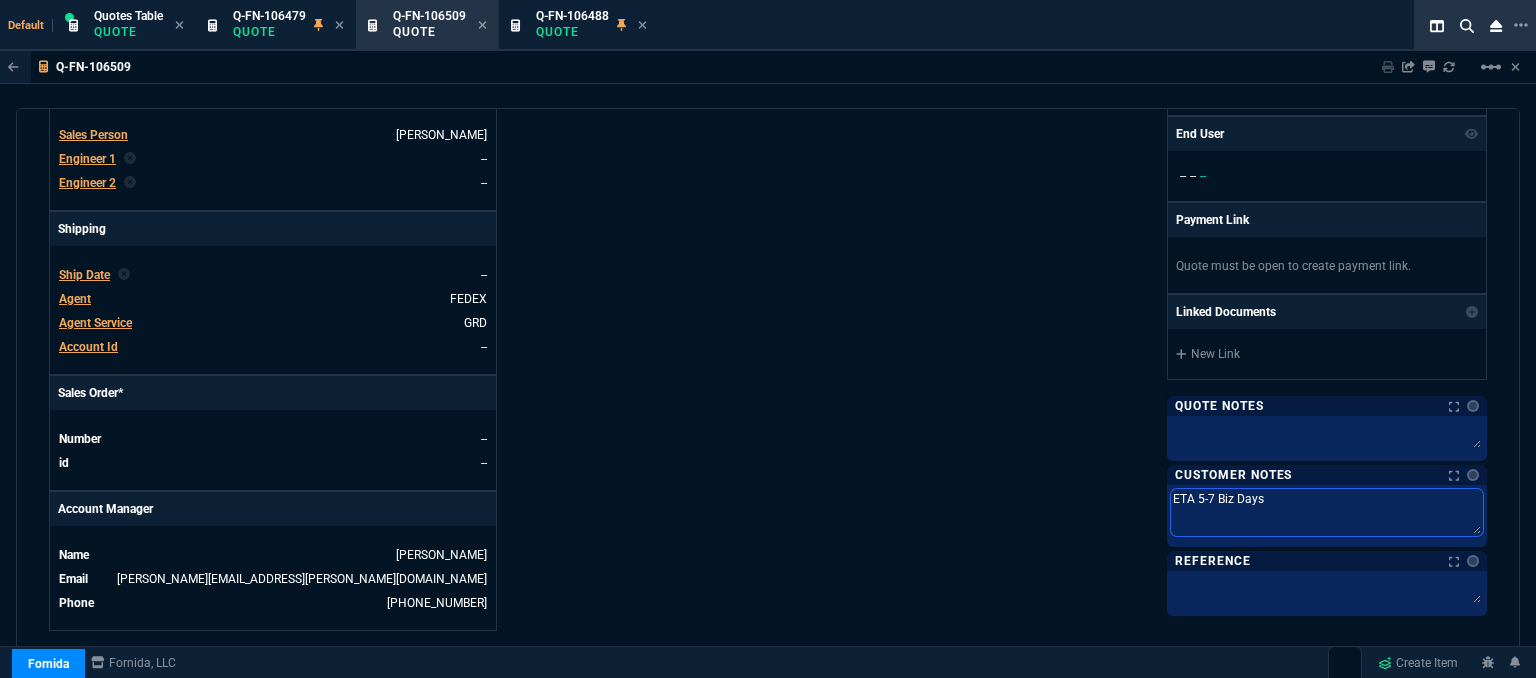type on "ETA 5-7 Biz Days" 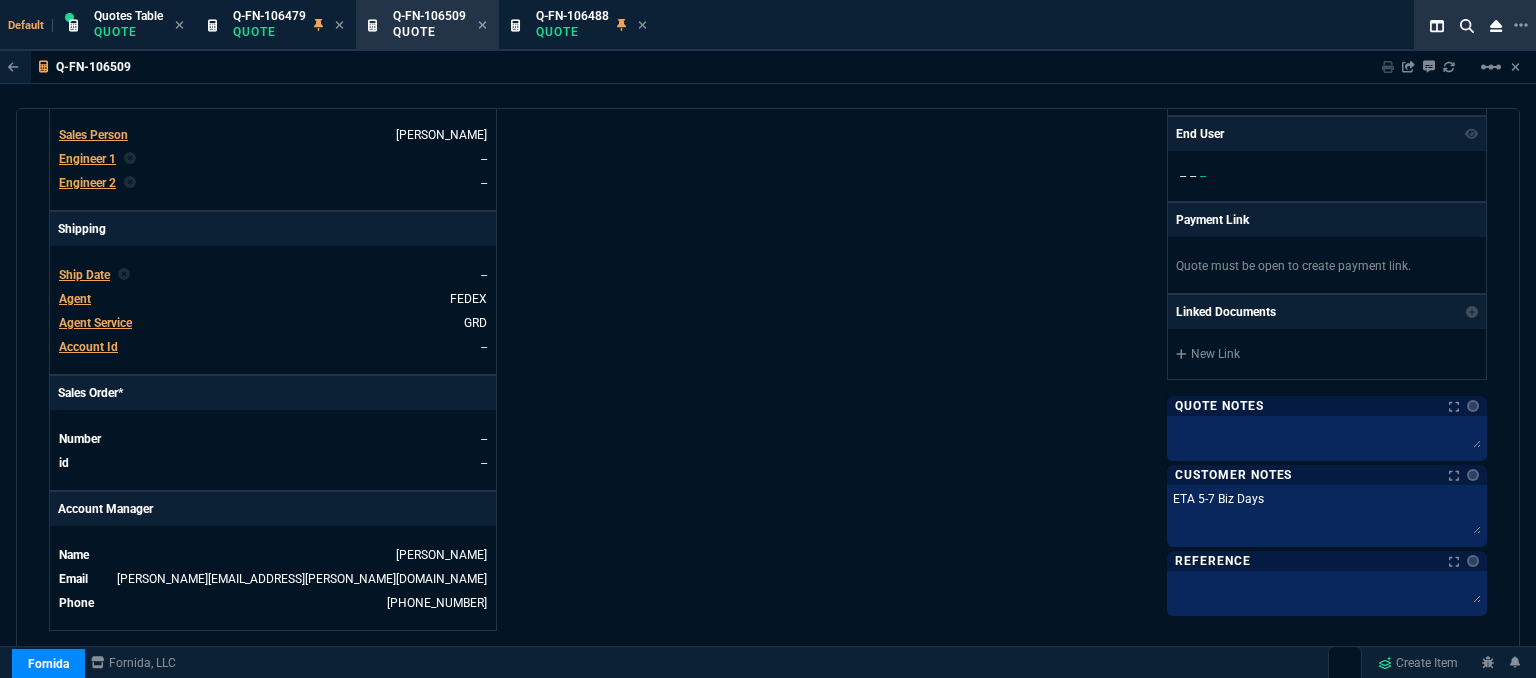 click on "Fornida, LLC [STREET_ADDRESS]  Share Link  MOMMY&THE SALES REPS group chat SEND Whse oneOnOne chat SEND [PERSON_NAME] oneOnOne chat SEND Tiny oneOnOne chat SEND  Show More Chats  Shipping Address [GEOGRAPHIC_DATA]  [STREET_ADDRESS] Bill to Address [STREET_ADDRESS][PERSON_NAME] End User -- -- -- Payment Link  Quote must be open to create payment link.  Linked Documents  New Link  Quote Notes Quote Notes    Customer Notes Notes Customer Notes Notes ETA 5-7 Biz Days ETA 5-7 Biz Days  ETA 5-7 Biz Days  Reference Reference" at bounding box center [1127, 108] 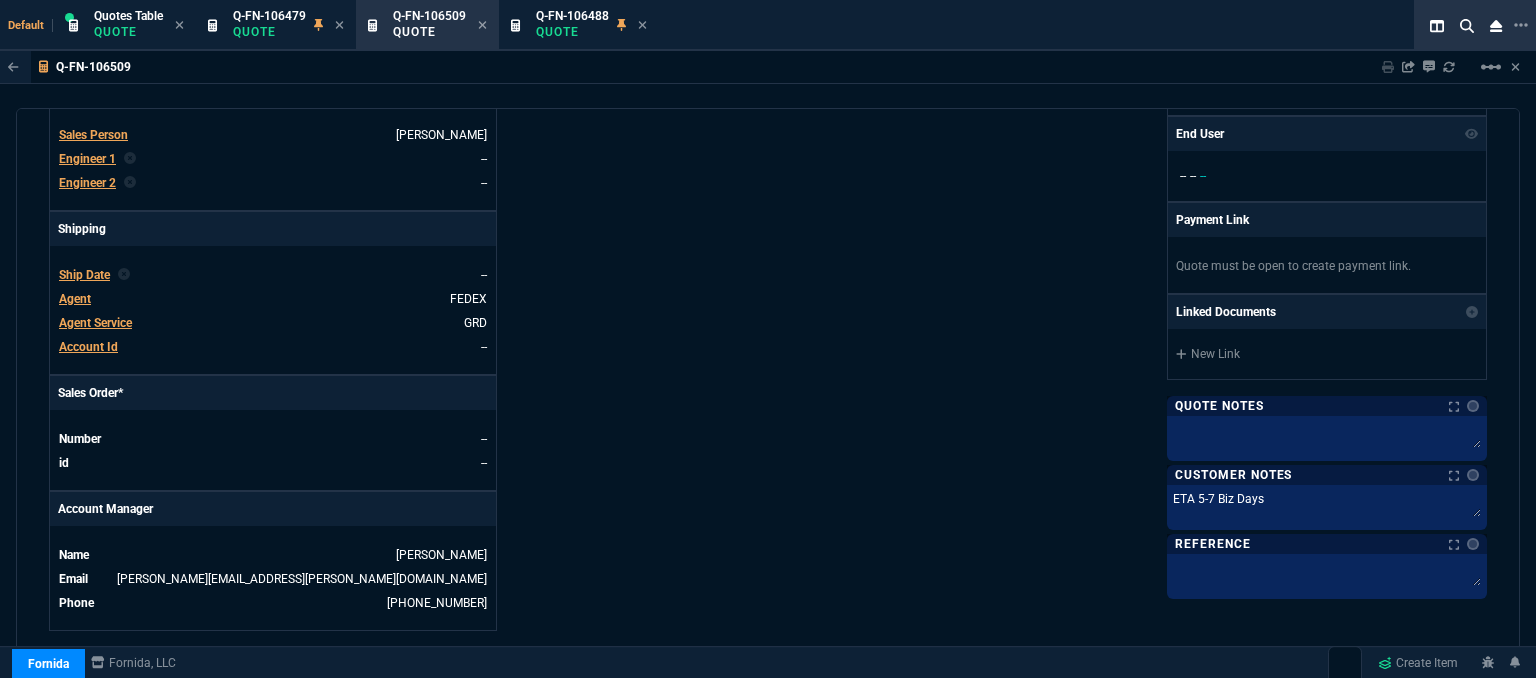click on "Details Number Q-FN-106509  Order ID Q-FN-106509  Customer Code OWG301  Total Units 2  Expires Fri - [DATE] 2:28 PM Creator [PERSON_NAME][EMAIL_ADDRESS][PERSON_NAME][DOMAIN_NAME]  Created Fri - [DATE] 2:28 PM Print Specs Number Q-FN-106509  Customer ID OWG301  Customer Name Office Wagon  Expires [DATE]  9:28 AM  Customer PO # --  Payment Terms NET30  Shipping Agent FEDEX | GRD  Customer Customer Code OWG301  Customer Name Office Wagon  Customer PO # empty  Payment Terms NET30  email [EMAIL_ADDRESS][DOMAIN_NAME]  phone [PHONE_NUMBER]   Origin  phoneLead / phone   Origin Comment    Staff Sales Person [PERSON_NAME]  Engineer 1 --  Engineer 2 --  Shipping Ship Date -- Agent FEDEX  Agent Service GRD  Account Id --  Sales Order* Number --  id --  Account Manager Name [PERSON_NAME] [PERSON_NAME][EMAIL_ADDRESS][PERSON_NAME][DOMAIN_NAME]  Phone [PHONE_NUMBER]" at bounding box center (408, 108) 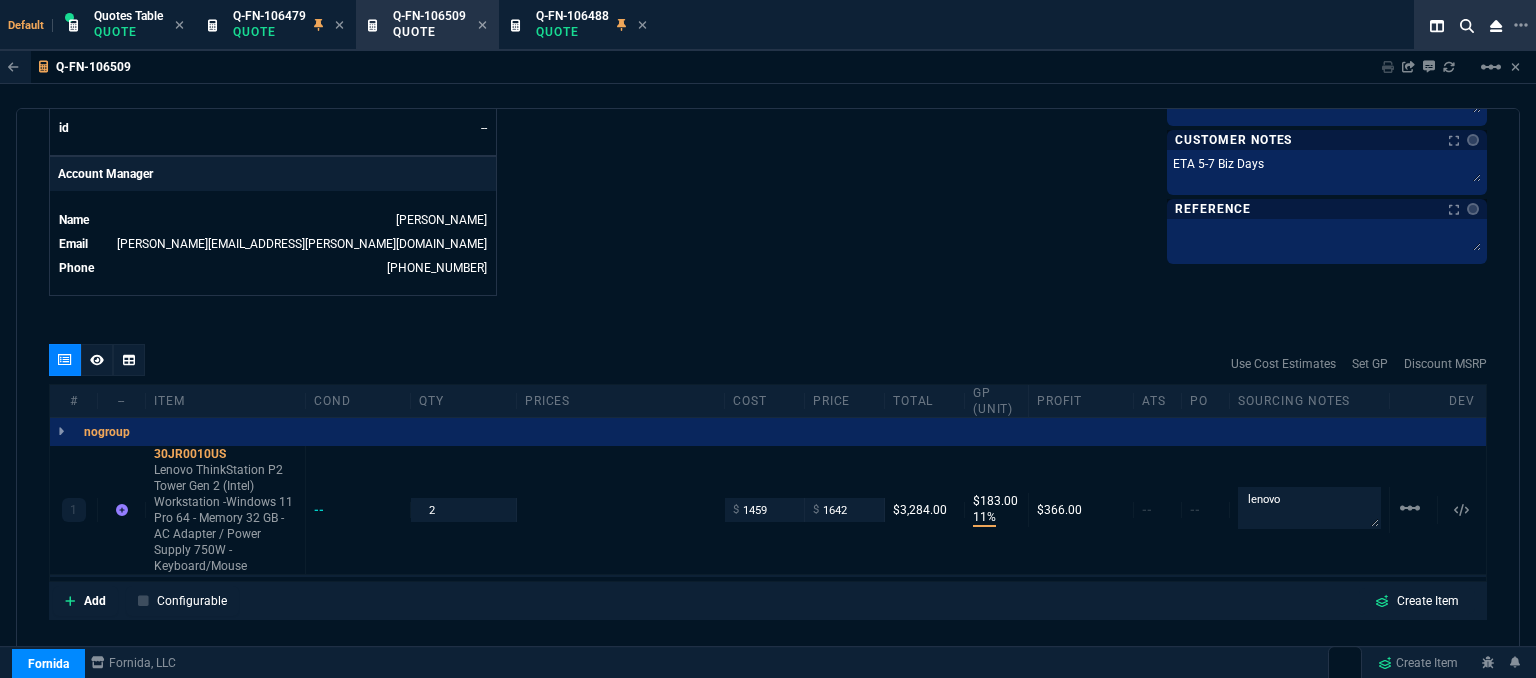 scroll, scrollTop: 1088, scrollLeft: 0, axis: vertical 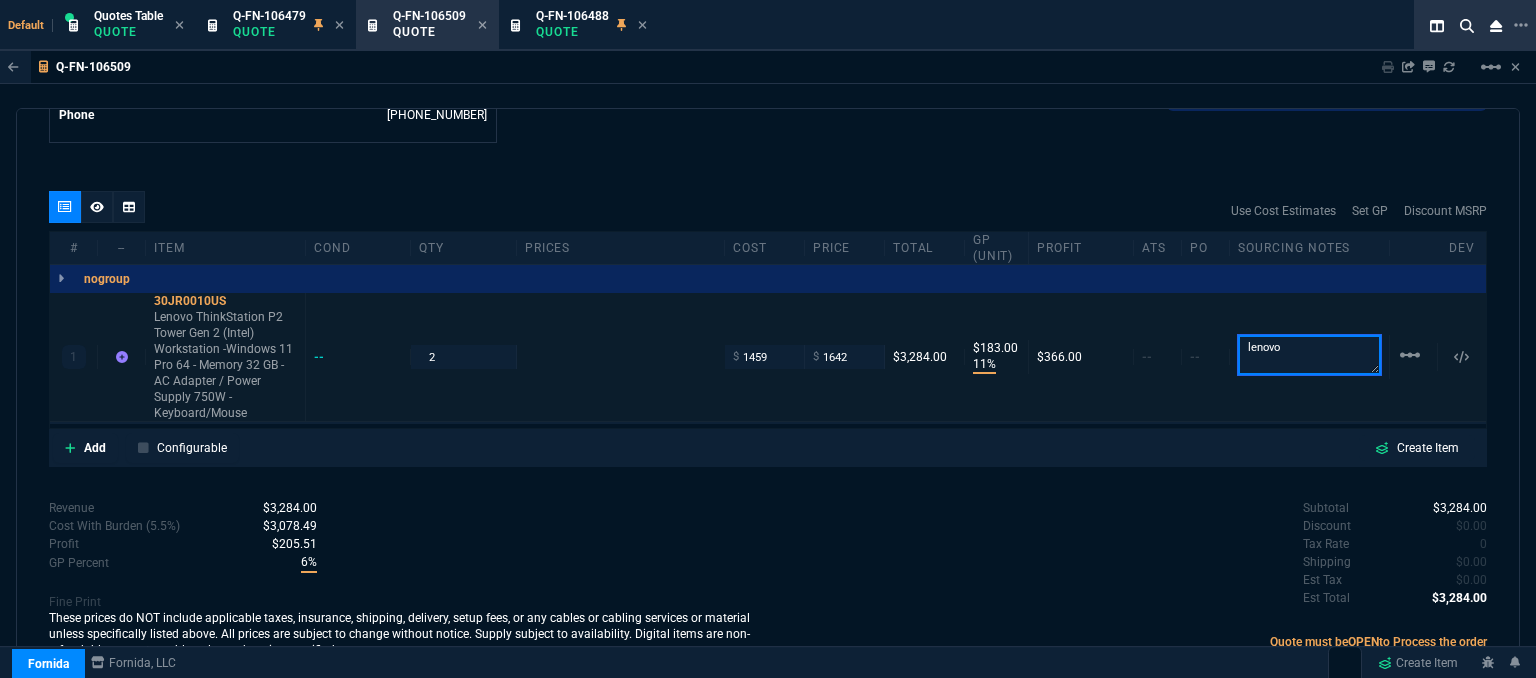 click on "lenovo" at bounding box center (1309, 355) 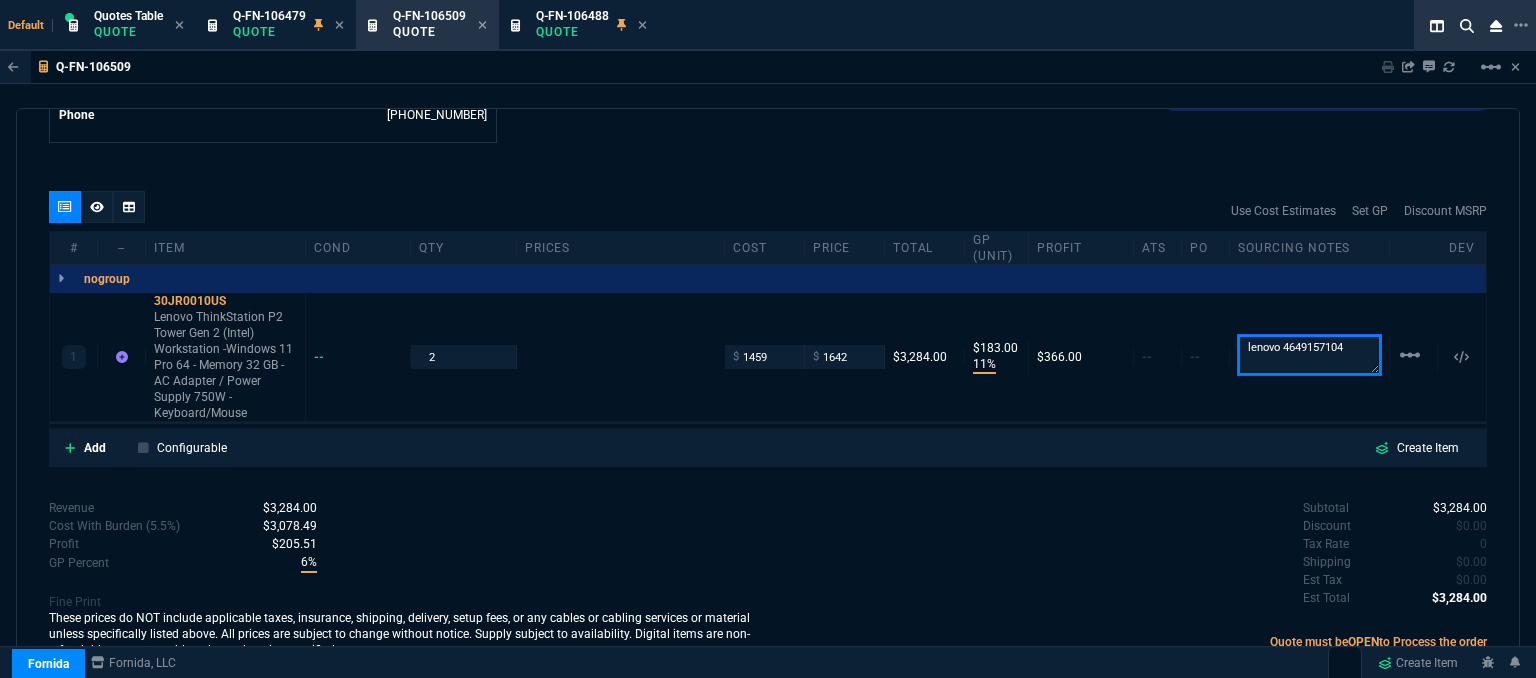 type on "lenovo 4649157104" 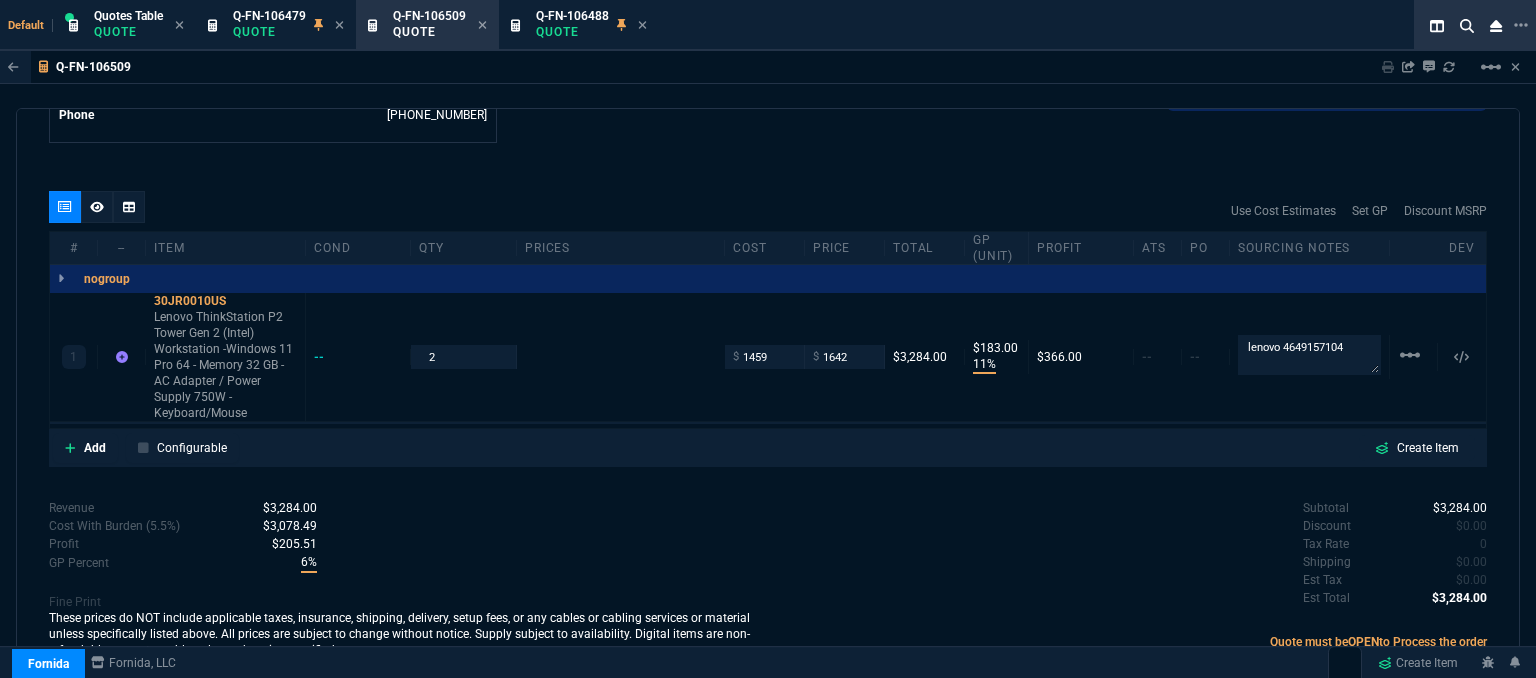 click on "quote   Q-FN-106509  draft Fornida, LLC [STREET_ADDRESS] Details Number Q-FN-106509  Order ID Q-FN-106509  Customer Code OWG301  Total Units 2  Expires Fri - [DATE] 2:28 PM Creator [PERSON_NAME][EMAIL_ADDRESS][PERSON_NAME][DOMAIN_NAME]  Created Fri - [DATE] 2:28 PM Print Specs Number Q-FN-106509  Customer ID OWG301  Customer Name Office Wagon  Expires [DATE]  9:28 AM  Customer PO # --  Payment Terms NET30  Shipping Agent FEDEX | GRD  Customer Customer Code OWG301  Customer Name Office Wagon  Customer PO # empty  Payment Terms NET30  email [EMAIL_ADDRESS][DOMAIN_NAME]  phone [PHONE_NUMBER]   Origin  phoneLead / phone   Origin Comment    Staff Sales Person [PERSON_NAME]  Engineer 1 --  Engineer 2 --  Shipping Ship Date -- Agent FEDEX  Agent Service GRD  Account Id --  Sales Order* Number --  id --  Account Manager Name [PERSON_NAME] [PERSON_NAME][EMAIL_ADDRESS][PERSON_NAME][DOMAIN_NAME]  Phone [PHONE_NUMBER]  Fornida, LLC [STREET_ADDRESS]  Share Link  MOMMY&THE SALES REPS group chat SEND Whse oneOnOne chat SEND [PERSON_NAME] SEND" at bounding box center [768, 396] 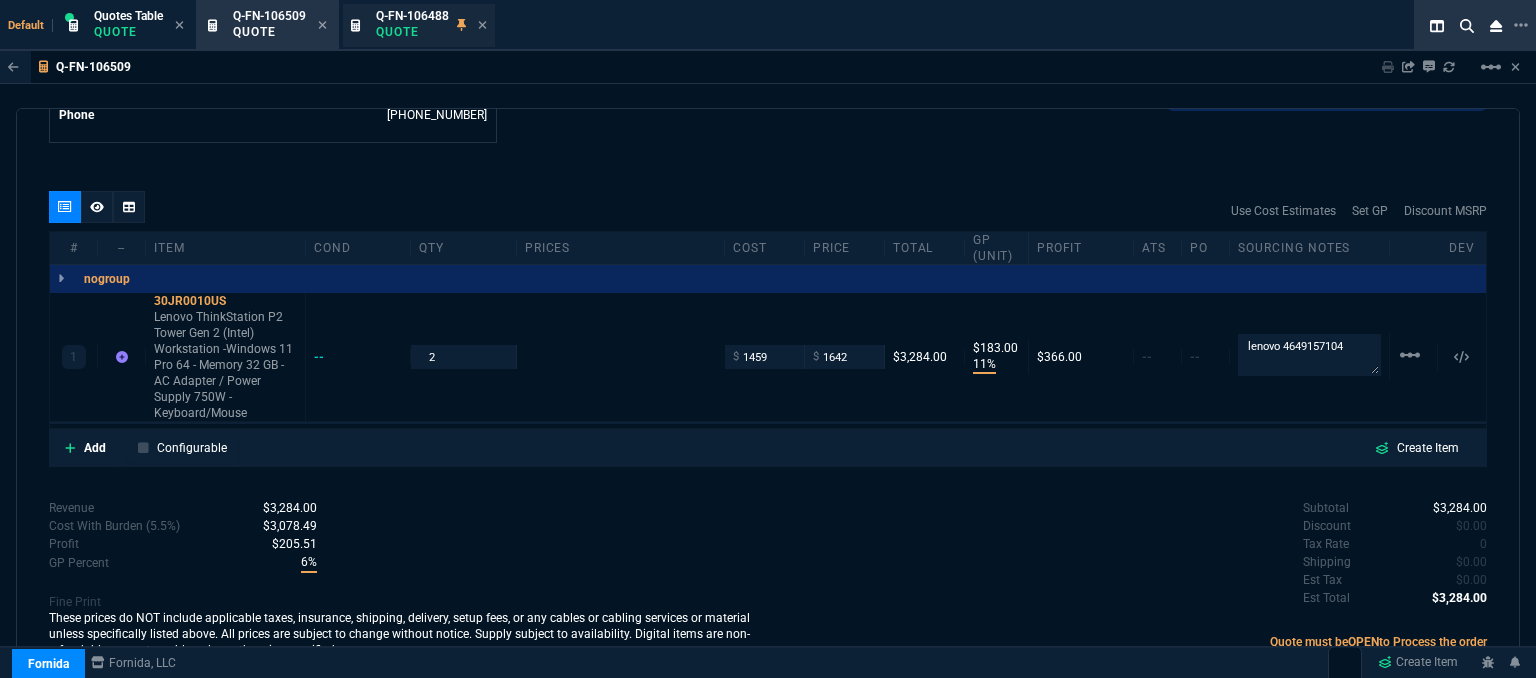 click on "Quote" at bounding box center [412, 32] 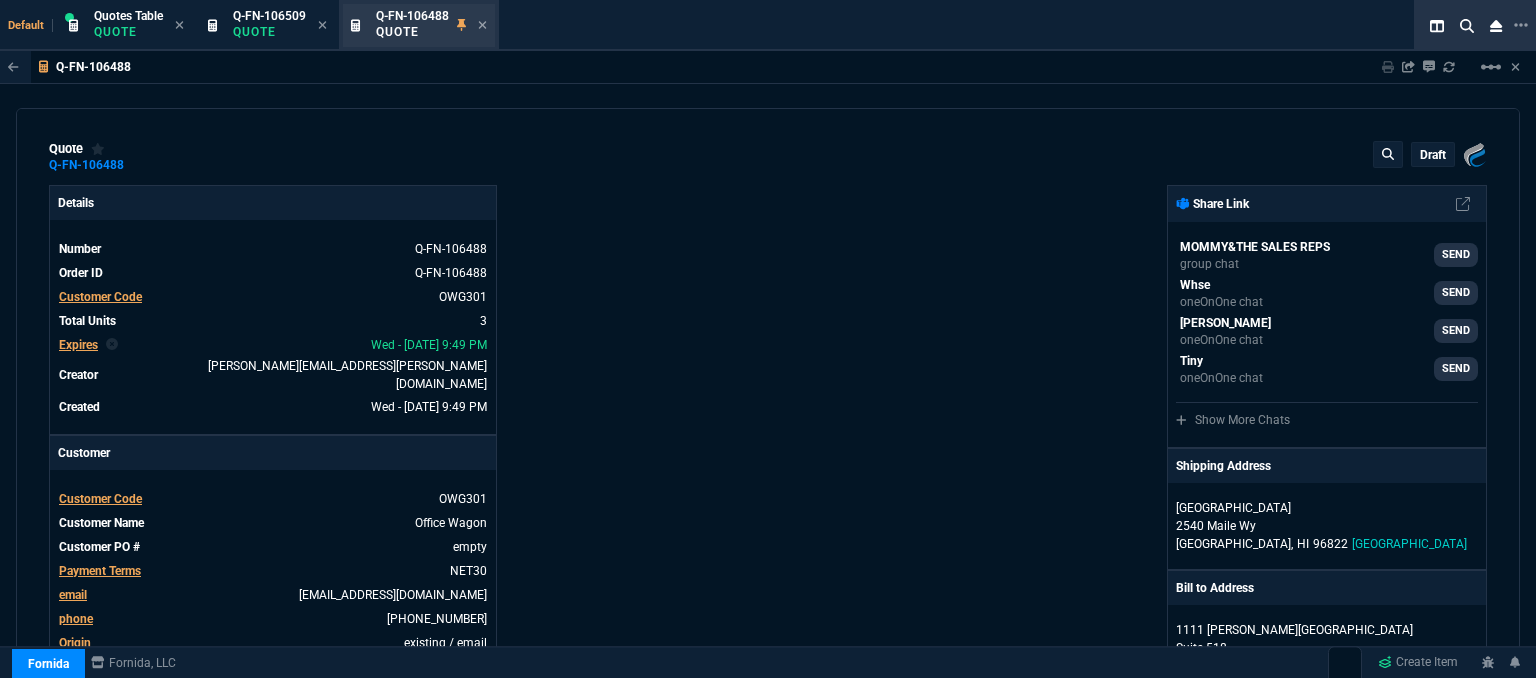 type on "14" 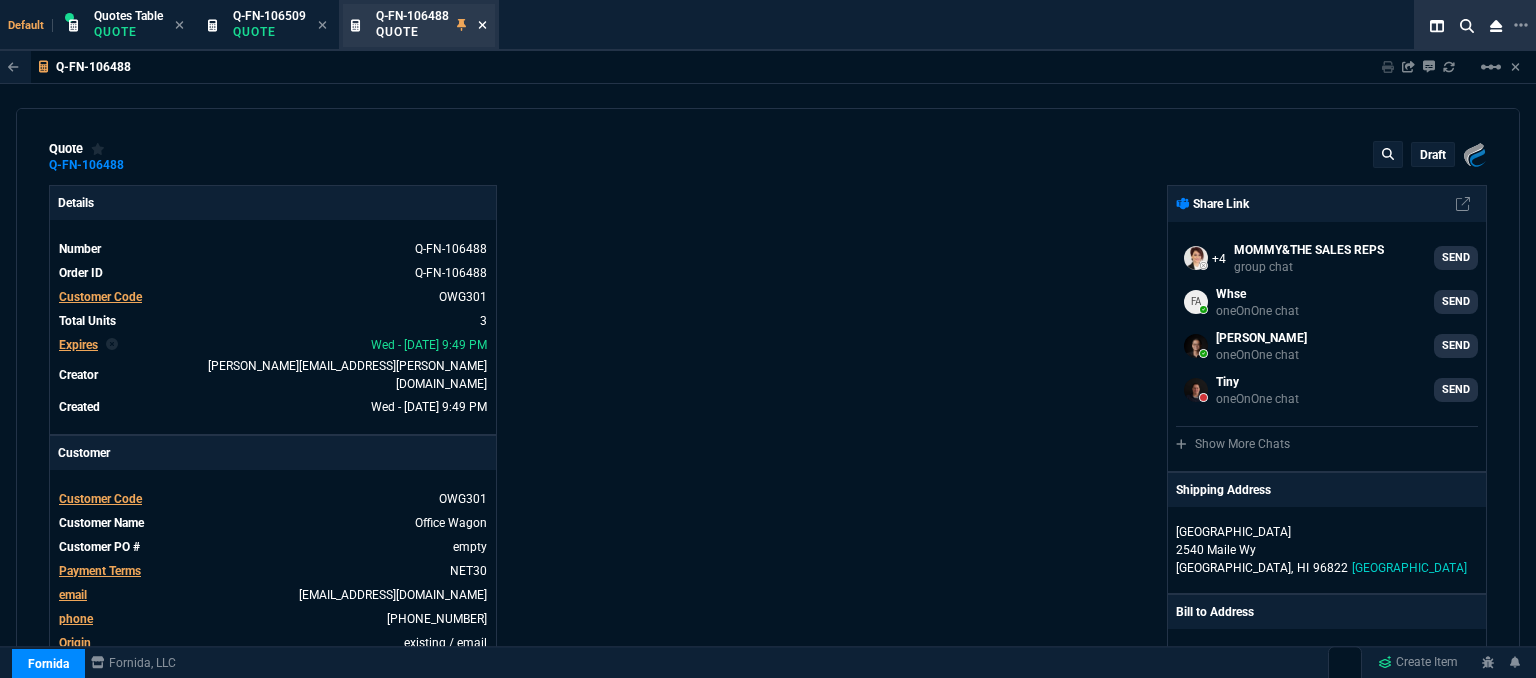 click 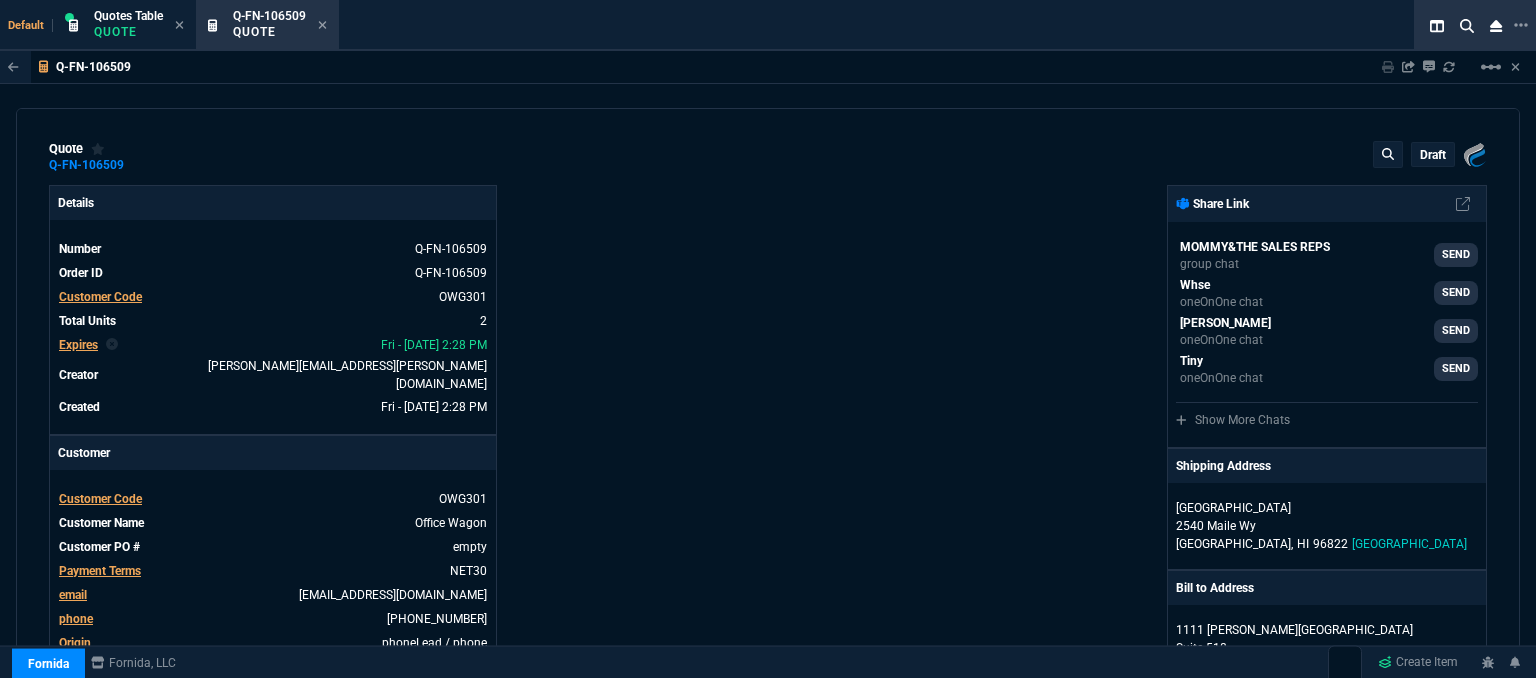type on "11" 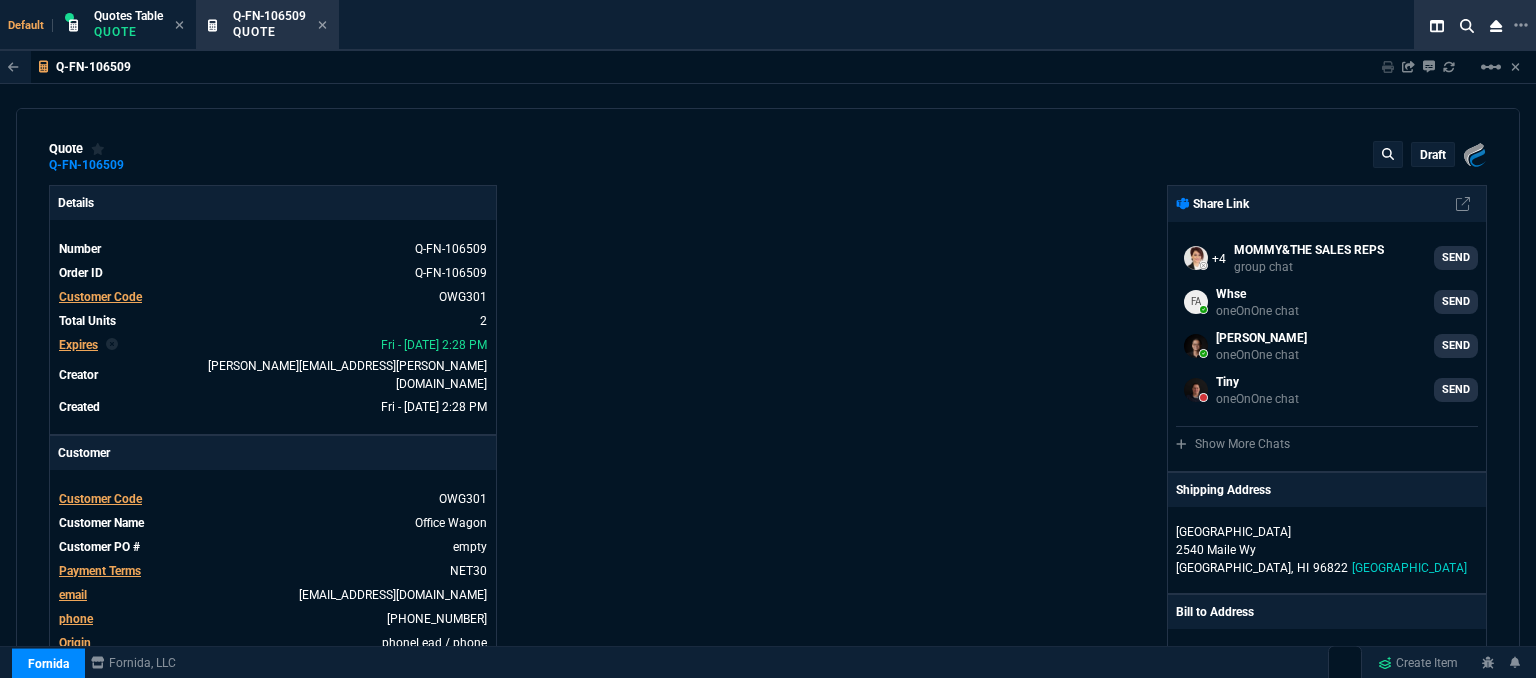 click on "draft" at bounding box center [1433, 155] 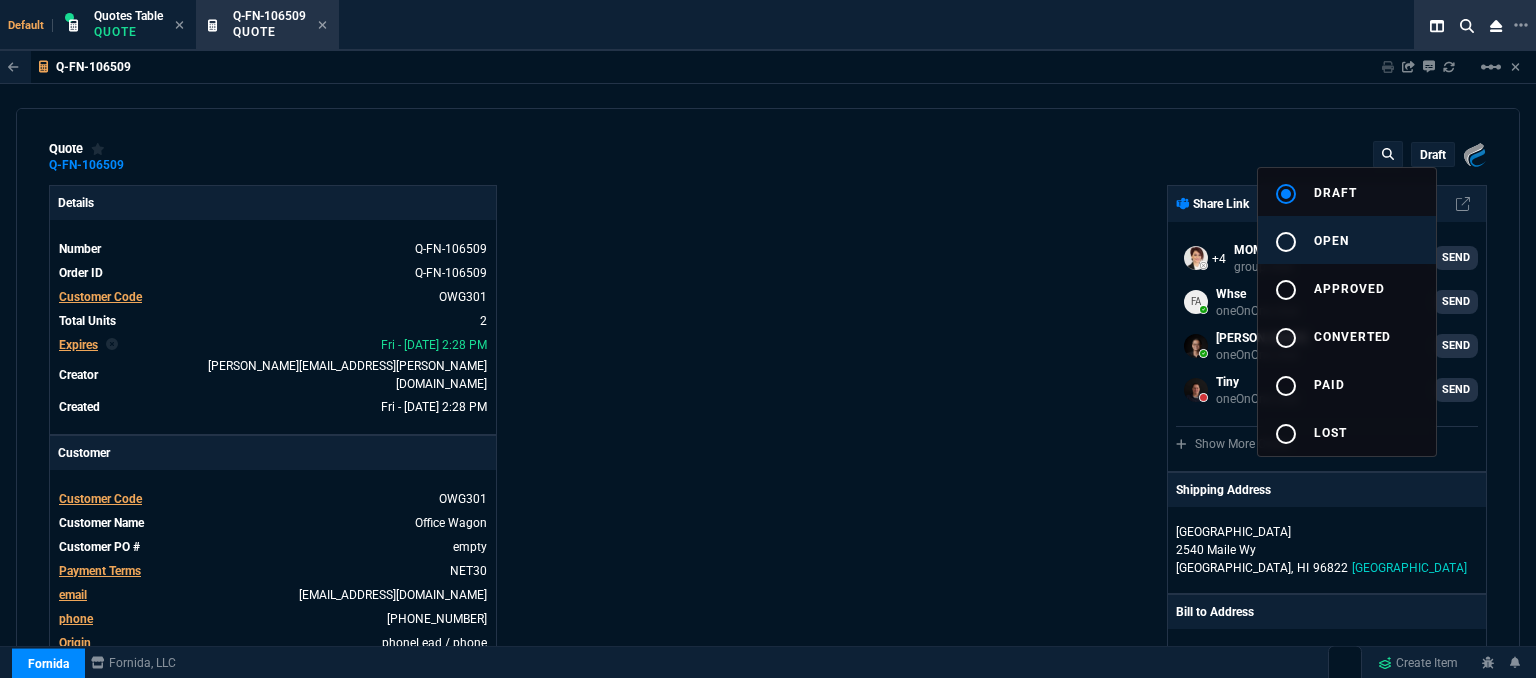 click on "radio_button_unchecked open" at bounding box center [1347, 240] 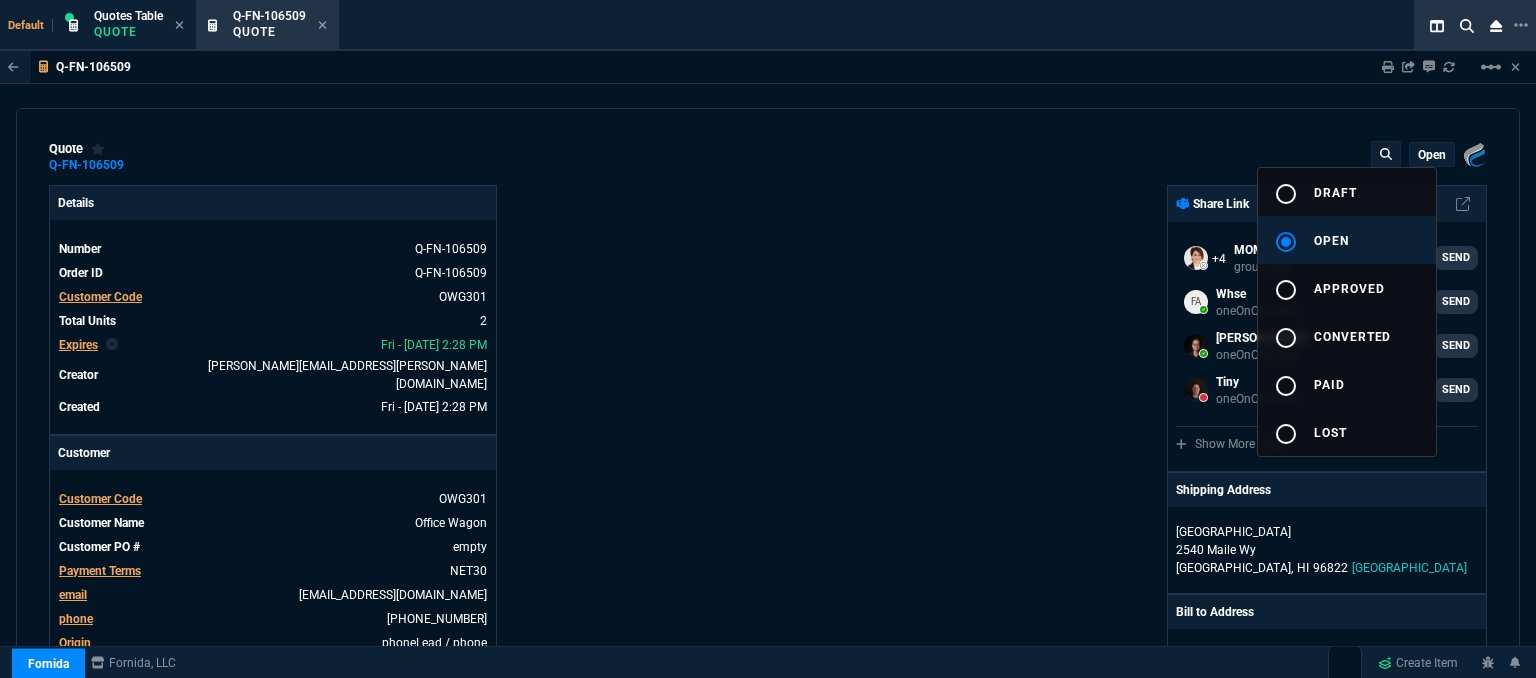 type on "11" 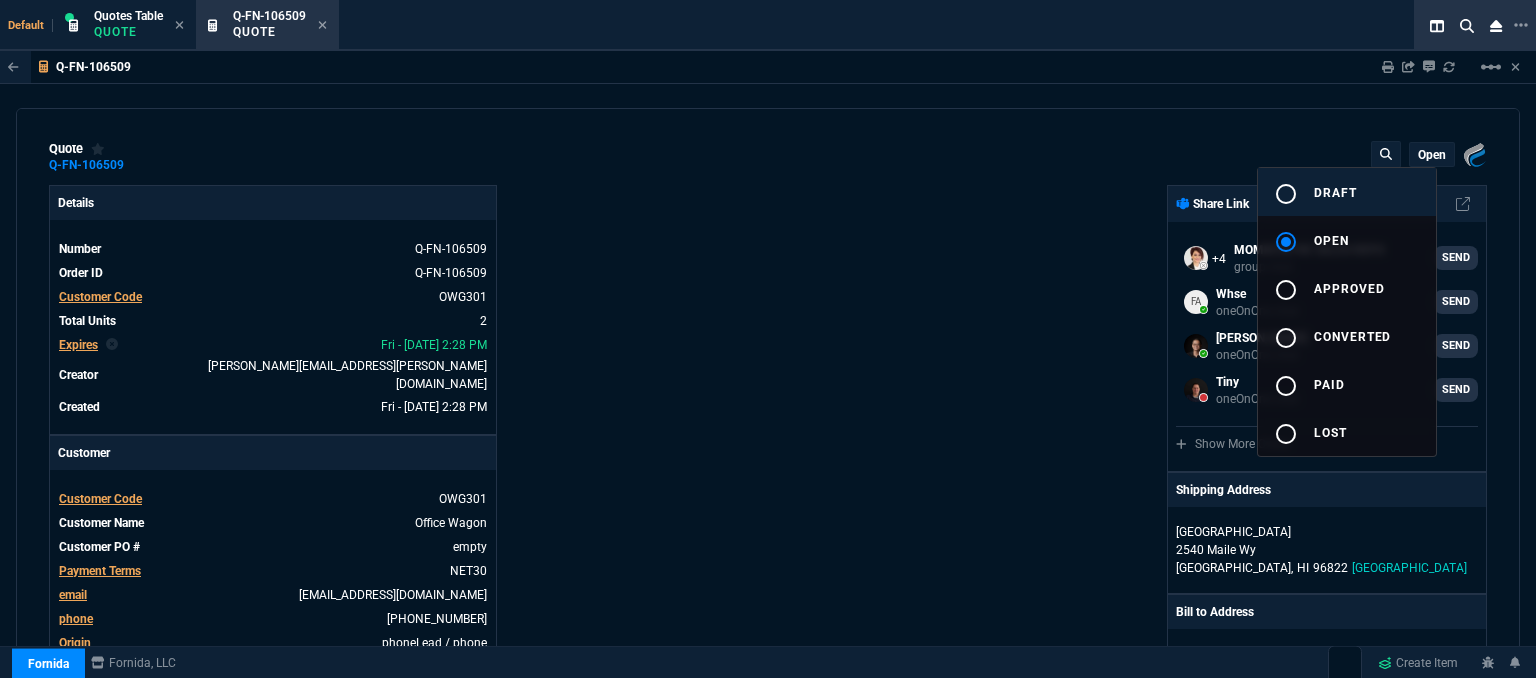 click on "radio_button_unchecked draft" at bounding box center [1347, 192] 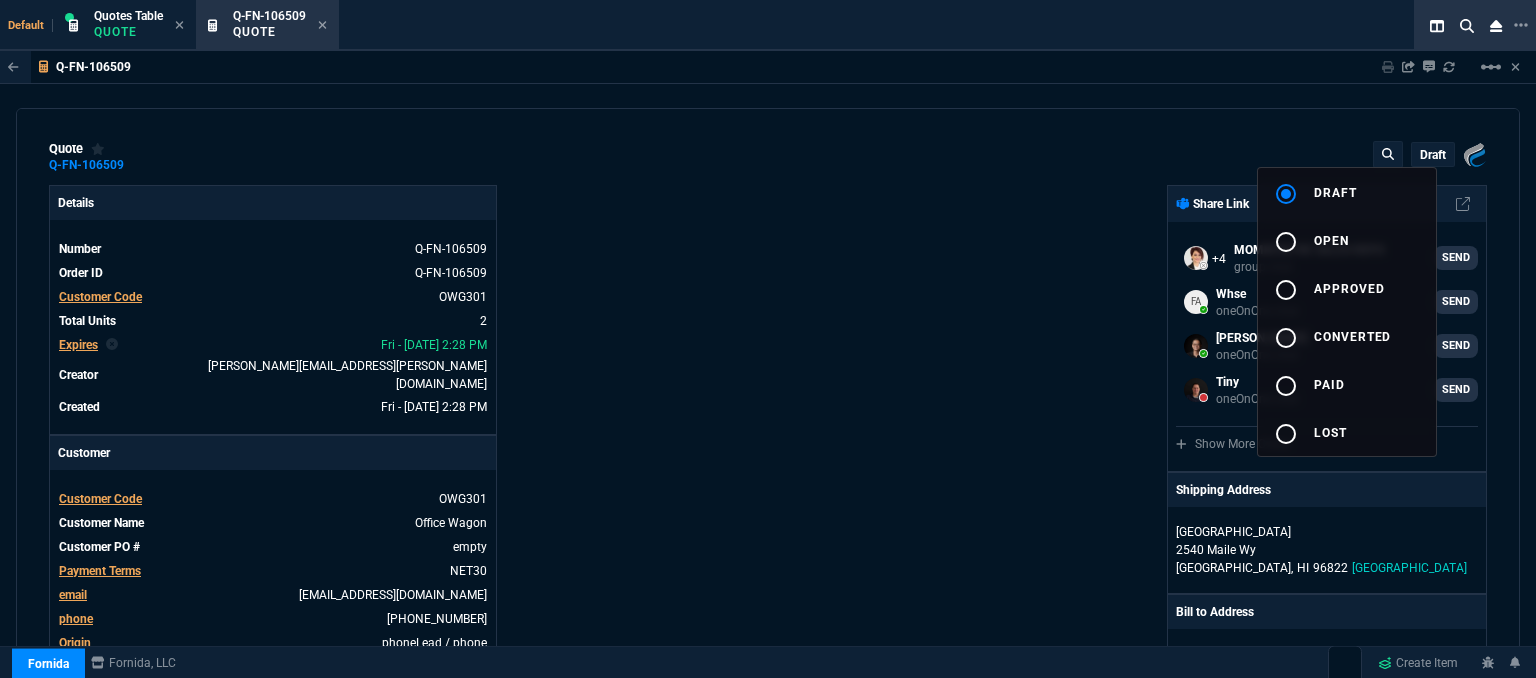 type on "11" 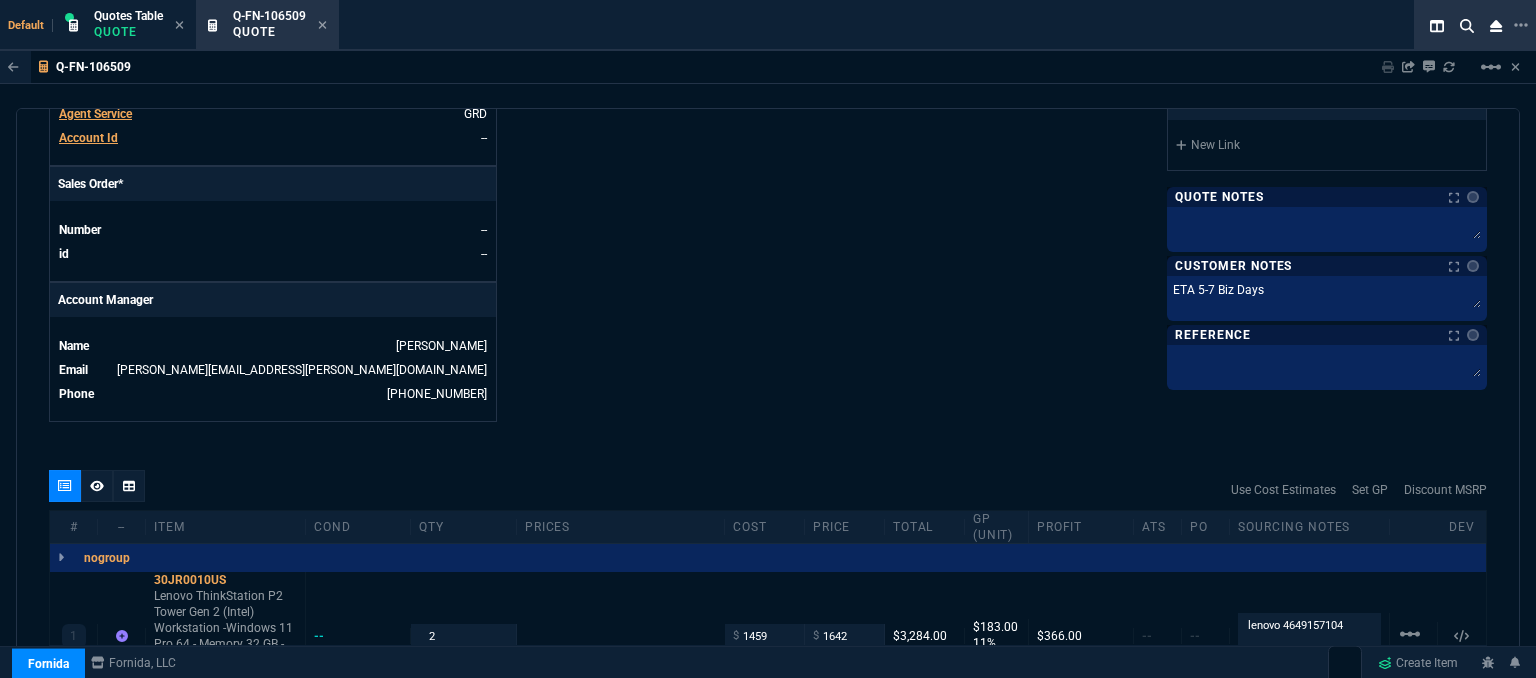 scroll, scrollTop: 900, scrollLeft: 0, axis: vertical 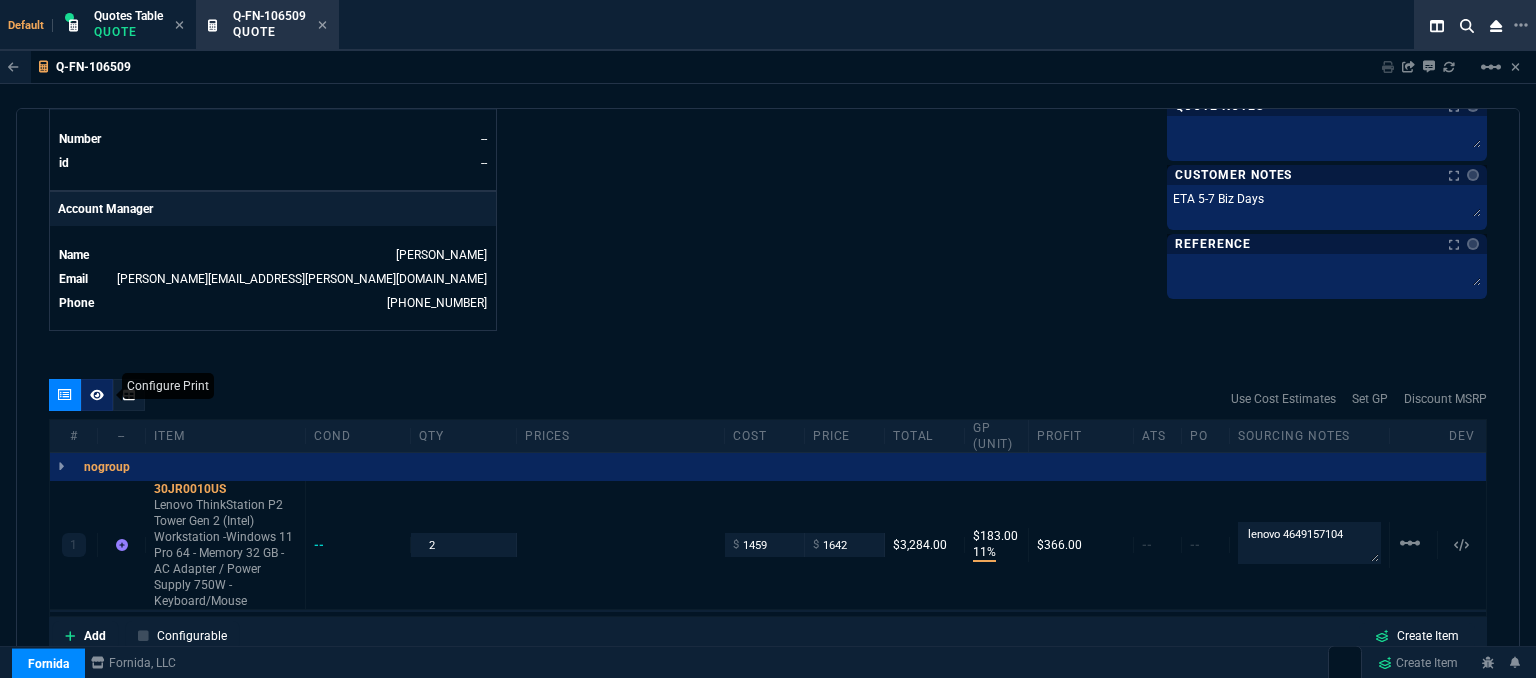 click 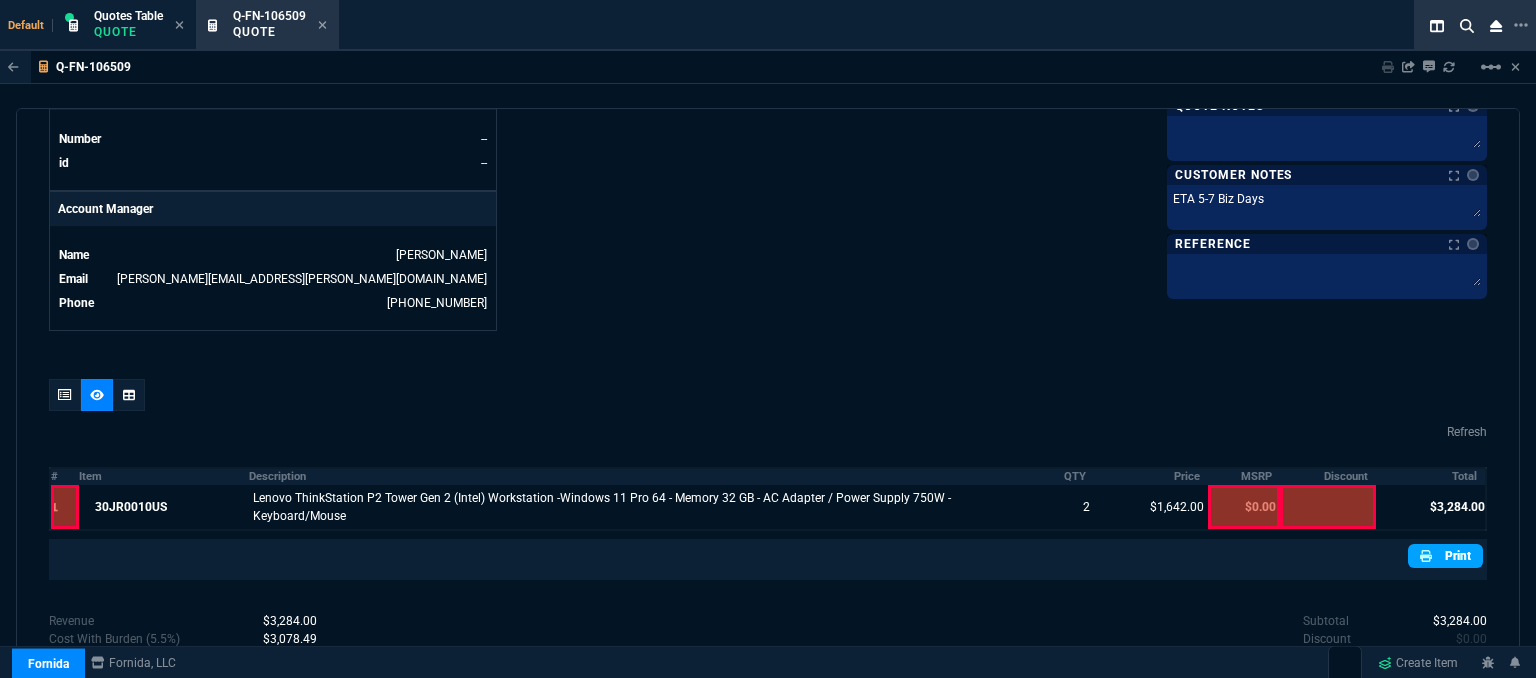 click on "Print" at bounding box center (1445, 556) 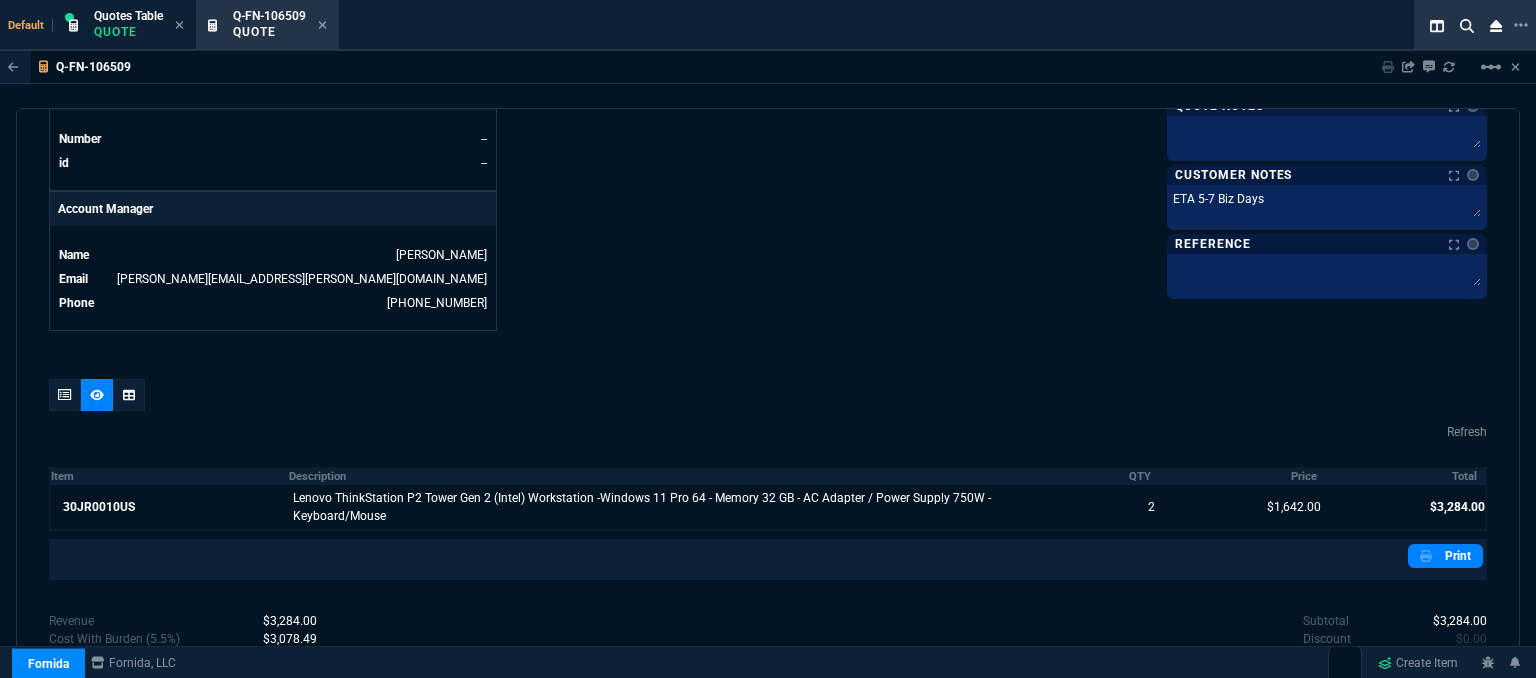 scroll, scrollTop: 1015, scrollLeft: 0, axis: vertical 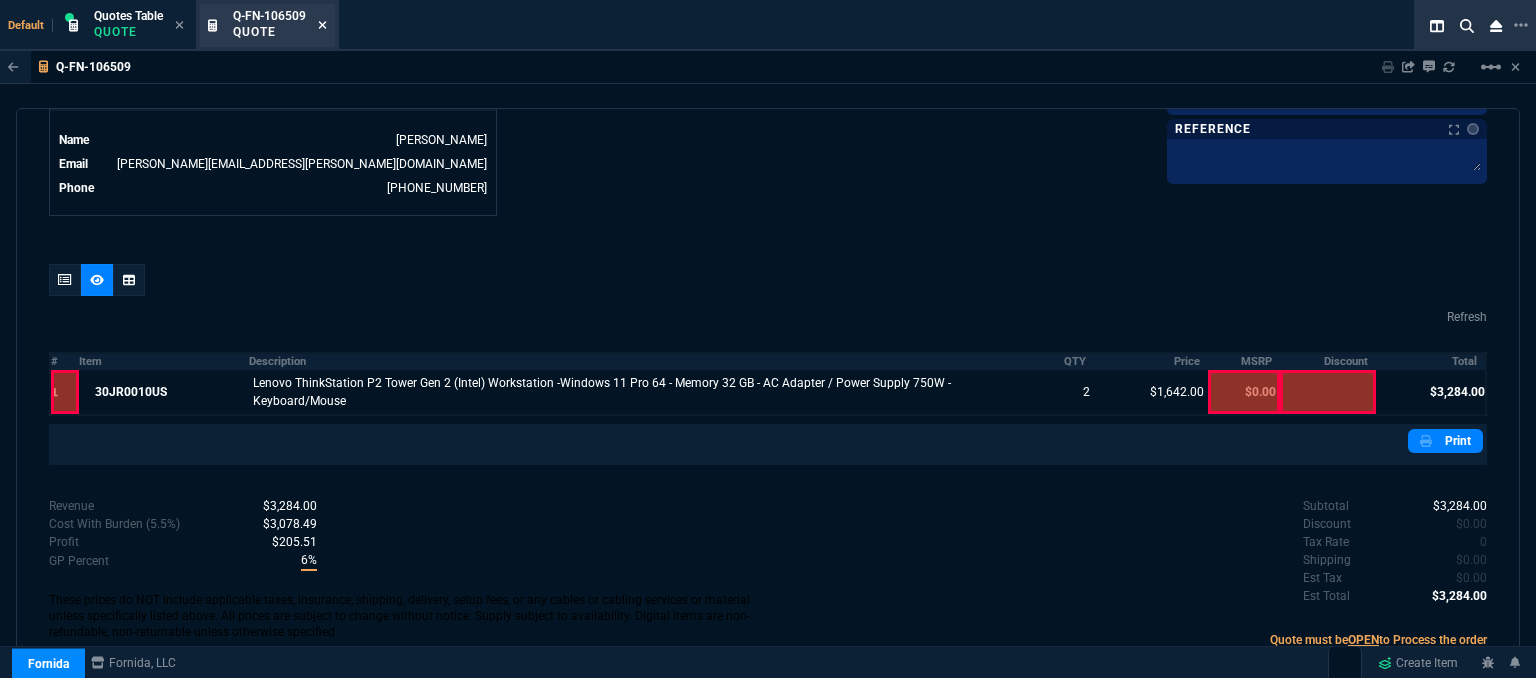 click 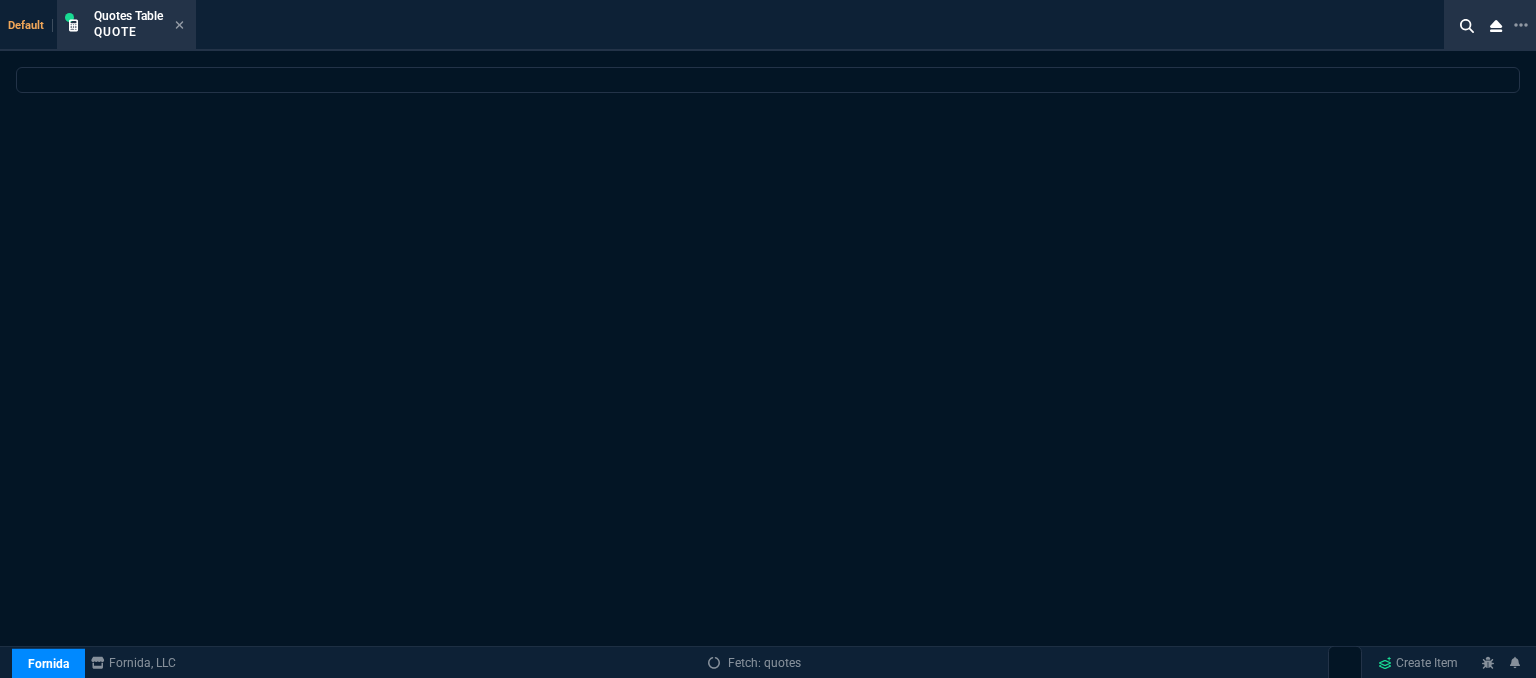 select 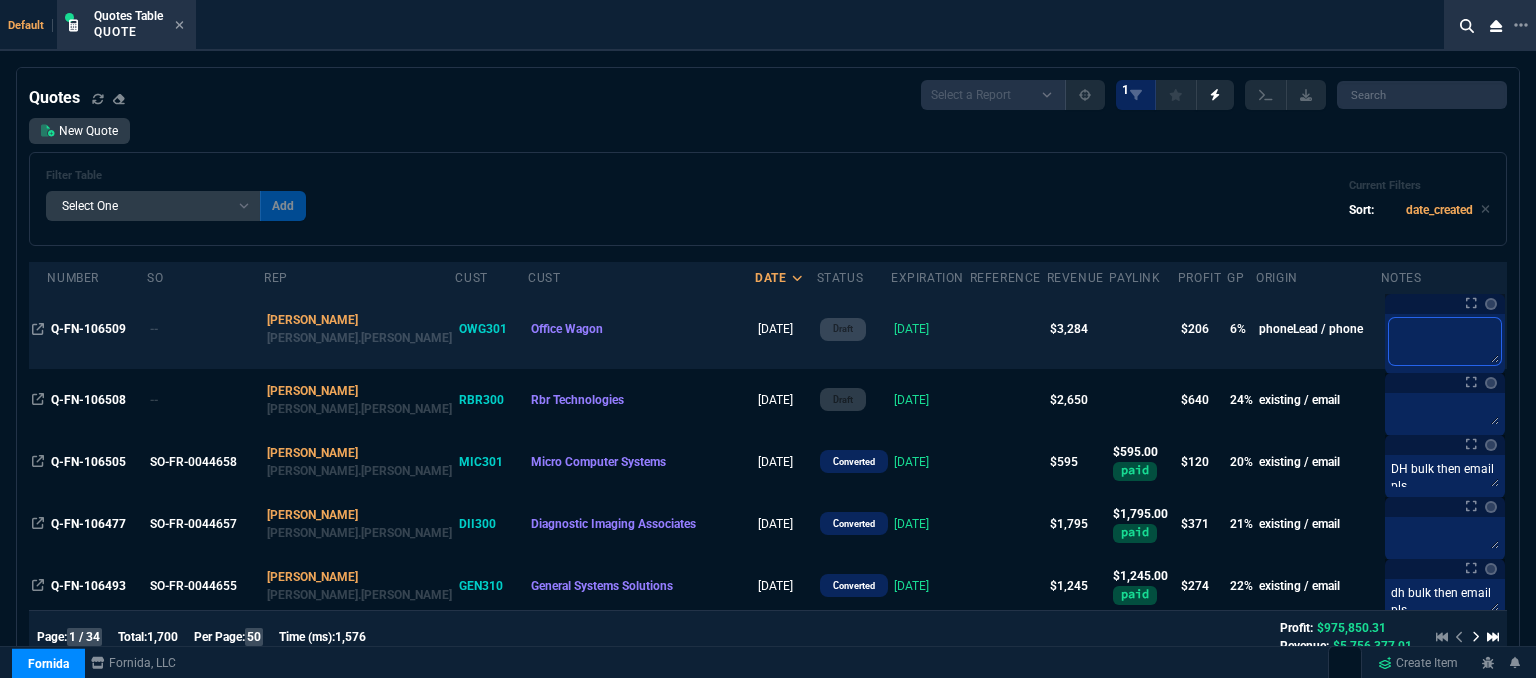 click at bounding box center [1445, 341] 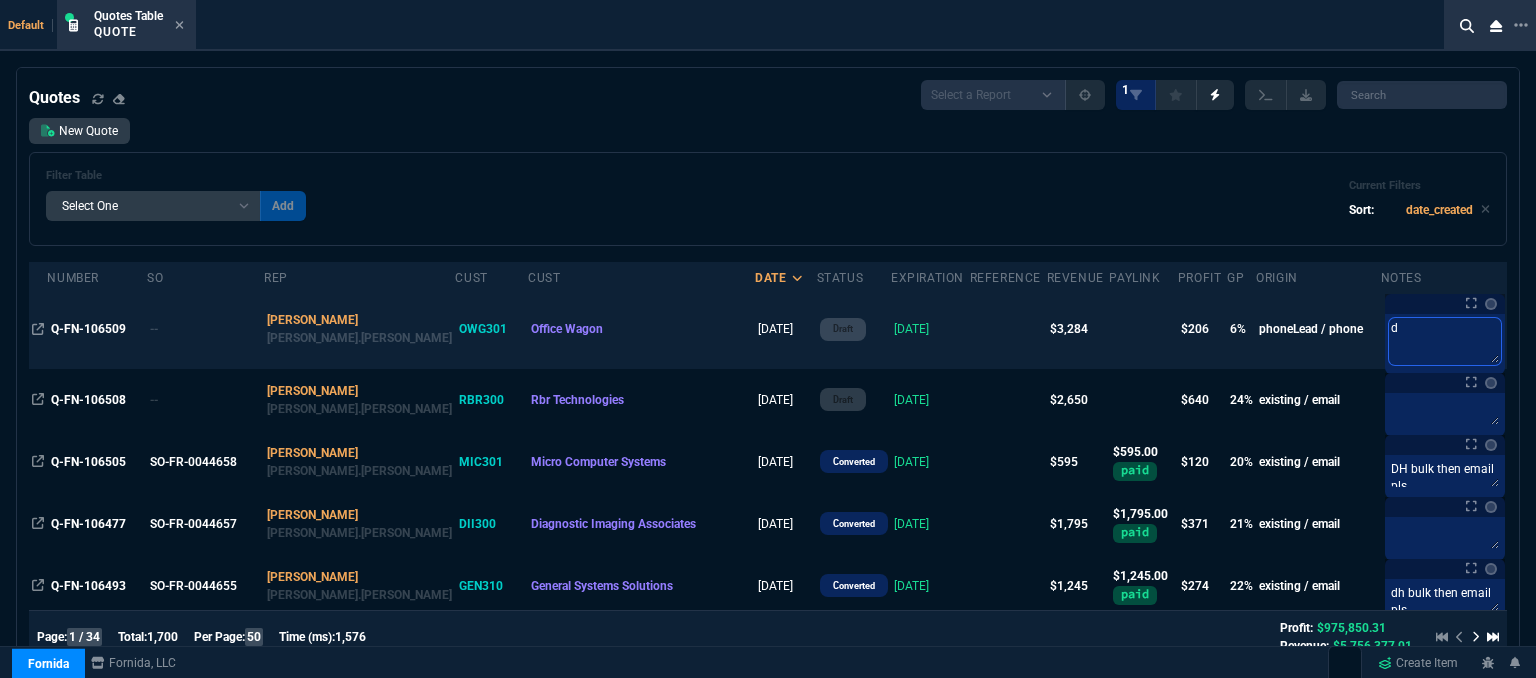 type on "di" 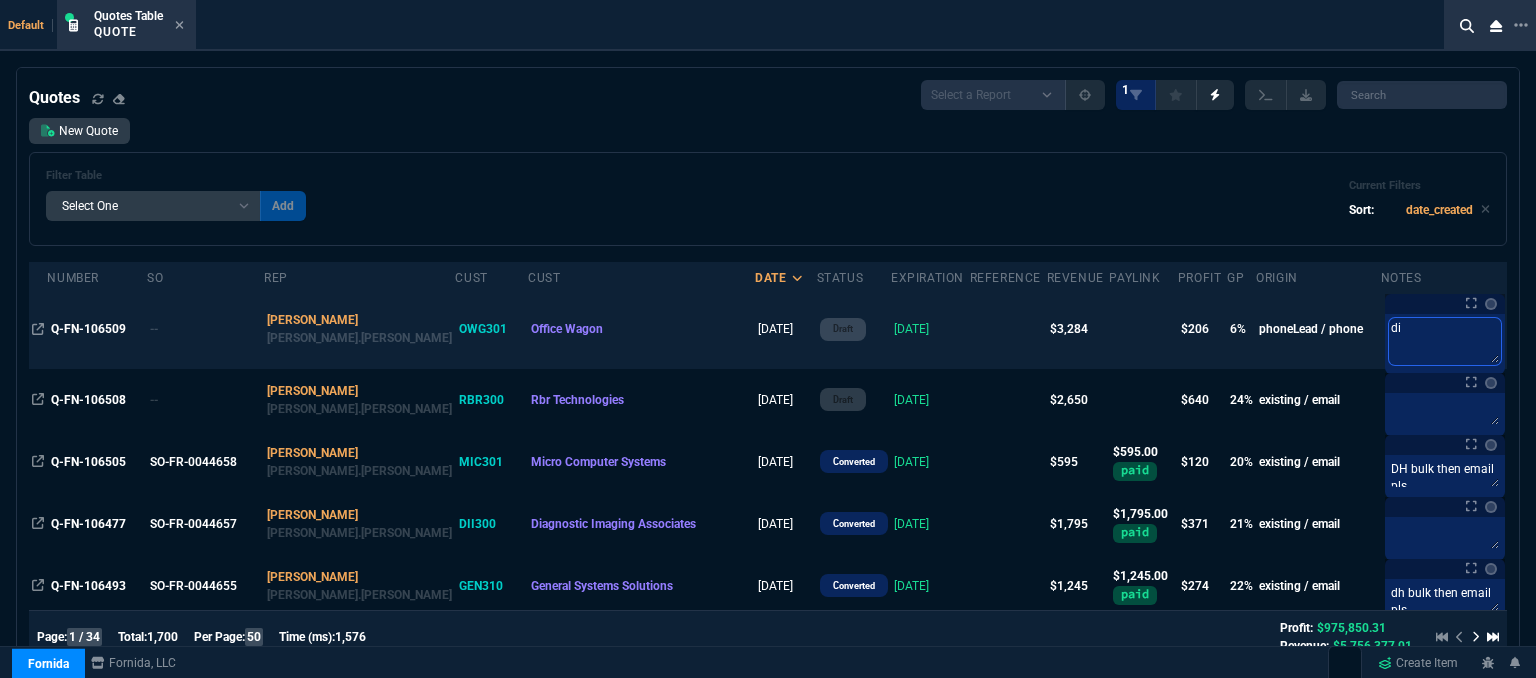 type on "die" 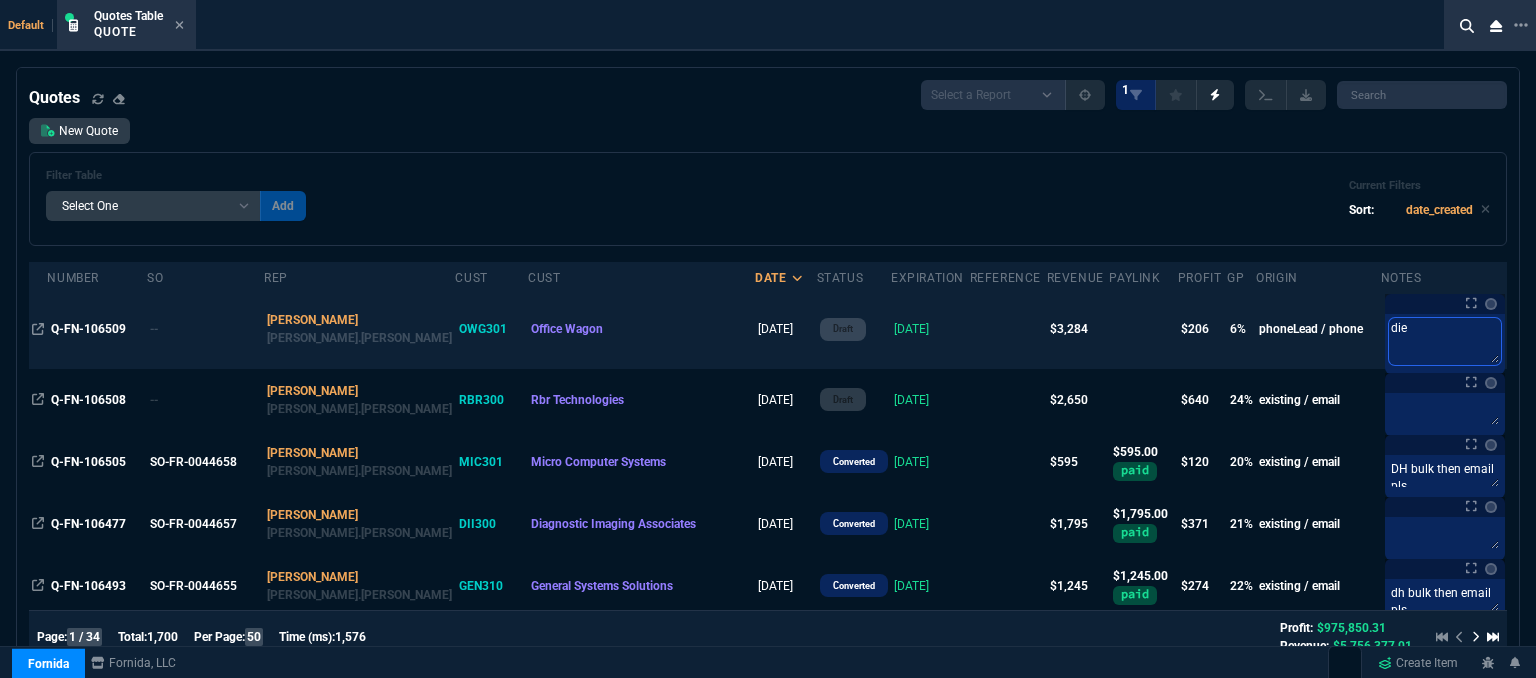 type on "dieg" 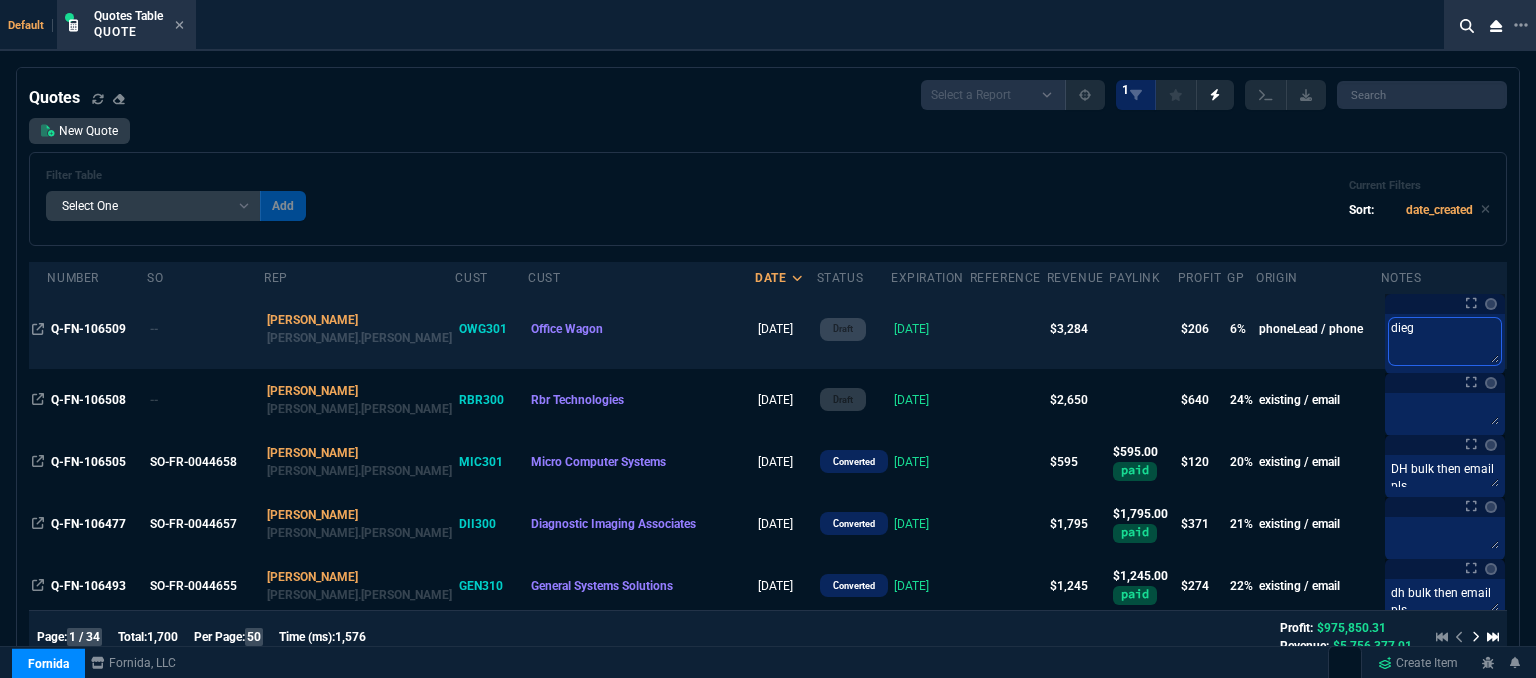 type on "diego" 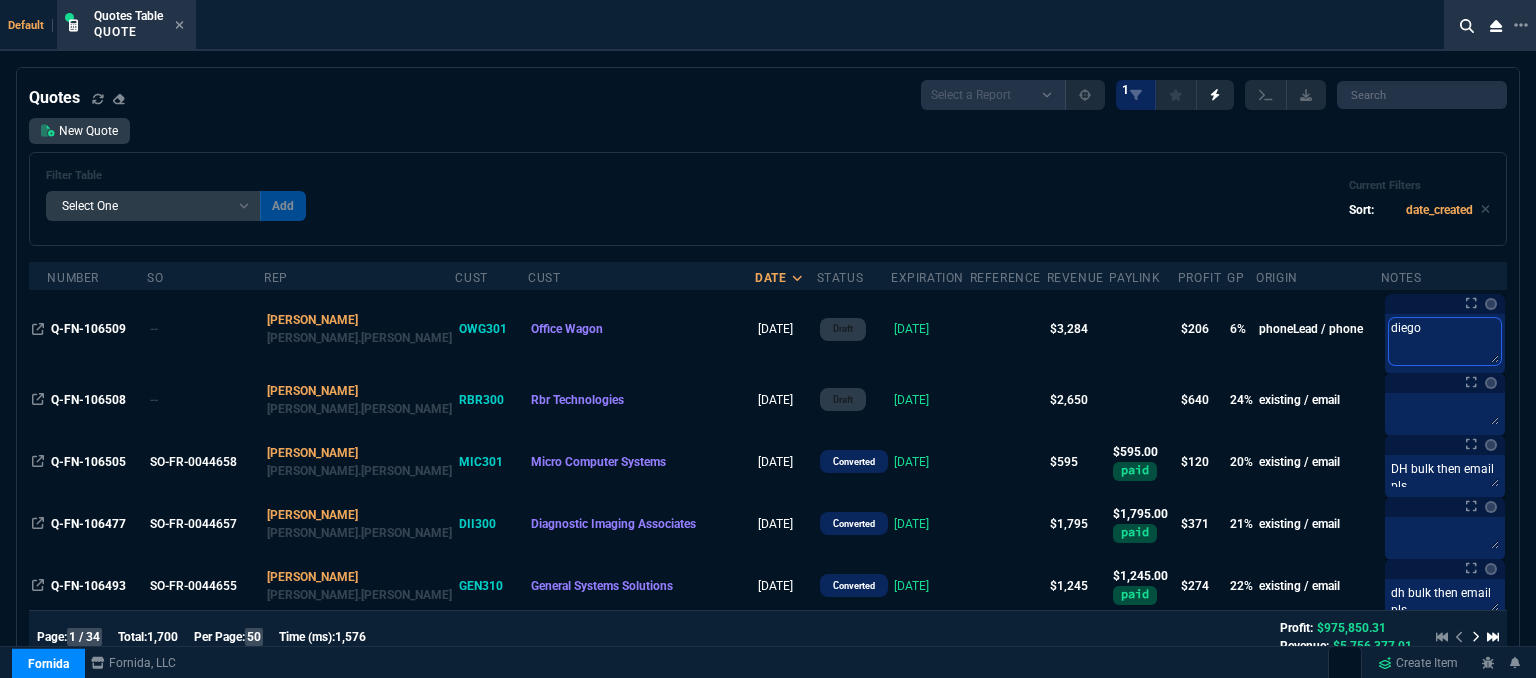 type on "diego" 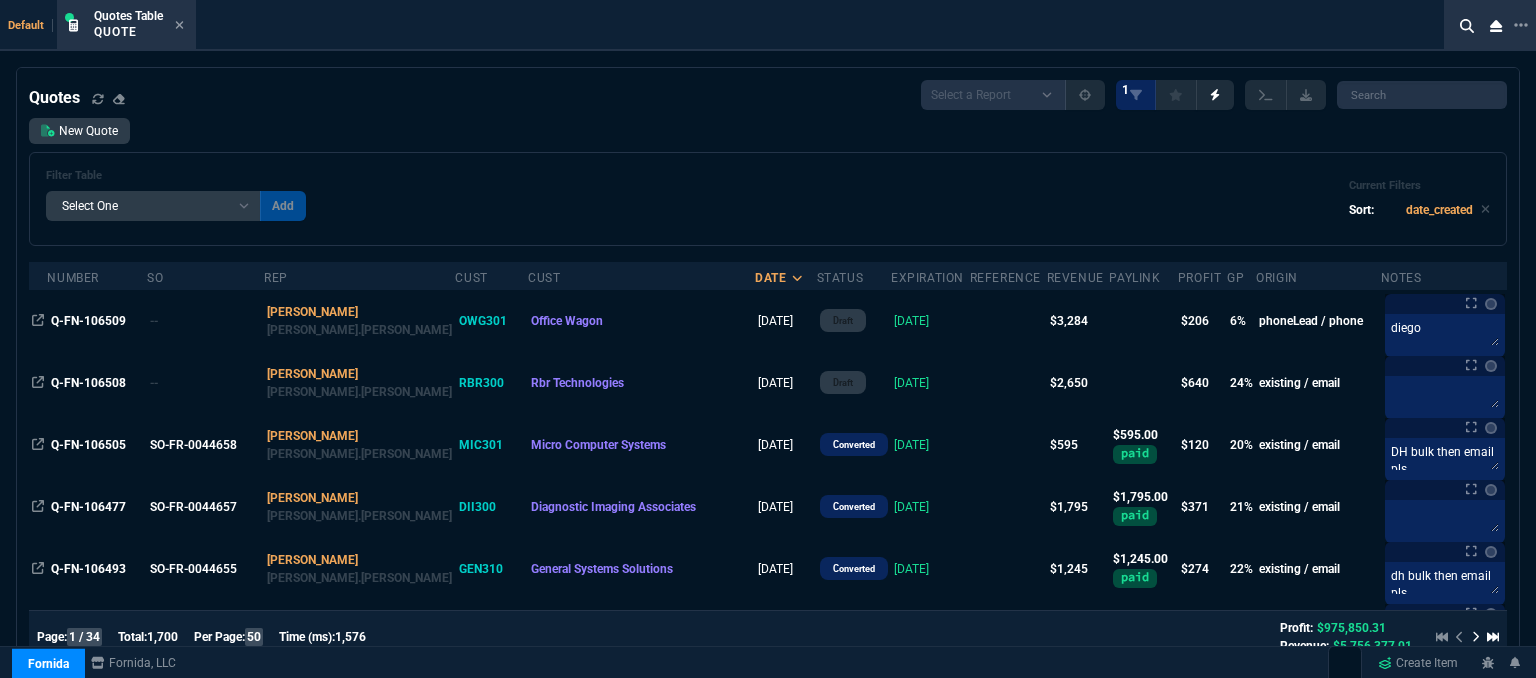 click on "New Quote  Filter Table Select One Add Filter  () creator (creator) Cust (headers.customerNumber) Cust (headers._customerName) Date (date_created) Expiration (expires) GP (marginsObj.Profit) Notes (notes) Number (number) origin (origin) PayLink (stripeInvoice.status) profit (marginsObj.Profit) Reference (reference) Rep (headers.salesperson) Revenue (margins.0.value) SO (SO.number) Status (status) Add Current Filters Sort: date_created" at bounding box center [768, 182] 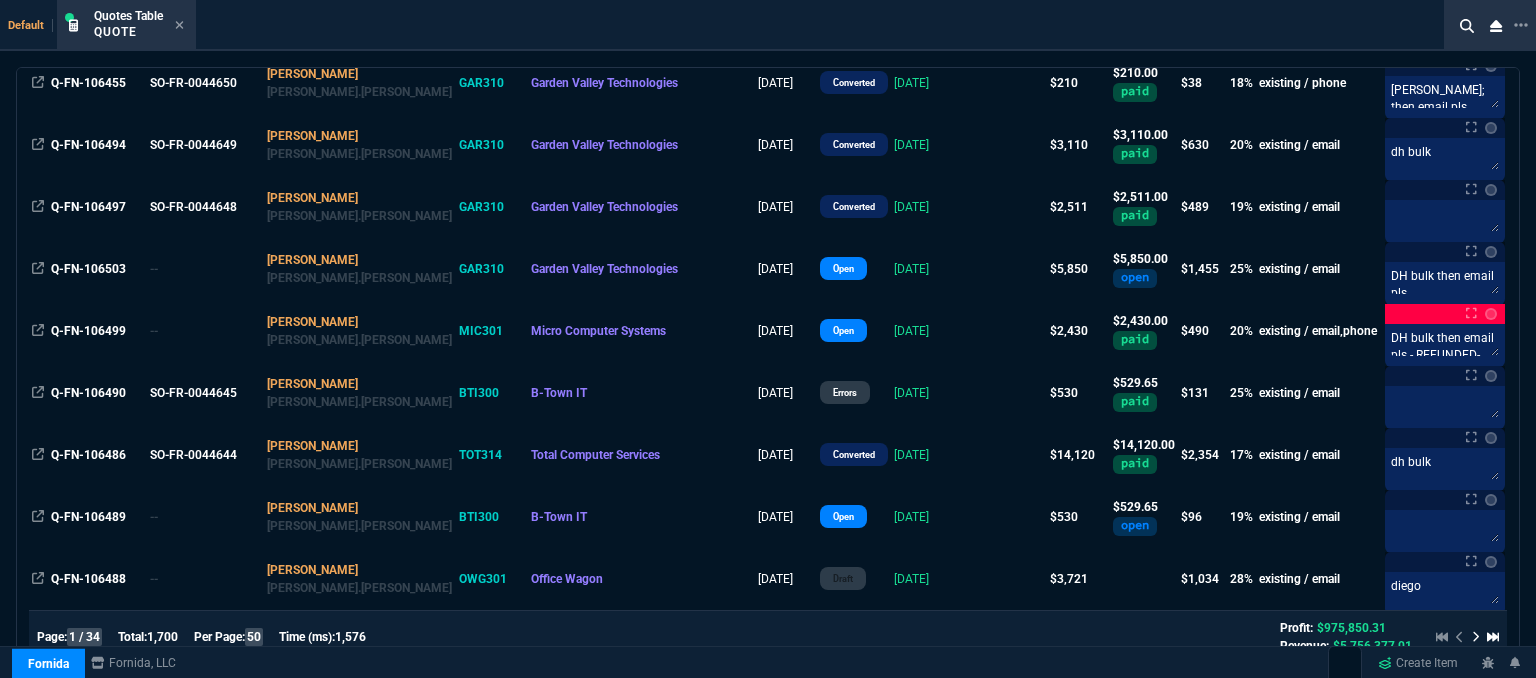 scroll, scrollTop: 700, scrollLeft: 0, axis: vertical 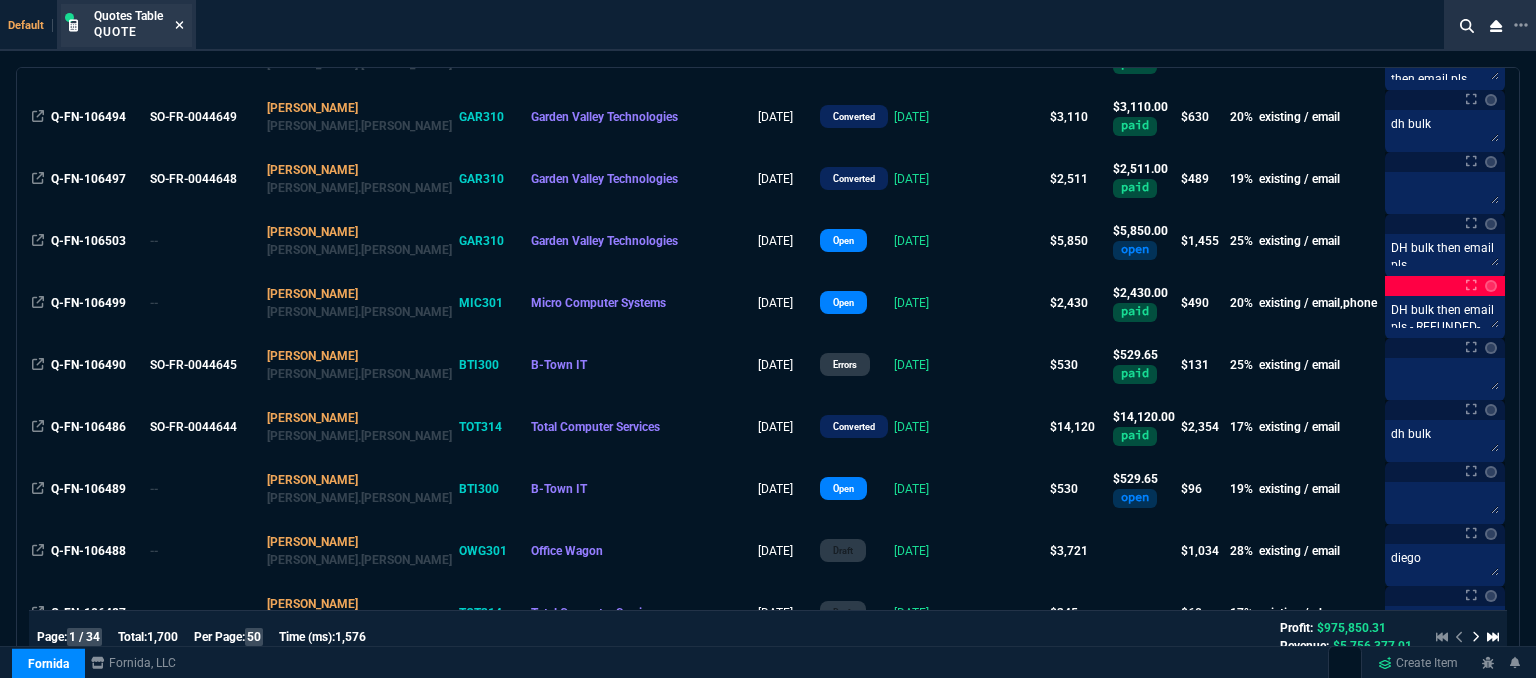 click 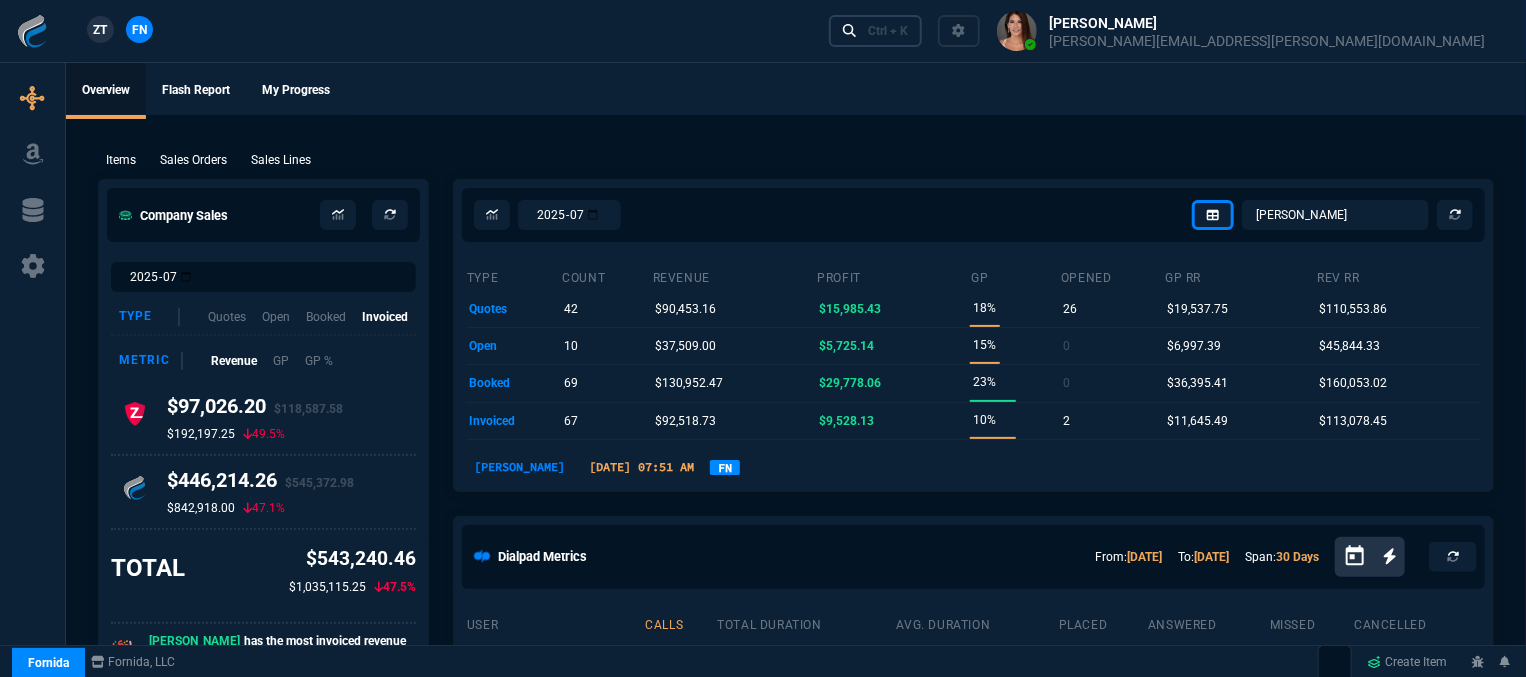 click on "Ctrl + K" at bounding box center [876, 30] 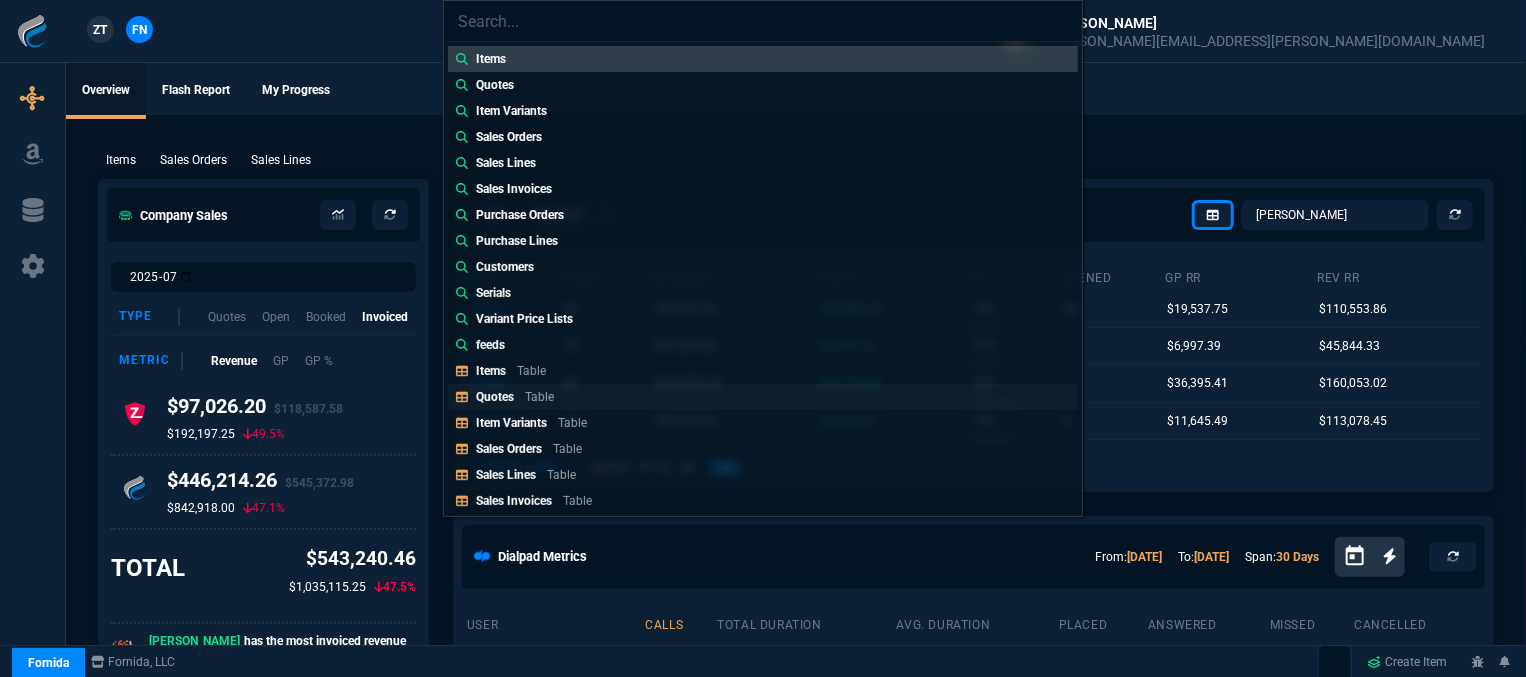 click on "Quotes
Table" at bounding box center (763, 397) 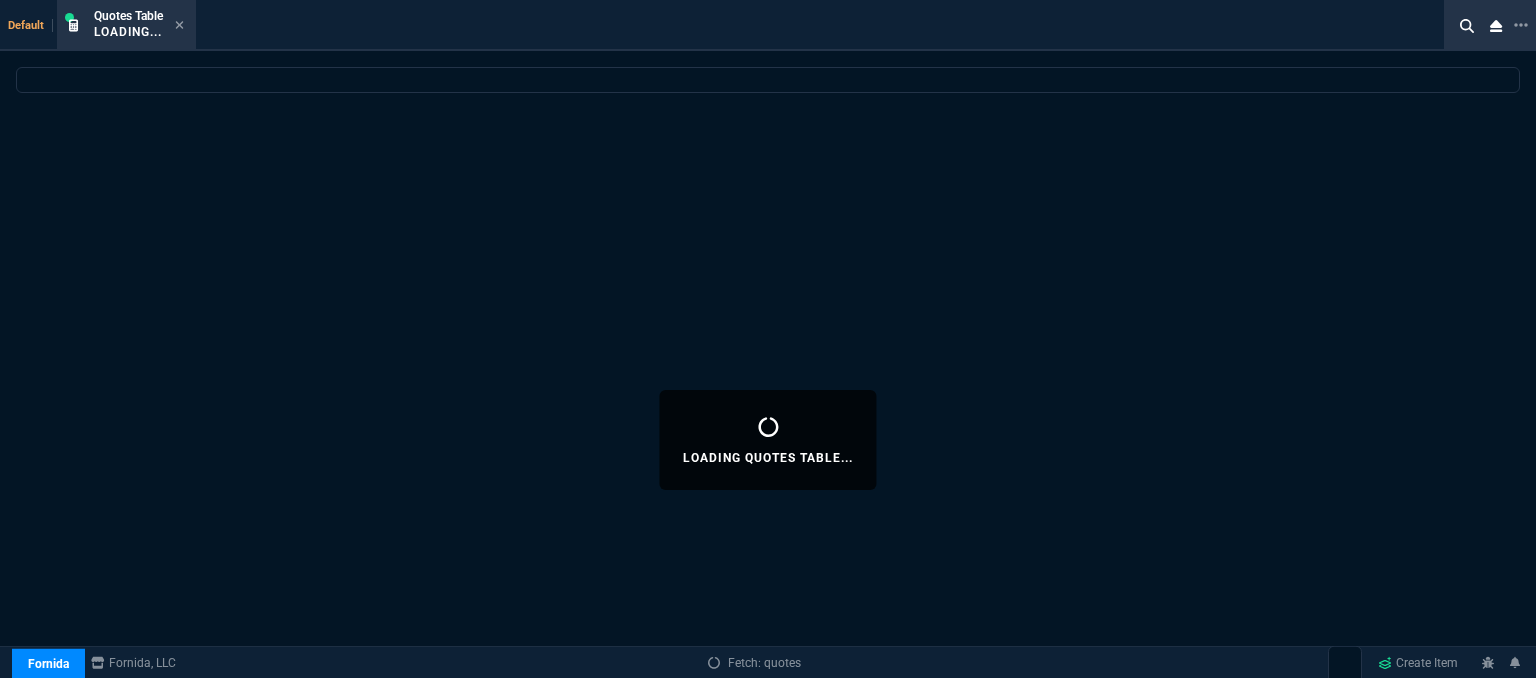 select 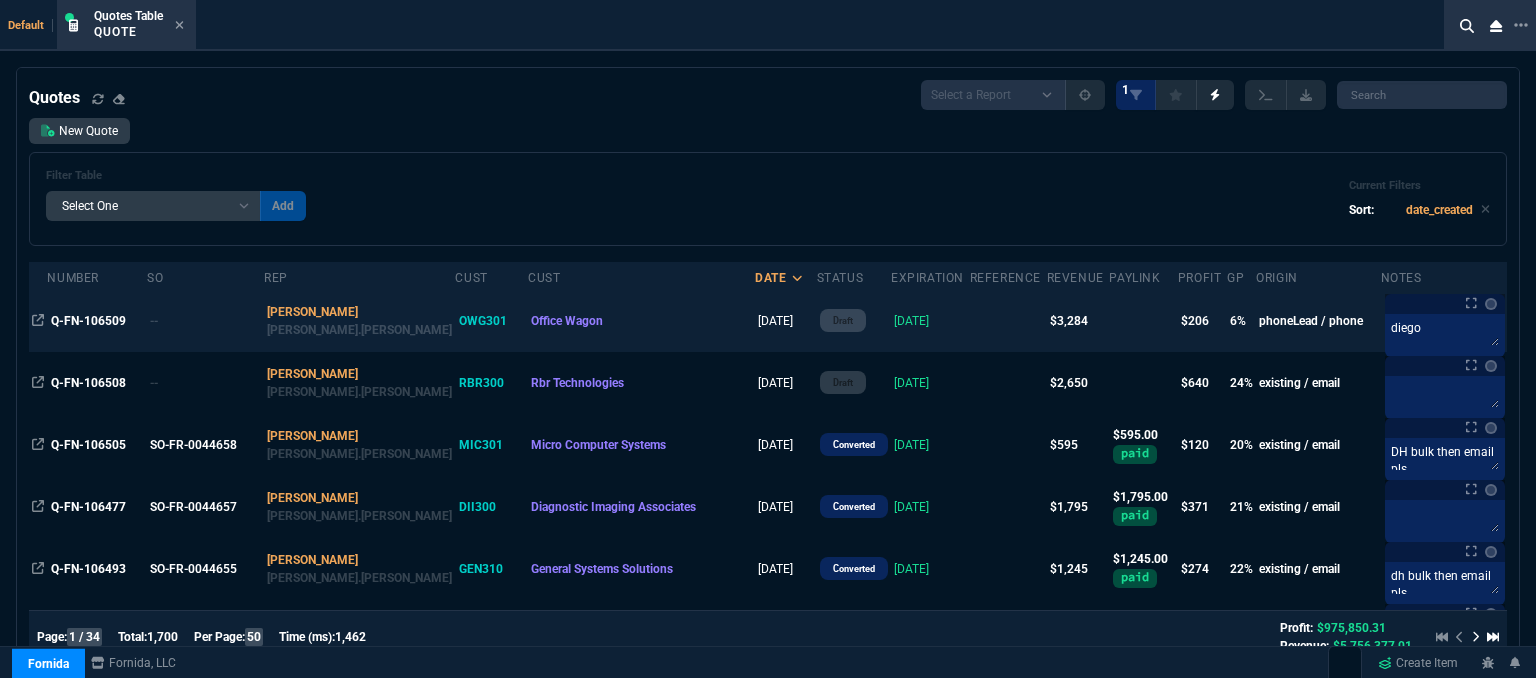 click at bounding box center [1008, 321] 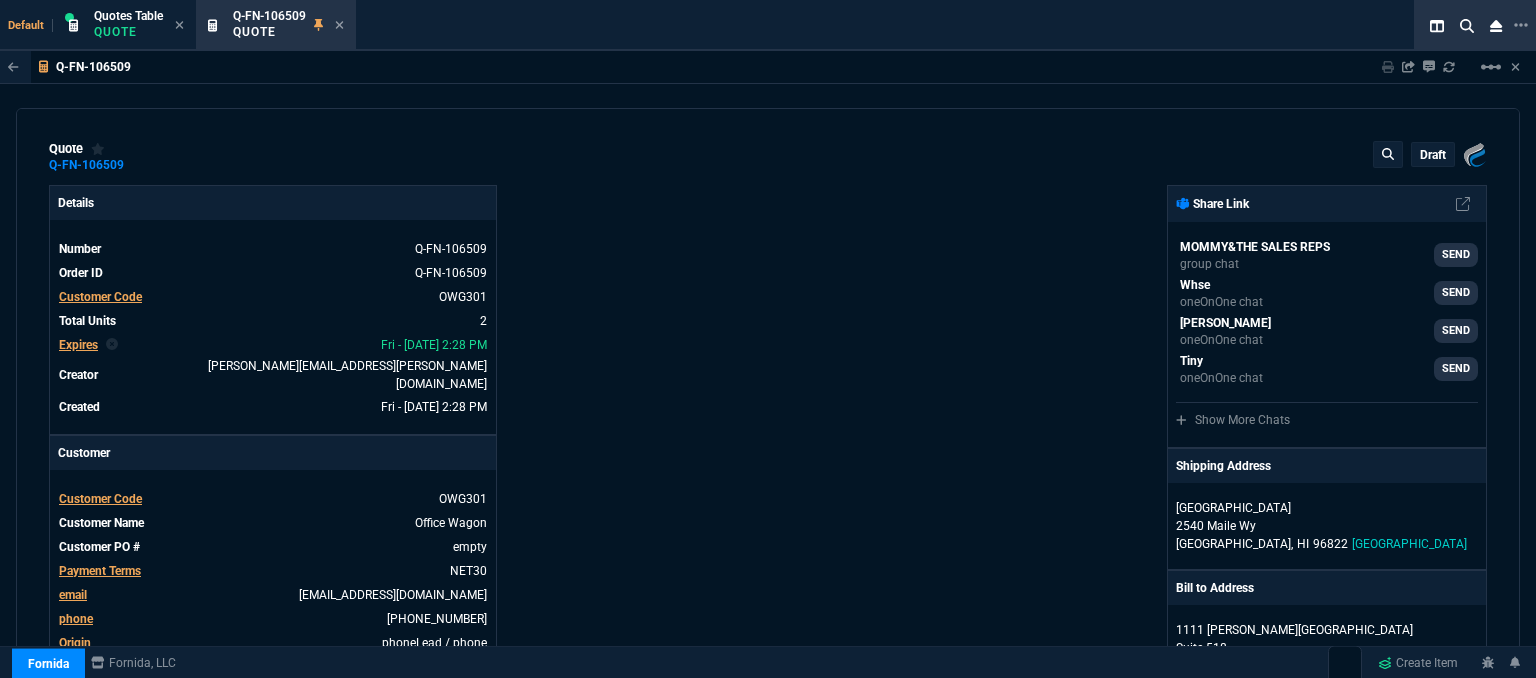 type on "11" 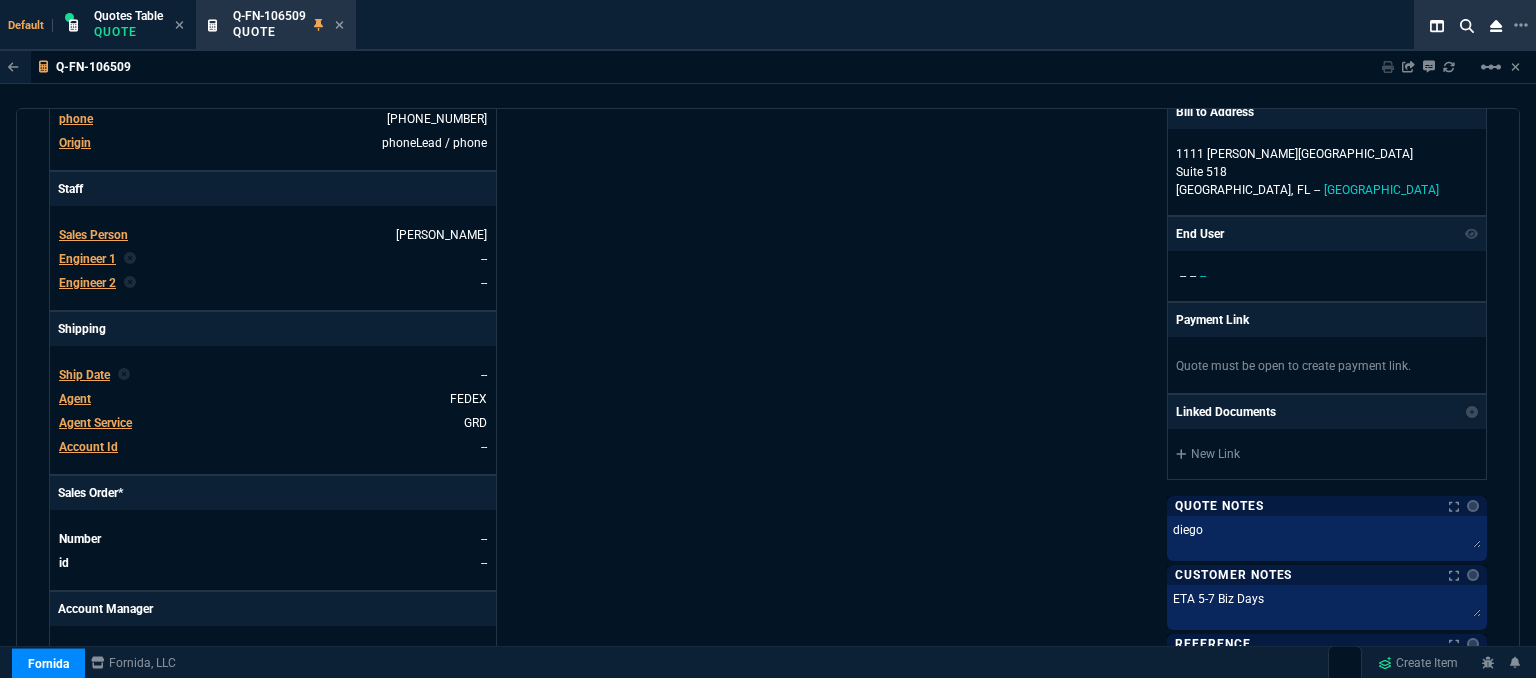 scroll, scrollTop: 900, scrollLeft: 0, axis: vertical 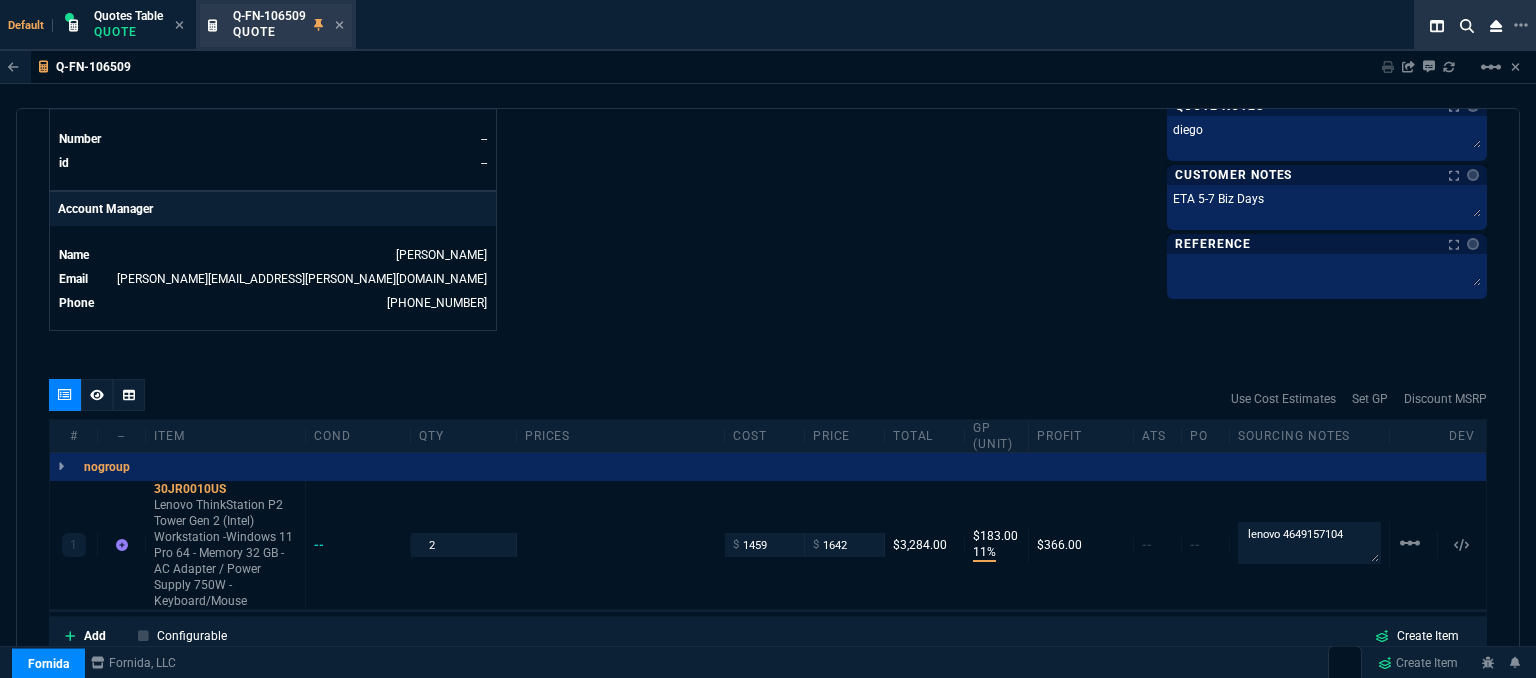 click on "Q-FN-106509  Quote" at bounding box center (276, 25) 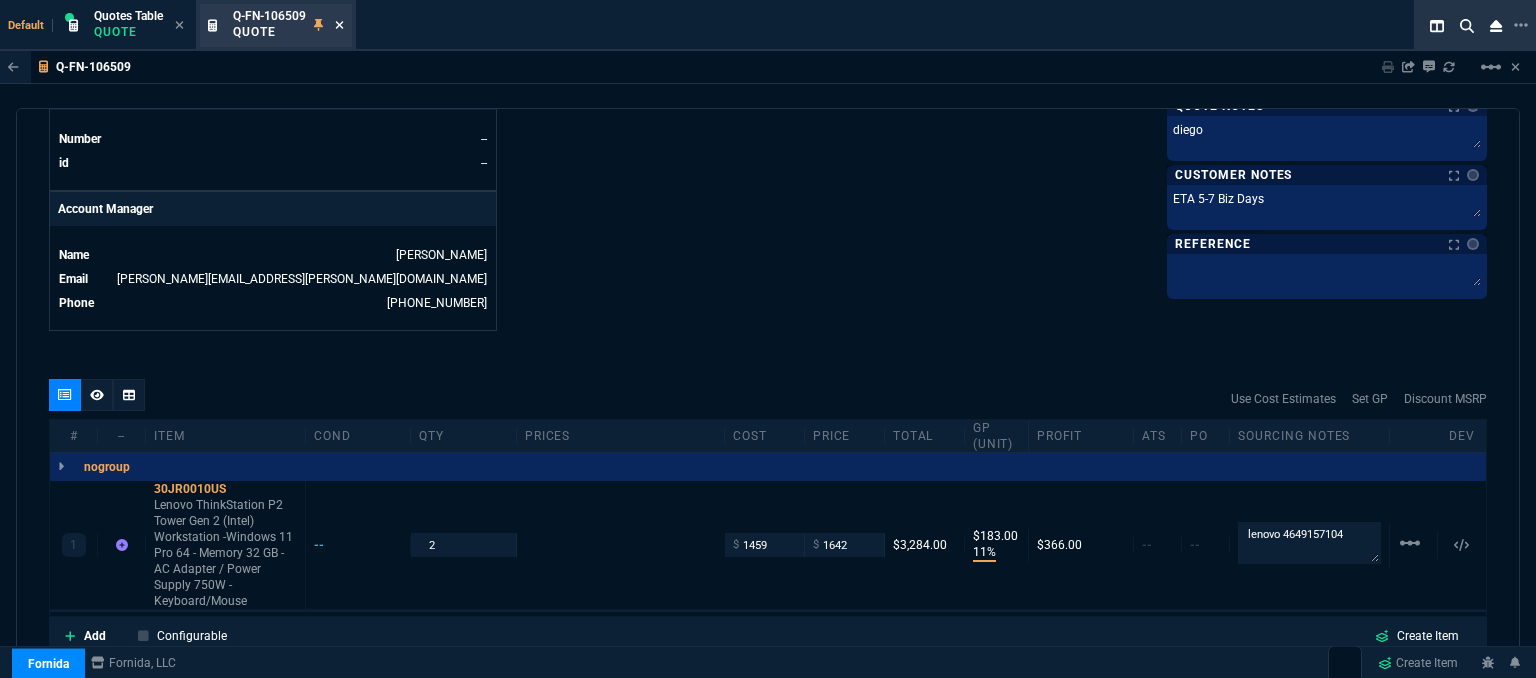 click at bounding box center [339, 26] 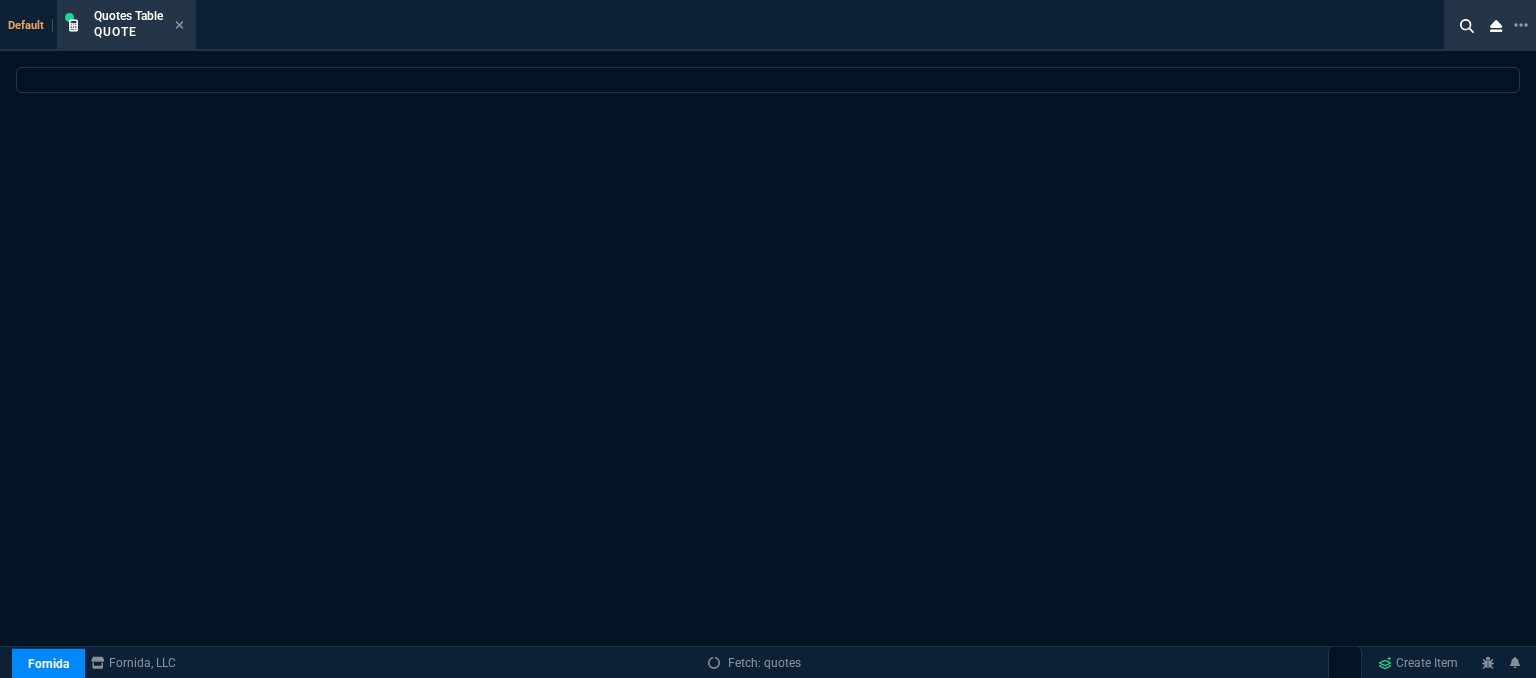 select 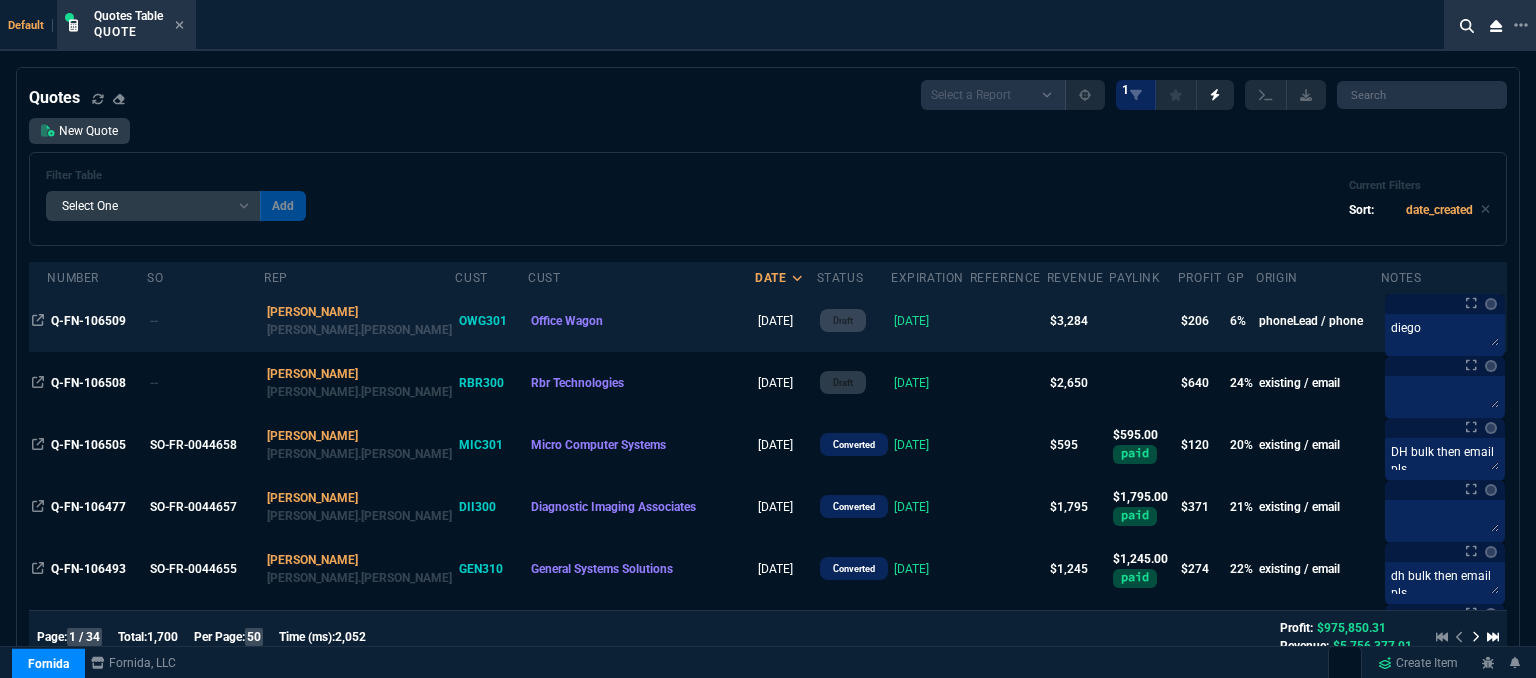 click at bounding box center [1008, 321] 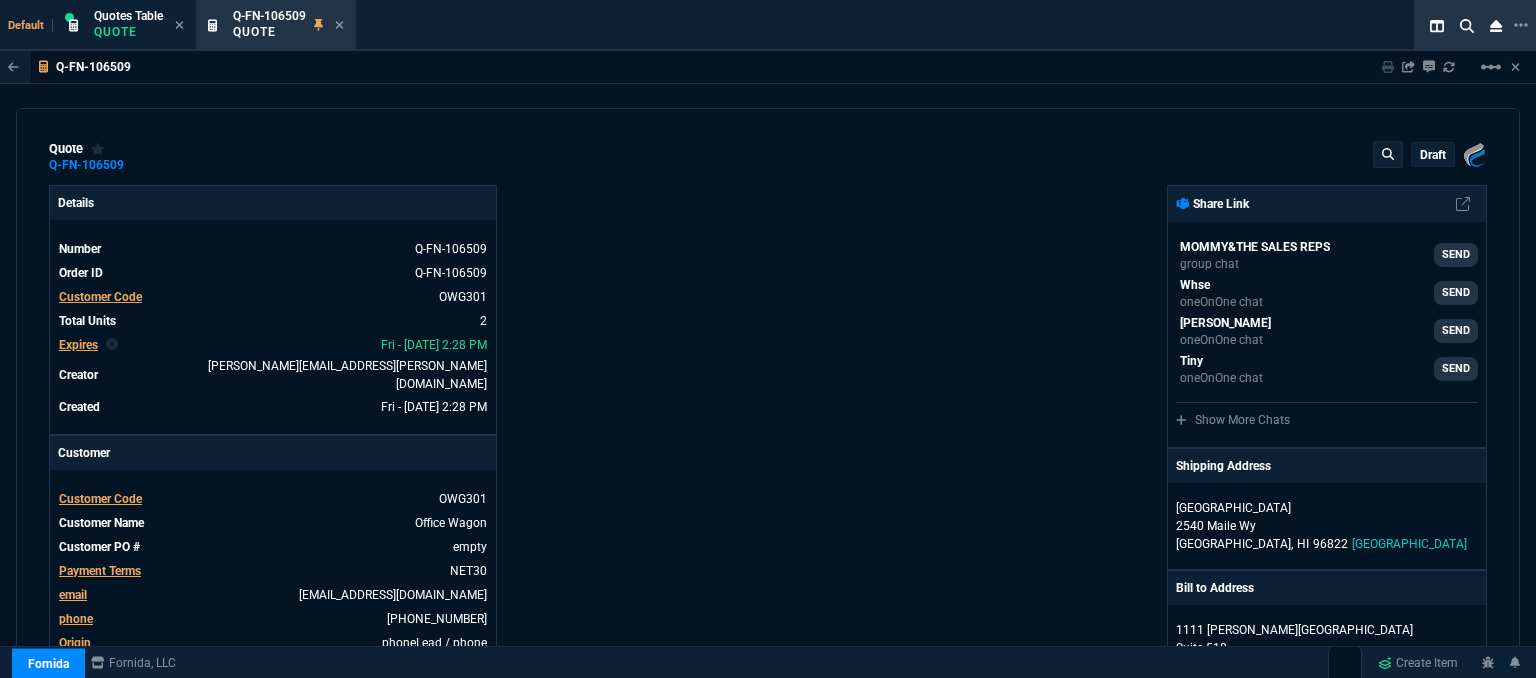 type on "11" 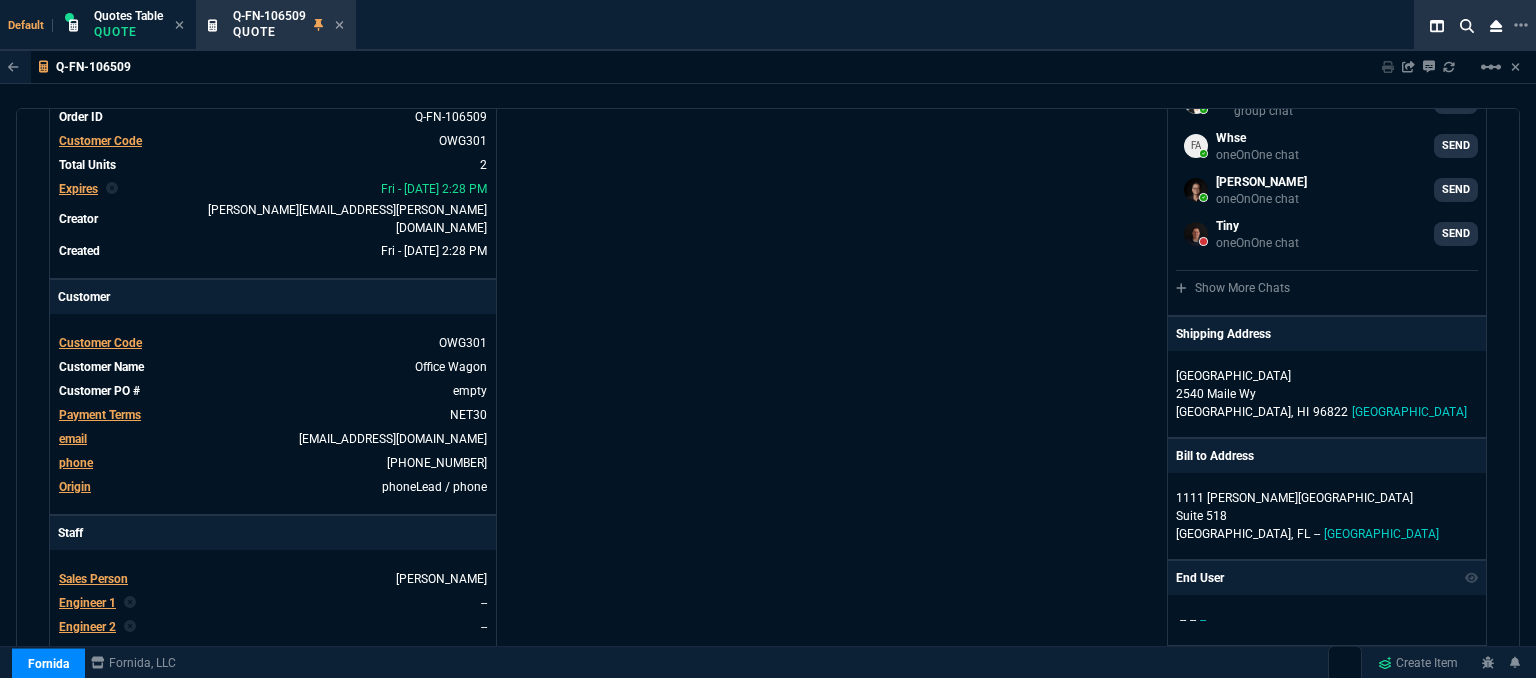 scroll, scrollTop: 0, scrollLeft: 0, axis: both 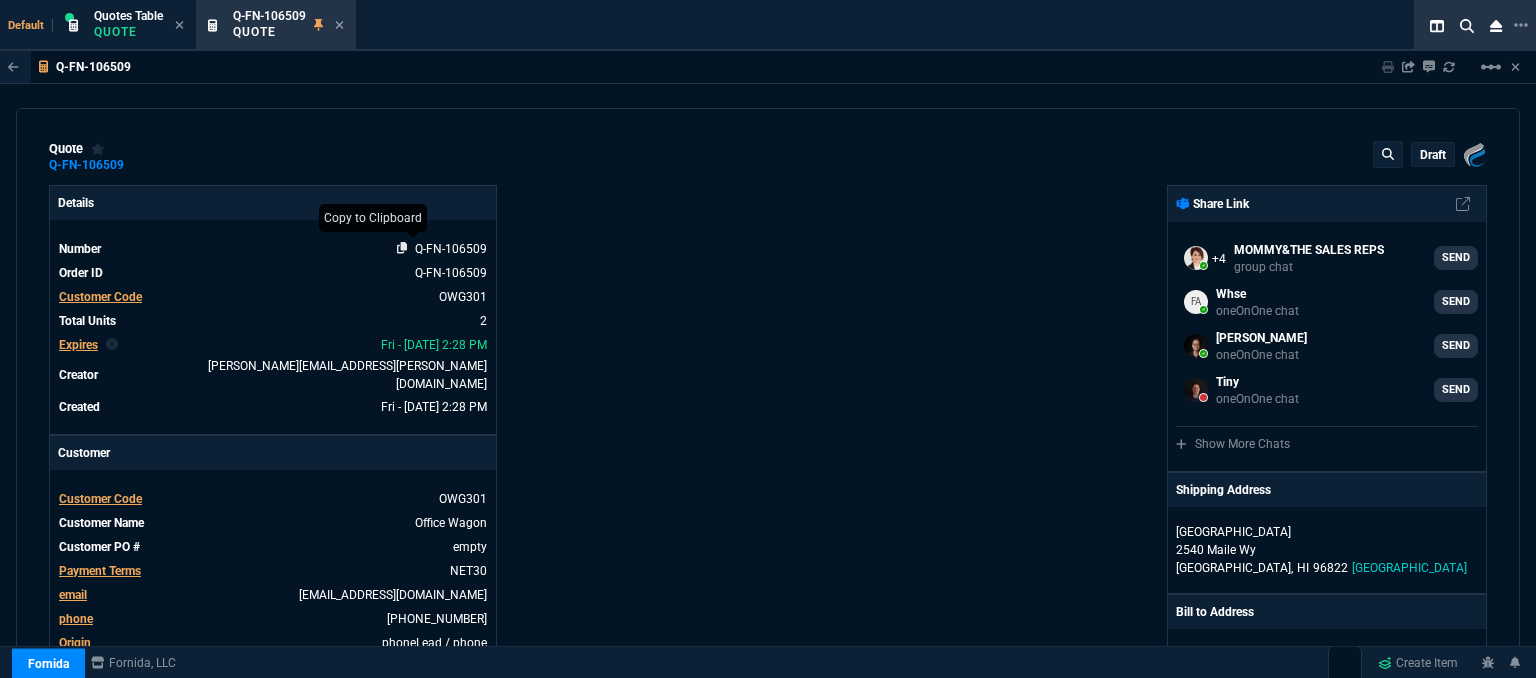 click 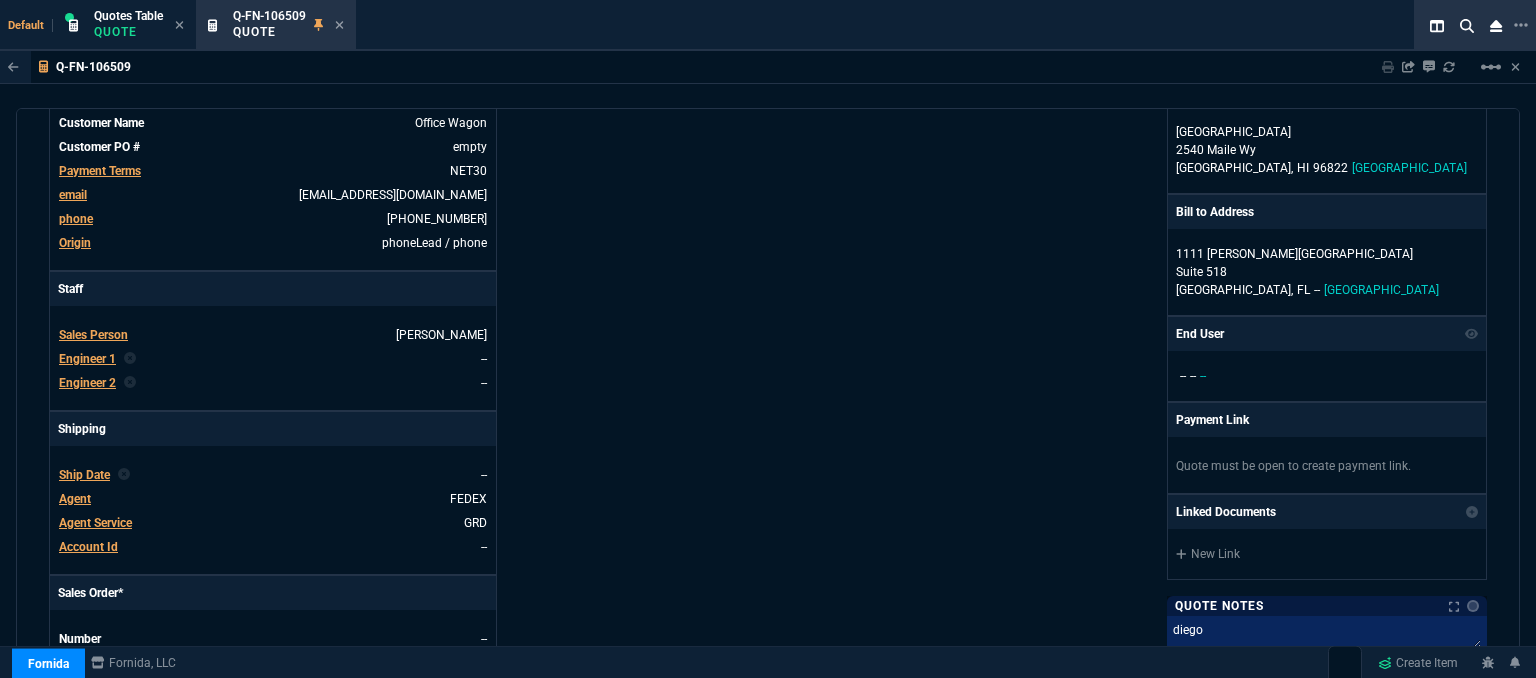 scroll, scrollTop: 900, scrollLeft: 0, axis: vertical 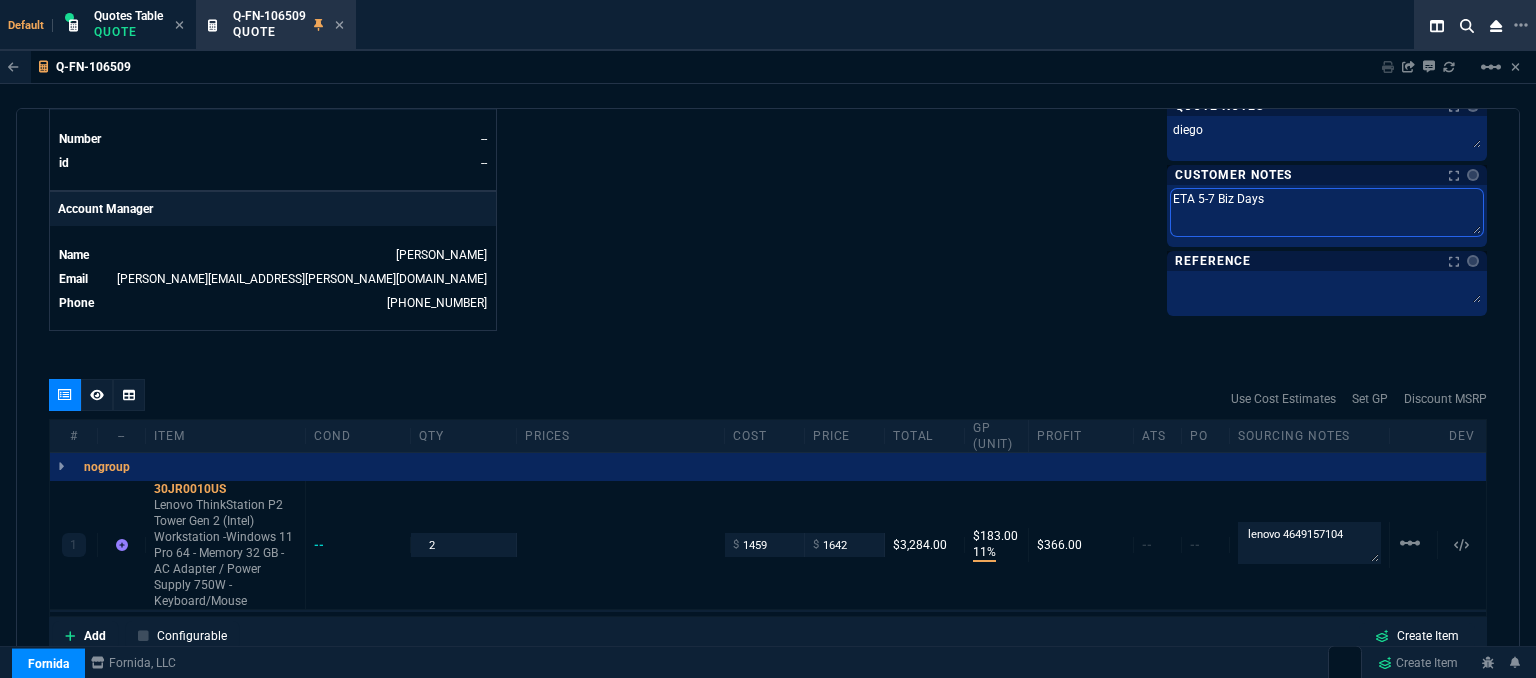 drag, startPoint x: 1263, startPoint y: 193, endPoint x: 1192, endPoint y: 193, distance: 71 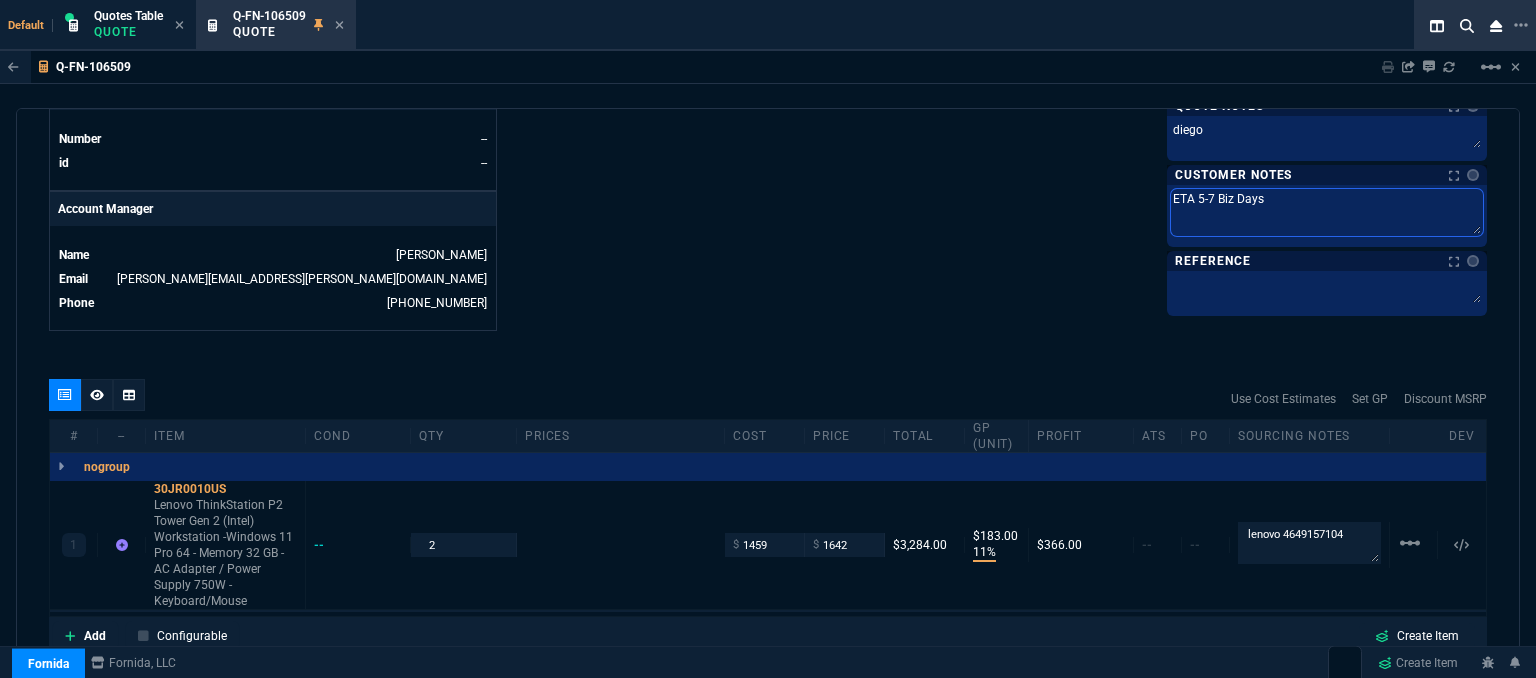 click on "ETA 5-7 Biz Days" at bounding box center (1327, 212) 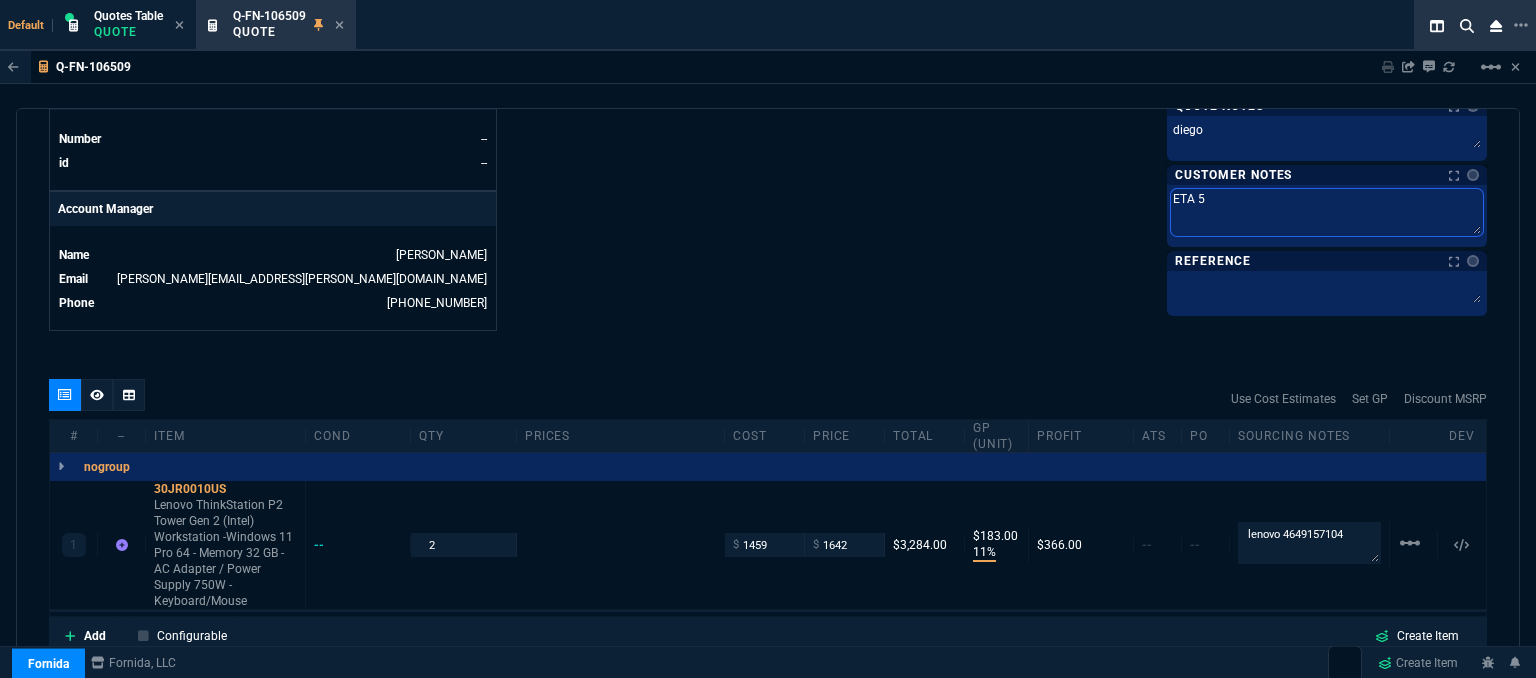 type on "ETA" 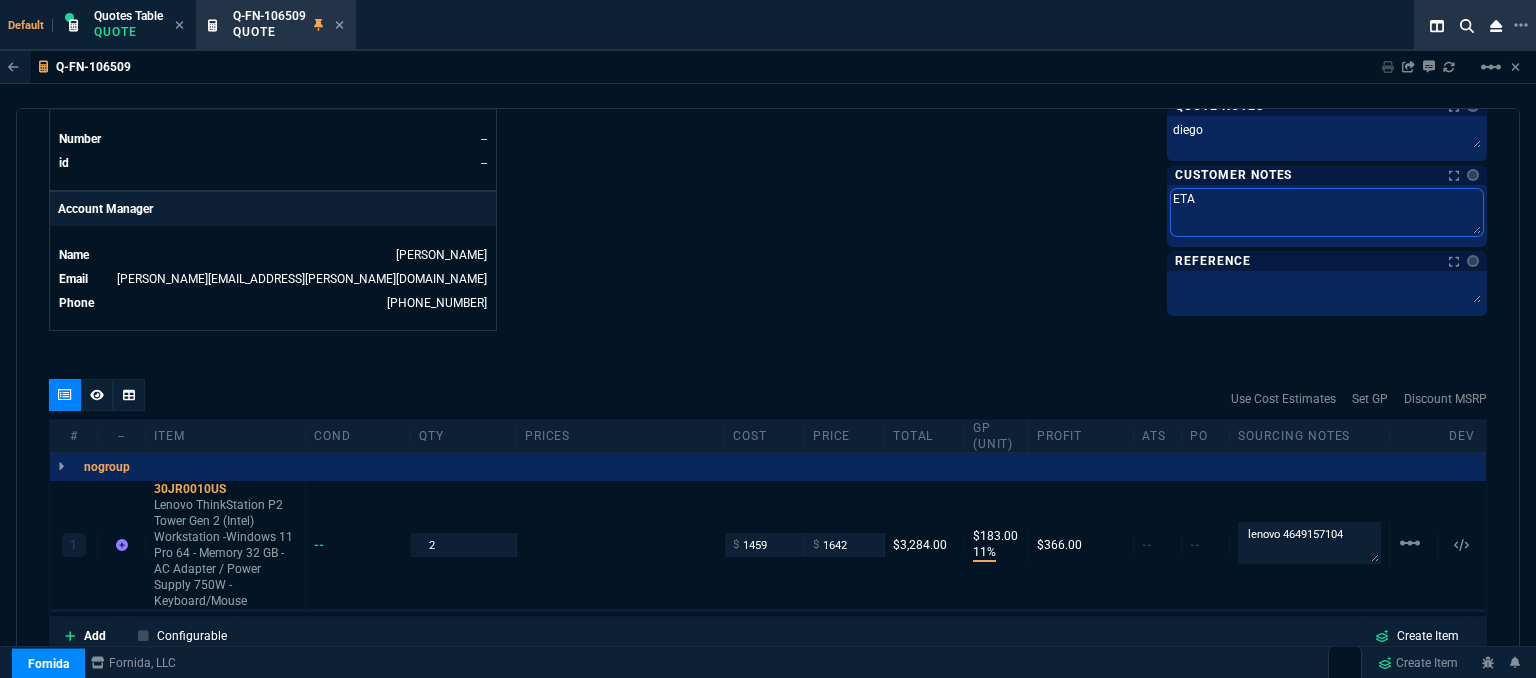 type on "ETA 7" 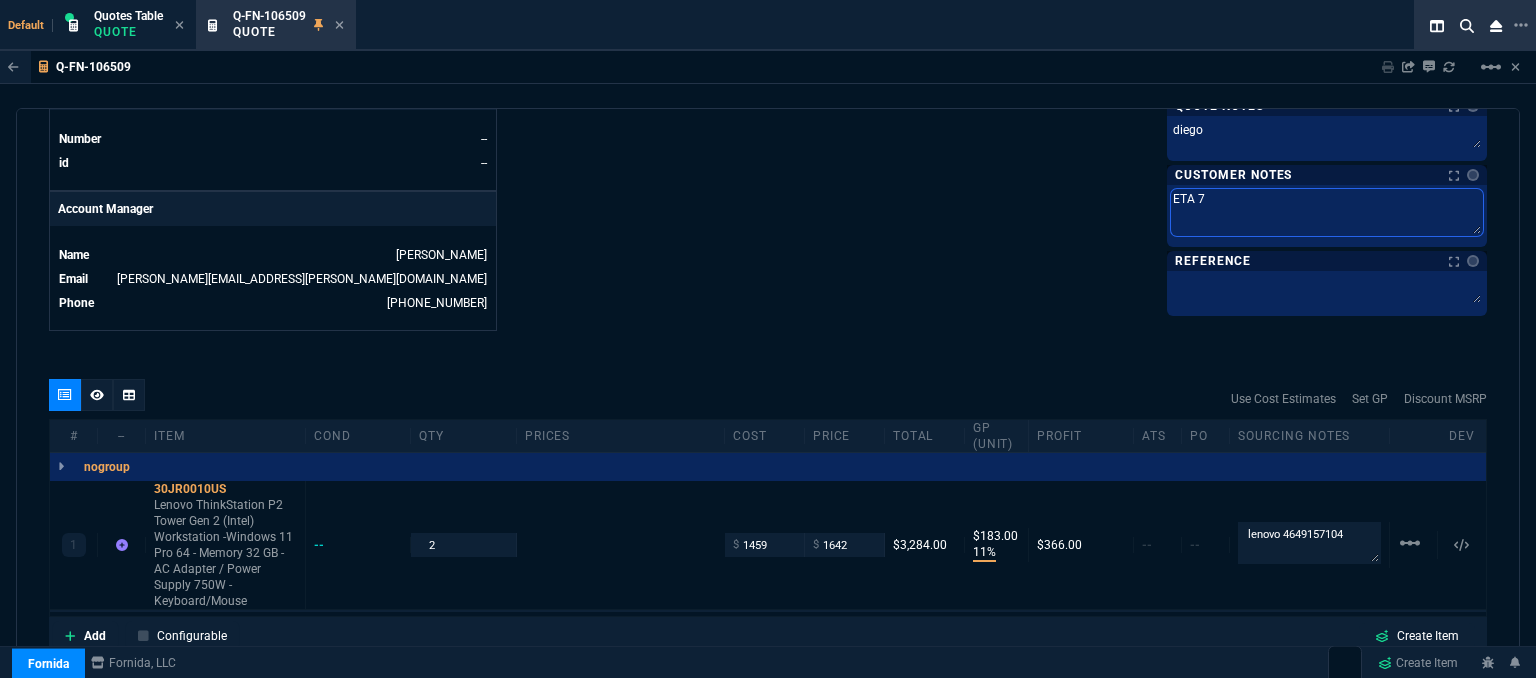 type on "ETA 7-" 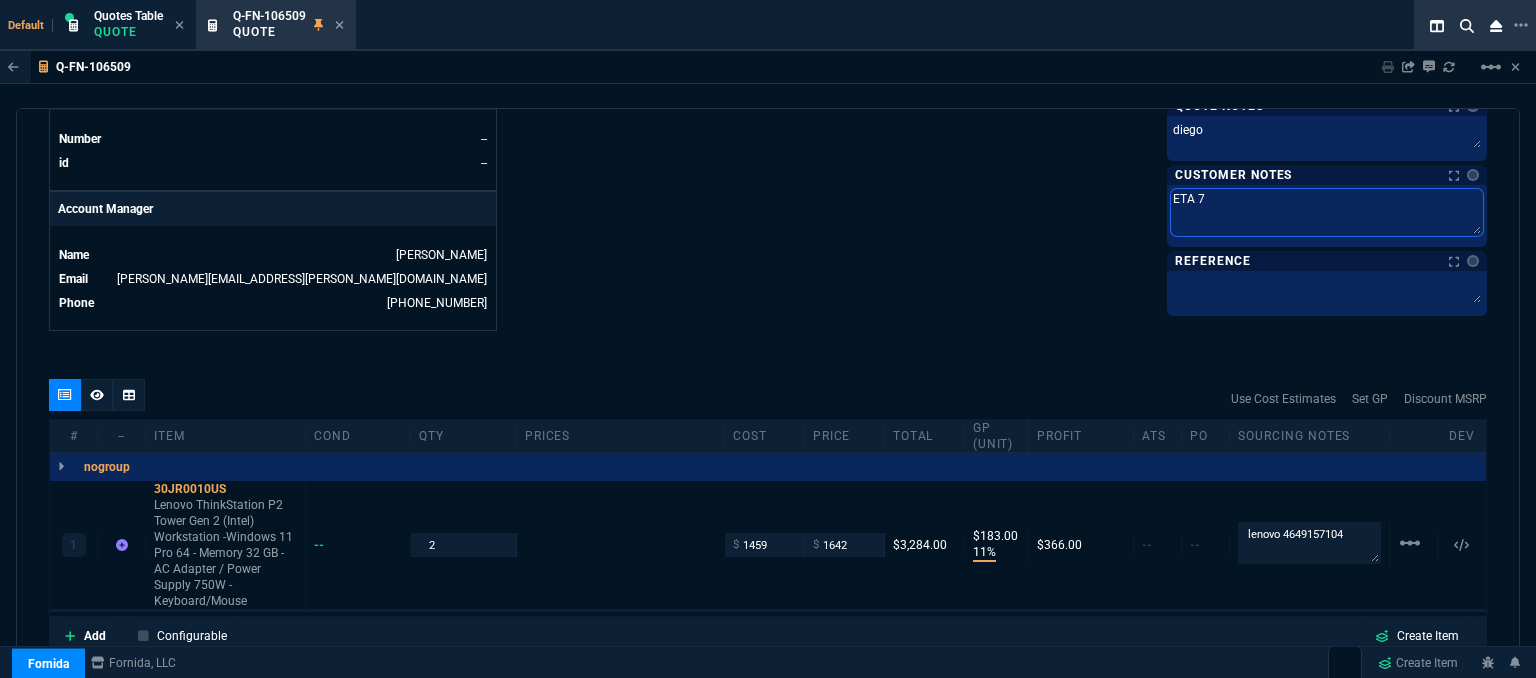 type on "ETA 7-" 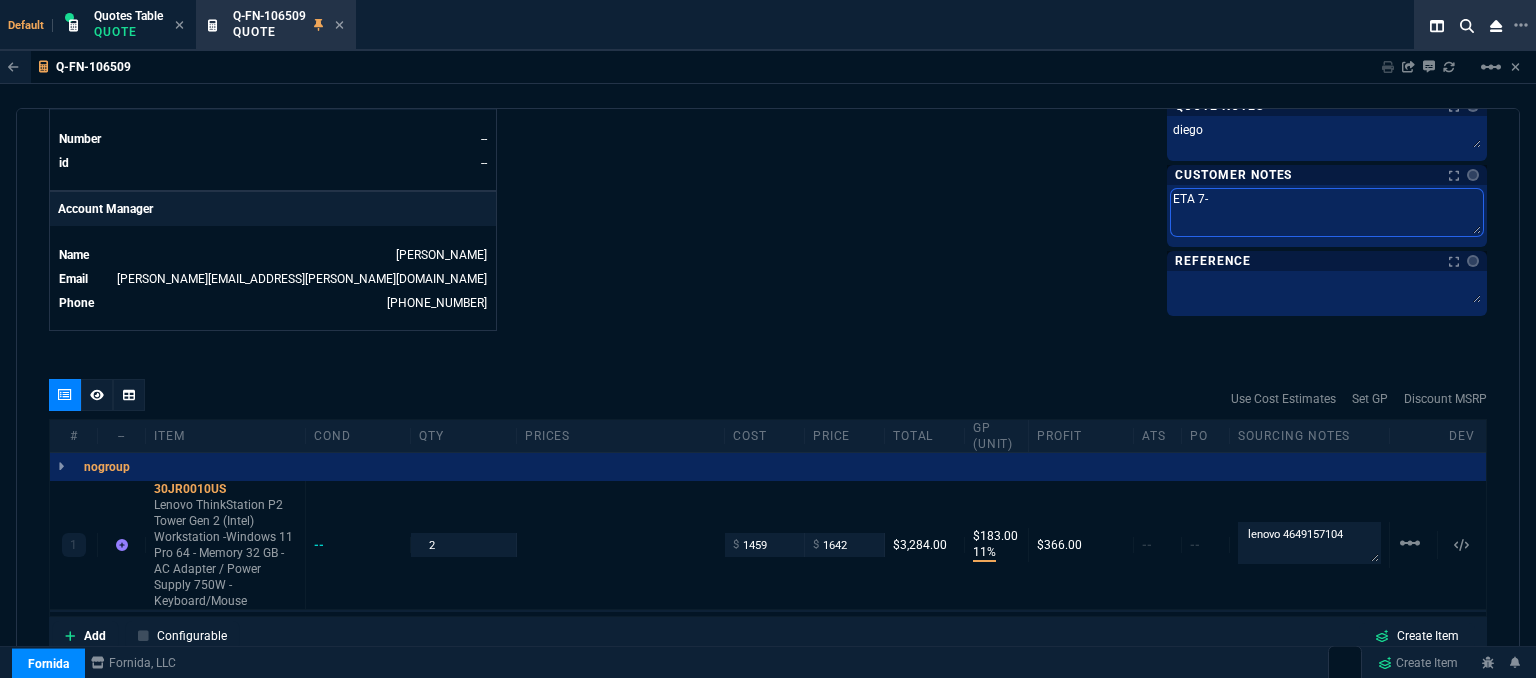 type on "ETA 7-1" 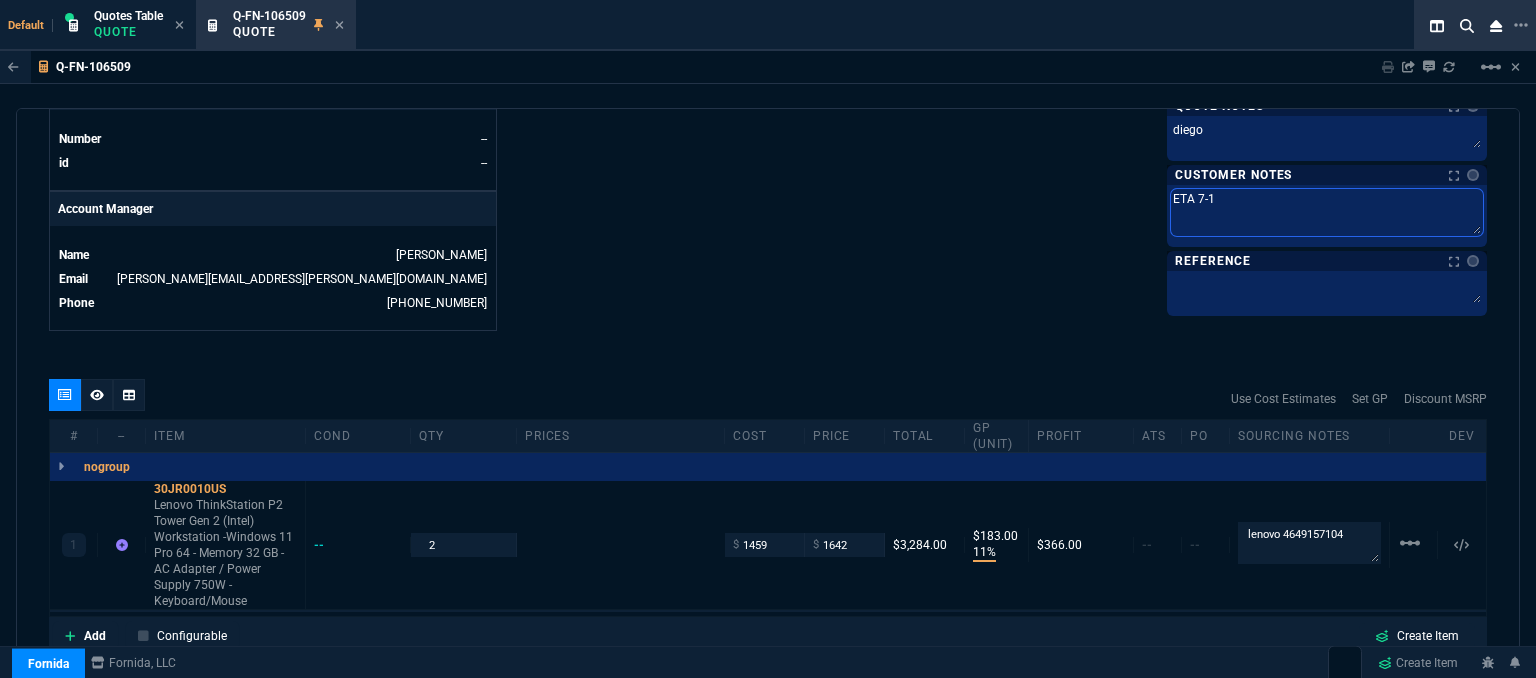 type on "ETA 7-10" 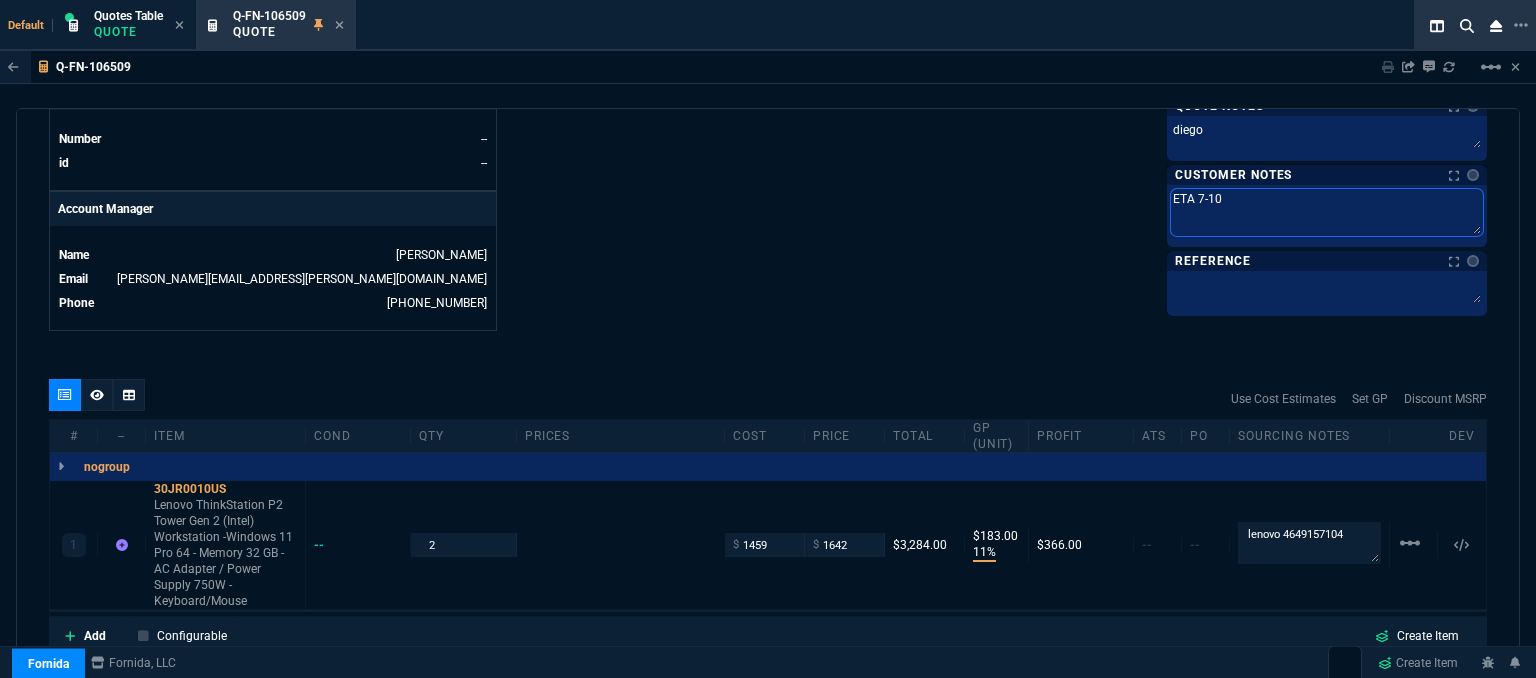 type on "ETA 7-10" 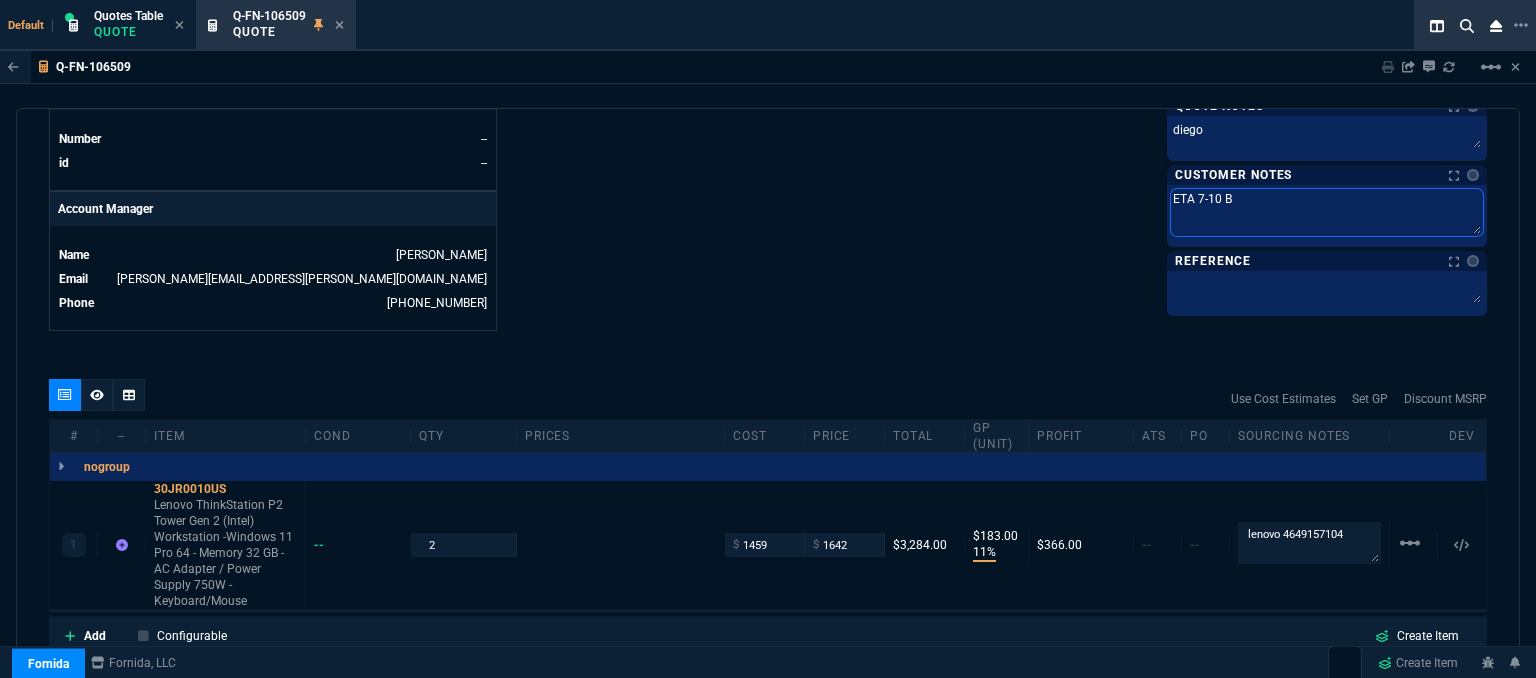 type on "ETA 7-10 Bi" 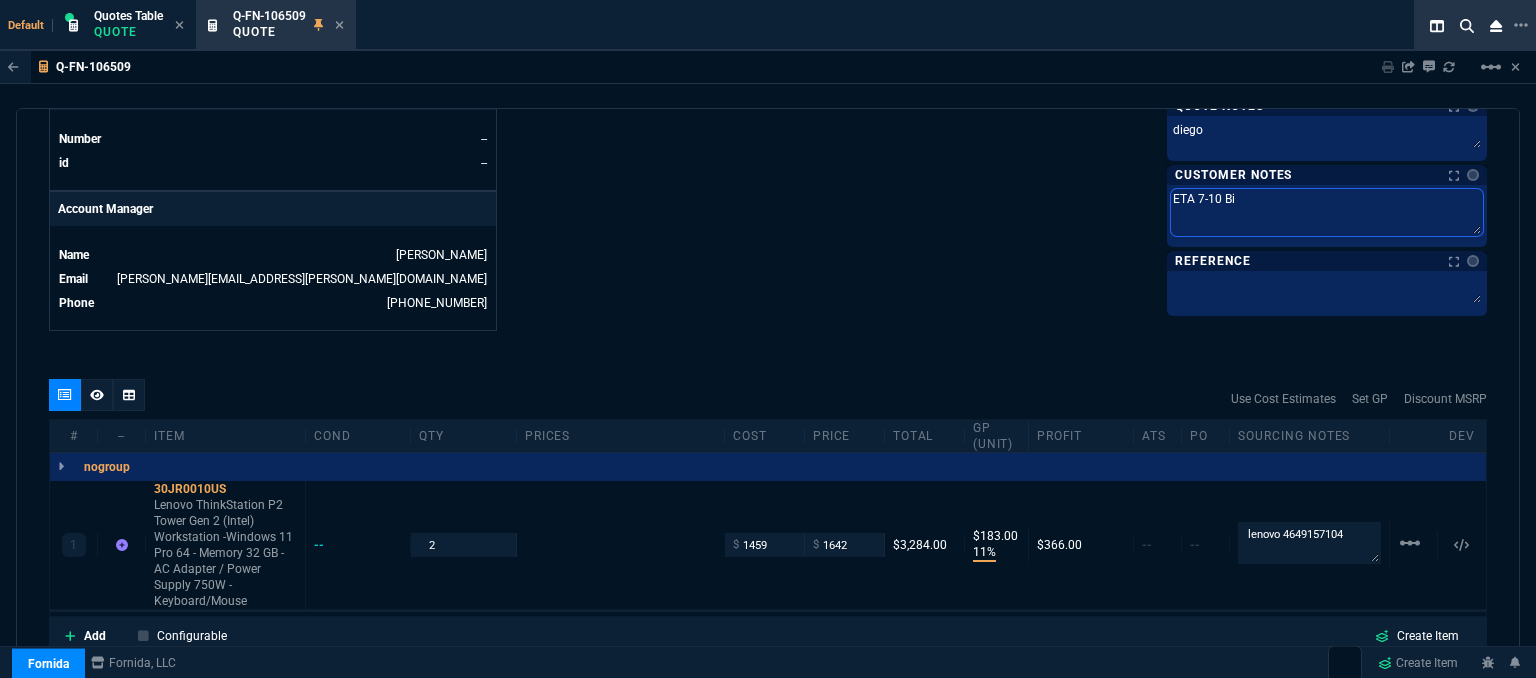 type on "ETA 7-10 Biz" 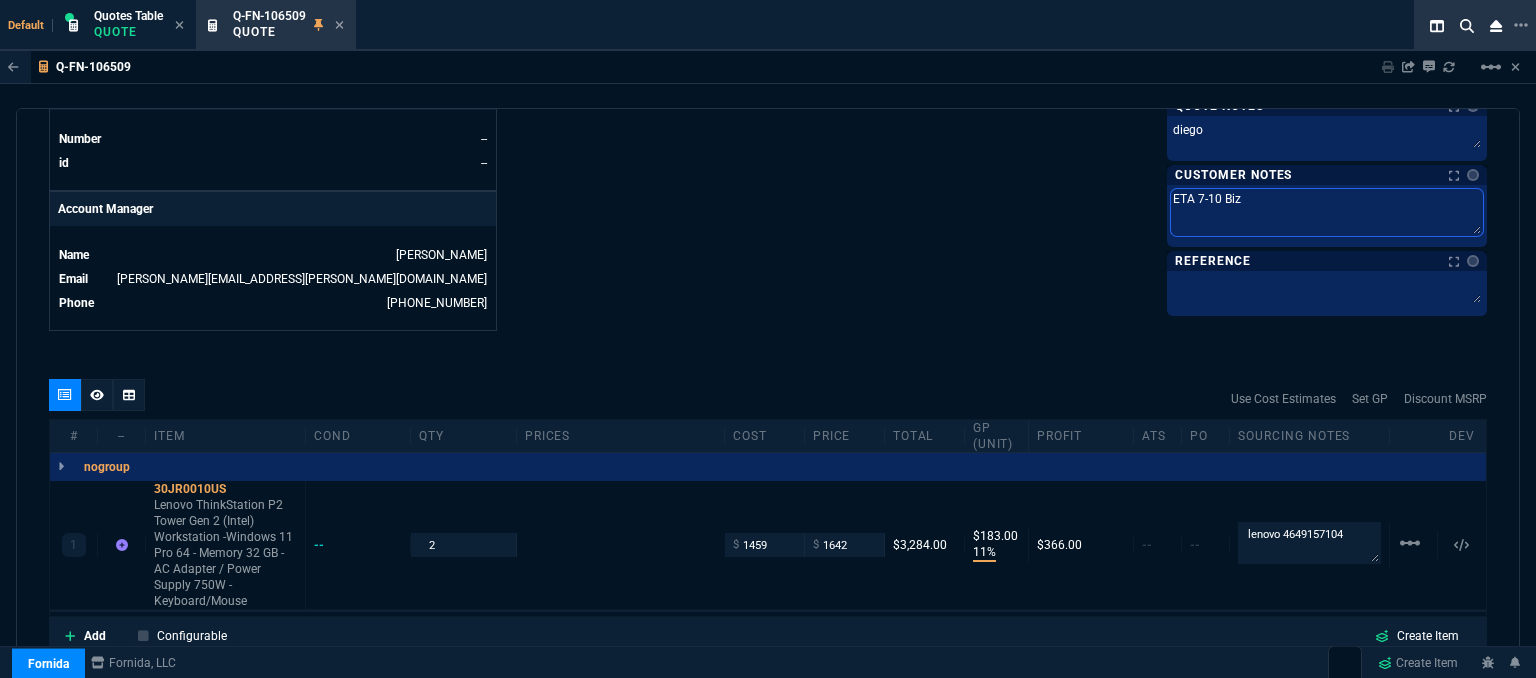 type on "ETA 7-10 Biz" 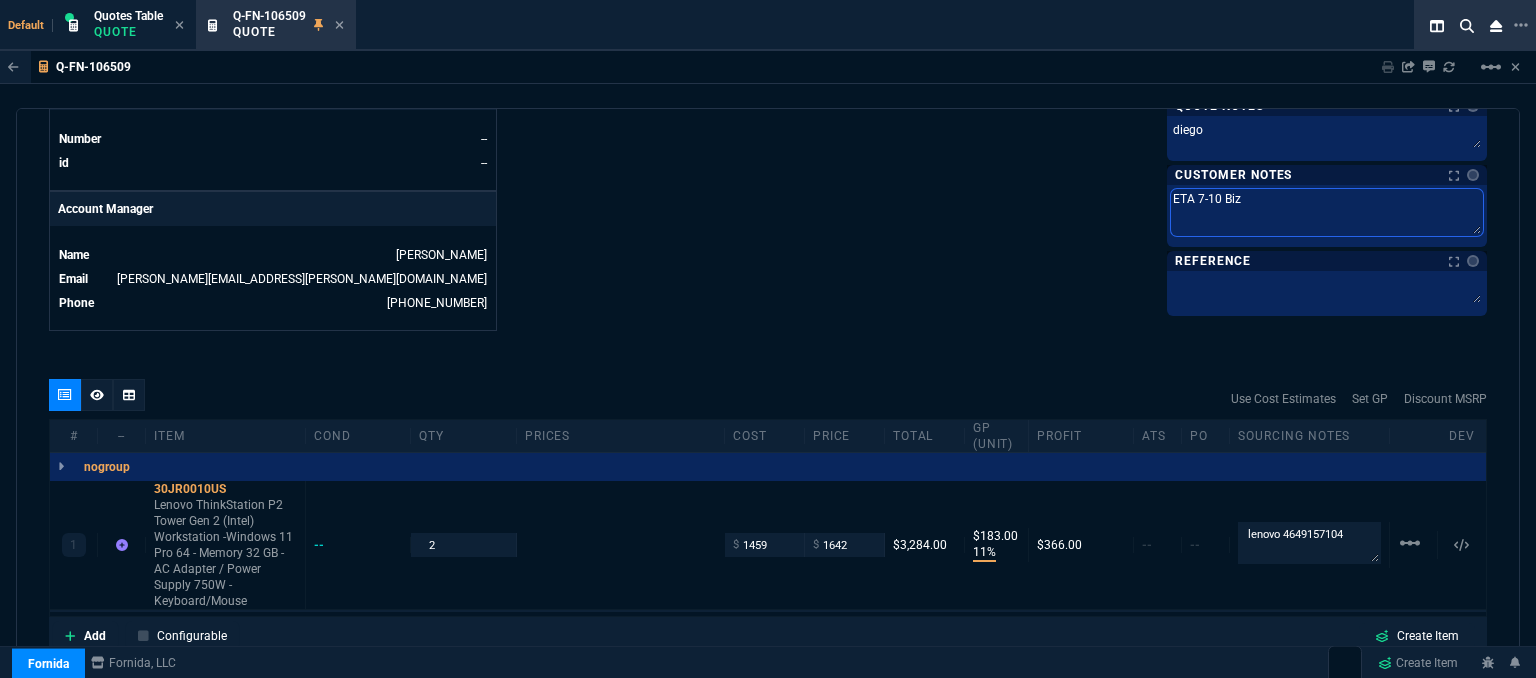 type on "ETA 7-10 Biz D" 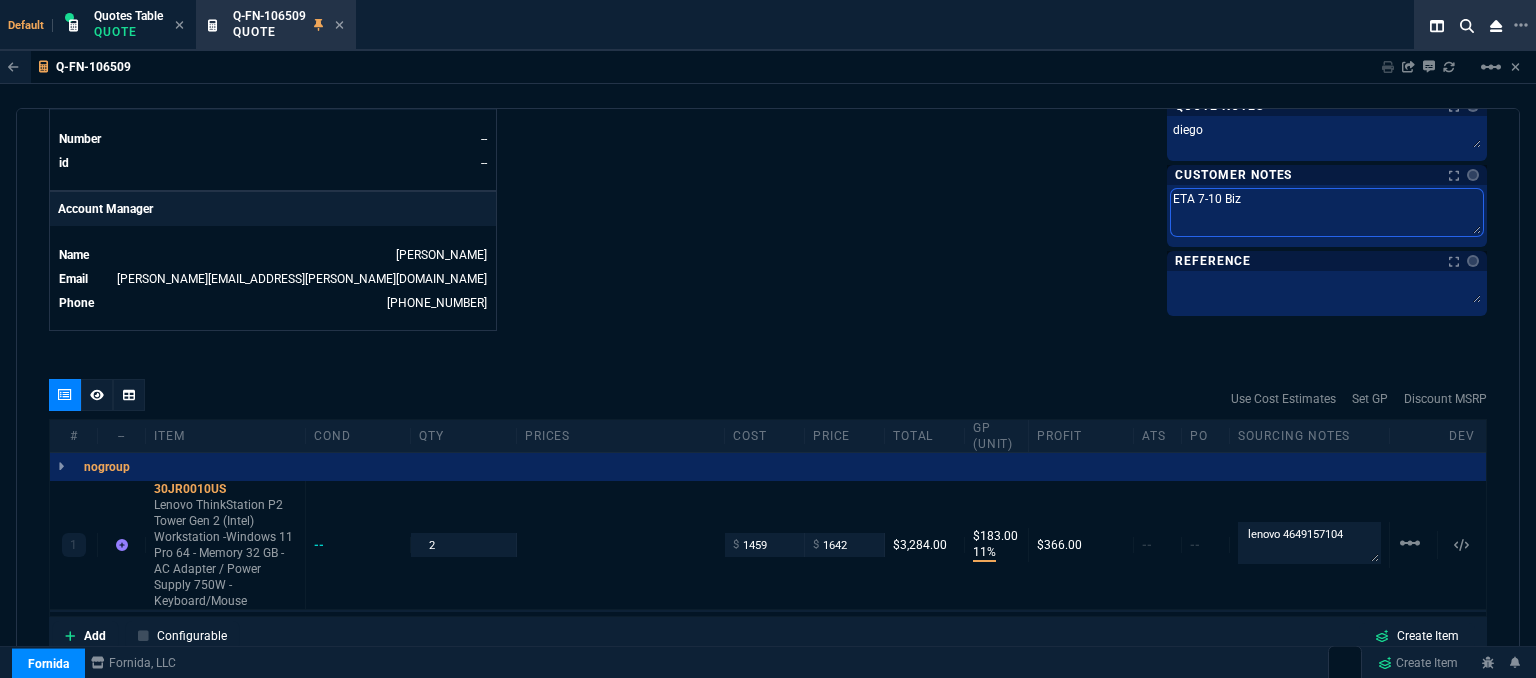 type on "ETA 7-10 Biz D" 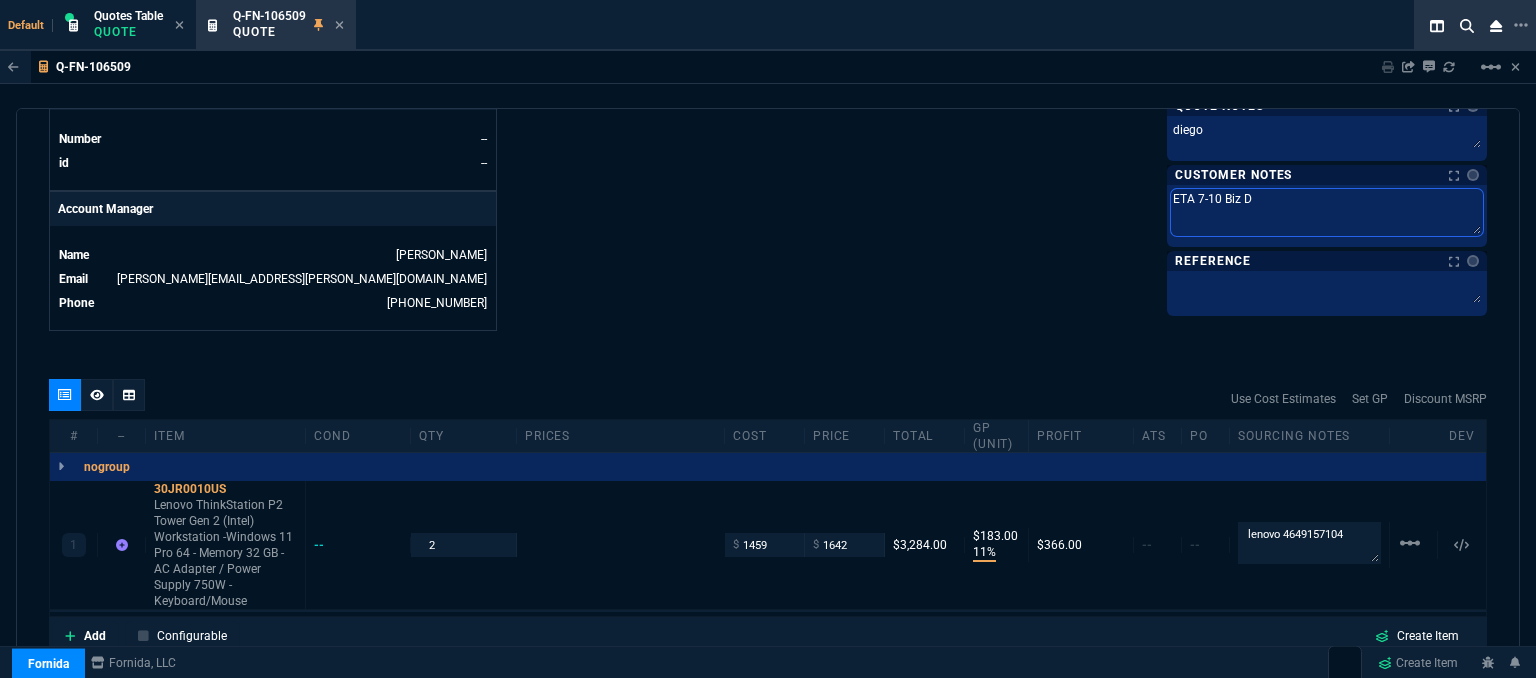 type on "ETA 7-10 Biz DY" 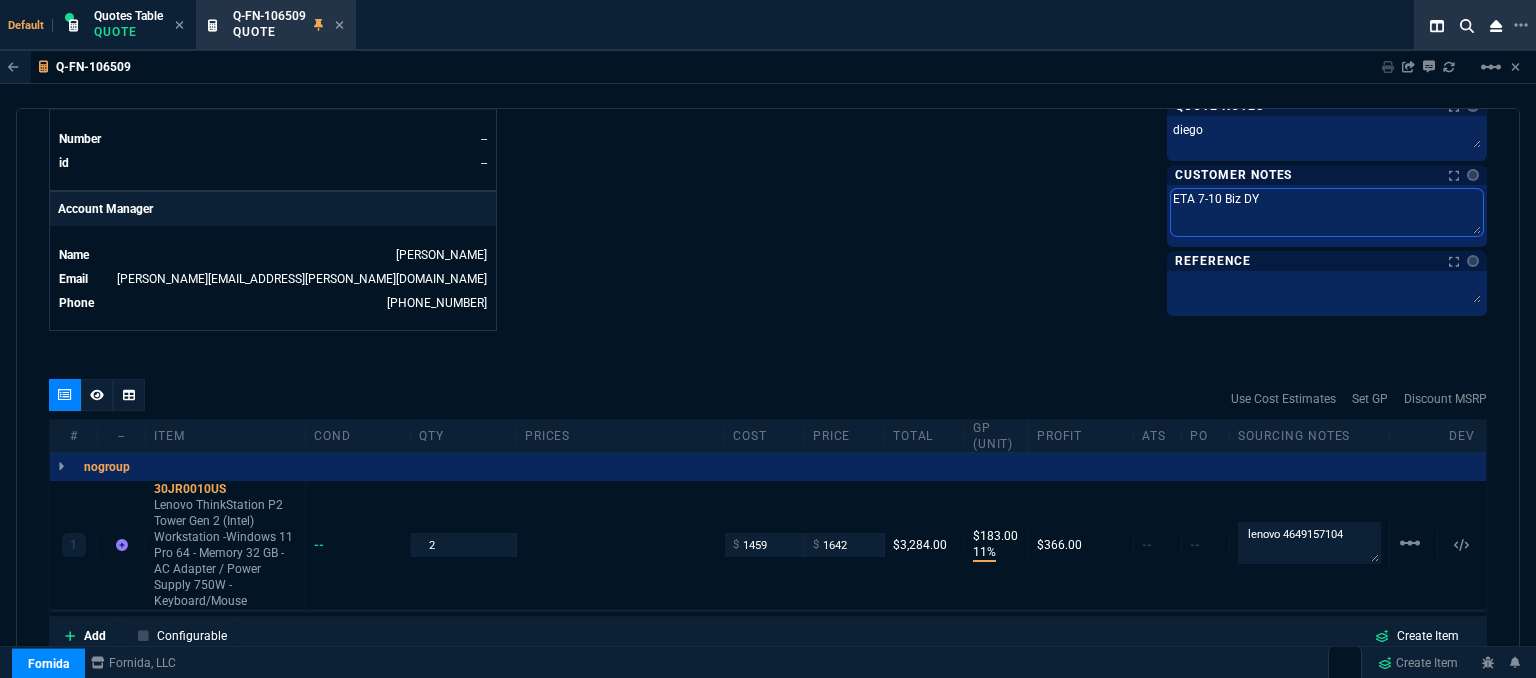 type on "ETA 7-10 Biz DYA" 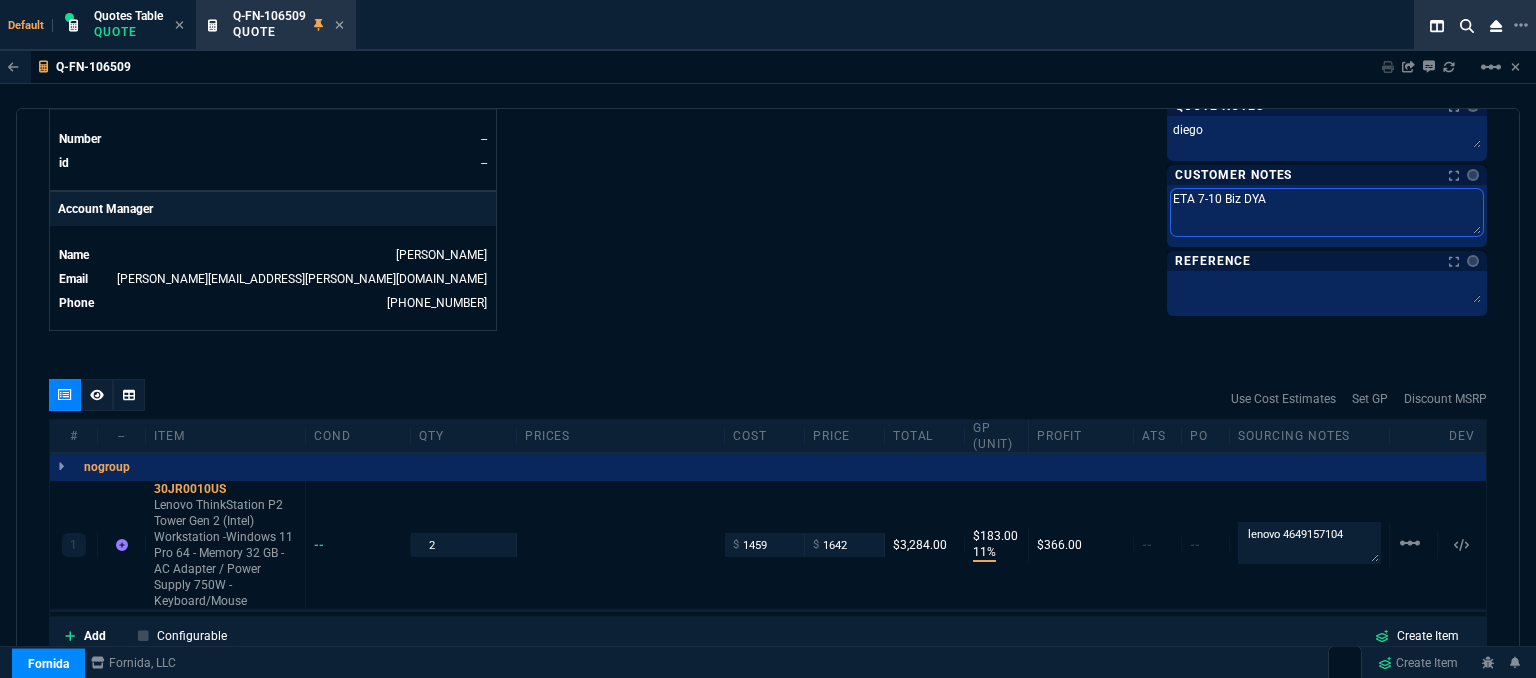 type on "ETA 7-10 Biz DY" 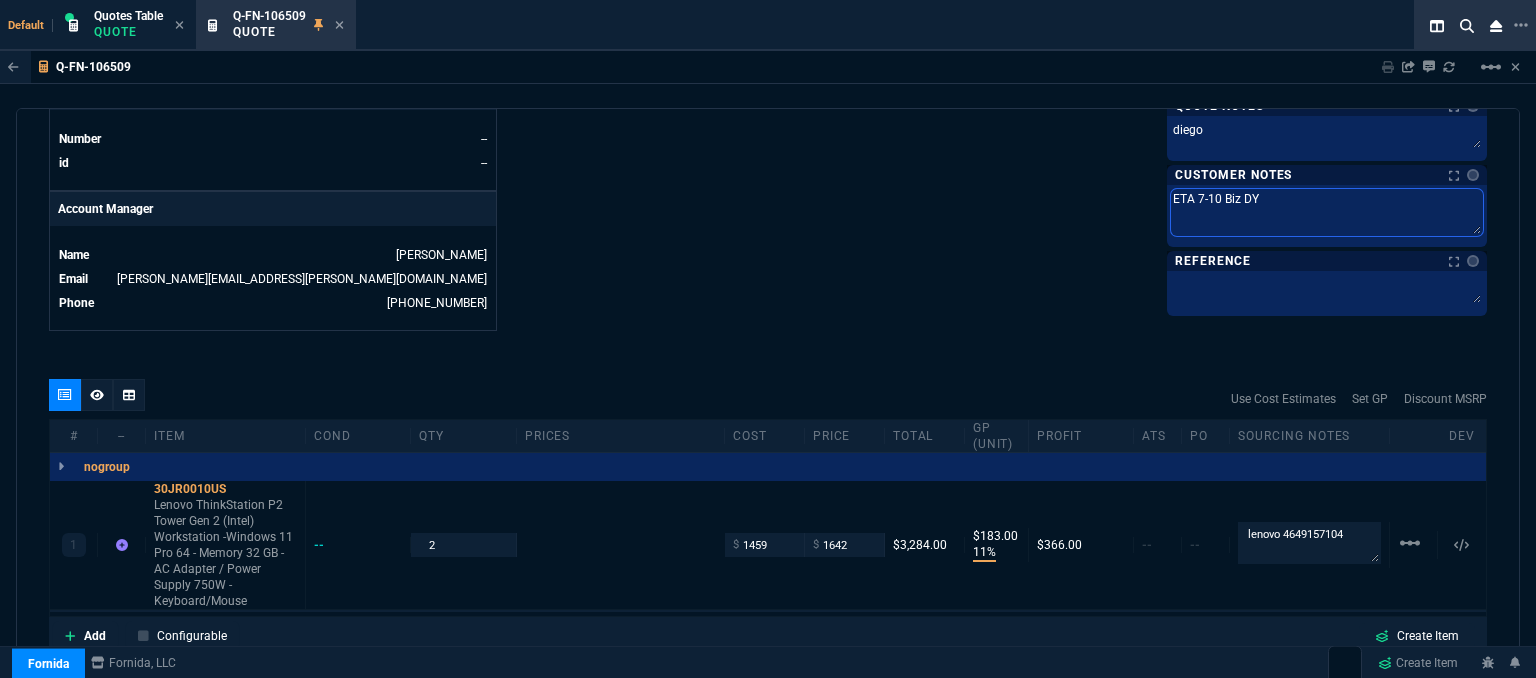 type on "ETA 7-10 Biz D" 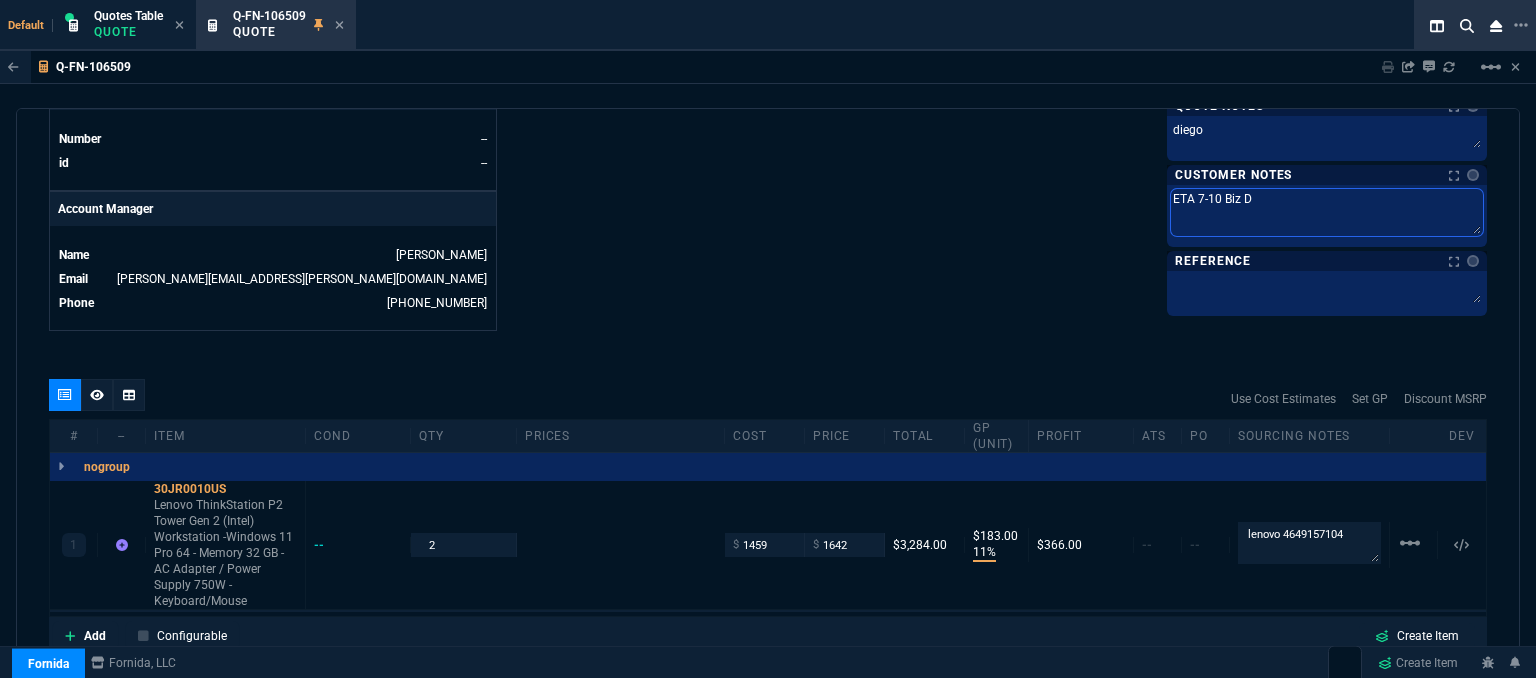 type on "ETA 7-10 Biz DY" 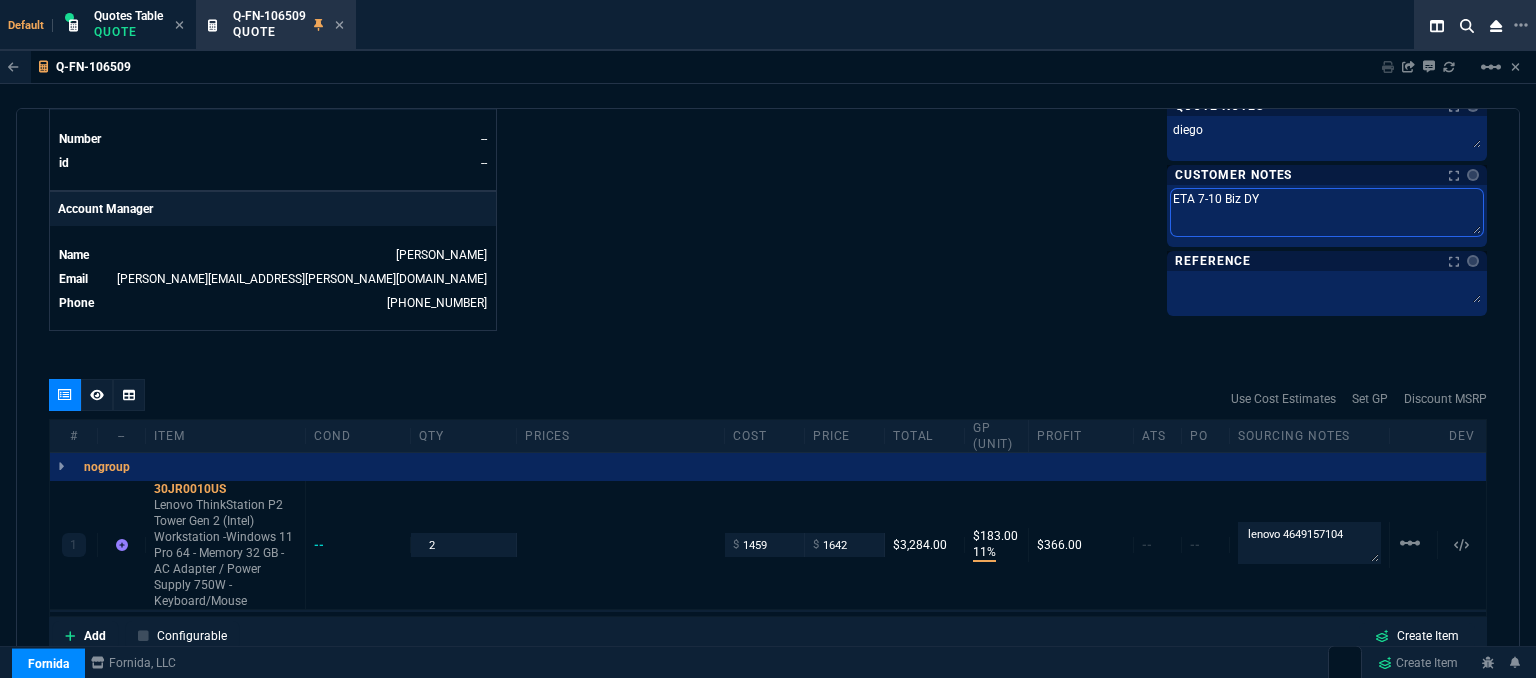 type on "ETA 7-10 Biz DYA" 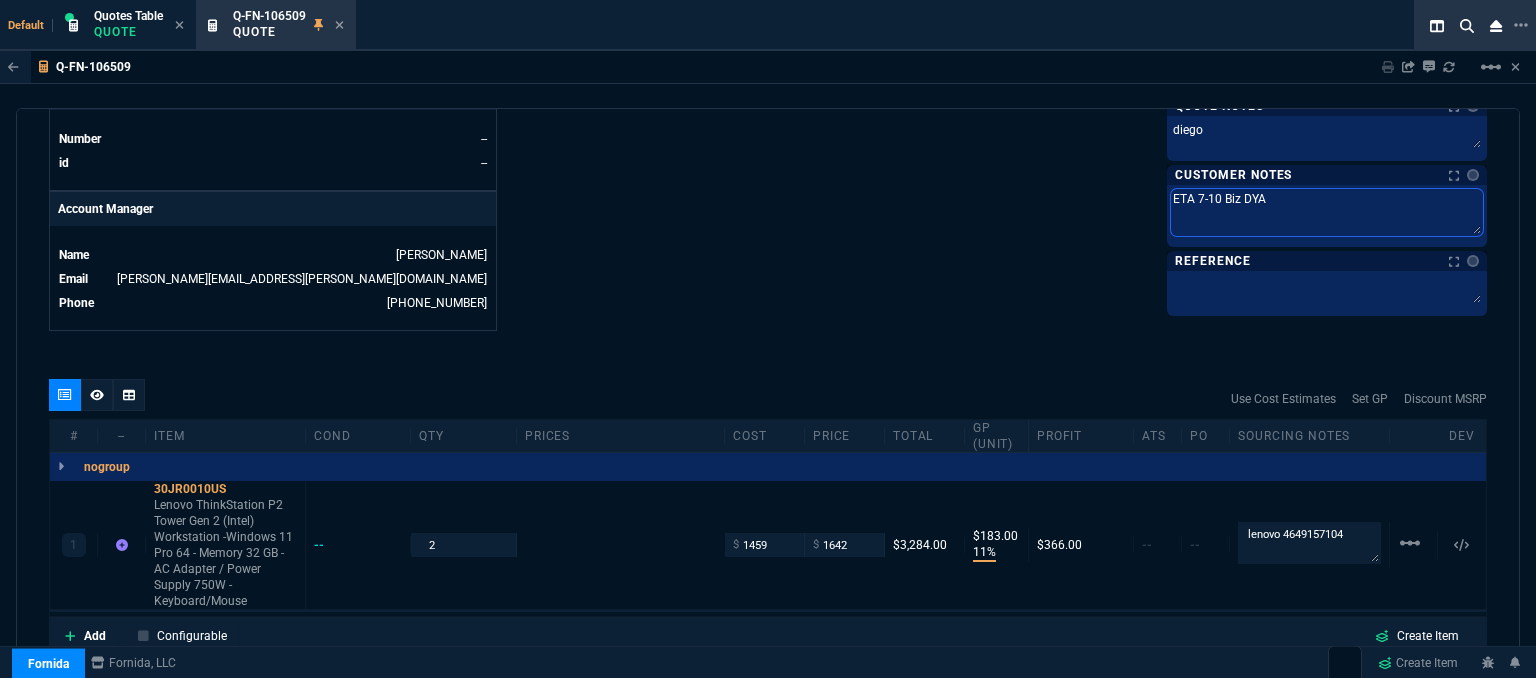 type on "ETA 7-10 Biz DY" 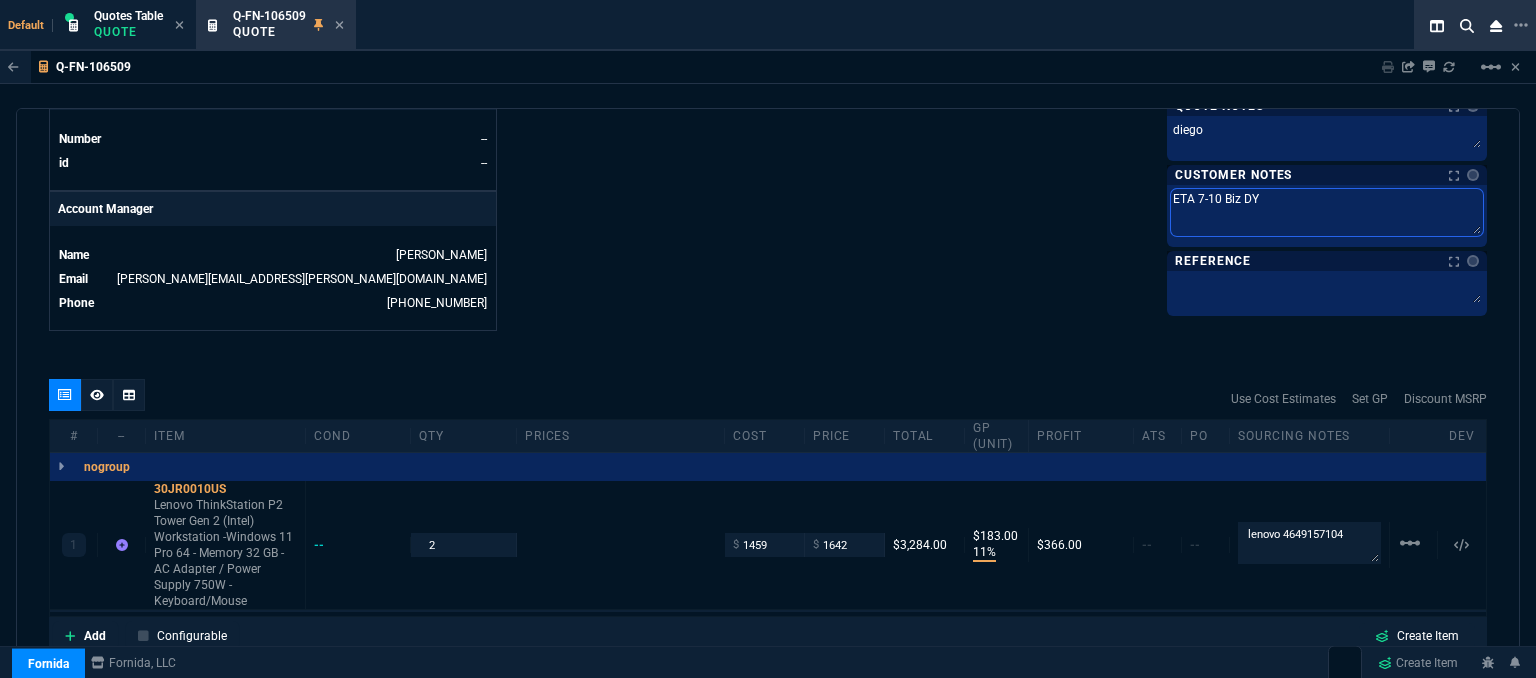 type on "ETA 7-10 Biz D" 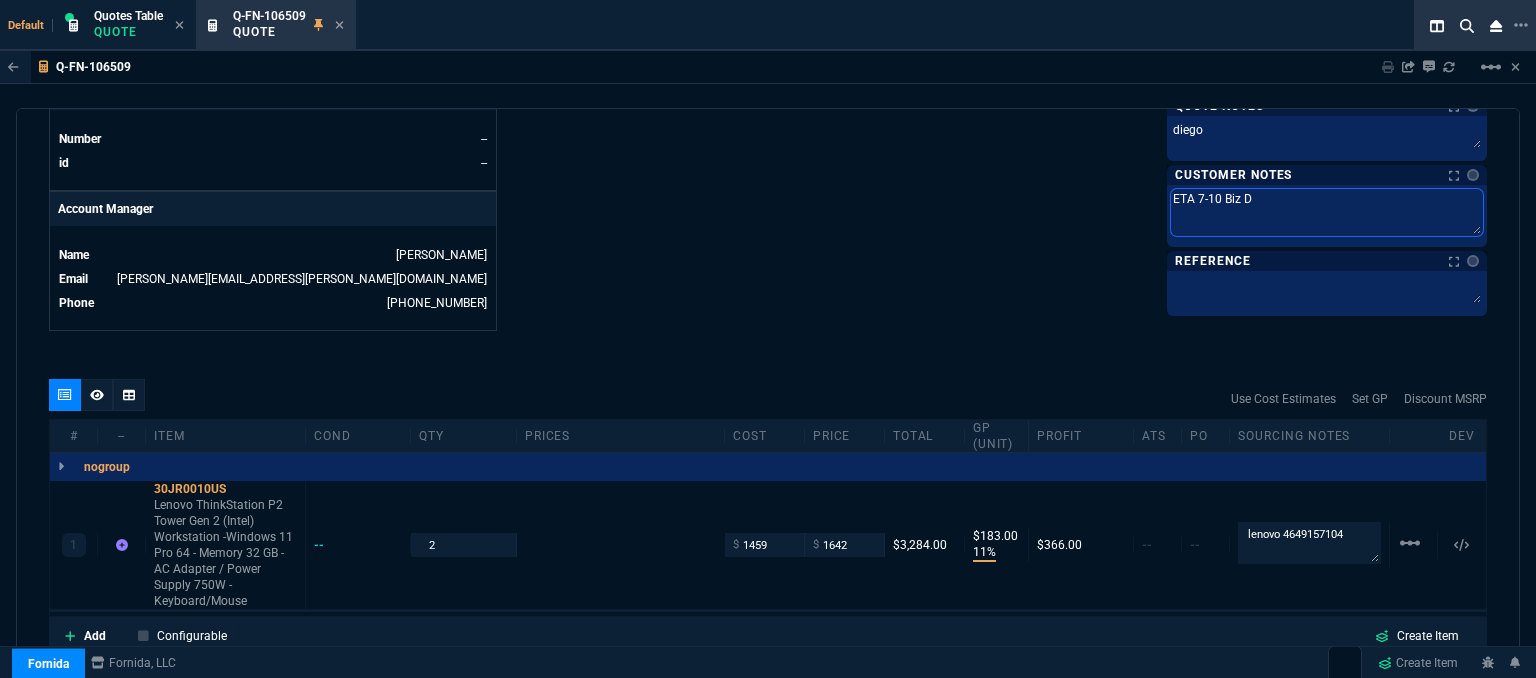 type on "ETA 7-10 Biz DY" 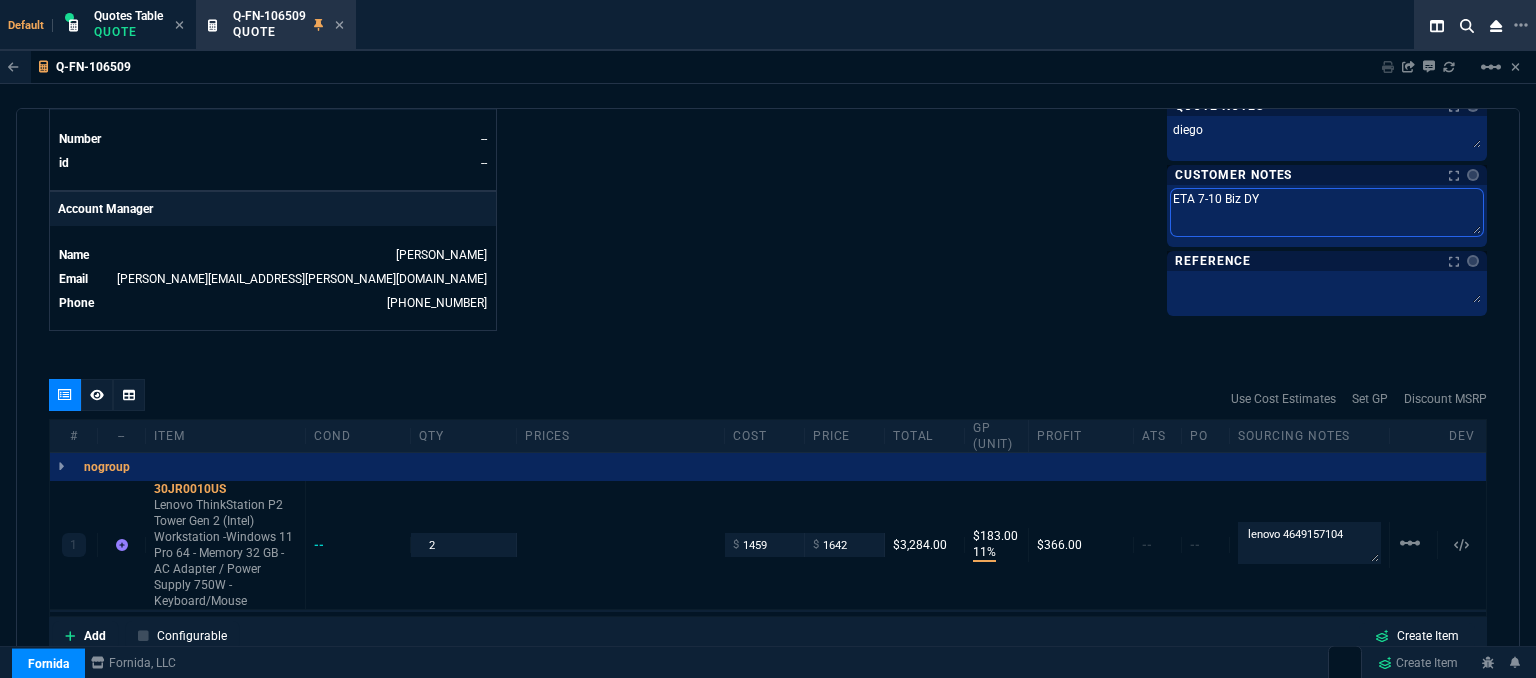 type on "ETA 7-10 Biz D" 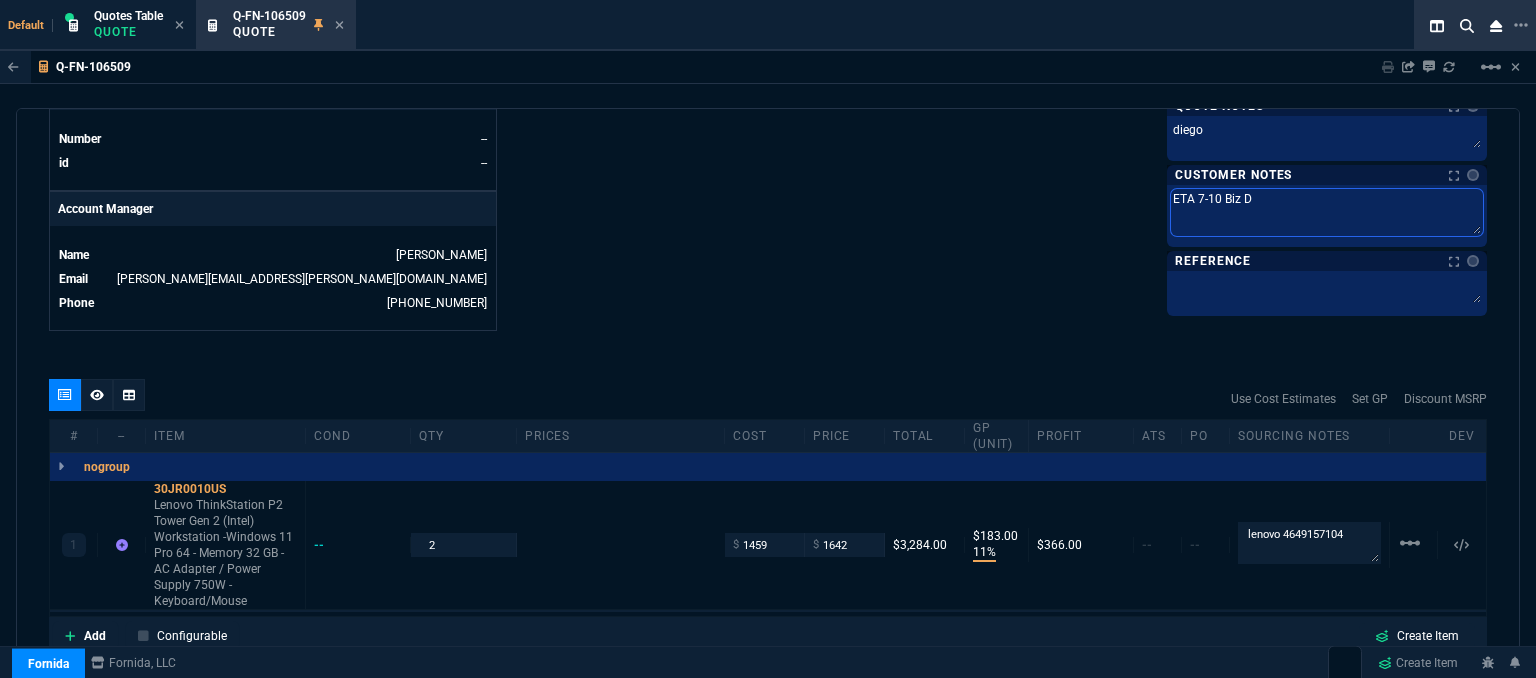 type on "ETA 7-10 Biz Da" 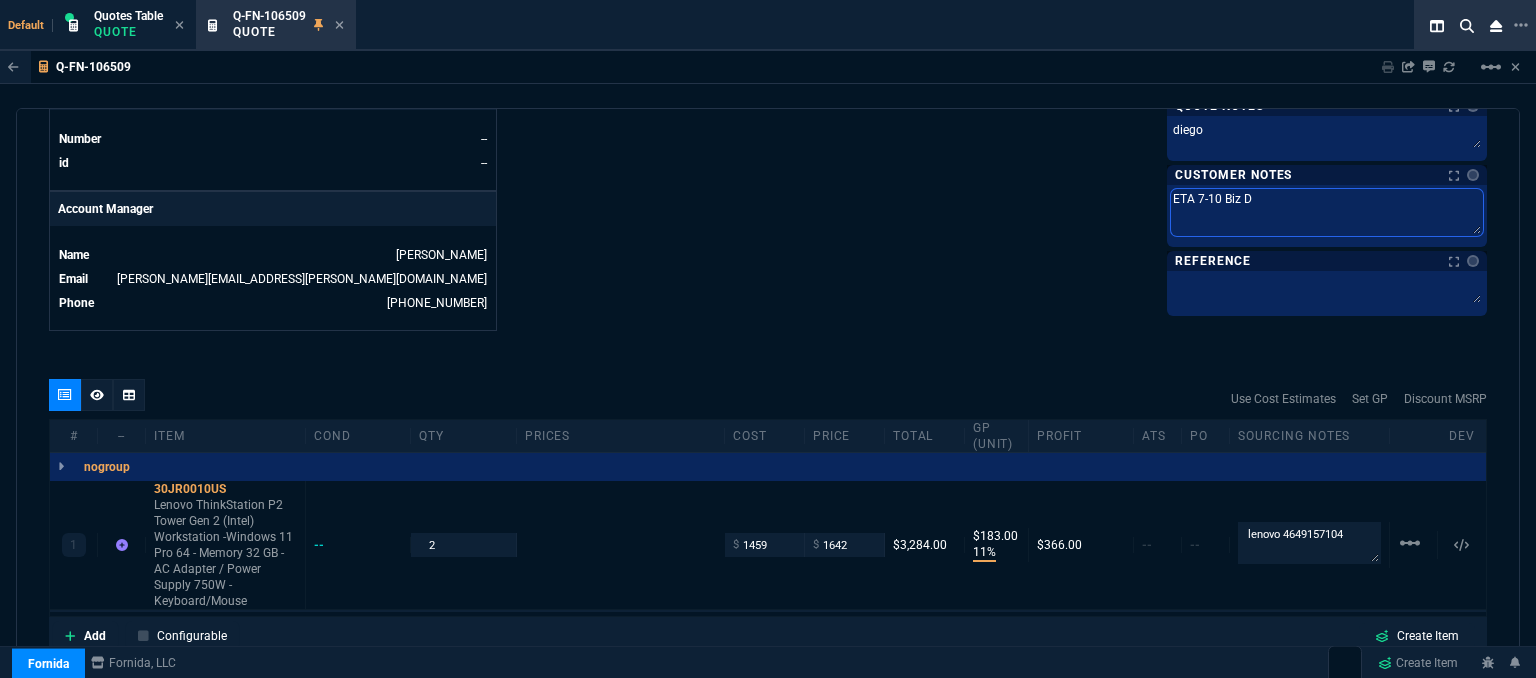 type on "ETA 7-10 Biz Da" 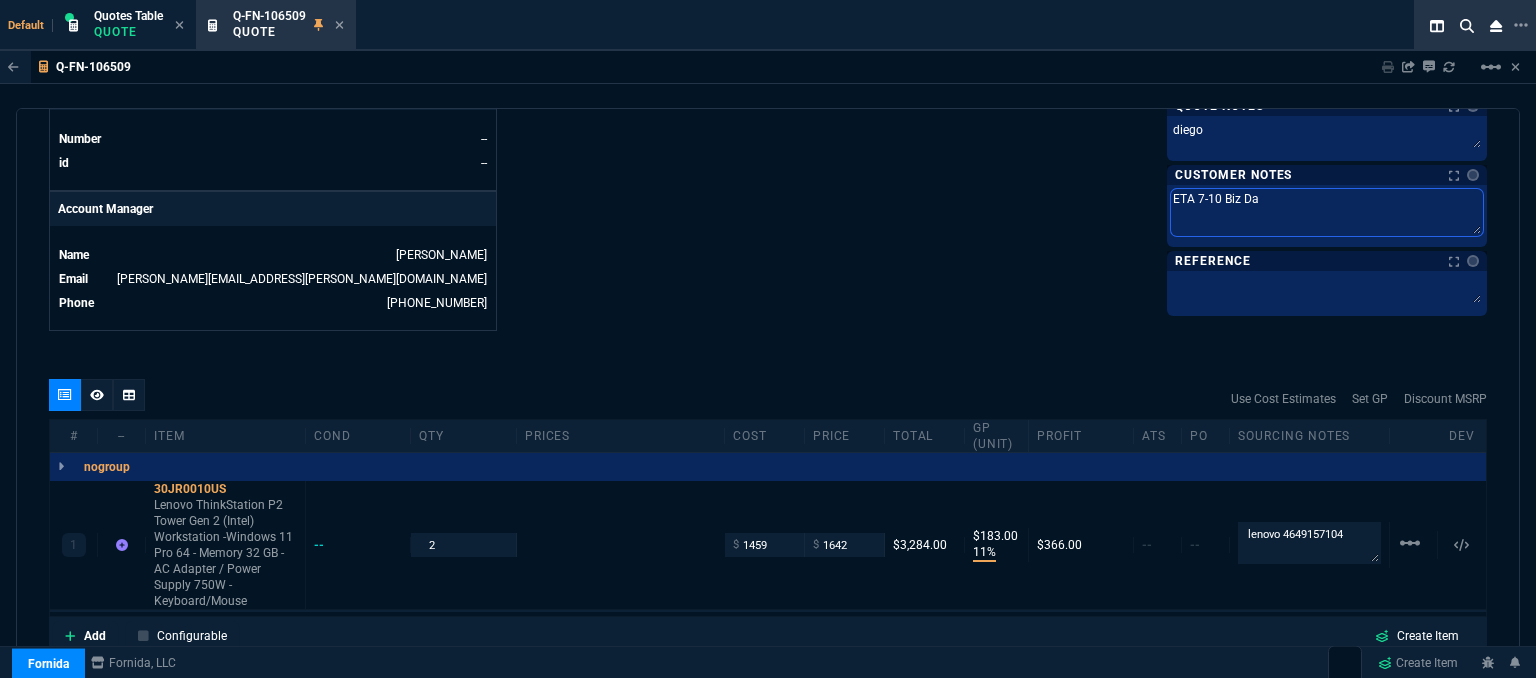 type on "ETA 7-10 Biz Day" 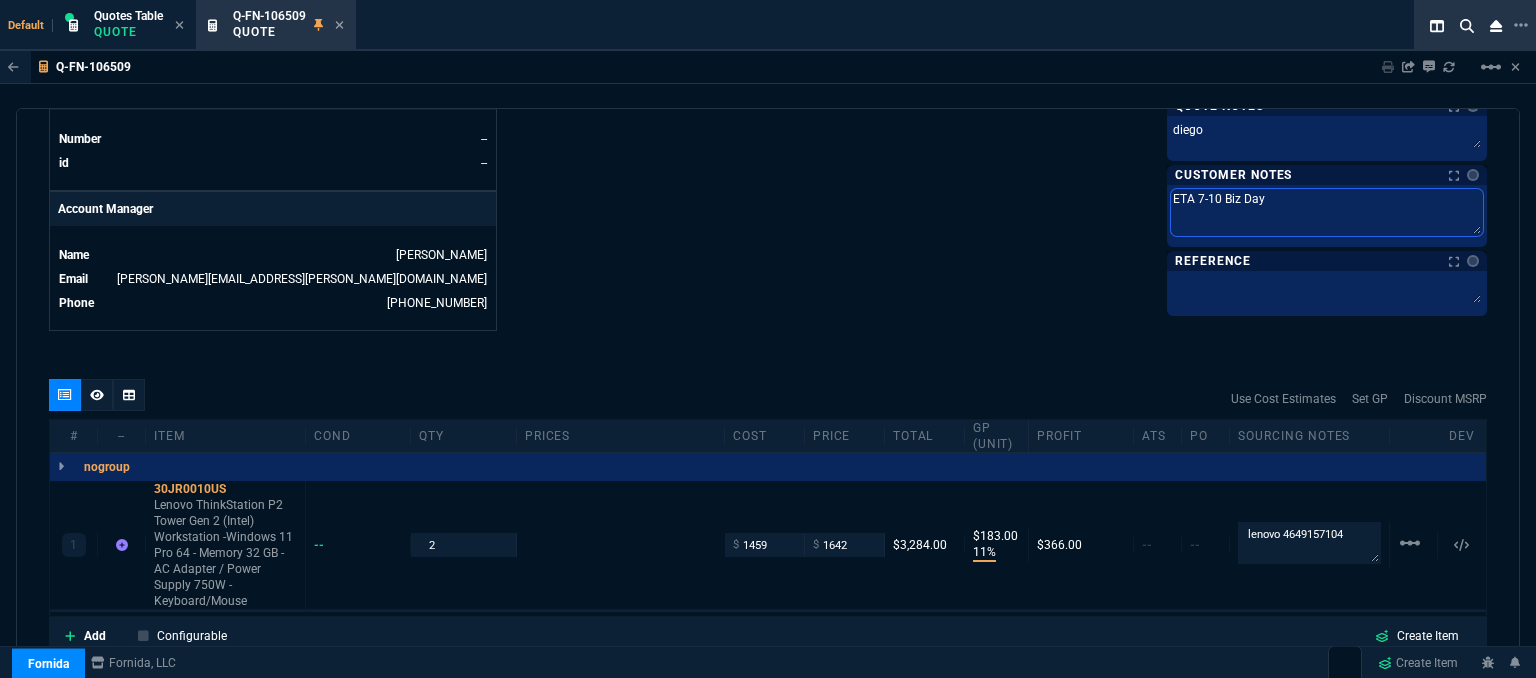 type on "ETA 7-10 Biz Days" 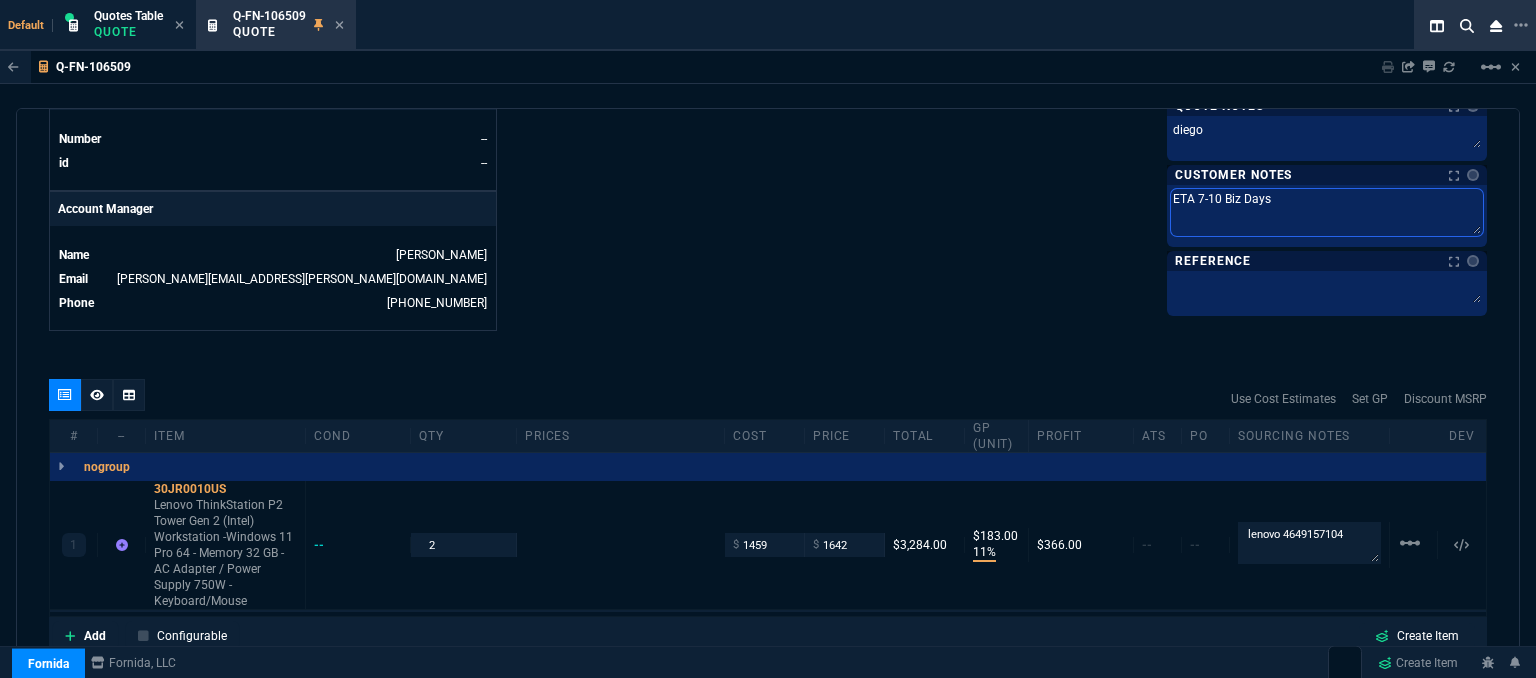 type on "ETA 7-10 Biz Days" 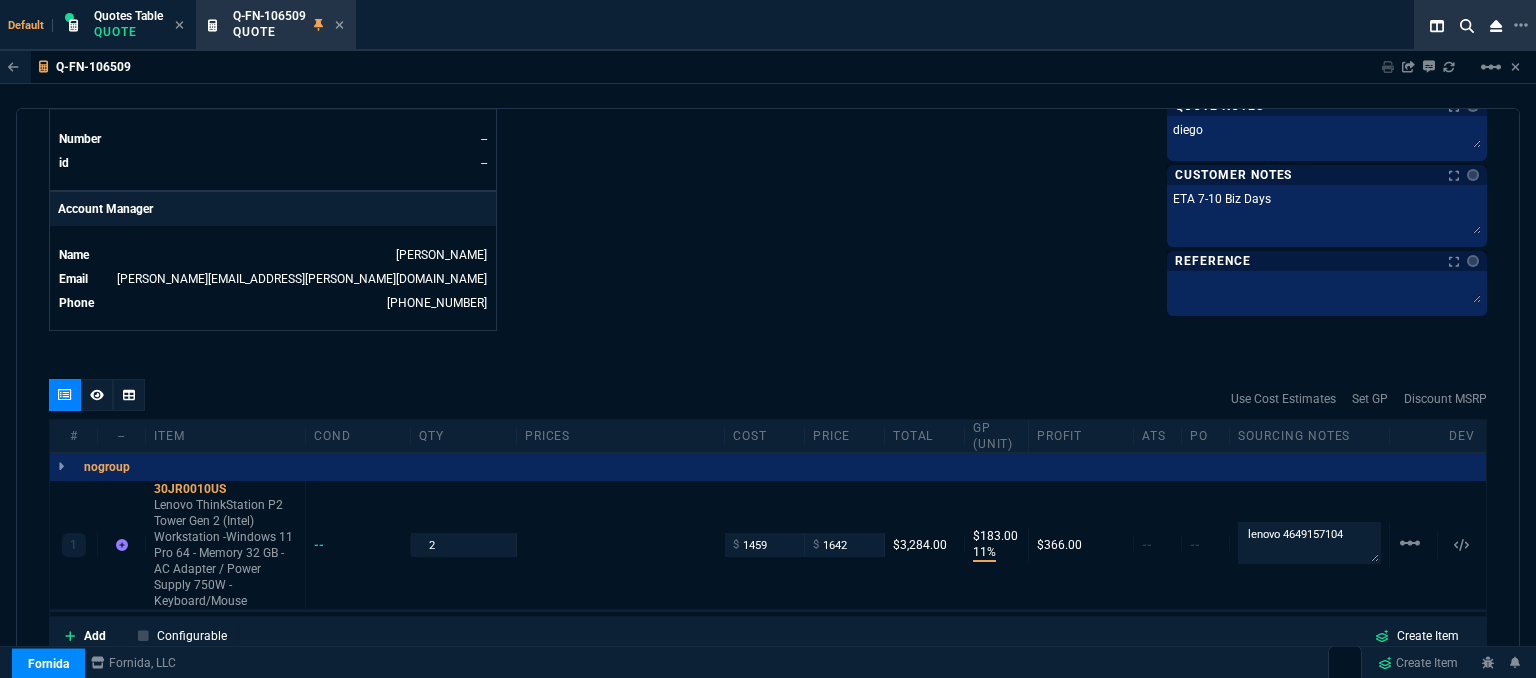 click on "Fornida, LLC [STREET_ADDRESS]  Share Link  MOMMY&THE SALES REPS group chat SEND Whse oneOnOne chat SEND [PERSON_NAME] oneOnOne chat SEND Tiny oneOnOne chat SEND  Show More Chats  Shipping Address [GEOGRAPHIC_DATA]  [STREET_ADDRESS] Bill to Address [STREET_ADDRESS][PERSON_NAME] End User -- -- -- Payment Link  Quote must be open to create payment link.  Linked Documents  New Link  Quote Notes Notes Quote Notes Notes [PERSON_NAME] updated by  [PERSON_NAME][EMAIL_ADDRESS][PERSON_NAME][DOMAIN_NAME]  at  [DATE] 9:38 AM [PERSON_NAME]  Customer Notes Notes Customer Notes Notes ETA 7-10 Biz Days Last updated by  [PERSON_NAME][EMAIL_ADDRESS][PERSON_NAME][DOMAIN_NAME]  at  [DATE] 9:35 AM ETA 7-10 Biz Days  ETA 7-10 Biz Days  Reference Reference" at bounding box center [1127, -192] 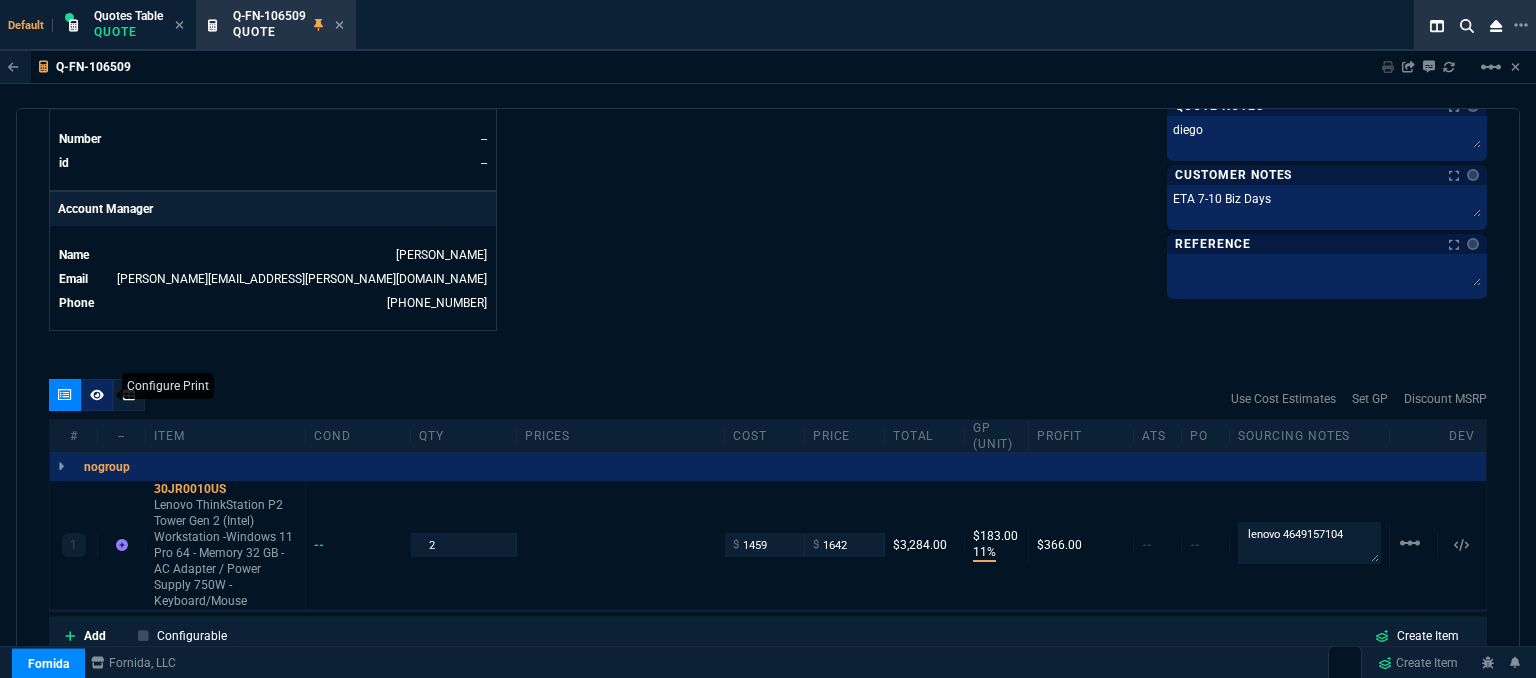 click 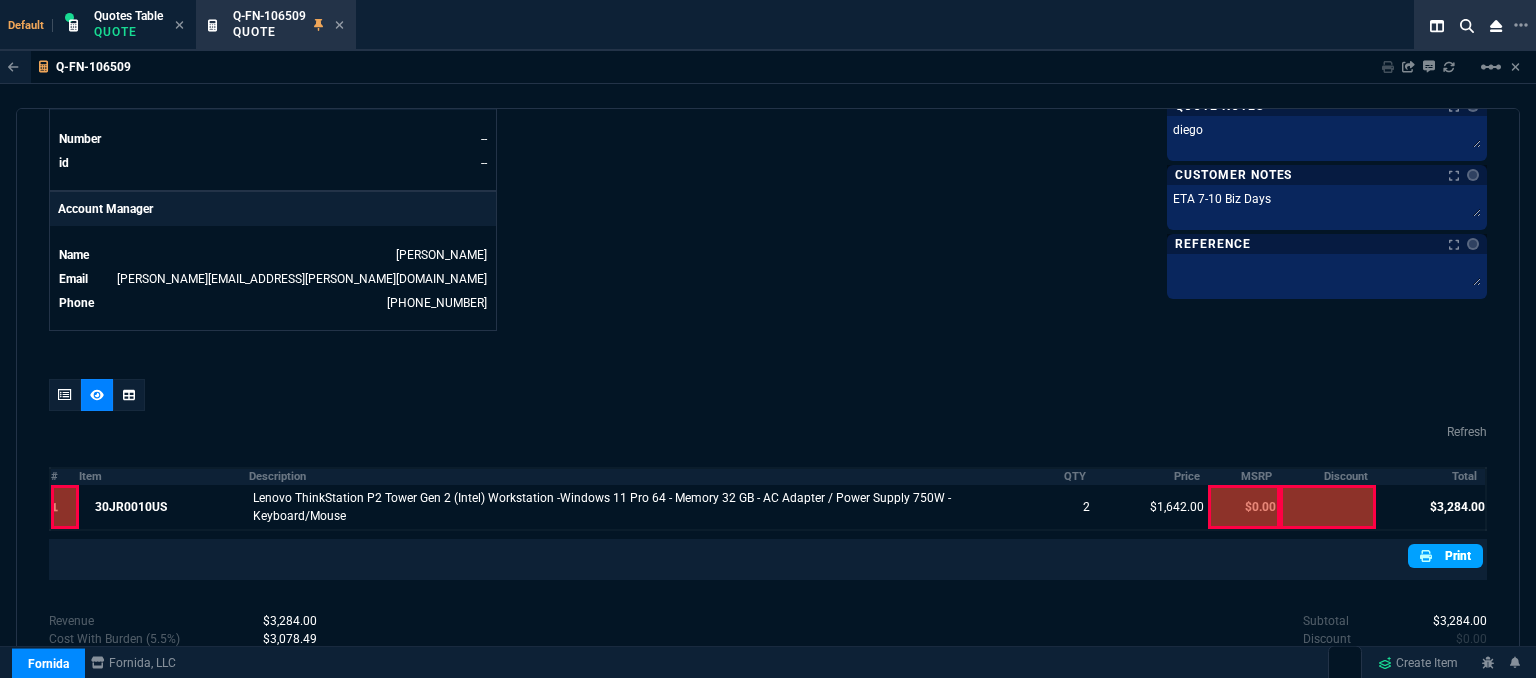 click on "Print" at bounding box center (1445, 556) 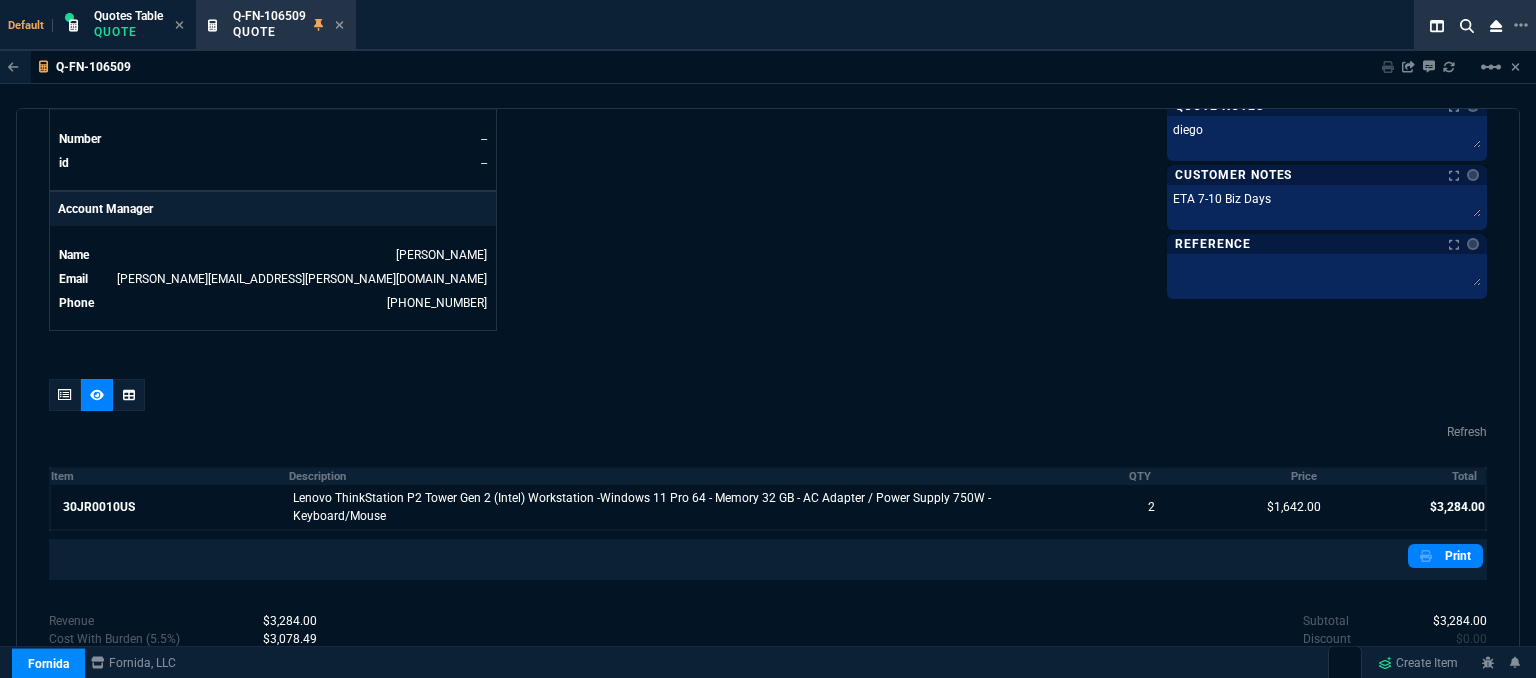 scroll, scrollTop: 1015, scrollLeft: 0, axis: vertical 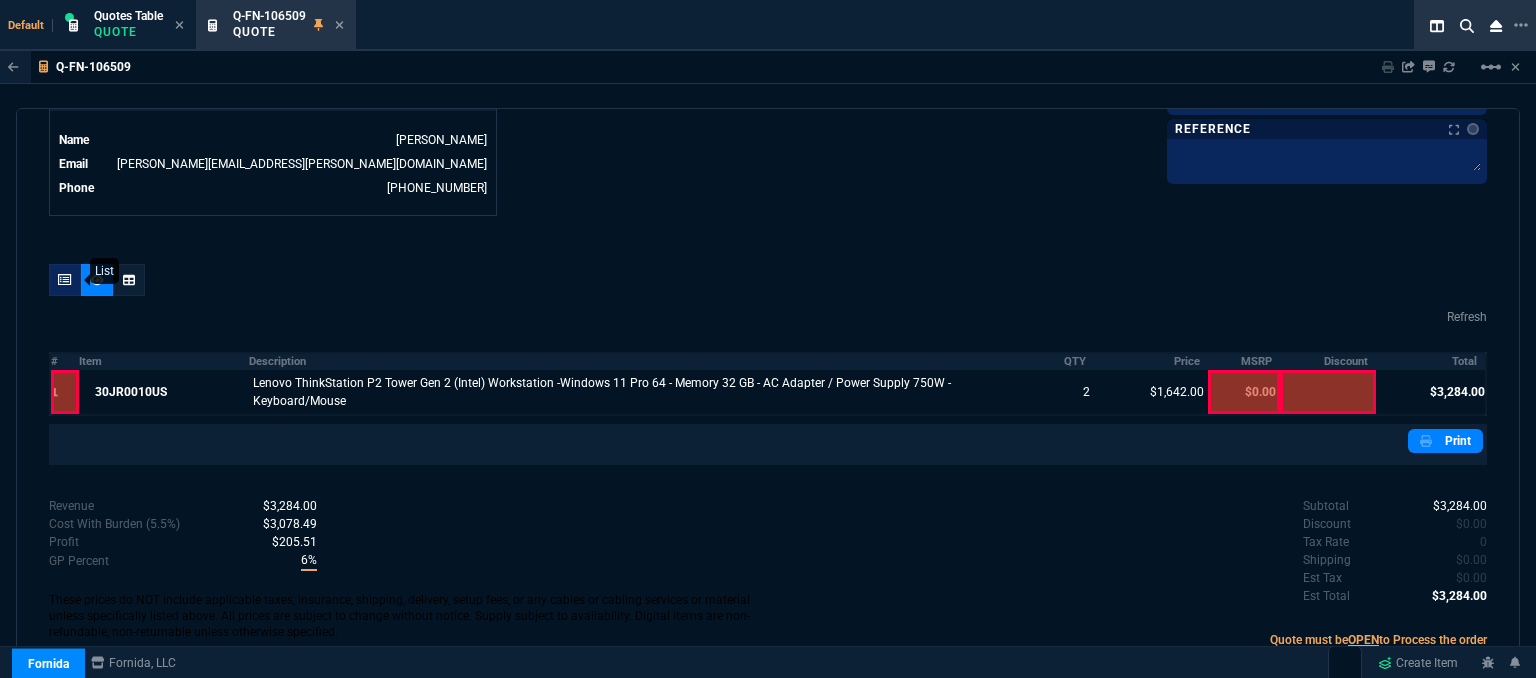 click at bounding box center (65, 280) 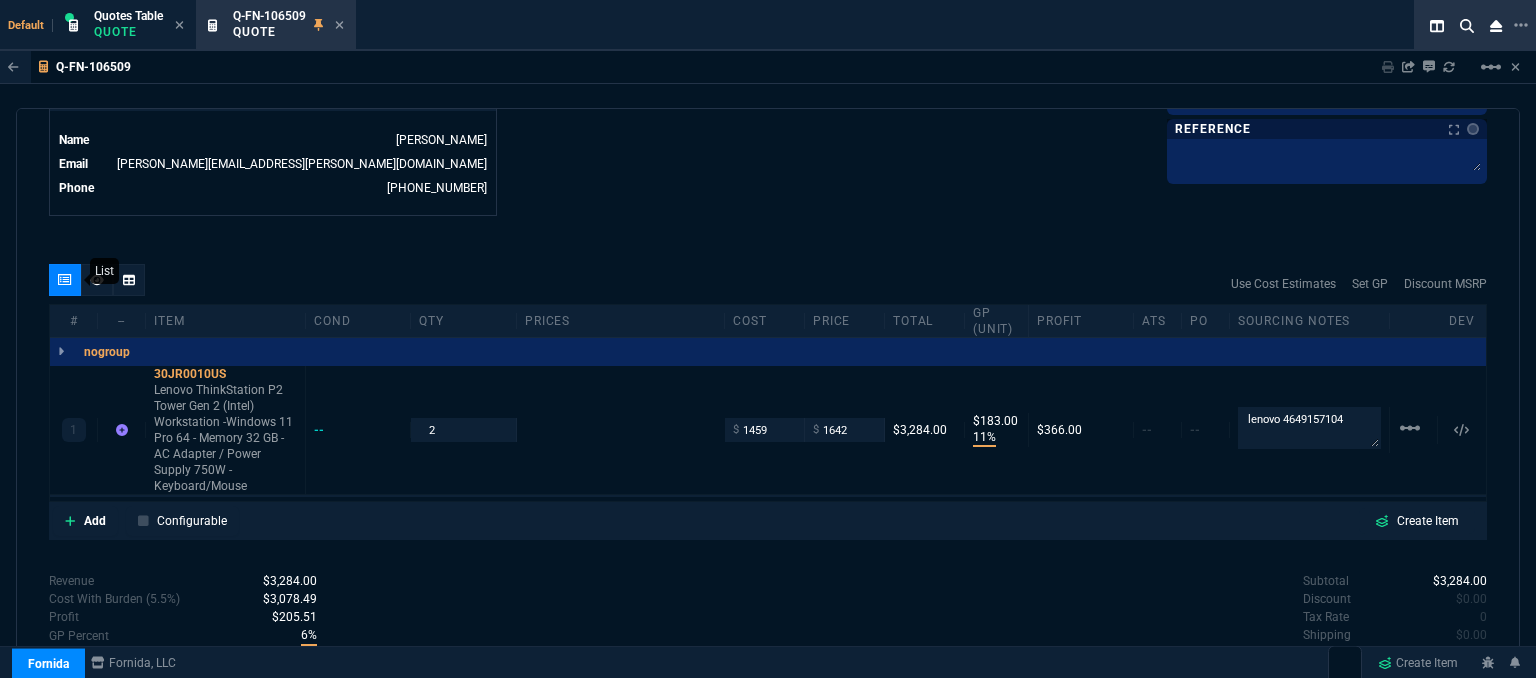 type on "11" 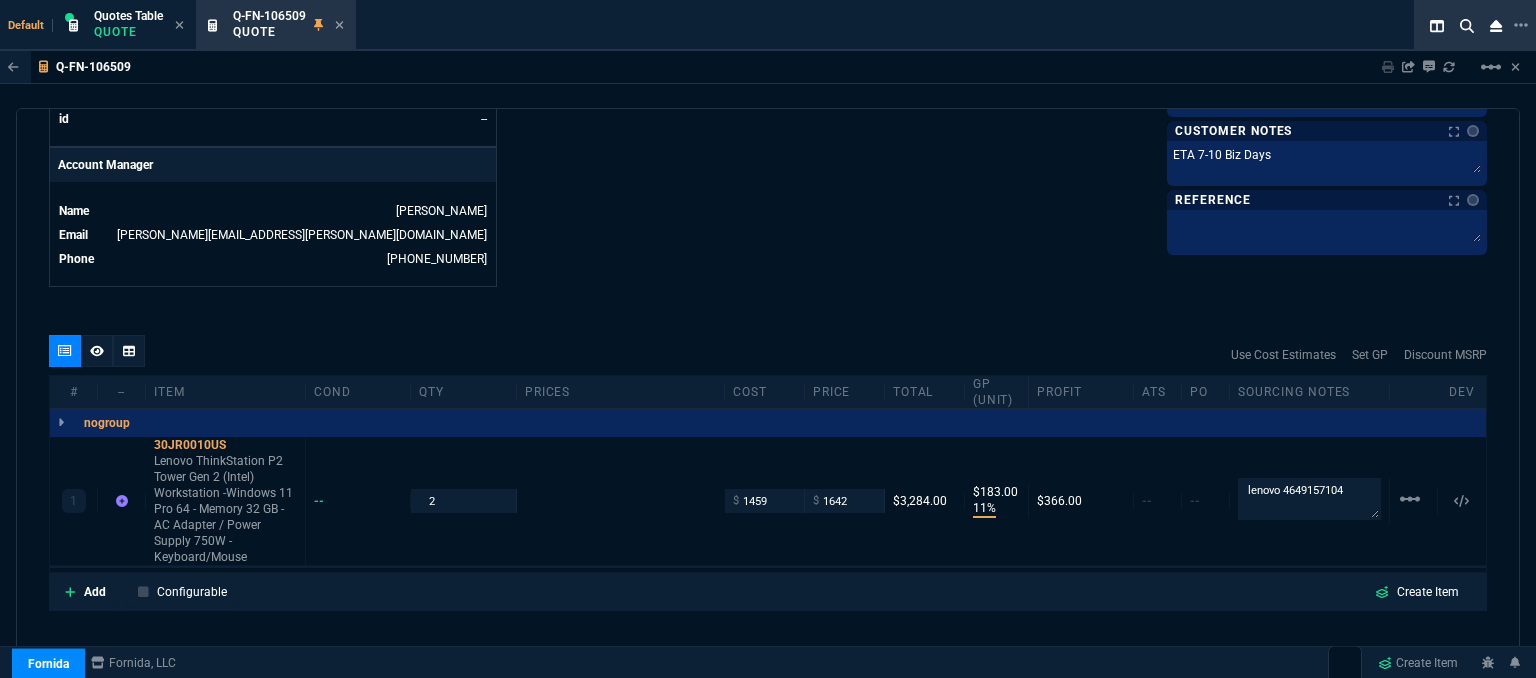 scroll, scrollTop: 915, scrollLeft: 0, axis: vertical 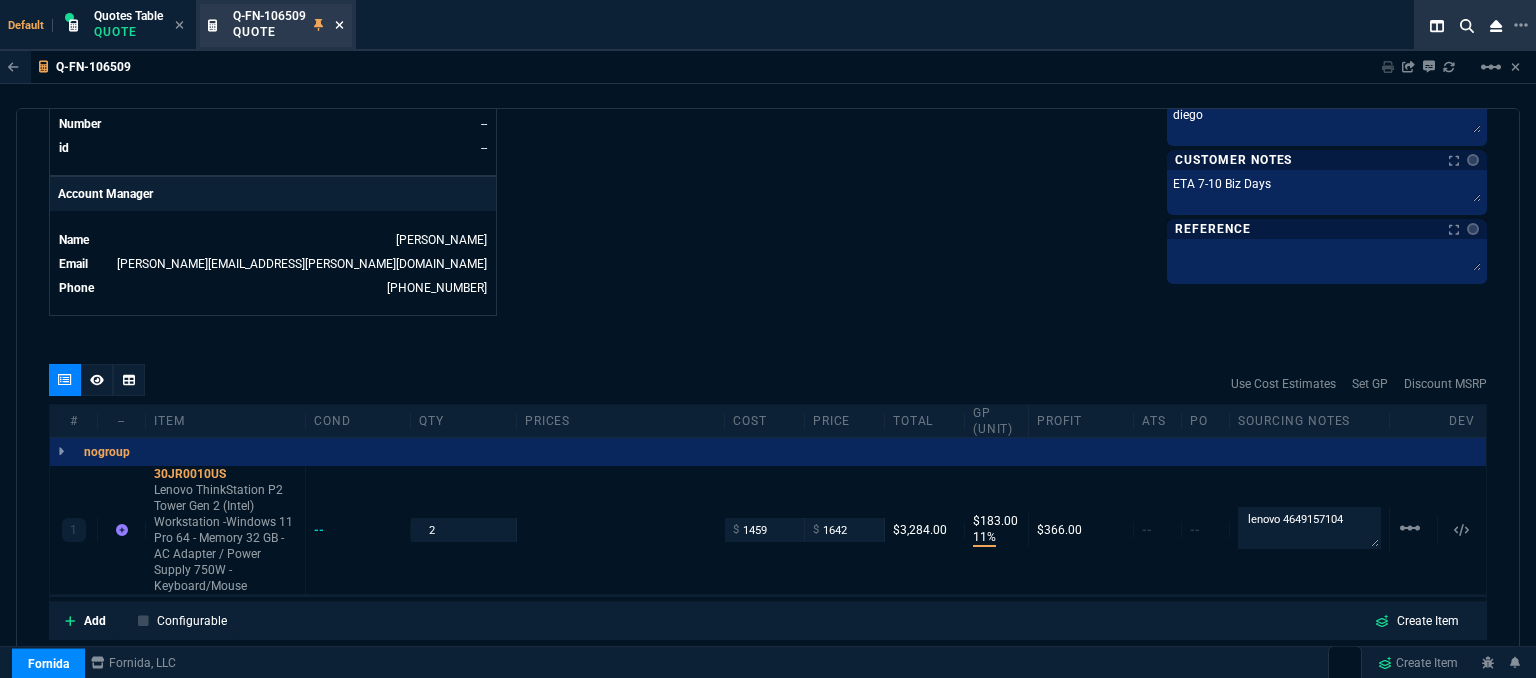 click 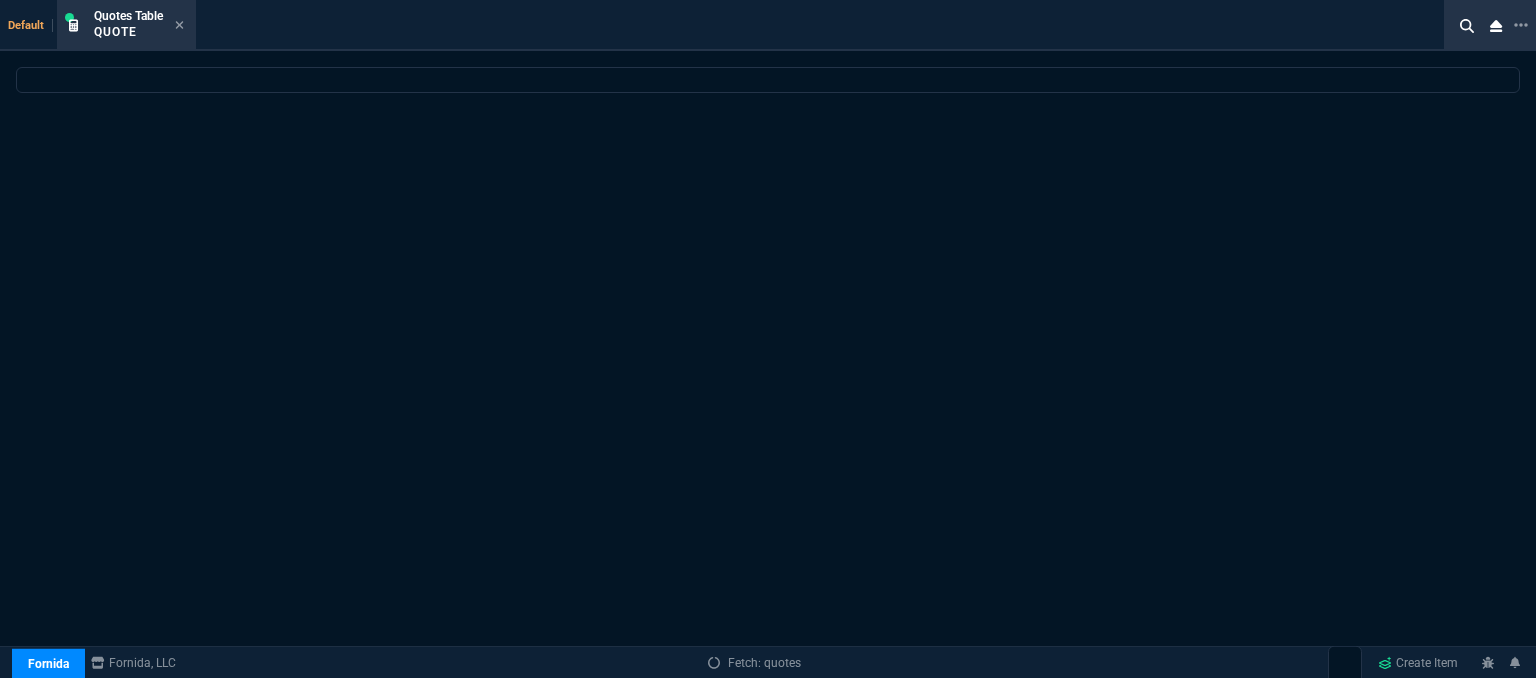 click on "Quotes Table  Quote" at bounding box center (126, 25) 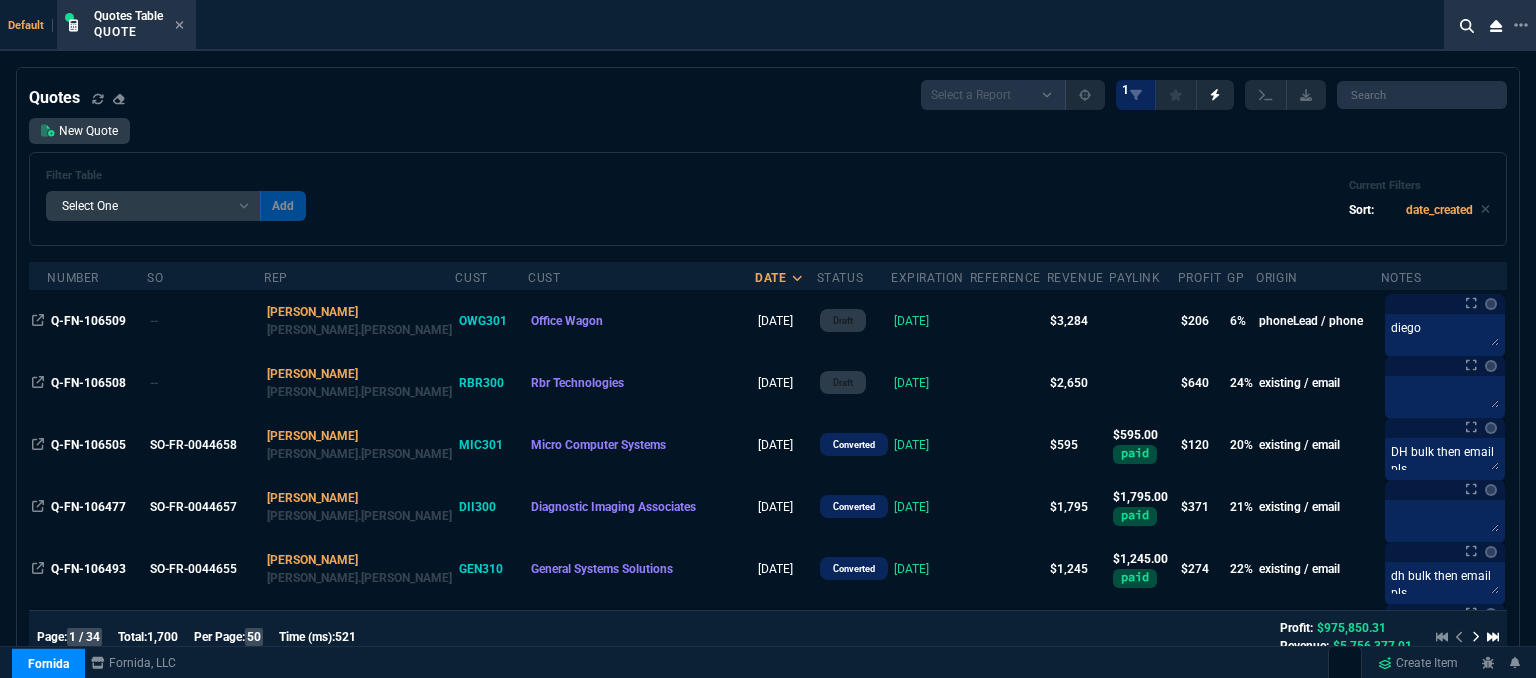scroll, scrollTop: 100, scrollLeft: 0, axis: vertical 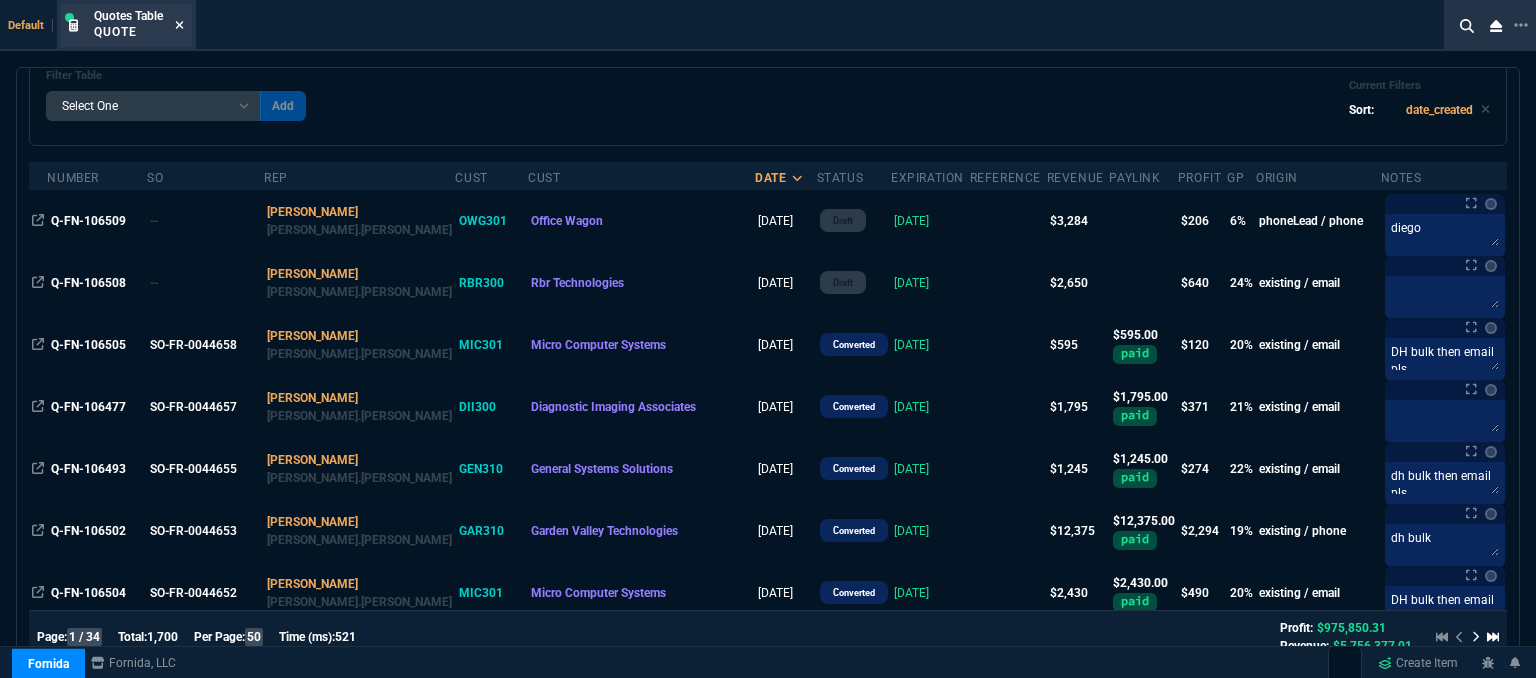 click 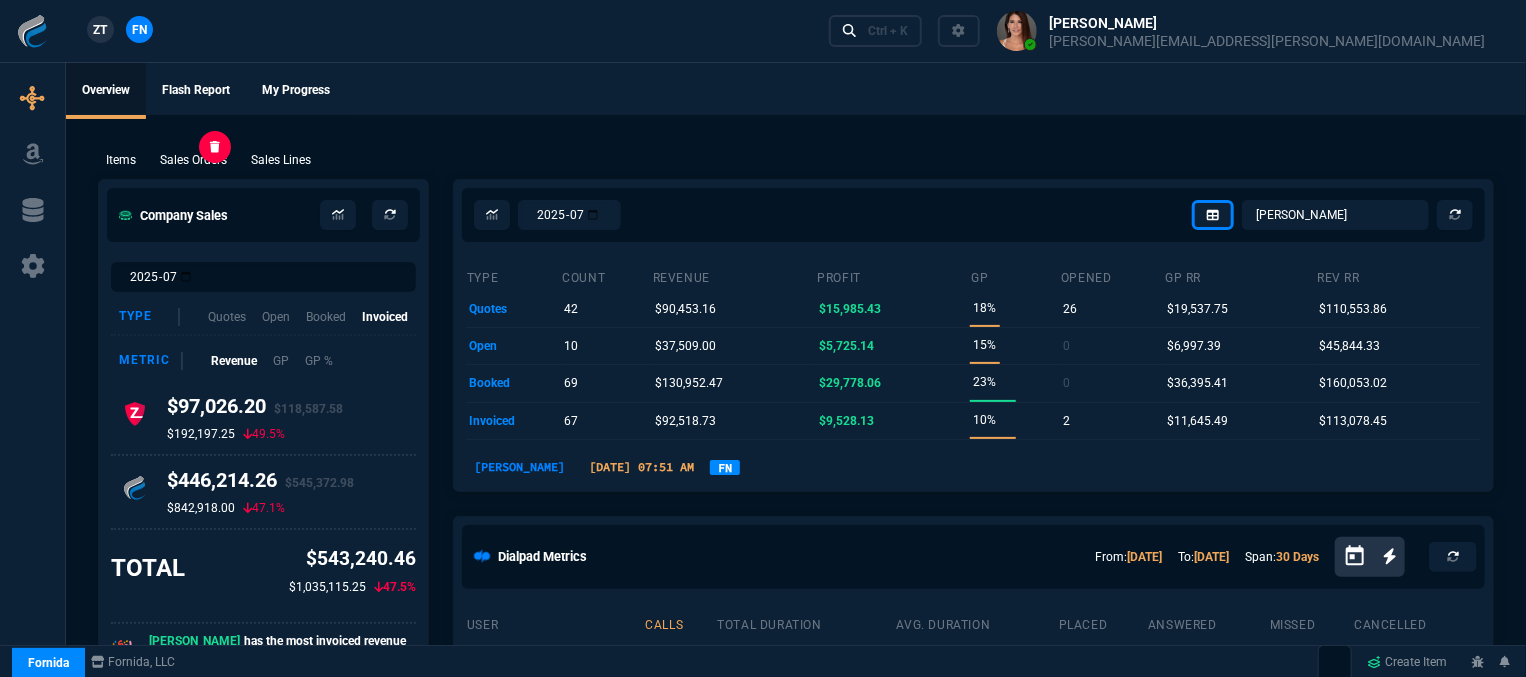 click on "Sales Orders" at bounding box center (193, 160) 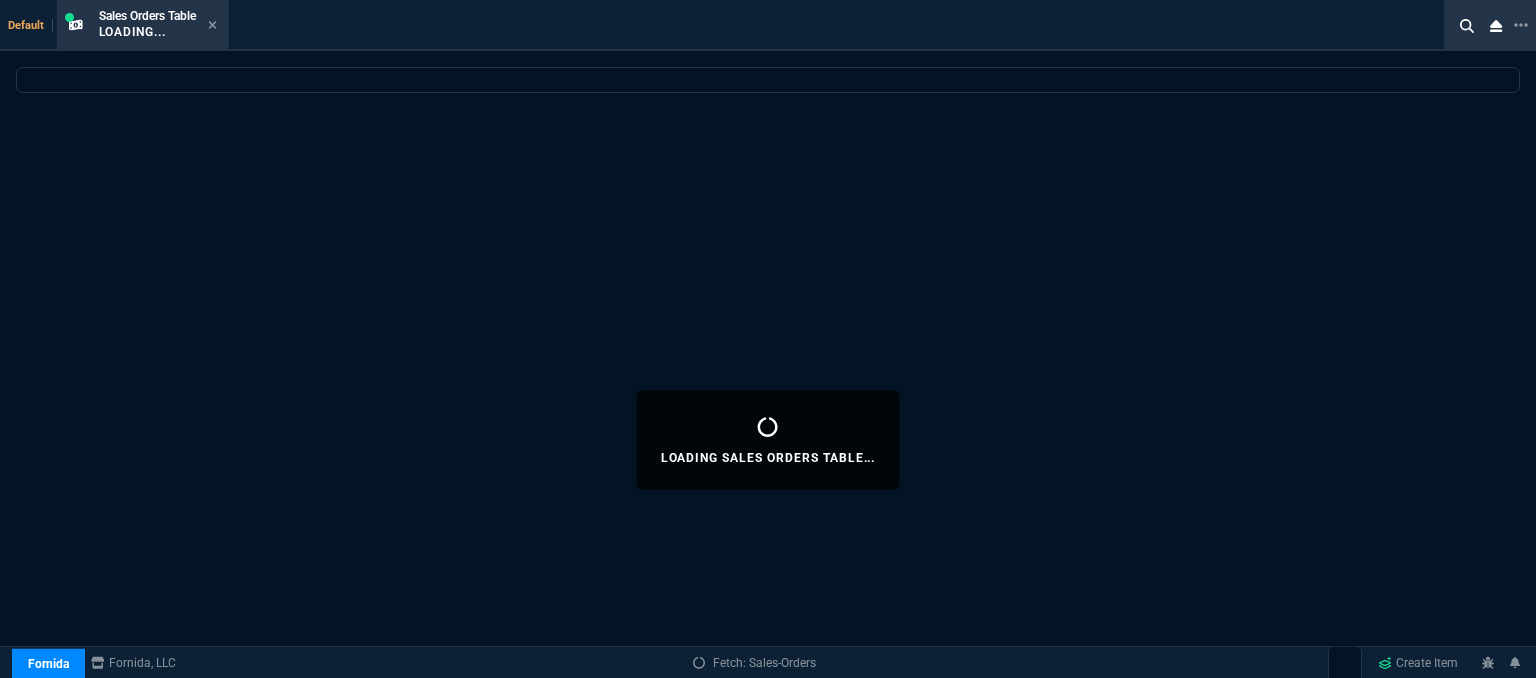 select 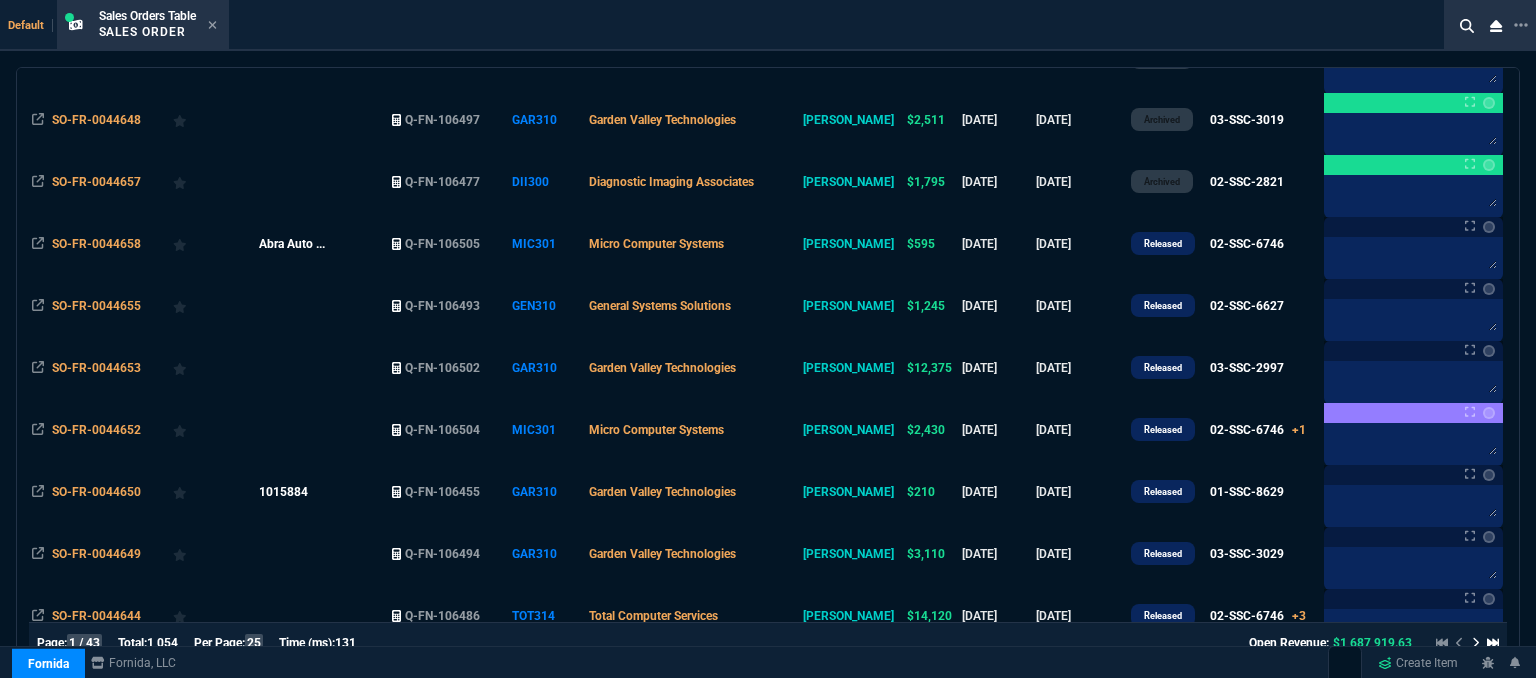 scroll, scrollTop: 300, scrollLeft: 0, axis: vertical 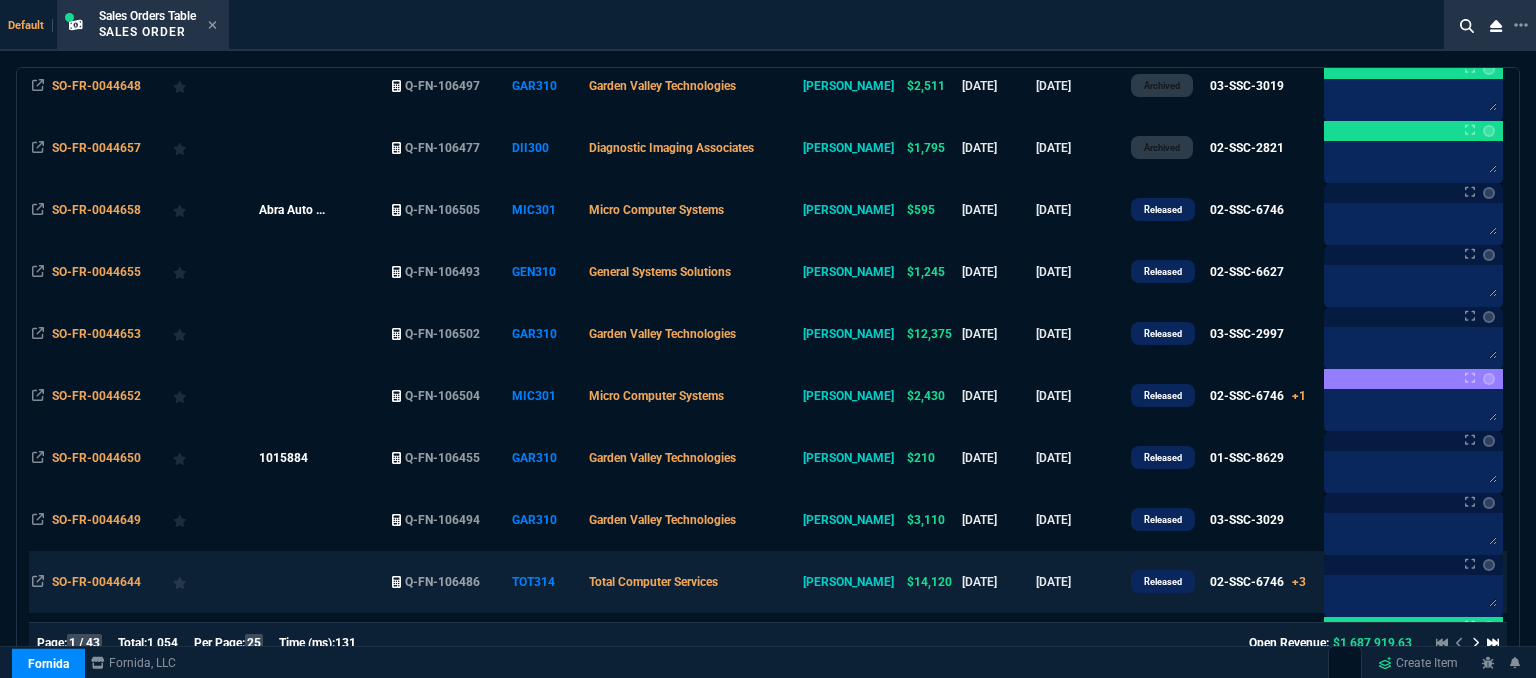 click on "Total Computer Services" at bounding box center [693, 582] 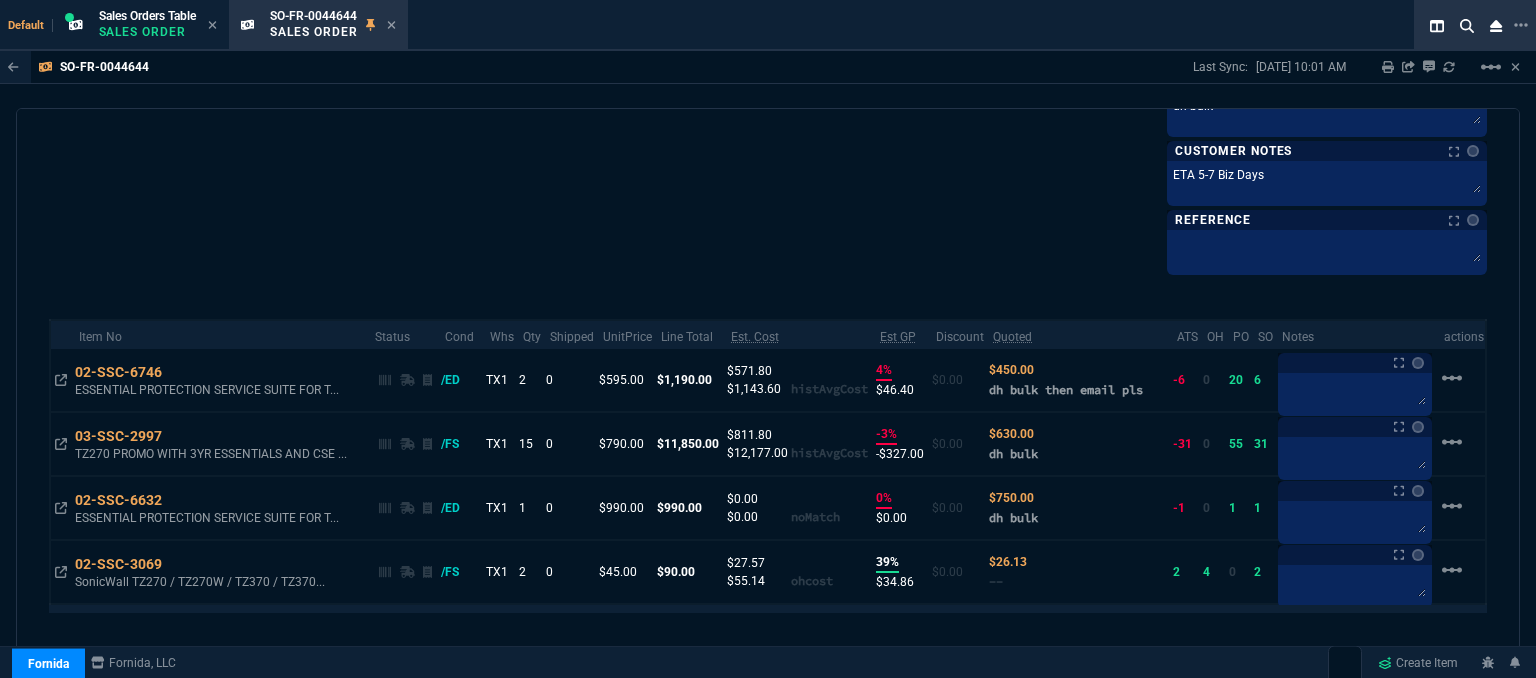 scroll, scrollTop: 1284, scrollLeft: 0, axis: vertical 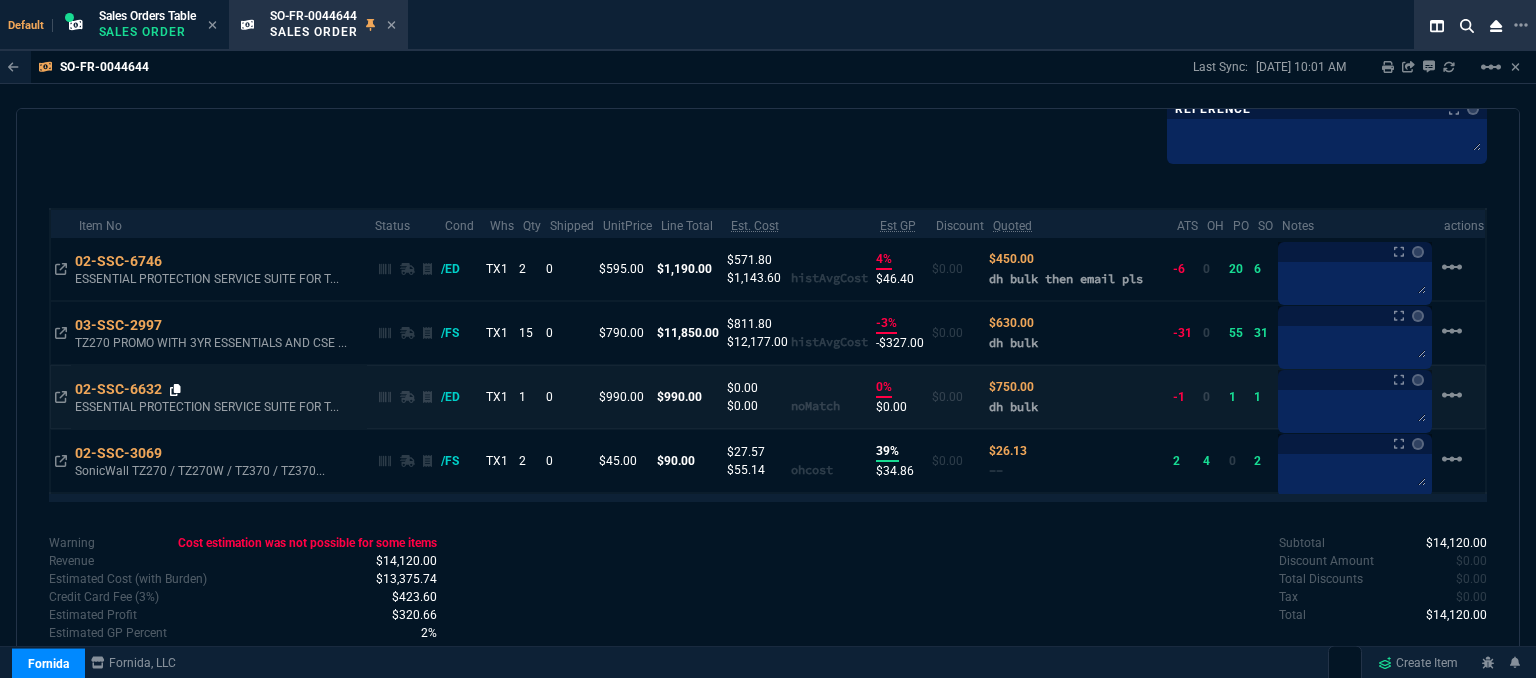 click 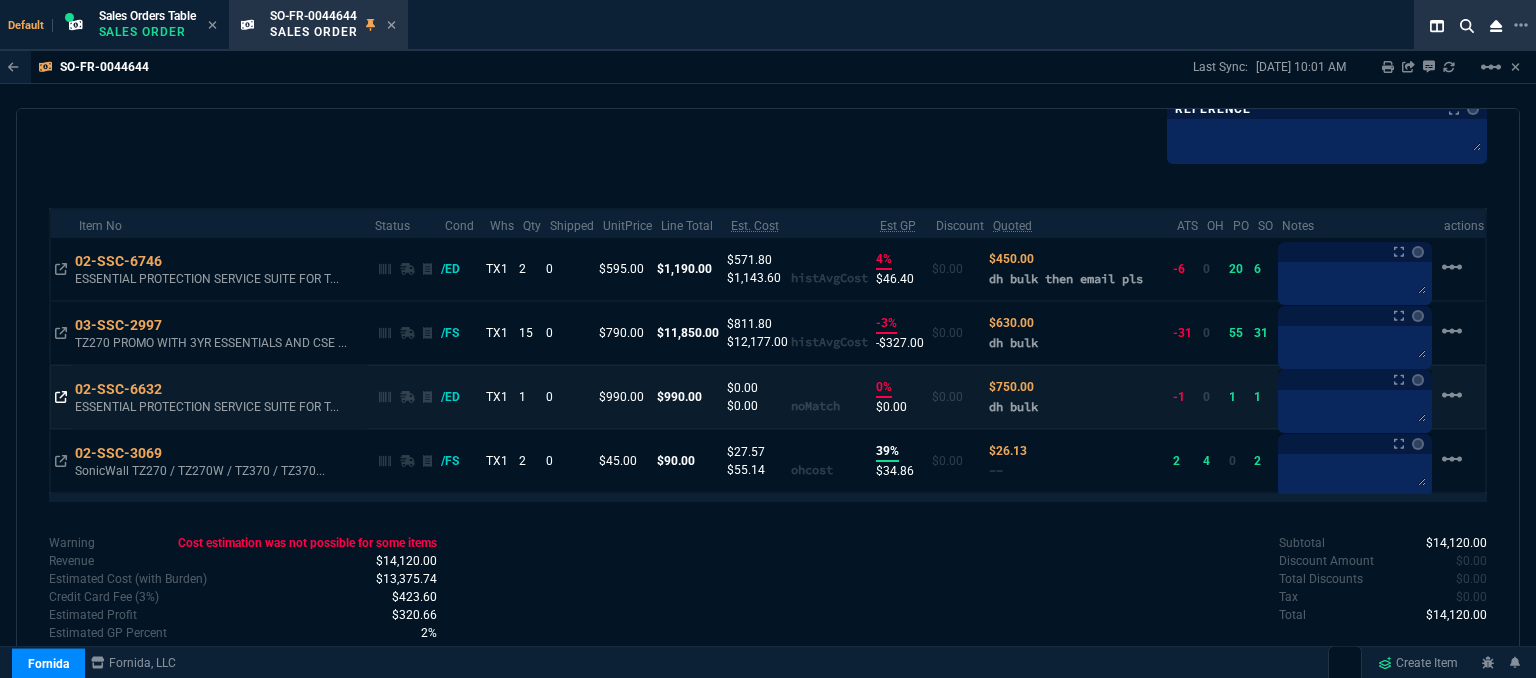 click 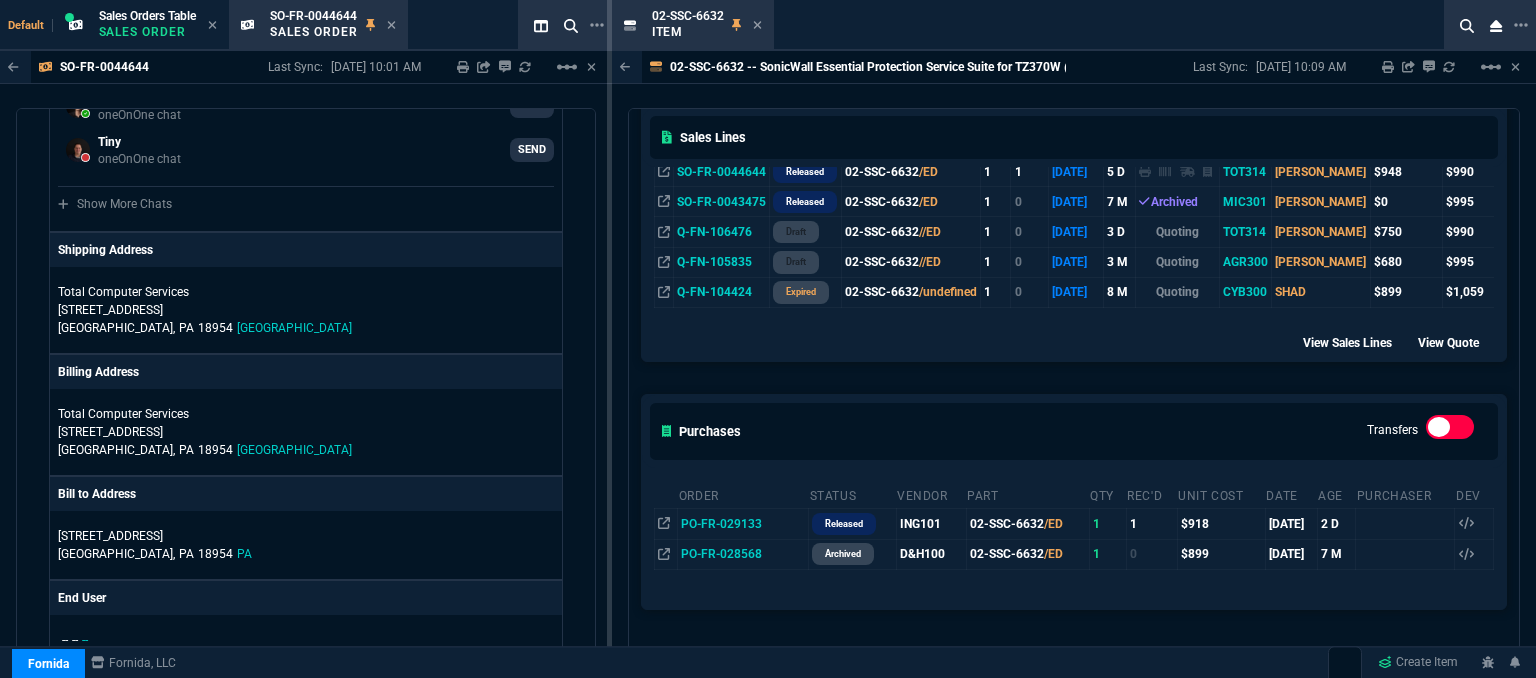 scroll, scrollTop: 400, scrollLeft: 0, axis: vertical 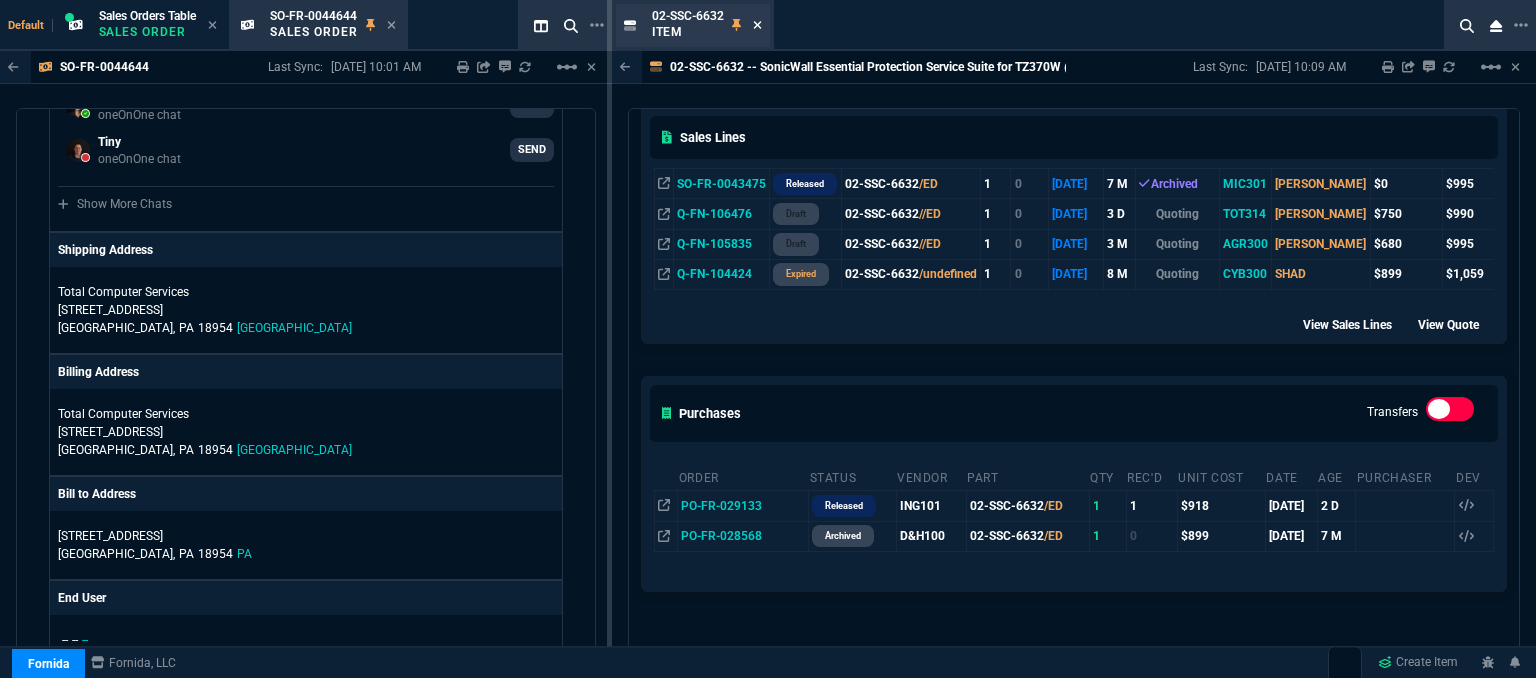 click 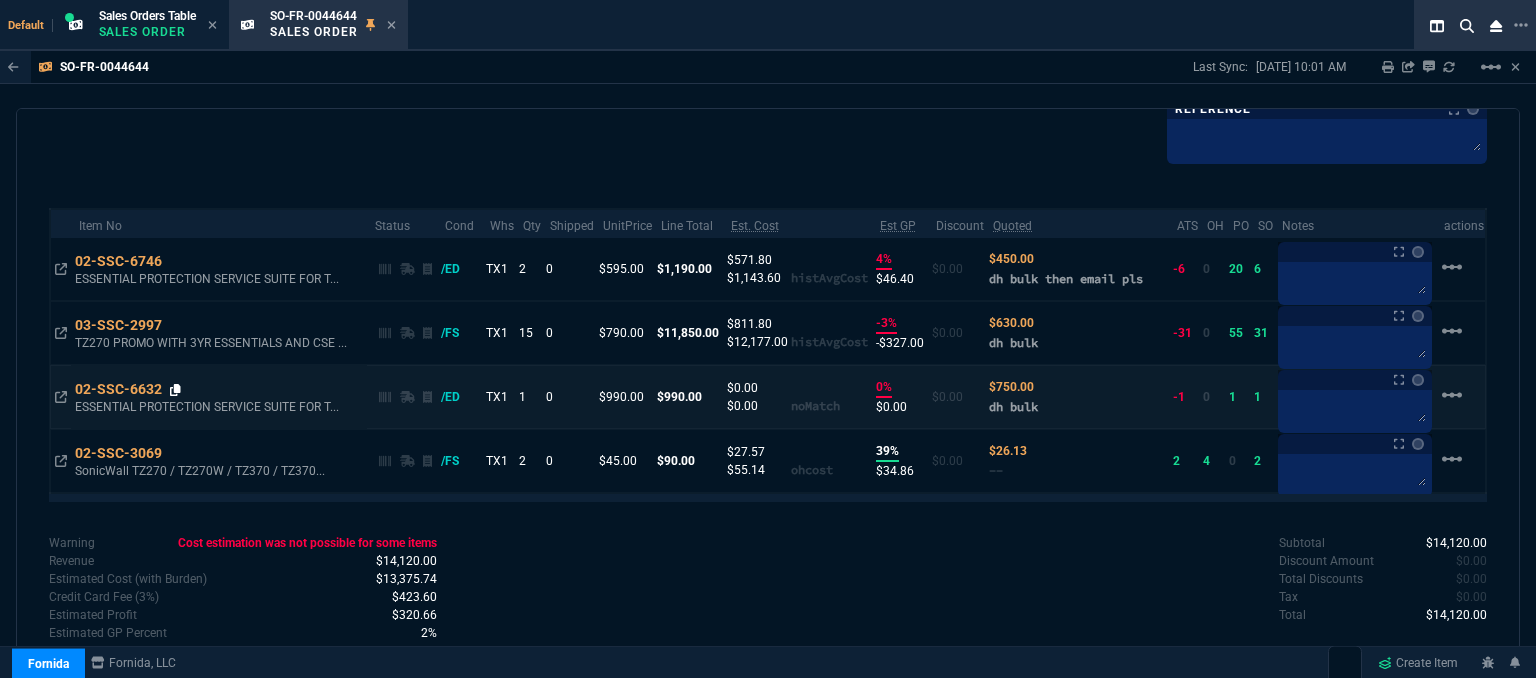 click 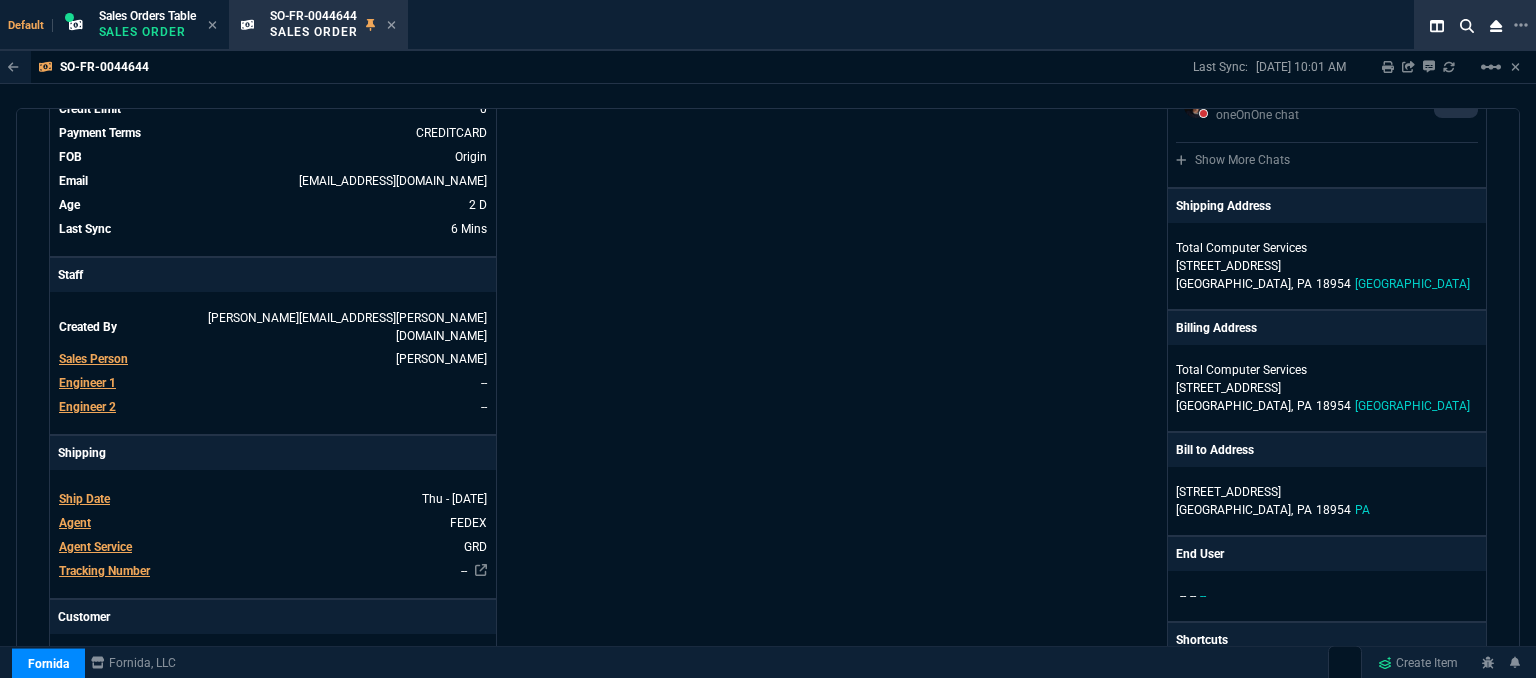 scroll, scrollTop: 0, scrollLeft: 0, axis: both 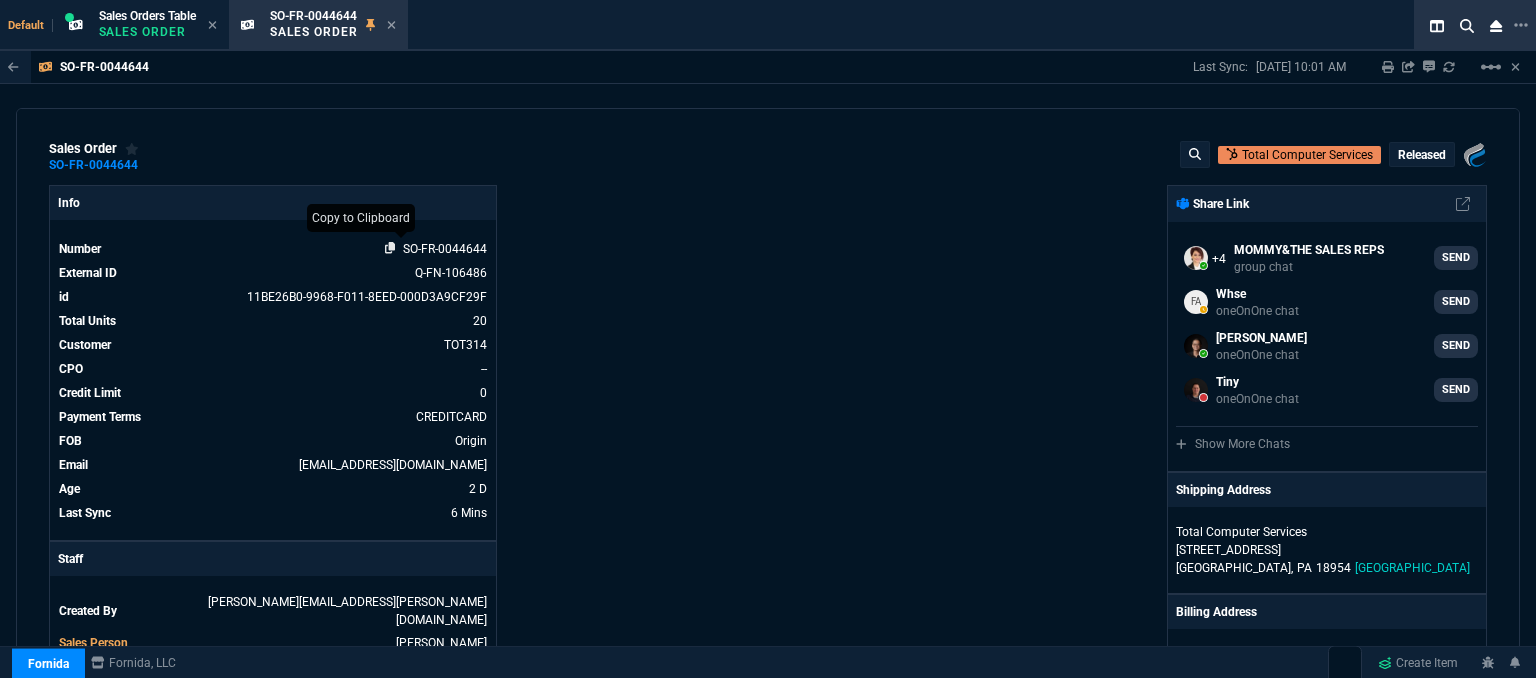 click 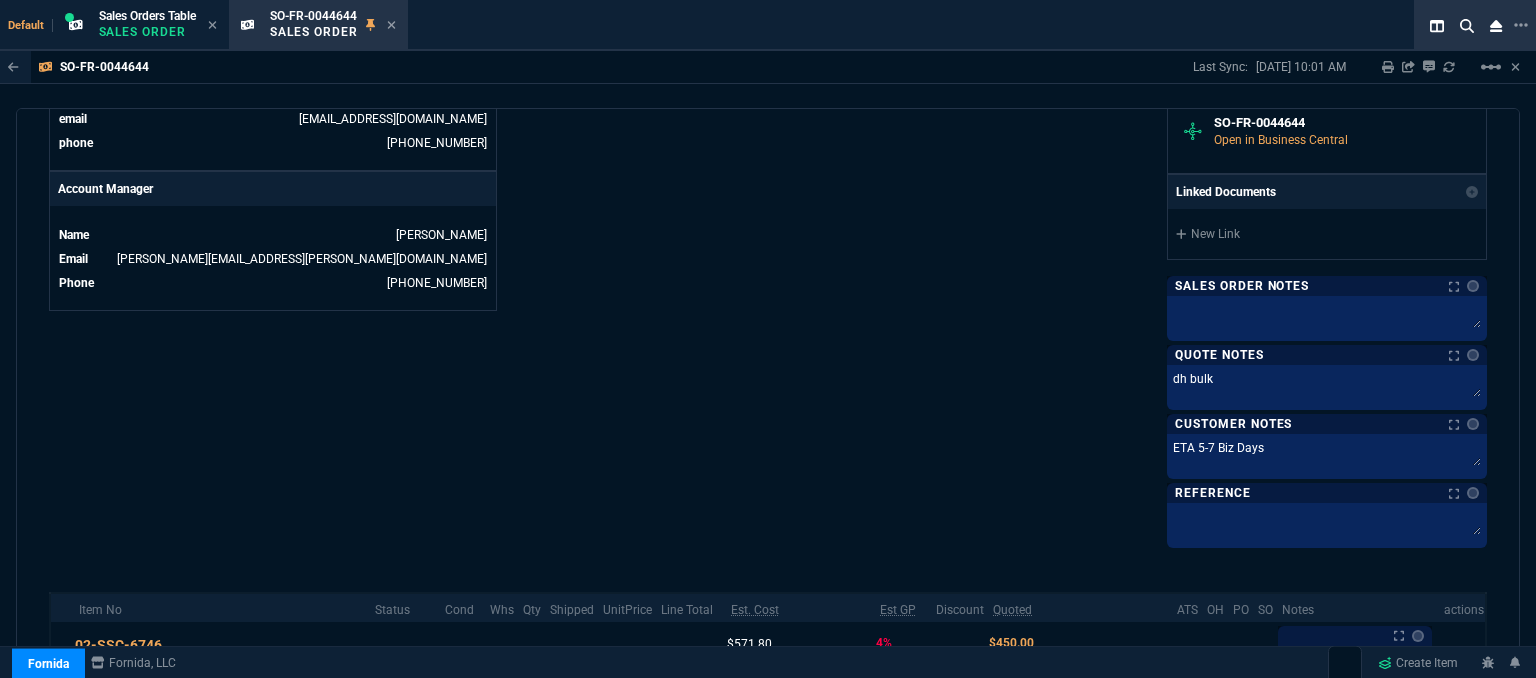 scroll, scrollTop: 1200, scrollLeft: 0, axis: vertical 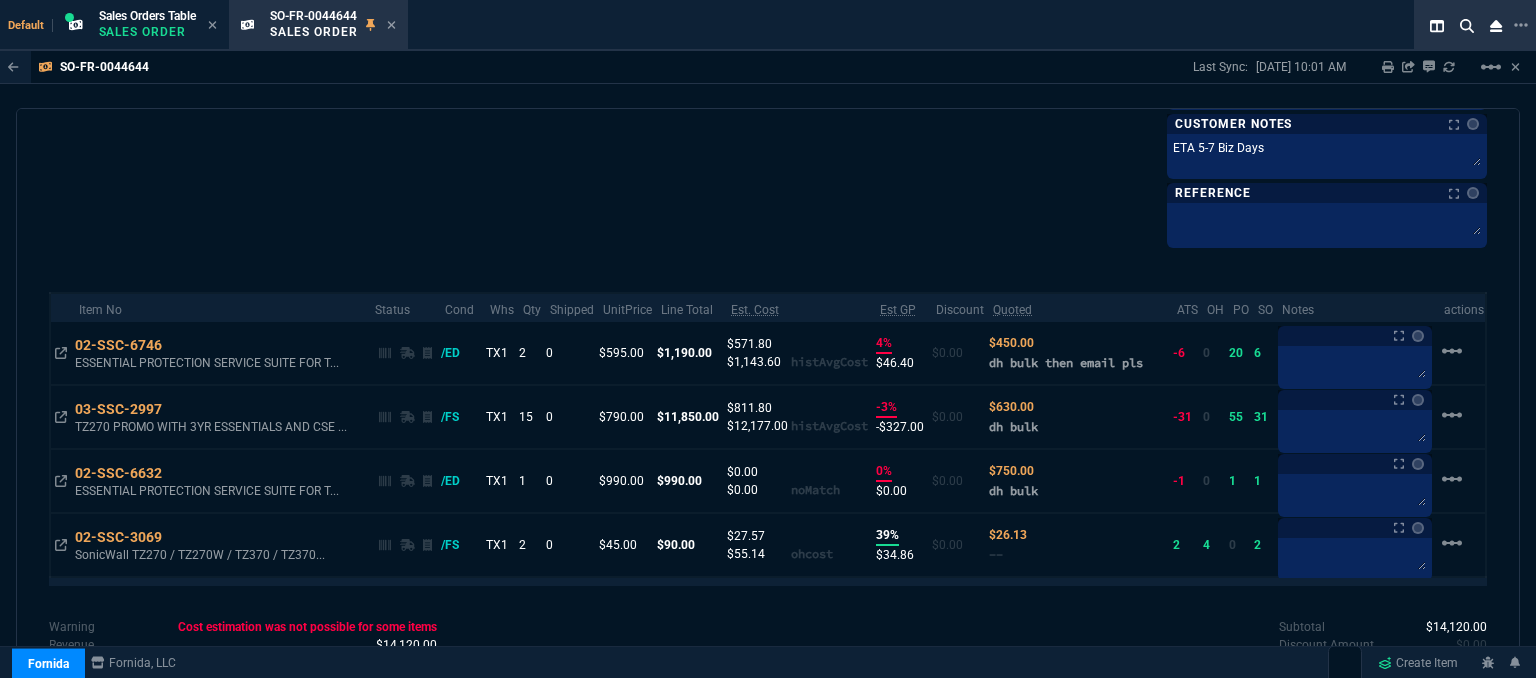 click on "Info Number SO-FR-0044644  External ID Q-FN-106486  id 11BE26B0-9968-F011-8EED-000D3A9CF29F  Total Units 20  Archived false  Customer TOT314  CPO --  Credit Limit 0  Payment Terms CREDITCARD  FOB Origin  Email [EMAIL_ADDRESS][DOMAIN_NAME]  Age [DEMOGRAPHIC_DATA] D  Last Sync 6 Mins  Staff Created By [PERSON_NAME][EMAIL_ADDRESS][PERSON_NAME][DOMAIN_NAME]  Sales Person [PERSON_NAME]  Engineer 1 --  Engineer 2 --  Print Specs Number SO-FR-0044644  Customer  TOT314  CPO --  Payment Terms CREDITCARD  FOB Origin  Ship Date  Thu - [DATE] Agent FEDEX  Agent Service GRD  Tracking Number --  Shipping Ship Date  Thu - [DATE] Agent FEDEX  Agent Service GRD  Tracking Number --  Customer Customer Code TOT314  Customer Name Total Computer Services  Payment Terms CREDITCARD  email [EMAIL_ADDRESS][DOMAIN_NAME]  phone [PHONE_NUMBER]   Account Manager Name [PERSON_NAME] [PERSON_NAME][EMAIL_ADDRESS][PERSON_NAME][DOMAIN_NAME]  Phone [PHONE_NUMBER]" at bounding box center [408, -386] 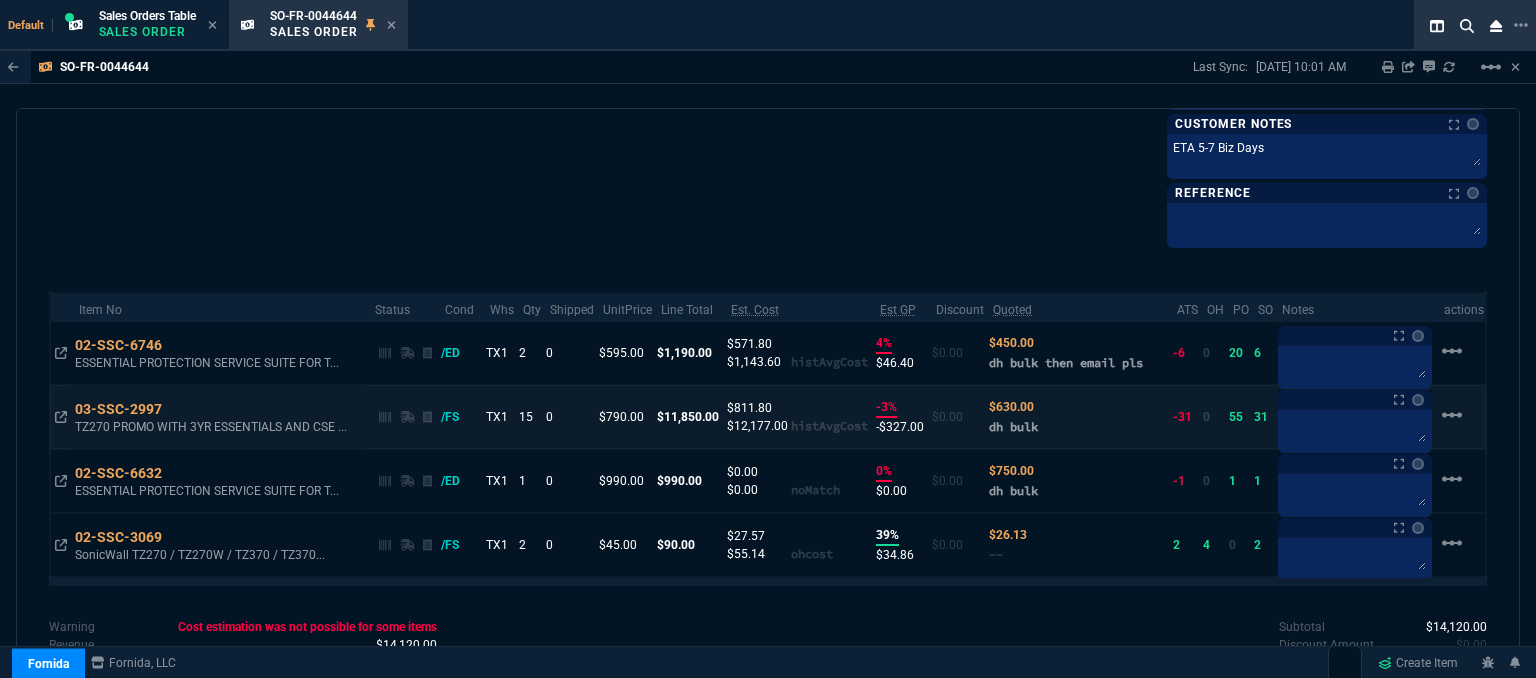 scroll, scrollTop: 1284, scrollLeft: 0, axis: vertical 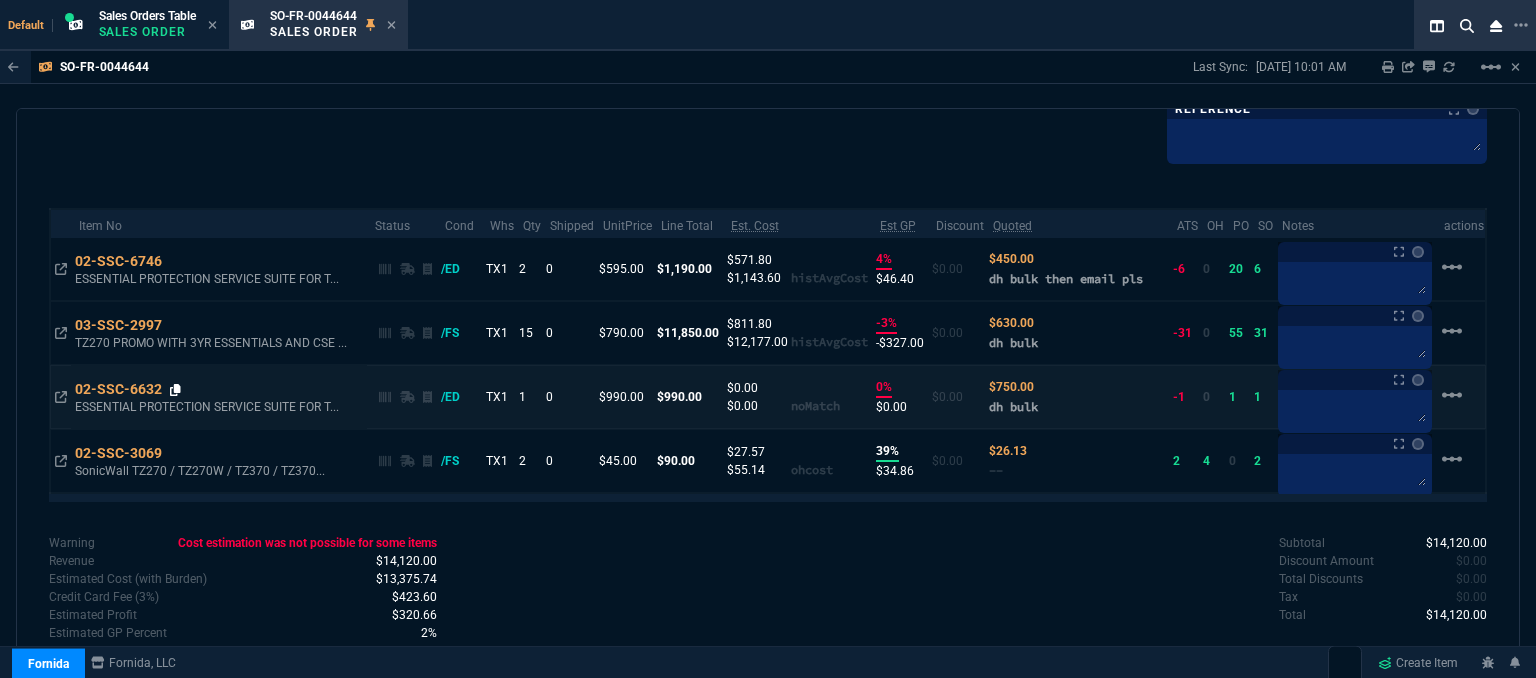 click 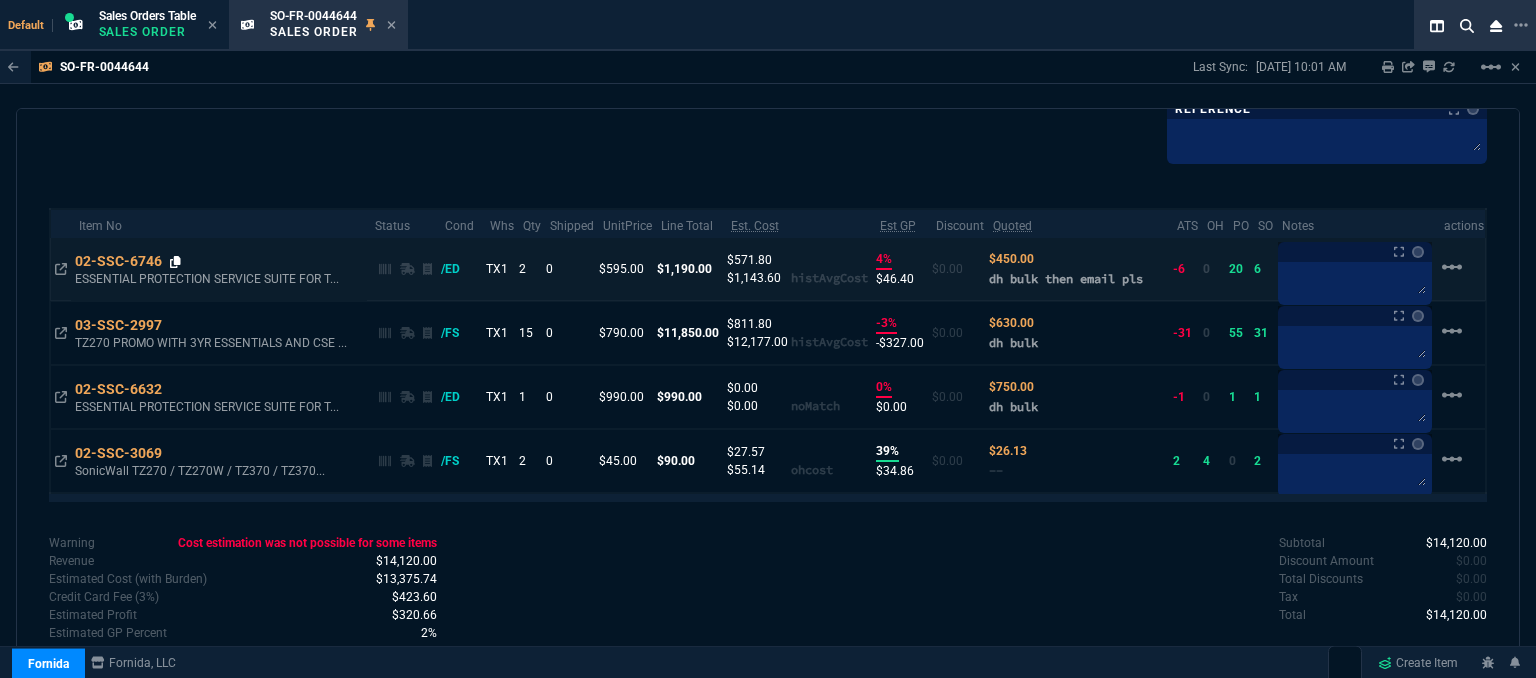 click 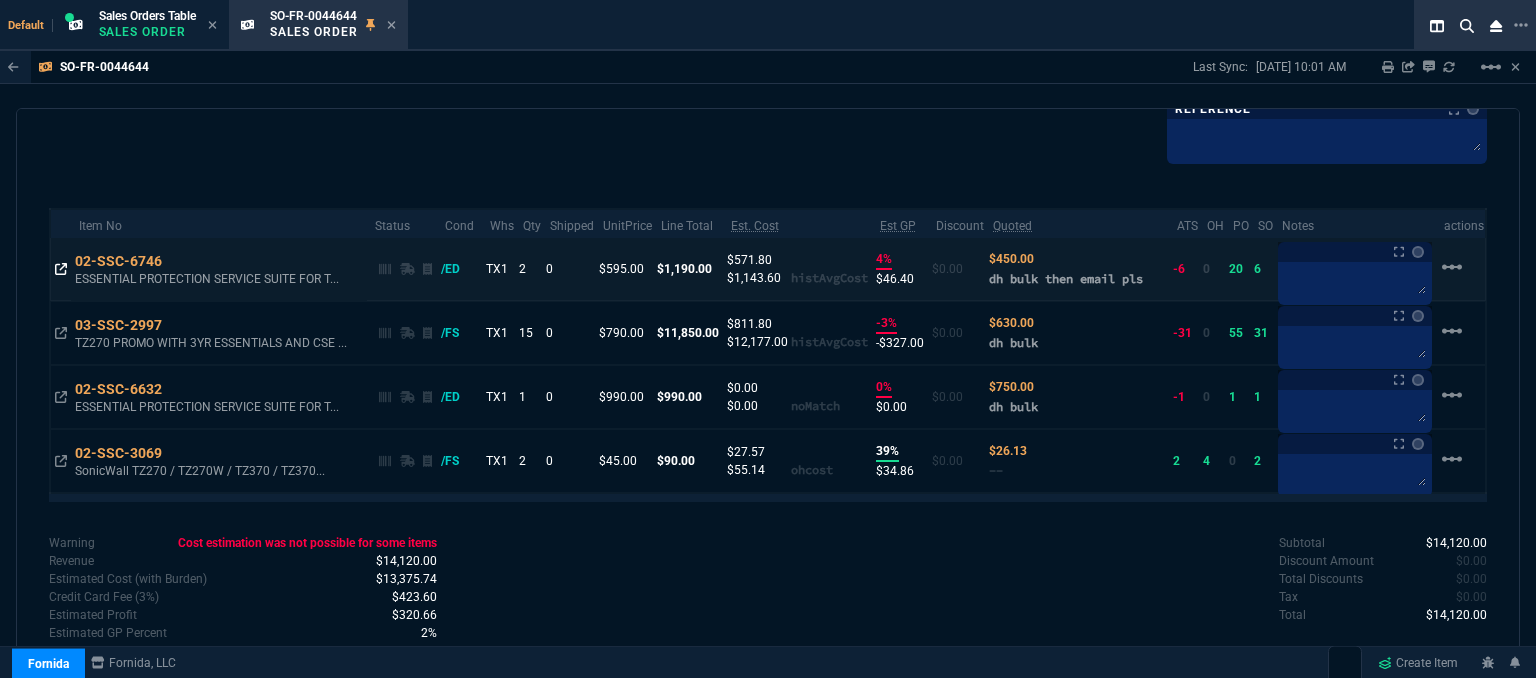 click 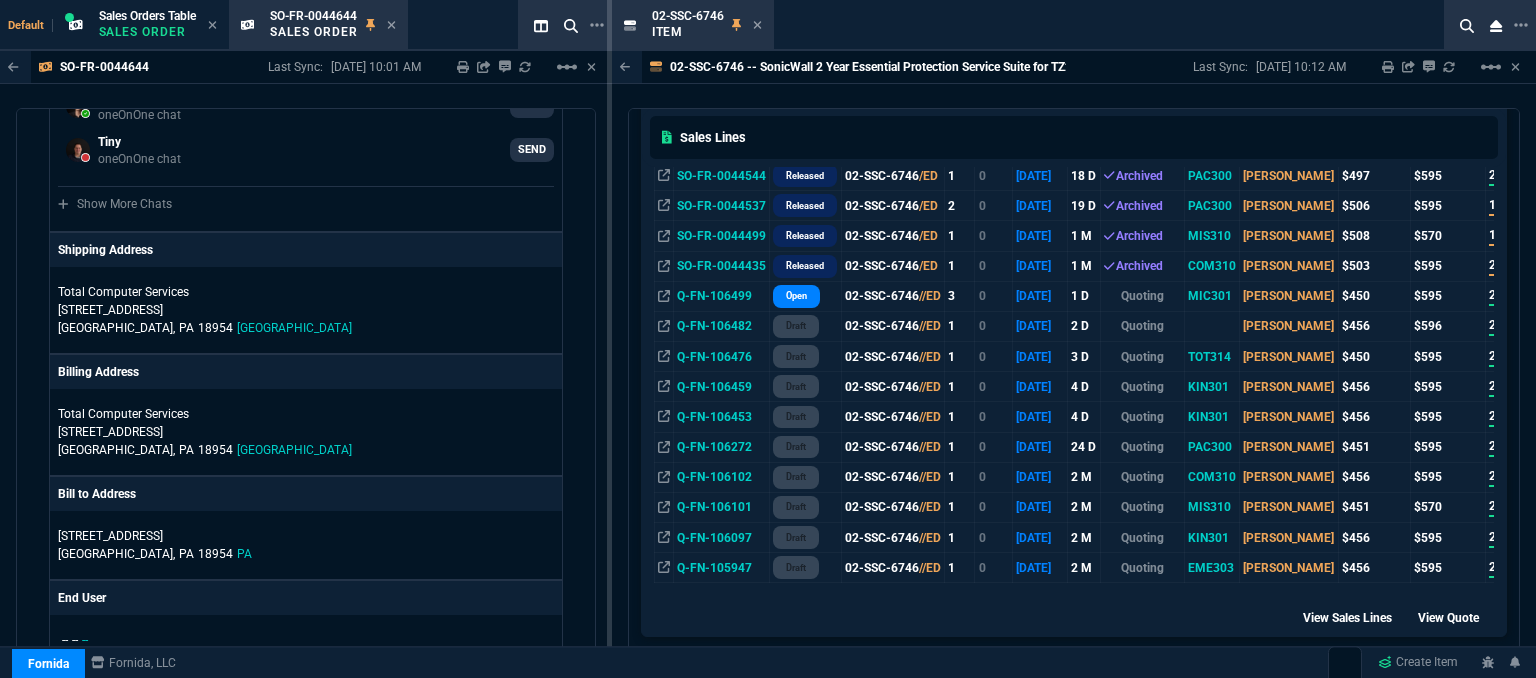 scroll, scrollTop: 800, scrollLeft: 0, axis: vertical 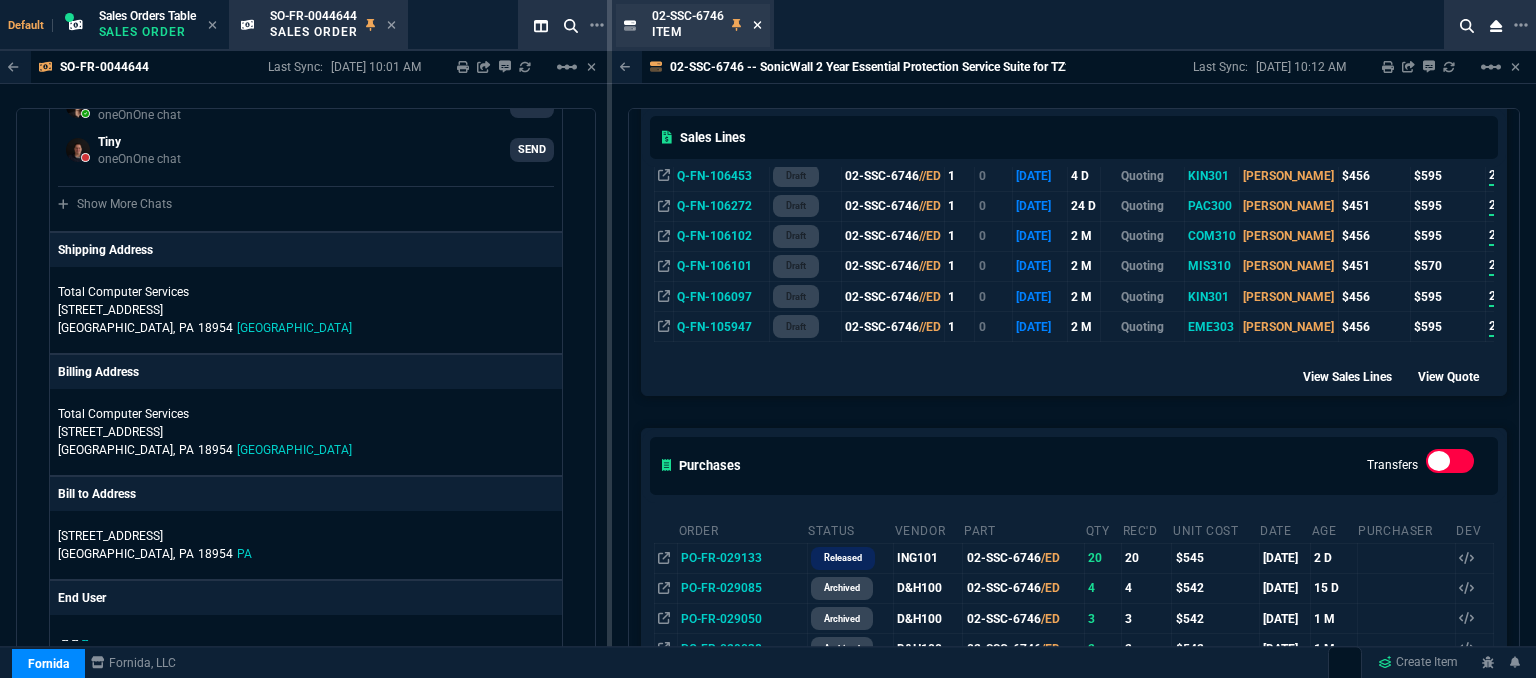 click 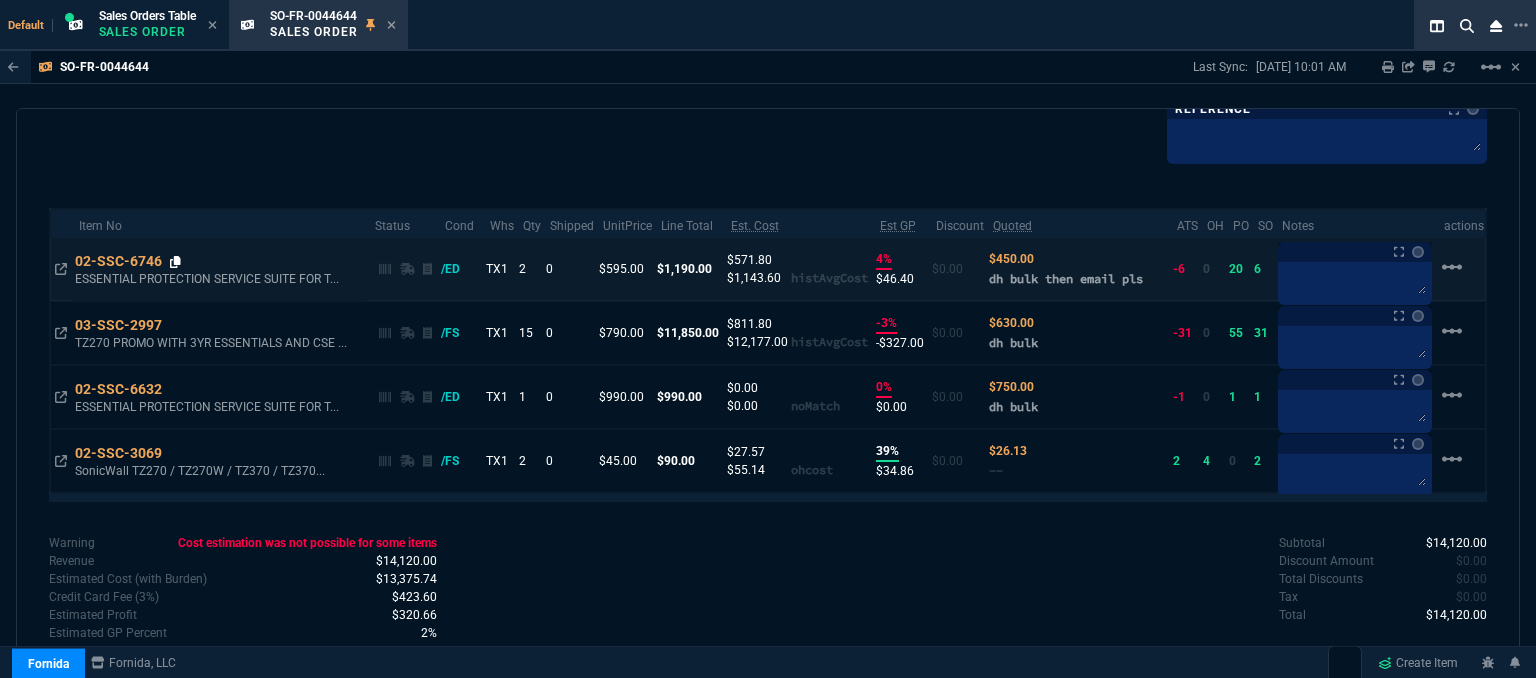 click 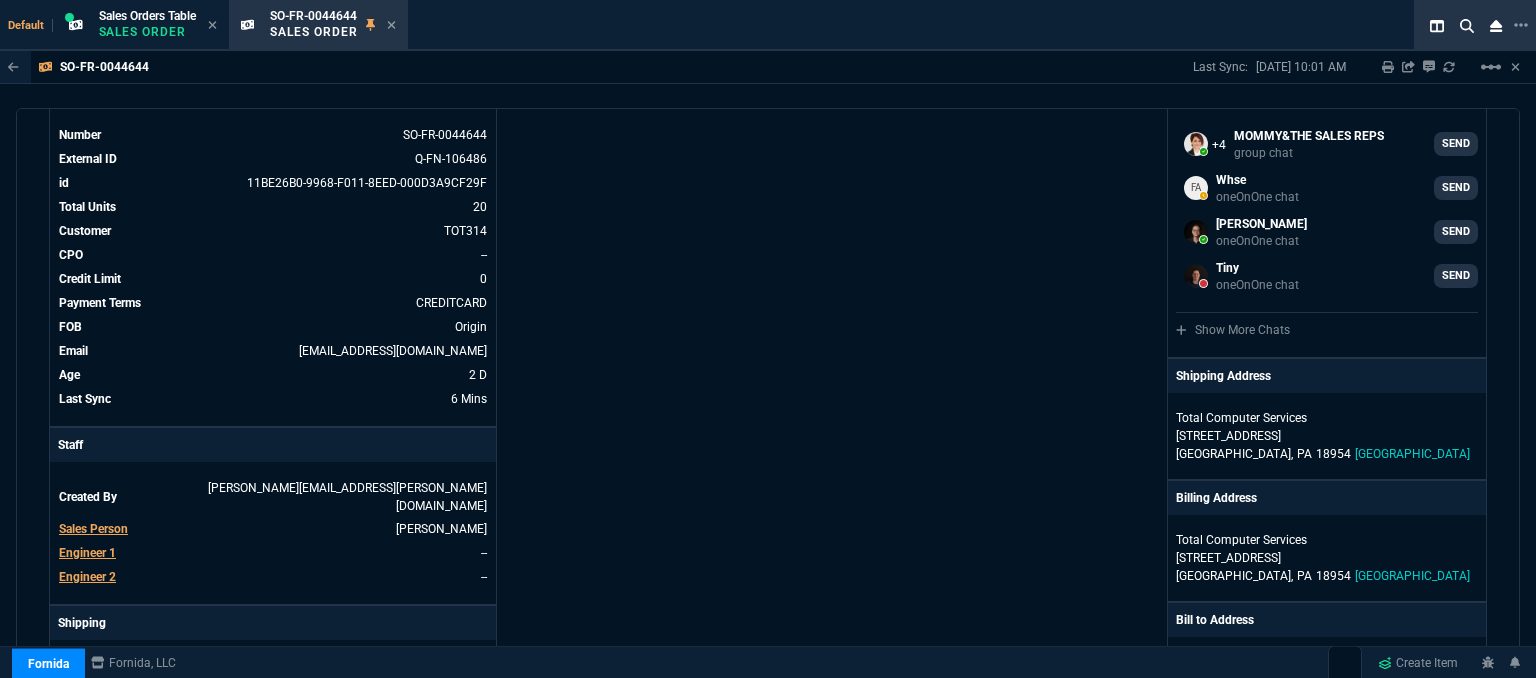scroll, scrollTop: 0, scrollLeft: 0, axis: both 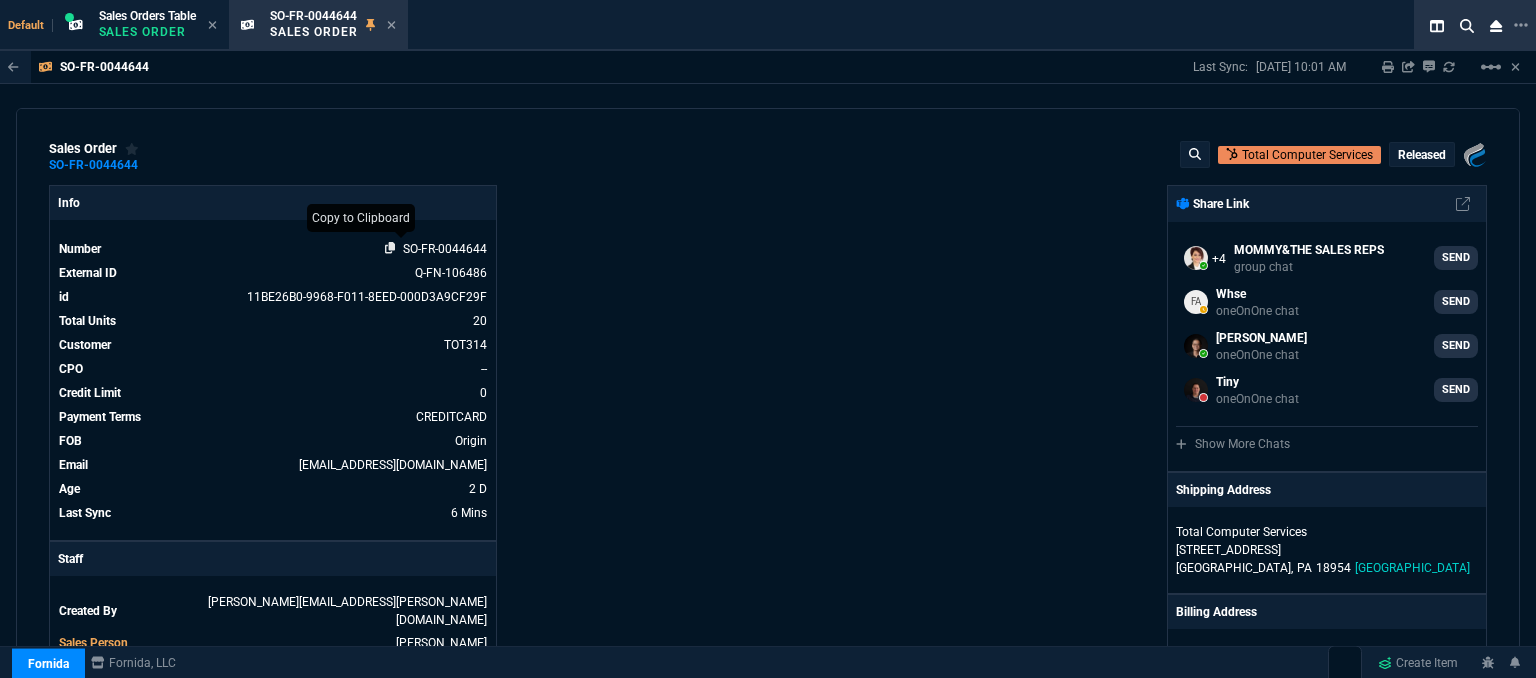 click 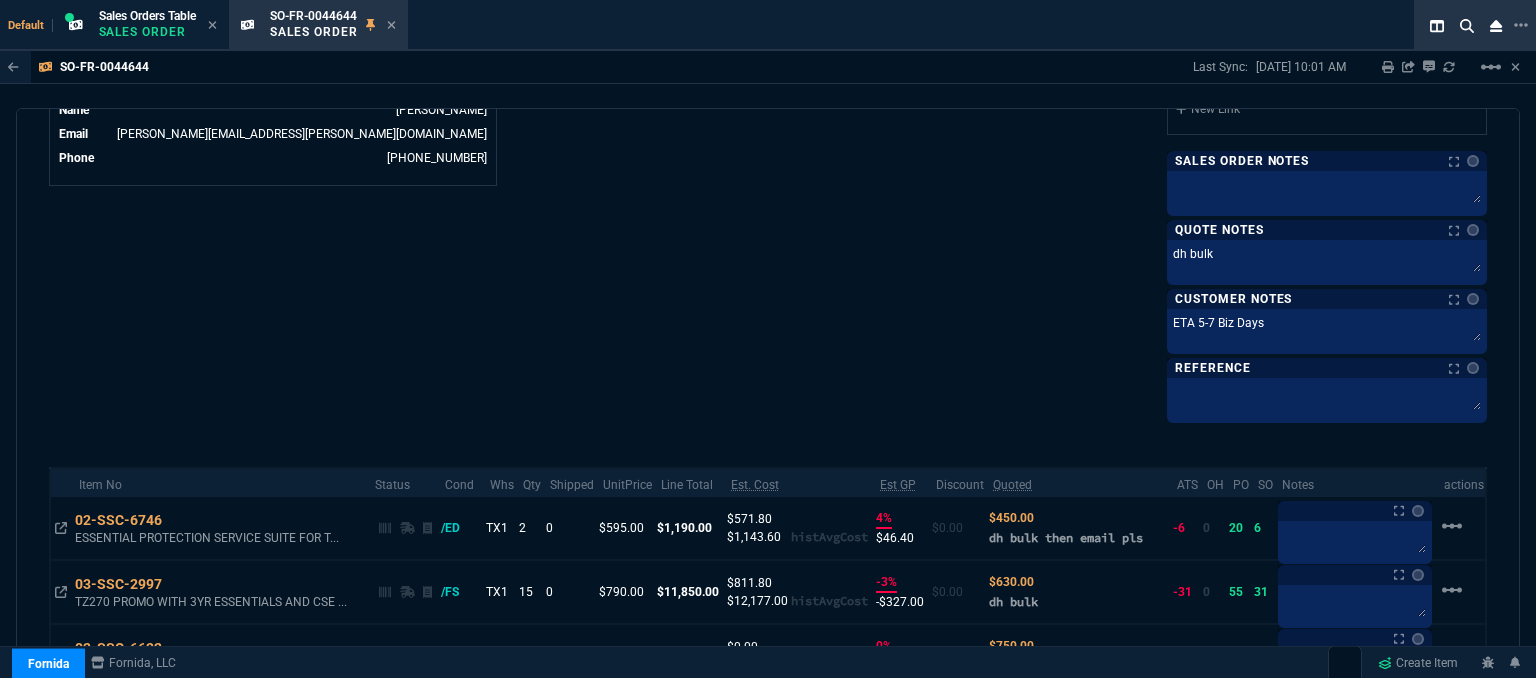 scroll, scrollTop: 1100, scrollLeft: 0, axis: vertical 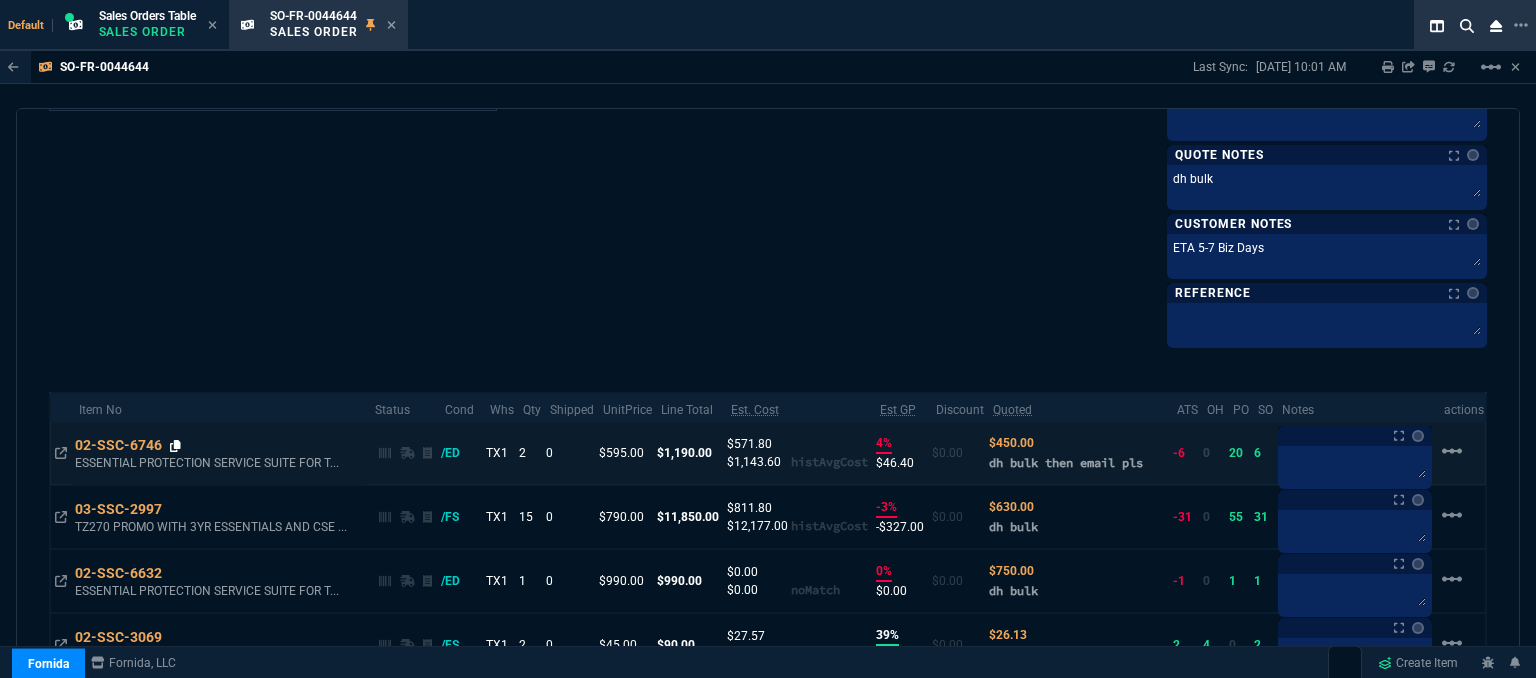 click 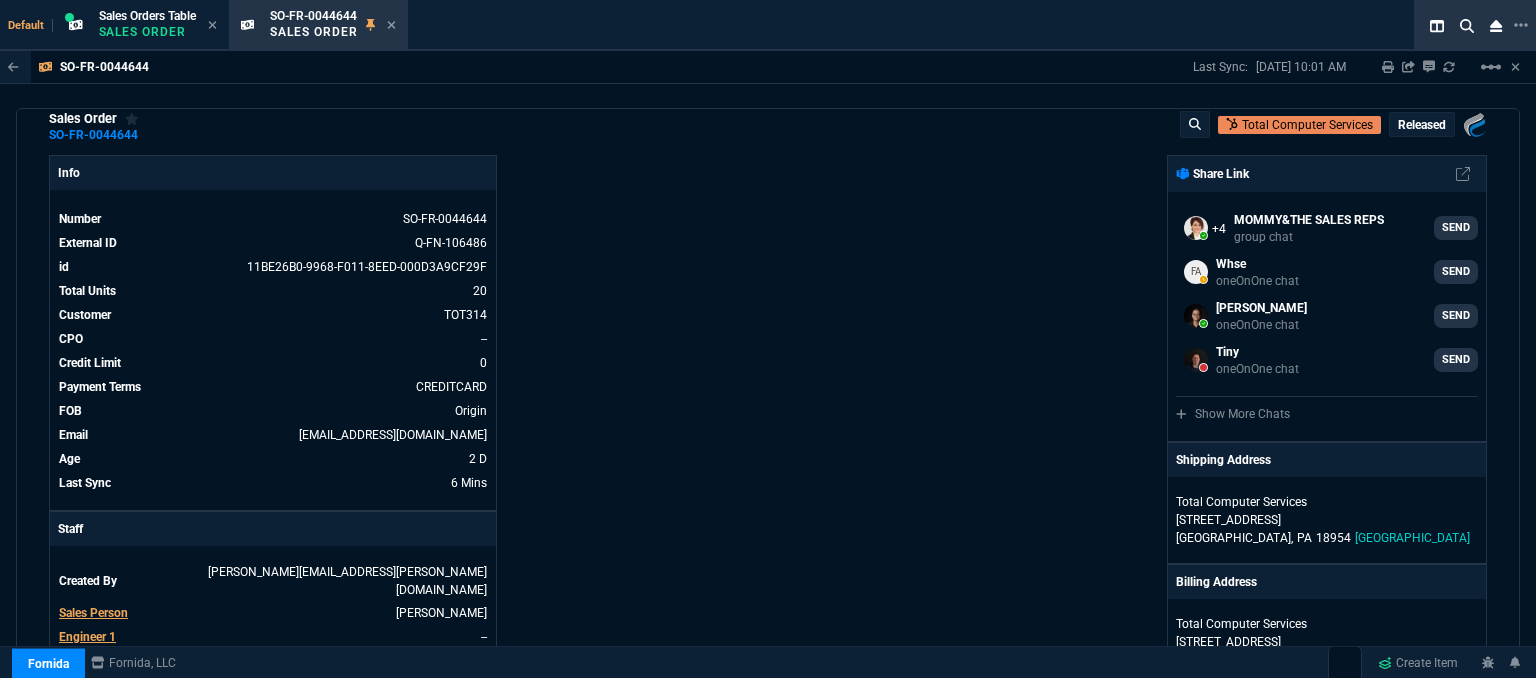 scroll, scrollTop: 0, scrollLeft: 0, axis: both 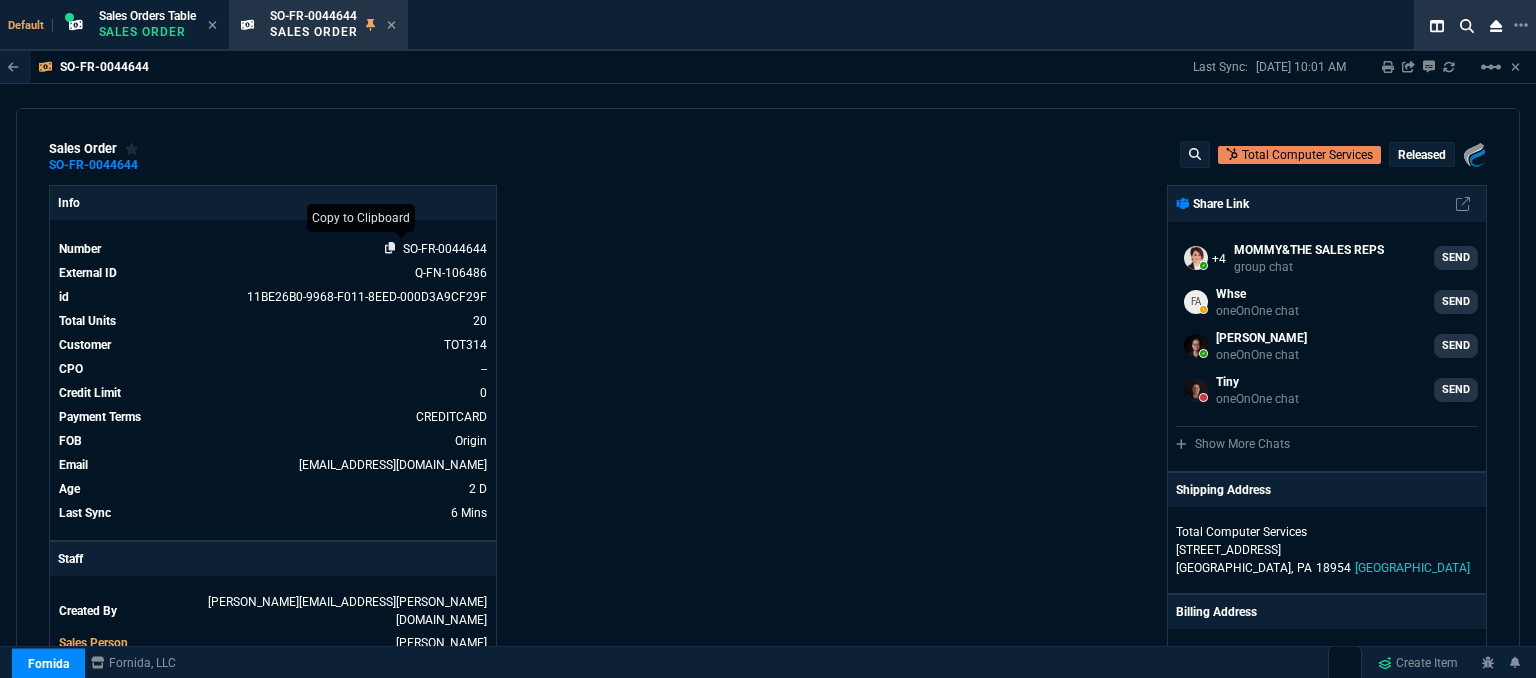 click 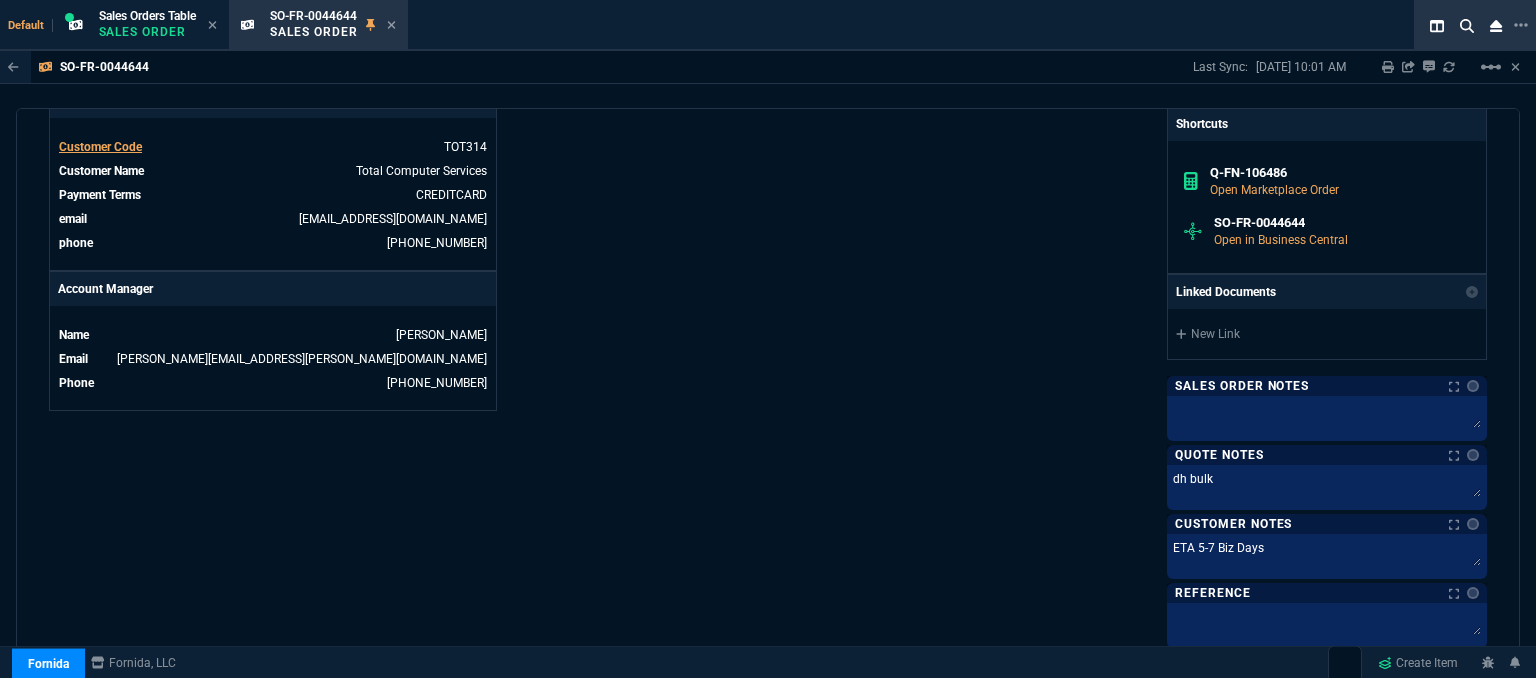 scroll, scrollTop: 1200, scrollLeft: 0, axis: vertical 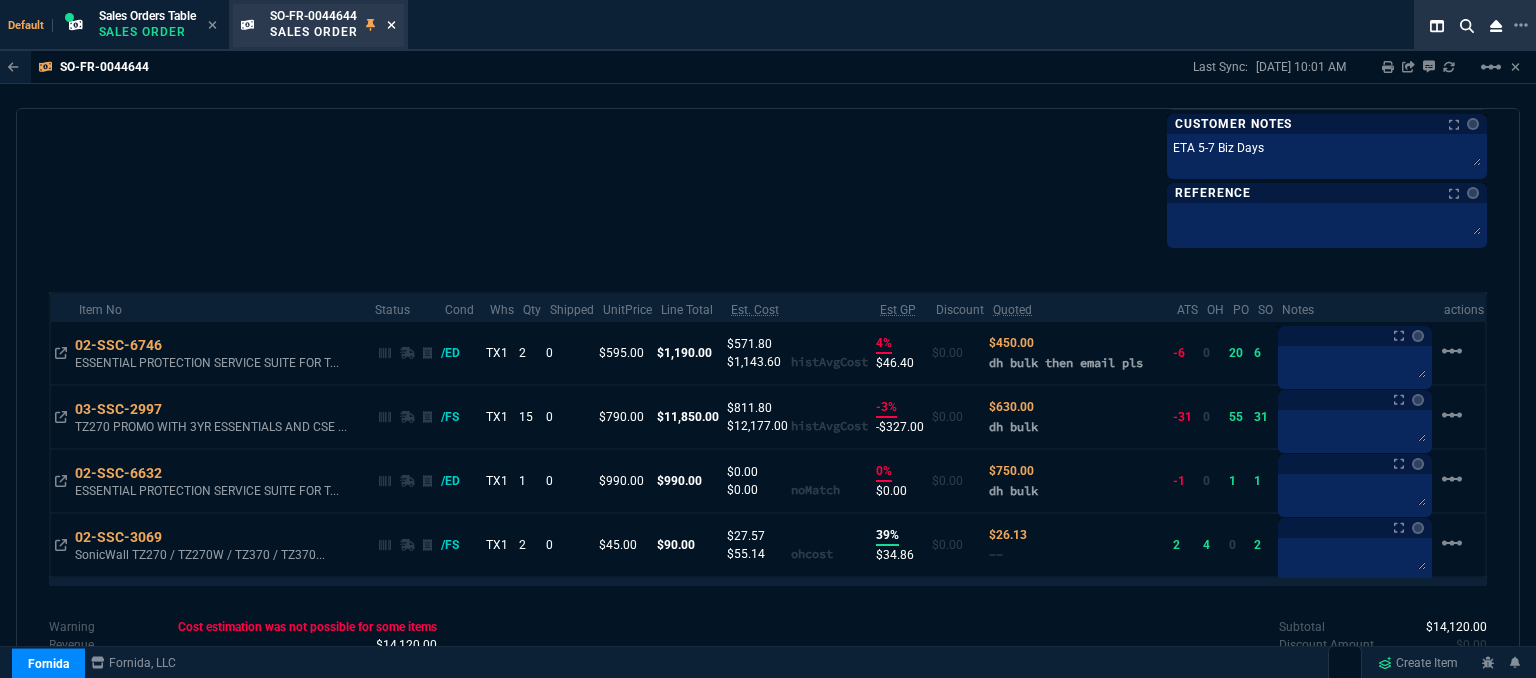 click 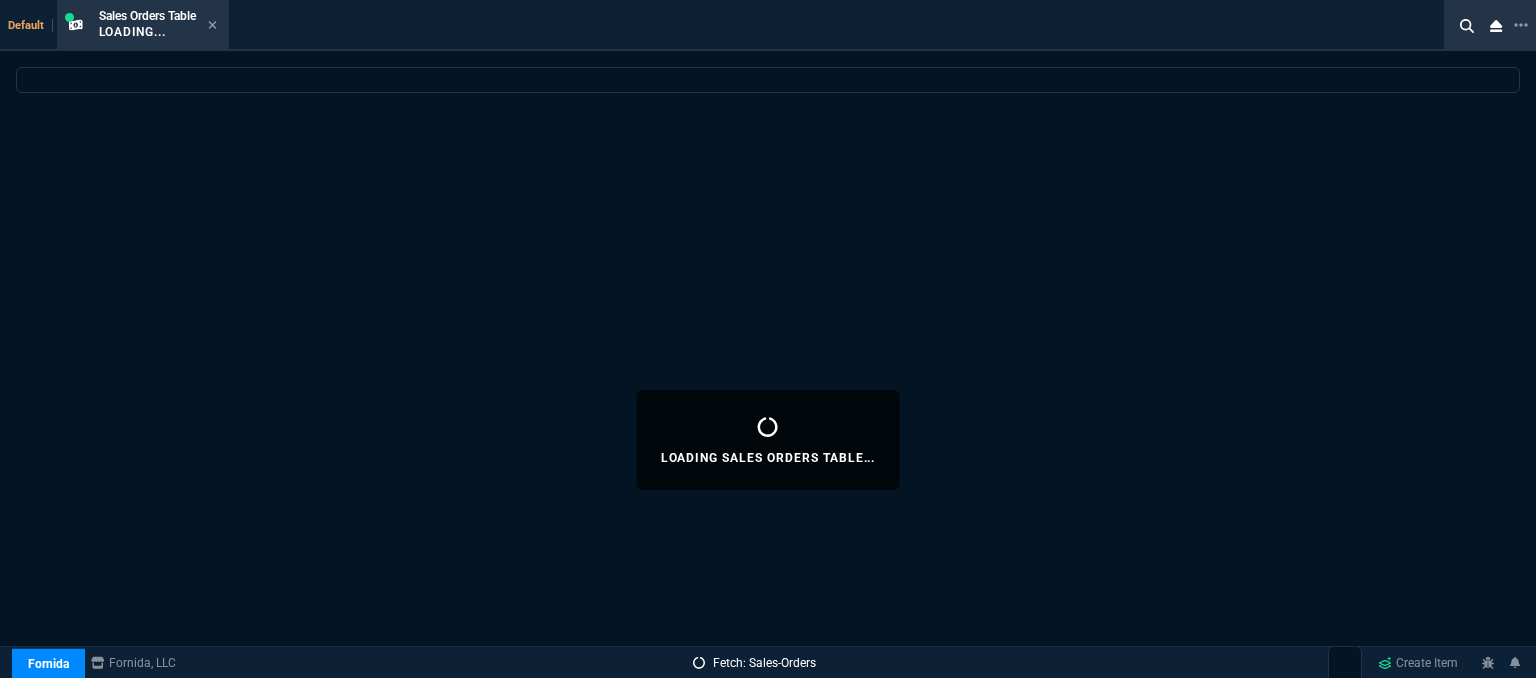 select 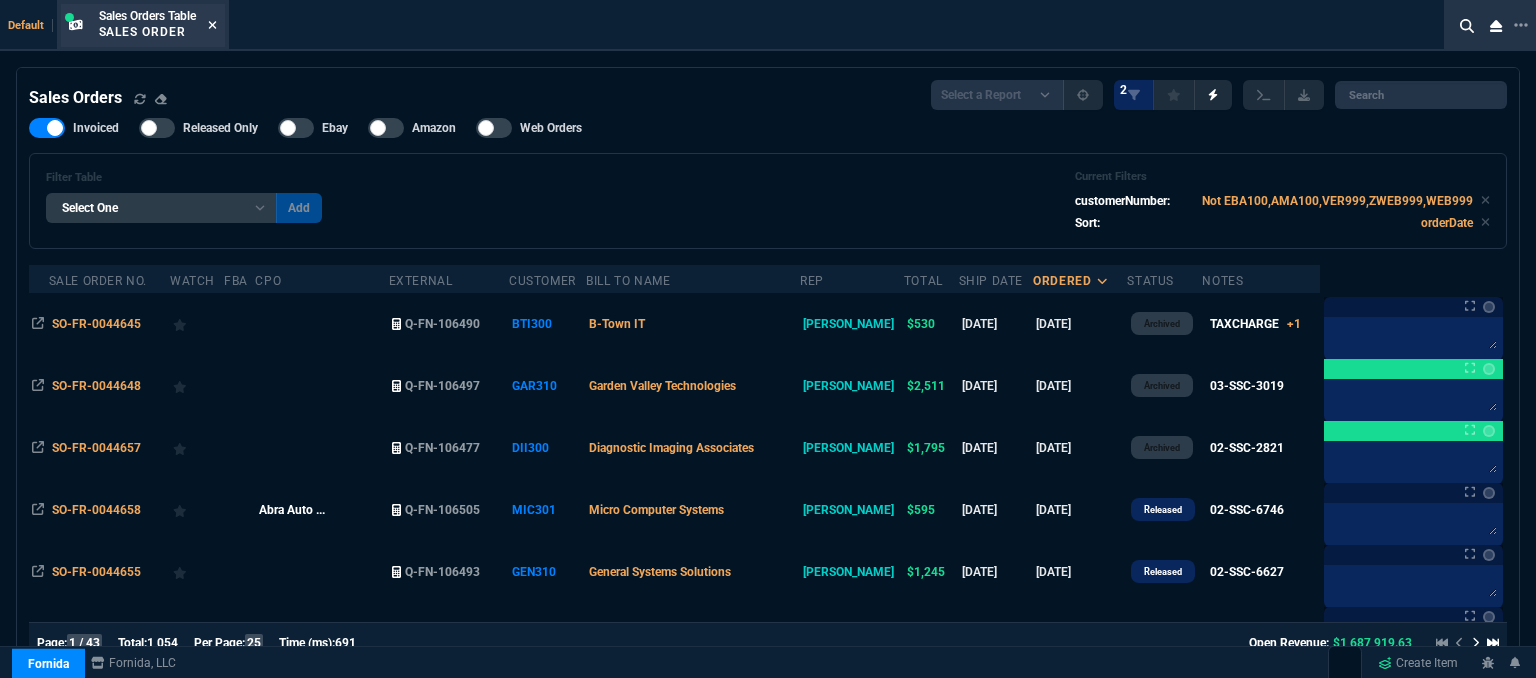click 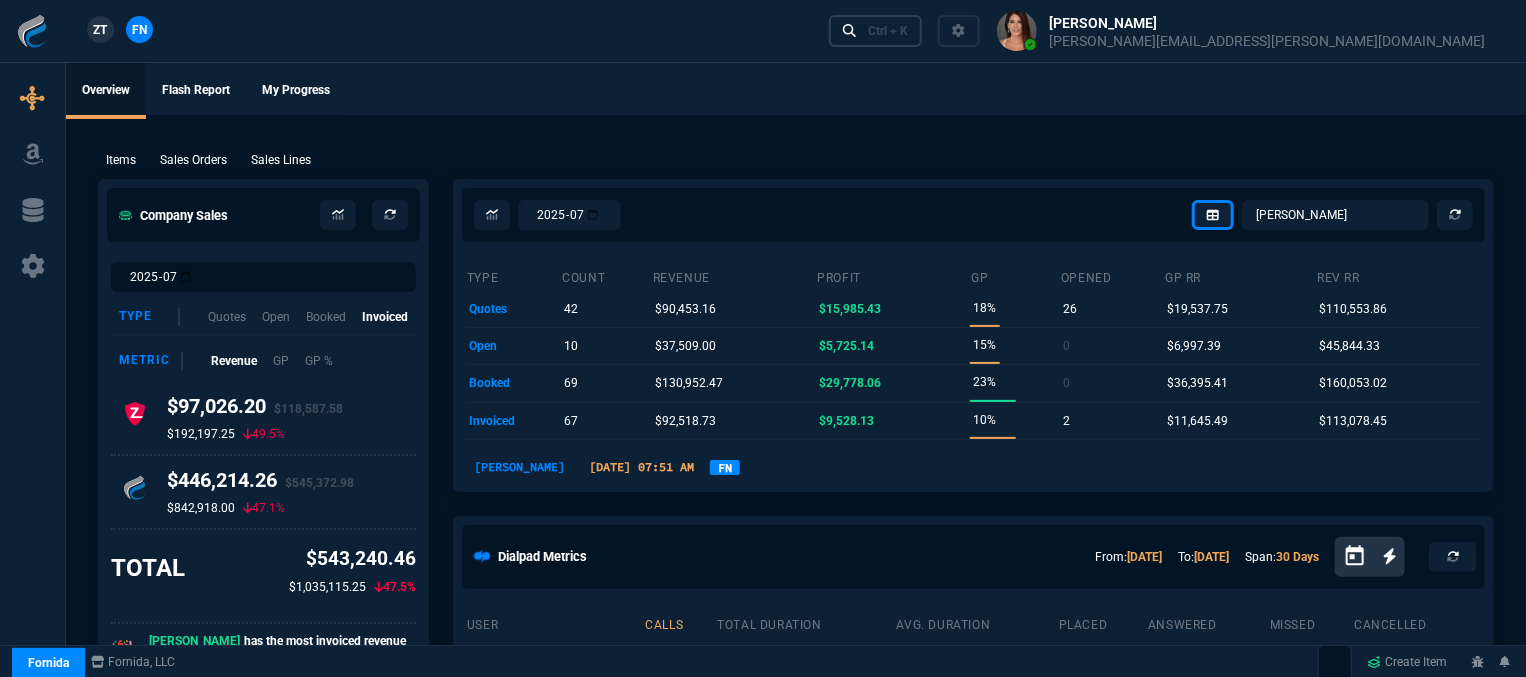 click on "Ctrl + K" at bounding box center (888, 31) 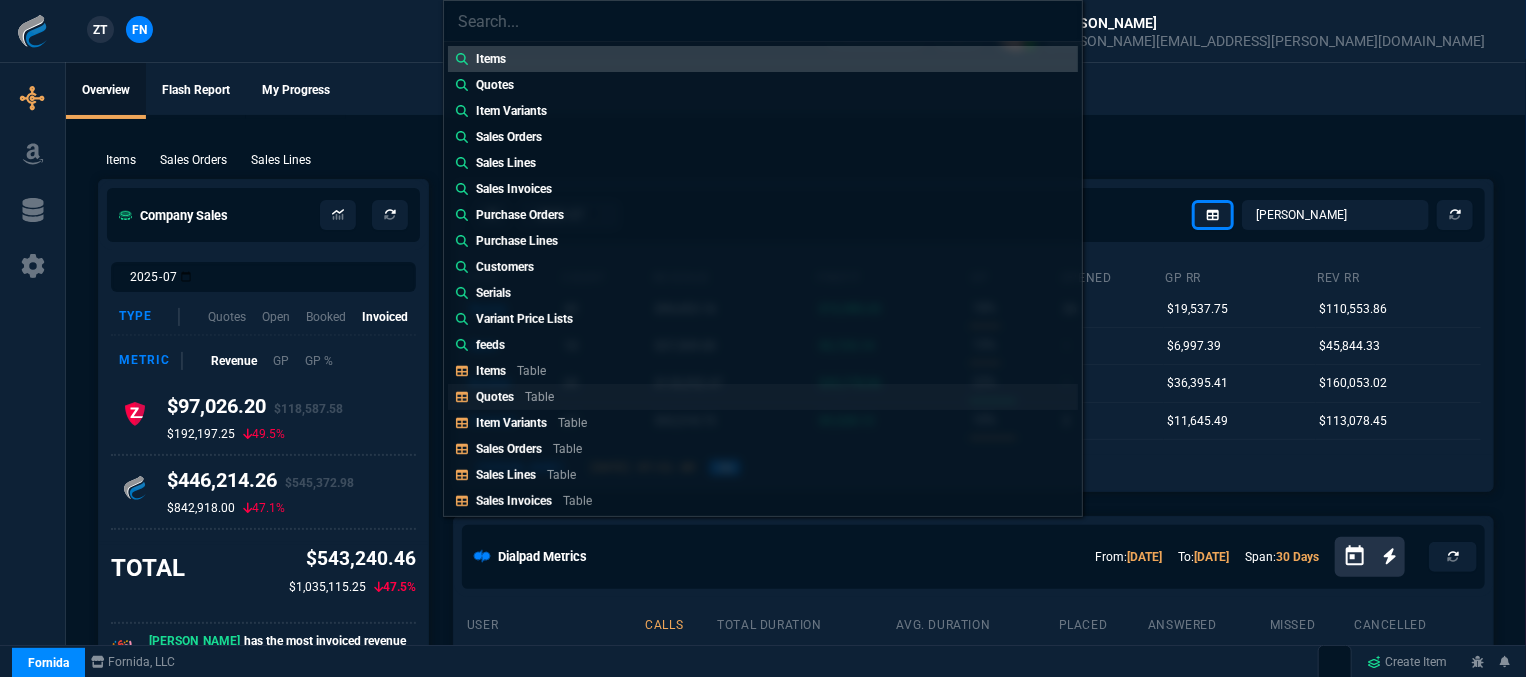click on "Quotes
Table" at bounding box center [763, 397] 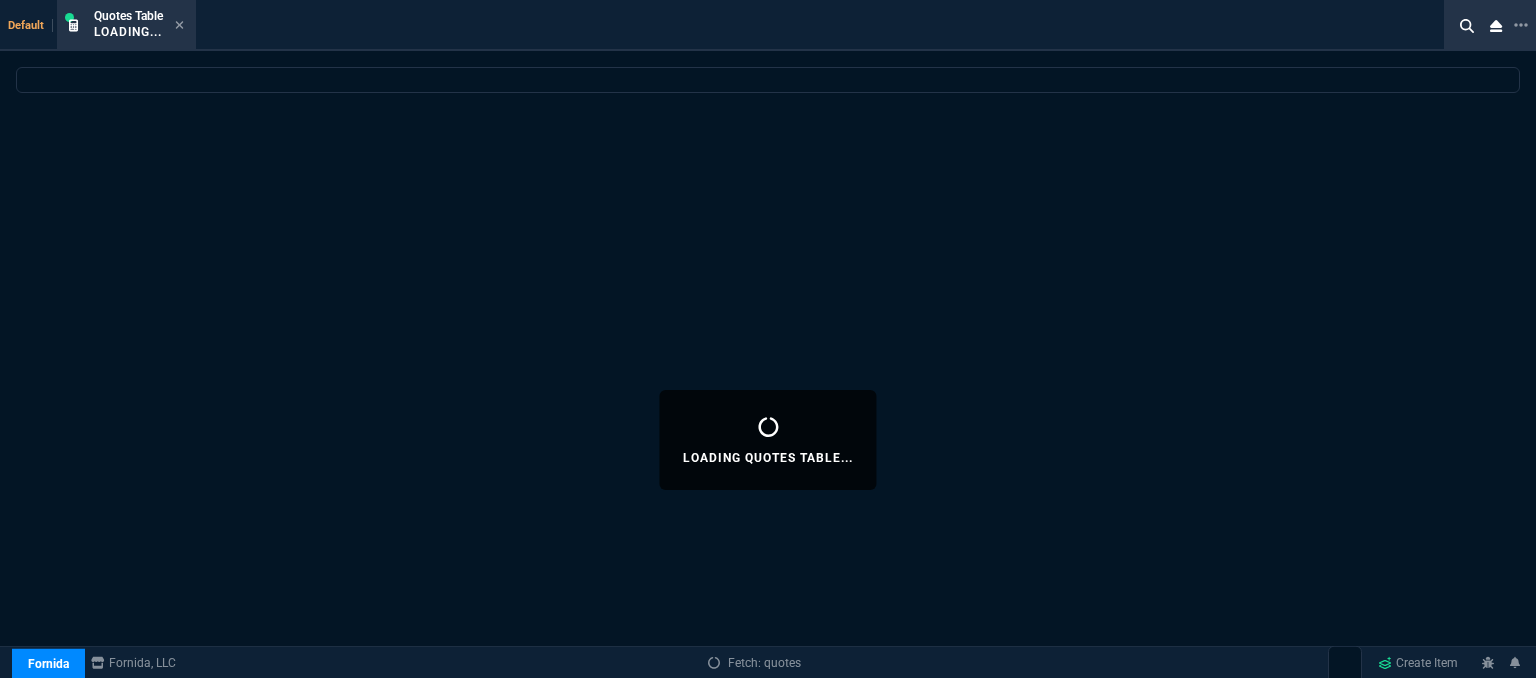select 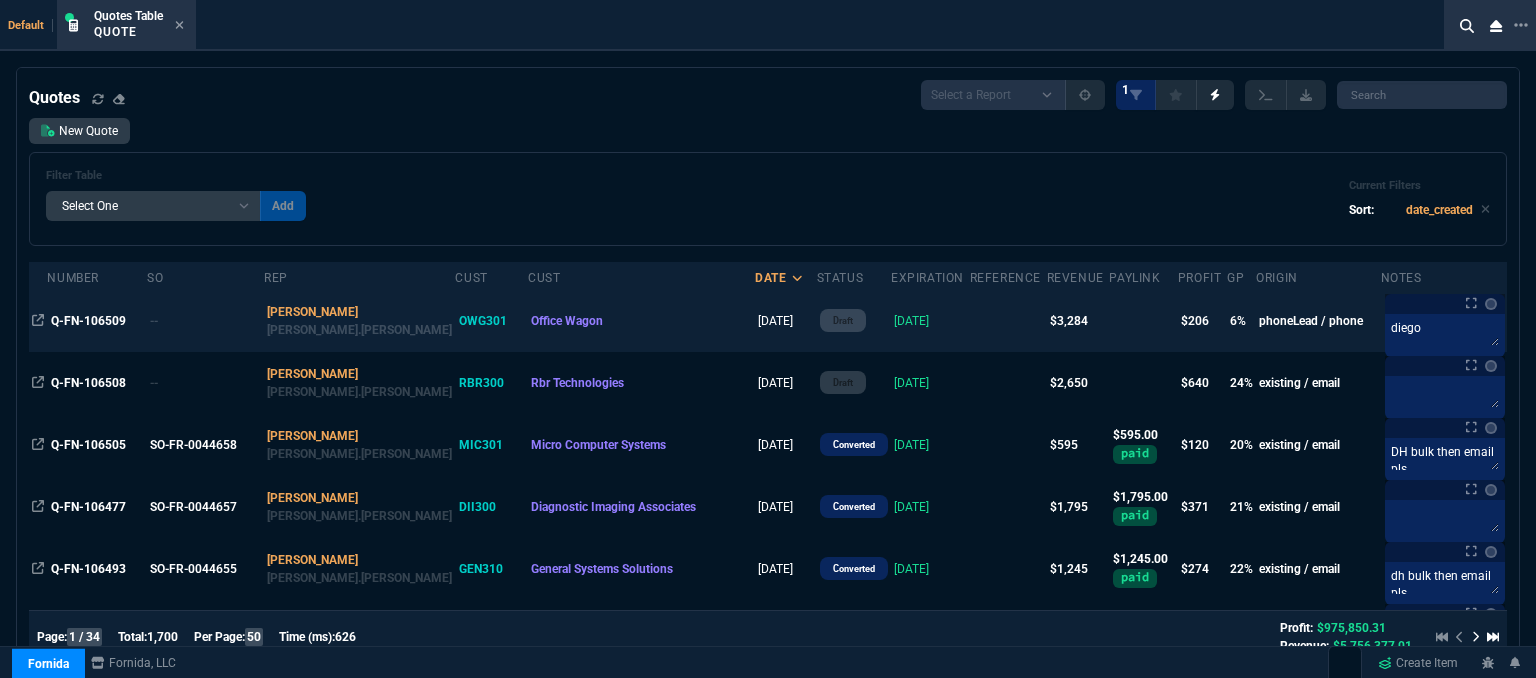 click at bounding box center [1008, 321] 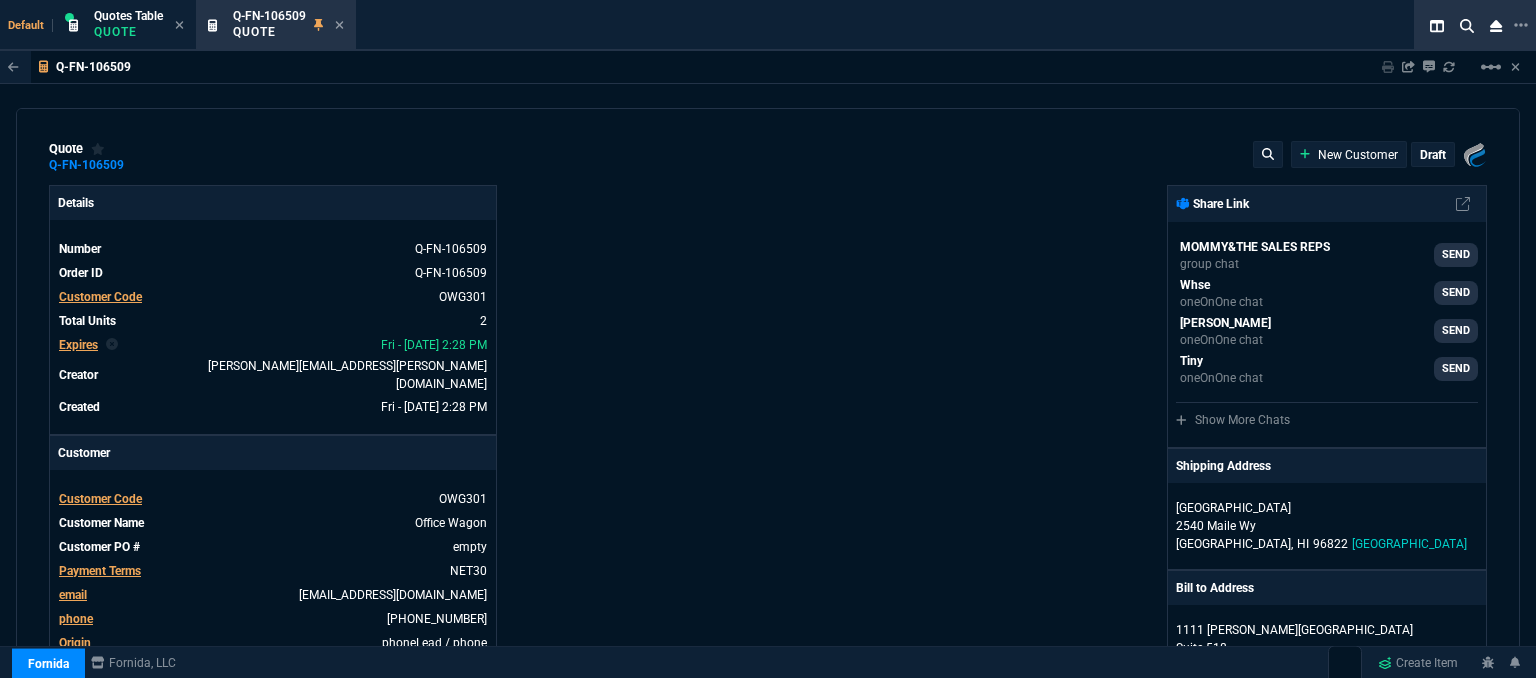 type on "11" 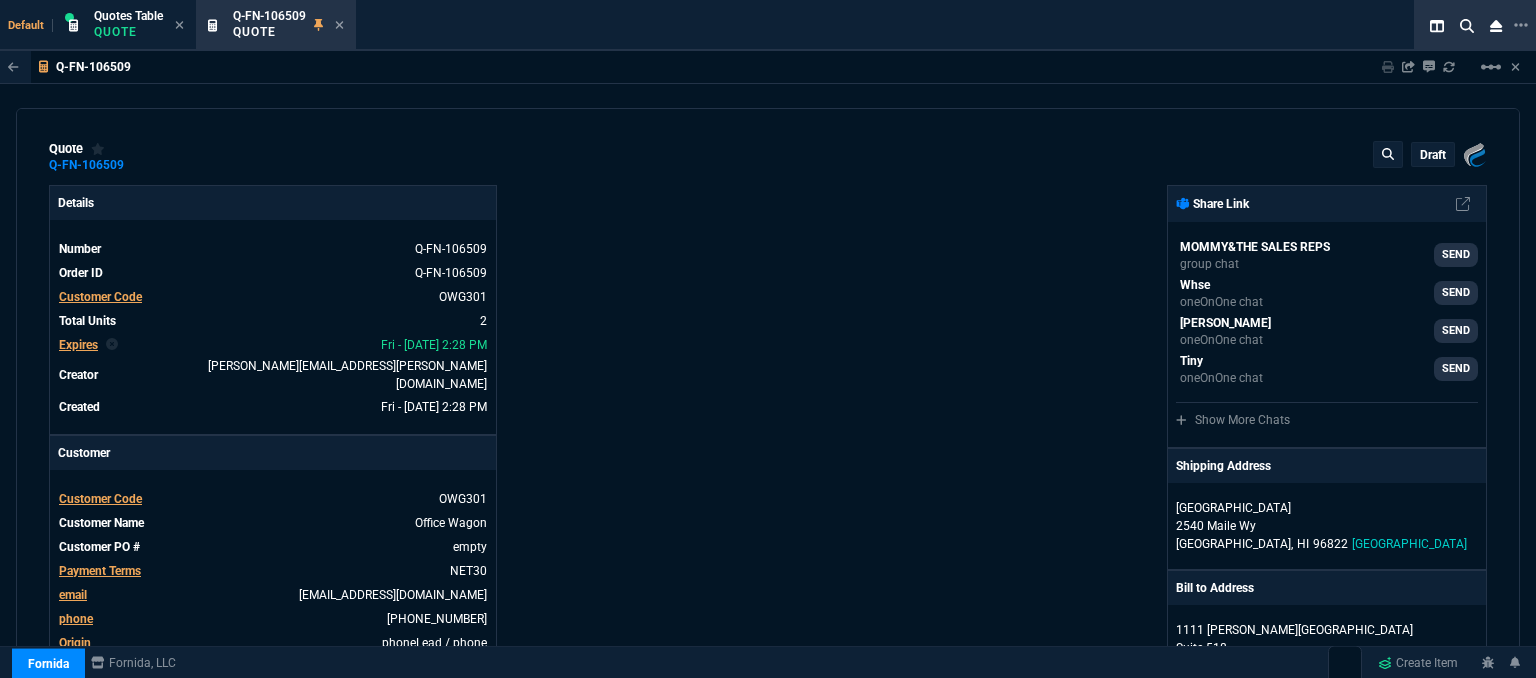 type 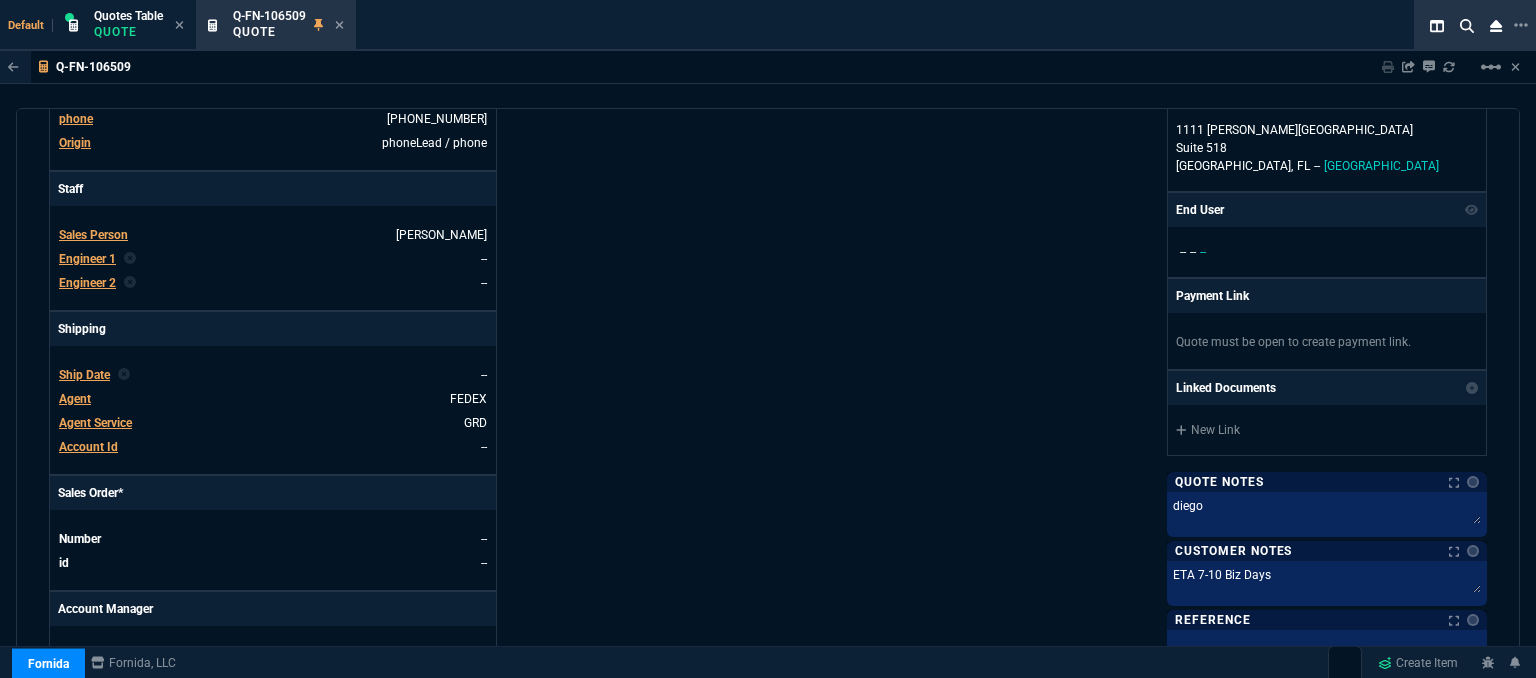 scroll, scrollTop: 1088, scrollLeft: 0, axis: vertical 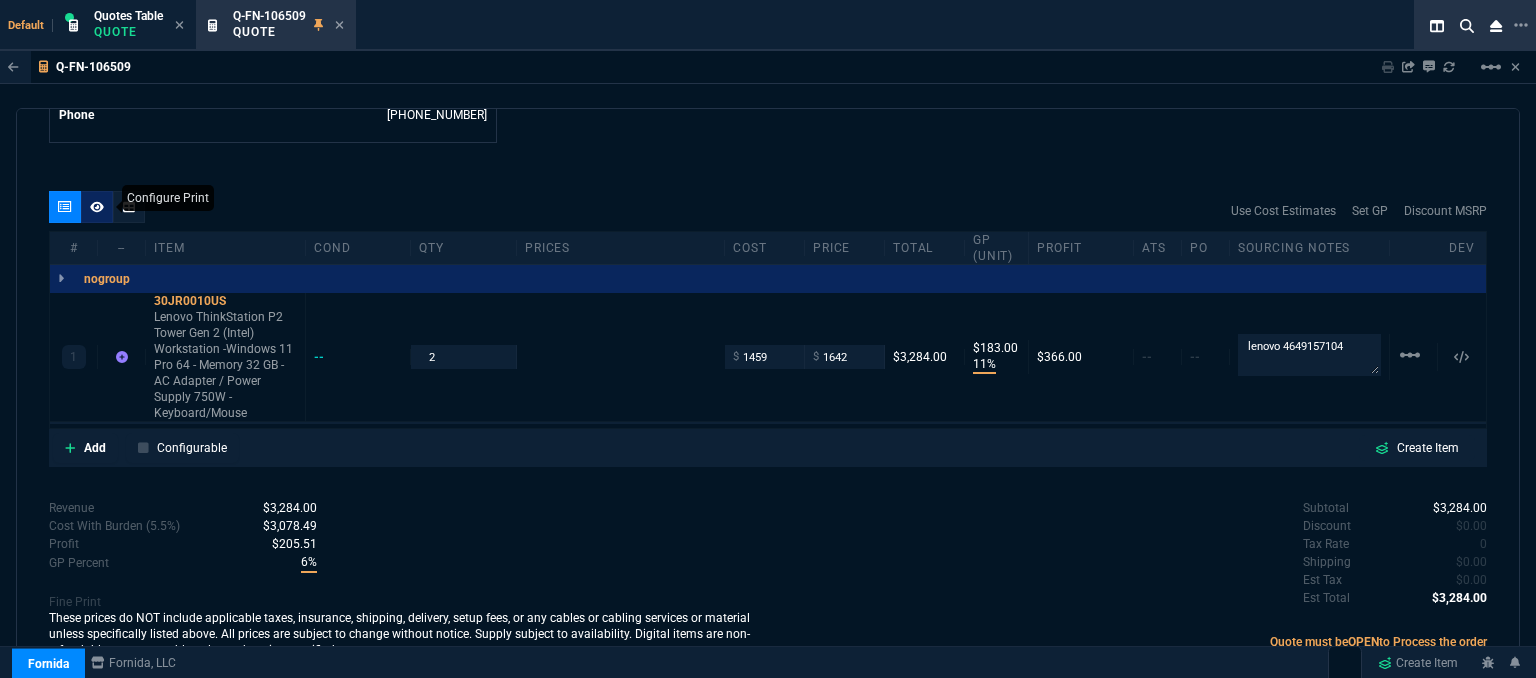 click 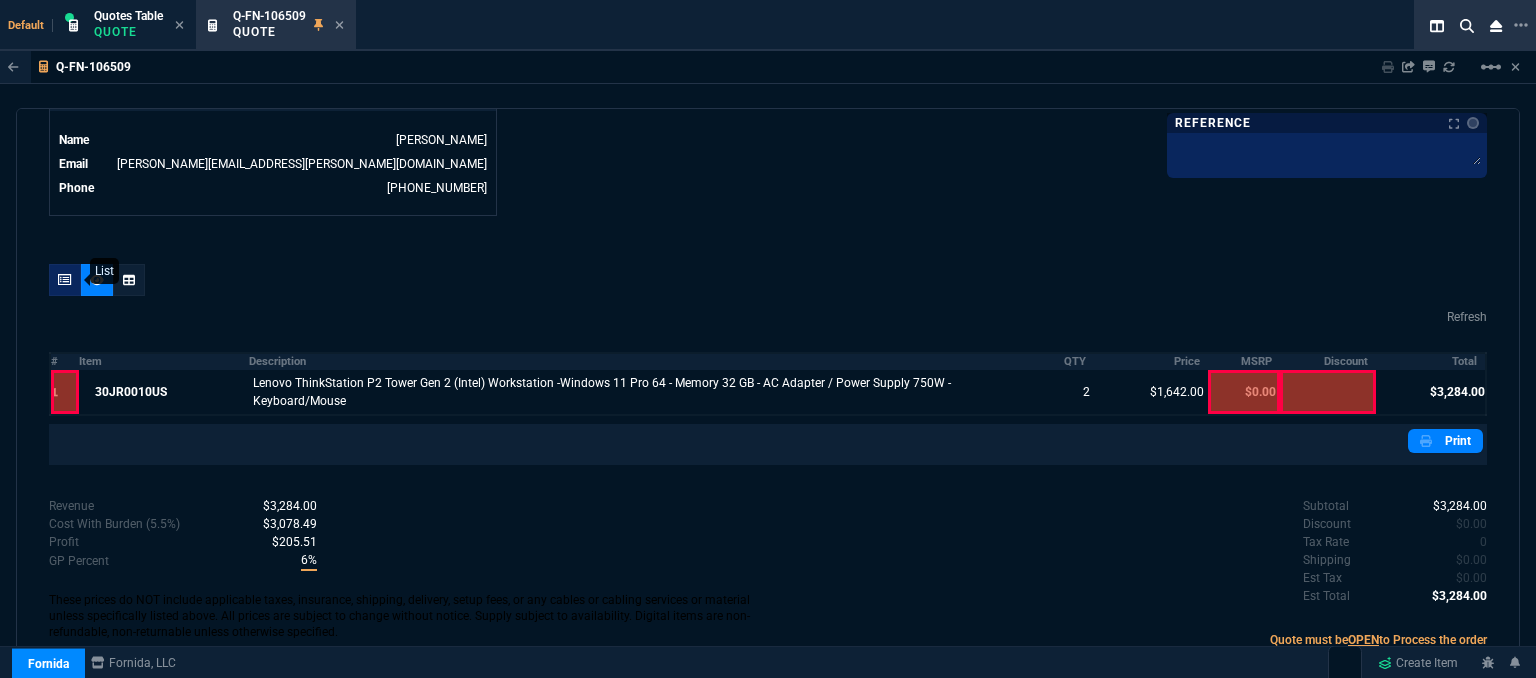 click at bounding box center (65, 280) 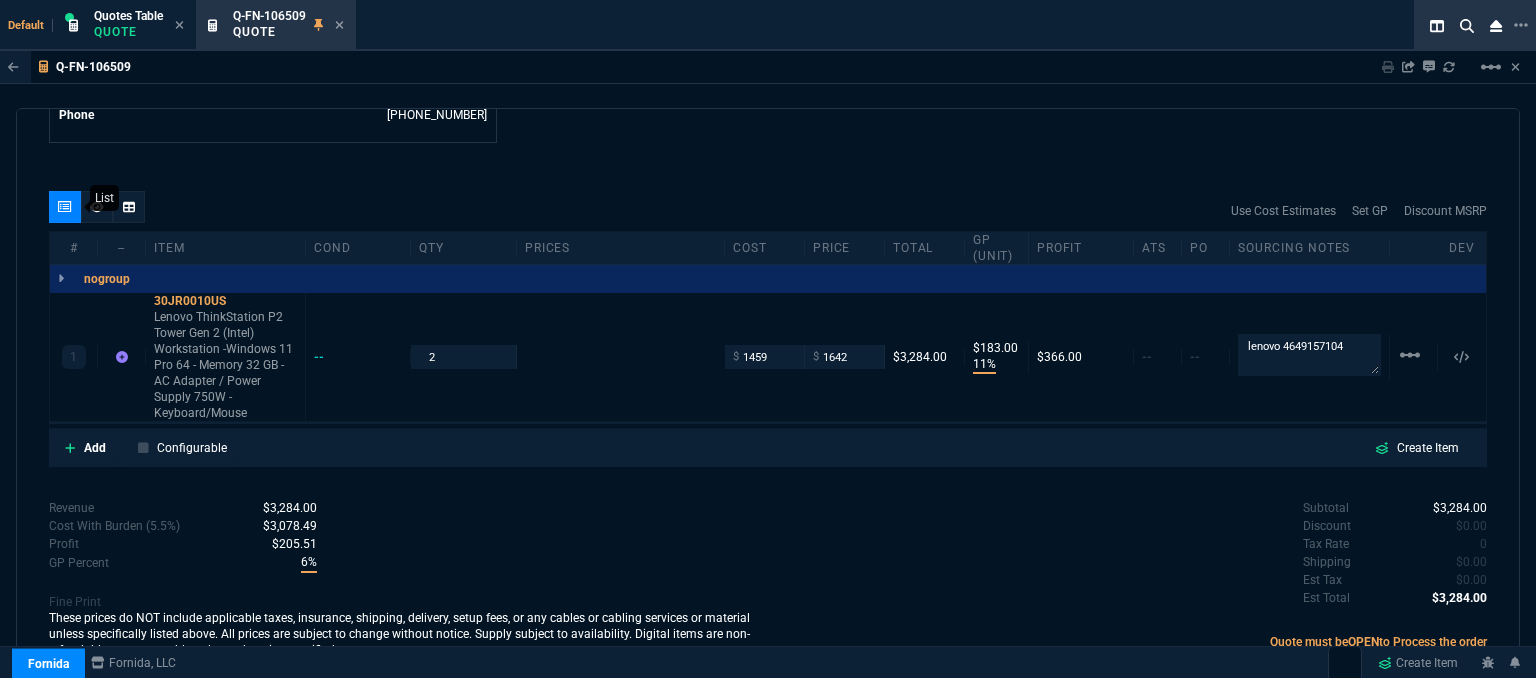 type on "11" 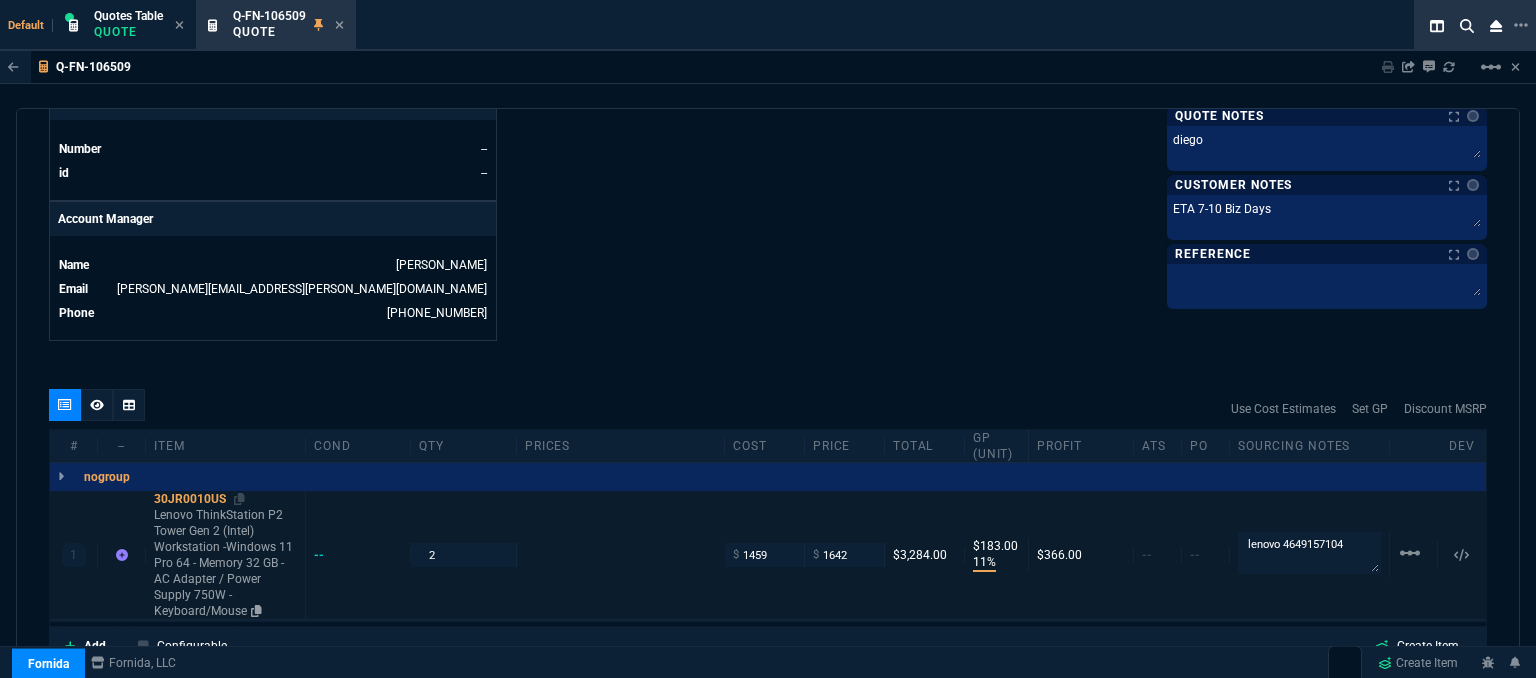 scroll, scrollTop: 888, scrollLeft: 0, axis: vertical 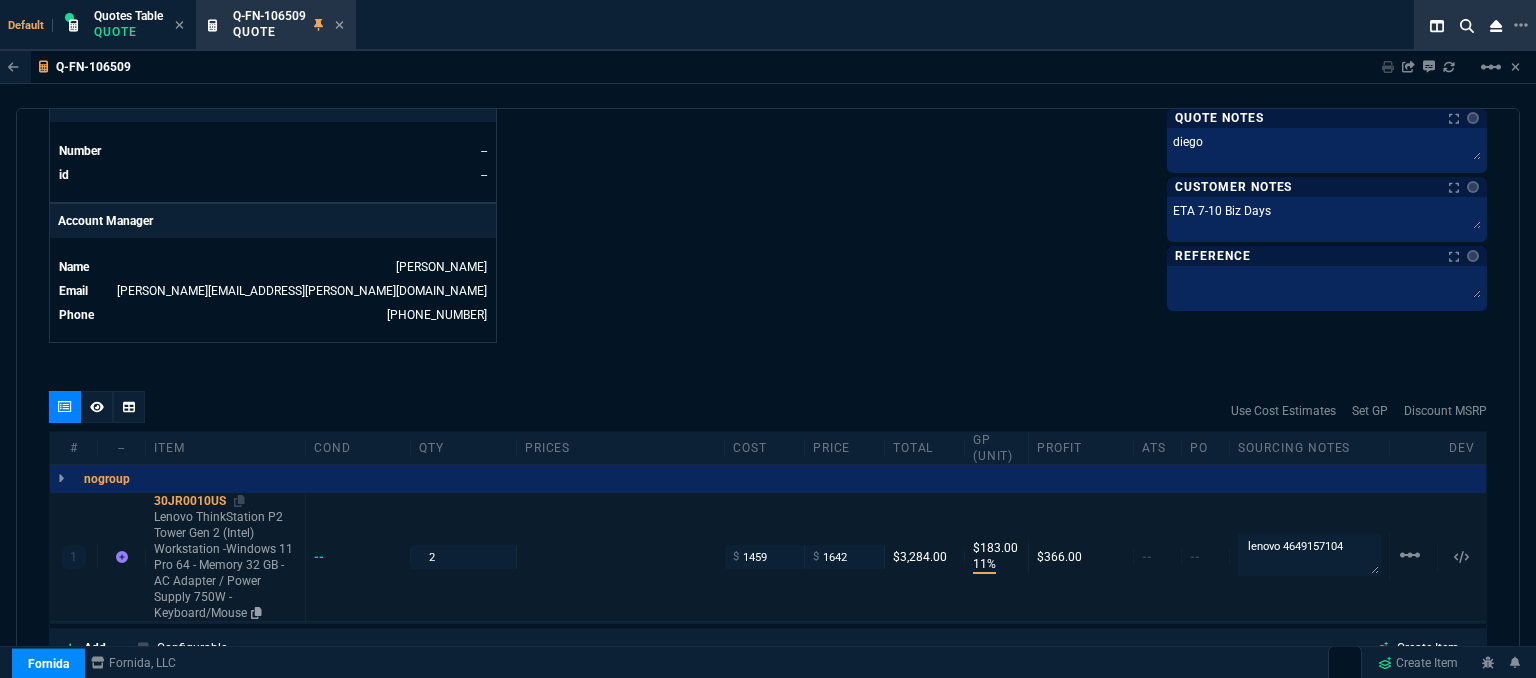 click on "Lenovo ThinkStation P2 Tower Gen 2 (Intel) Workstation -Windows 11 Pro 64 - Memory 32 GB - AC Adapter / Power Supply 750W -  Keyboard/Mouse" at bounding box center (225, 565) 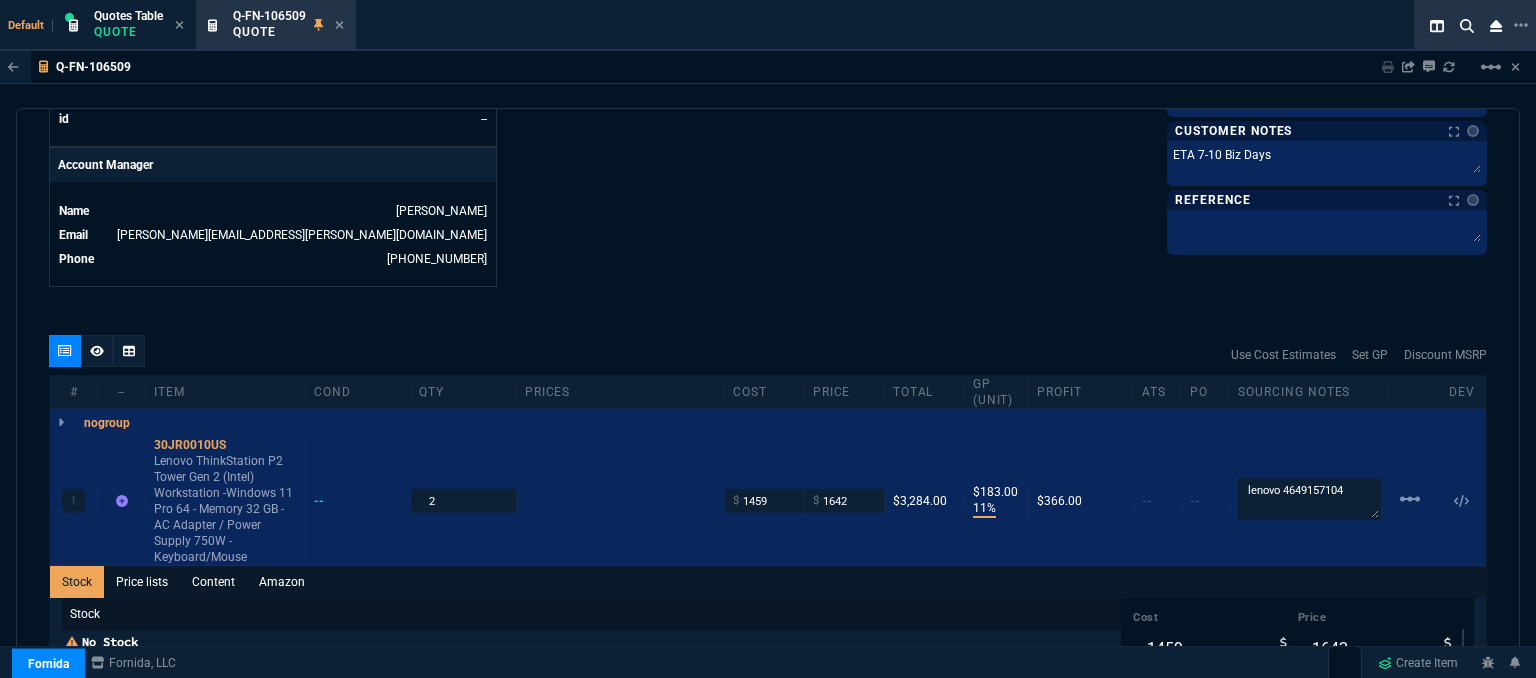 scroll, scrollTop: 988, scrollLeft: 0, axis: vertical 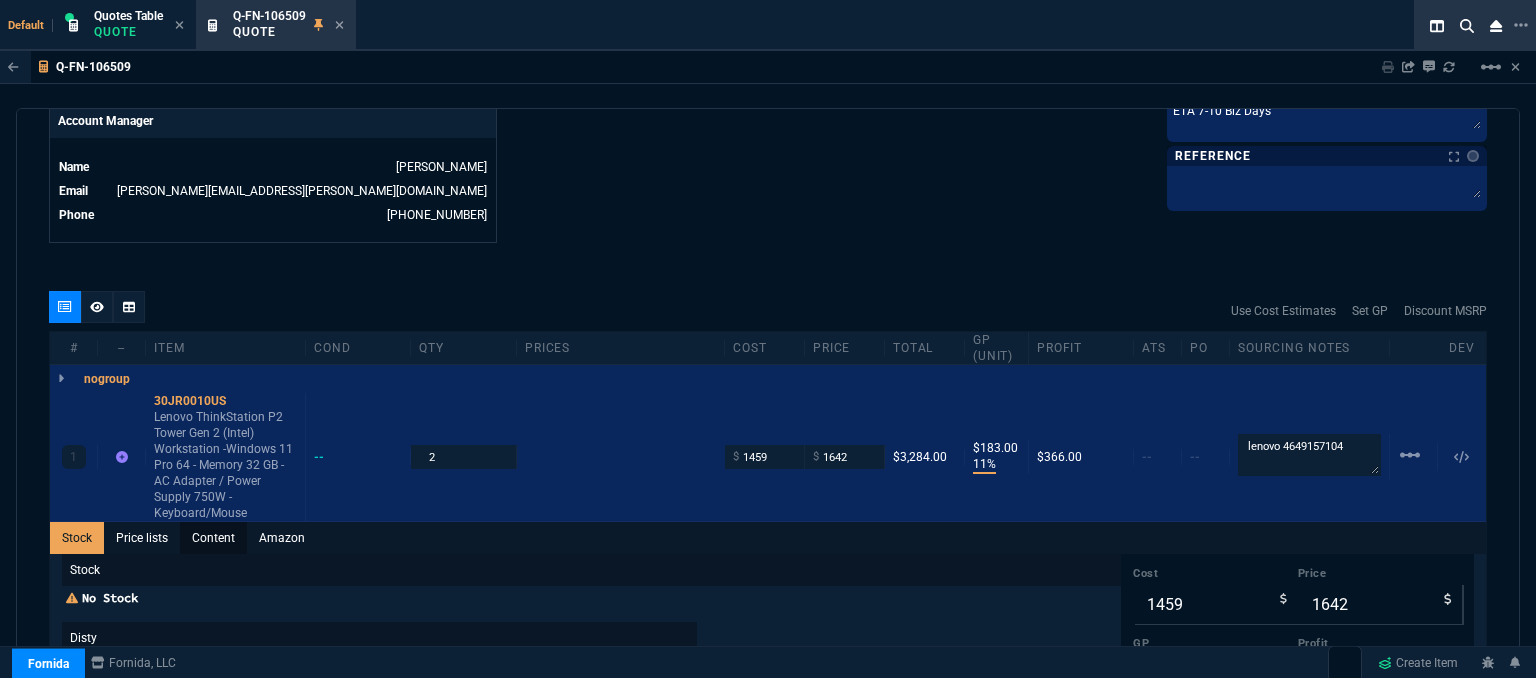 click on "Content" at bounding box center [213, 538] 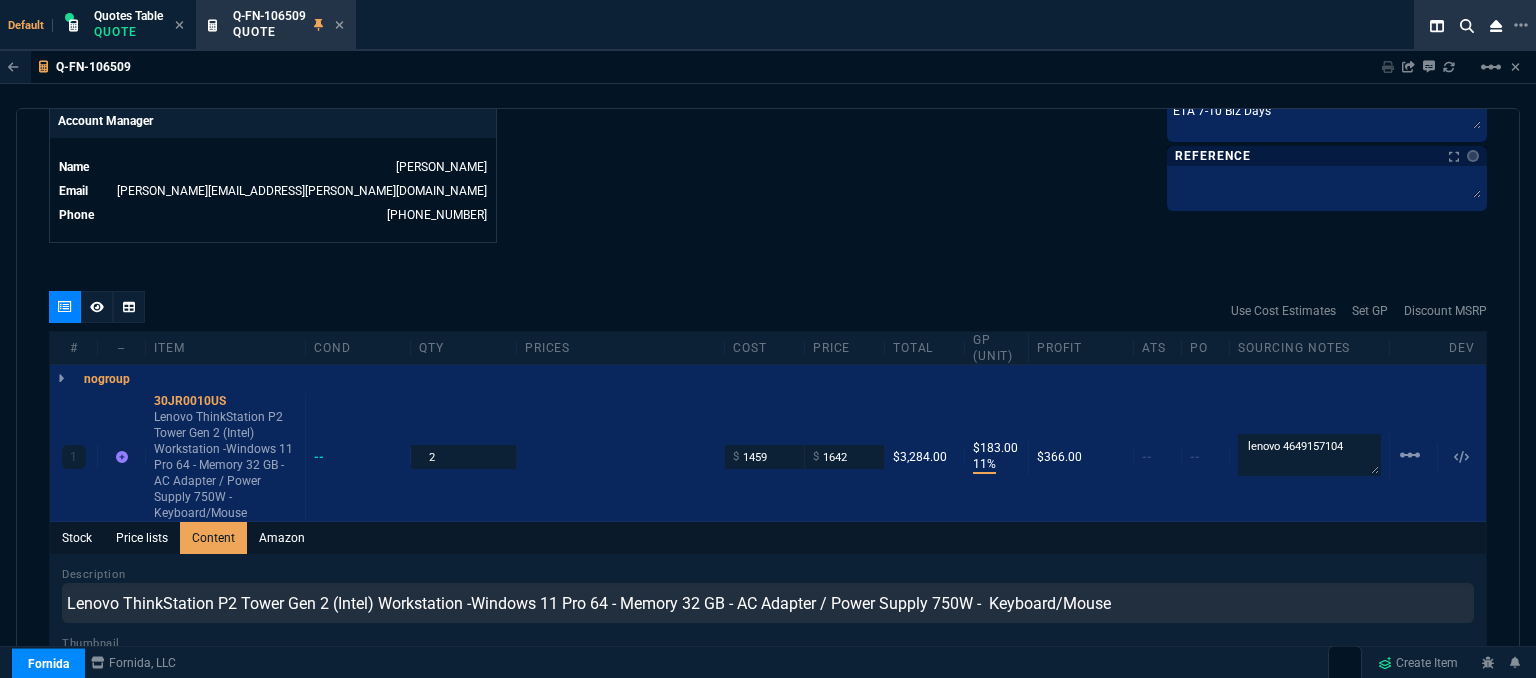 scroll, scrollTop: 0, scrollLeft: 0, axis: both 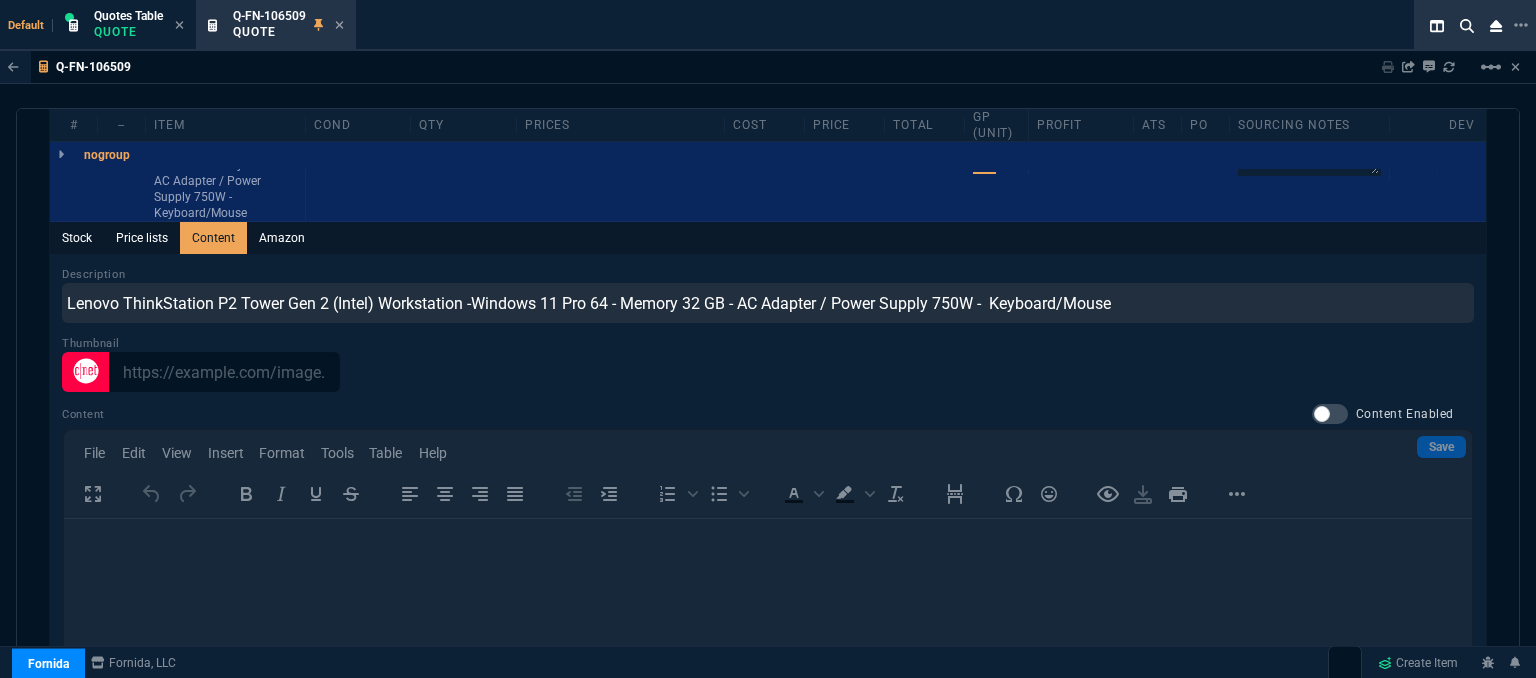 click at bounding box center [1330, 414] 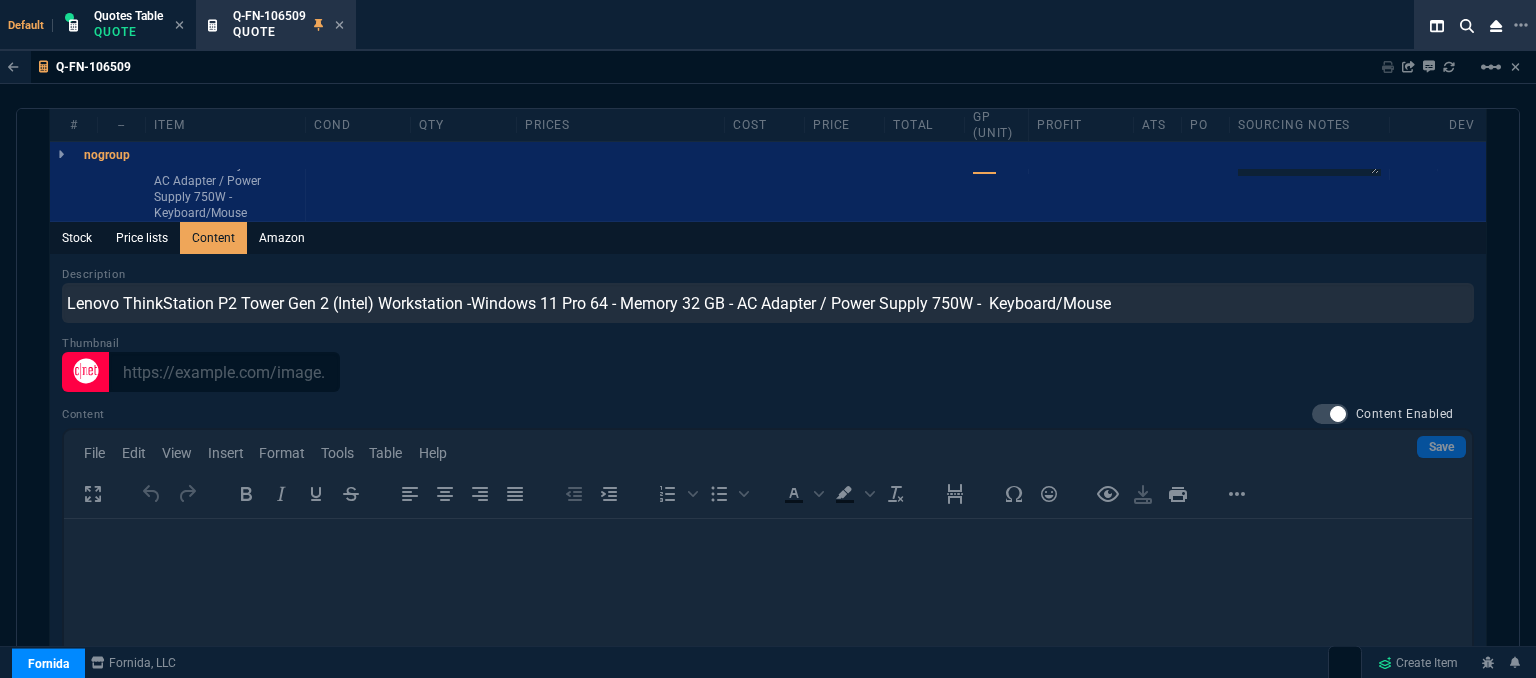 checkbox on "true" 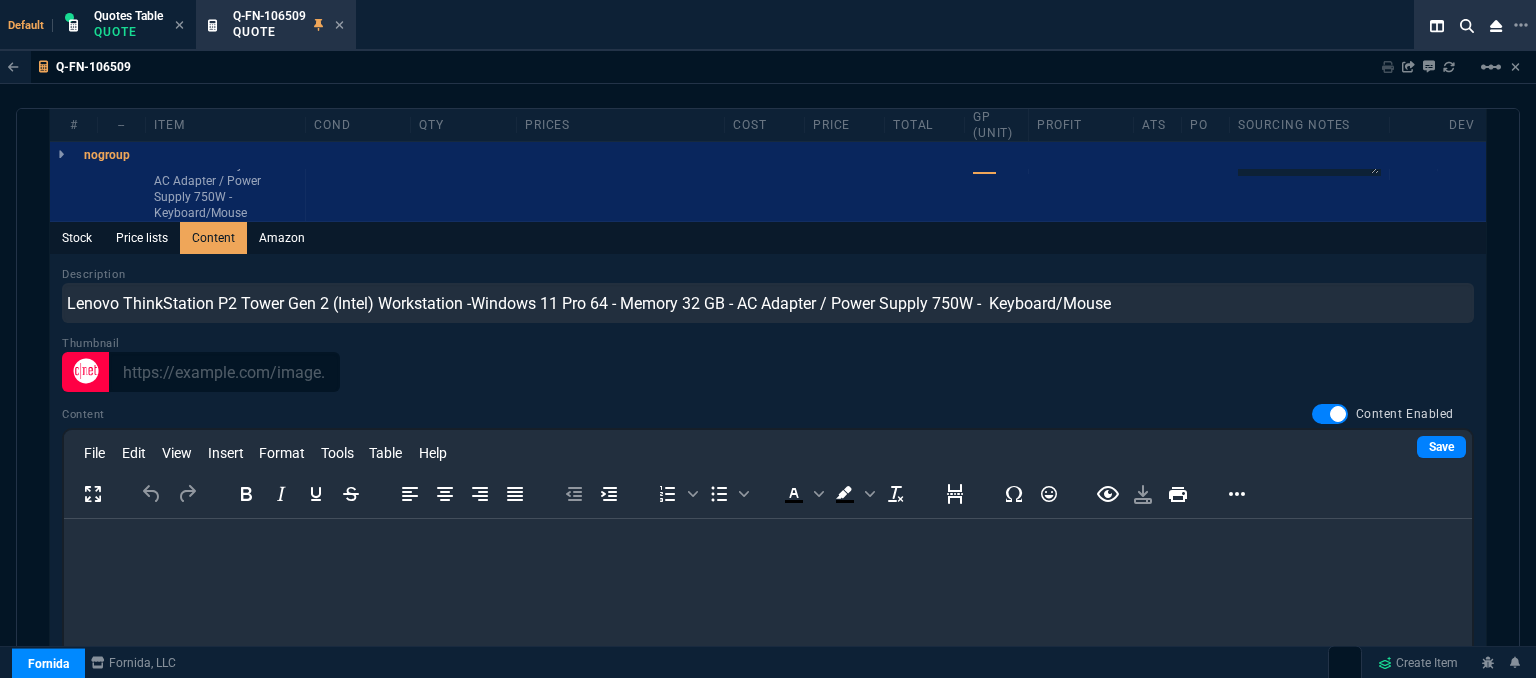 click at bounding box center [768, 546] 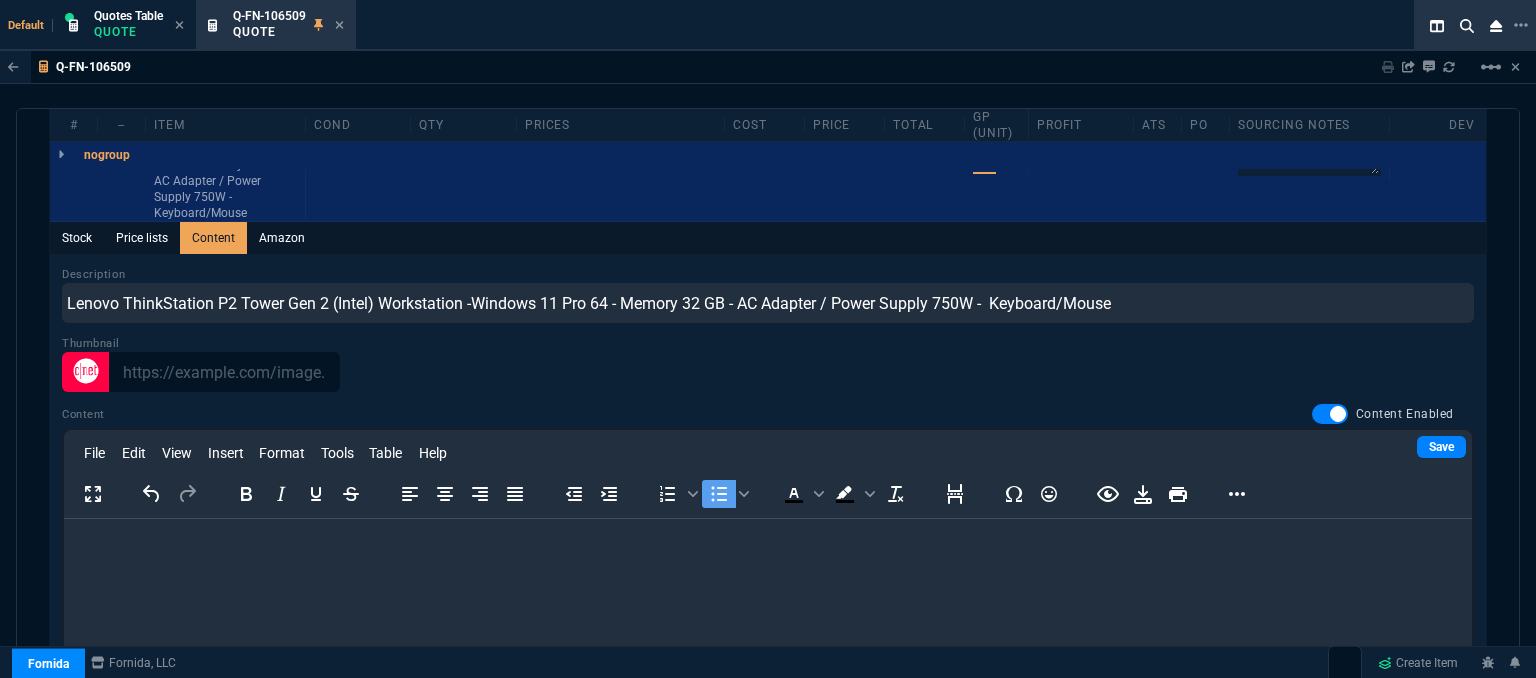 scroll, scrollTop: 104, scrollLeft: 0, axis: vertical 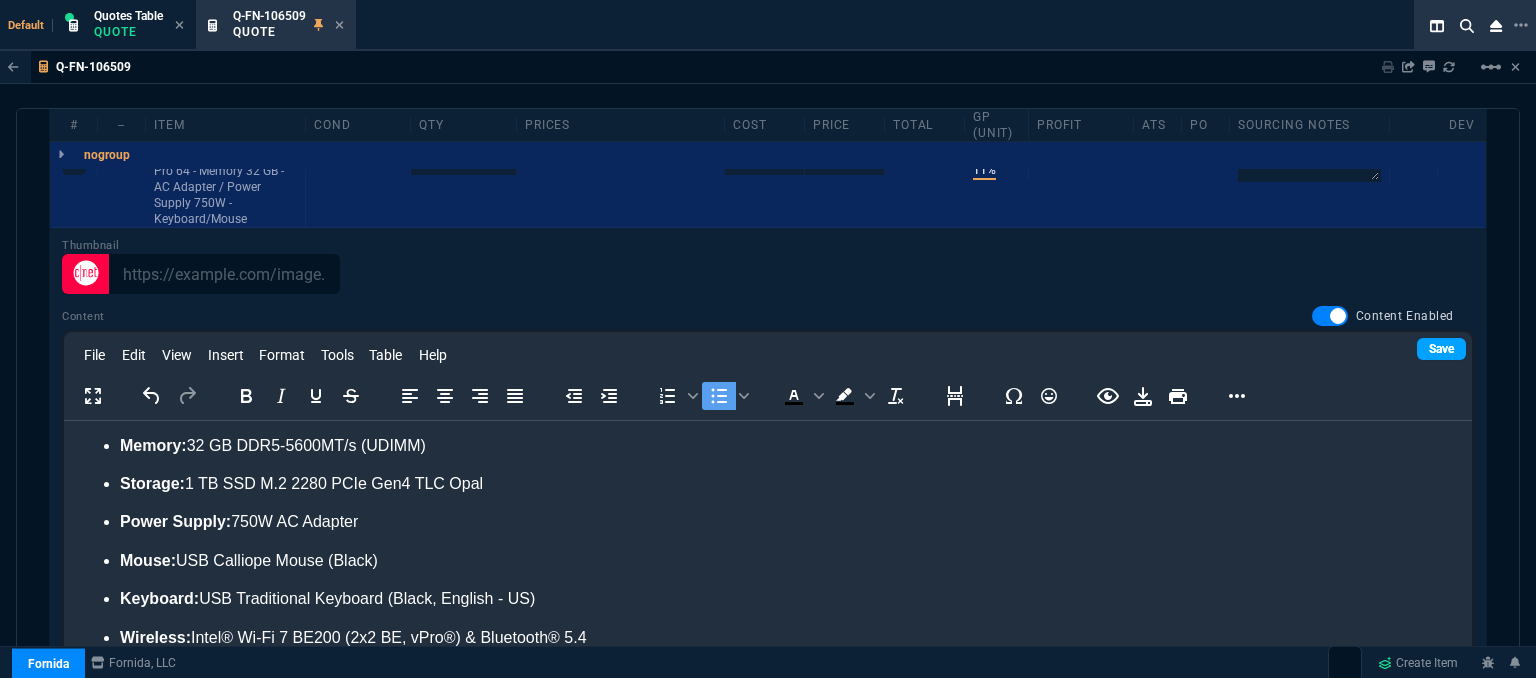 click on "Save" at bounding box center [1441, 349] 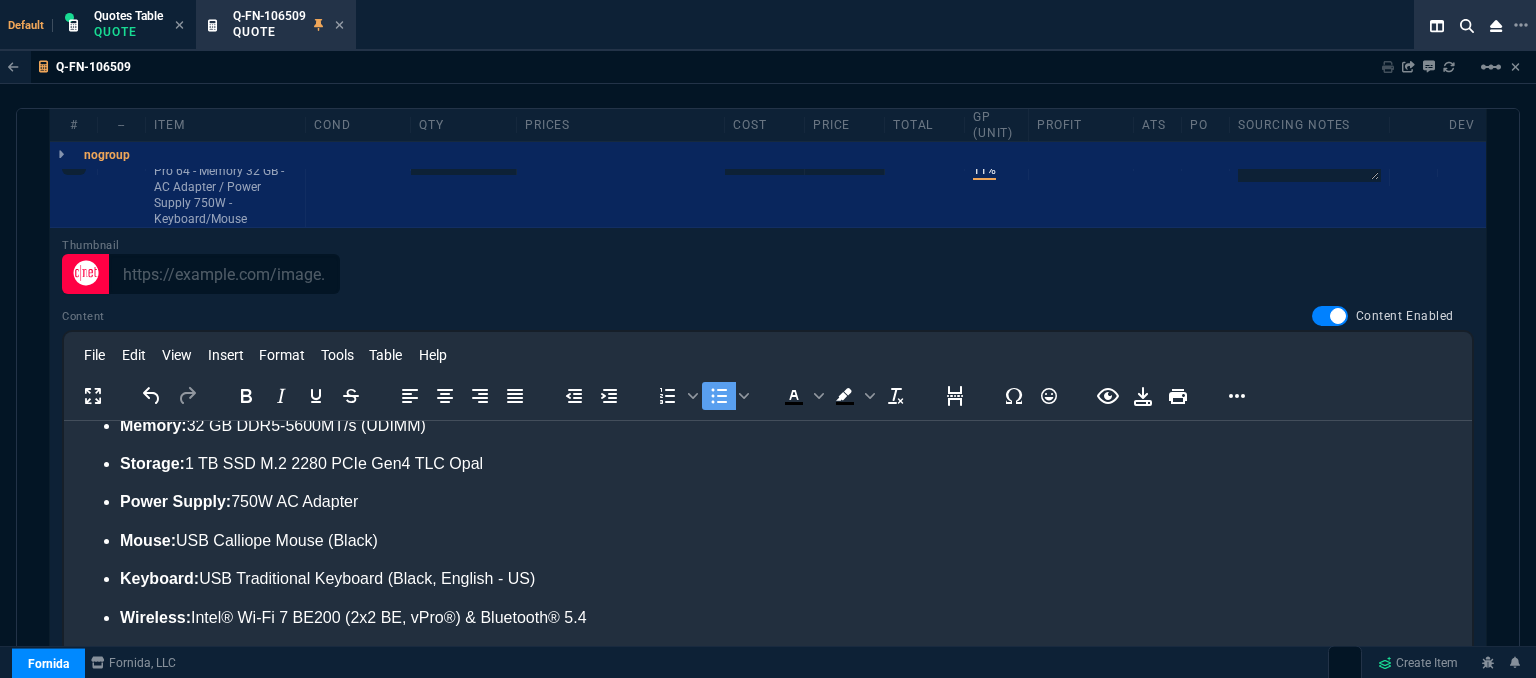 scroll, scrollTop: 193, scrollLeft: 0, axis: vertical 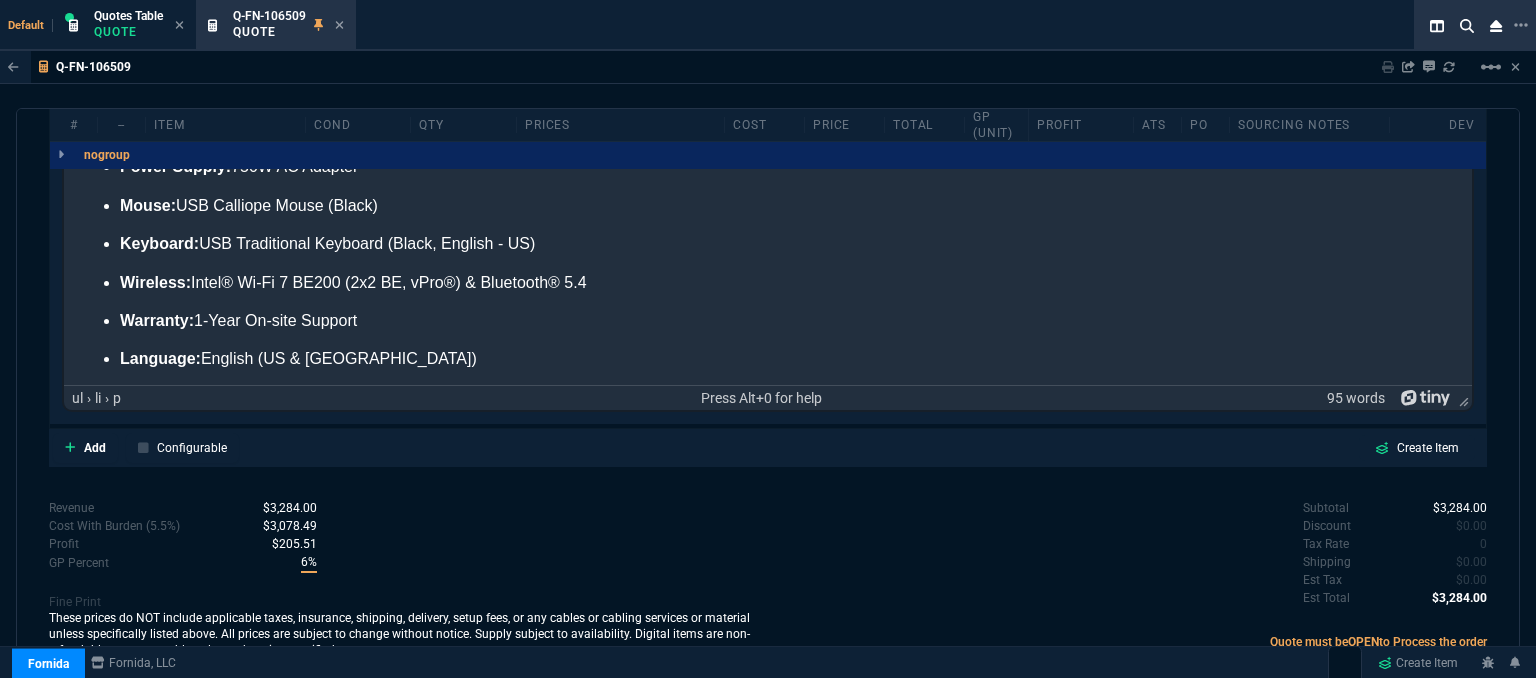 click on "Language:  English (US & [GEOGRAPHIC_DATA])" at bounding box center (788, 359) 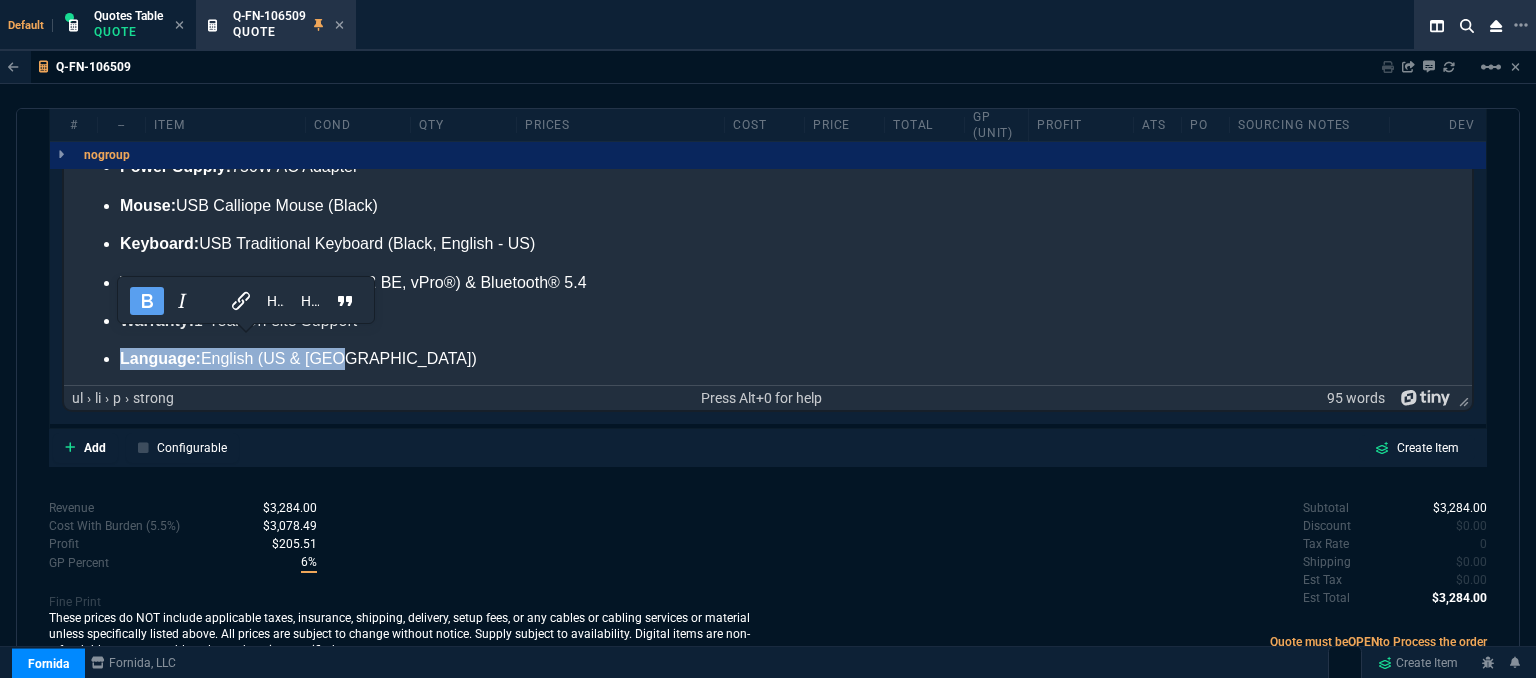 drag, startPoint x: 243, startPoint y: 369, endPoint x: 123, endPoint y: 454, distance: 147.05441 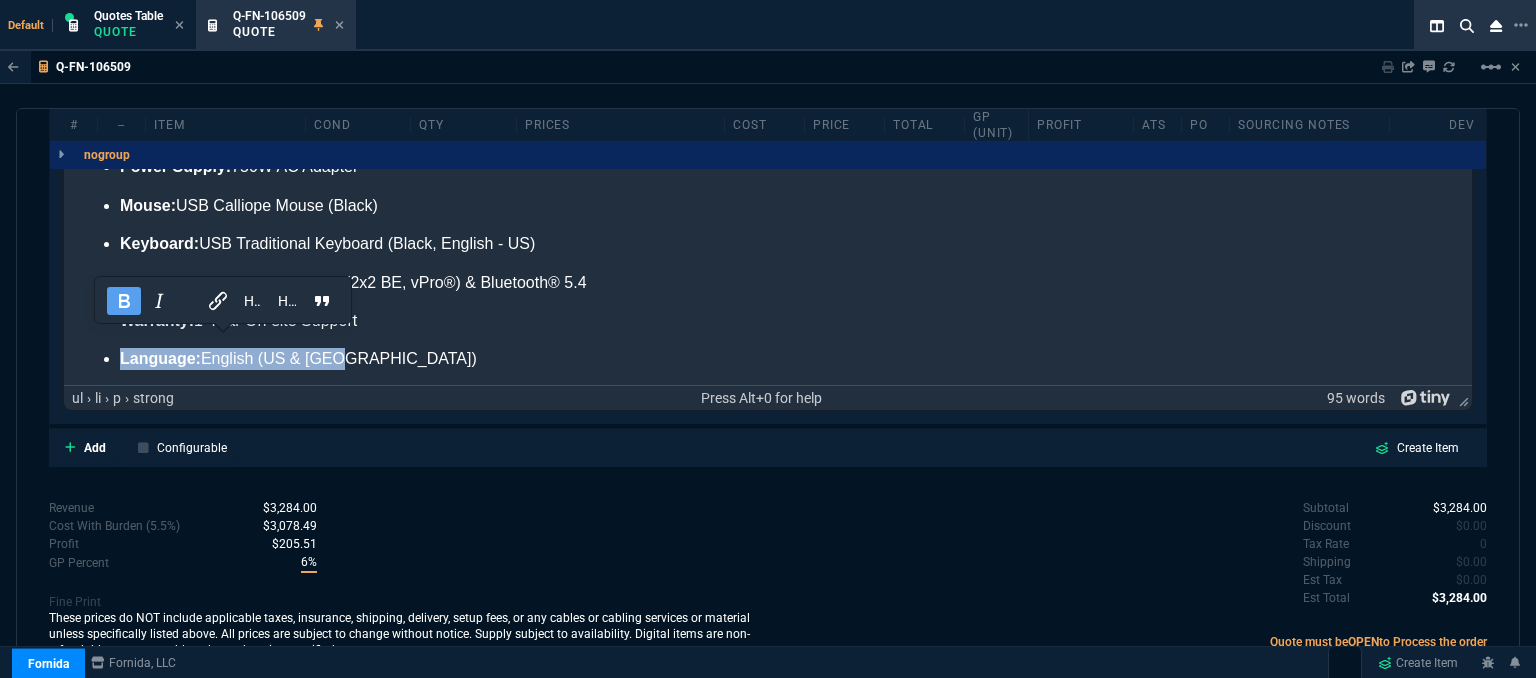type 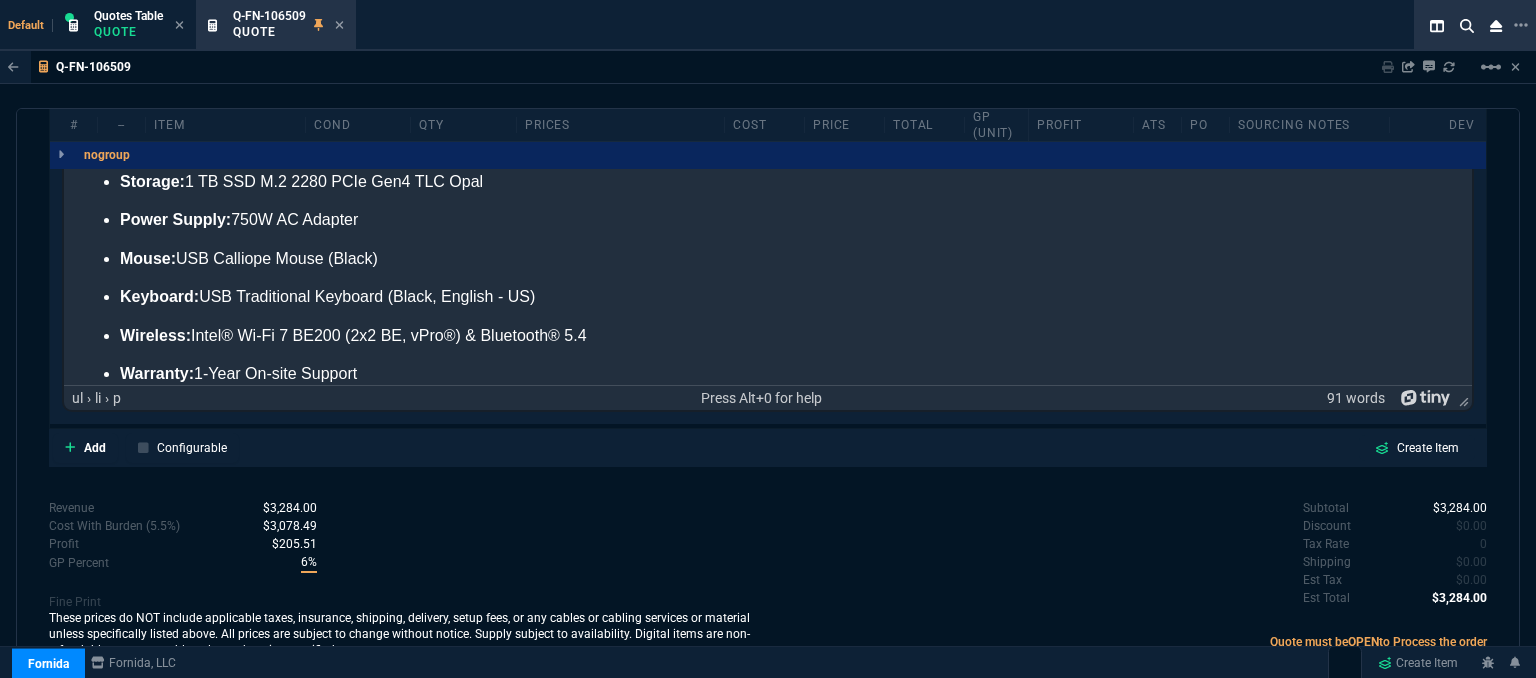 scroll, scrollTop: 0, scrollLeft: 0, axis: both 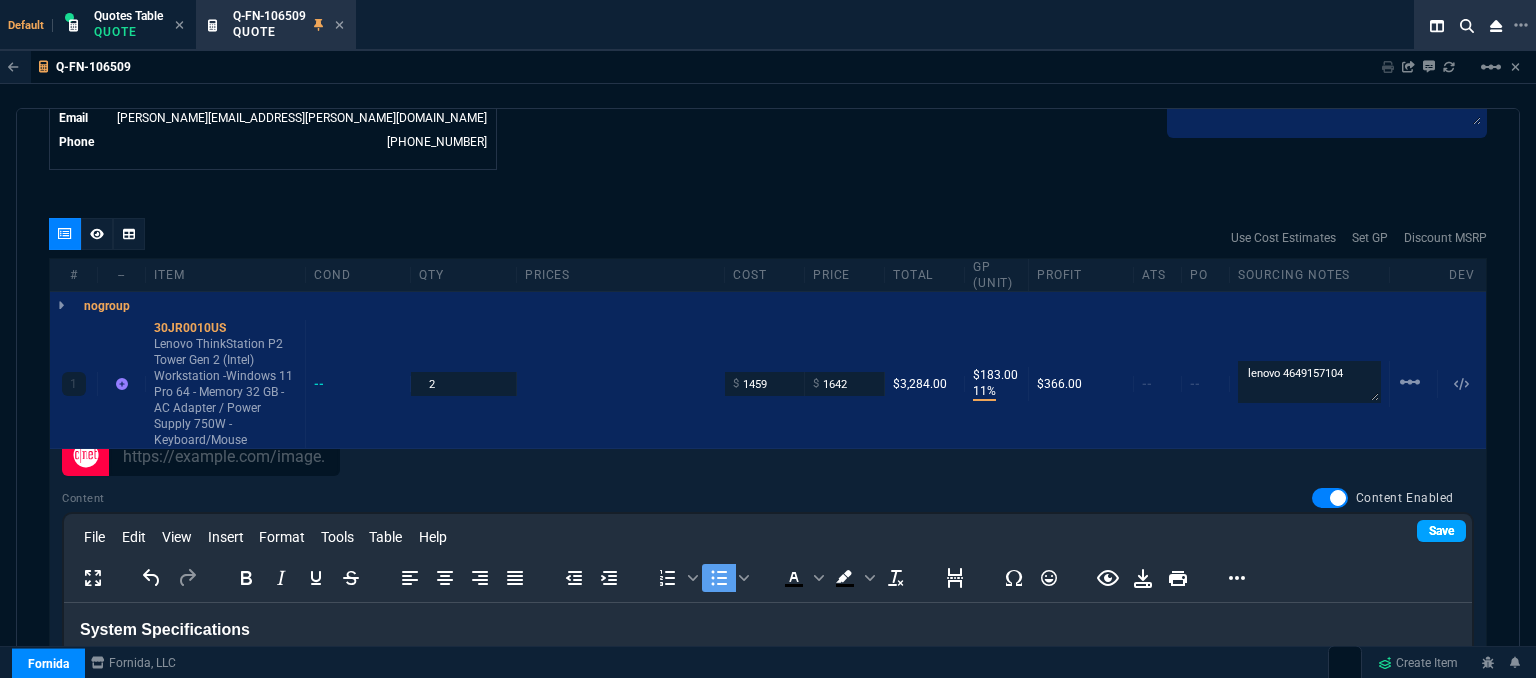 click on "Save" at bounding box center [1441, 531] 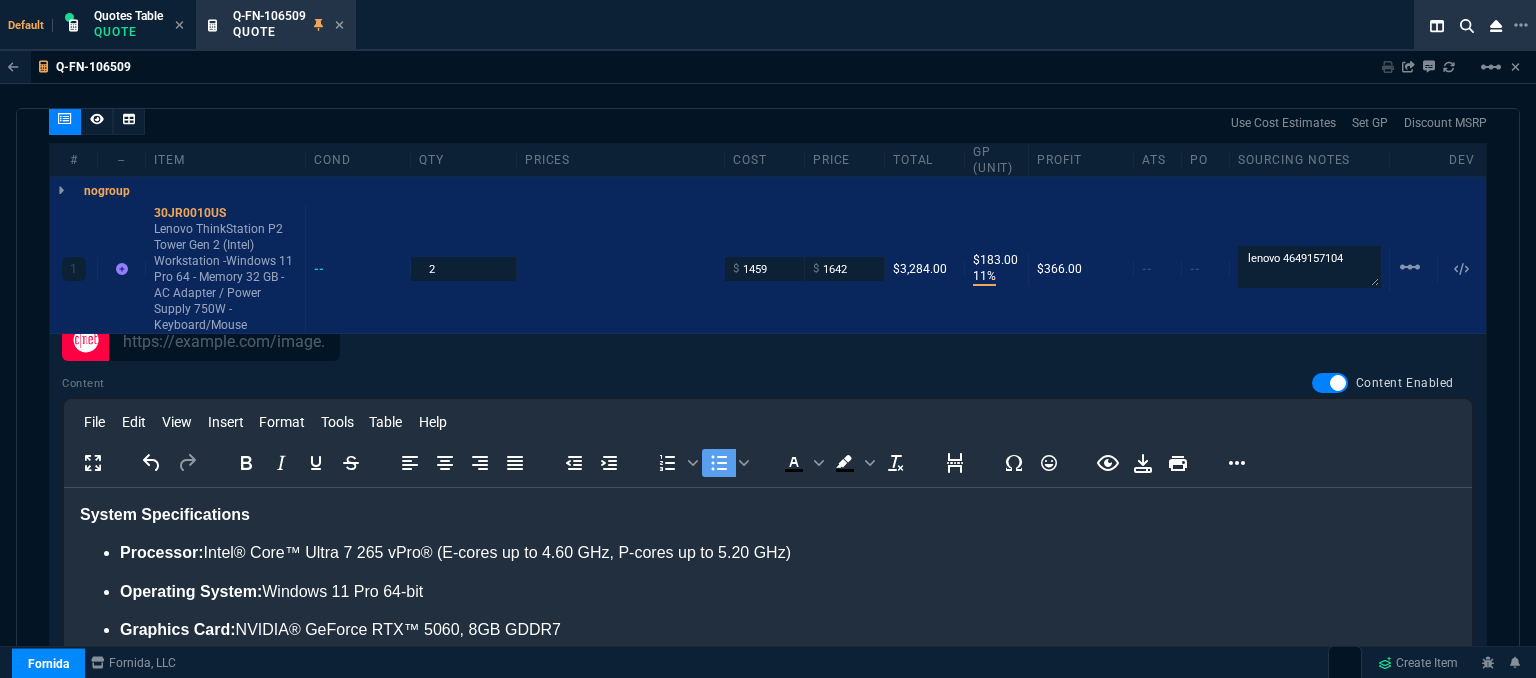 scroll, scrollTop: 1361, scrollLeft: 0, axis: vertical 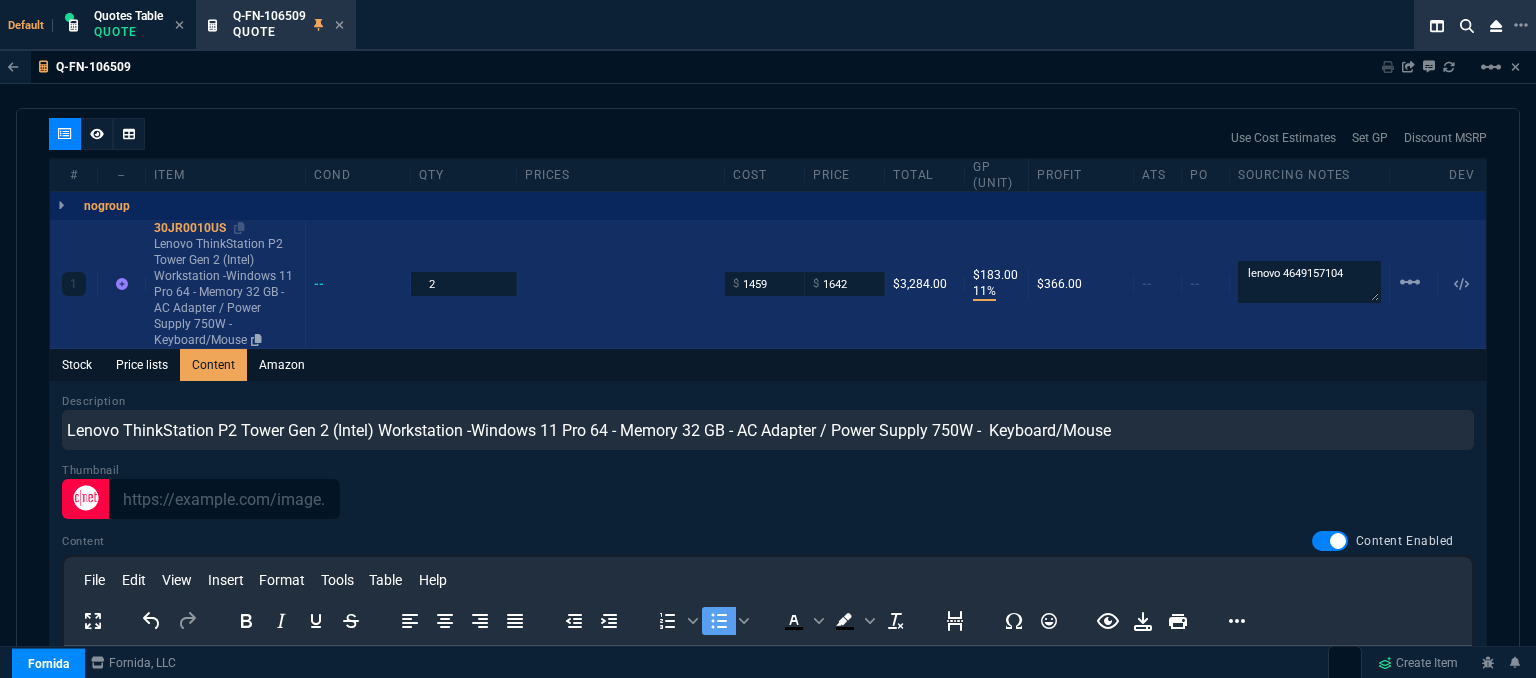 click on "Lenovo ThinkStation P2 Tower Gen 2 (Intel) Workstation -Windows 11 Pro 64 - Memory 32 GB - AC Adapter / Power Supply 750W -  Keyboard/Mouse" at bounding box center (225, 292) 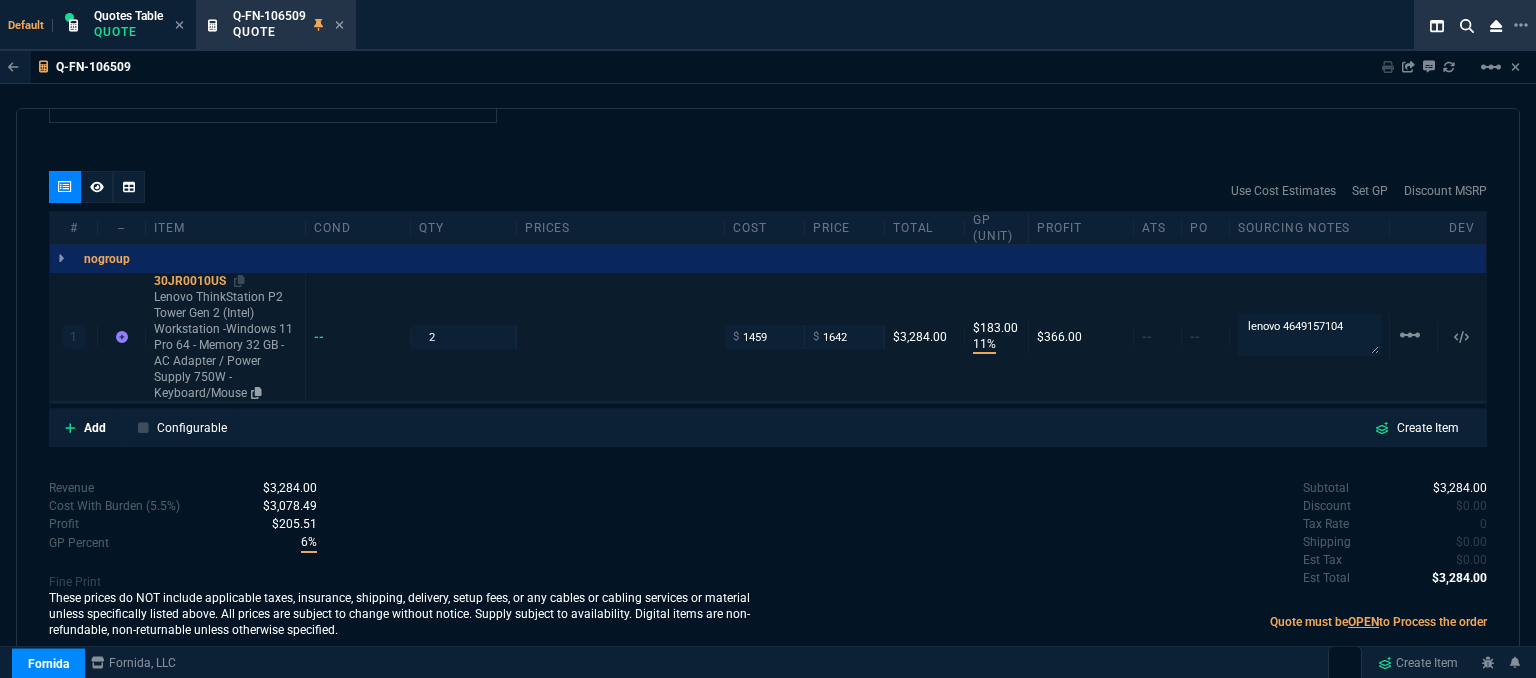 type on "11" 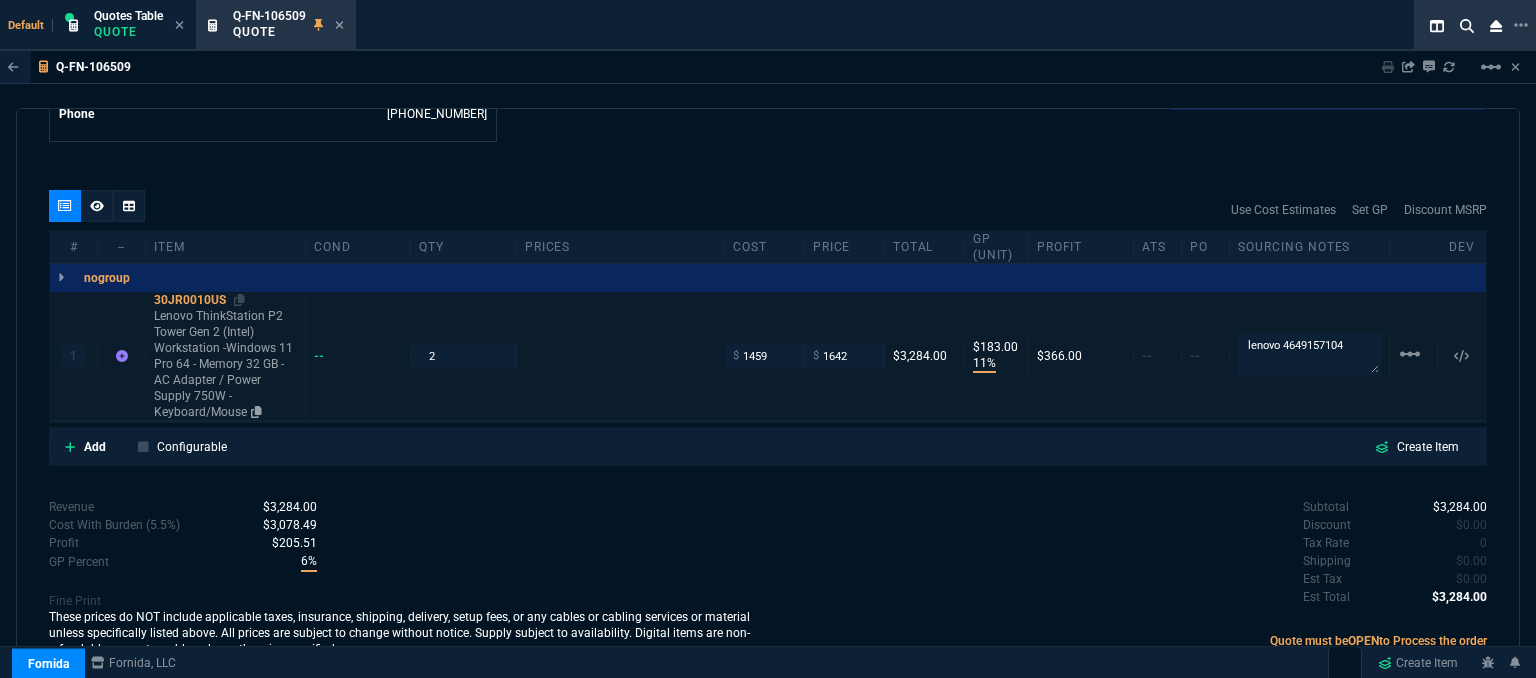 click on "Lenovo ThinkStation P2 Tower Gen 2 (Intel) Workstation -Windows 11 Pro 64 - Memory 32 GB - AC Adapter / Power Supply 750W -  Keyboard/Mouse" at bounding box center [225, 364] 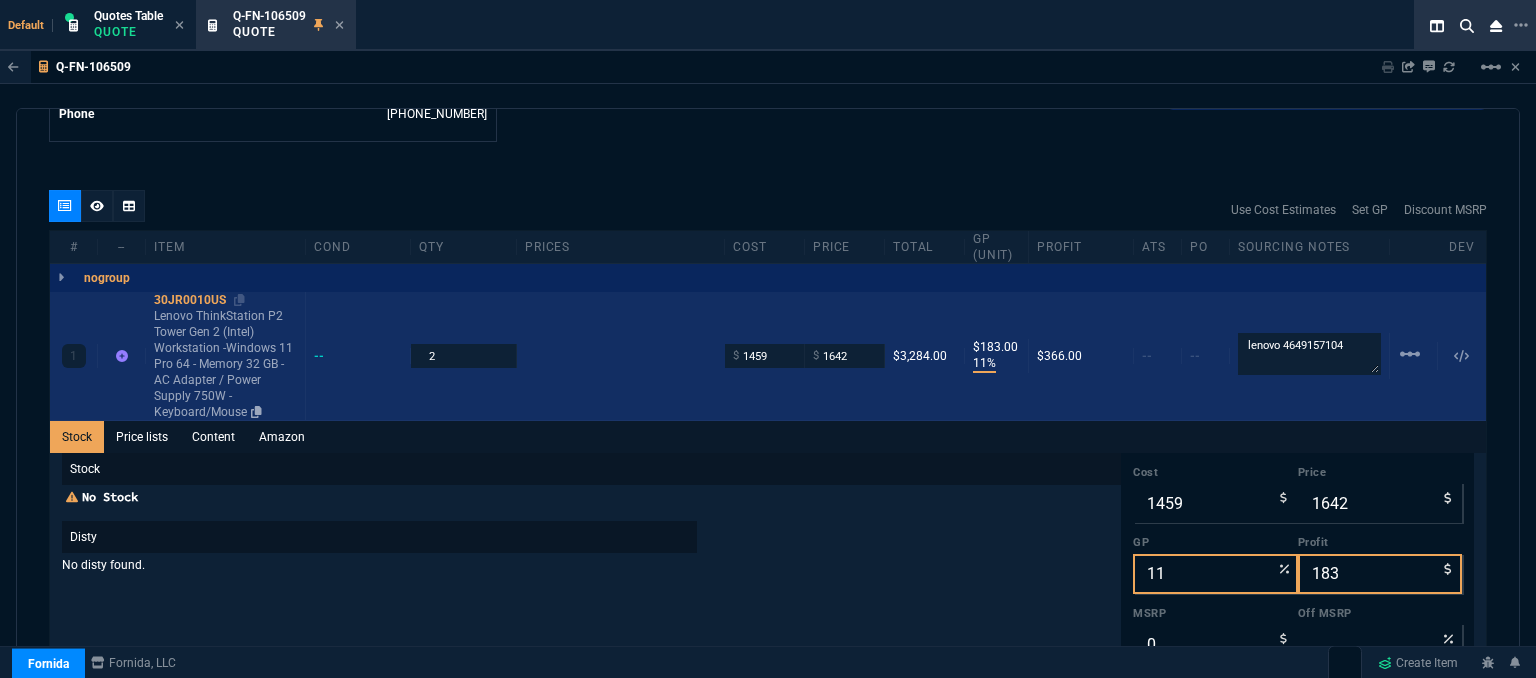 scroll, scrollTop: 1161, scrollLeft: 0, axis: vertical 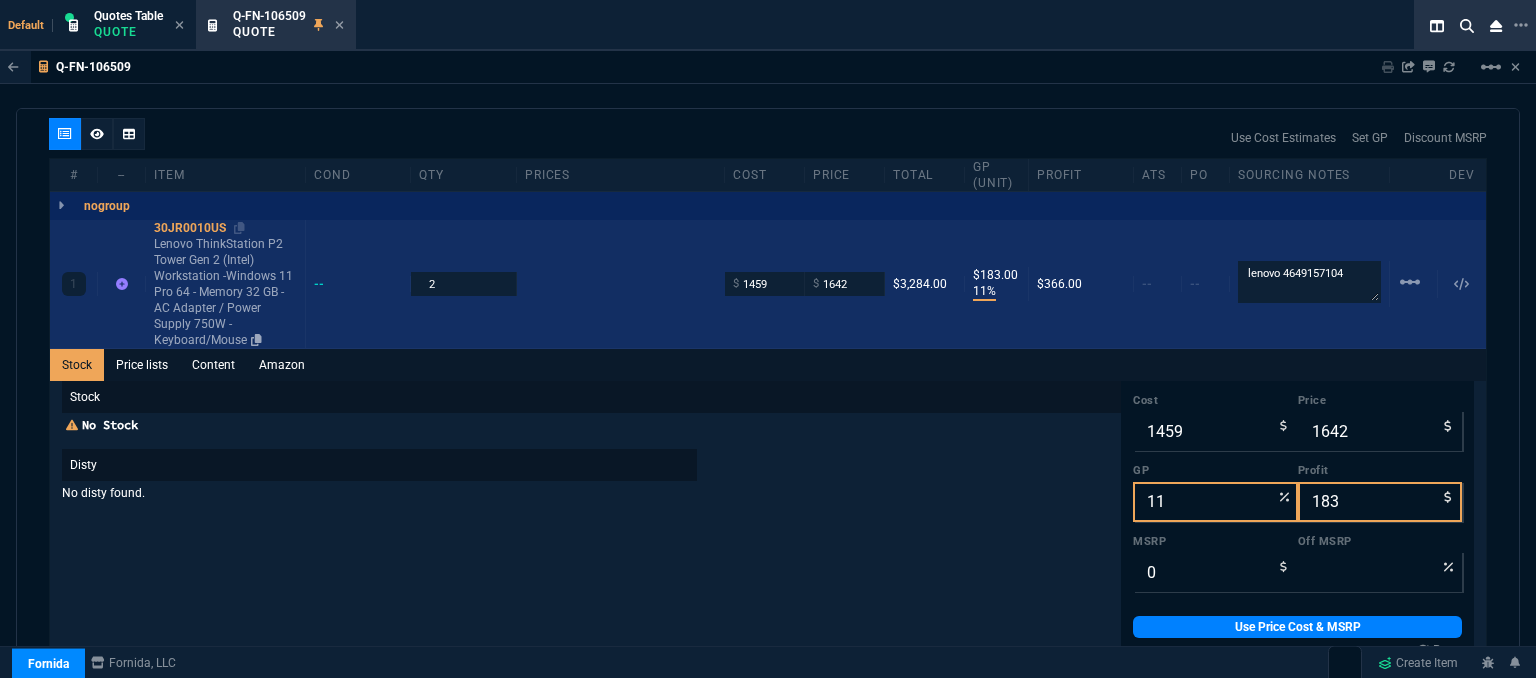 click on "Content" at bounding box center (213, 365) 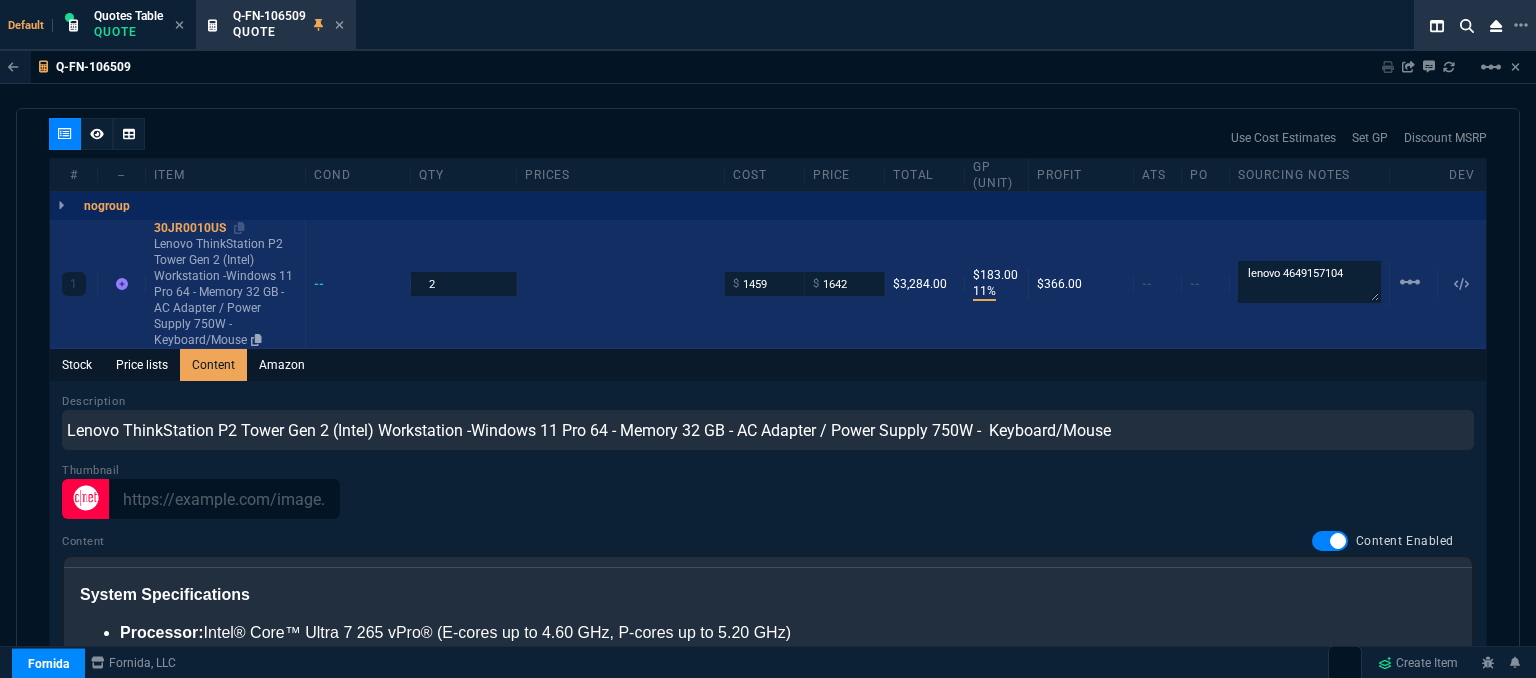 scroll, scrollTop: 0, scrollLeft: 0, axis: both 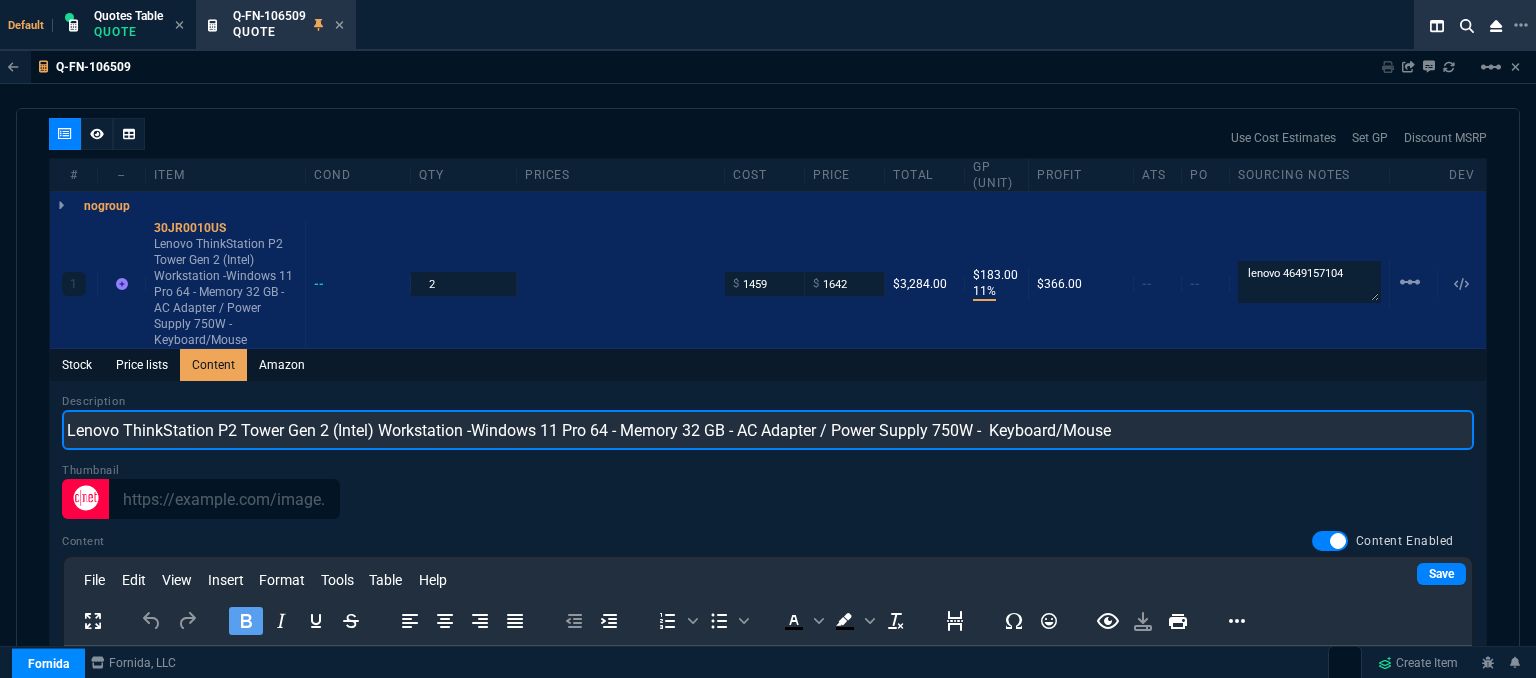 click on "Lenovo ThinkStation P2 Tower Gen 2 (Intel) Workstation -Windows 11 Pro 64 - Memory 32 GB - AC Adapter / Power Supply 750W -  Keyboard/Mouse" at bounding box center (768, 430) 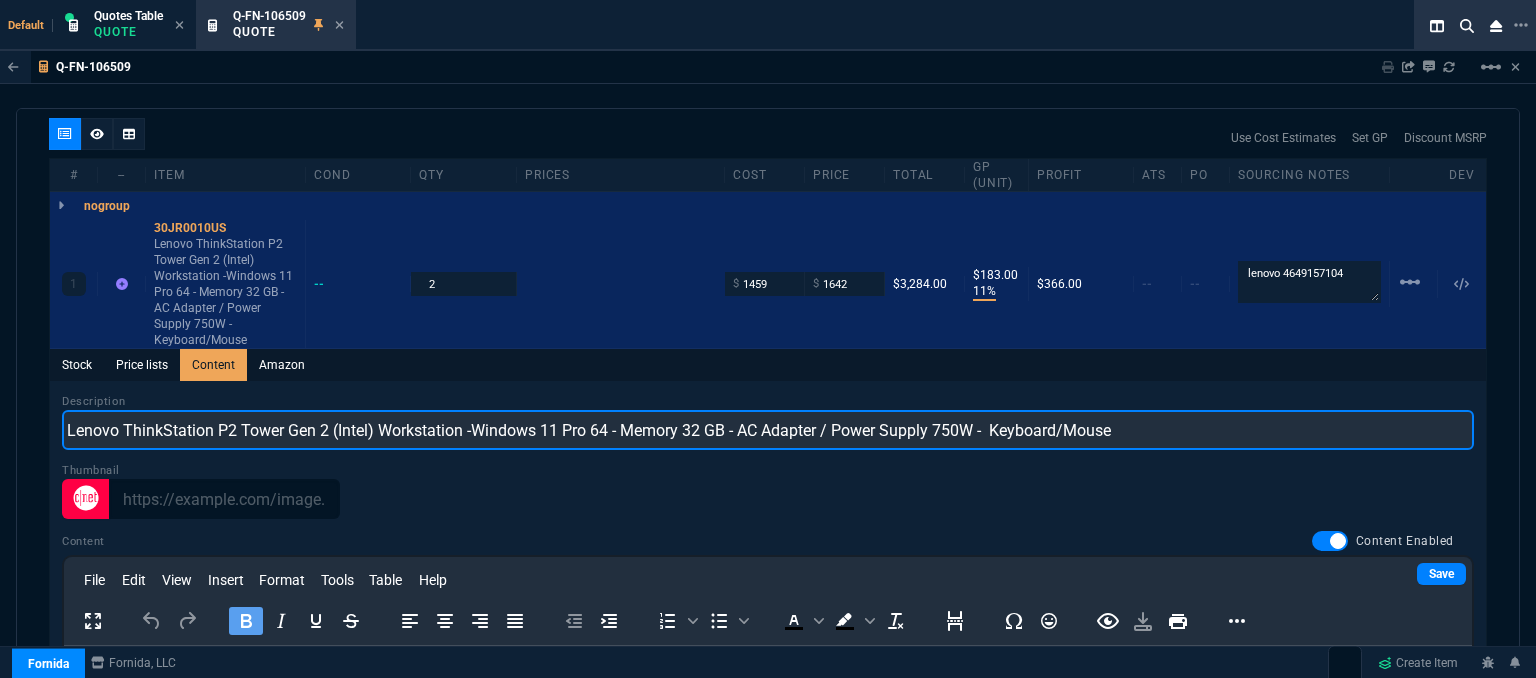 drag, startPoint x: 1176, startPoint y: 412, endPoint x: 478, endPoint y: 413, distance: 698.00073 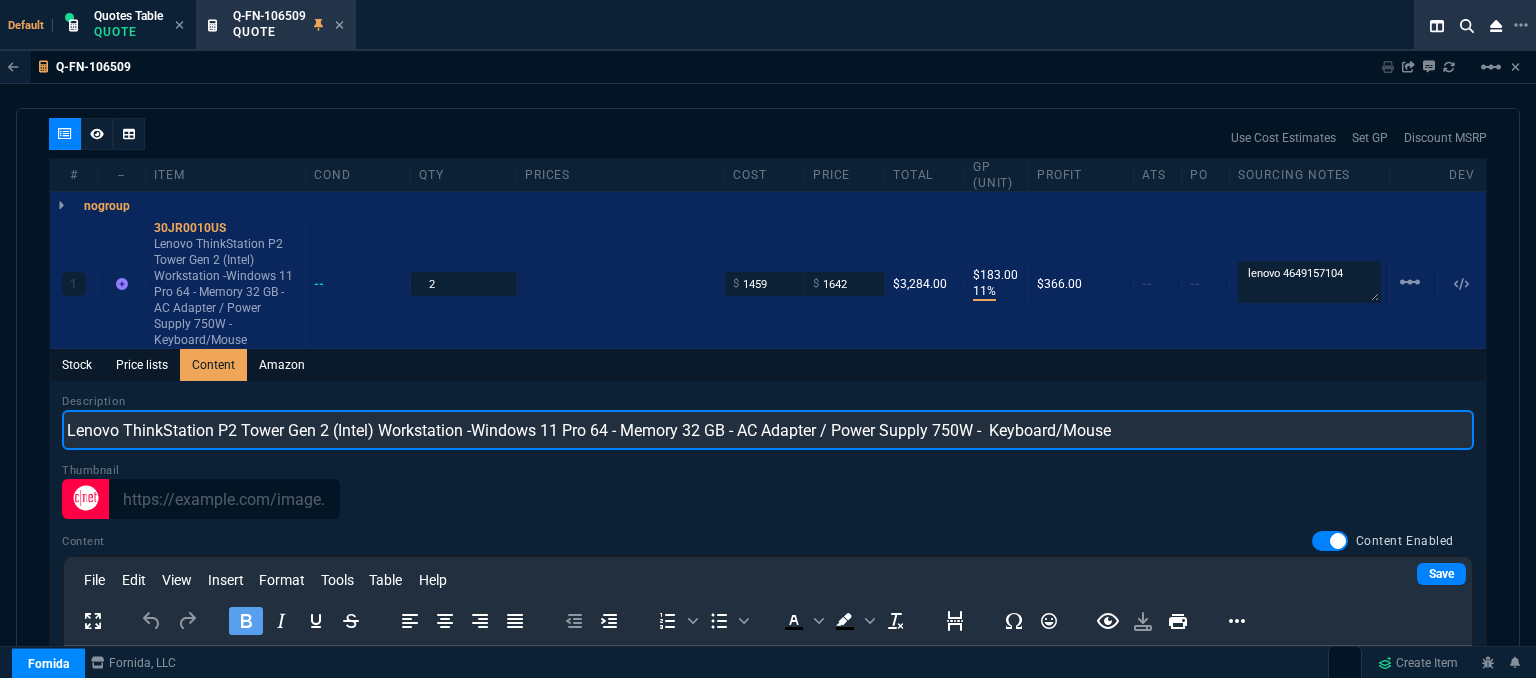 click on "Lenovo ThinkStation P2 Tower Gen 2 (Intel) Workstation -Windows 11 Pro 64 - Memory 32 GB - AC Adapter / Power Supply 750W -  Keyboard/Mouse" at bounding box center (768, 430) 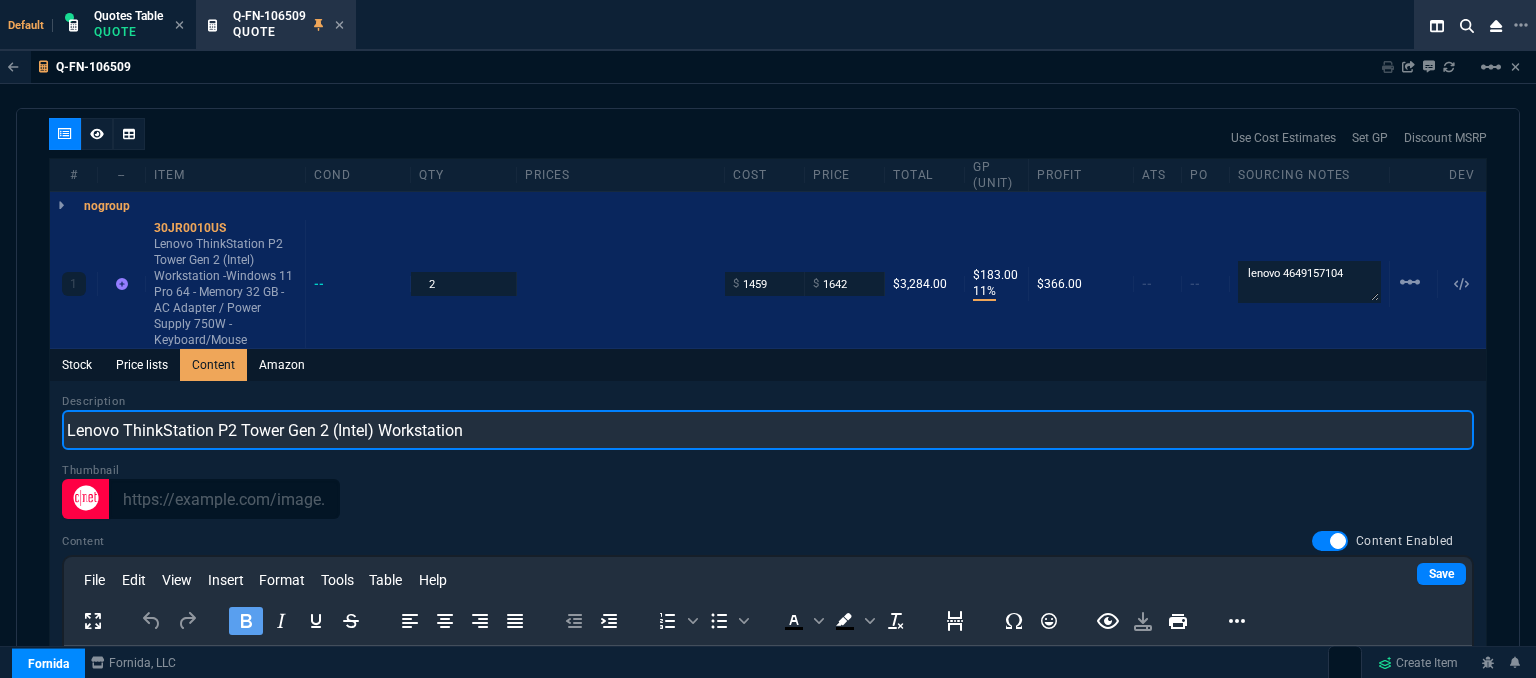type on "Lenovo ThinkStation P2 Tower Gen 2 (Intel) Workstation" 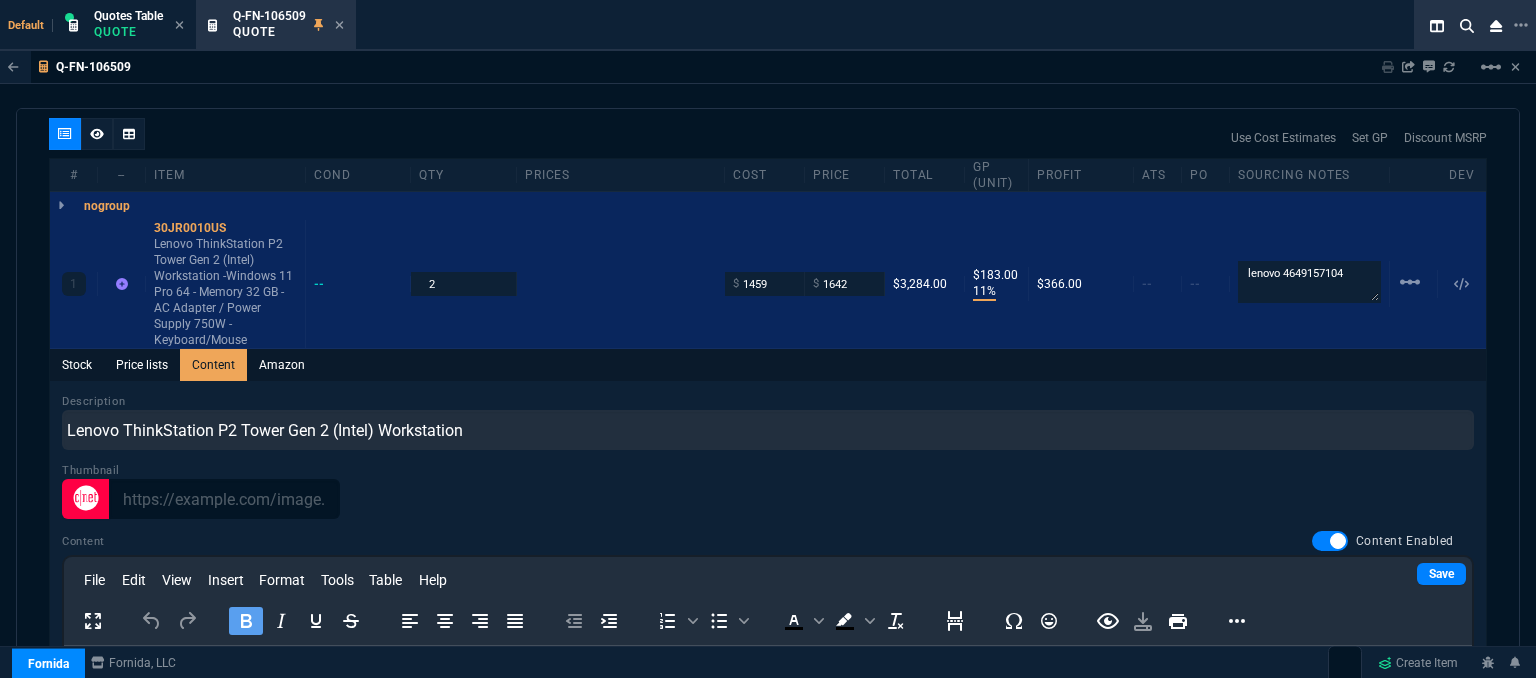 click on "Description Lenovo ThinkStation P2 Tower Gen 2 (Intel) Workstation Thumbnail Content Content Enabled Save File Edit View Insert Format Tools Table Help To open the popup, press Shift+Enter To open the popup, press Shift+Enter To open the popup, press Shift+Enter To open the popup, press Shift+Enter p  ›  strong Press Alt+0 for help 91 words" at bounding box center (768, 674) 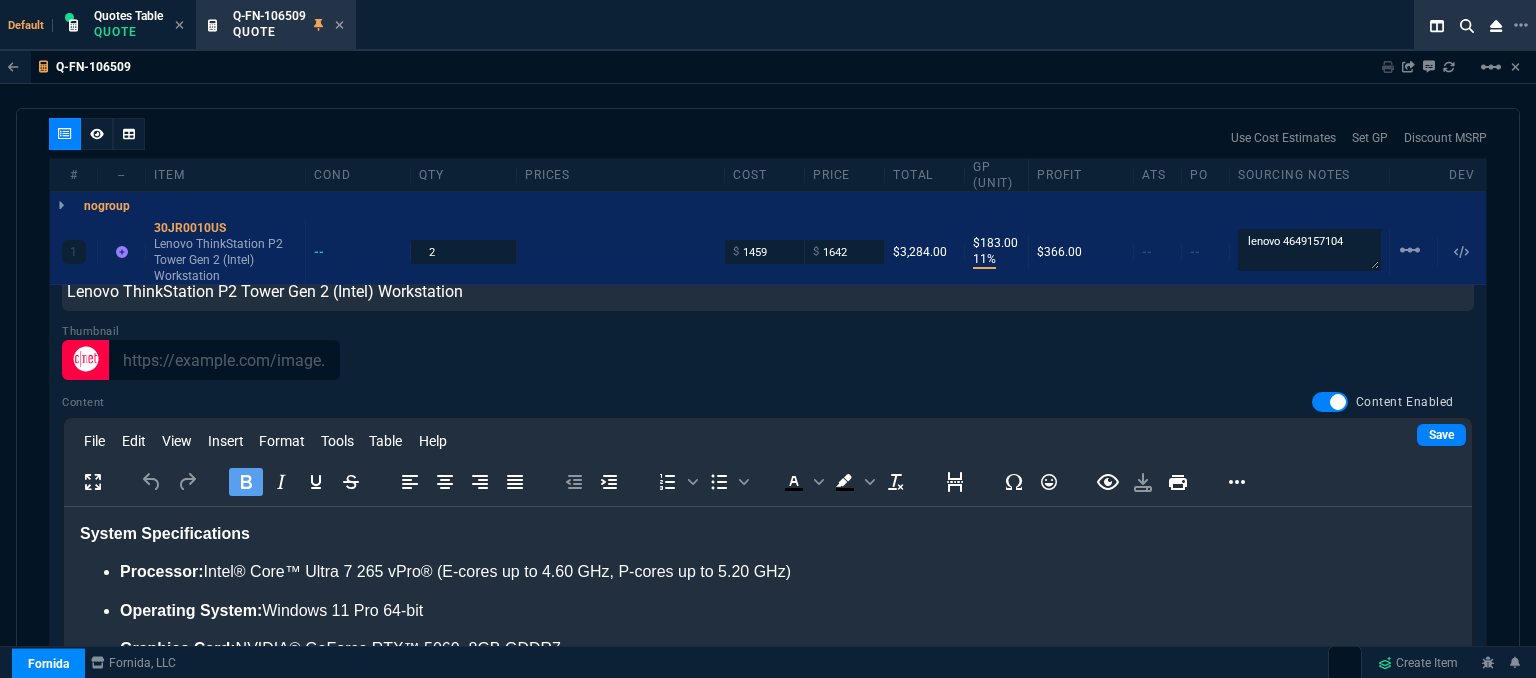 scroll, scrollTop: 143, scrollLeft: 0, axis: vertical 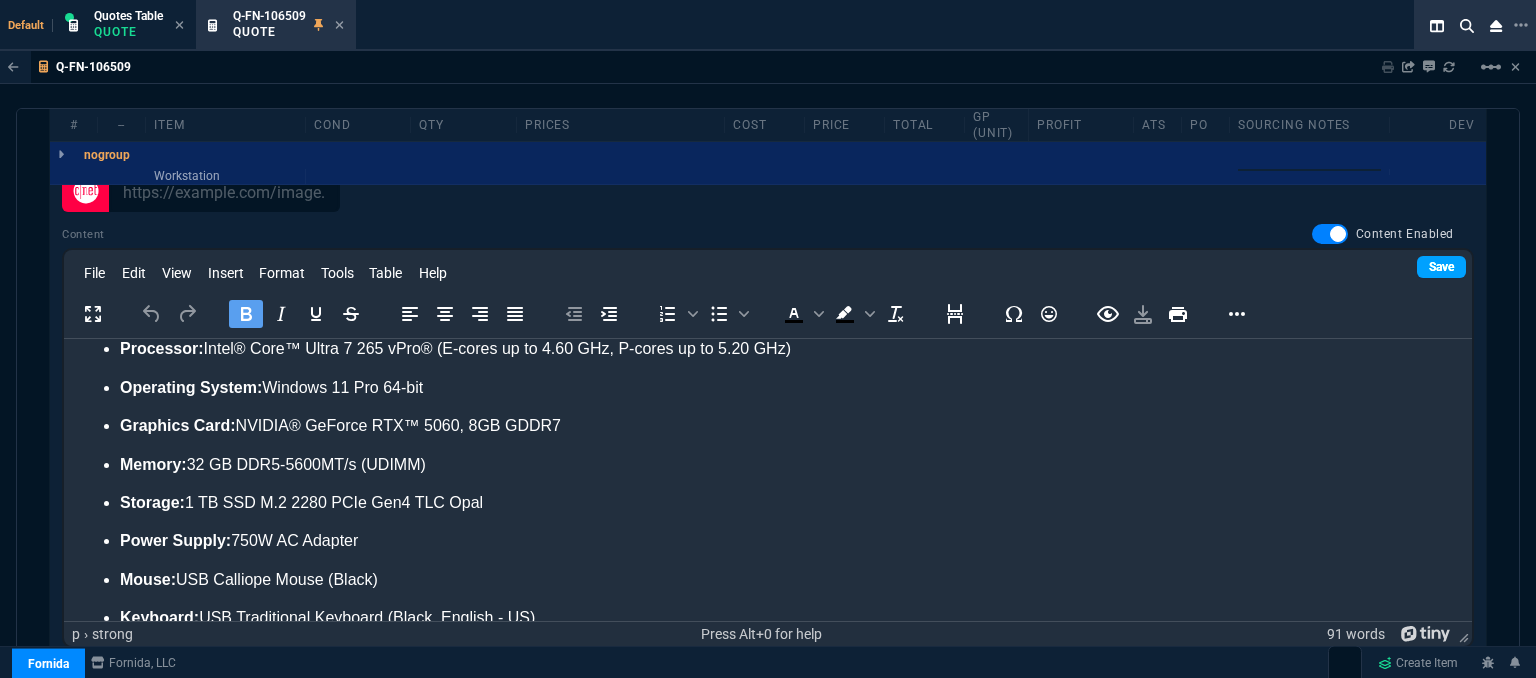 click on "Save" at bounding box center [1441, 267] 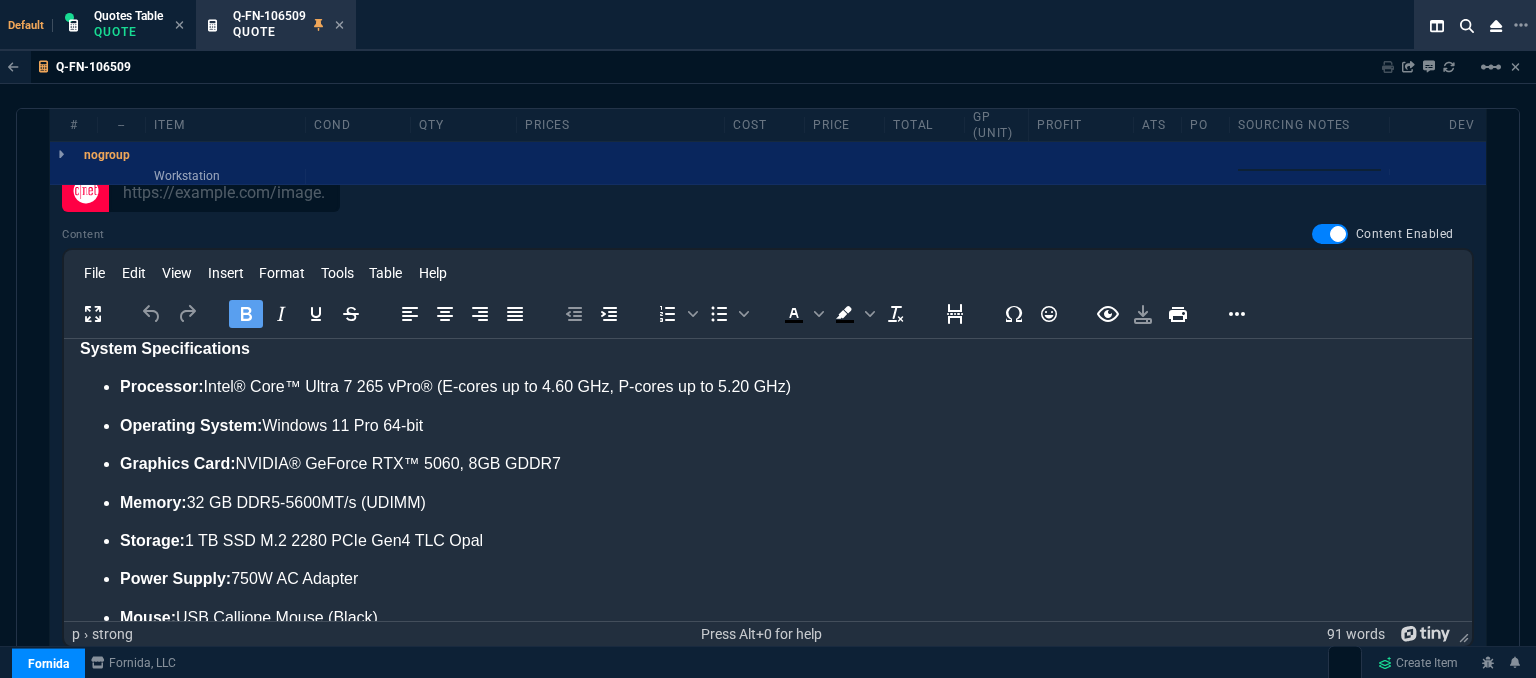 scroll, scrollTop: 0, scrollLeft: 0, axis: both 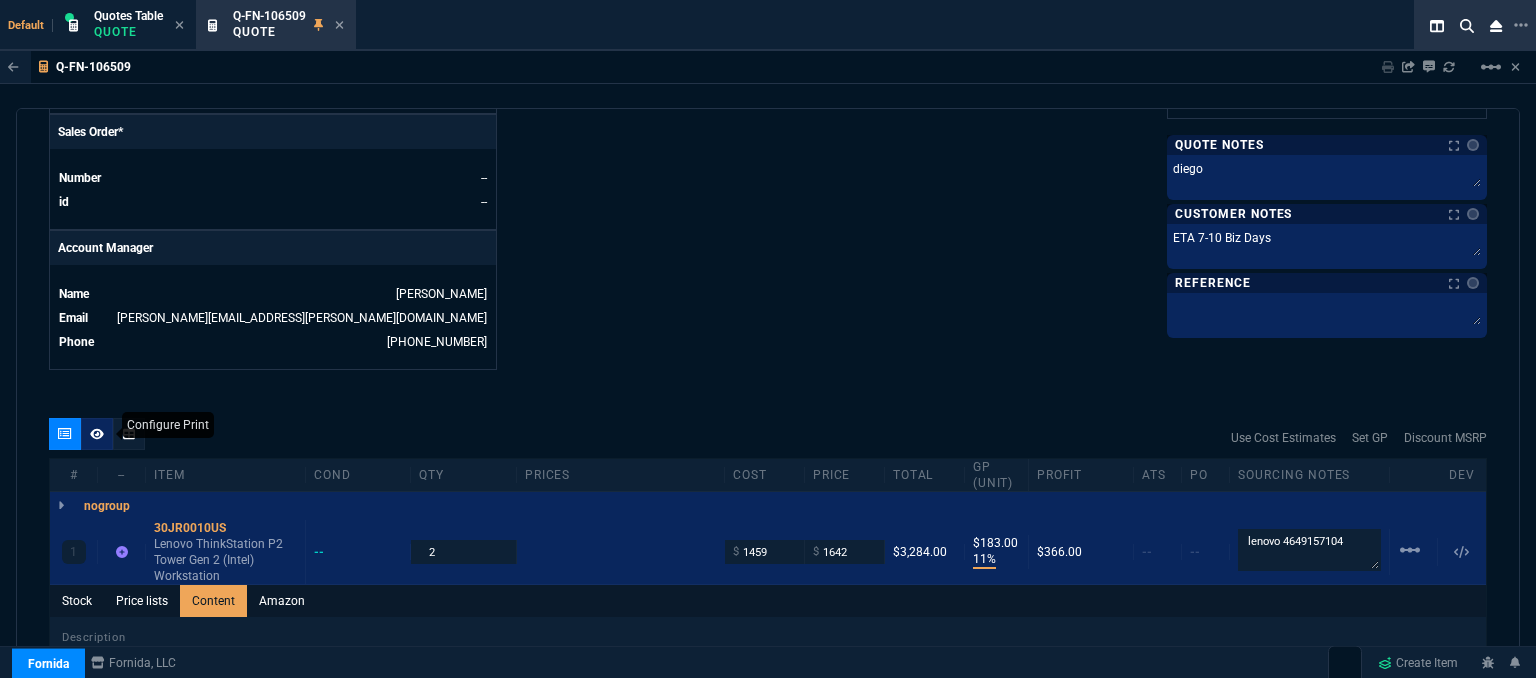 click at bounding box center (97, 434) 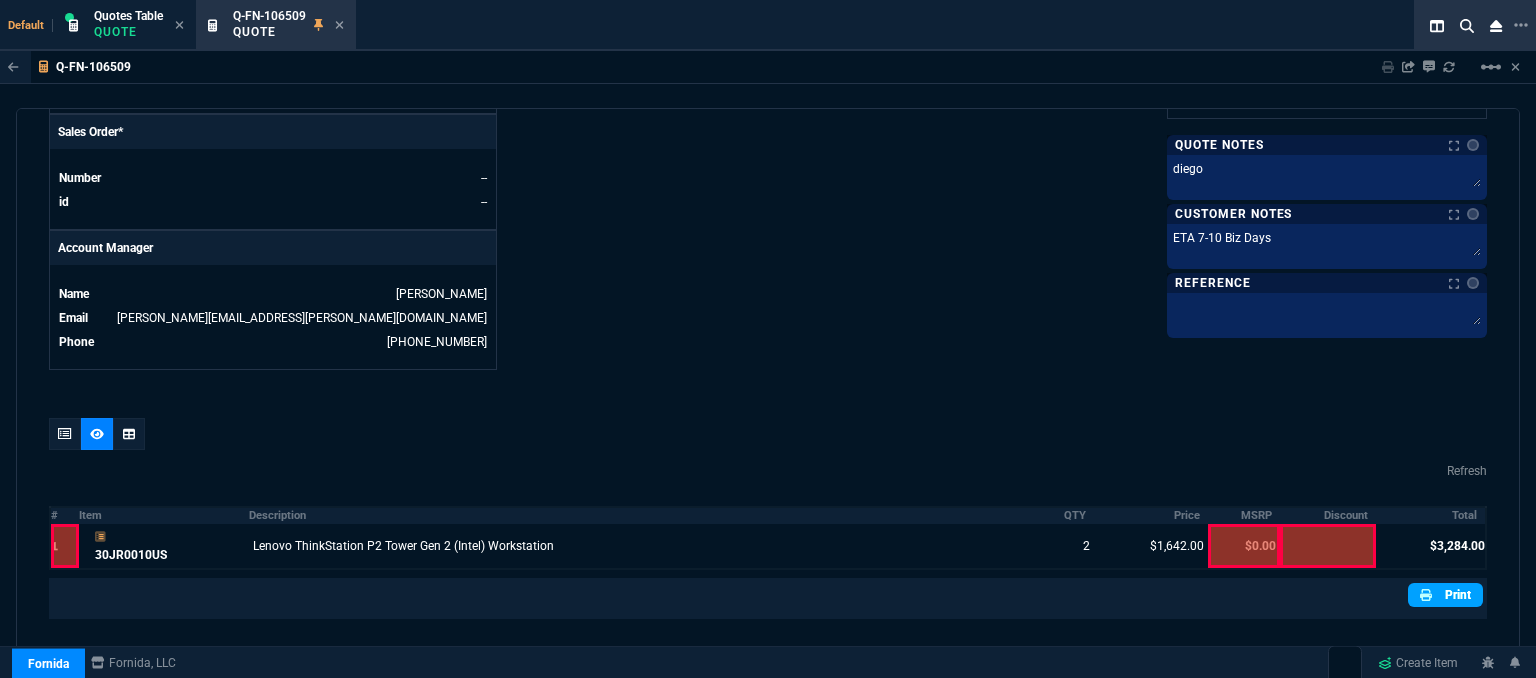 click on "Print" at bounding box center [1445, 595] 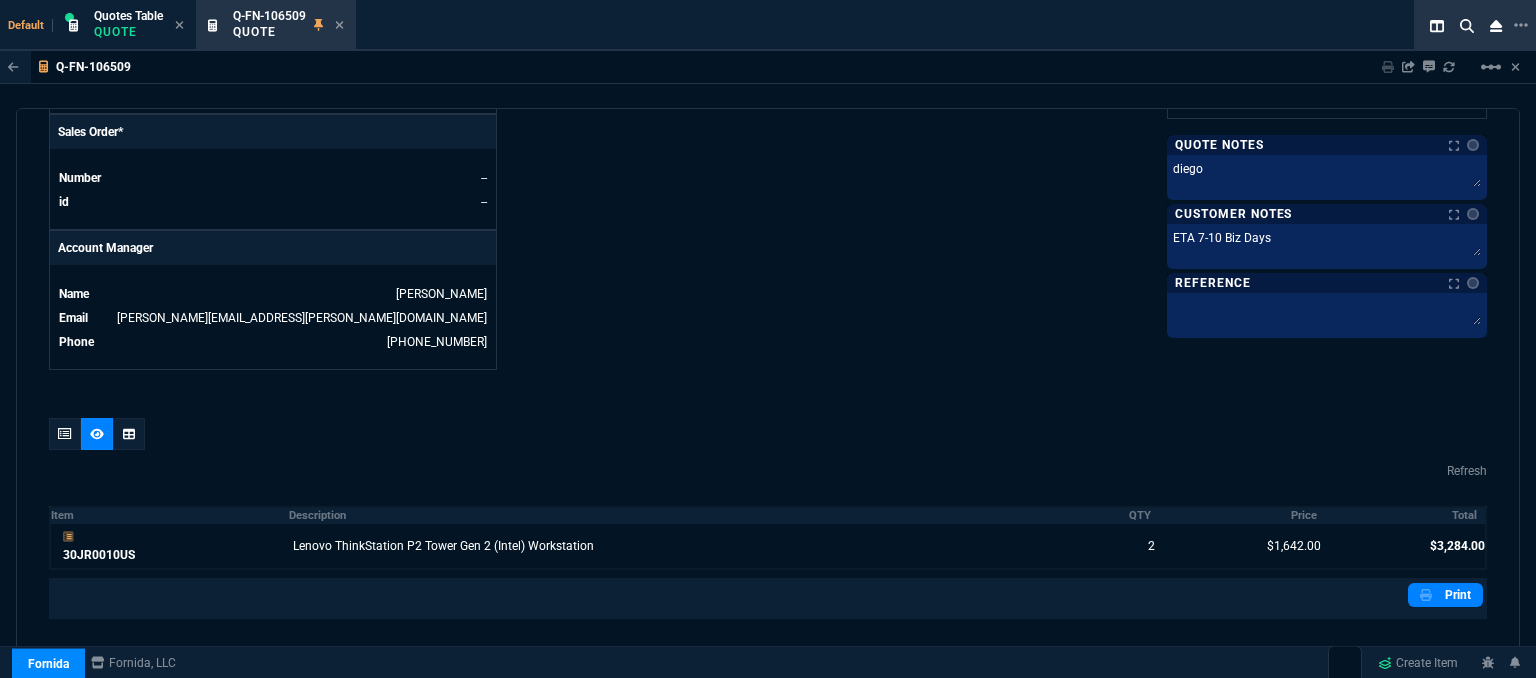 scroll, scrollTop: 1015, scrollLeft: 0, axis: vertical 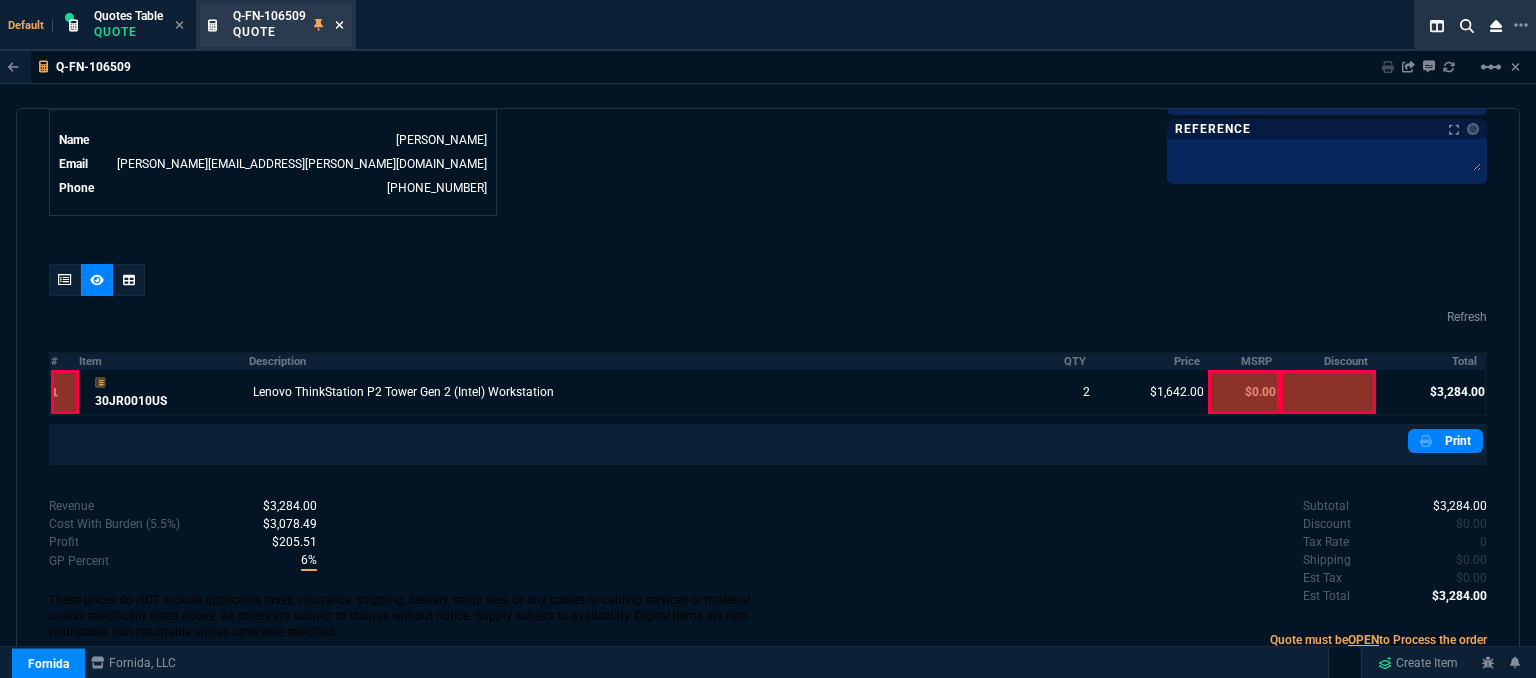 click 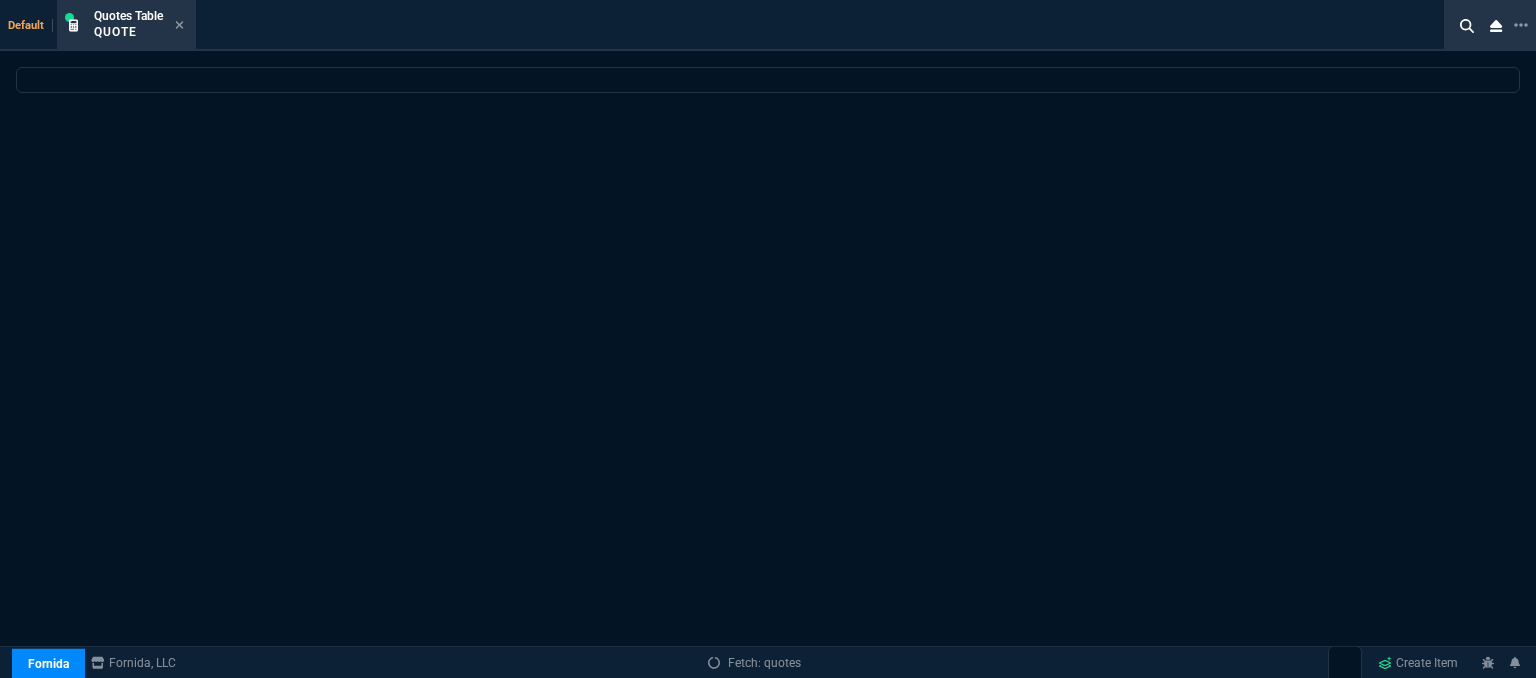 select 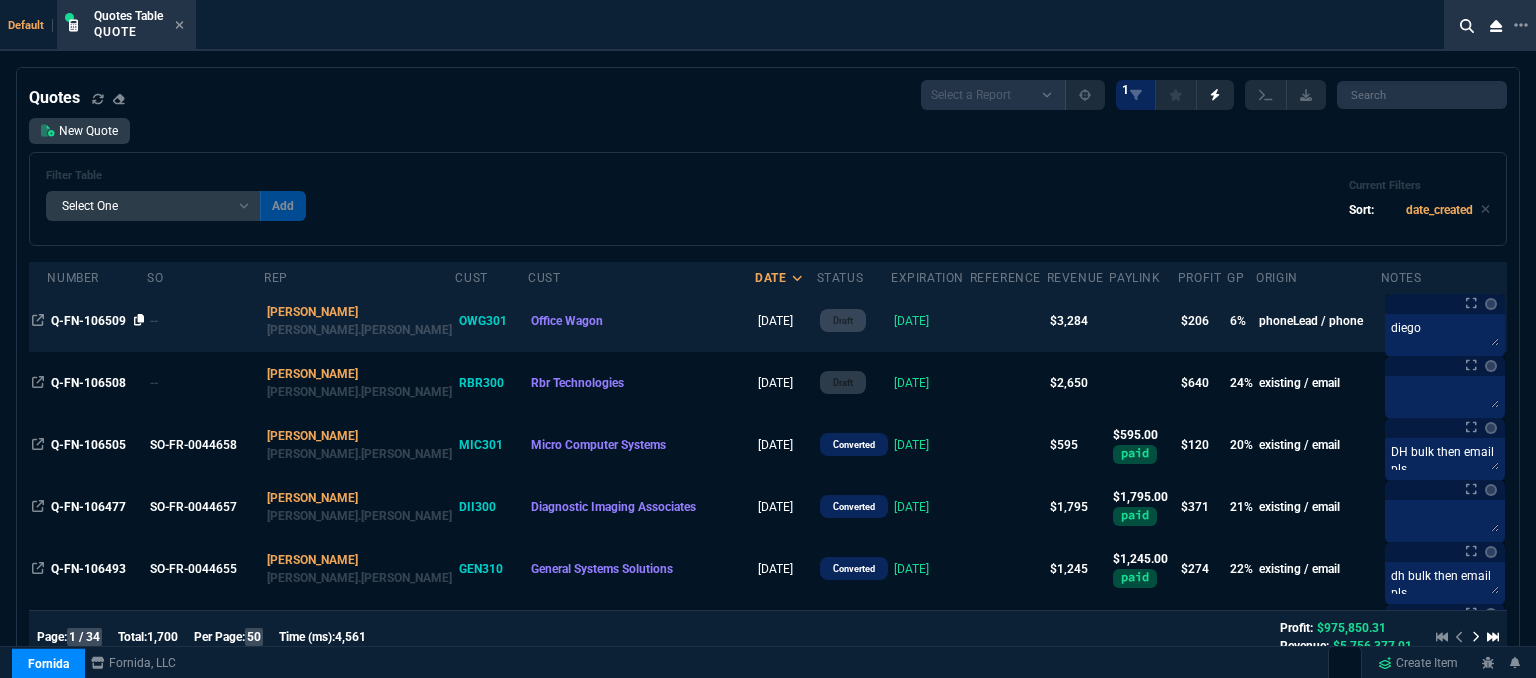 click 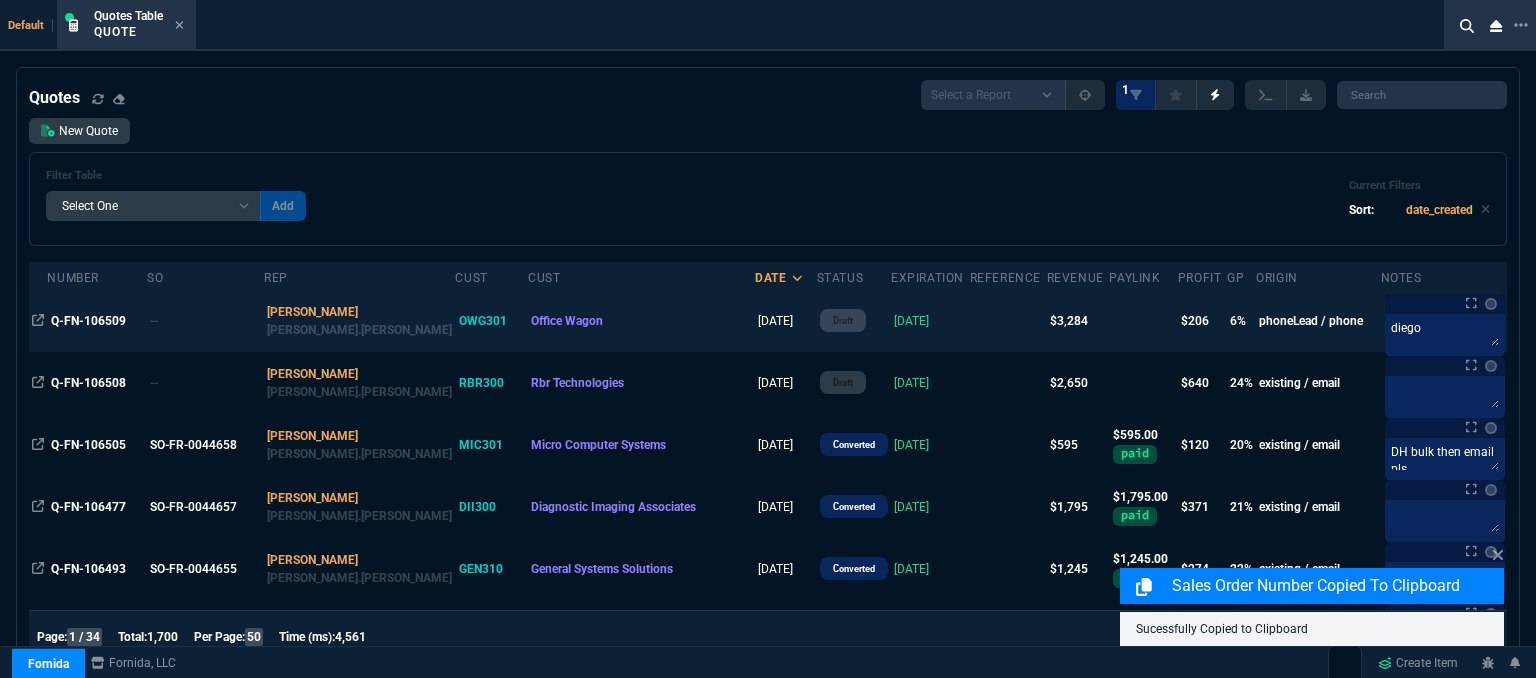 click at bounding box center [1008, 321] 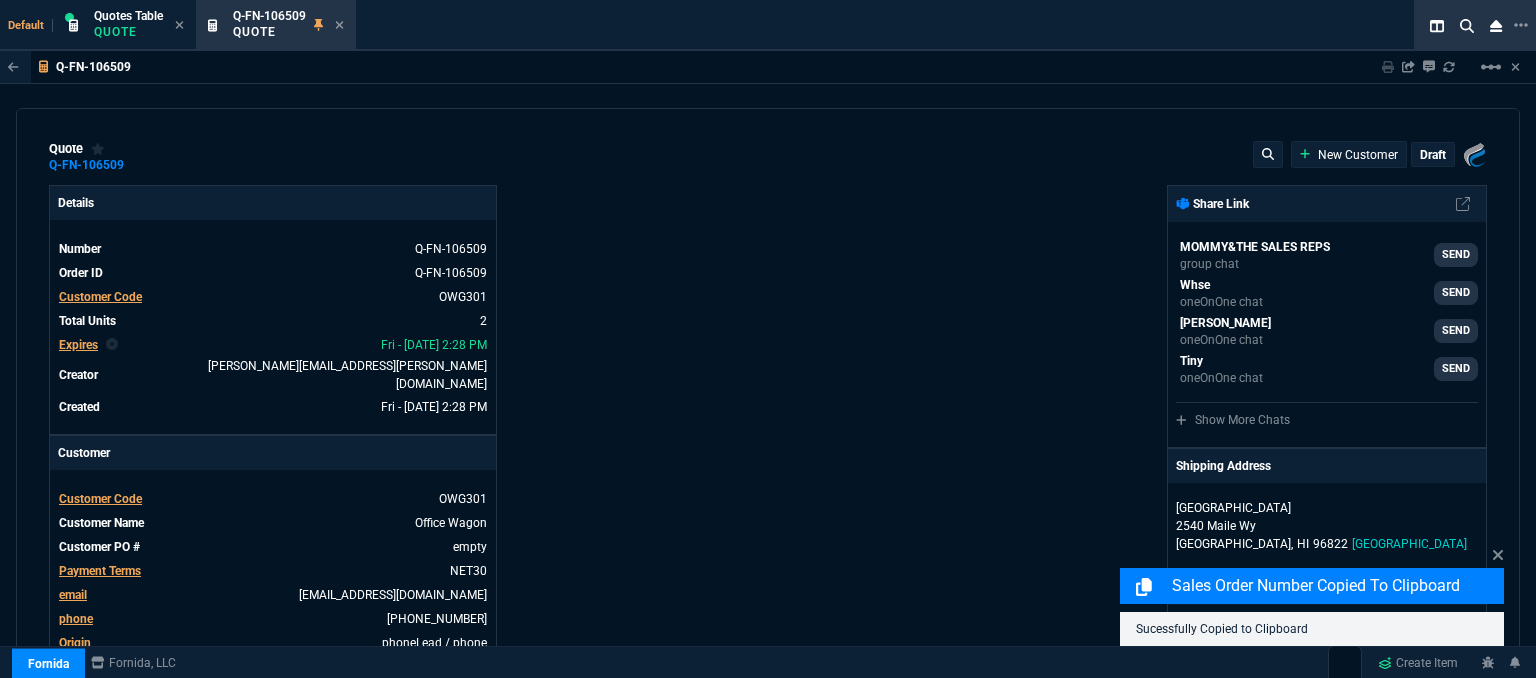 type on "11" 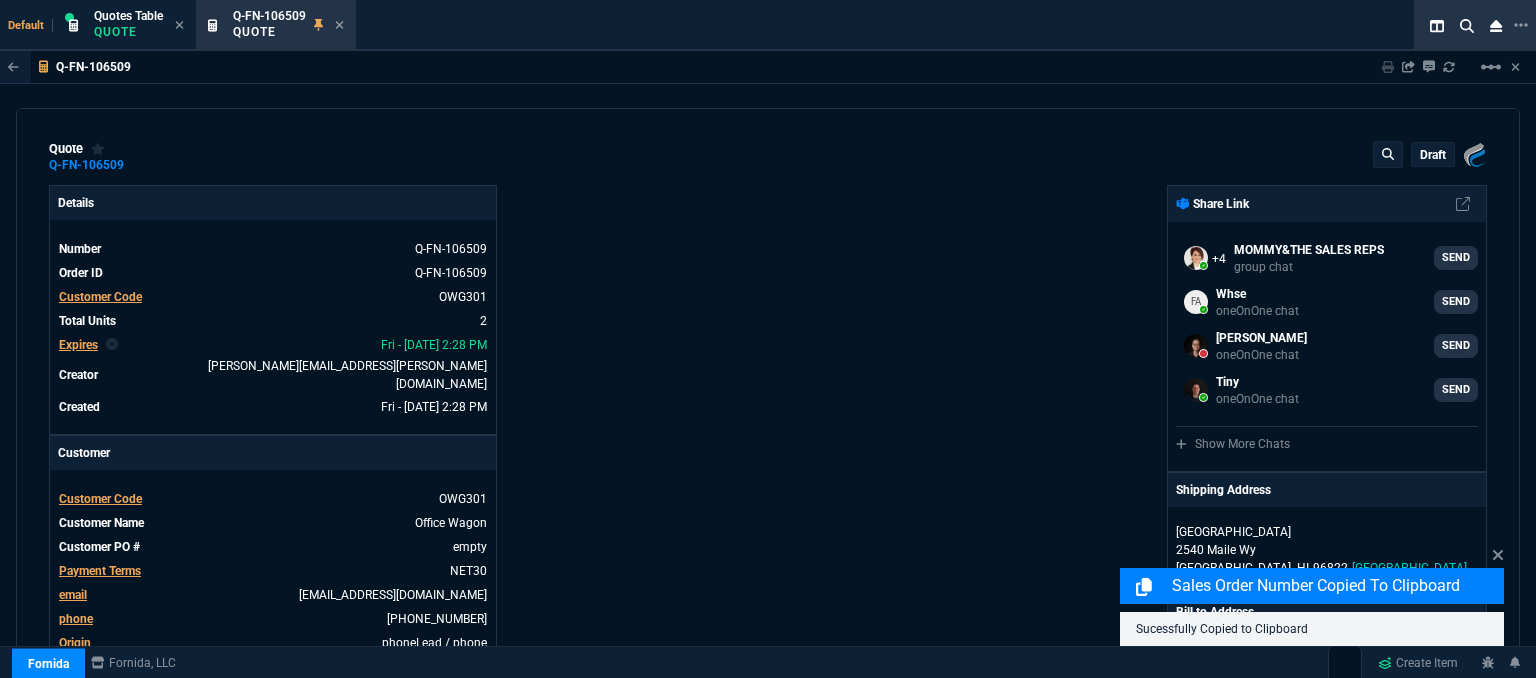 select on "12: [PERSON_NAME]" 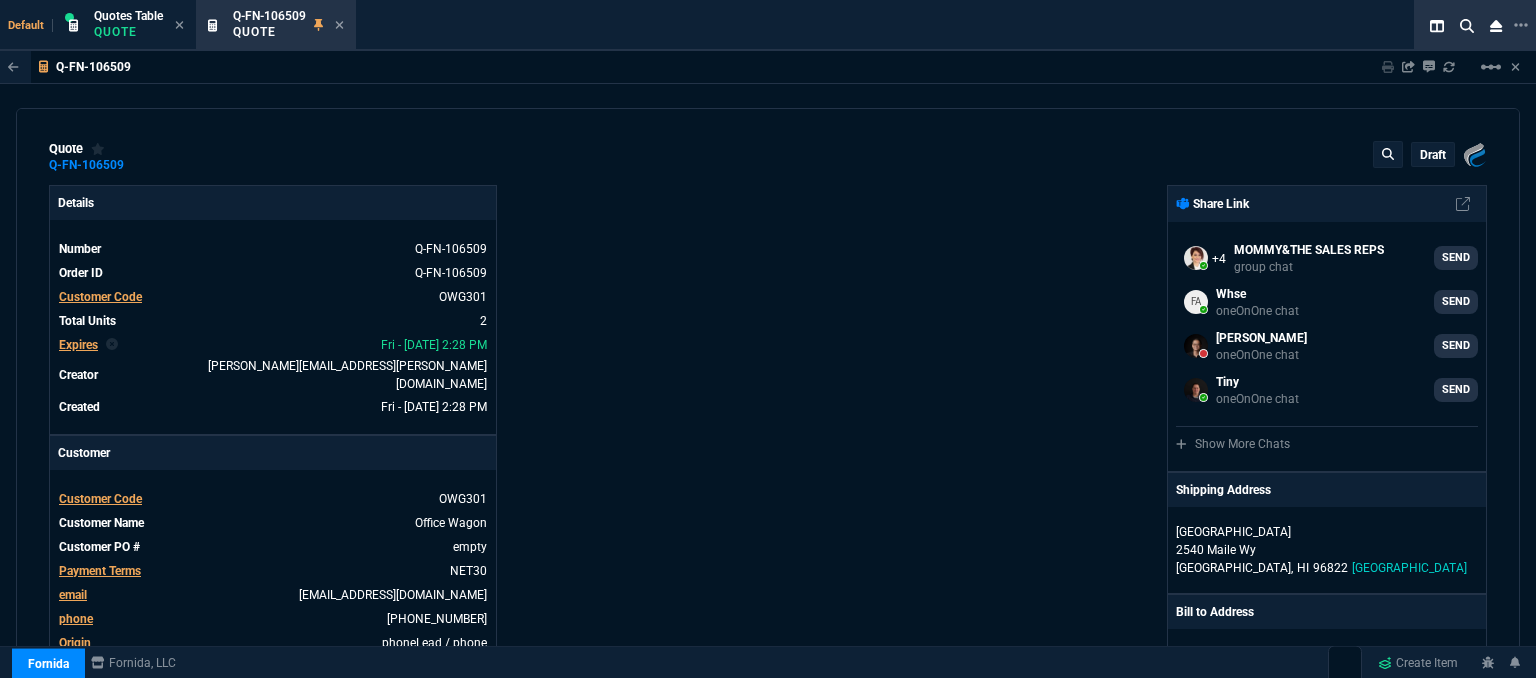 scroll, scrollTop: 0, scrollLeft: 0, axis: both 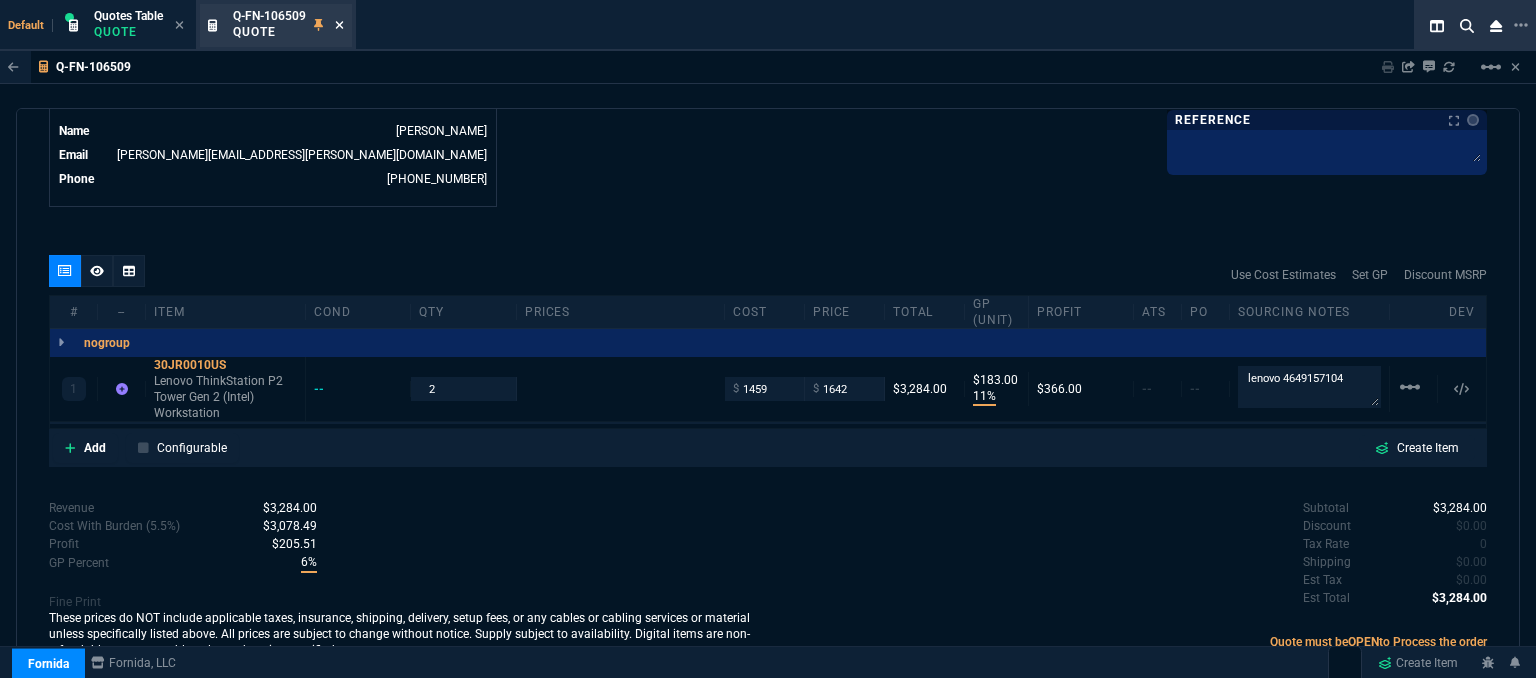 click 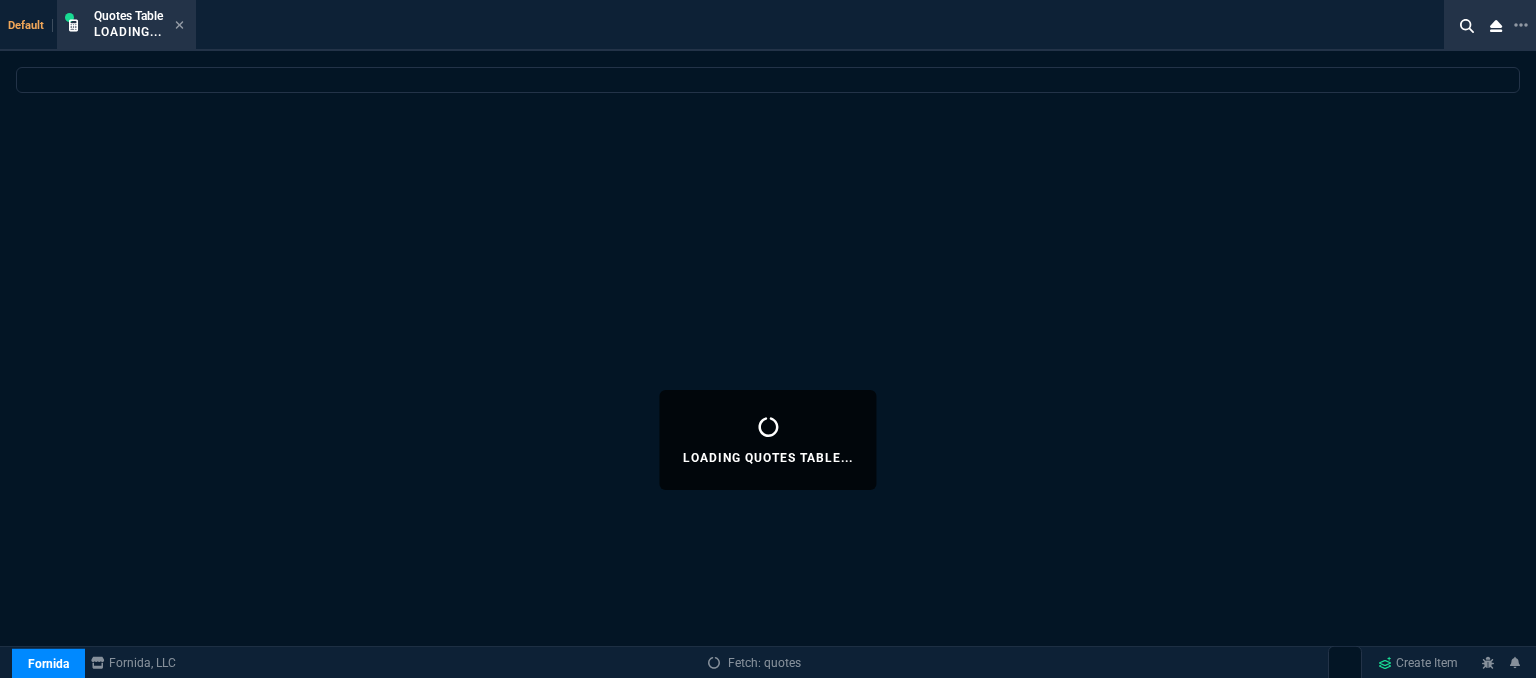 select 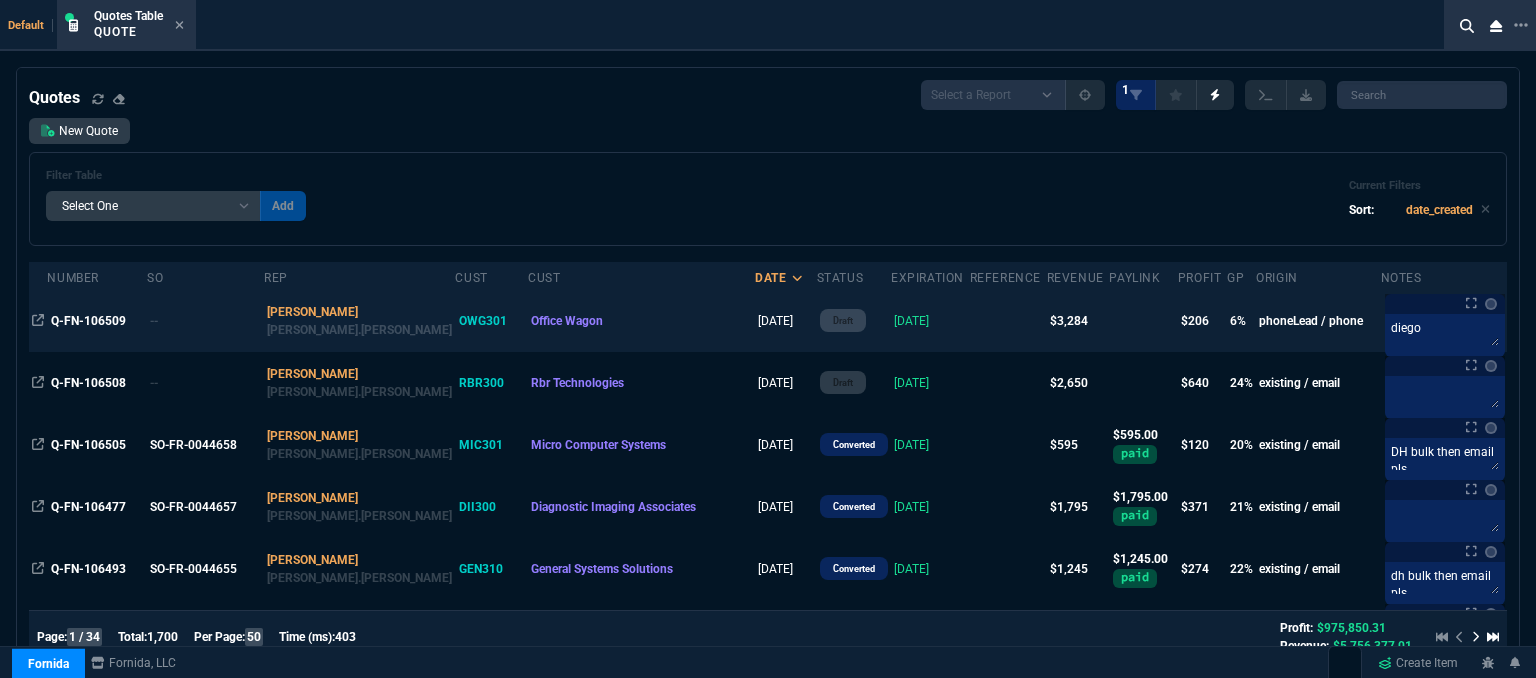 click at bounding box center (1008, 321) 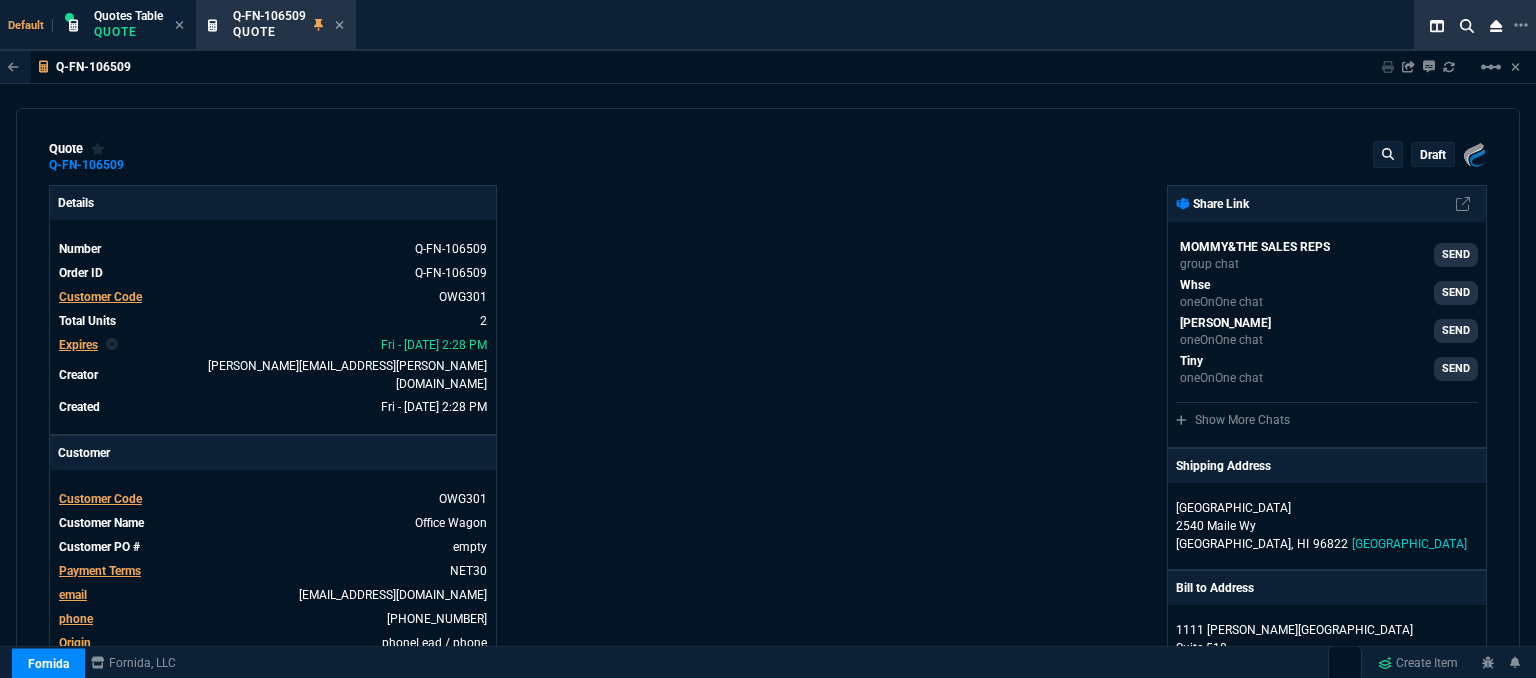 type on "11" 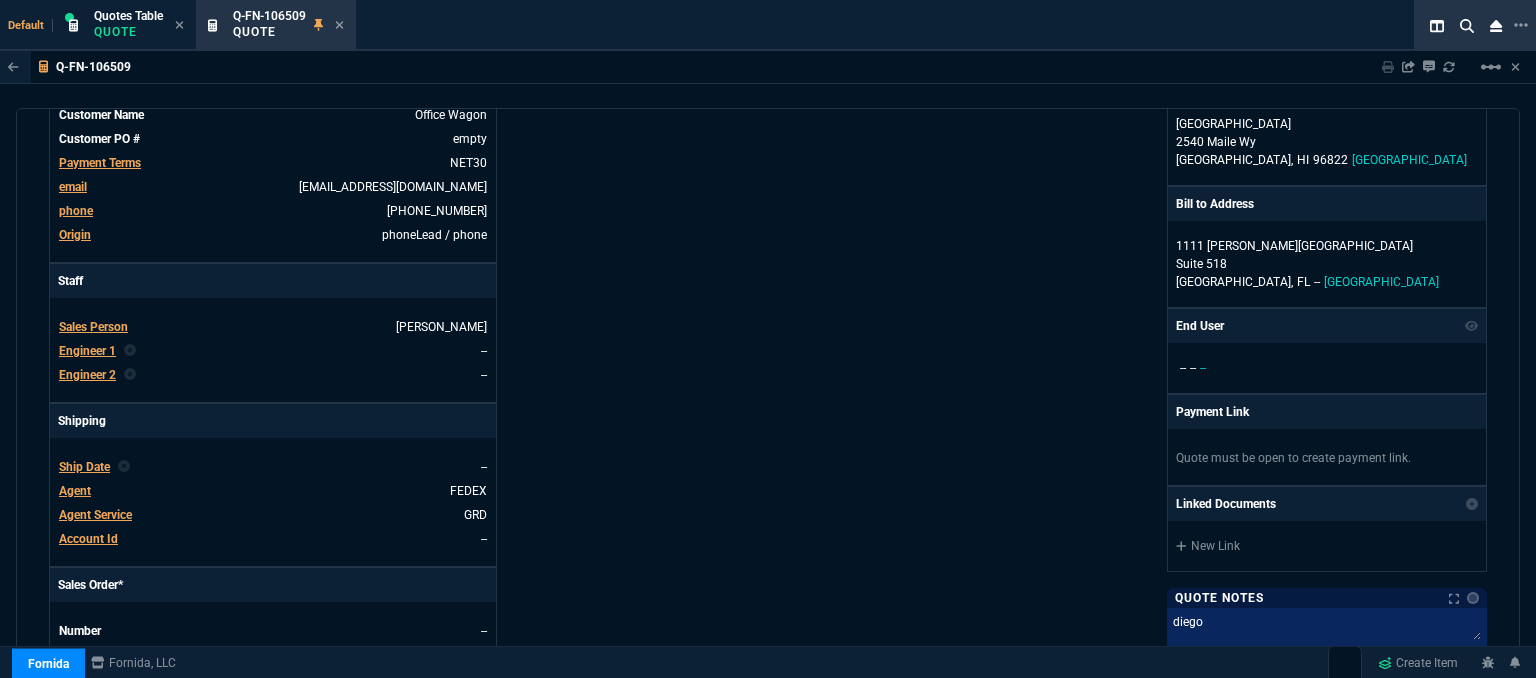 scroll, scrollTop: 1024, scrollLeft: 0, axis: vertical 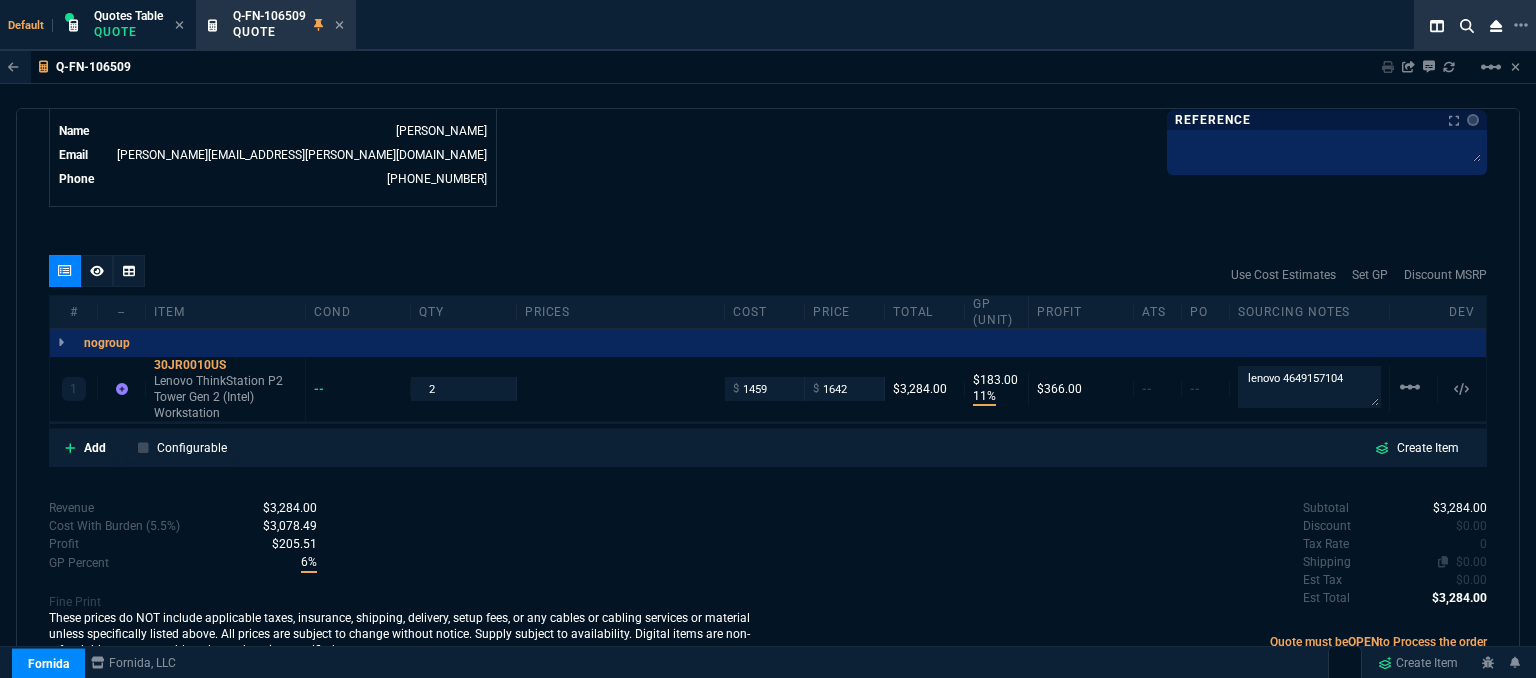 click on "$0.00" at bounding box center (1471, 562) 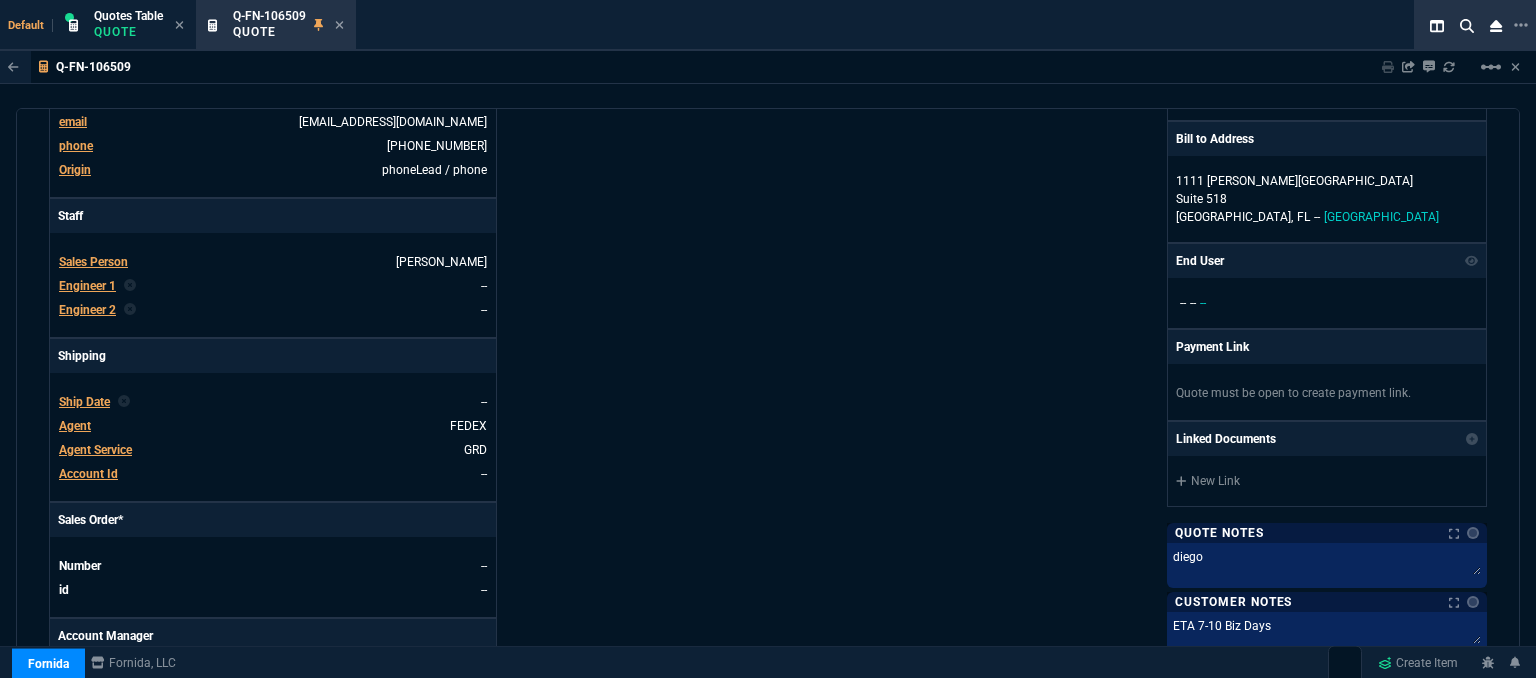 scroll, scrollTop: 1024, scrollLeft: 0, axis: vertical 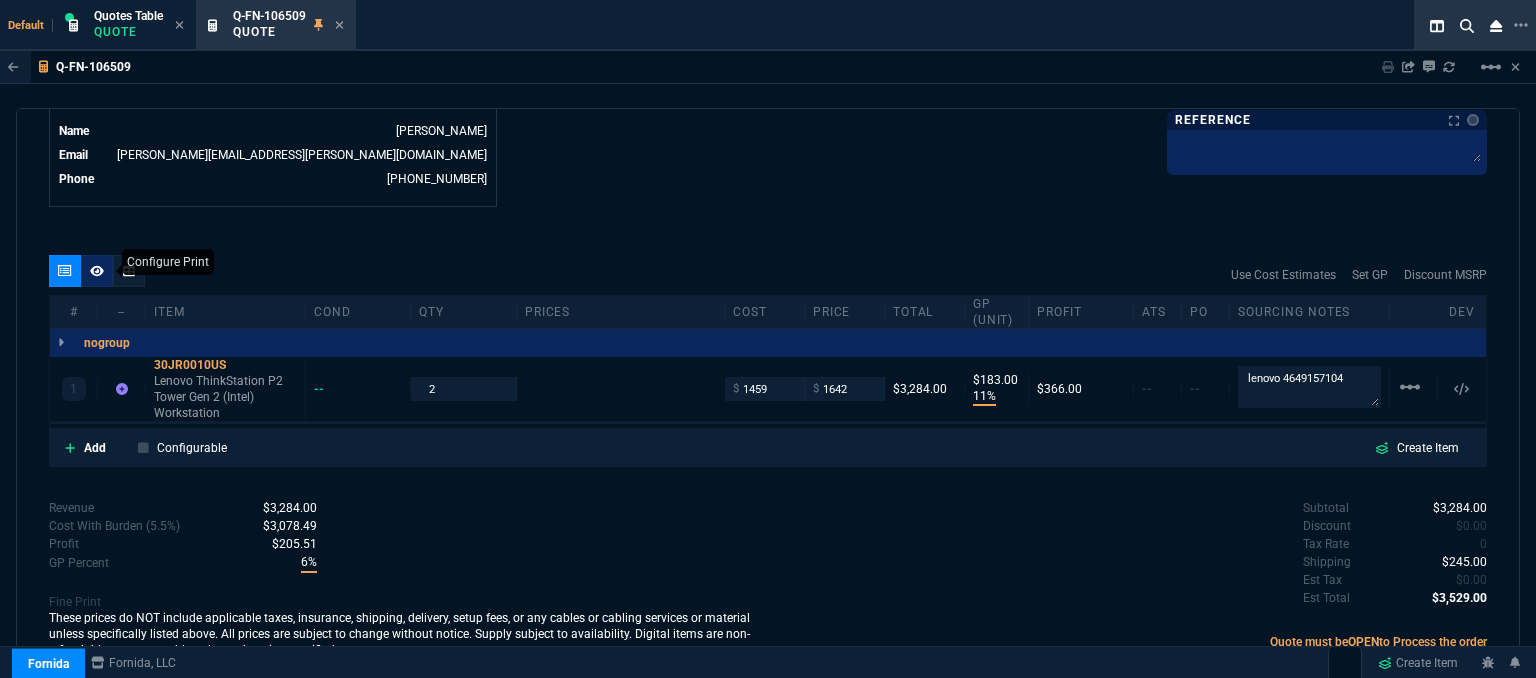 click at bounding box center [97, 271] 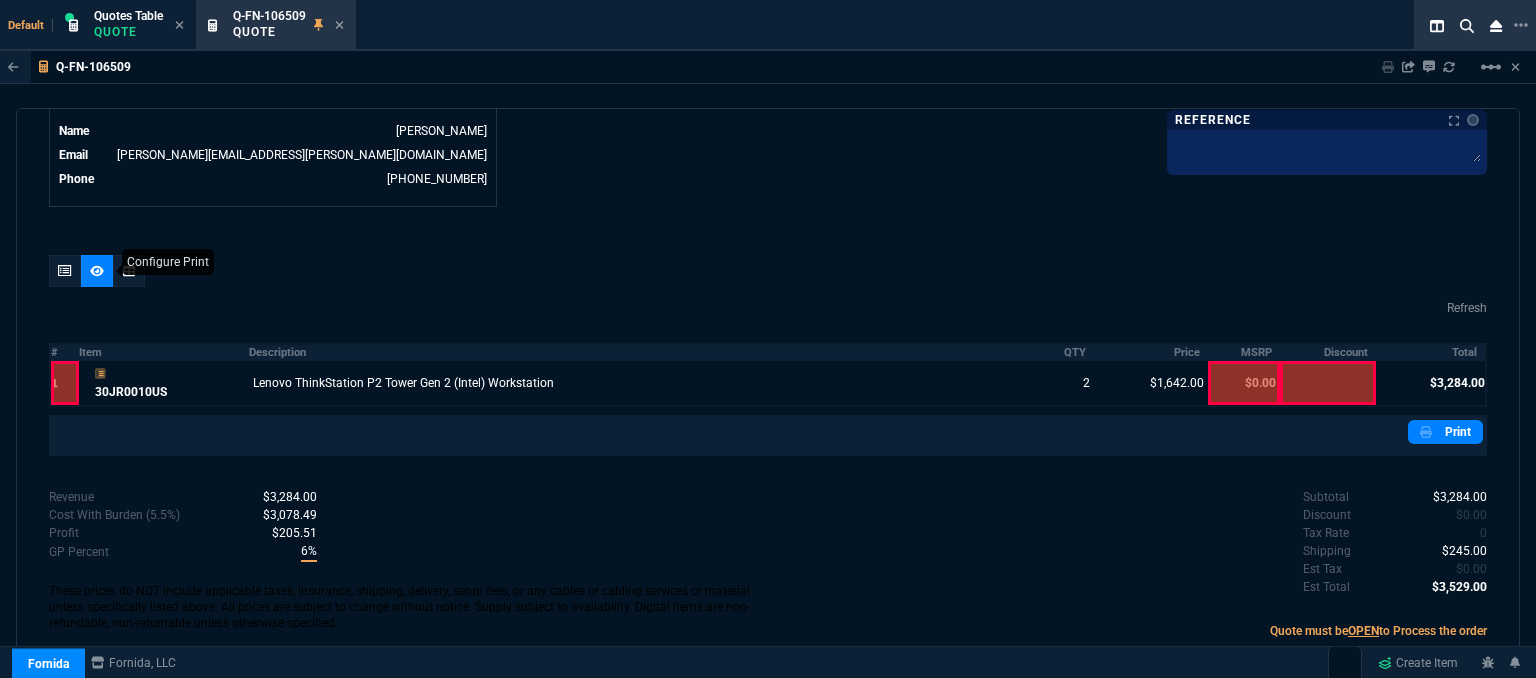 scroll, scrollTop: 981, scrollLeft: 0, axis: vertical 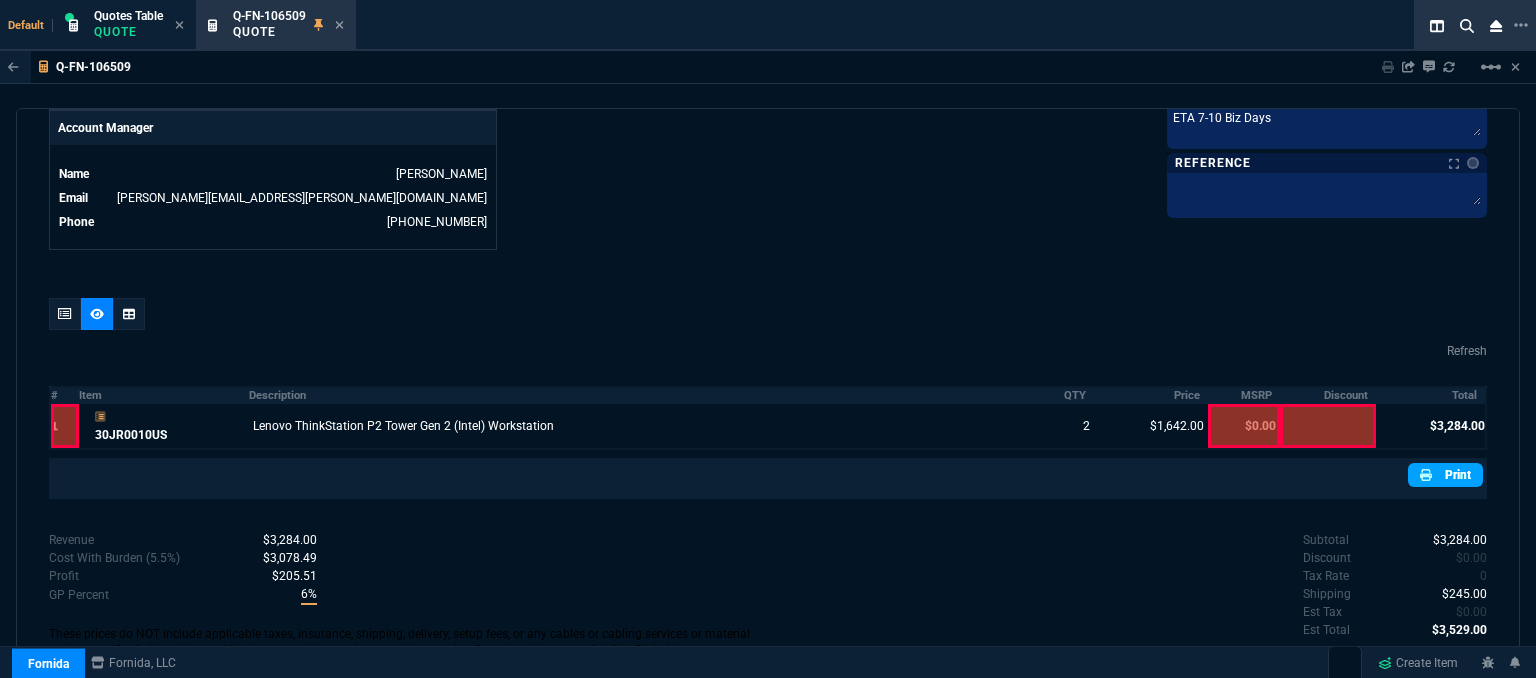 click on "Print" at bounding box center [1445, 475] 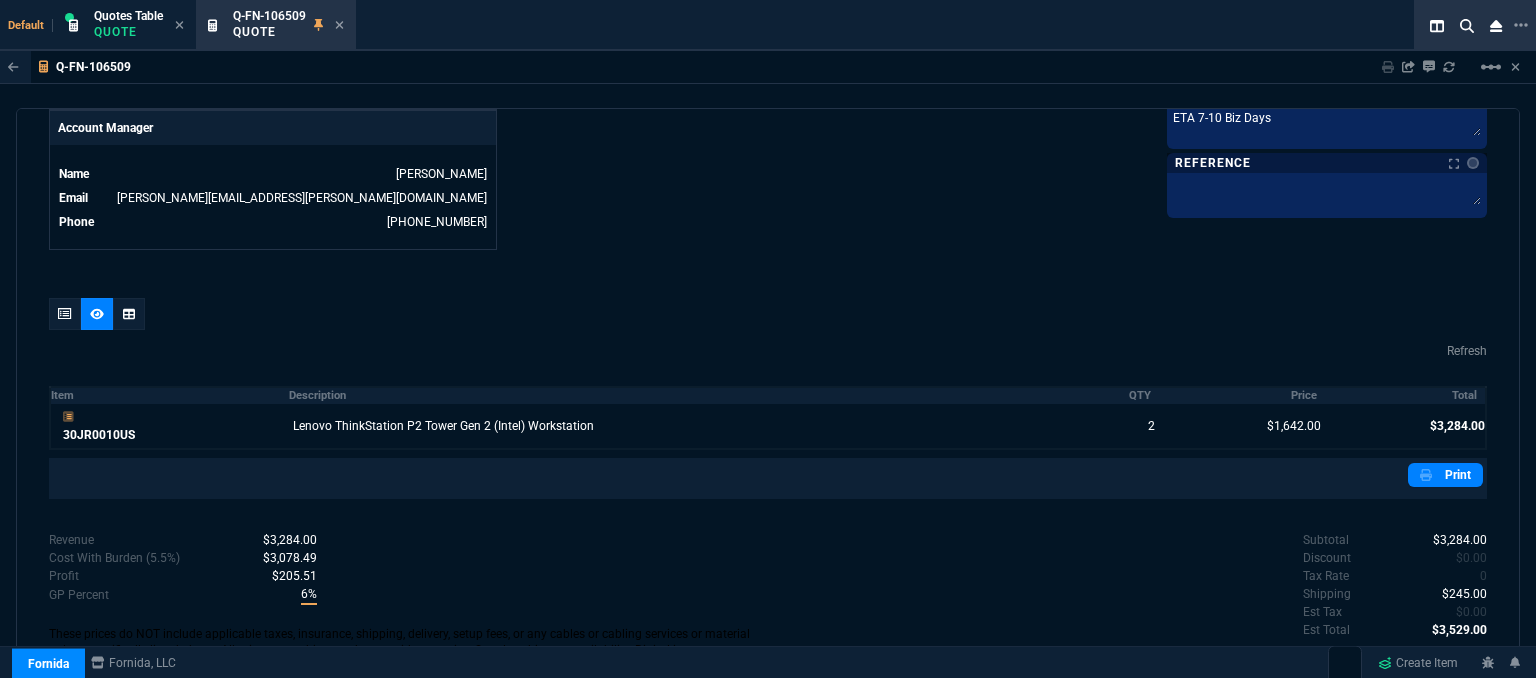 scroll, scrollTop: 1015, scrollLeft: 0, axis: vertical 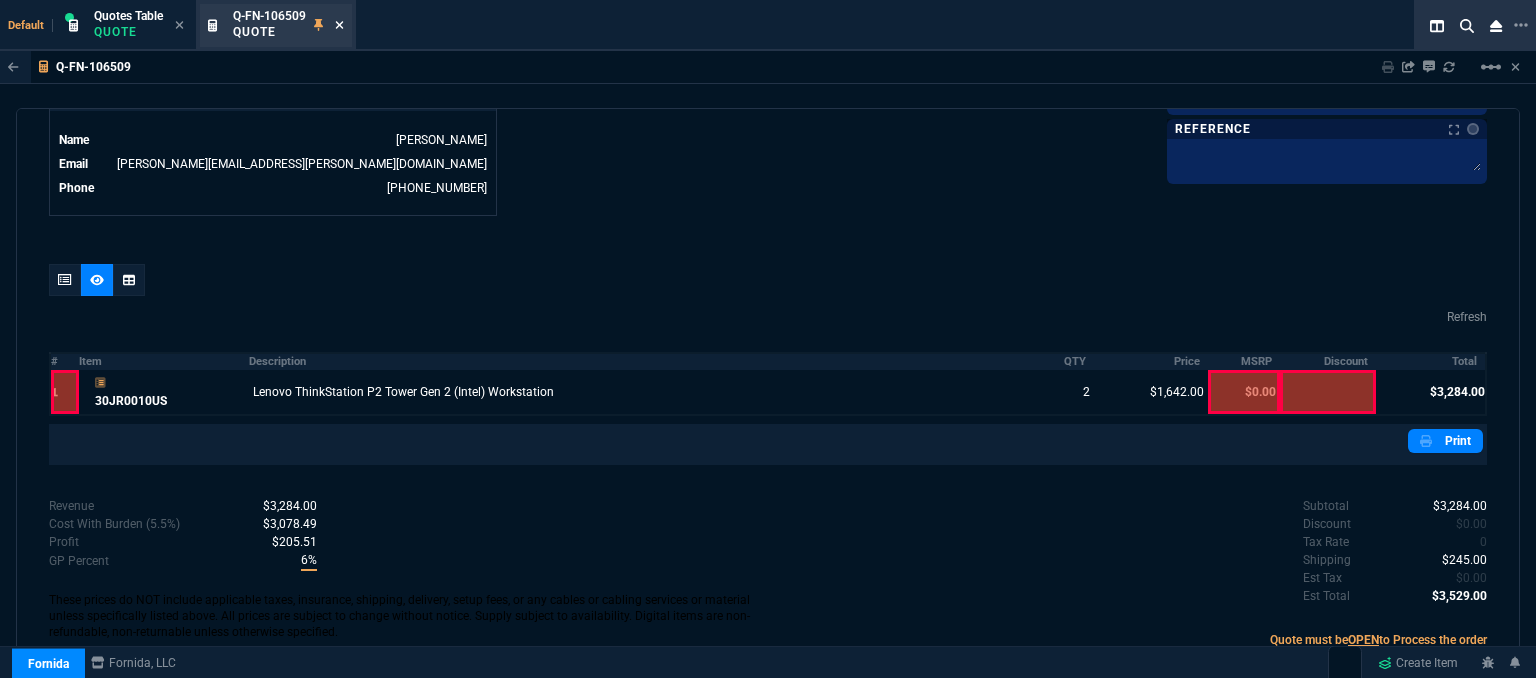click 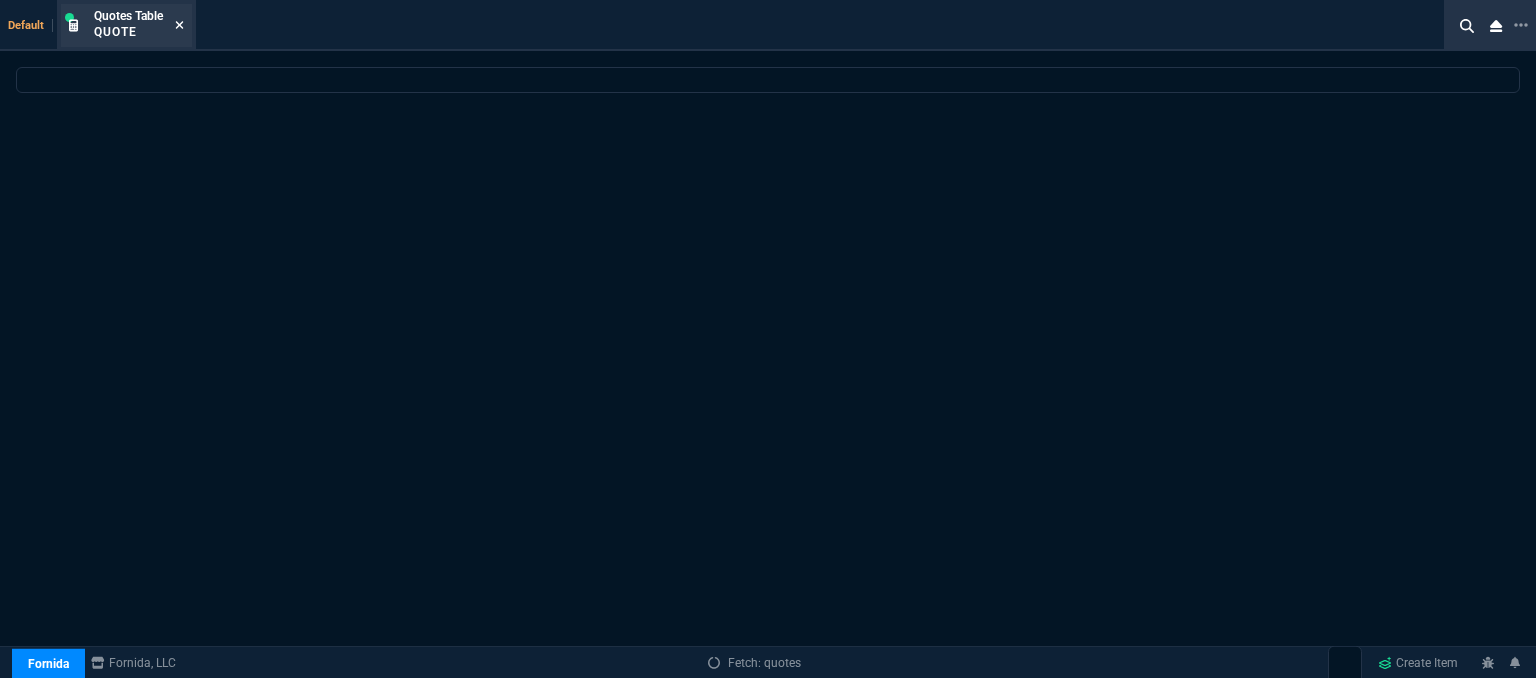 select 